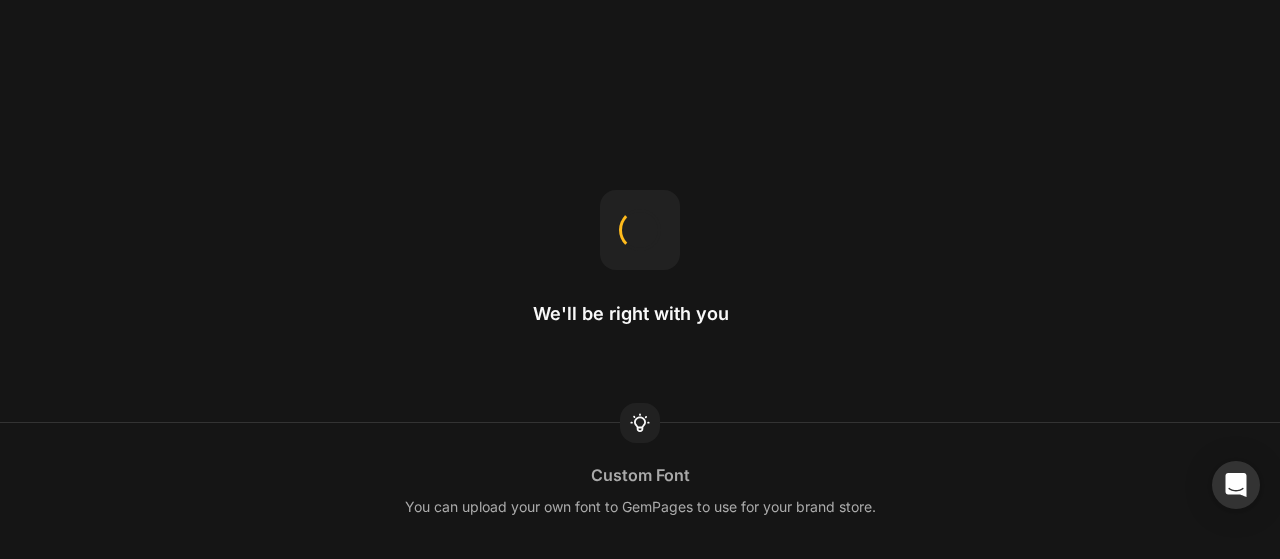 scroll, scrollTop: 0, scrollLeft: 0, axis: both 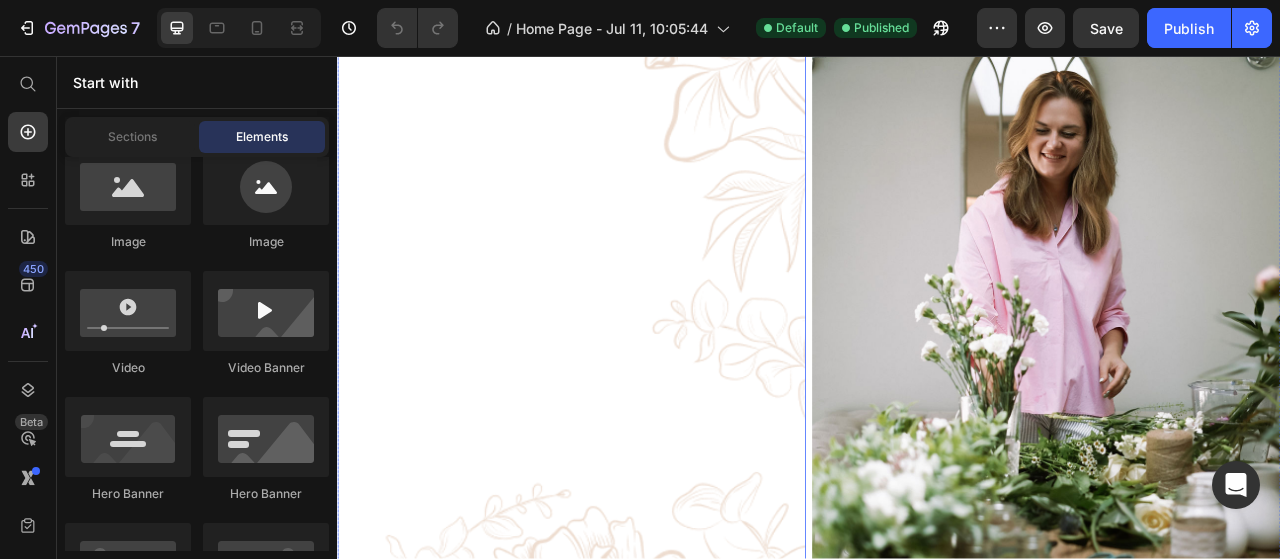 click at bounding box center (635, 395) 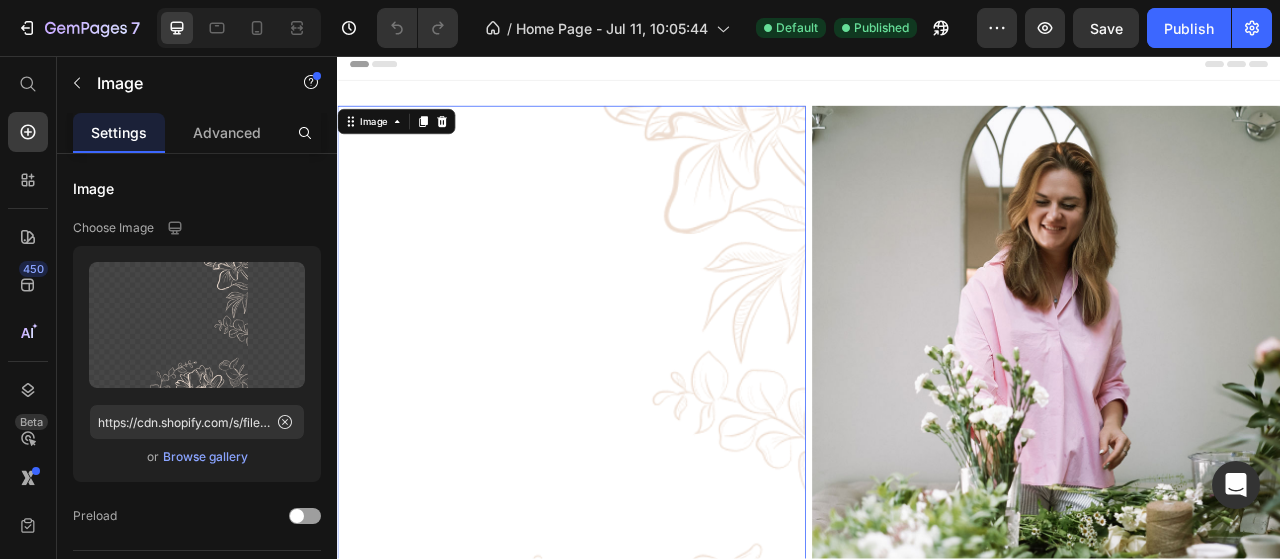 scroll, scrollTop: 0, scrollLeft: 0, axis: both 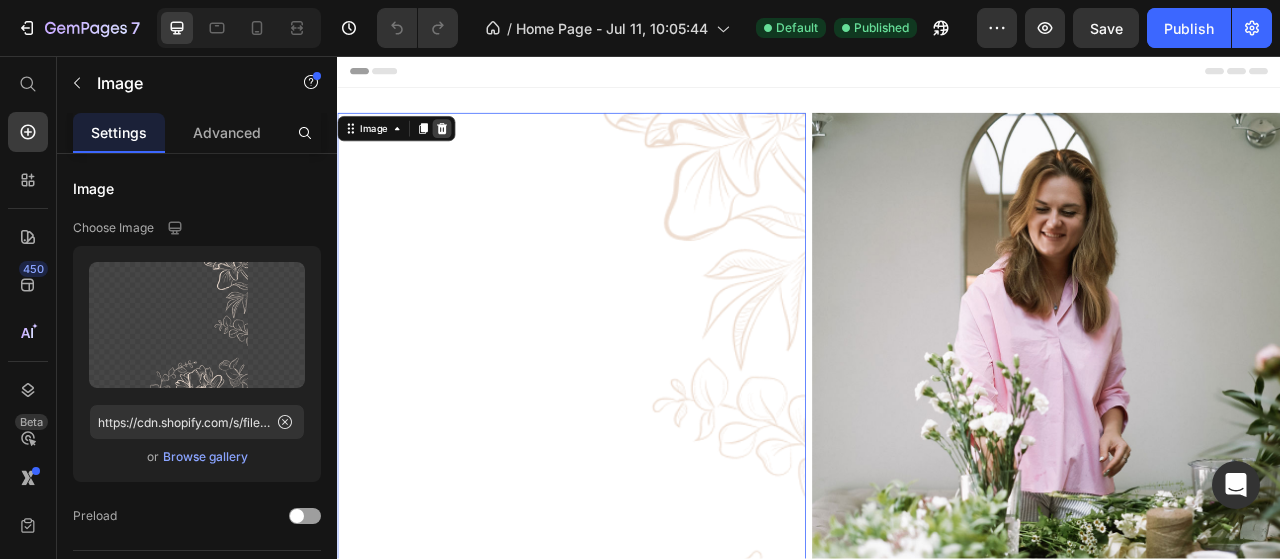 click 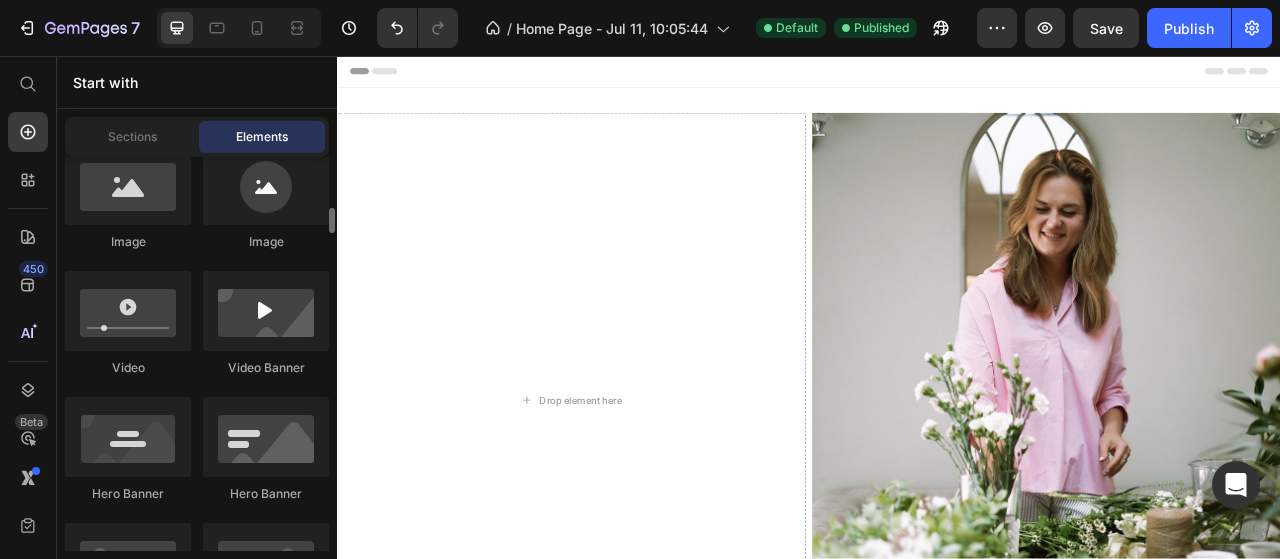 scroll, scrollTop: 900, scrollLeft: 0, axis: vertical 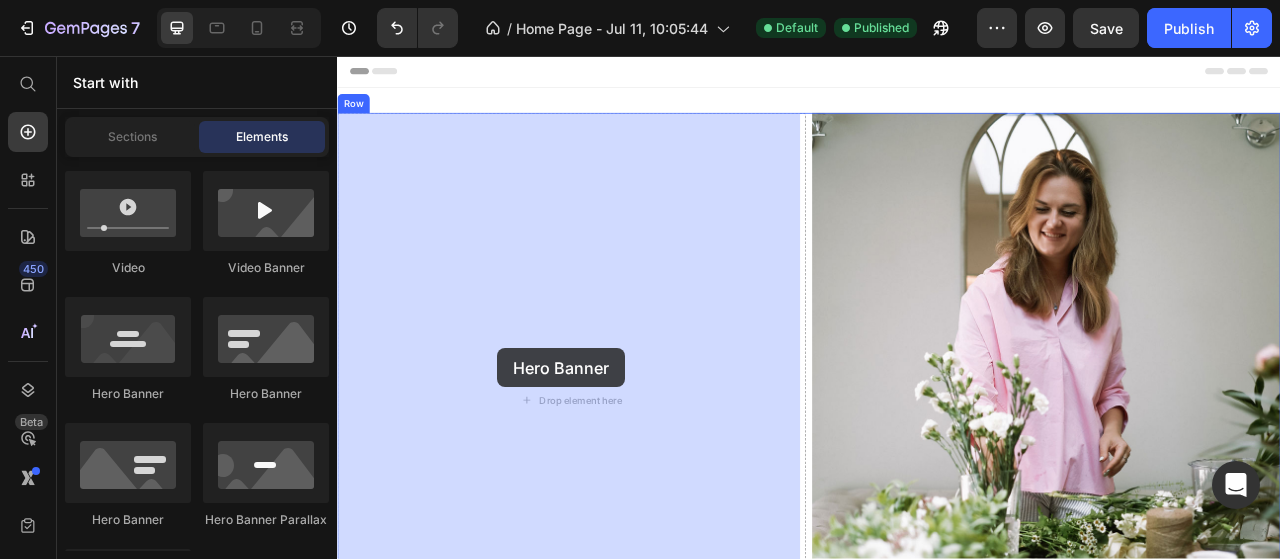 drag, startPoint x: 467, startPoint y: 417, endPoint x: 541, endPoint y: 428, distance: 74.8131 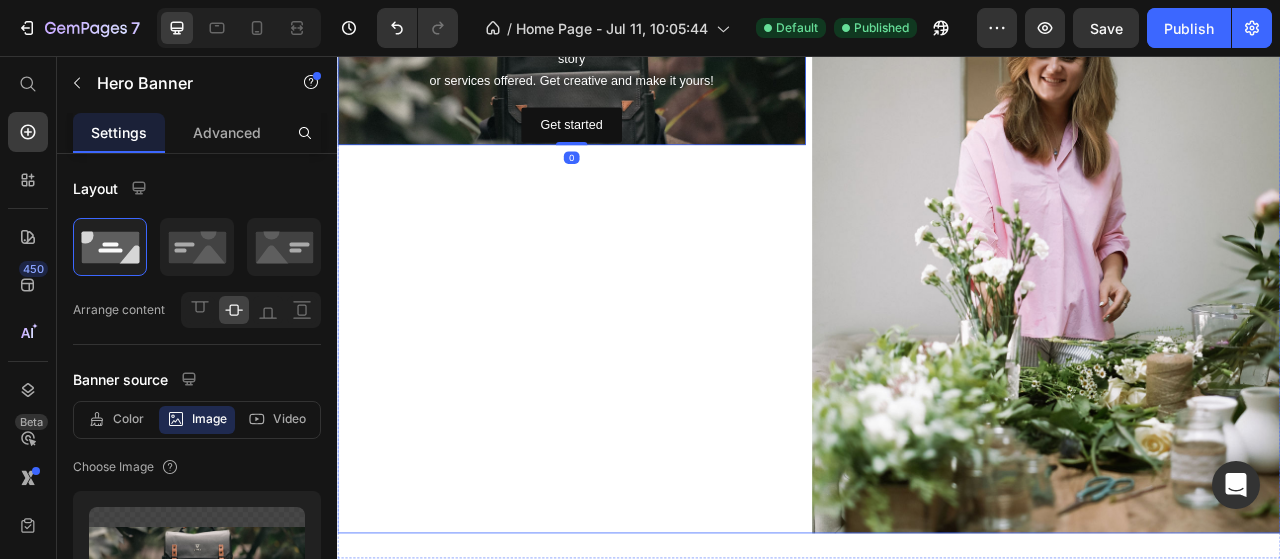 scroll, scrollTop: 0, scrollLeft: 0, axis: both 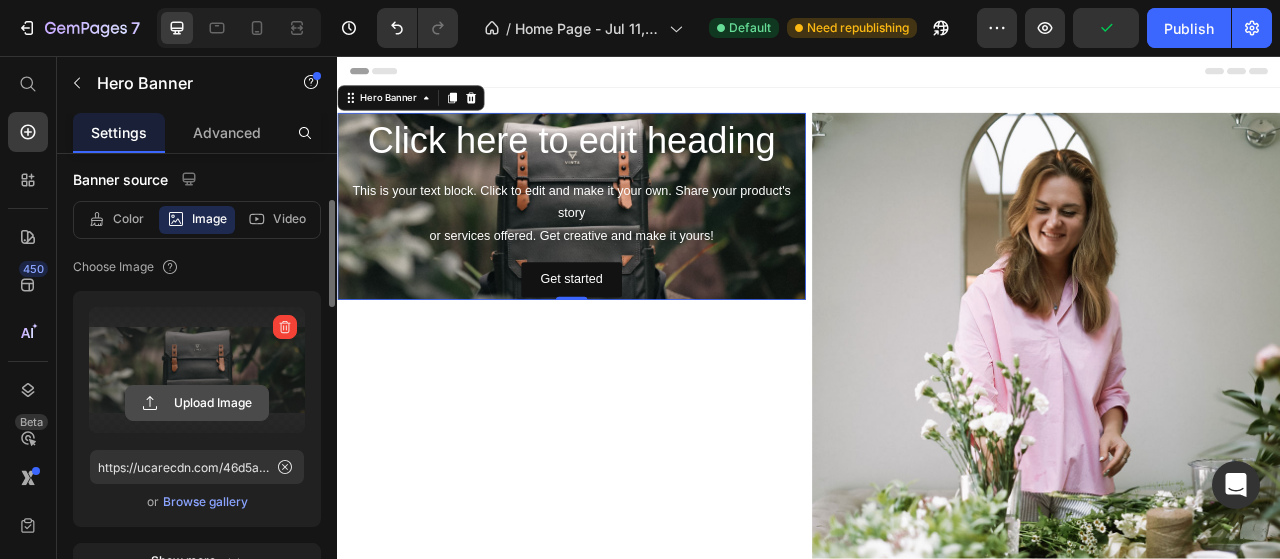 click 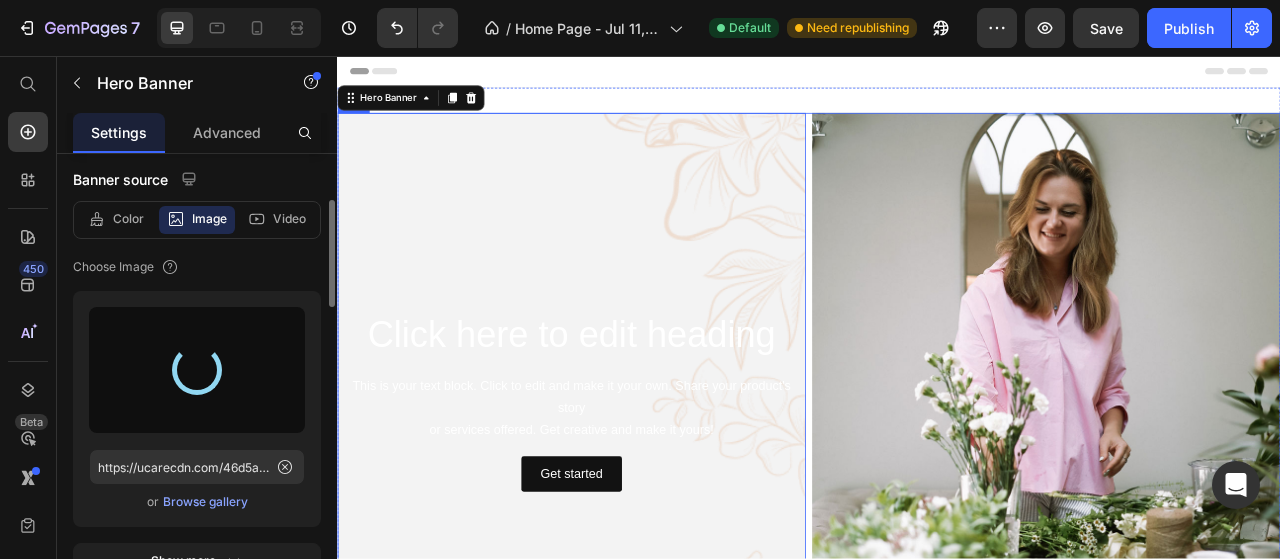 type on "https://cdn.shopify.com/s/files/1/0945/0763/0909/files/gempages_574916696461017956-58e52918-21e7-4e80-9415-01807f1387a1.png" 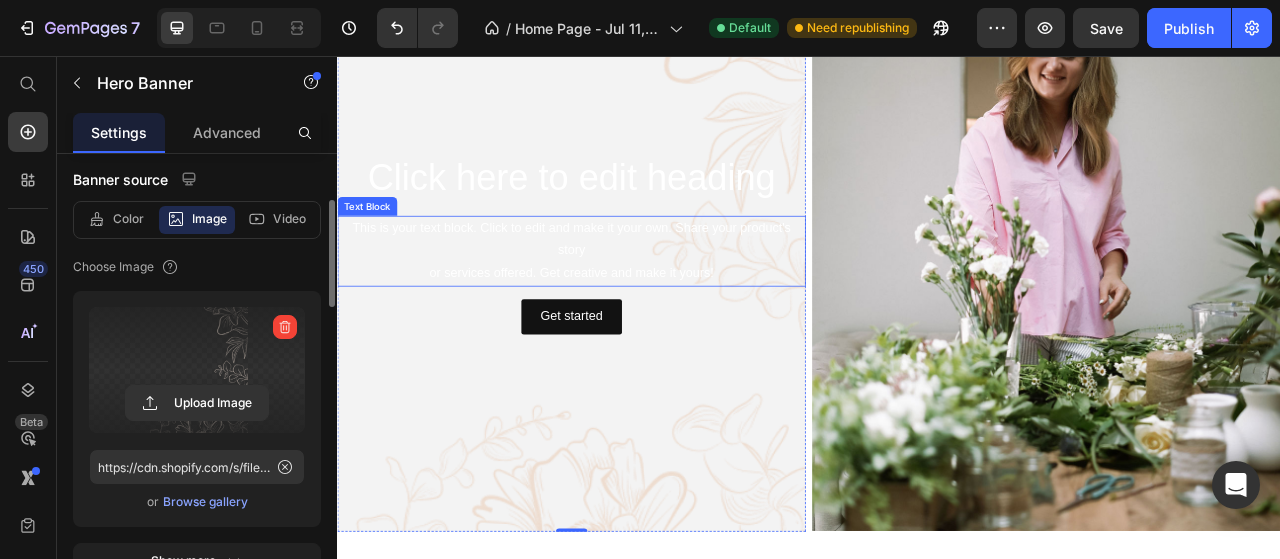 scroll, scrollTop: 100, scrollLeft: 0, axis: vertical 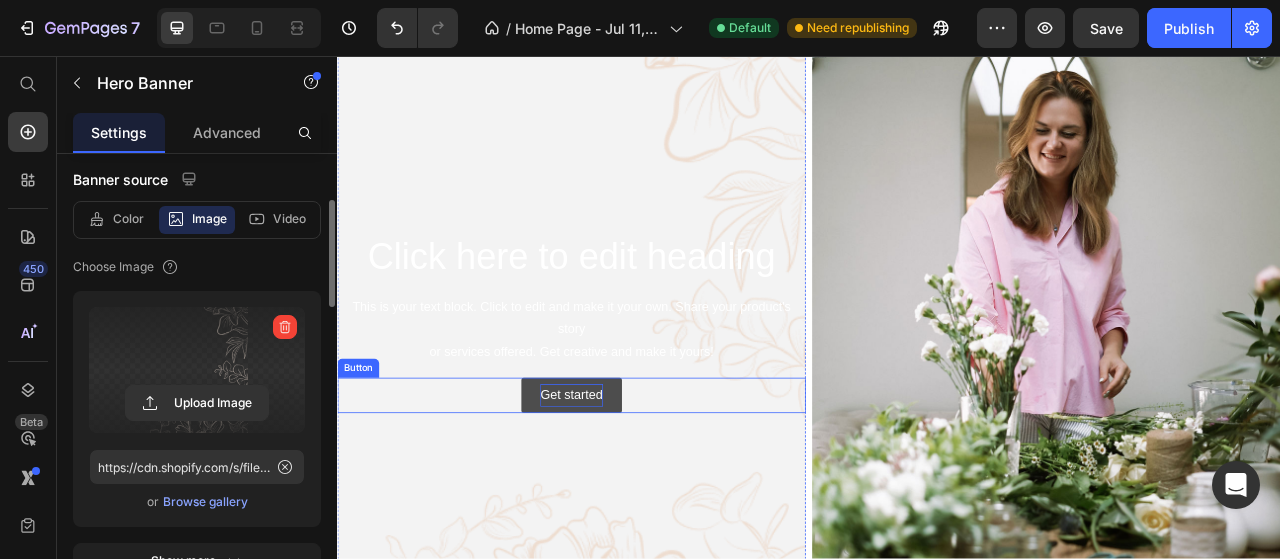 click on "Get started" at bounding box center (634, 488) 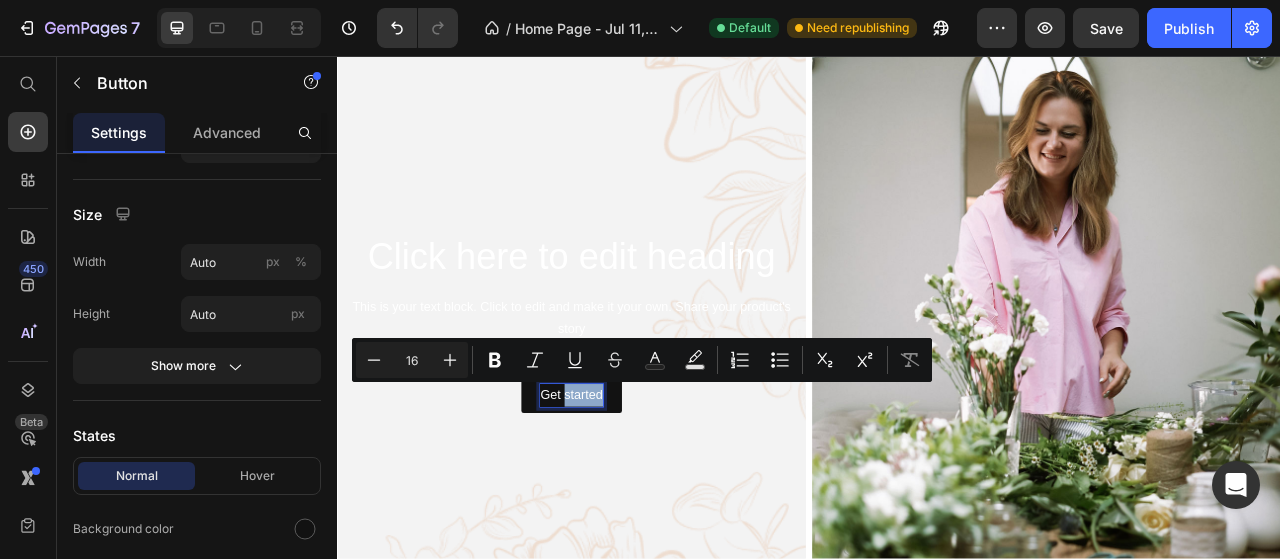 scroll, scrollTop: 0, scrollLeft: 0, axis: both 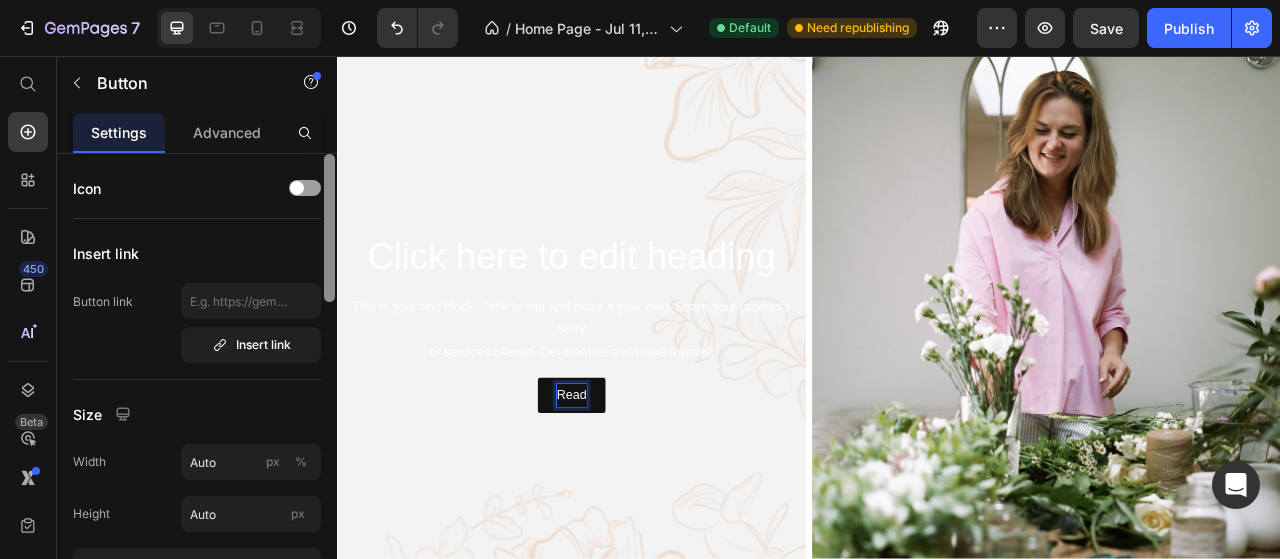 click on "Read" at bounding box center [635, 488] 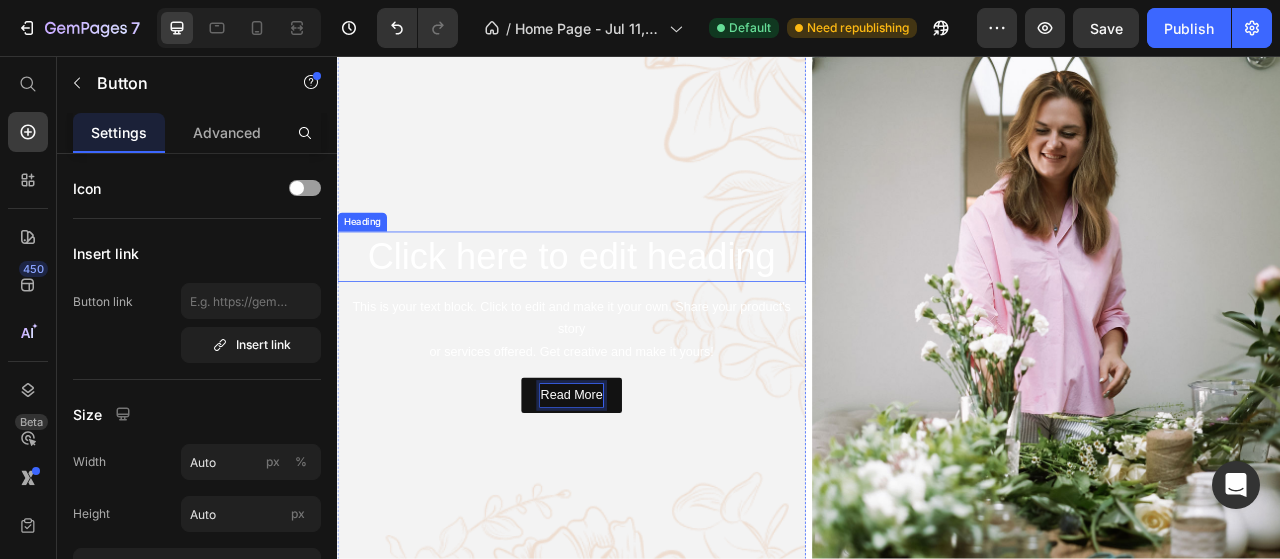 click on "Click here to edit heading" at bounding box center (635, 312) 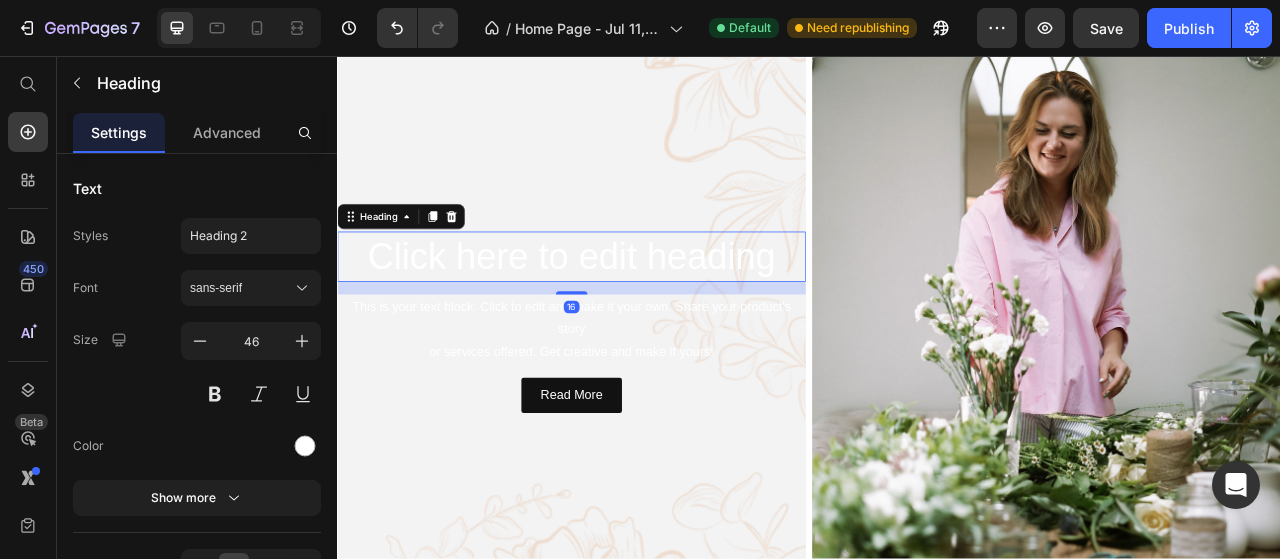 click on "Click here to edit heading" at bounding box center [635, 312] 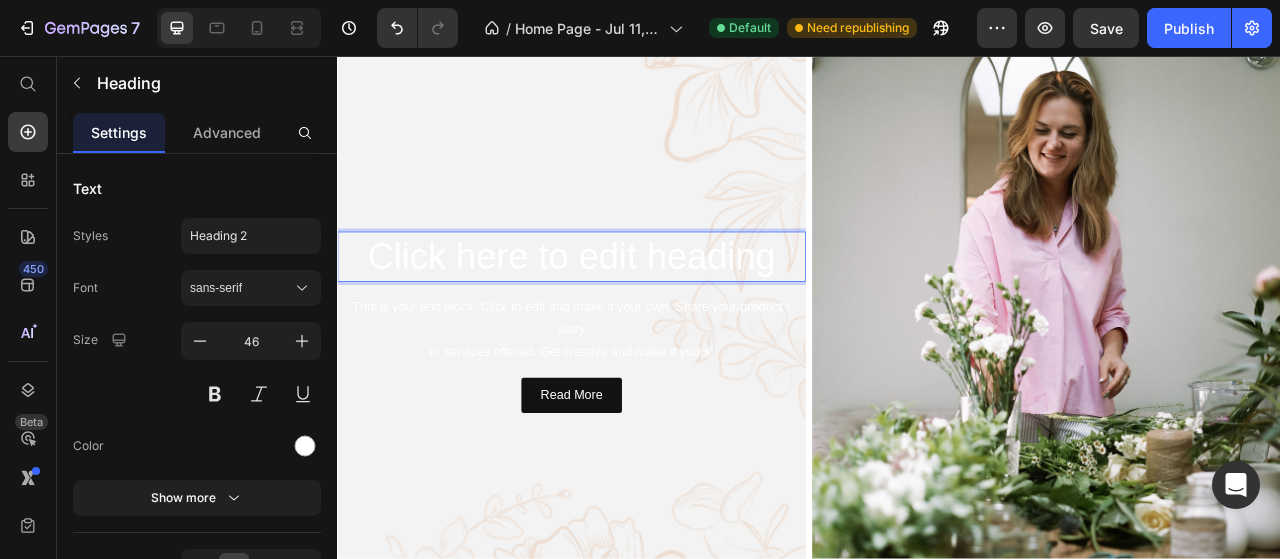click on "Click here to edit heading" at bounding box center [635, 312] 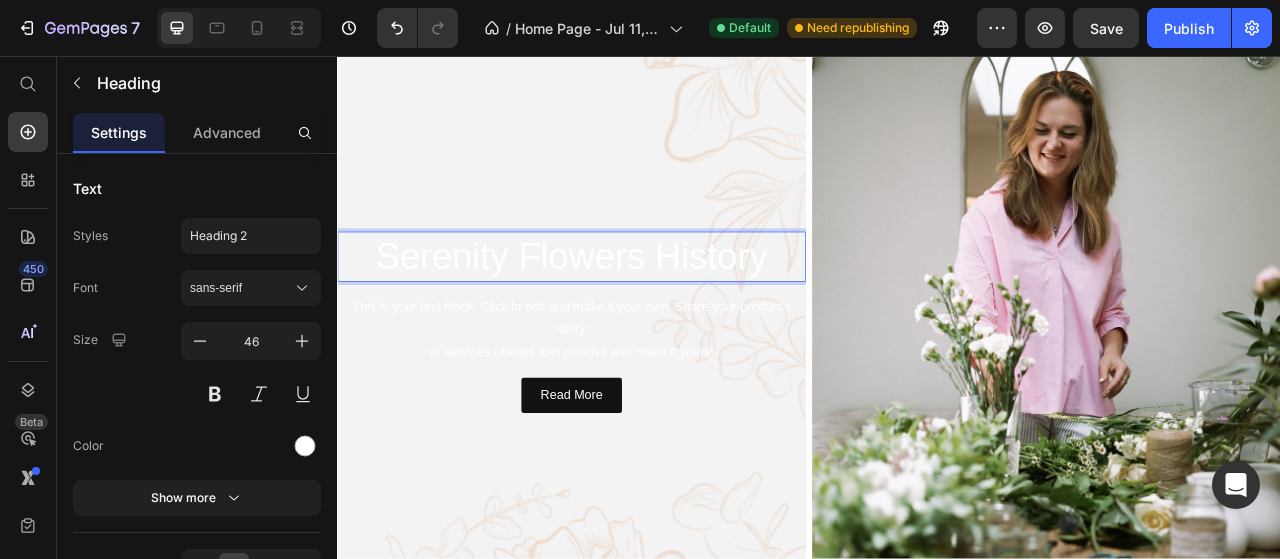 click on "Serenity Flowers History" at bounding box center [635, 312] 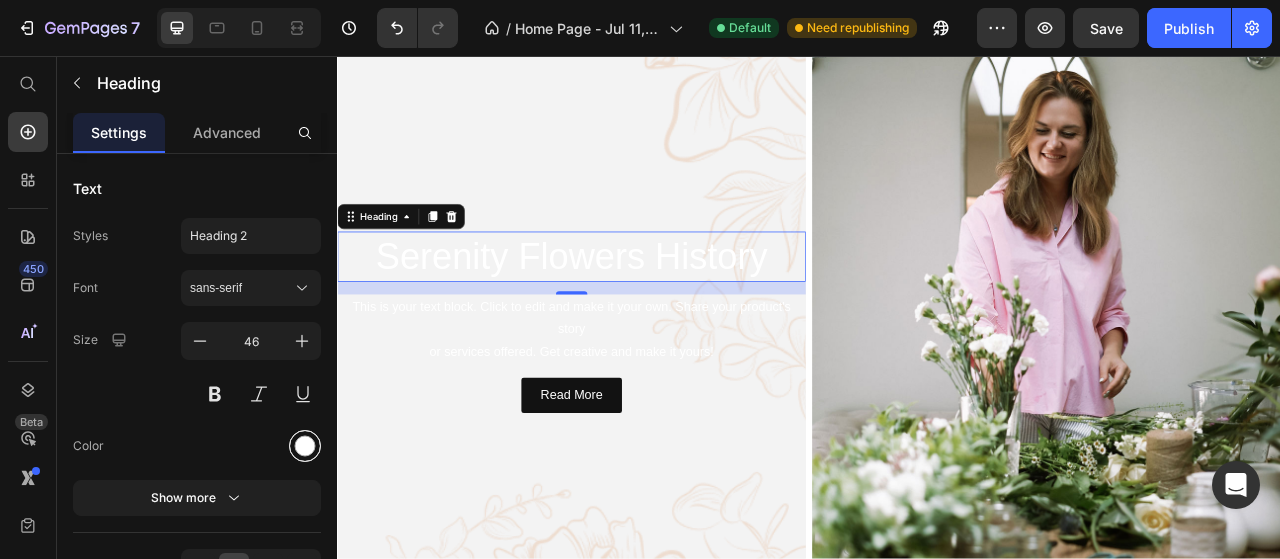 click at bounding box center (305, 446) 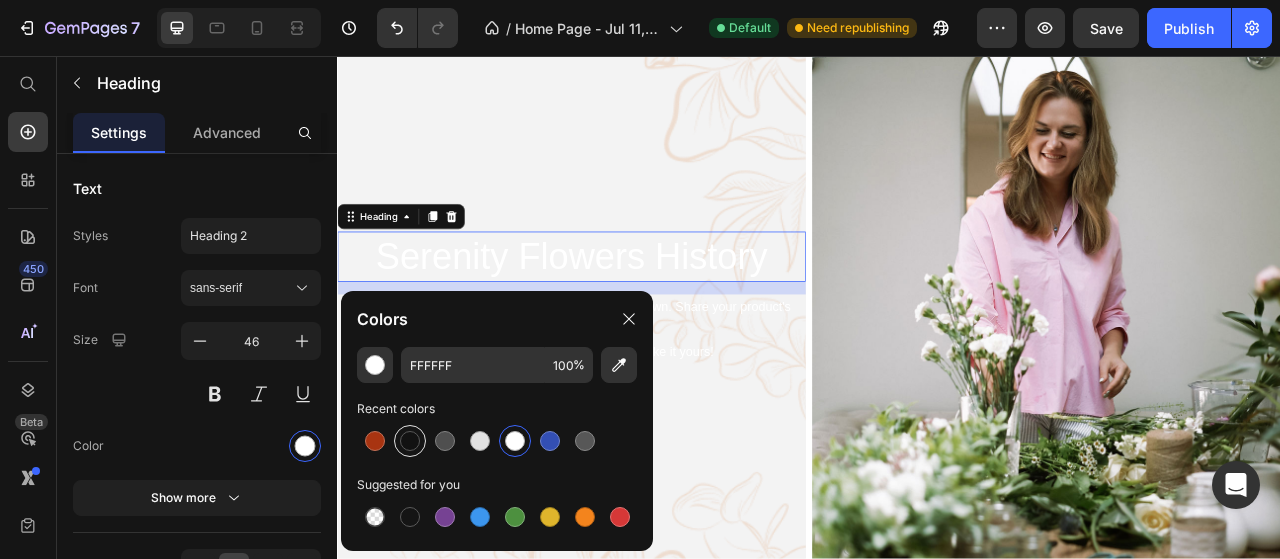 click at bounding box center [410, 441] 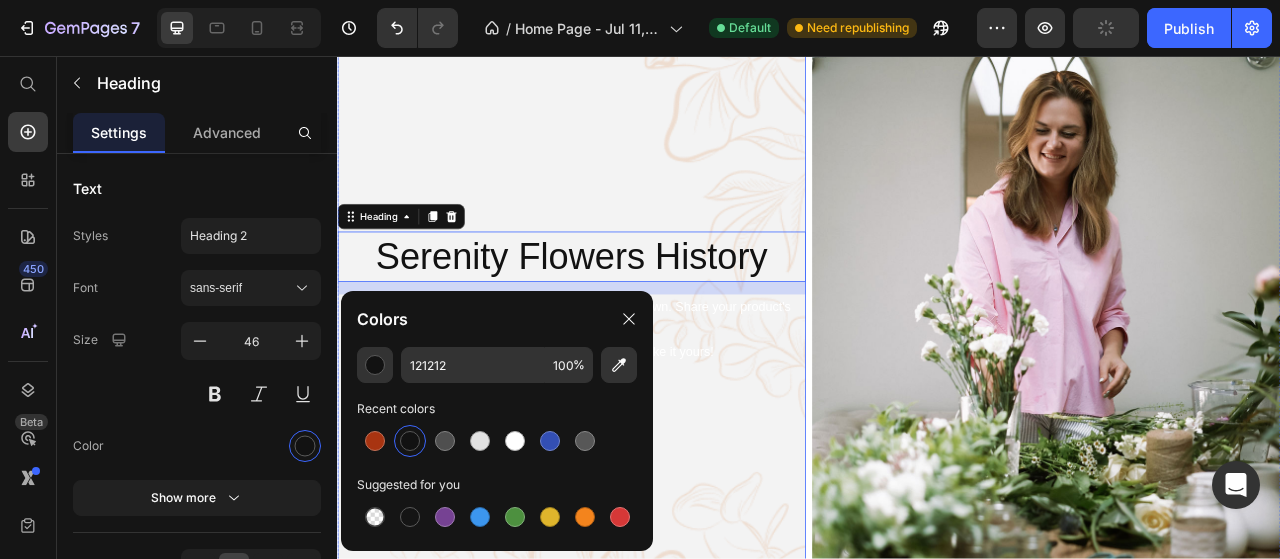 click at bounding box center (635, 395) 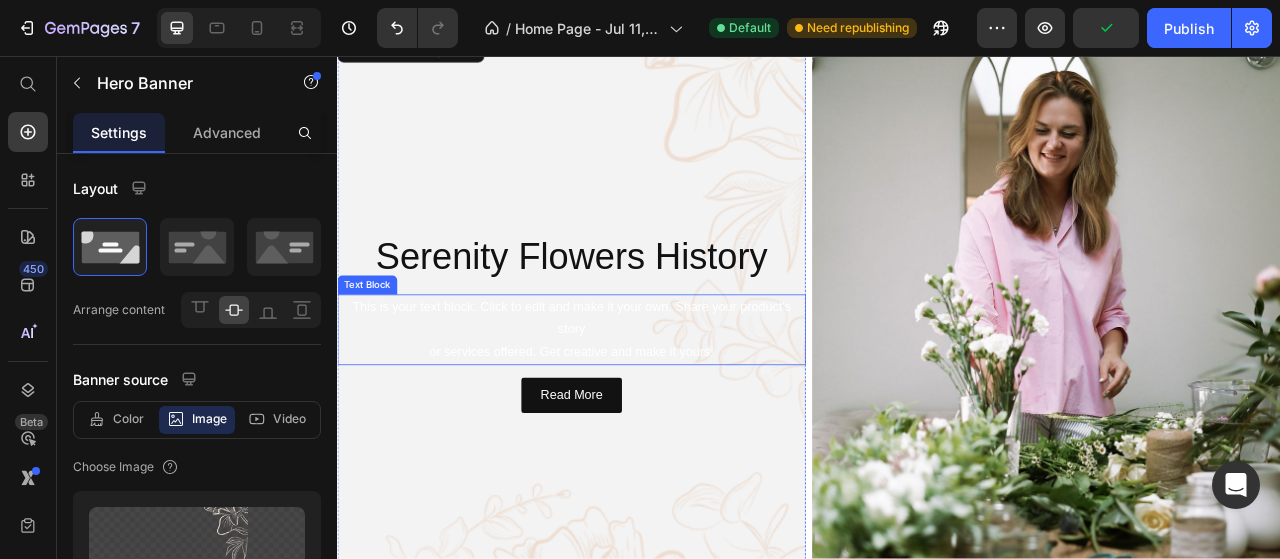click on "This is your text block. Click to edit and make it your own. Share your product's story                   or services offered. Get creative and make it yours!" at bounding box center [635, 405] 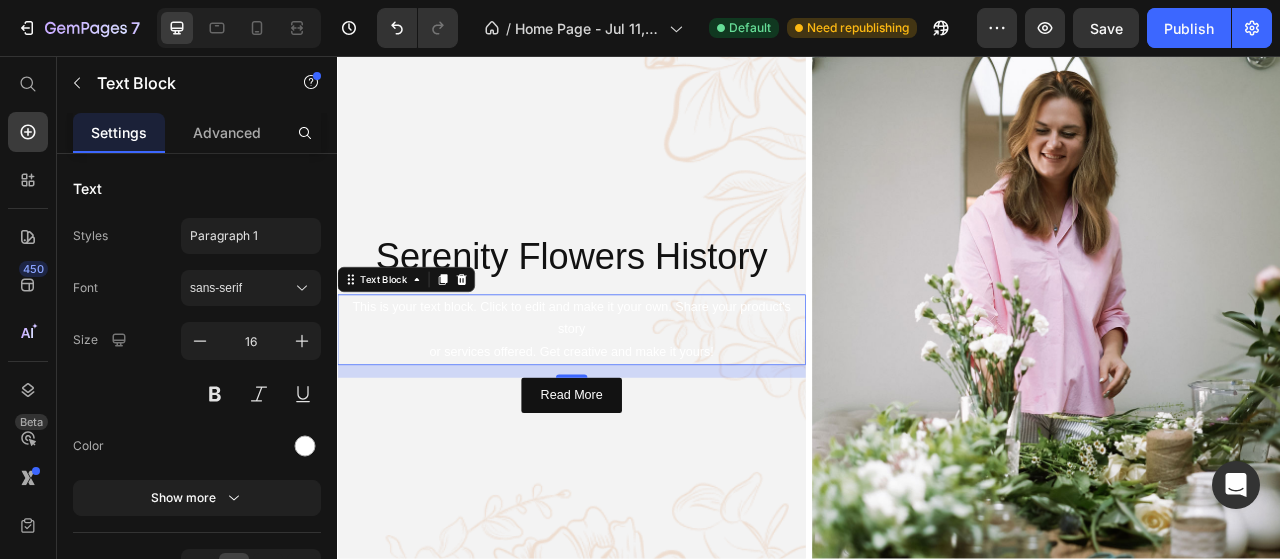 click on "This is your text block. Click to edit and make it your own. Share your product's story                   or services offered. Get creative and make it yours!" at bounding box center (635, 405) 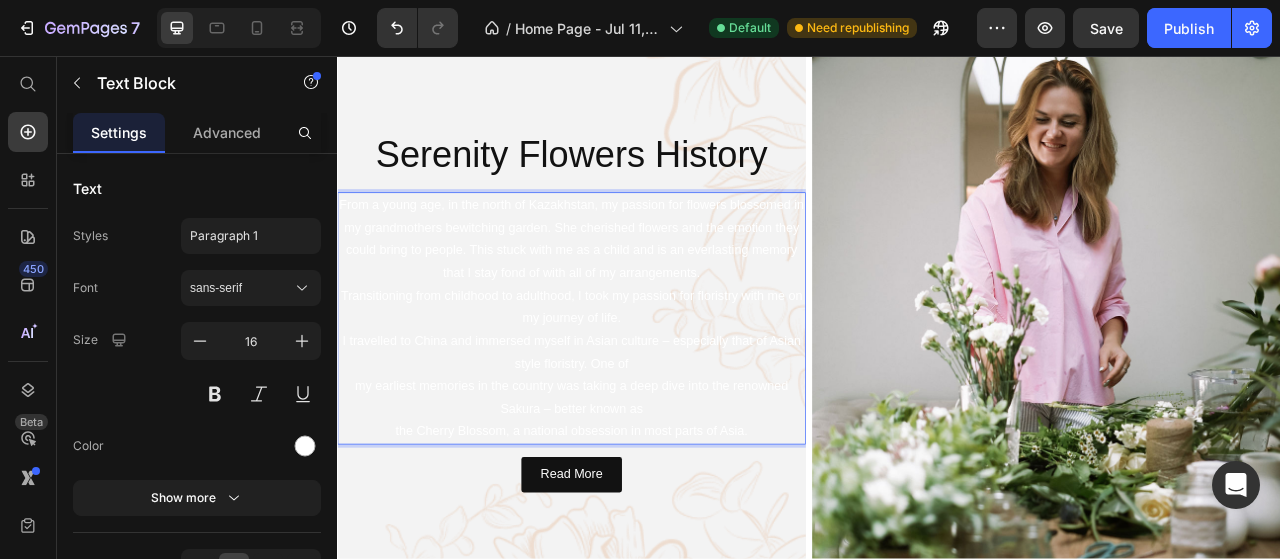 scroll, scrollTop: 100, scrollLeft: 0, axis: vertical 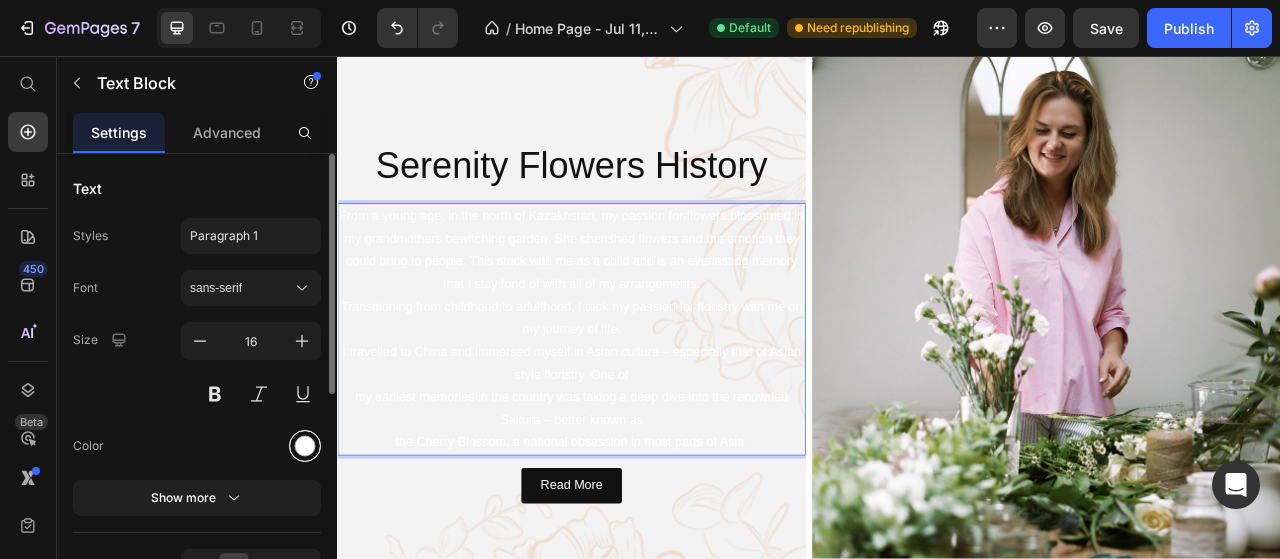 click at bounding box center (305, 446) 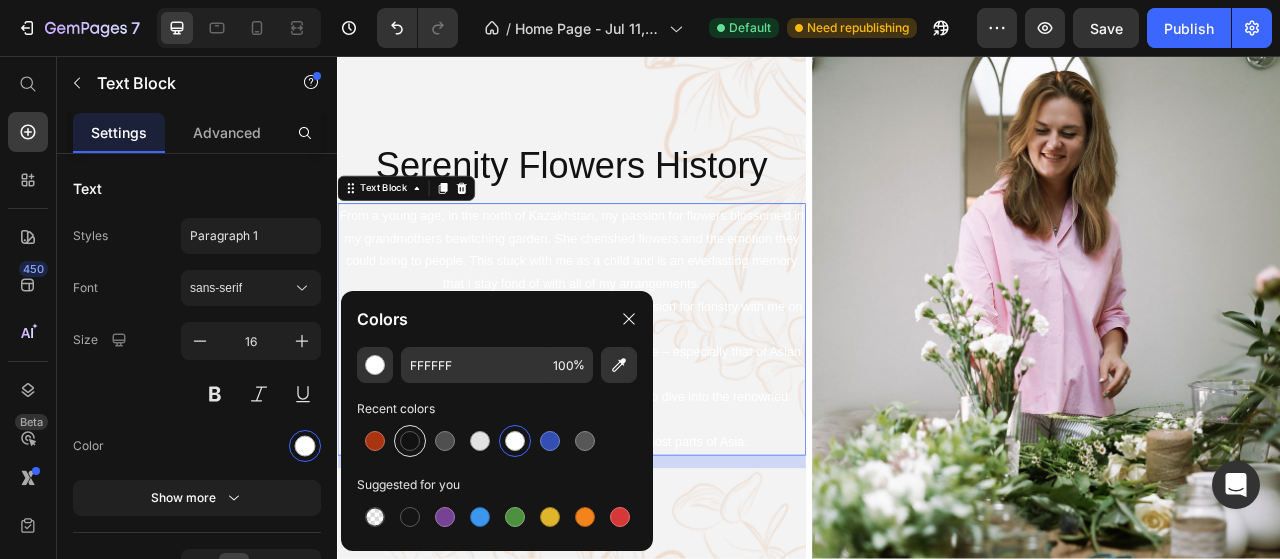 click at bounding box center (410, 441) 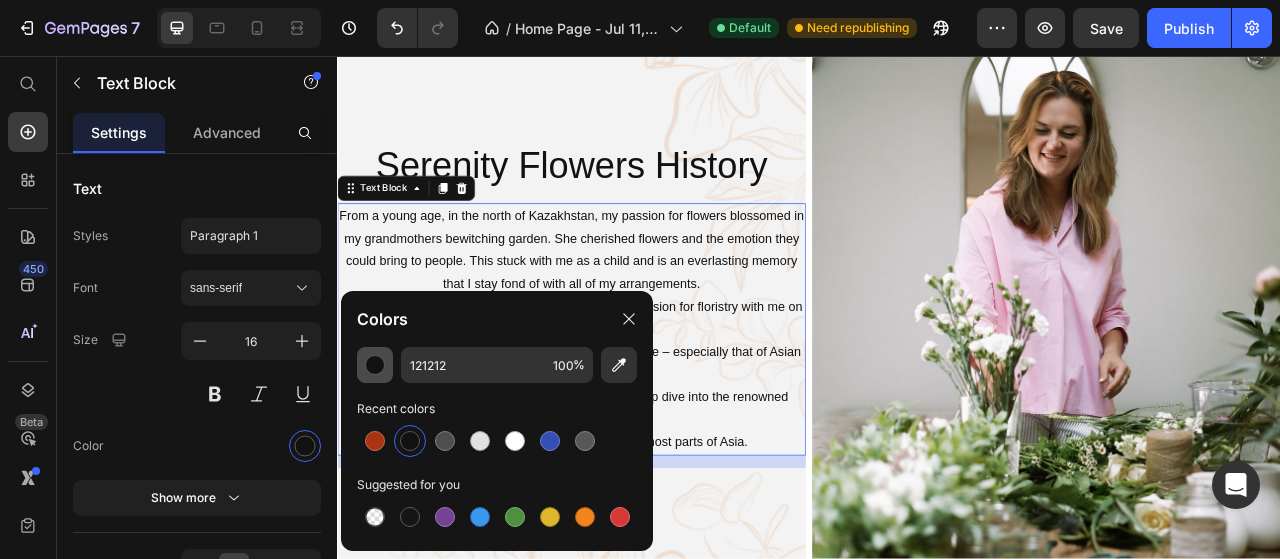 click at bounding box center (375, 365) 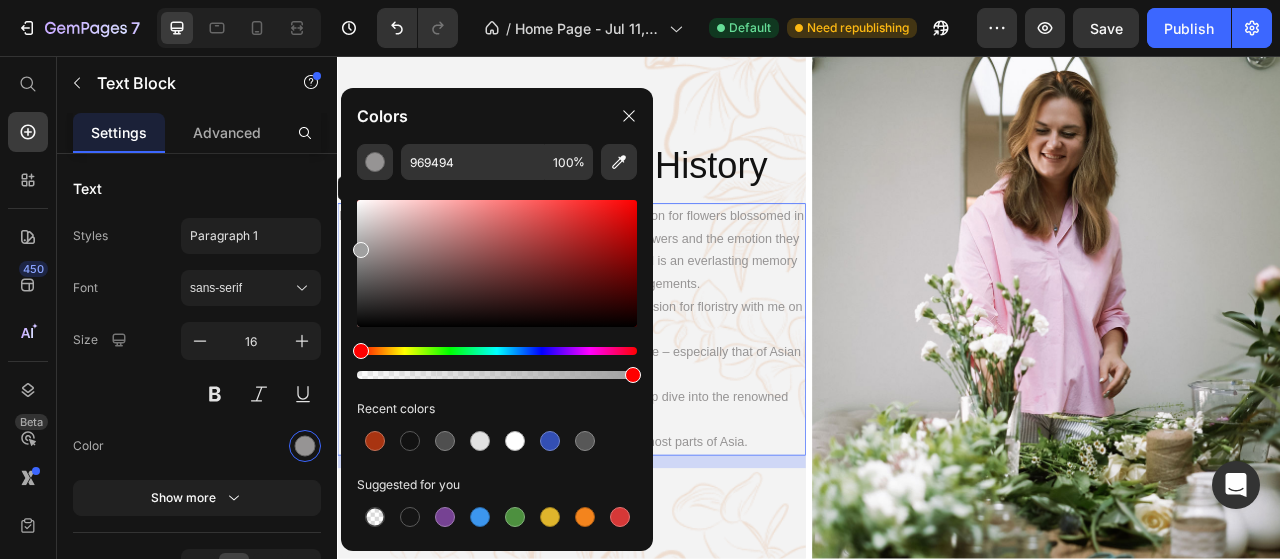 type on "A0A0A0" 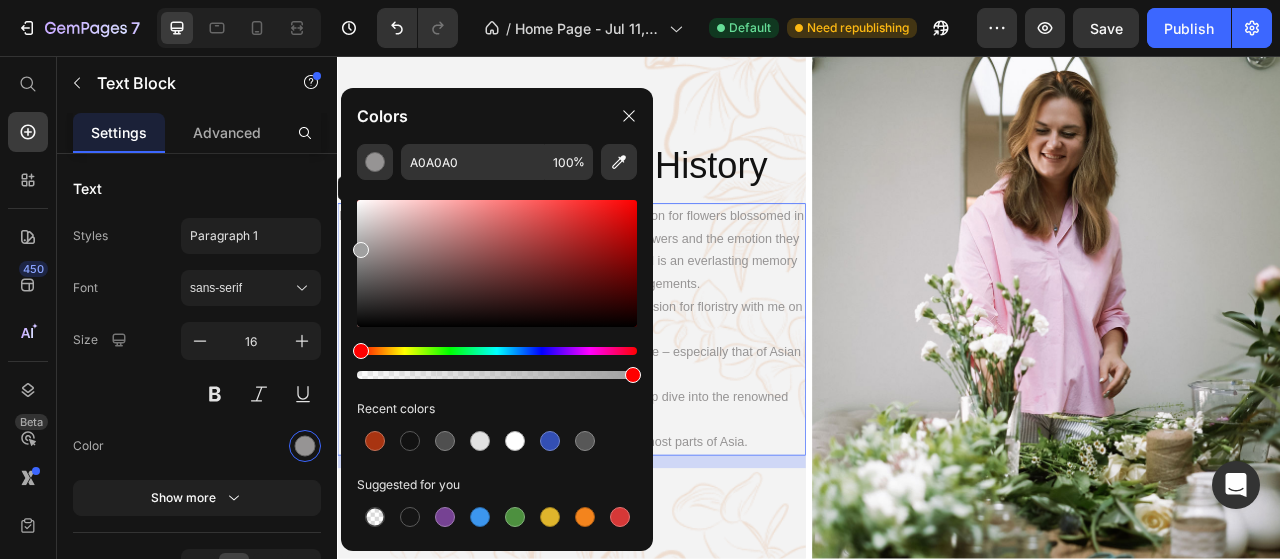 drag, startPoint x: 364, startPoint y: 321, endPoint x: 357, endPoint y: 246, distance: 75.32596 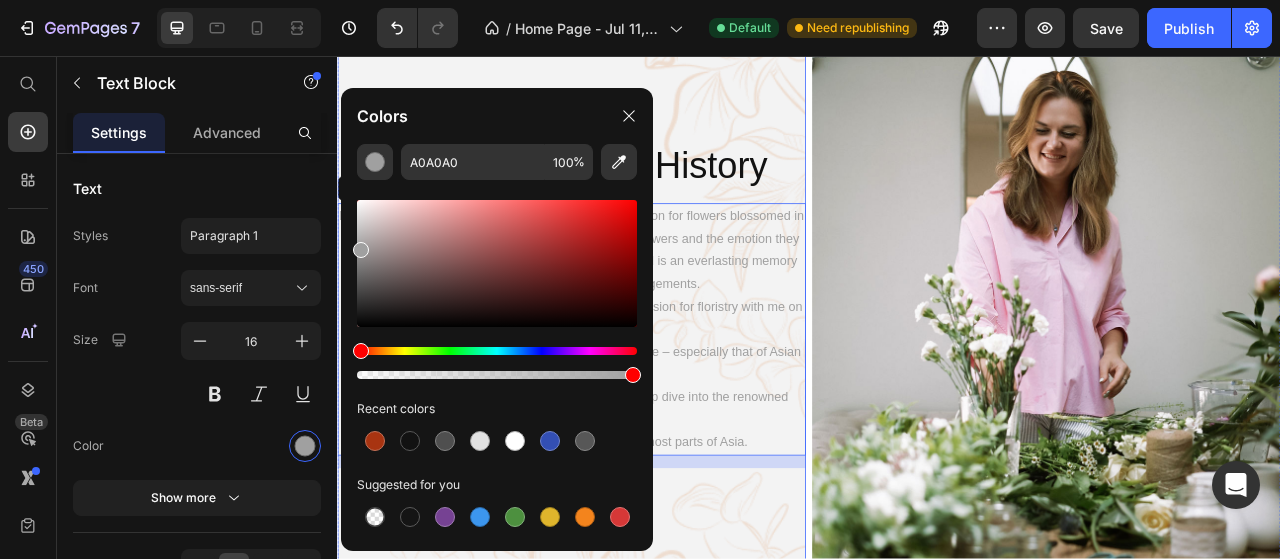 click on "Serenity Flowers History Heading From a young age, in the north of Kazakhstan, my passion for flowers blossomed in my grandmothers bewitching garden. She cherished flowers and the emotion they could bring to people. This stuck with me as a child and is an everlasting memory that I stay fond of with all of my arrangements. Transitioning from childhood to adulthood, I took my passion for floristry with me on my journey of life. I travelled to China and immersed myself in Asian culture – especially that of Asian style floristry. One of my earliest memories in the country was taking a deep dive into the renowned Sakura – better known as the Cherry Blossom, a national obsession in most parts of Asia. Text Block   16 Read More Button" at bounding box center [635, 395] 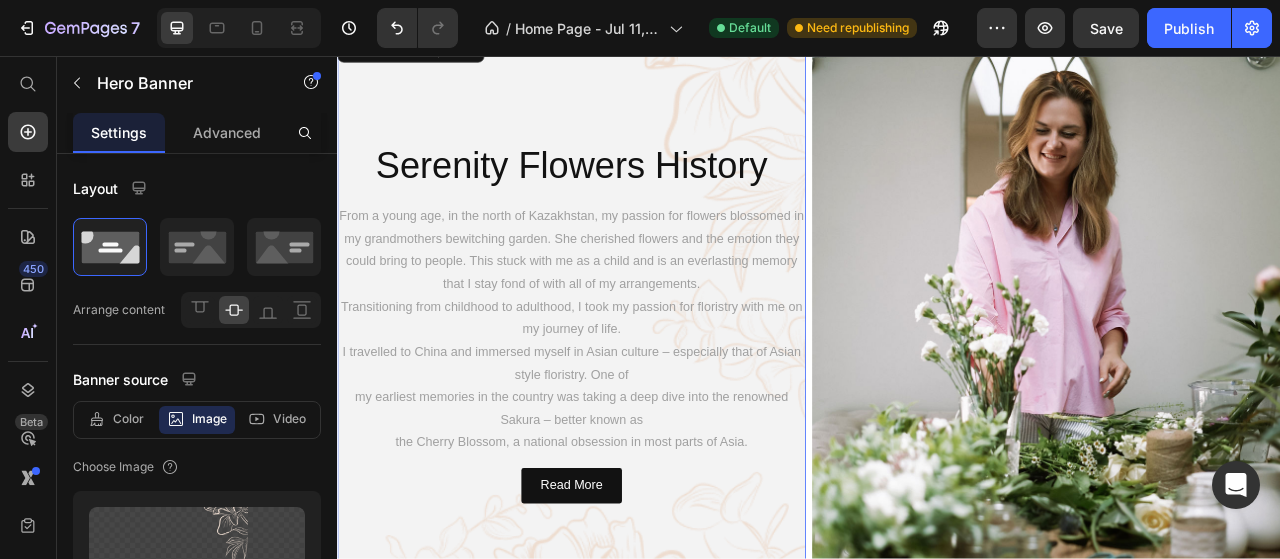 scroll, scrollTop: 200, scrollLeft: 0, axis: vertical 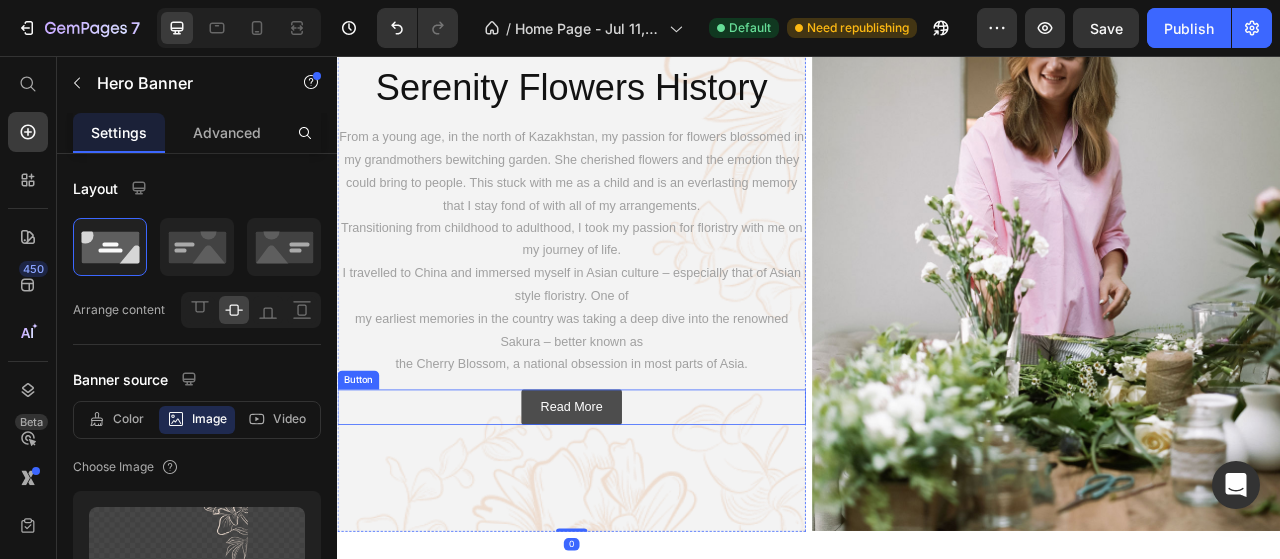 click on "Read More" at bounding box center (634, 503) 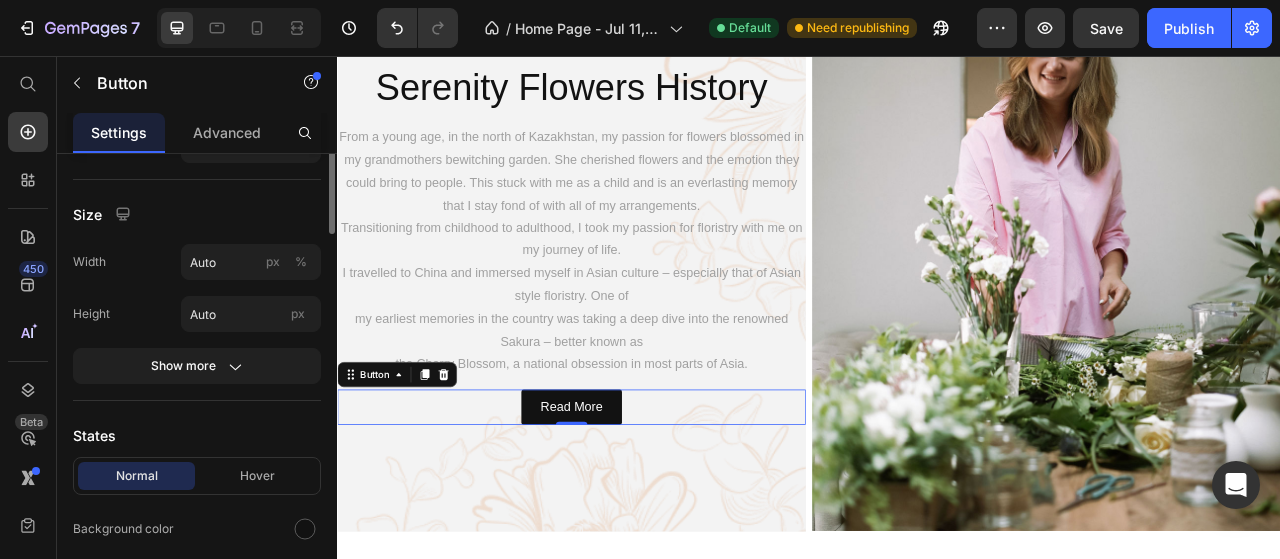 scroll, scrollTop: 100, scrollLeft: 0, axis: vertical 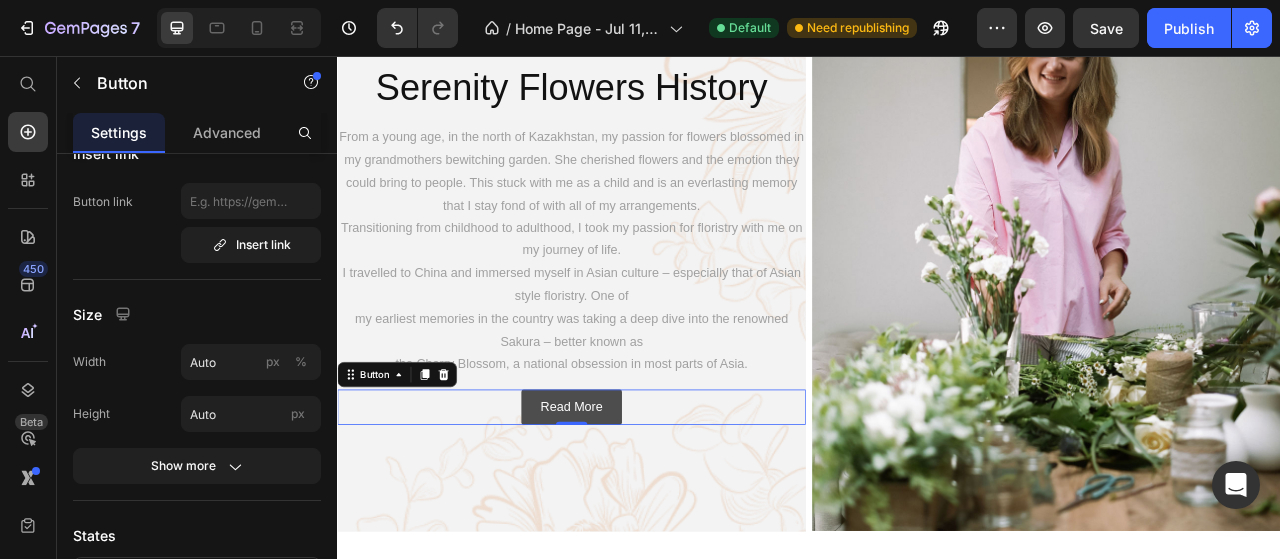 click on "Read More" at bounding box center [634, 503] 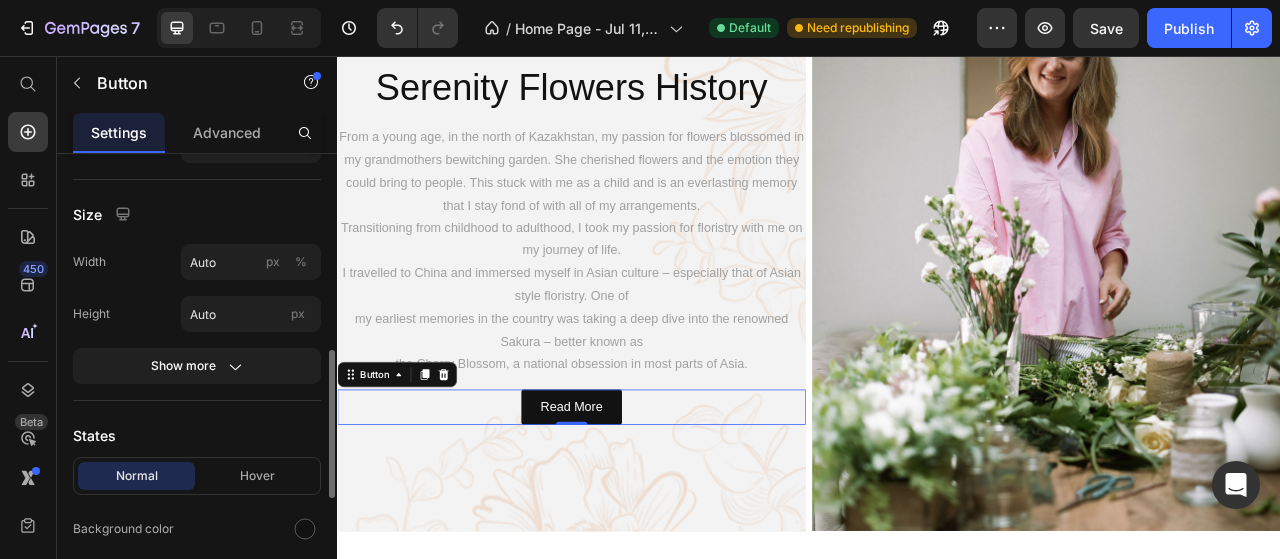 scroll, scrollTop: 300, scrollLeft: 0, axis: vertical 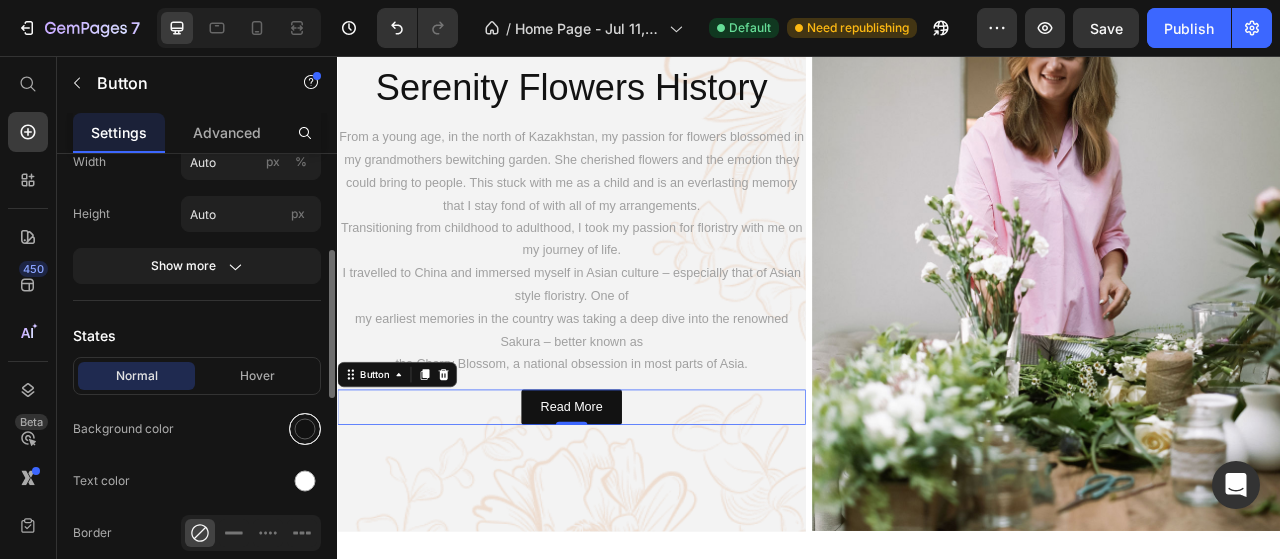 click at bounding box center (305, 429) 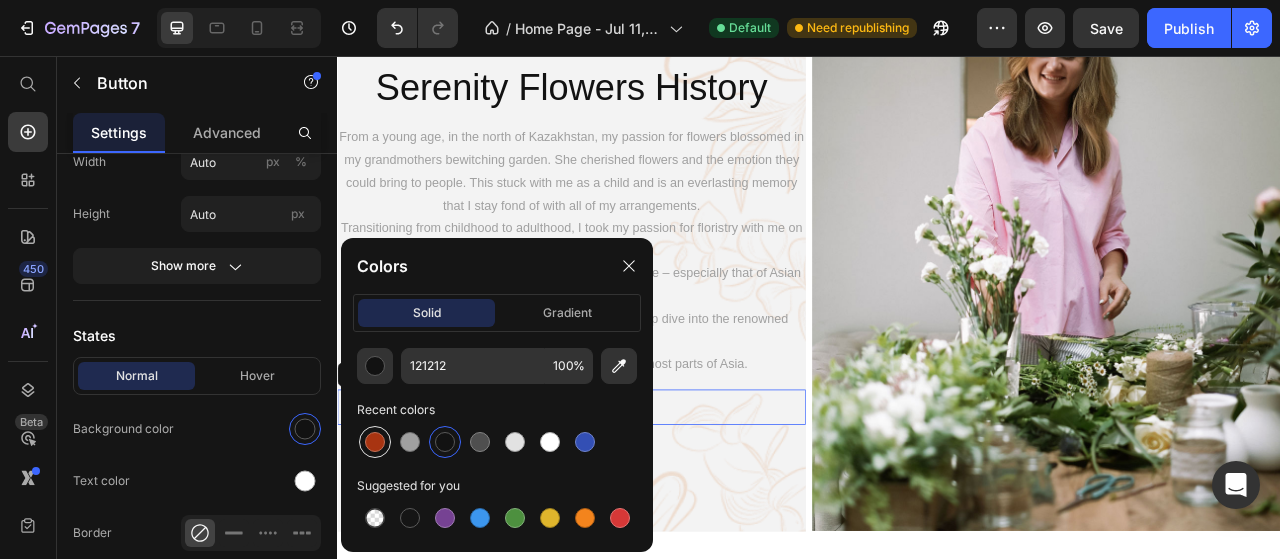 click at bounding box center [375, 442] 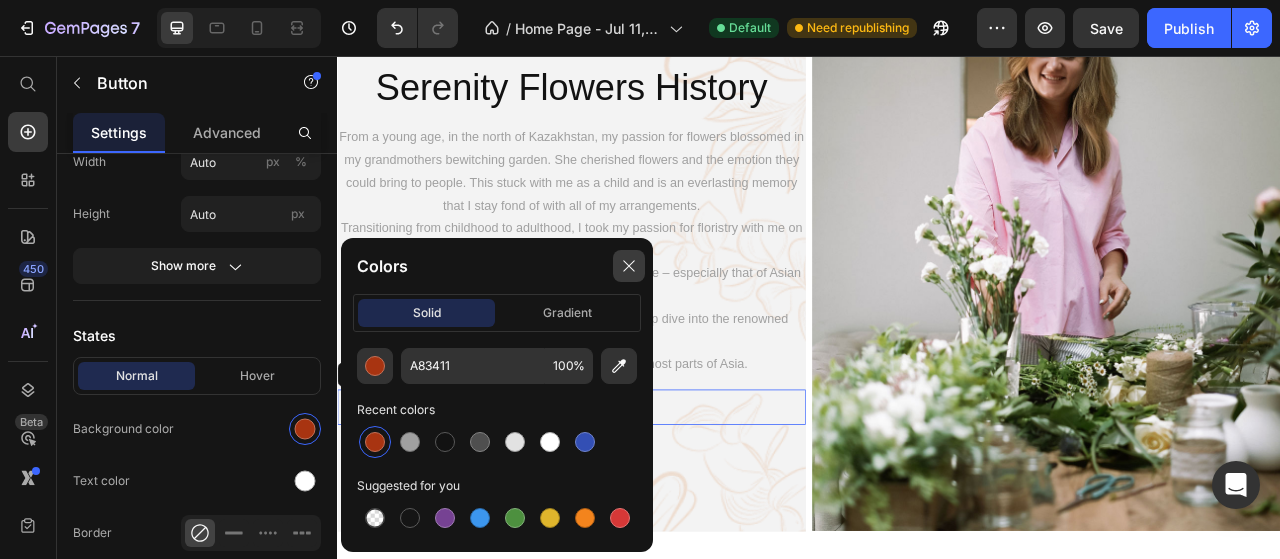 click at bounding box center (629, 266) 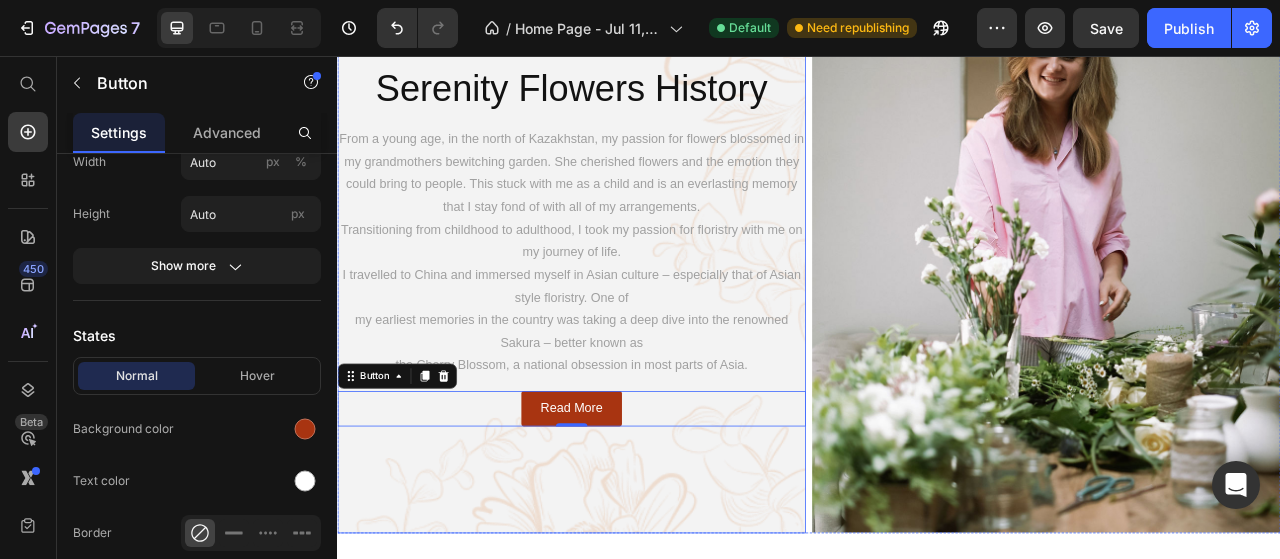 scroll, scrollTop: 100, scrollLeft: 0, axis: vertical 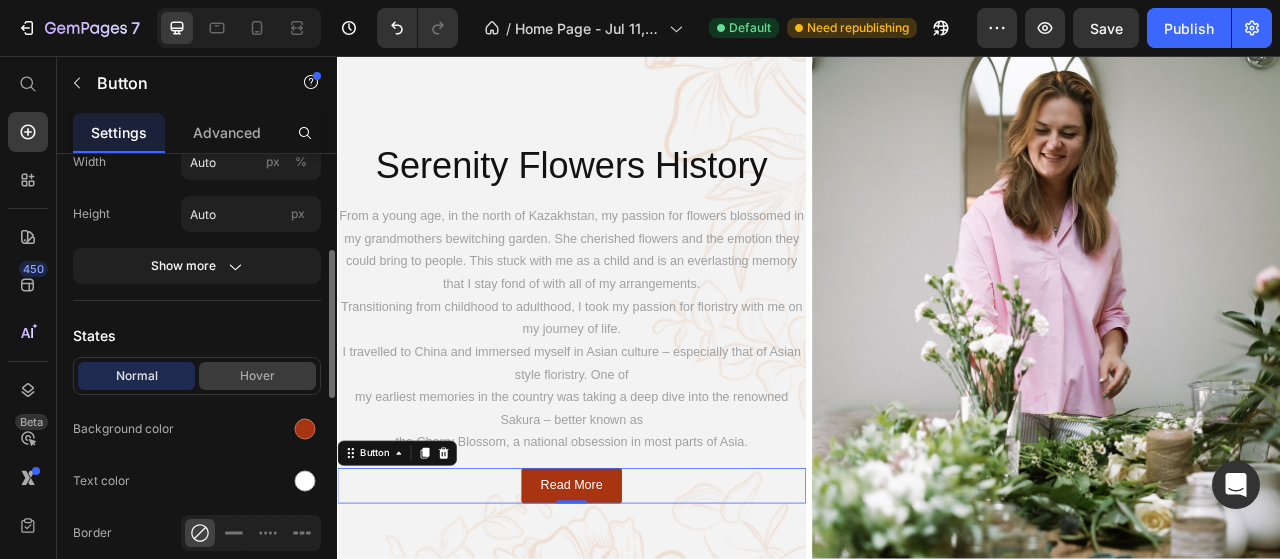 click on "Hover" at bounding box center [257, 376] 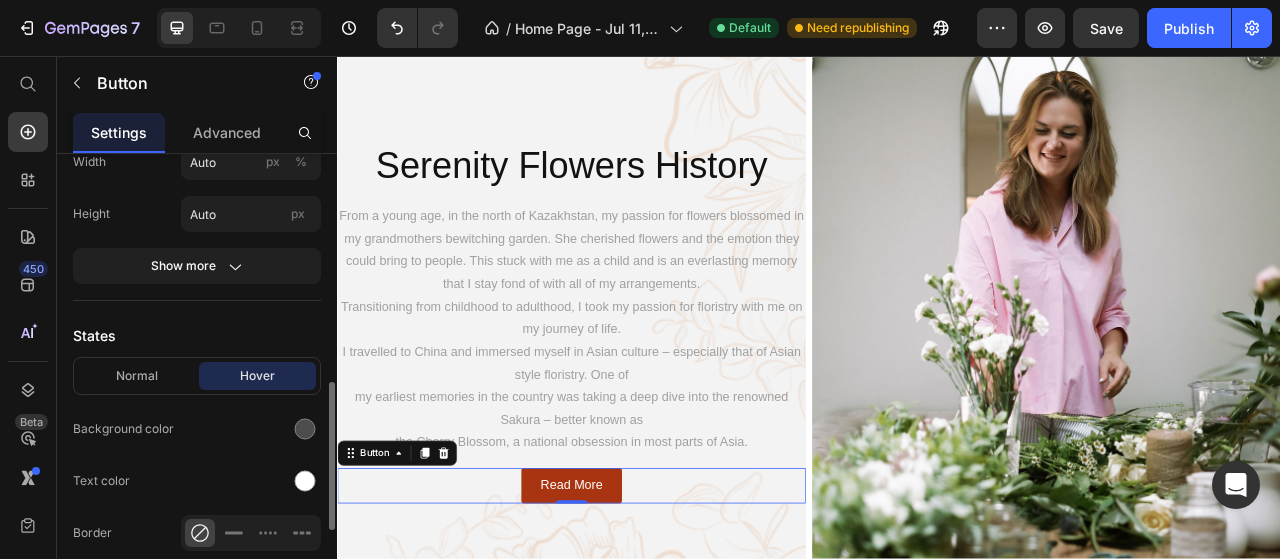 scroll, scrollTop: 400, scrollLeft: 0, axis: vertical 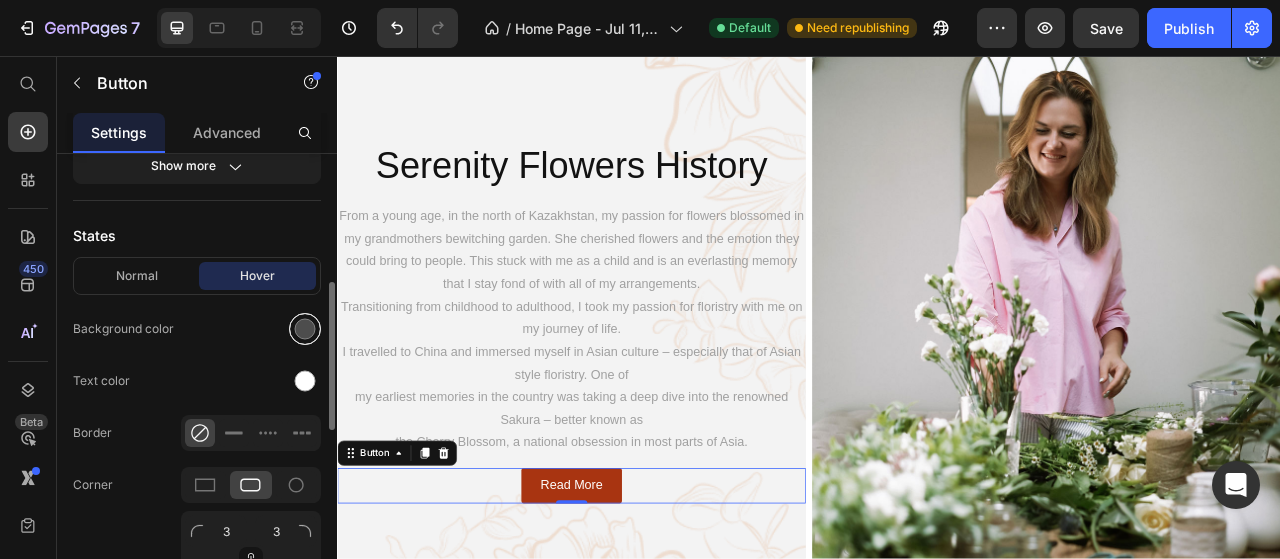 click at bounding box center [305, 329] 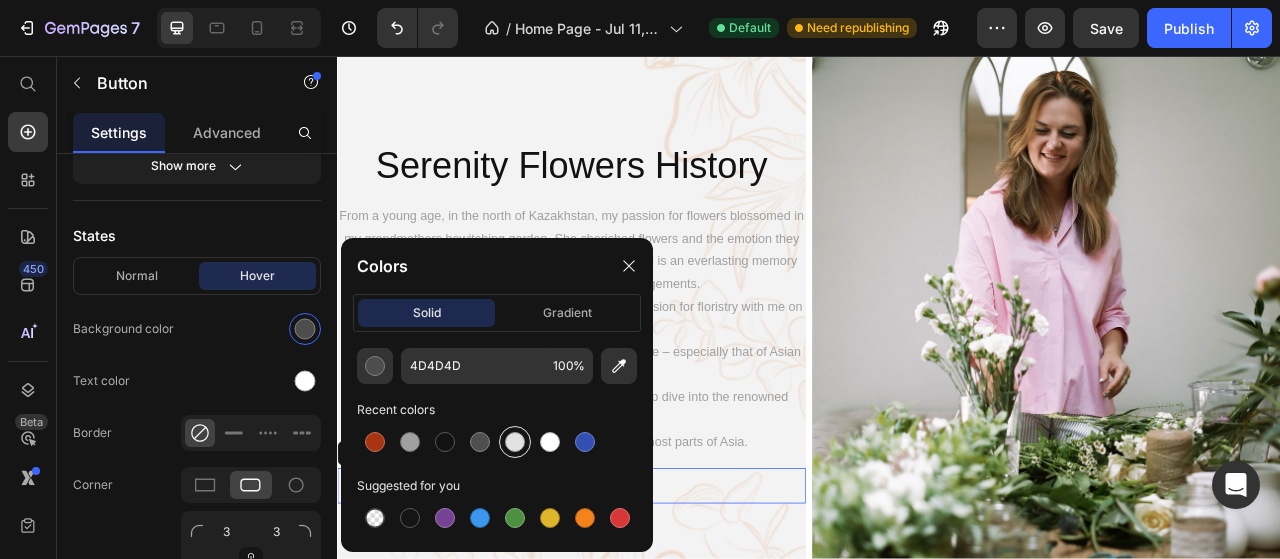 click at bounding box center [515, 442] 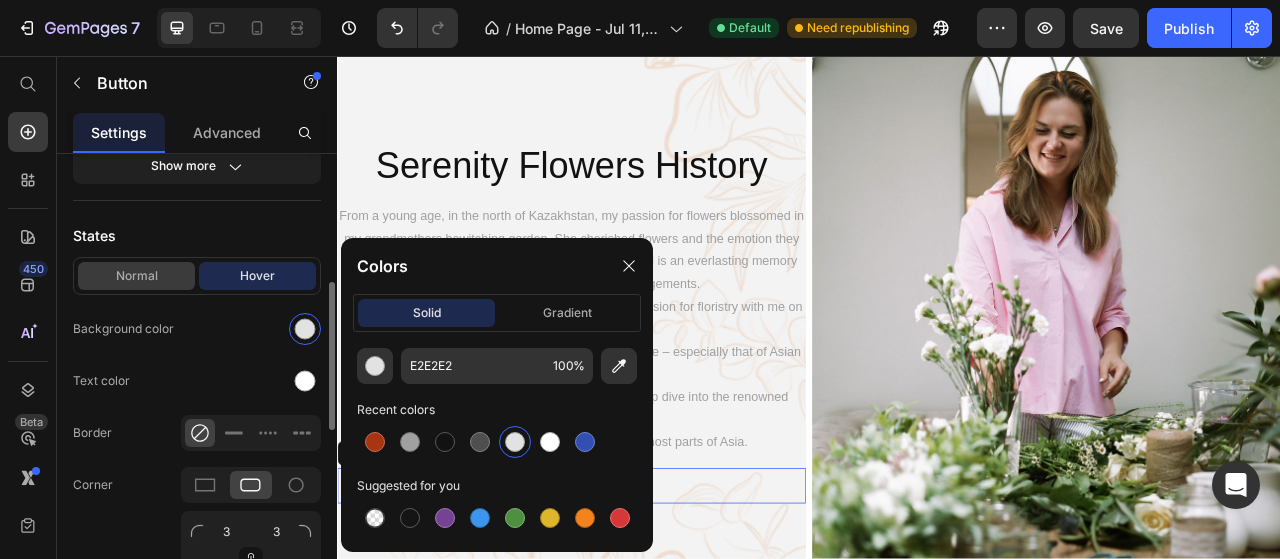 click on "Normal" at bounding box center (136, 276) 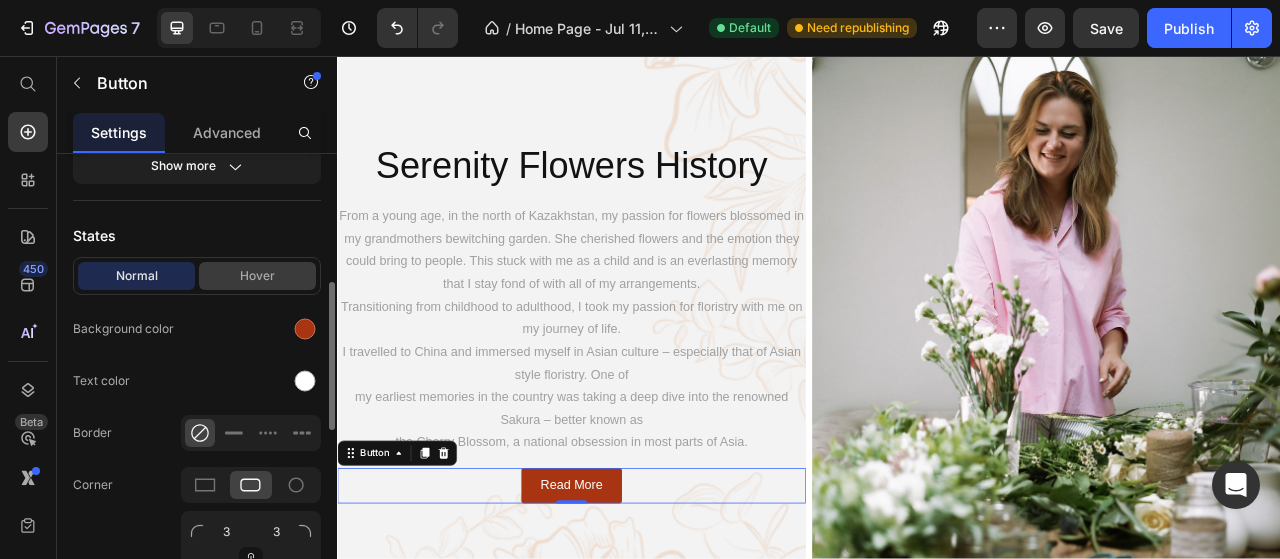 click on "Hover" at bounding box center (257, 276) 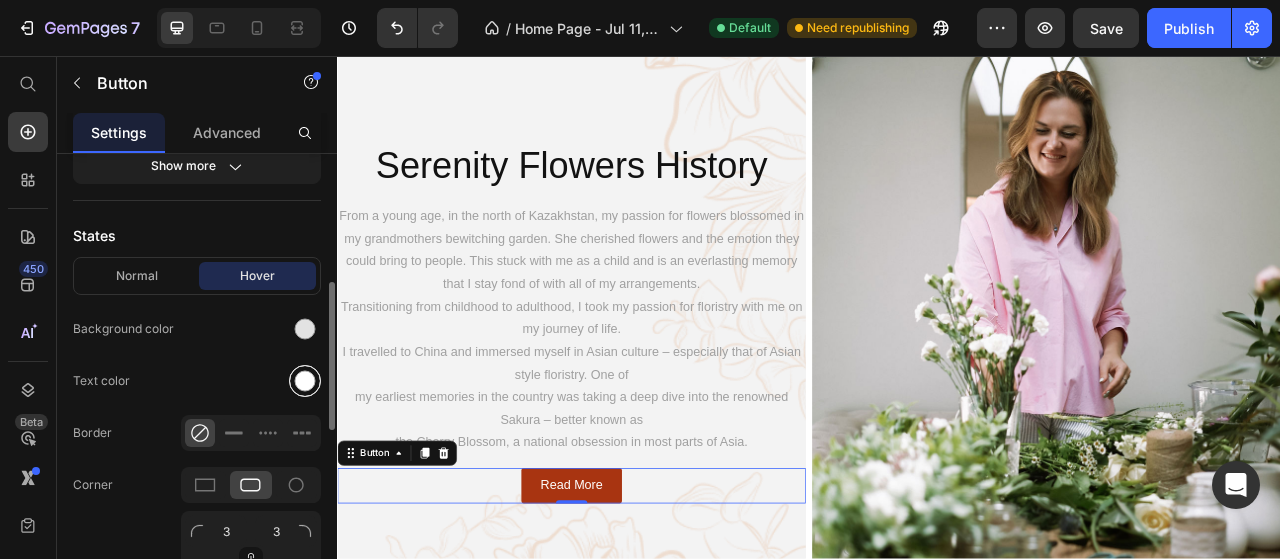 click at bounding box center (305, 381) 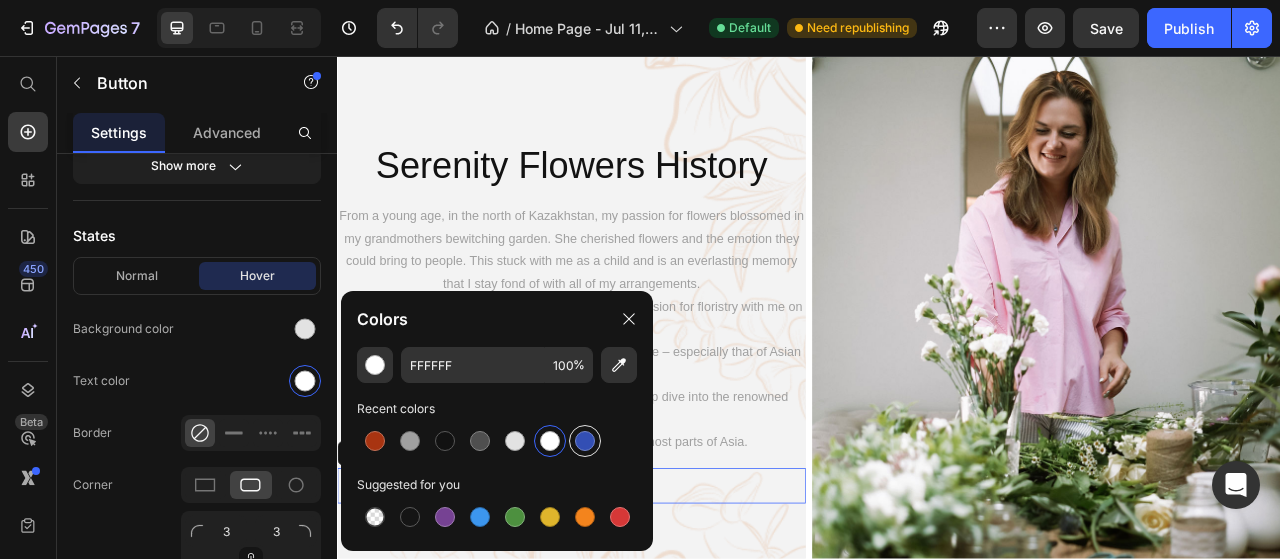 click at bounding box center (585, 441) 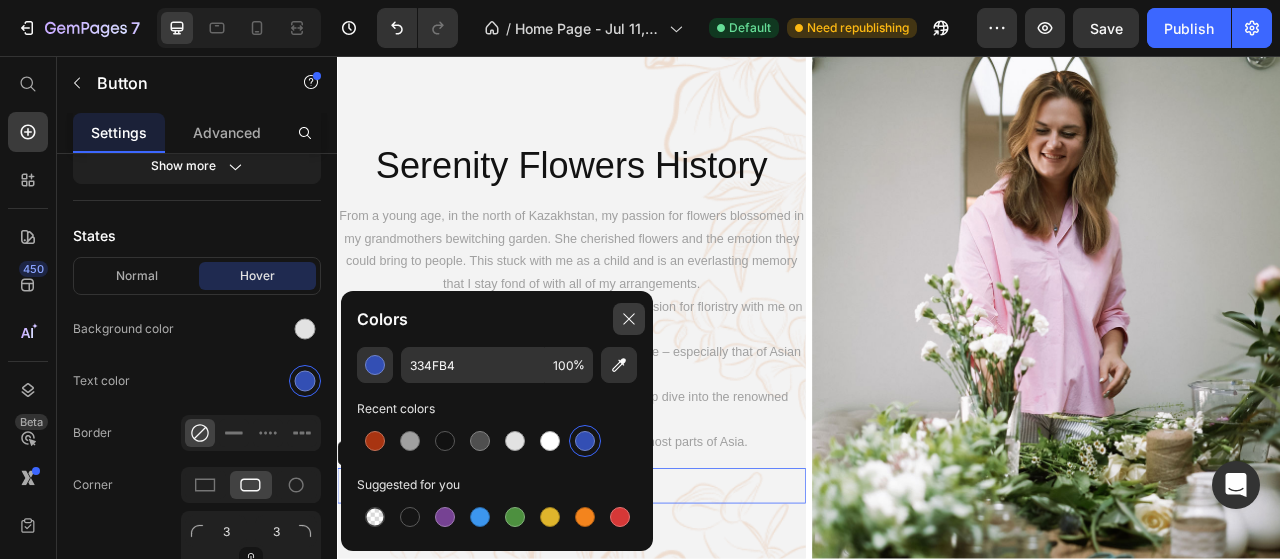 click 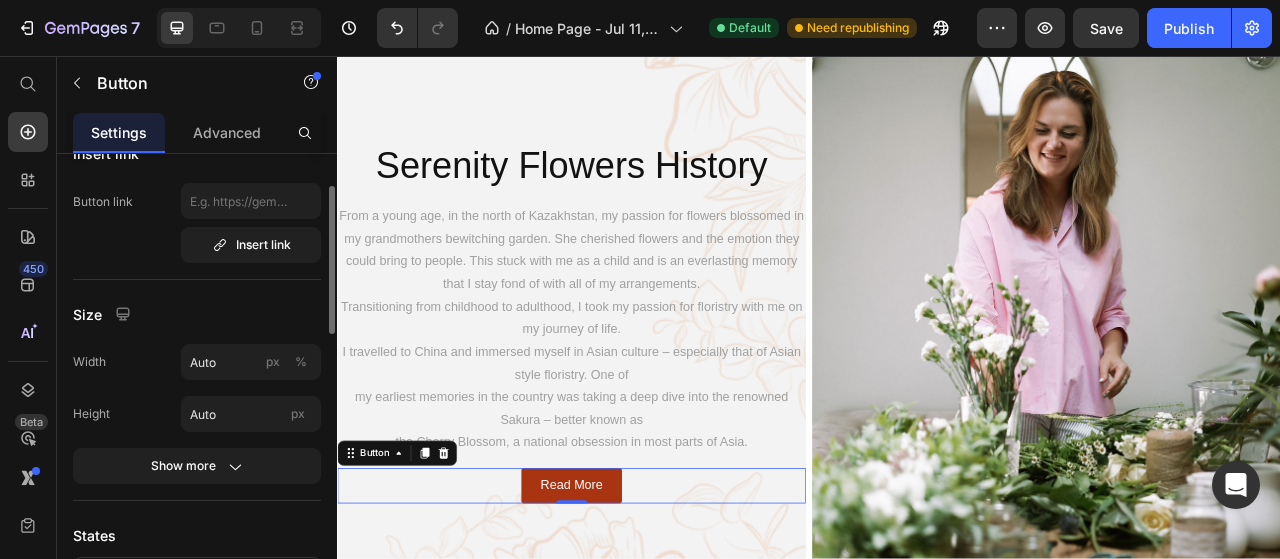 scroll, scrollTop: 0, scrollLeft: 0, axis: both 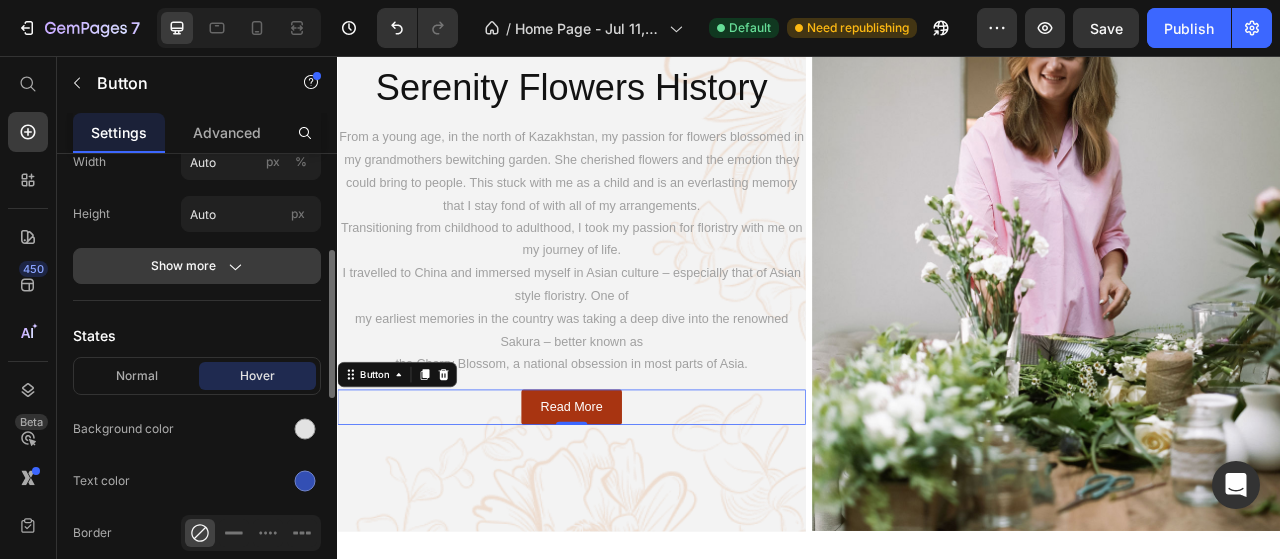 click on "Show more" at bounding box center [197, 266] 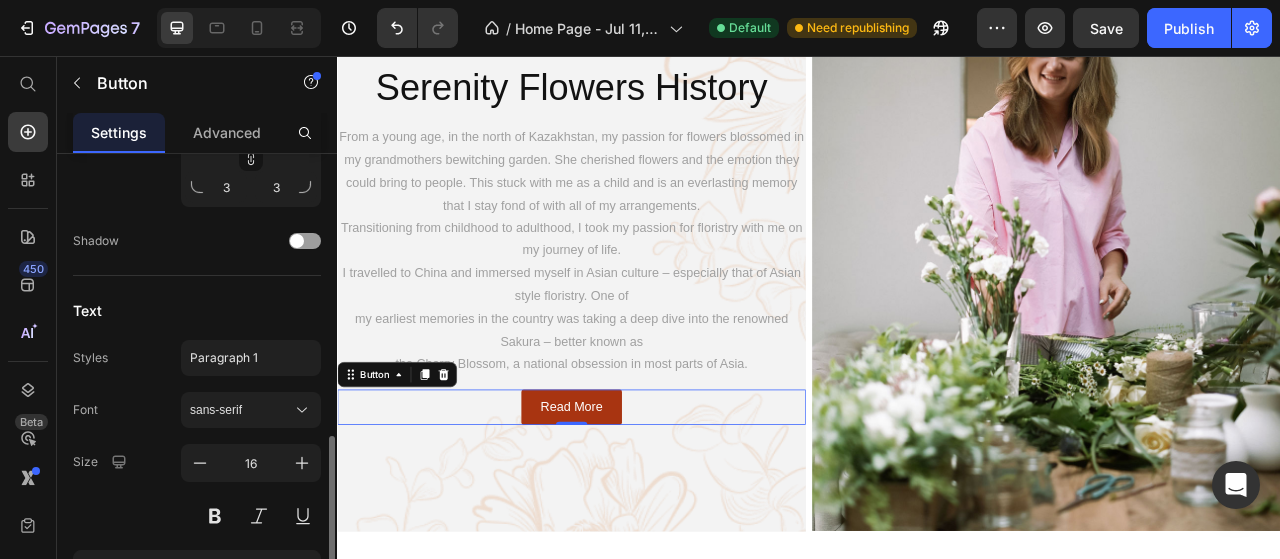 scroll, scrollTop: 1100, scrollLeft: 0, axis: vertical 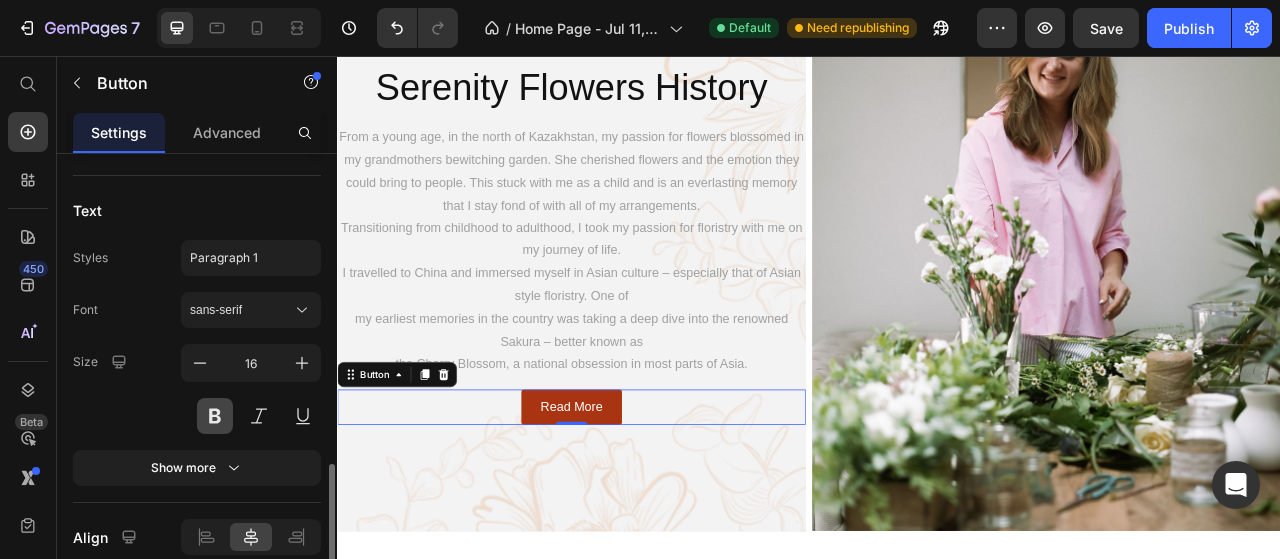 click at bounding box center [215, 416] 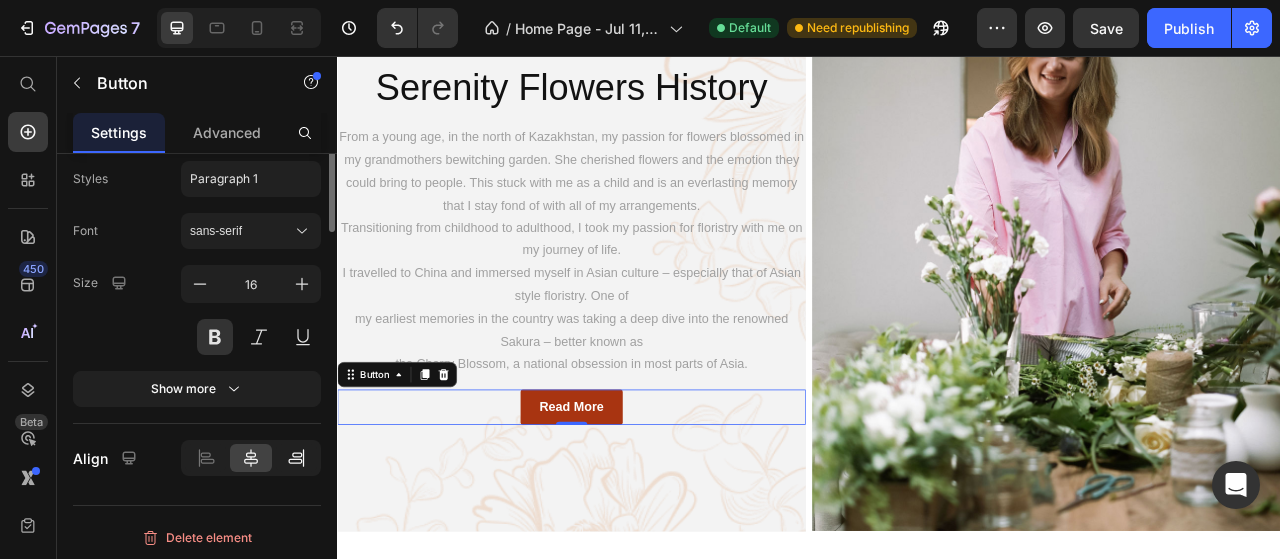 scroll, scrollTop: 879, scrollLeft: 0, axis: vertical 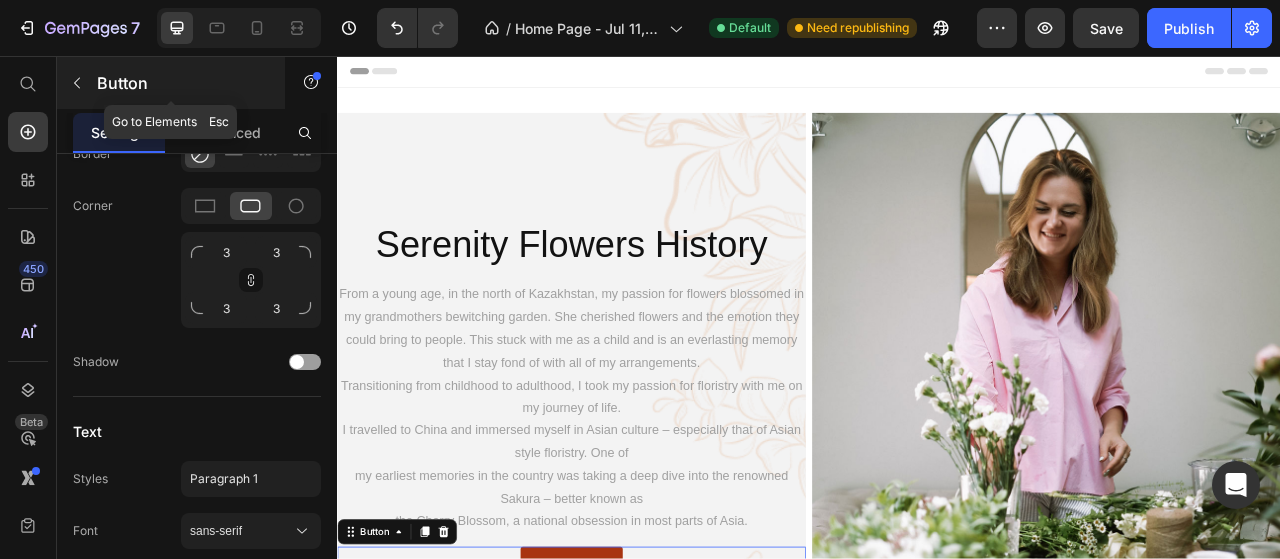 click 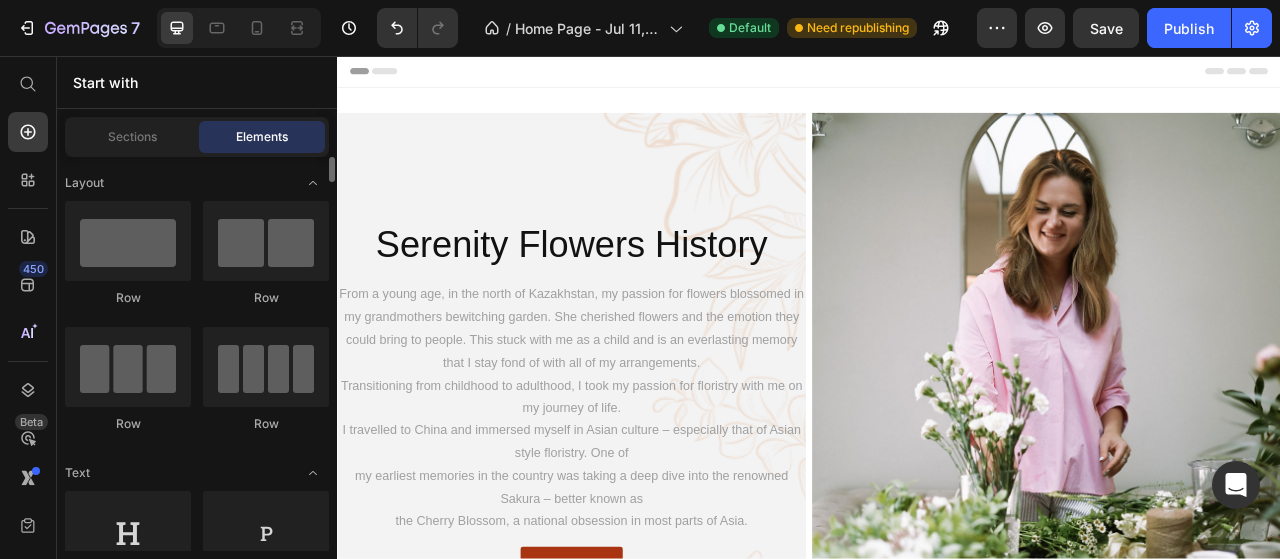 scroll, scrollTop: 100, scrollLeft: 0, axis: vertical 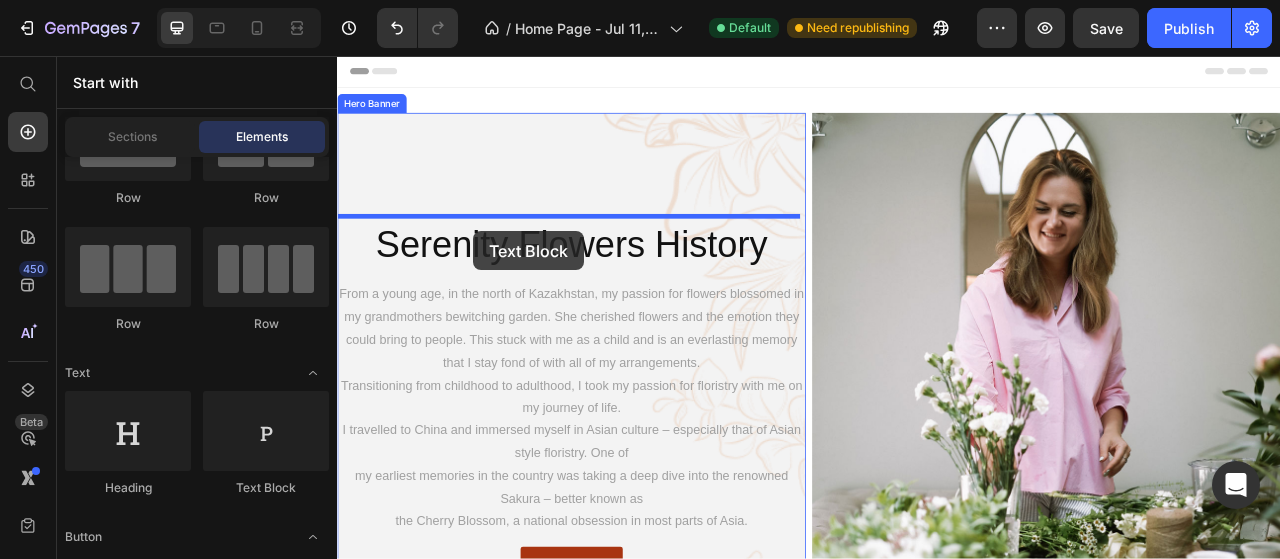 drag, startPoint x: 589, startPoint y: 485, endPoint x: 510, endPoint y: 279, distance: 220.62865 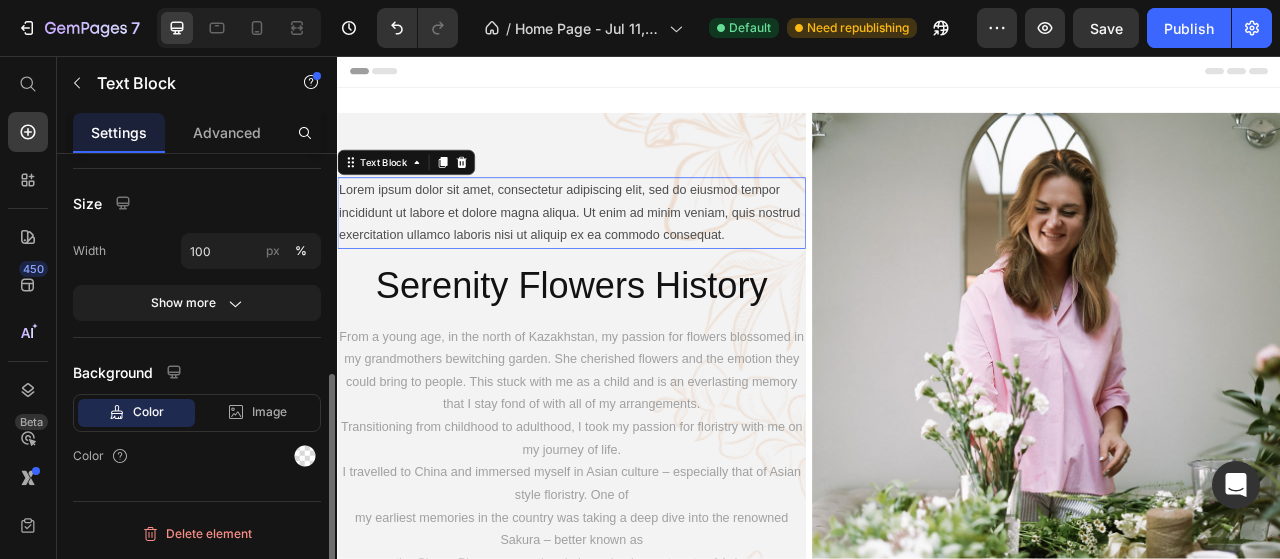 scroll, scrollTop: 0, scrollLeft: 0, axis: both 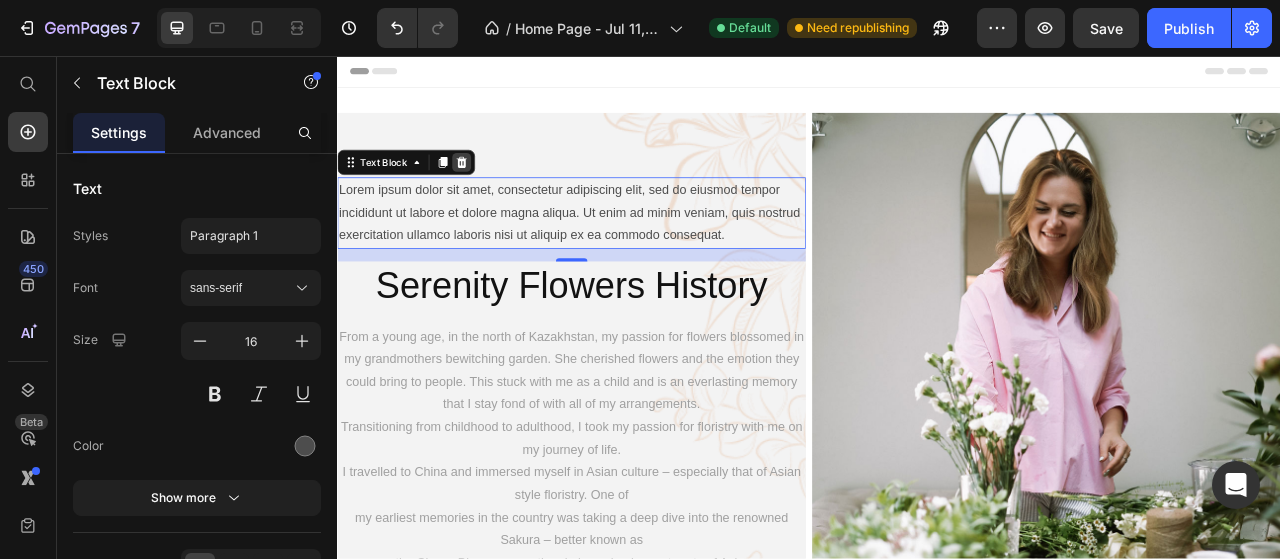 click at bounding box center [495, 192] 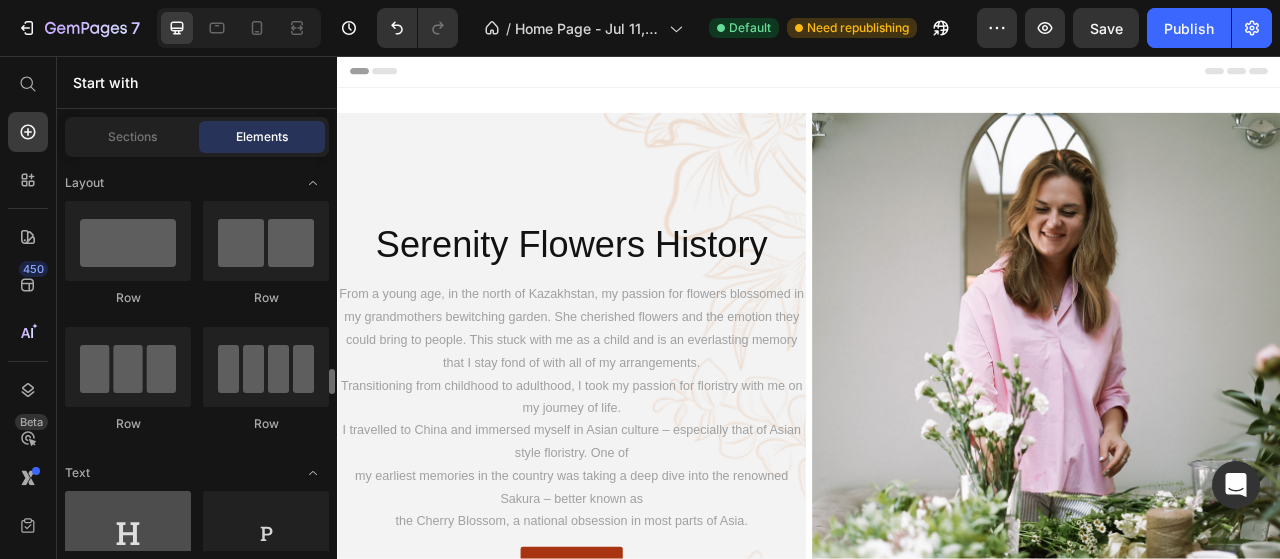 scroll, scrollTop: 200, scrollLeft: 0, axis: vertical 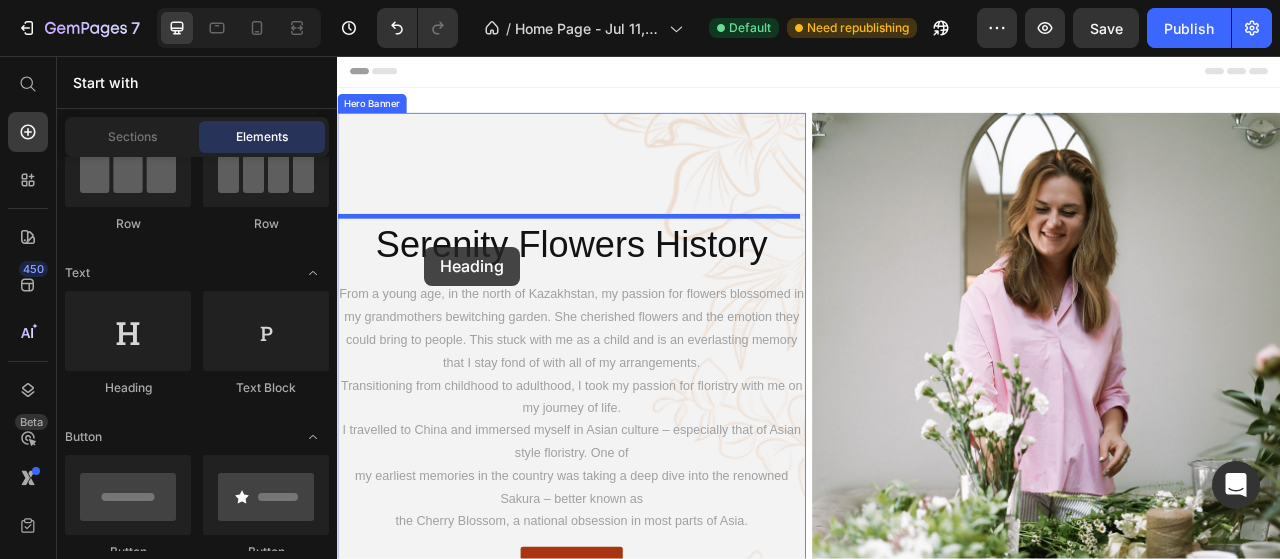 drag, startPoint x: 455, startPoint y: 405, endPoint x: 448, endPoint y: 299, distance: 106.23088 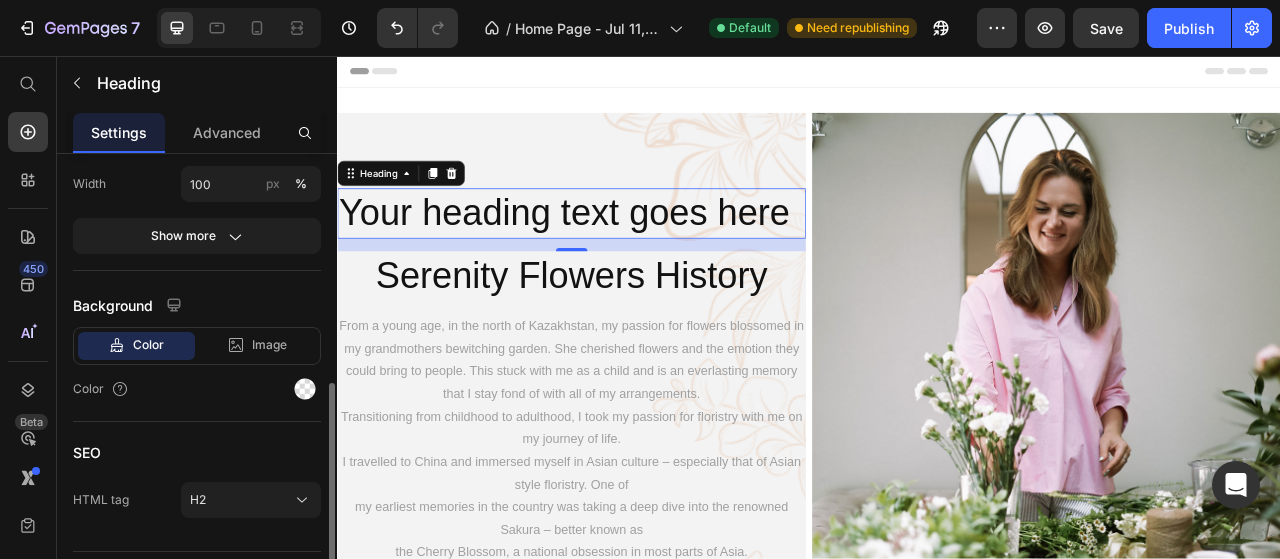 scroll, scrollTop: 546, scrollLeft: 0, axis: vertical 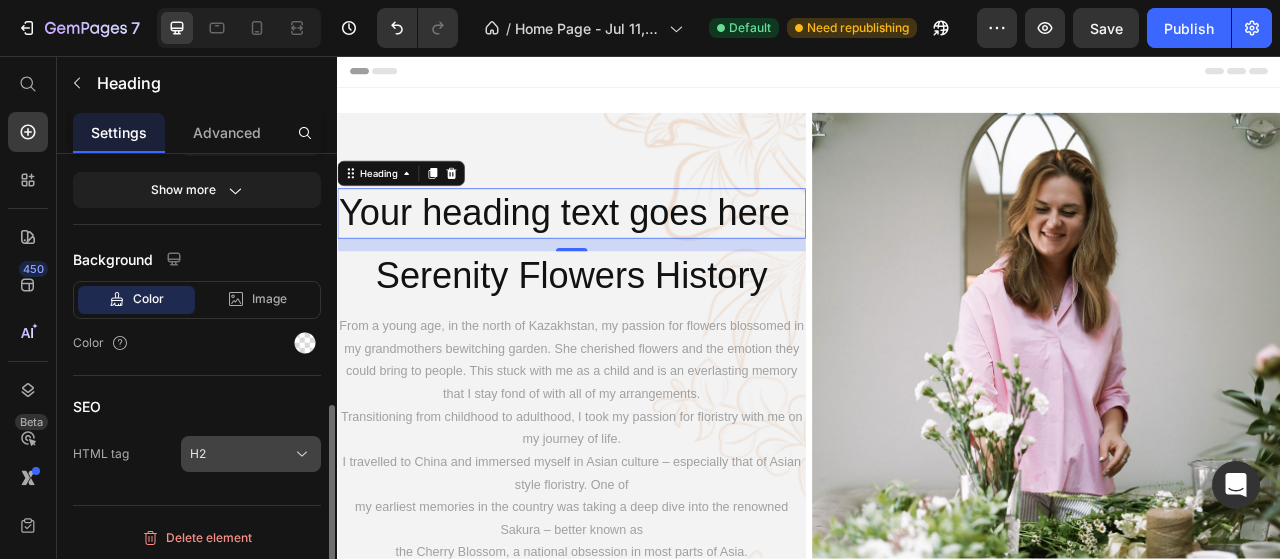 click on "H2" 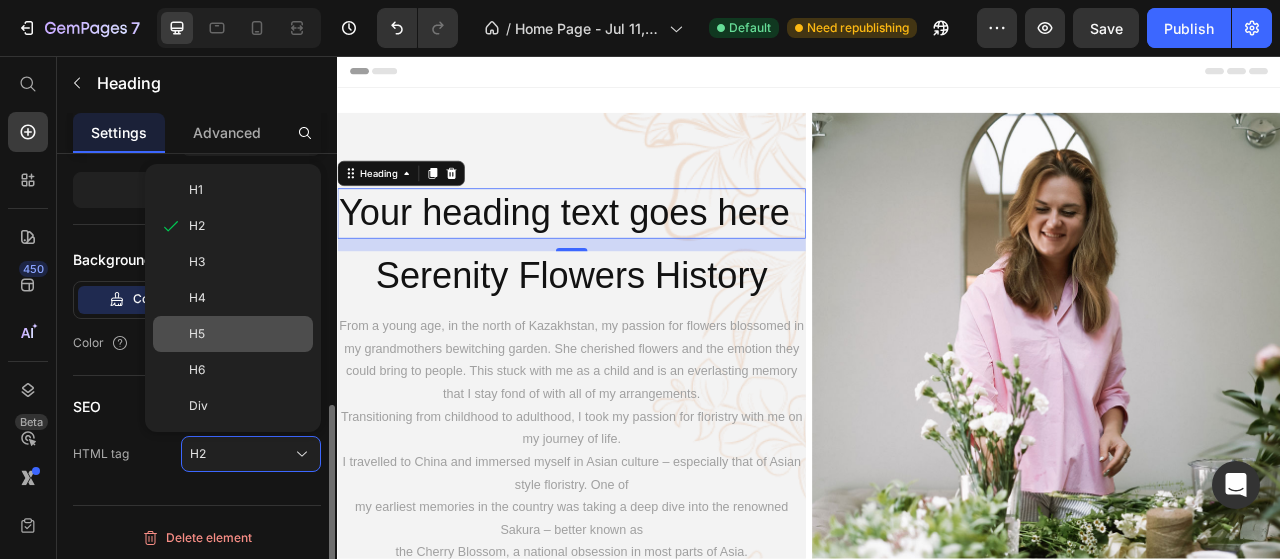 click on "H5" 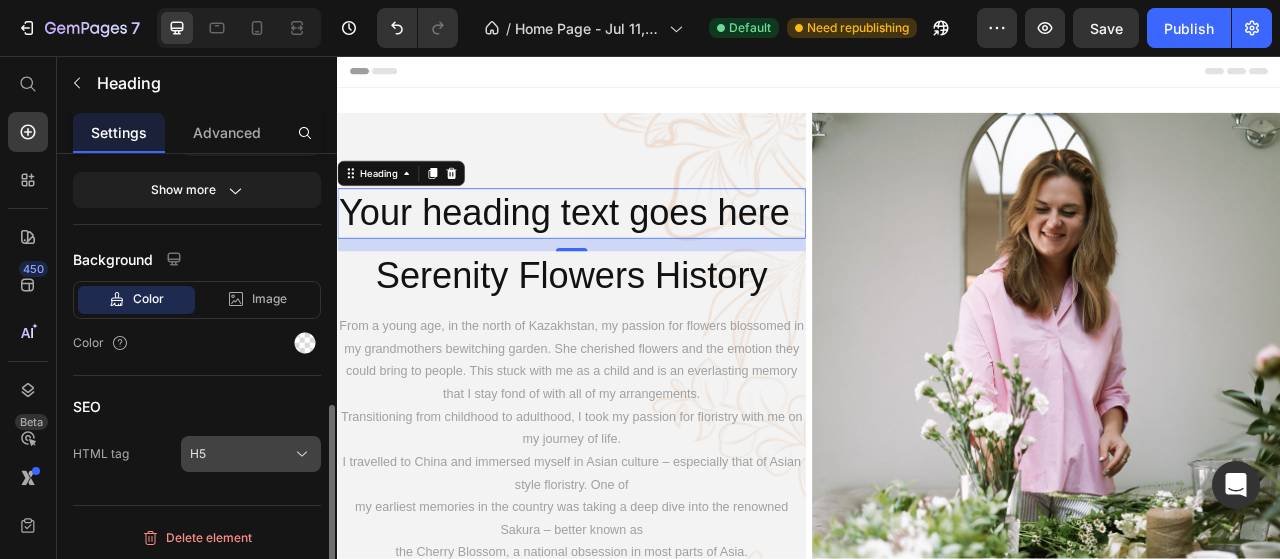 click on "H5" at bounding box center [251, 454] 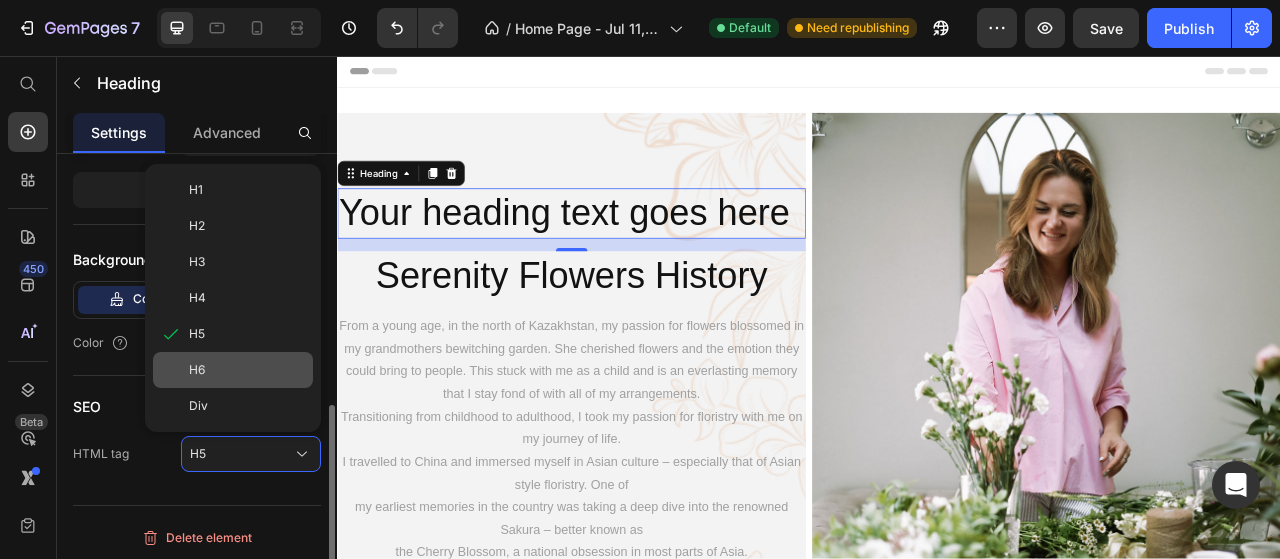 click on "H6" at bounding box center (247, 370) 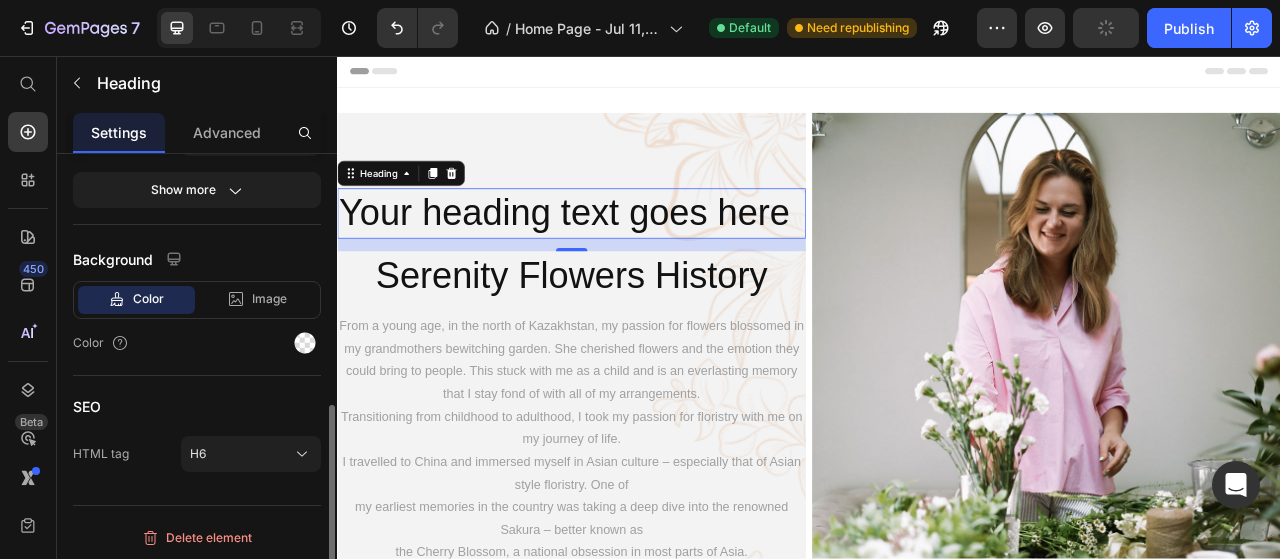 click on "Your heading text goes here" at bounding box center (635, 257) 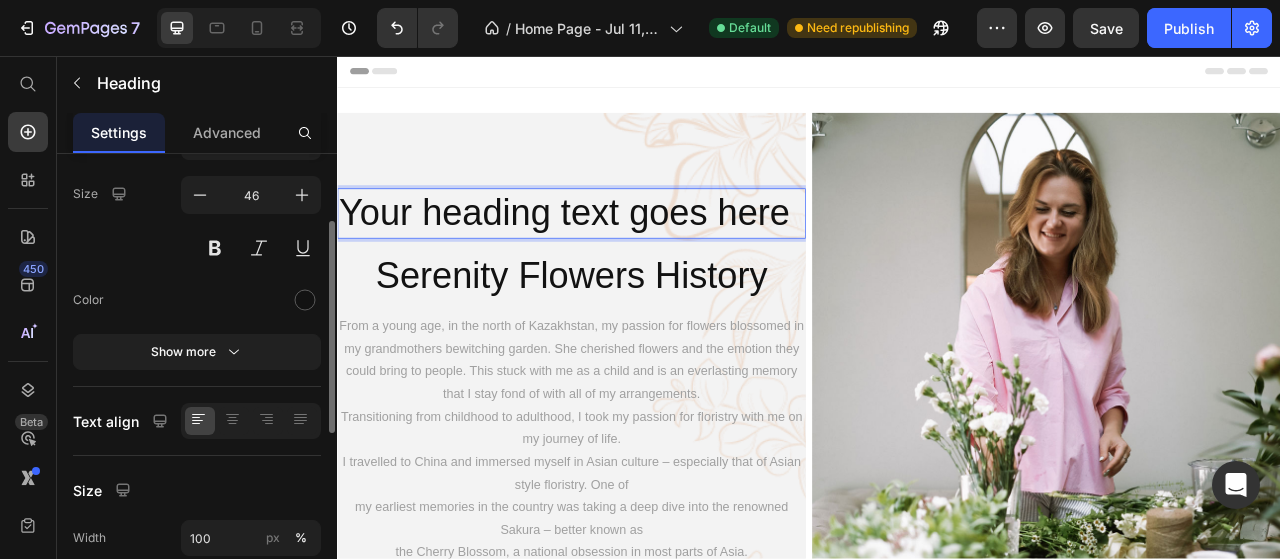 scroll, scrollTop: 46, scrollLeft: 0, axis: vertical 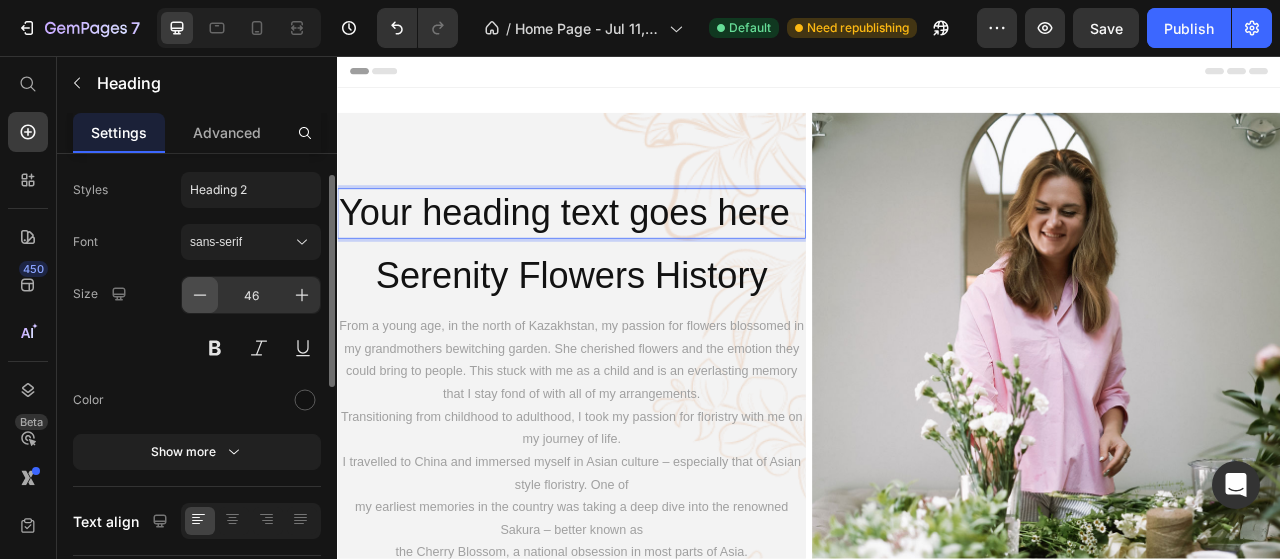 click 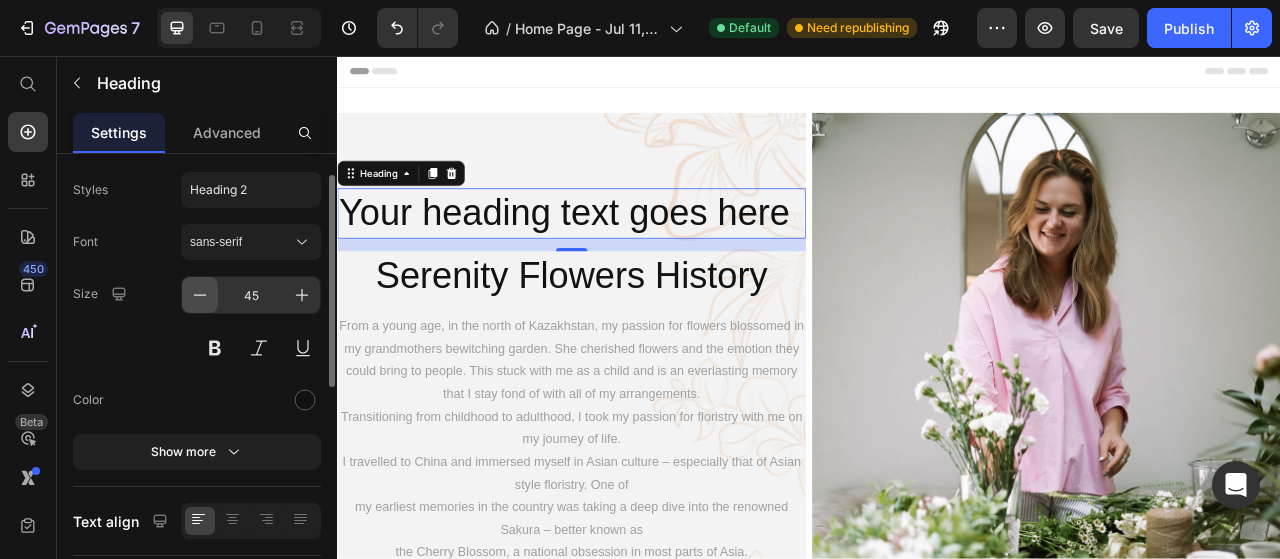 click 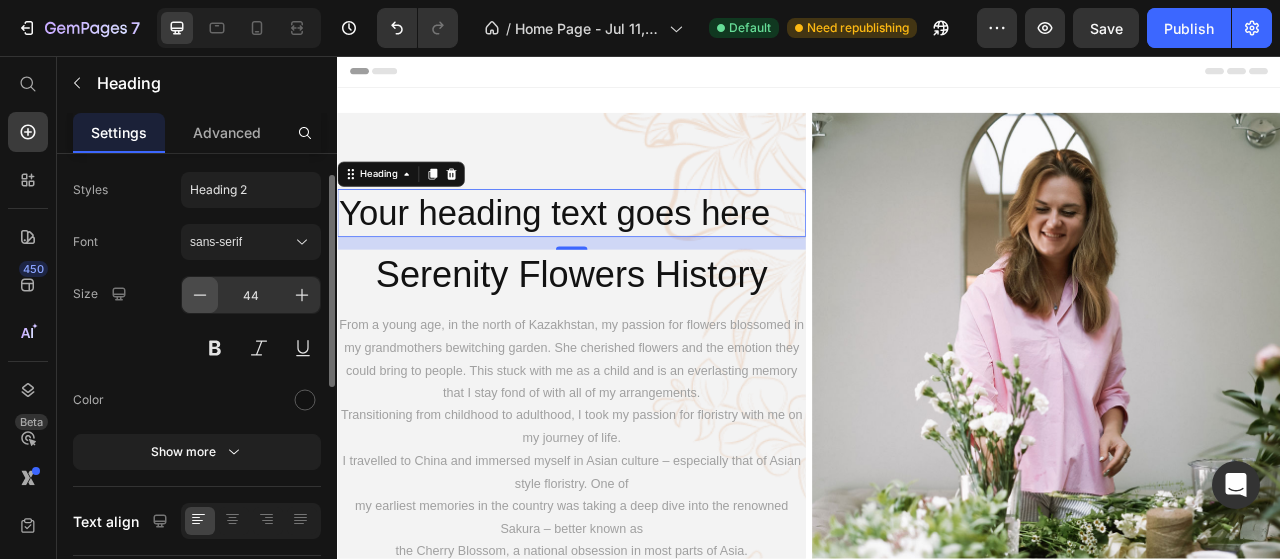click 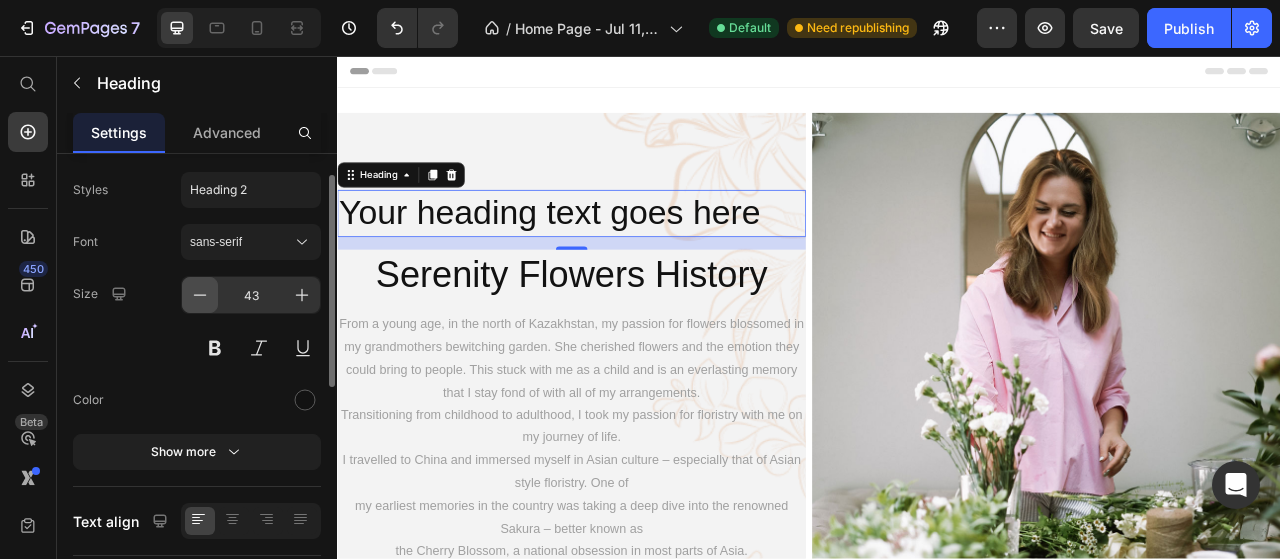 click 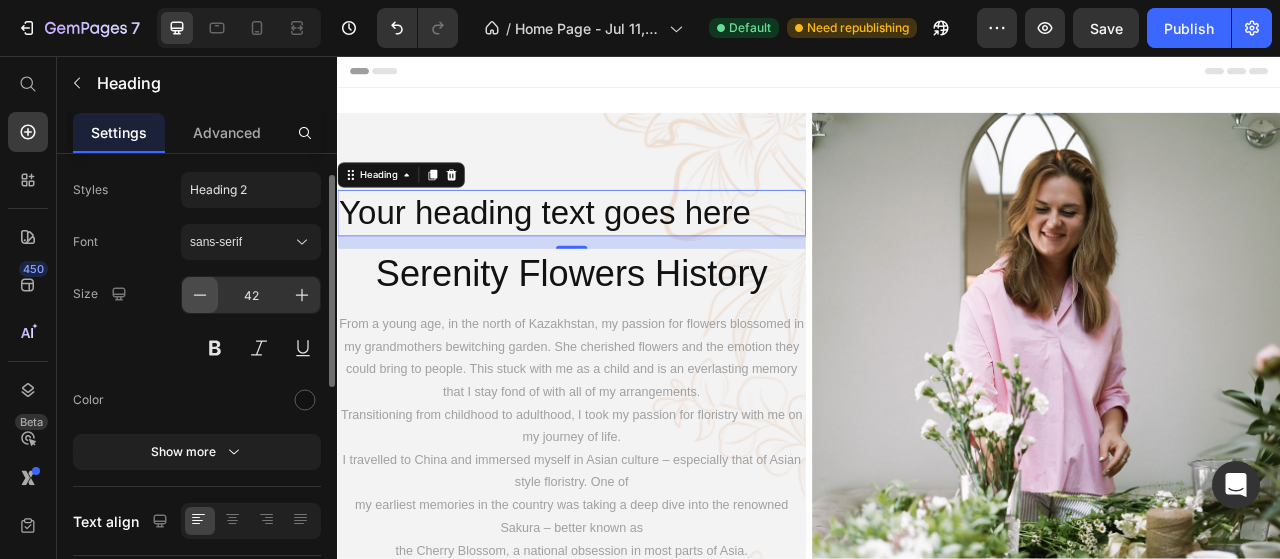 click 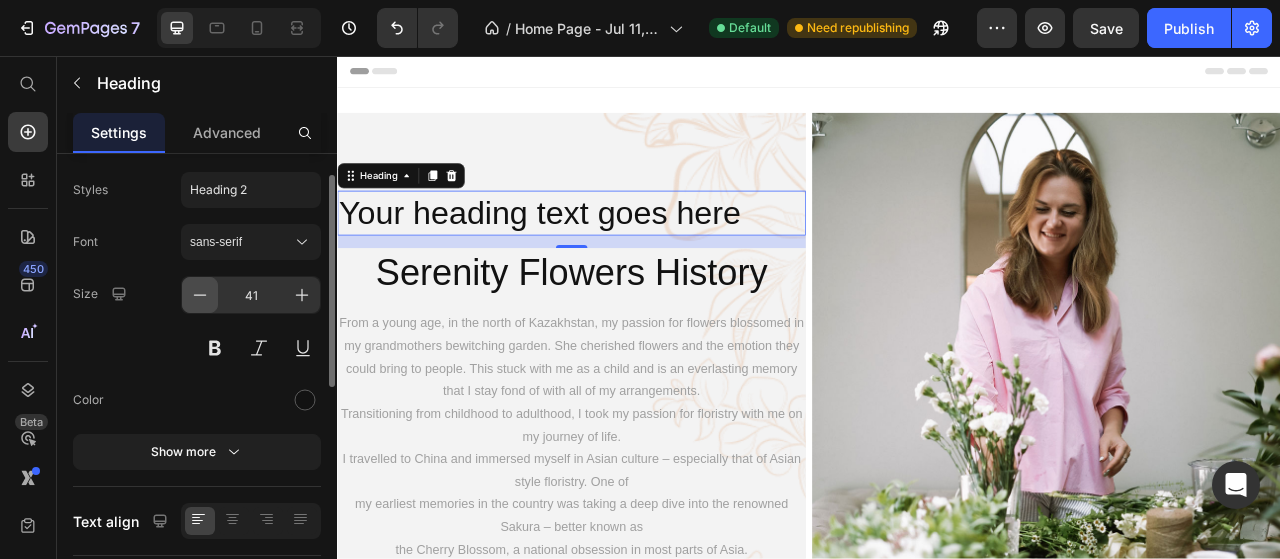 click 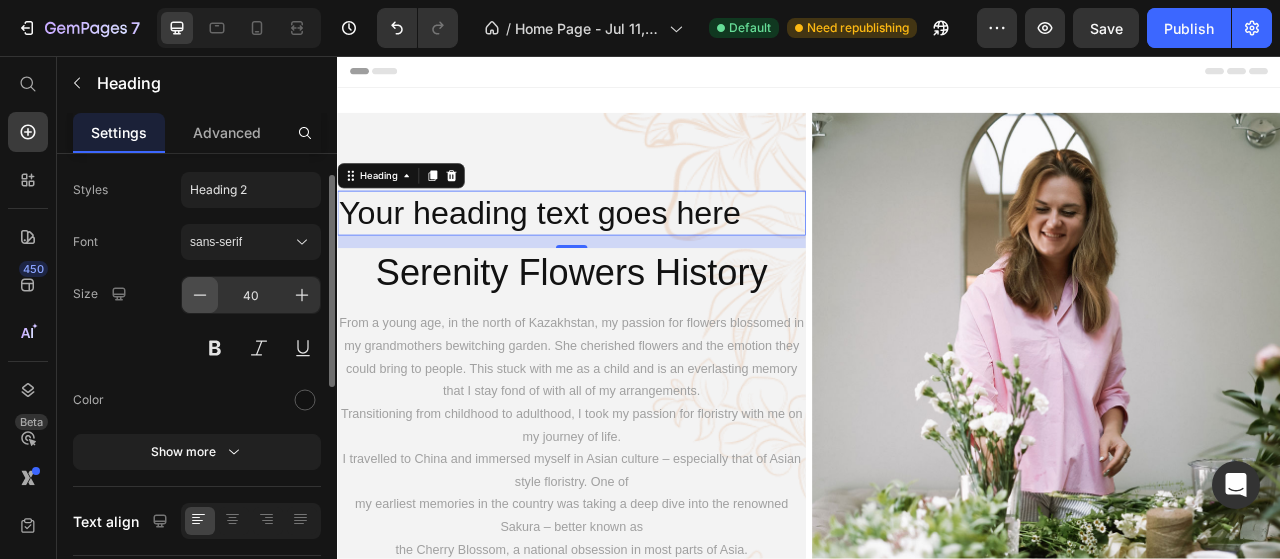 click 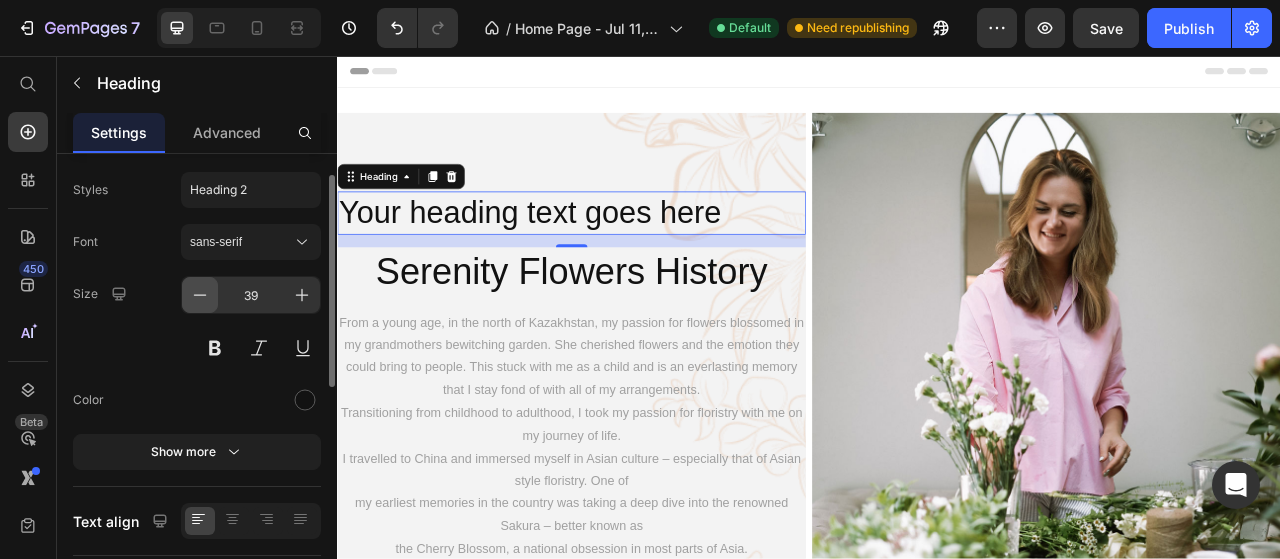 click 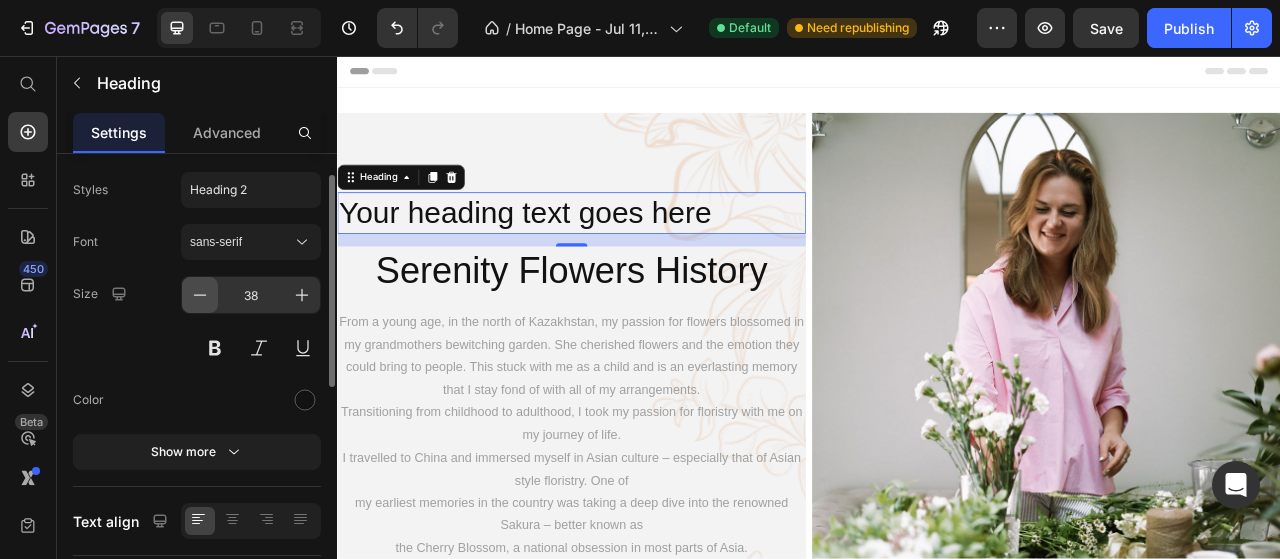 click 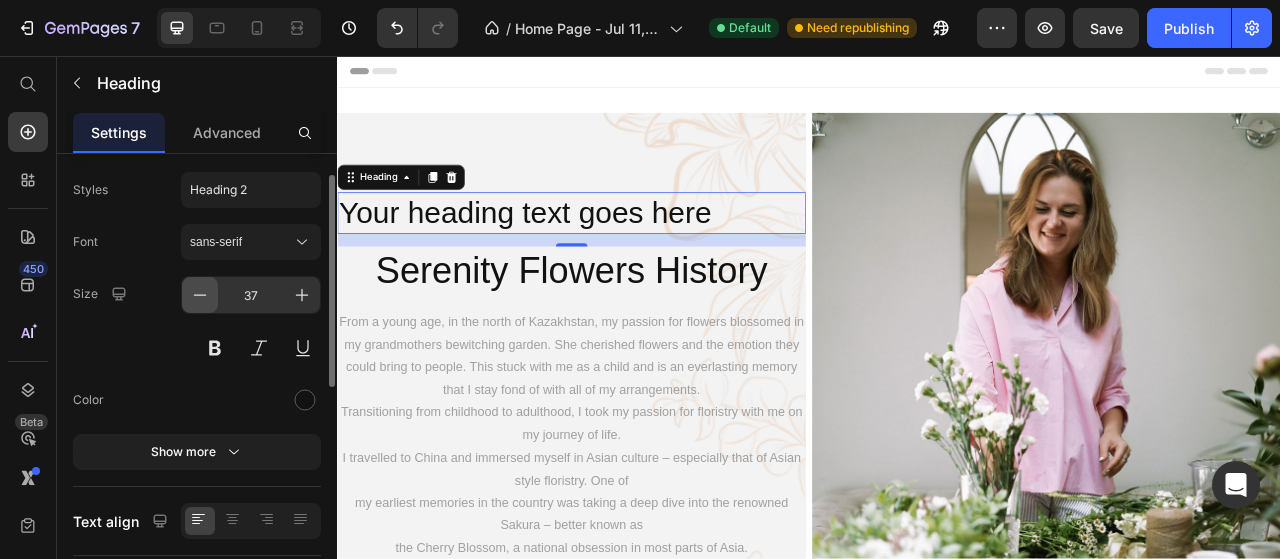 click 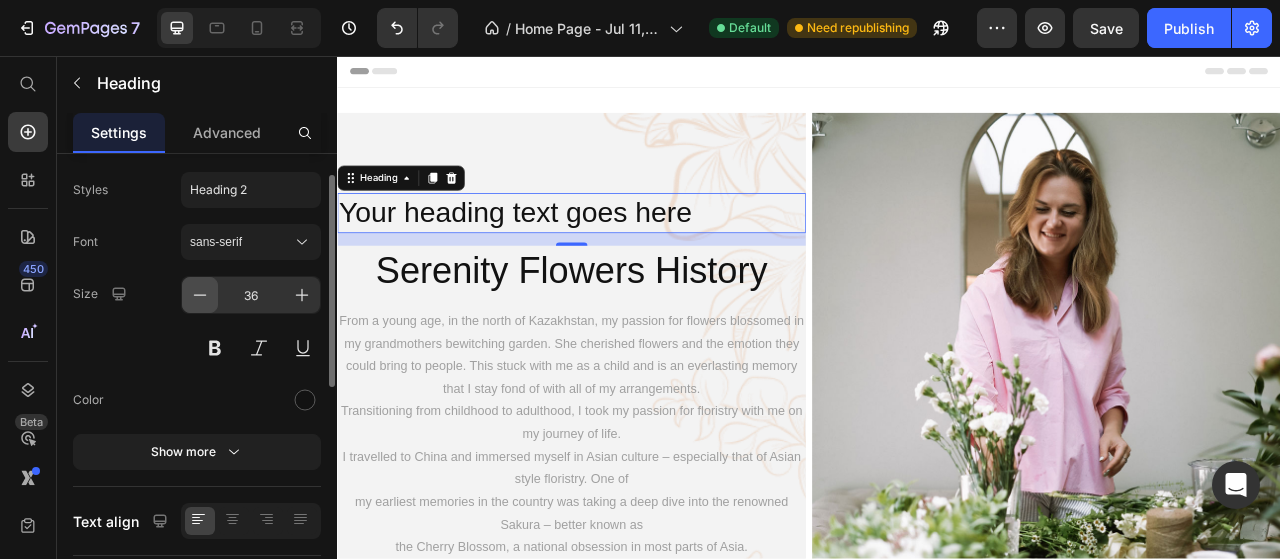 click 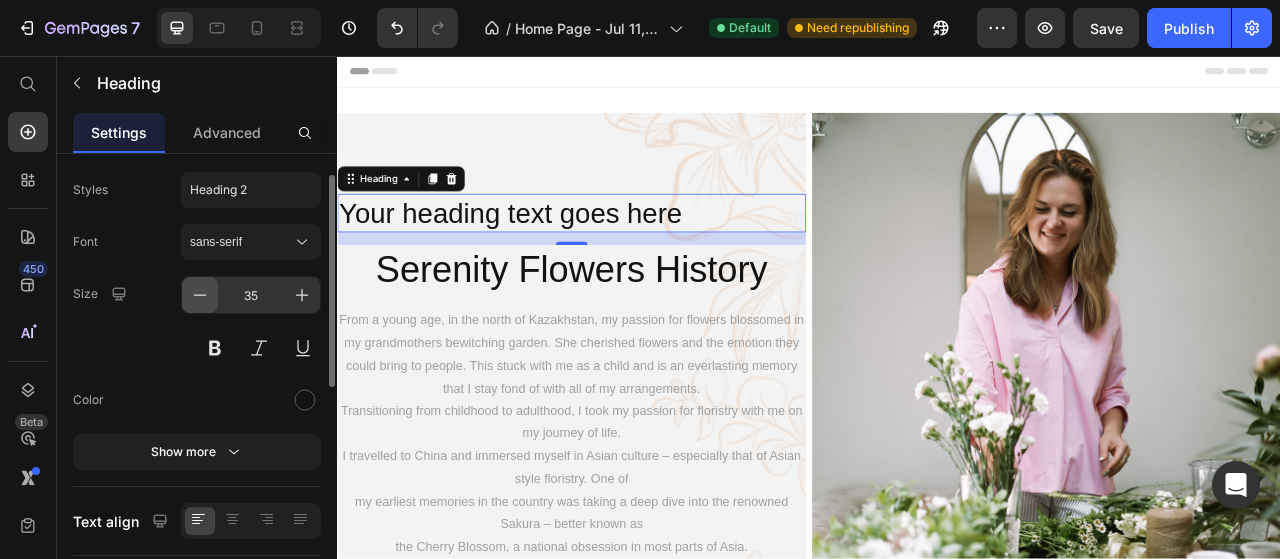 click 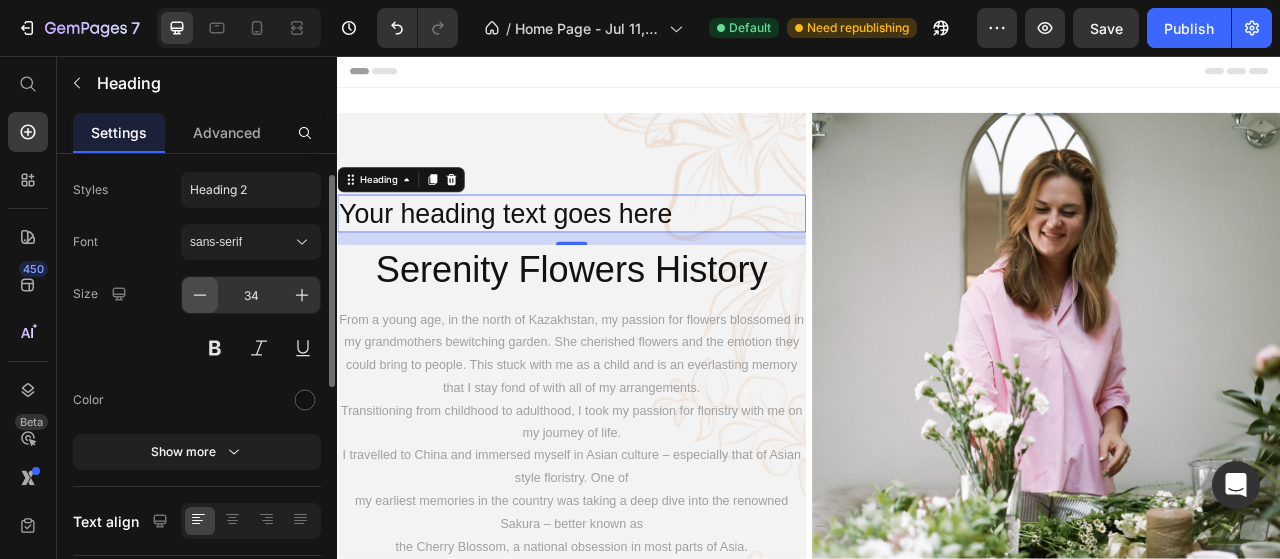 click 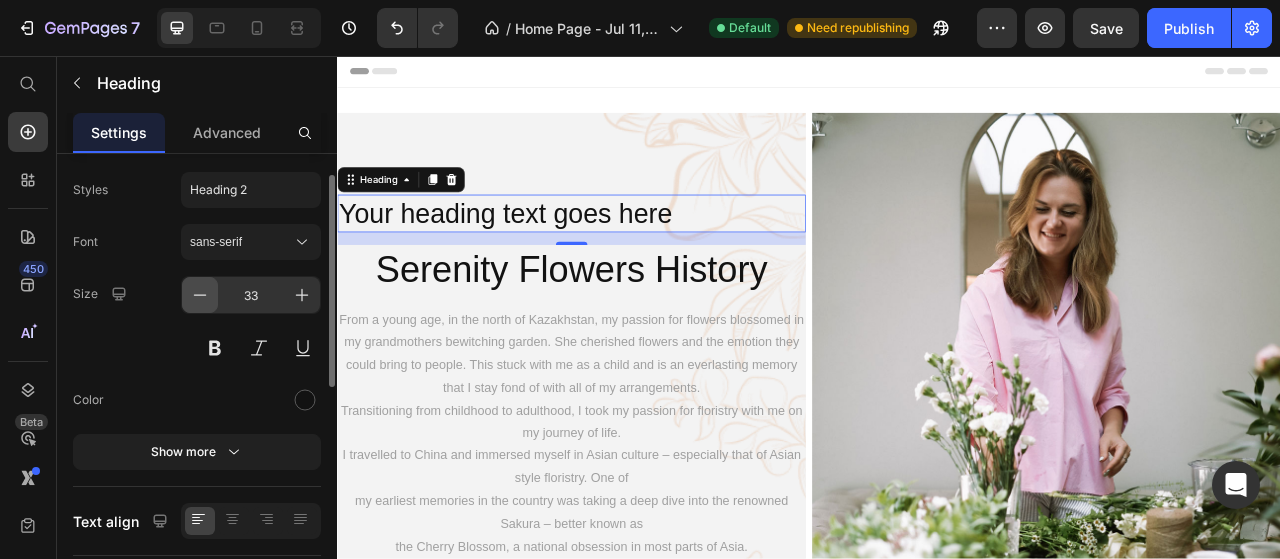 click 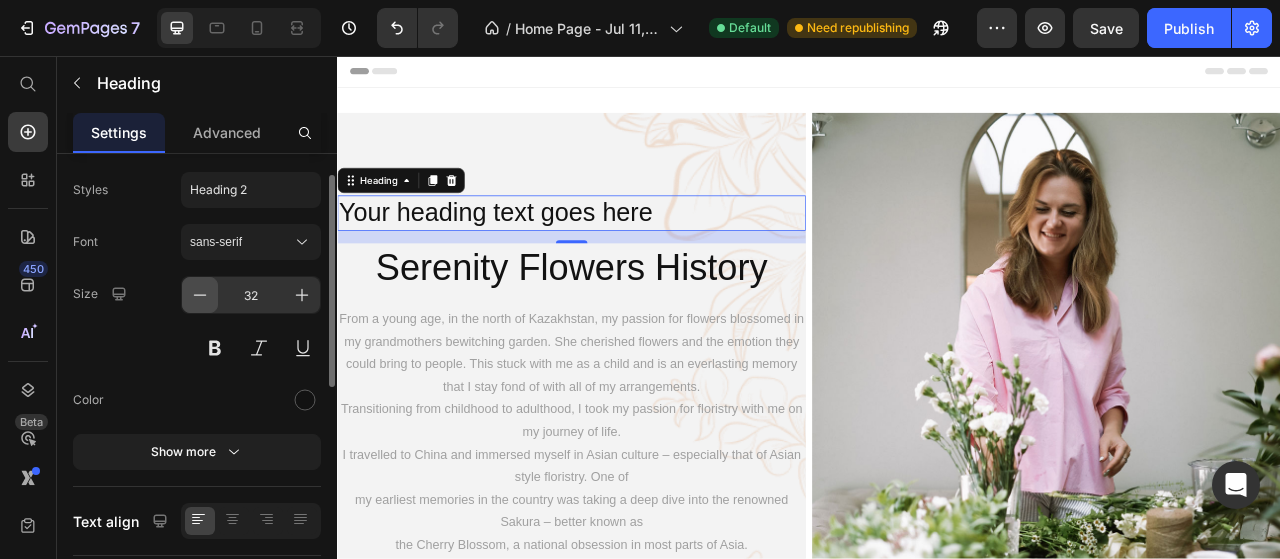click 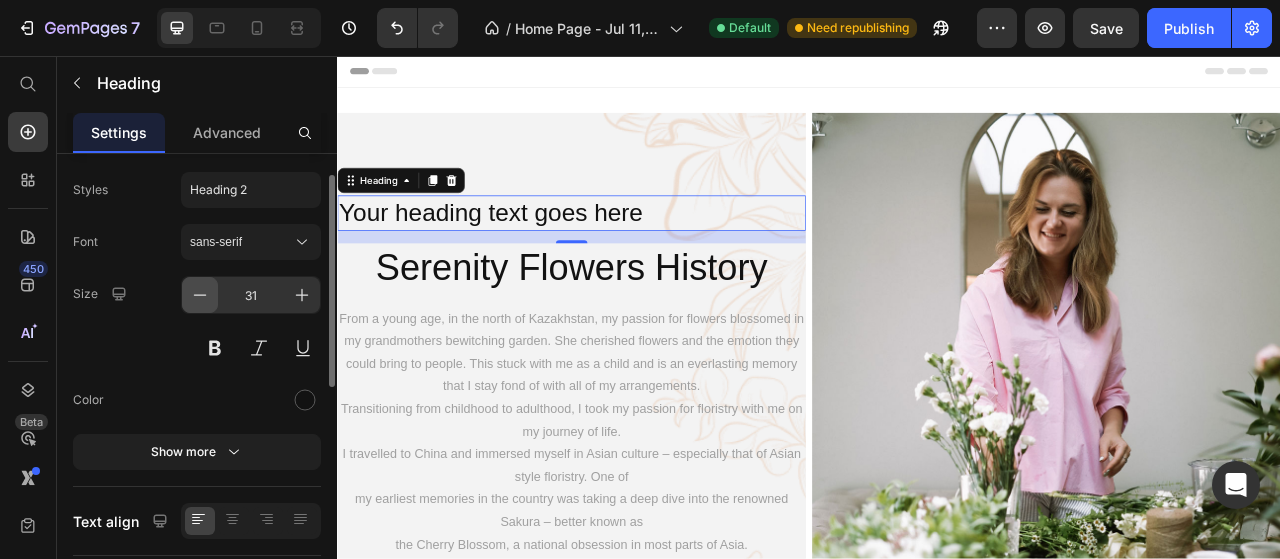 click 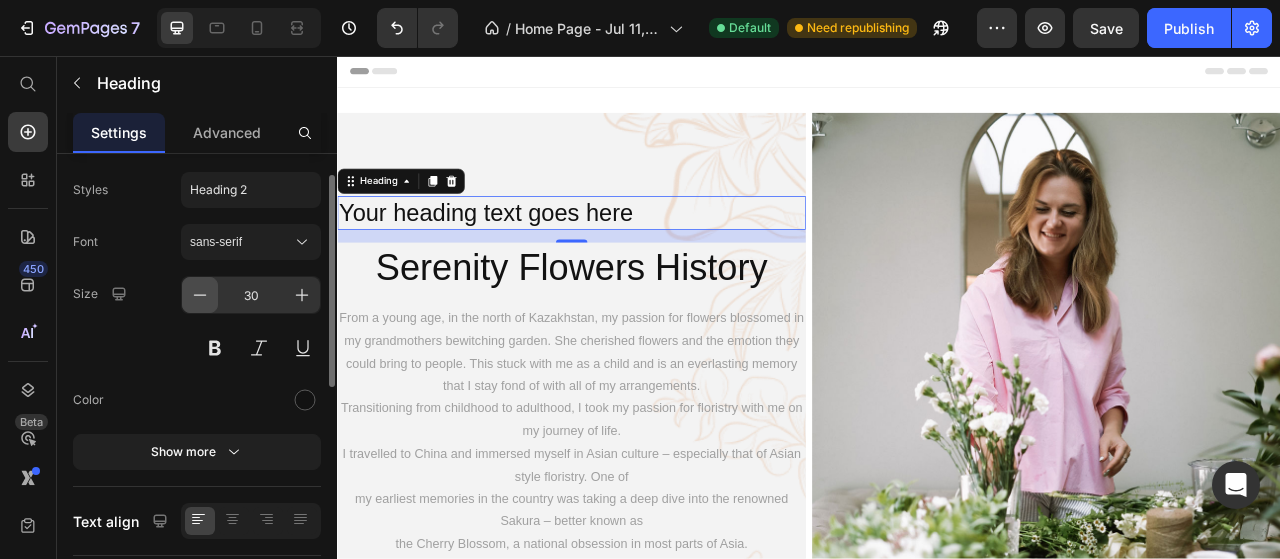 click 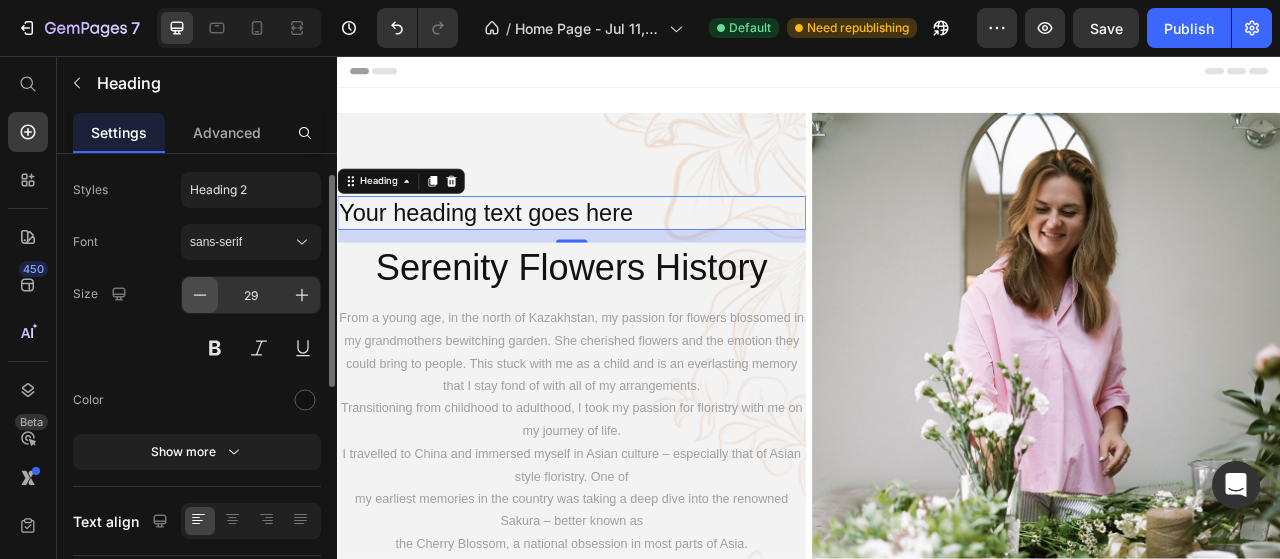 click 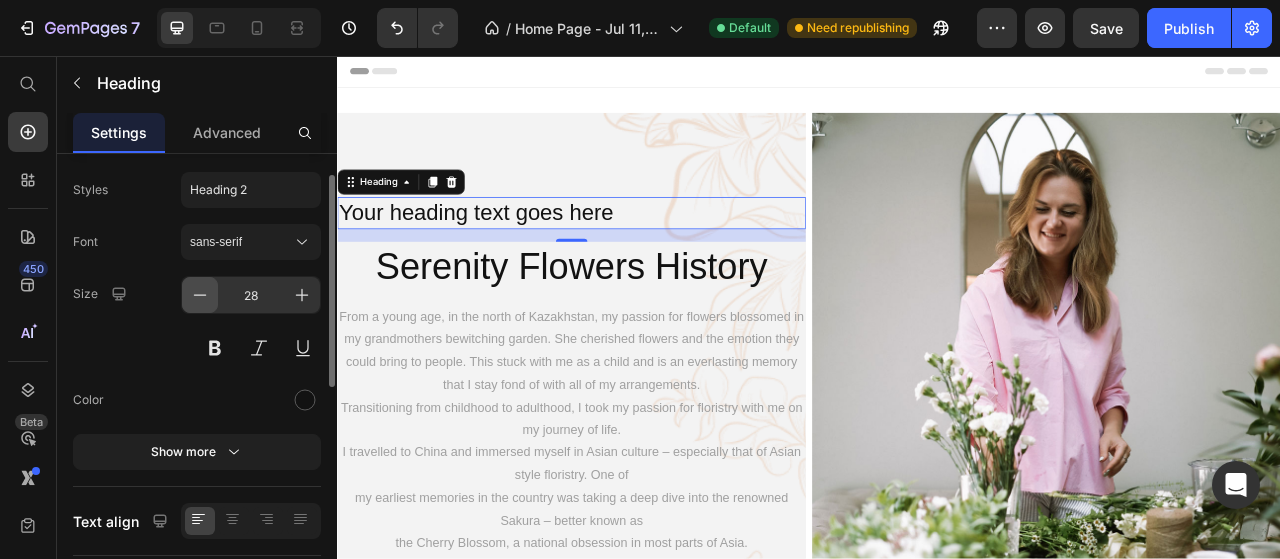 click 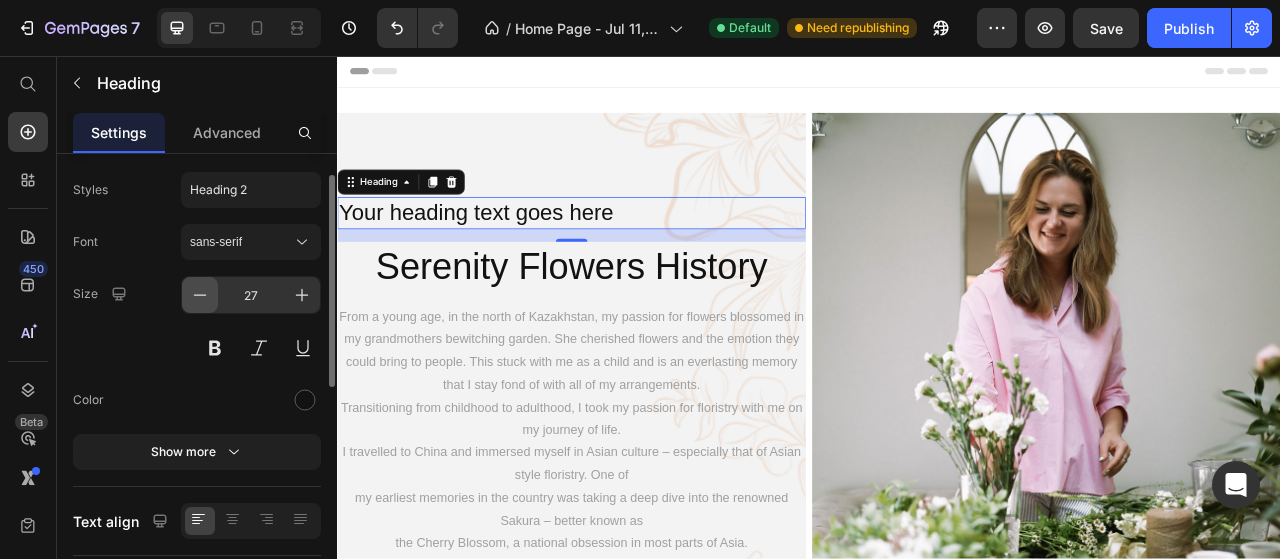 click 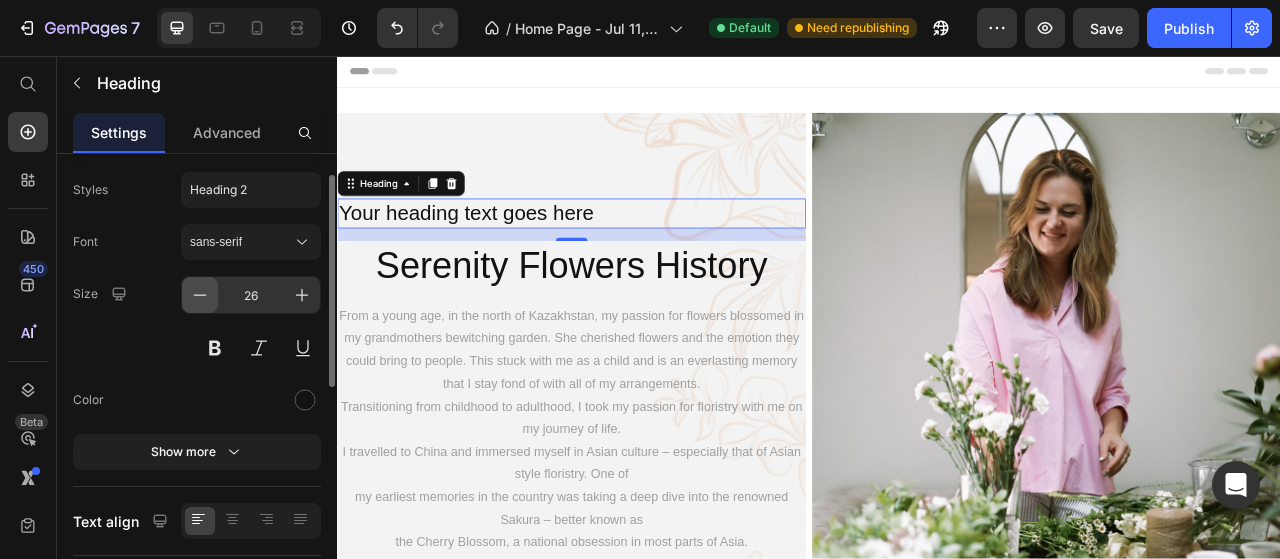 click 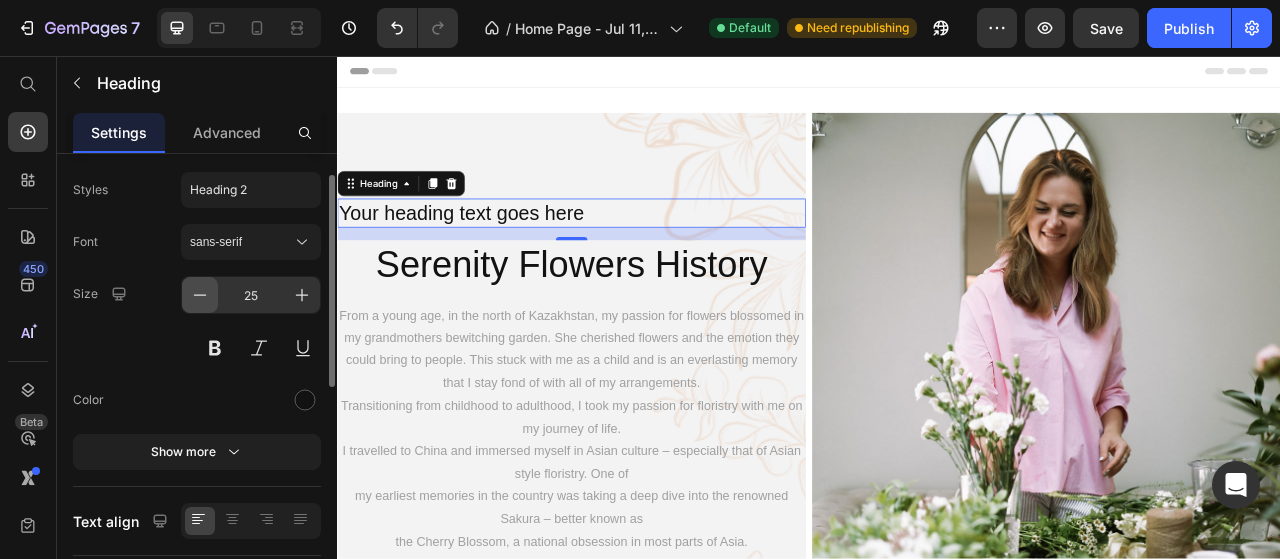 click 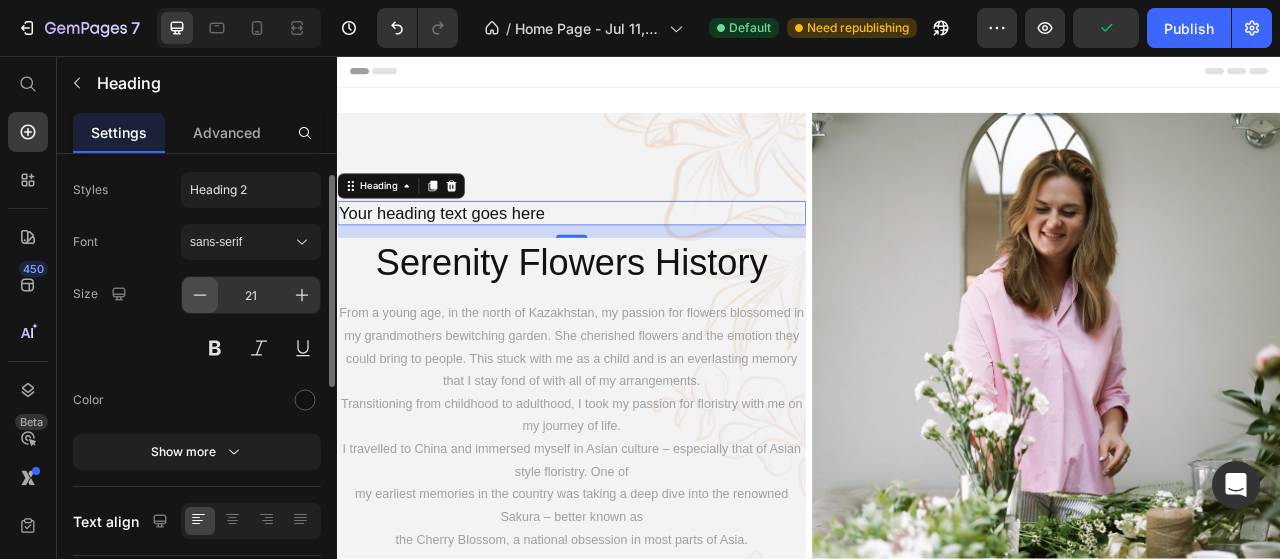 click 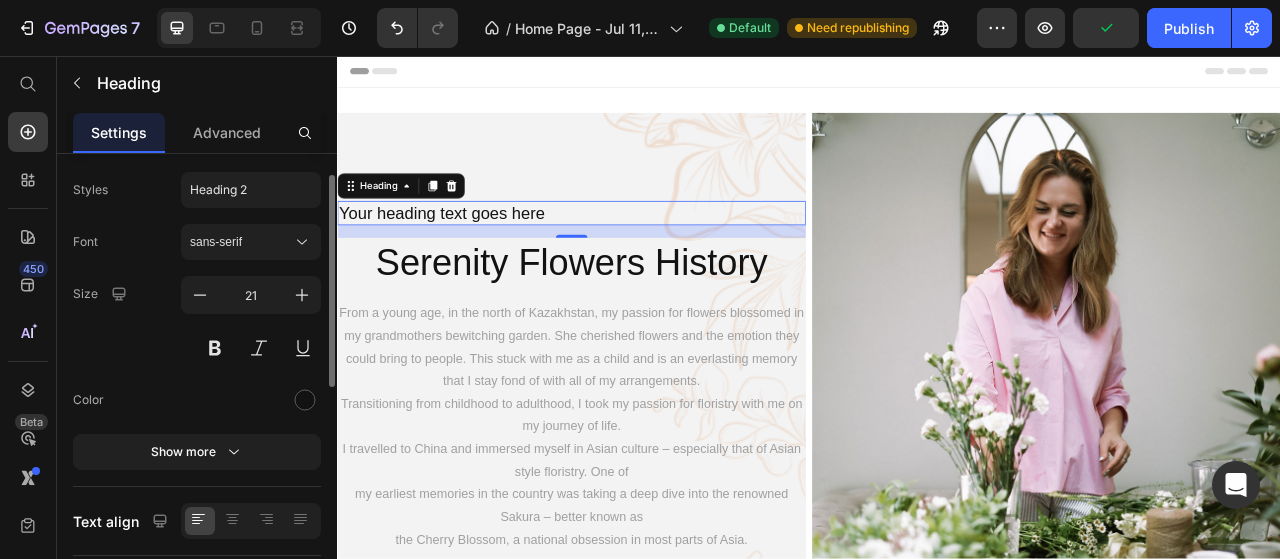 type on "20" 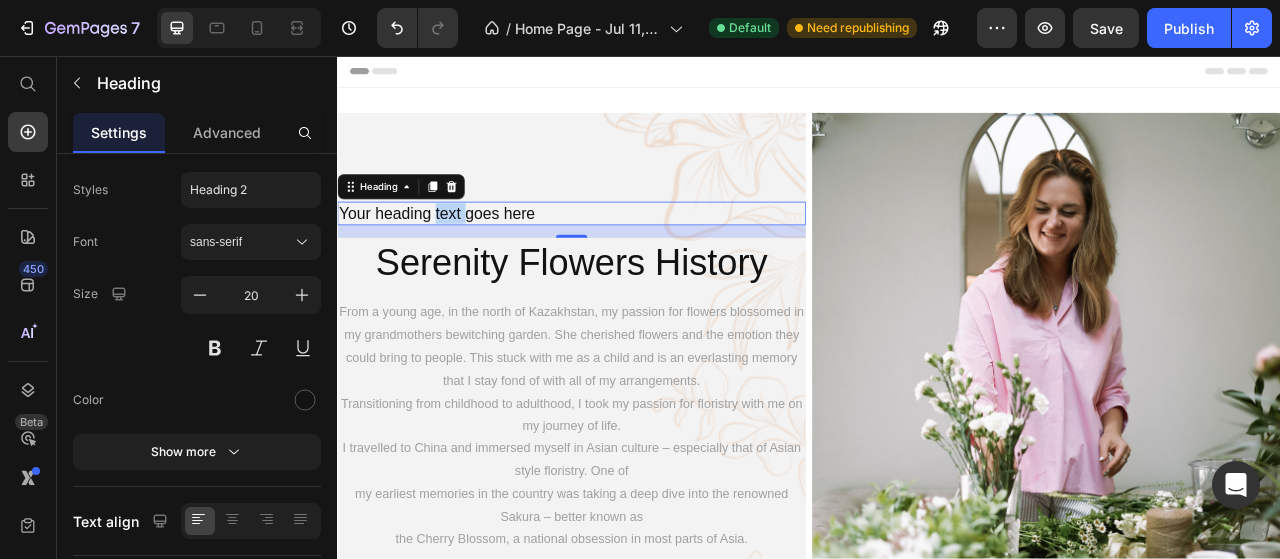 click on "Your heading text goes here" at bounding box center (635, 257) 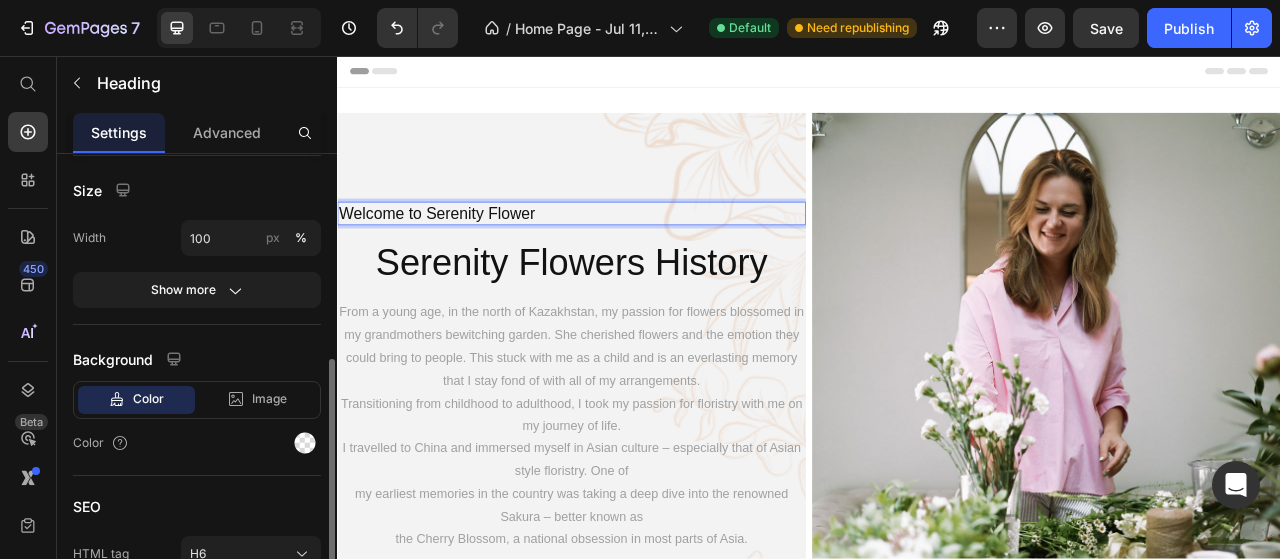 scroll, scrollTop: 546, scrollLeft: 0, axis: vertical 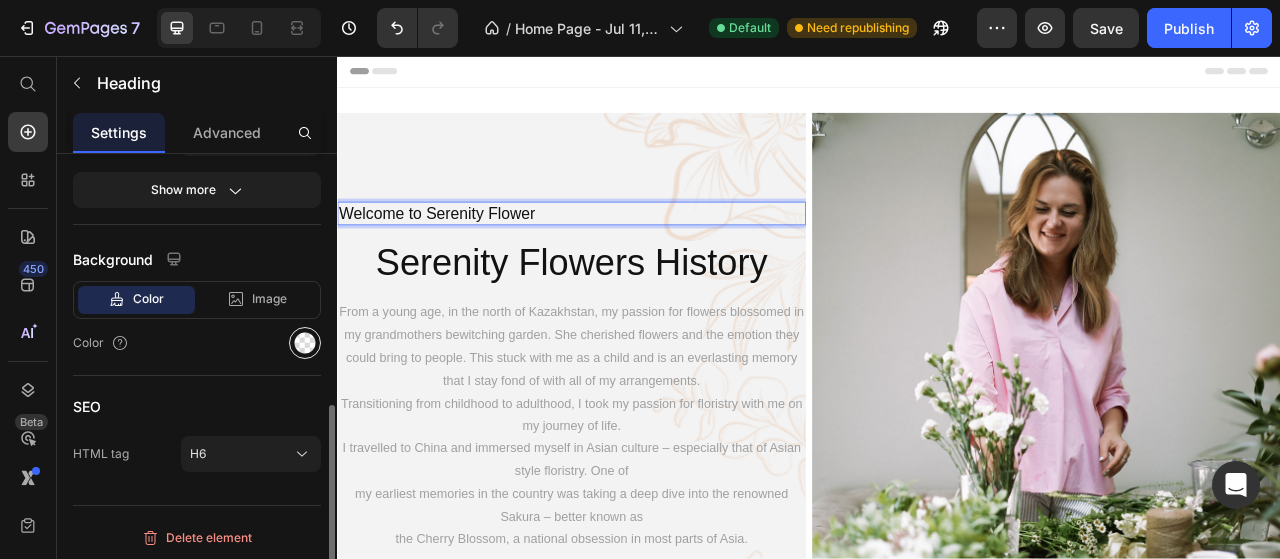 click at bounding box center (305, 343) 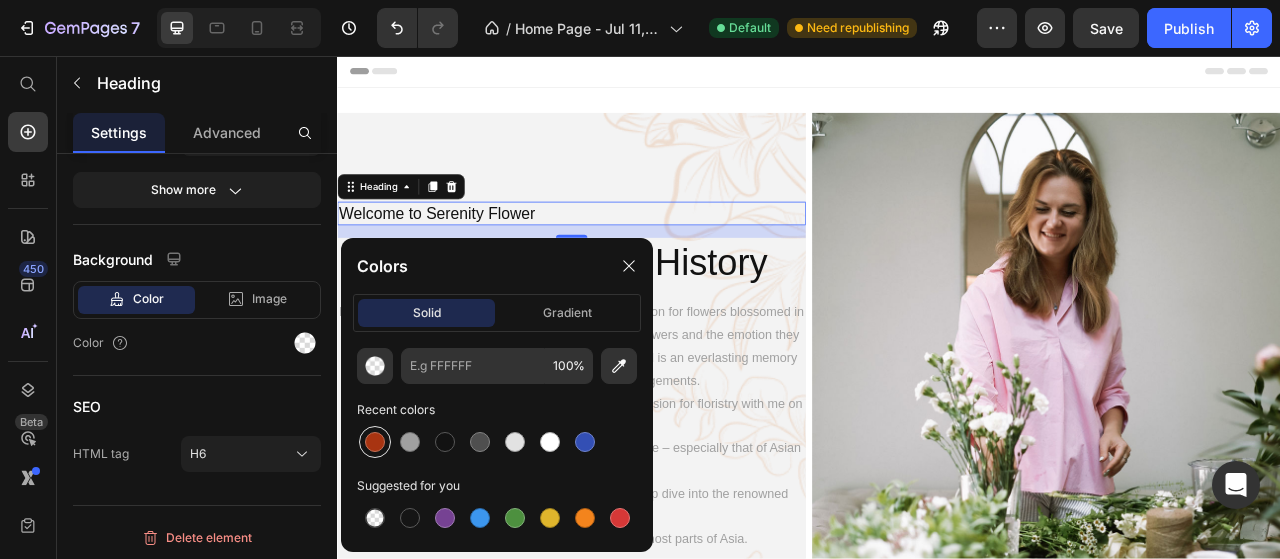 click at bounding box center [375, 442] 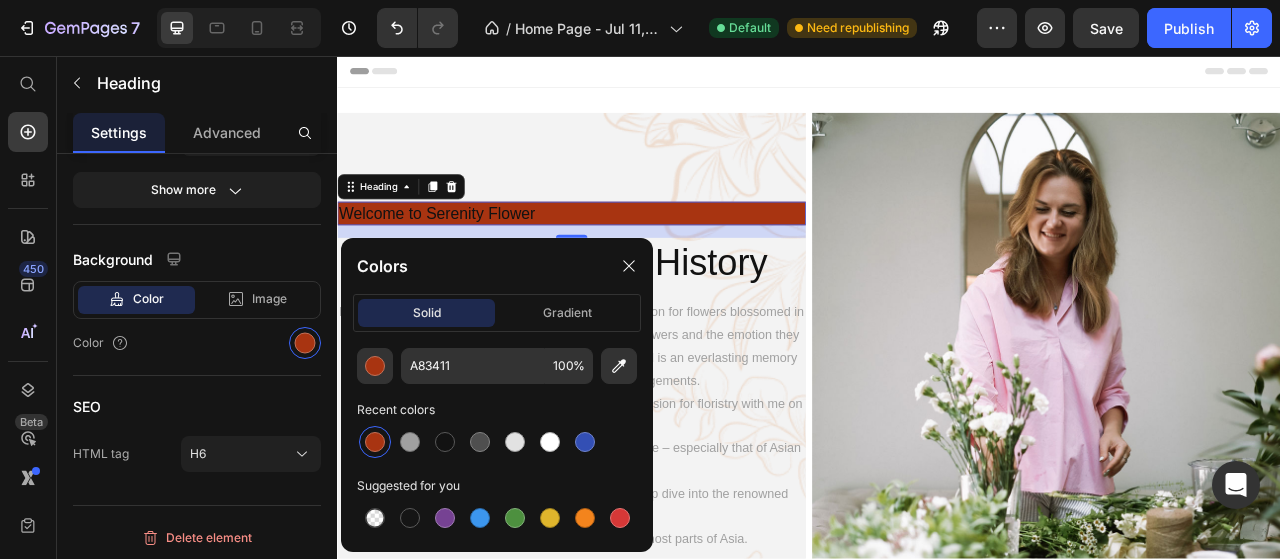 type on "000000" 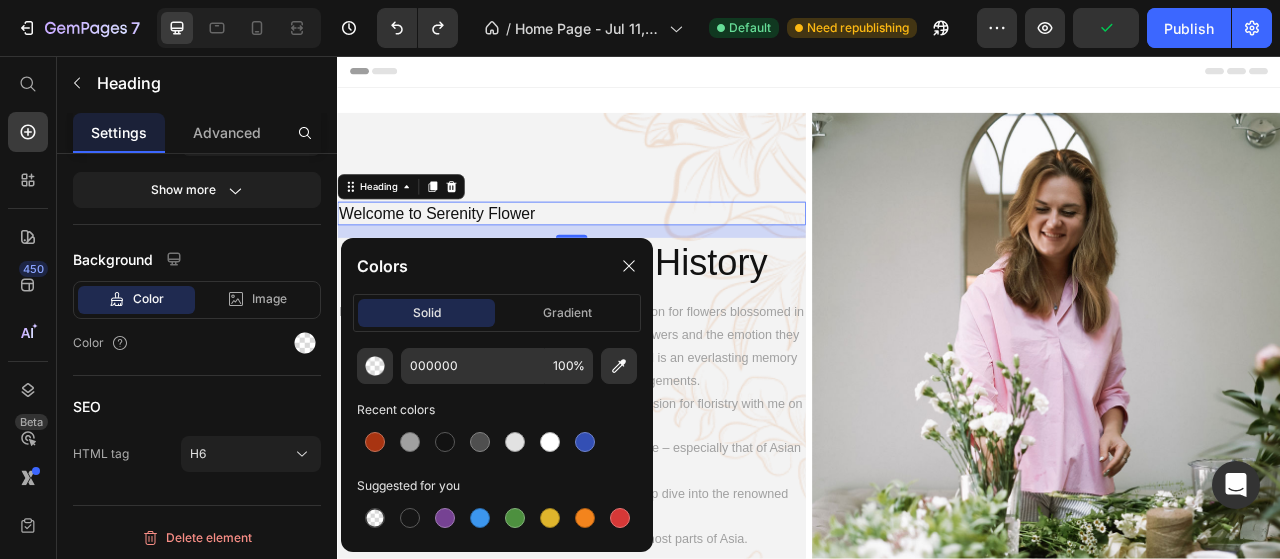 scroll, scrollTop: 346, scrollLeft: 0, axis: vertical 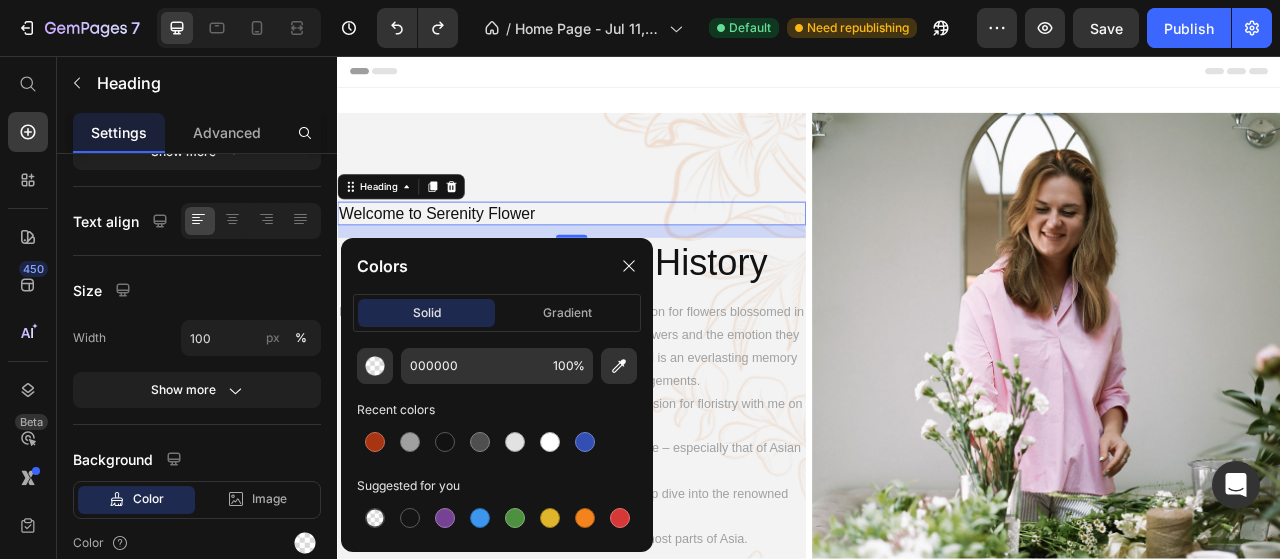 click on "Welcome to Serenity Flower" at bounding box center [635, 257] 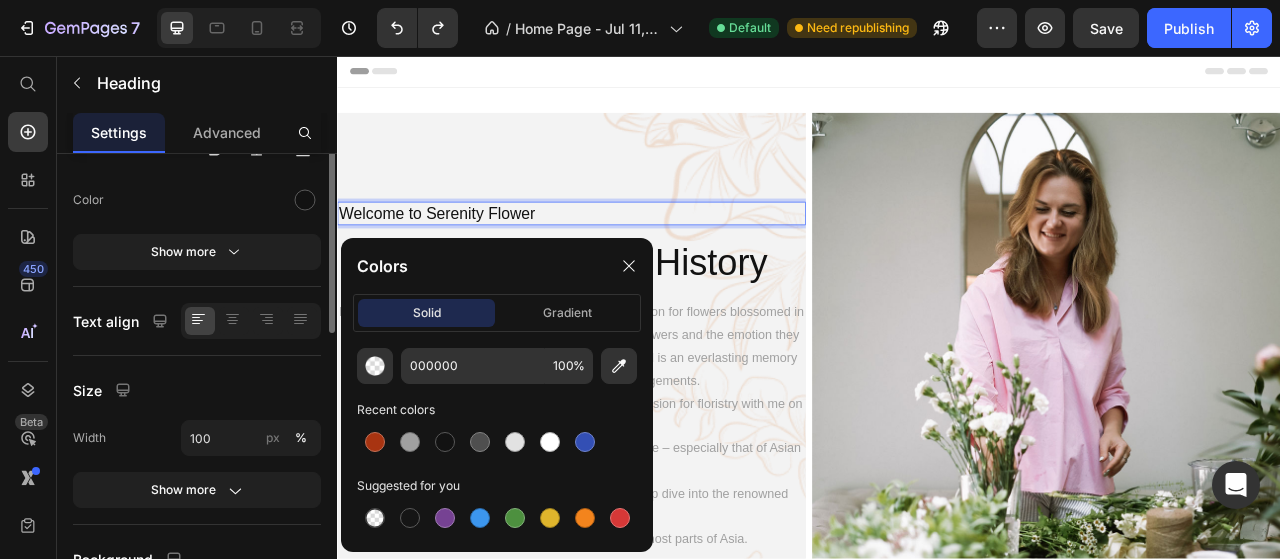 scroll, scrollTop: 146, scrollLeft: 0, axis: vertical 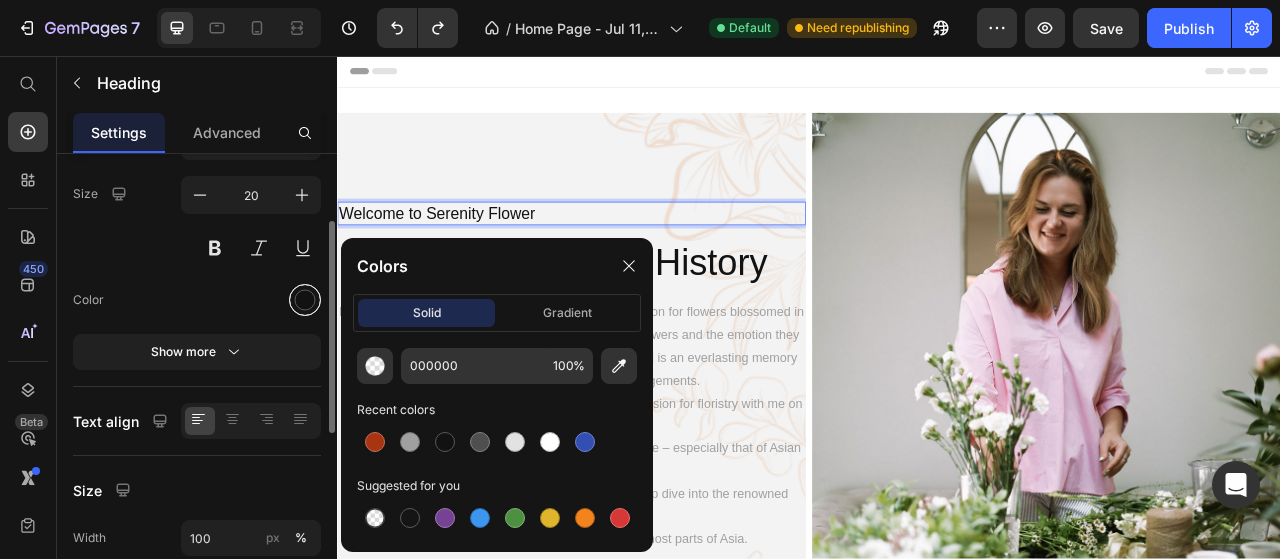 click at bounding box center (305, 300) 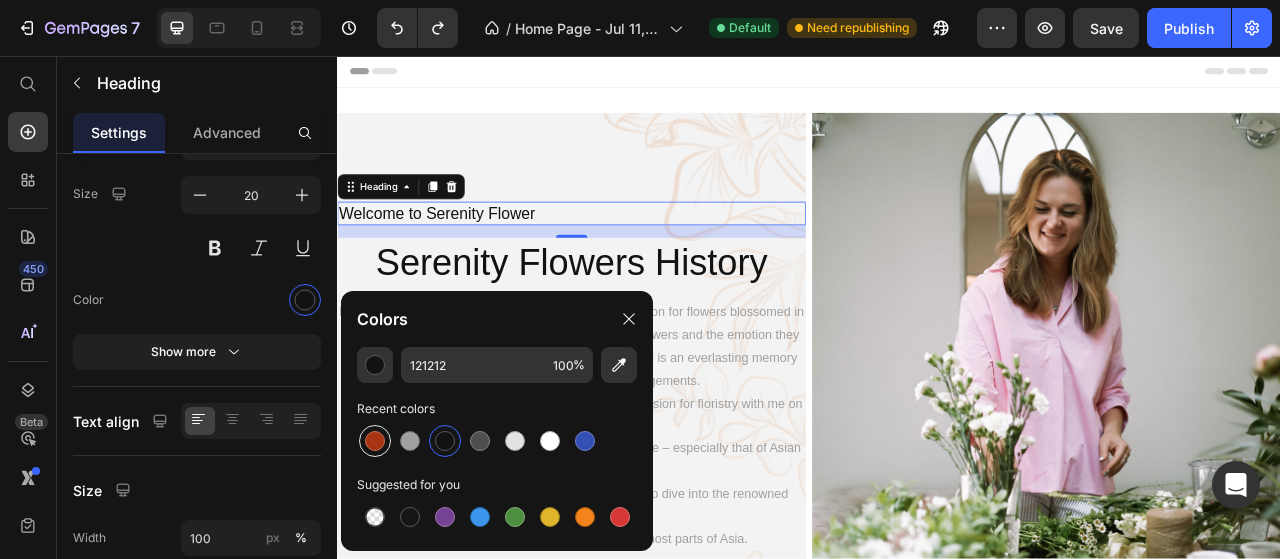 click at bounding box center [375, 441] 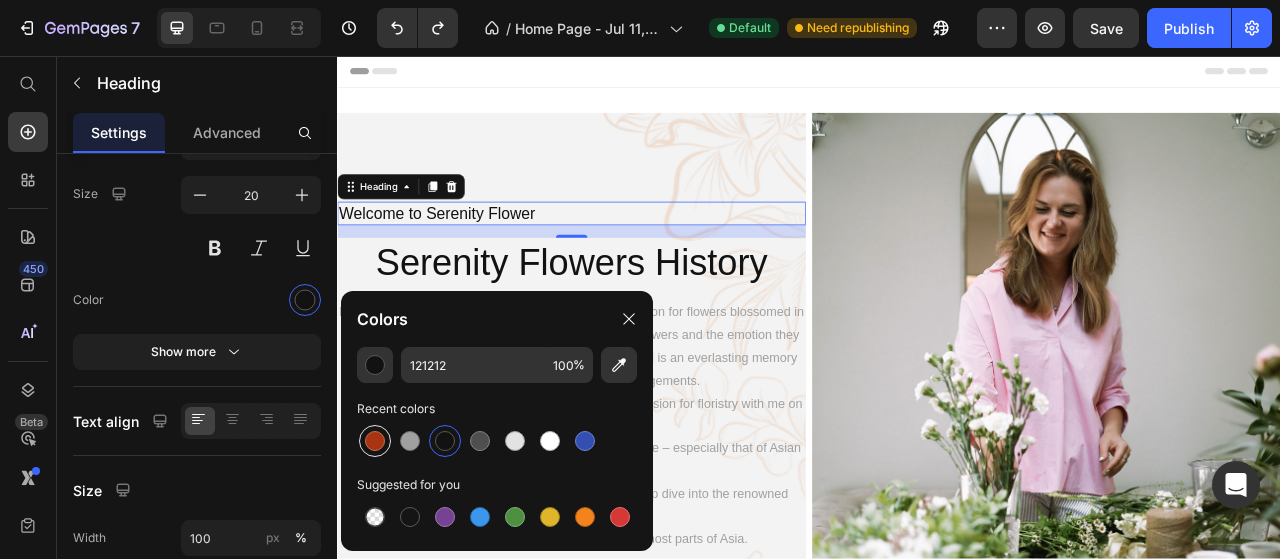 type on "A83411" 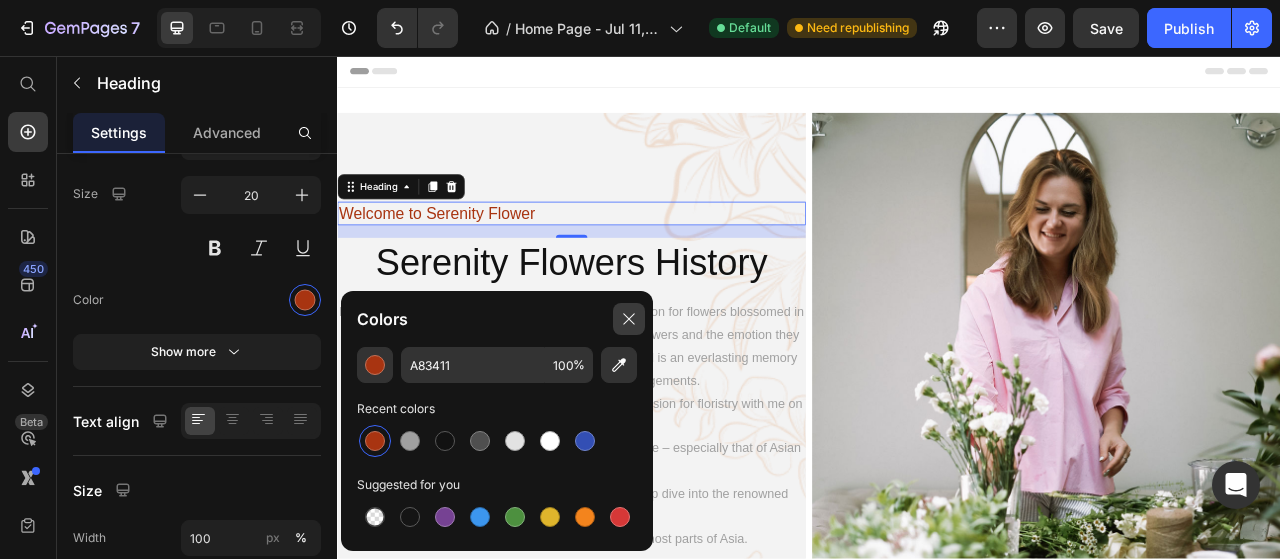 click at bounding box center [629, 319] 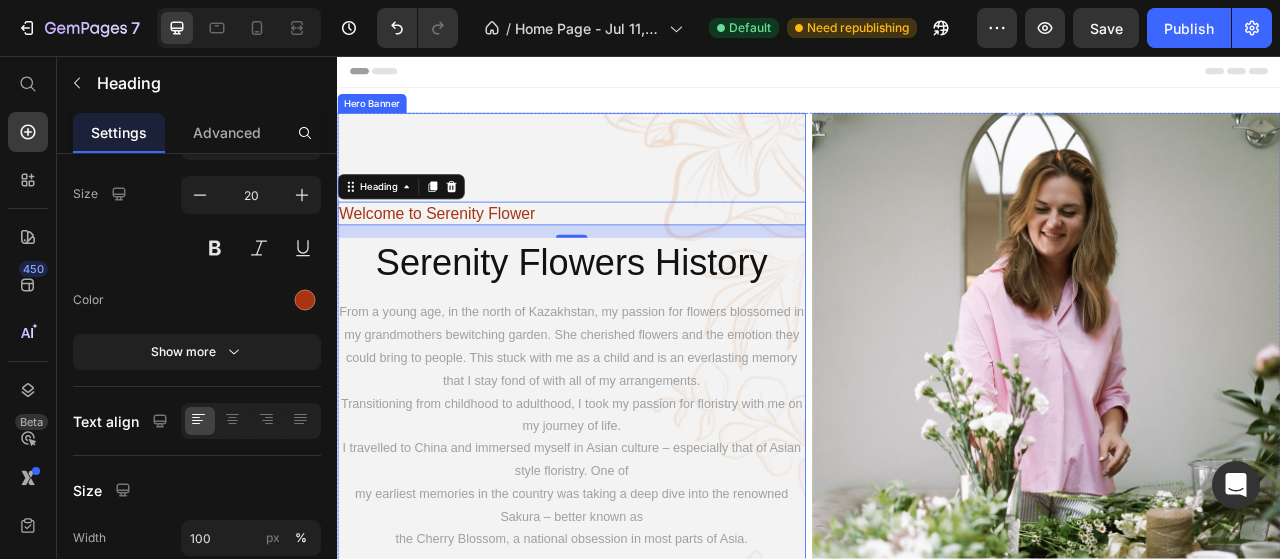 click on "Welcome to Serenity Flower Heading   16 Serenity Flowers History Heading From a young age, in the north of Kazakhstan, my passion for flowers blossomed in my grandmothers bewitching garden. She cherished flowers and the emotion they could bring to people. This stuck with me as a child and is an everlasting memory that I stay fond of with all of my arrangements. Transitioning from childhood to adulthood, I took my passion for floristry with me on my journey of life. I travelled to China and immersed myself in Asian culture – especially that of Asian style floristry. One of my earliest memories in the country was taking a deep dive into the renowned Sakura – better known as the Cherry Blossom, a national obsession in most parts of Asia. Text Block Read More Button" at bounding box center [635, 495] 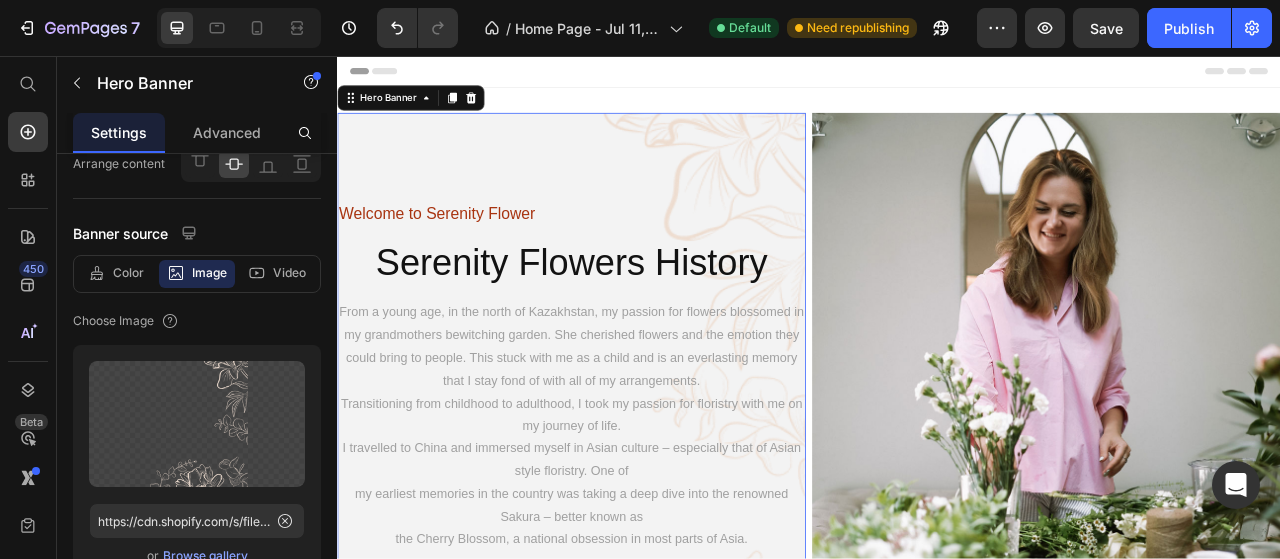 scroll, scrollTop: 0, scrollLeft: 0, axis: both 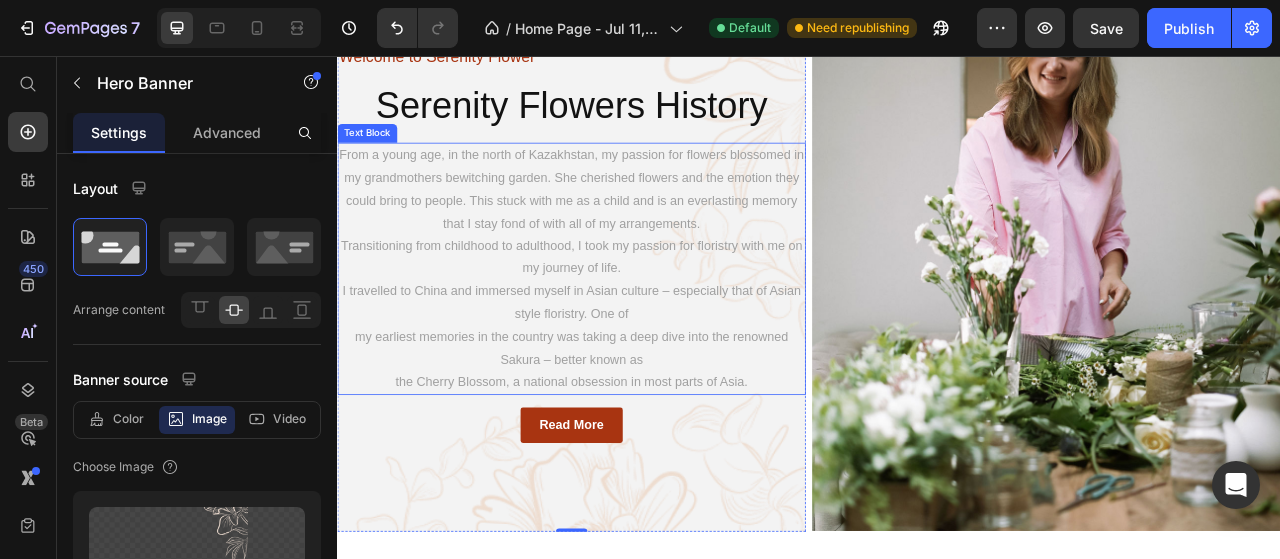 click on "From a young age, in the north of Kazakhstan, my passion for flowers blossomed in my grandmothers bewitching garden. She cherished flowers and the emotion they could bring to people. This stuck with me as a child and is an everlasting memory that I stay fond of with all of my arrangements." at bounding box center (635, 226) 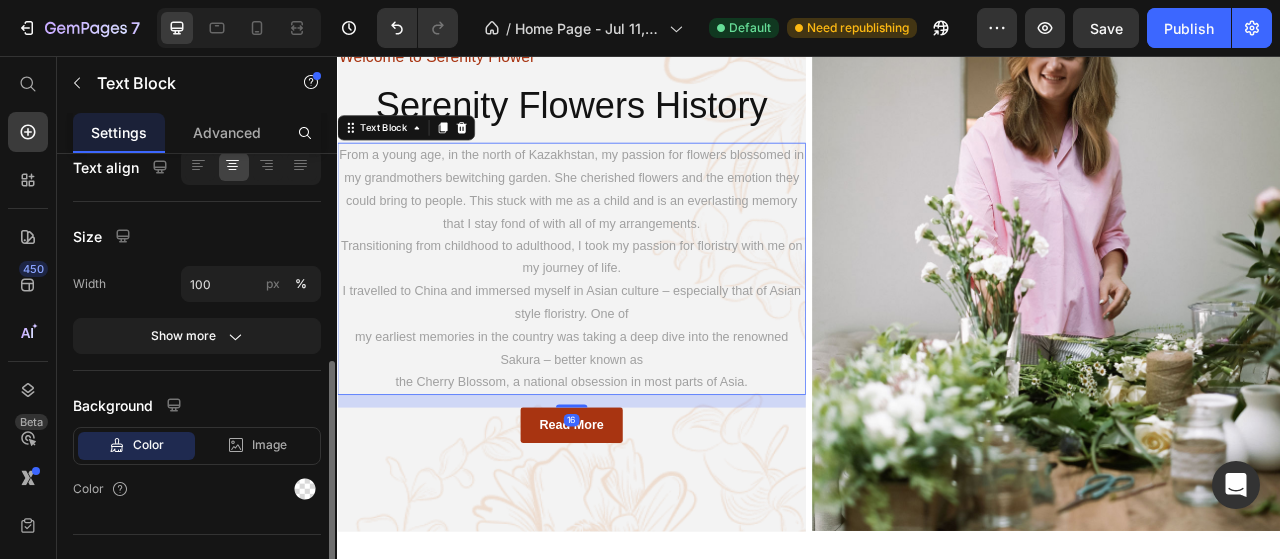 scroll, scrollTop: 300, scrollLeft: 0, axis: vertical 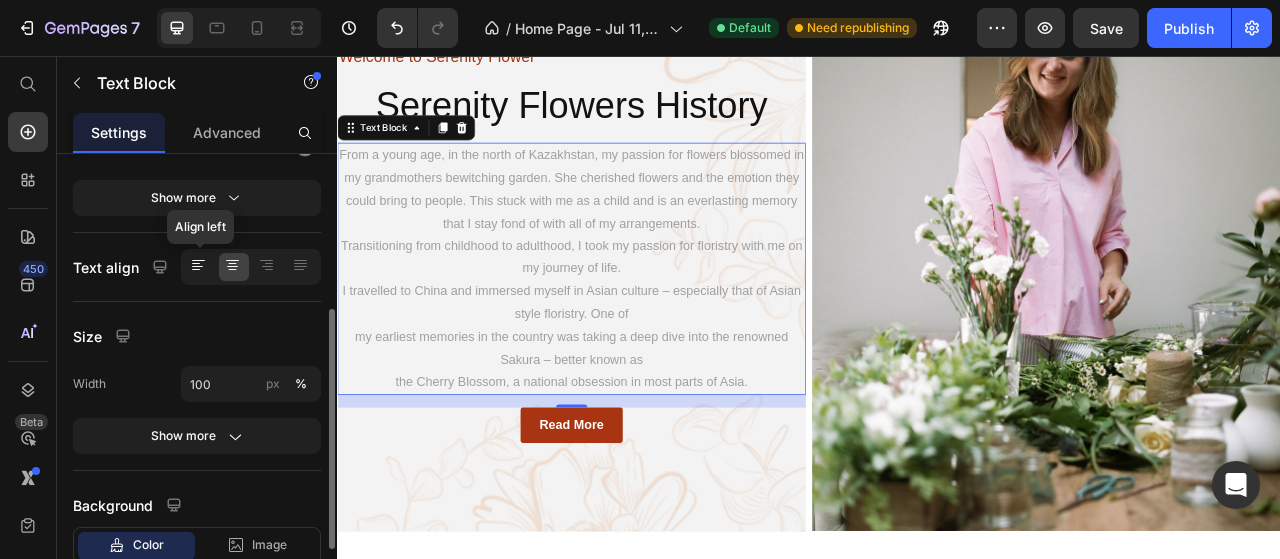 click 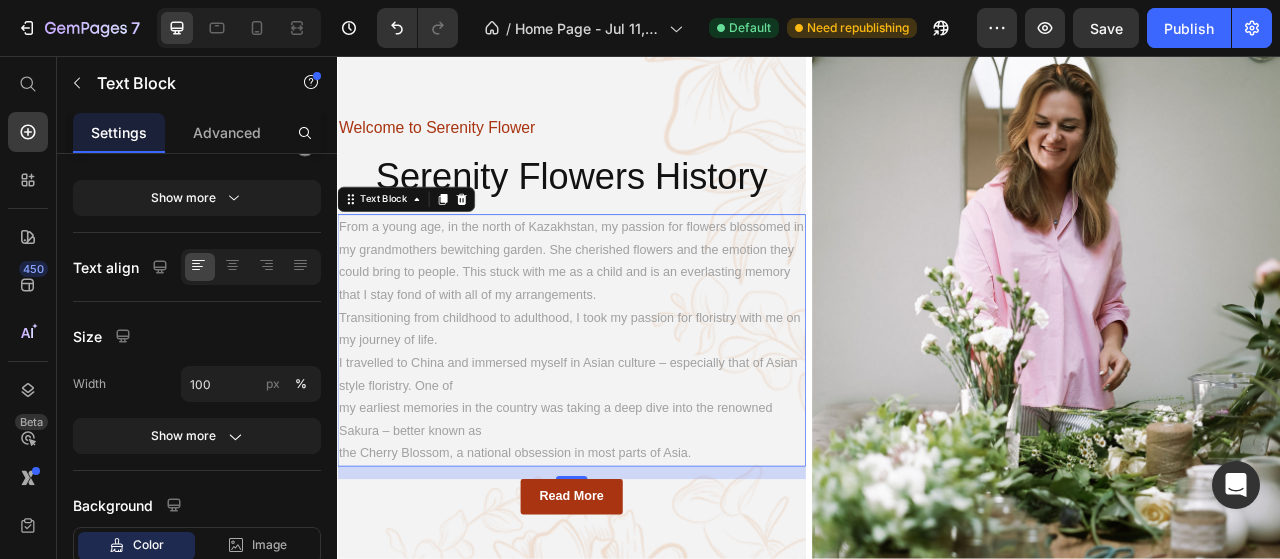 scroll, scrollTop: 100, scrollLeft: 0, axis: vertical 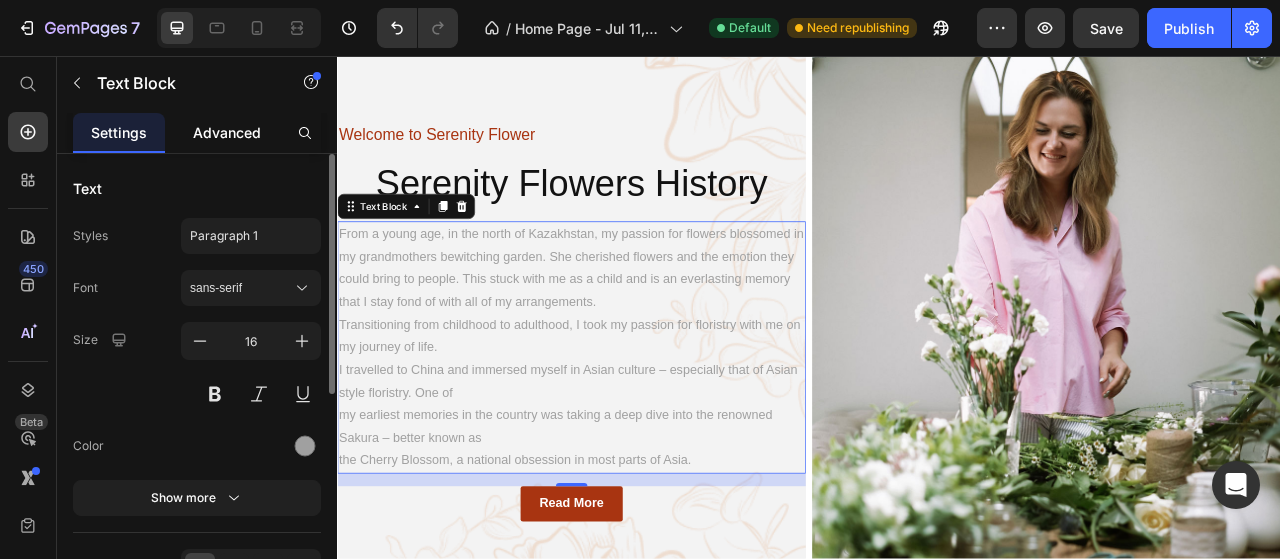 click on "Advanced" 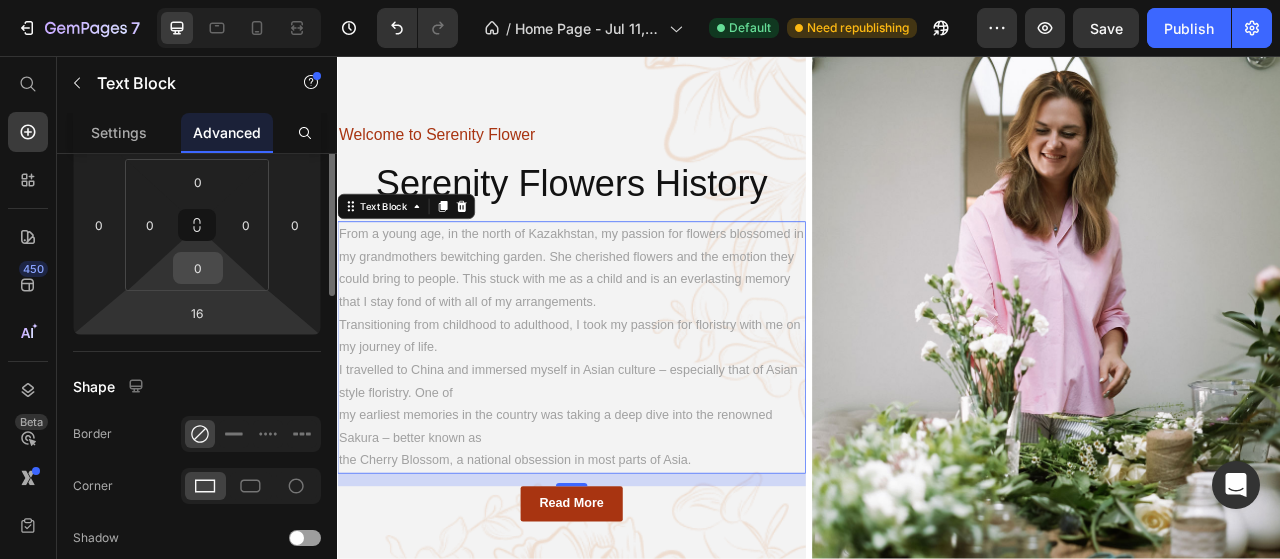 scroll, scrollTop: 200, scrollLeft: 0, axis: vertical 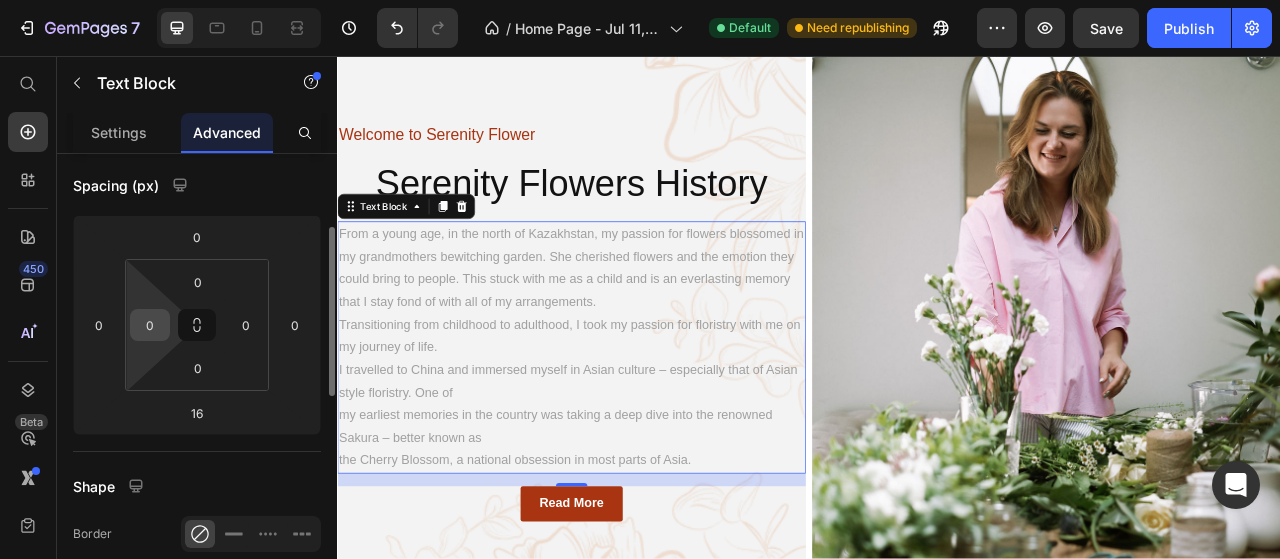 click on "0" at bounding box center (150, 325) 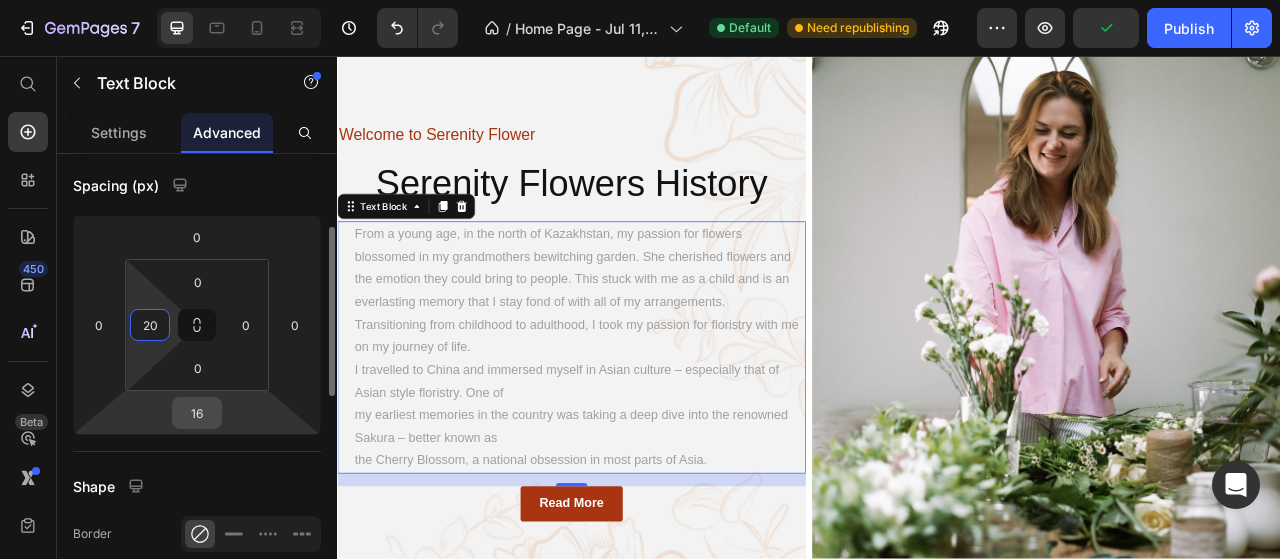 type on "2" 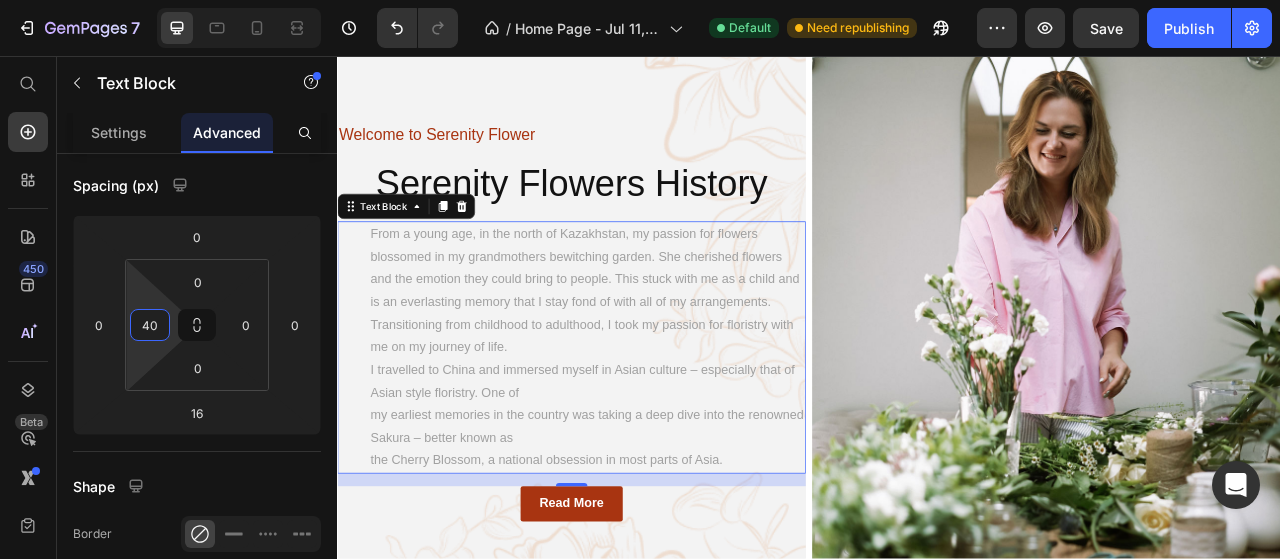 type on "40" 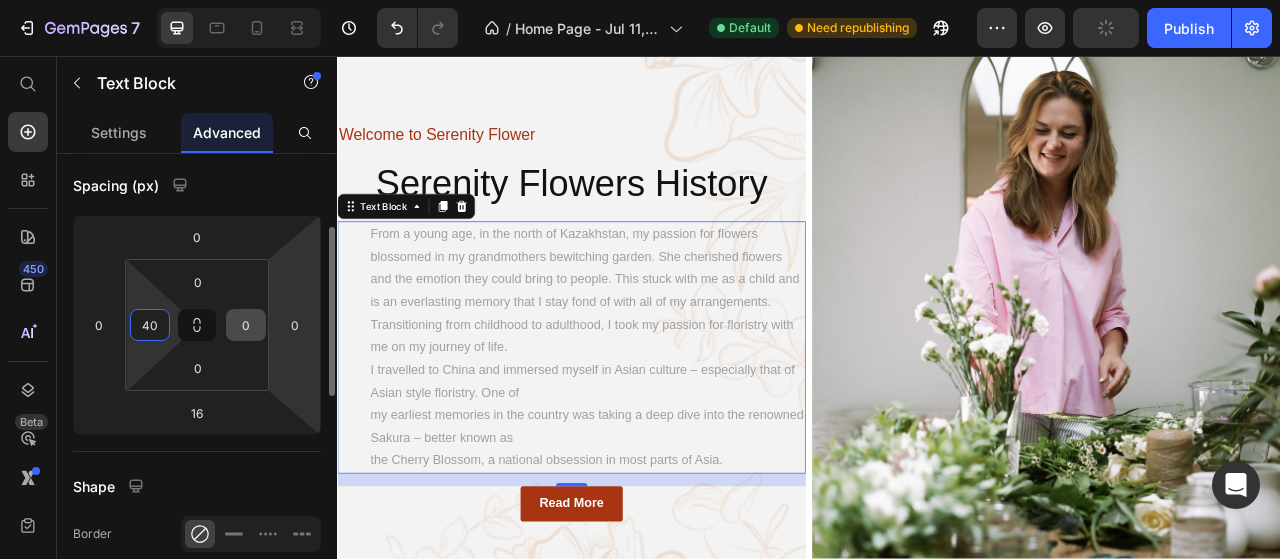 click on "0" at bounding box center (246, 325) 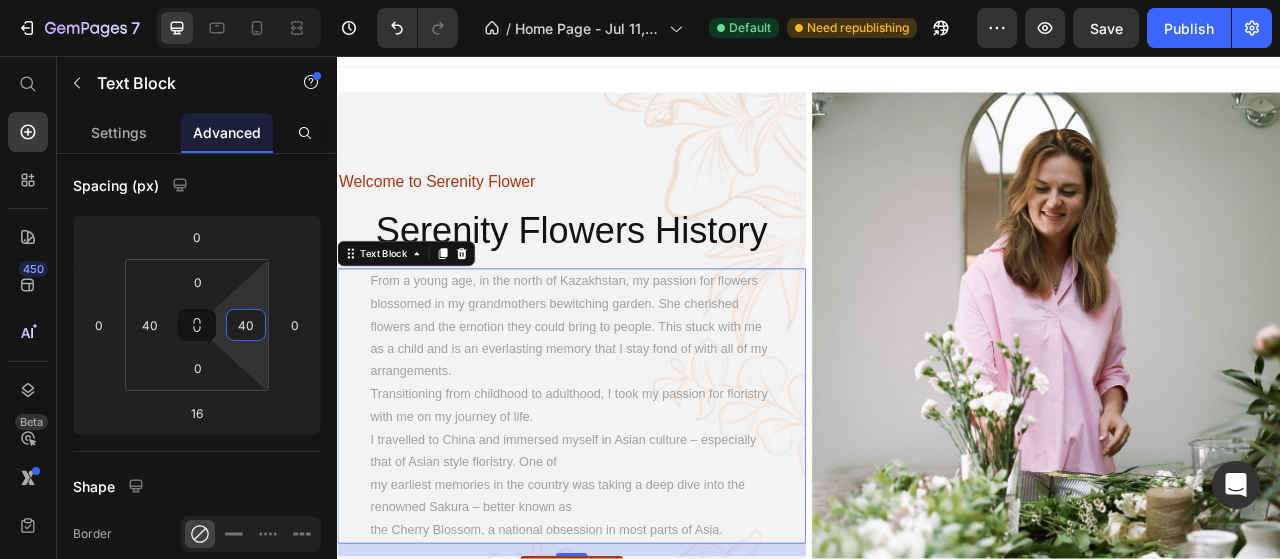 scroll, scrollTop: 0, scrollLeft: 0, axis: both 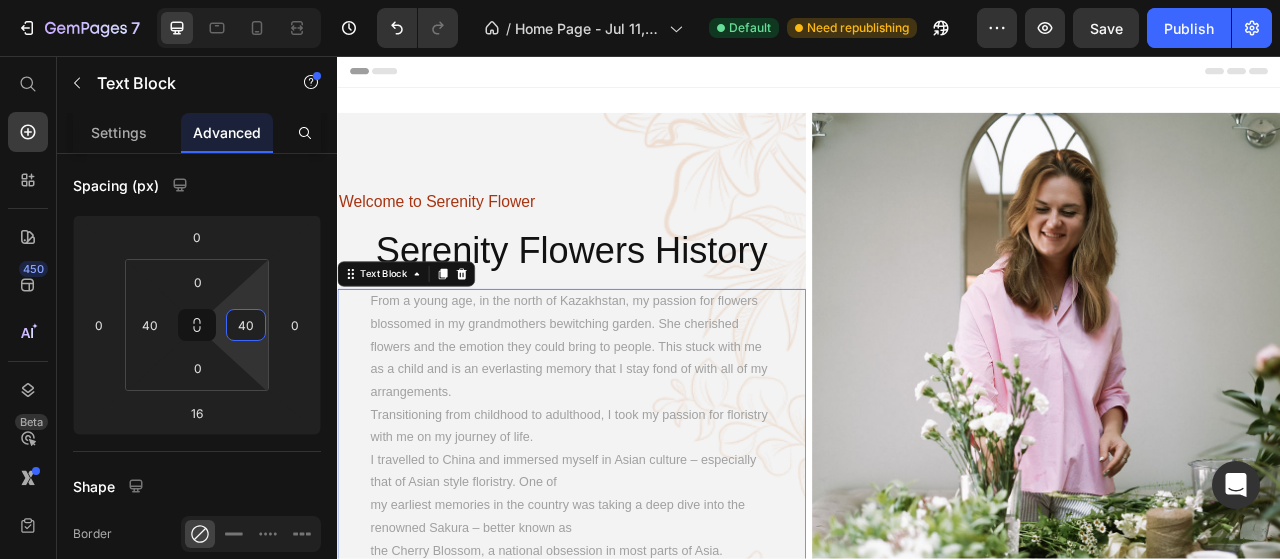 type on "40" 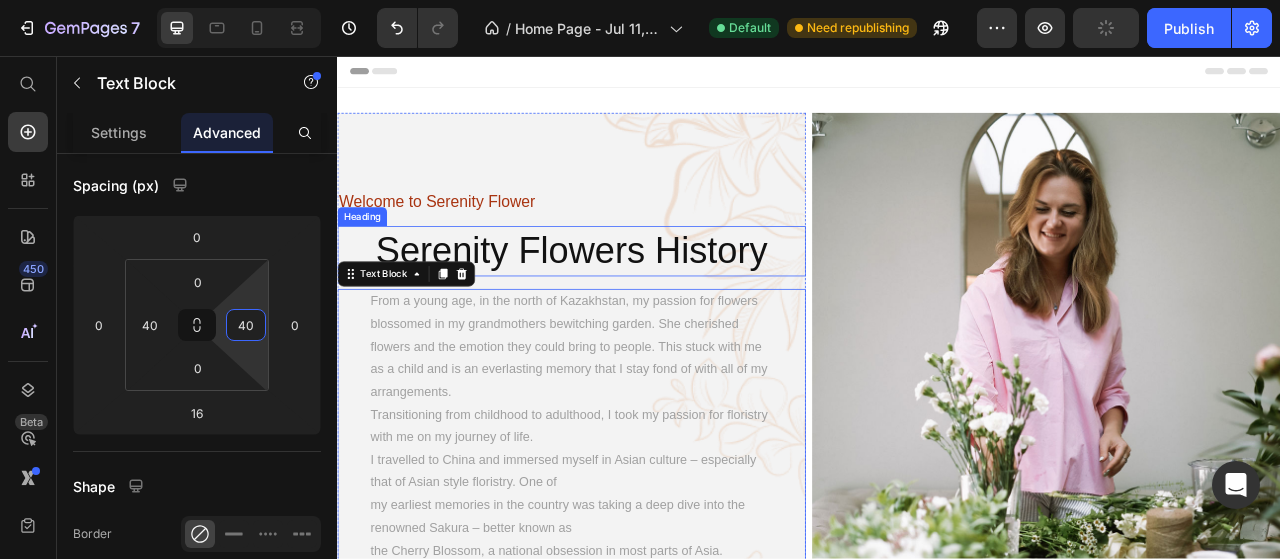 click on "Serenity Flowers History" at bounding box center [635, 305] 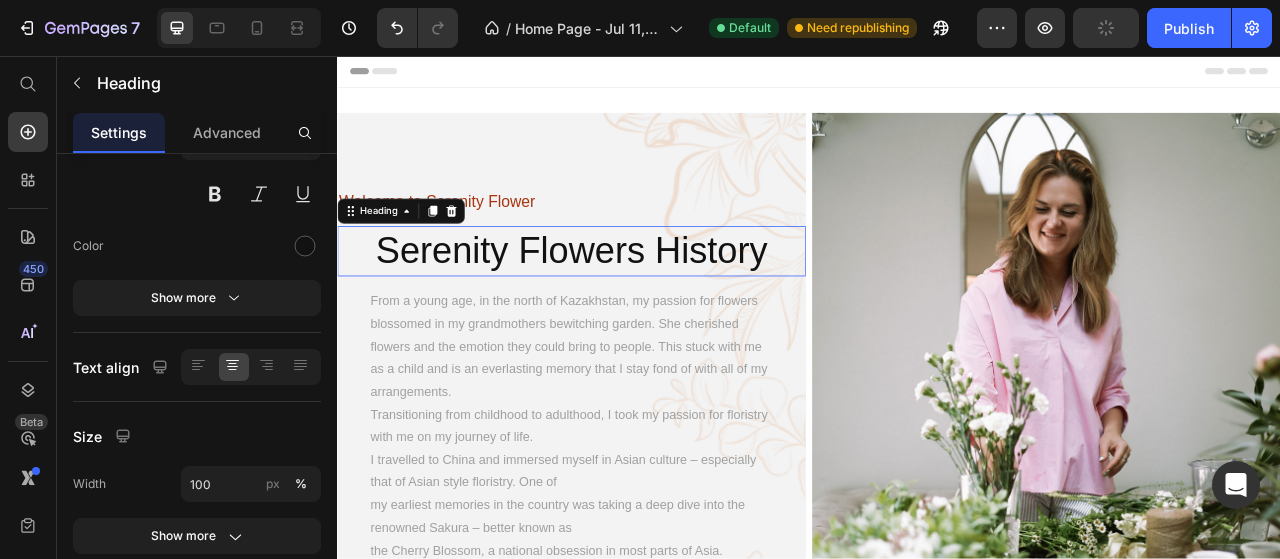 scroll, scrollTop: 0, scrollLeft: 0, axis: both 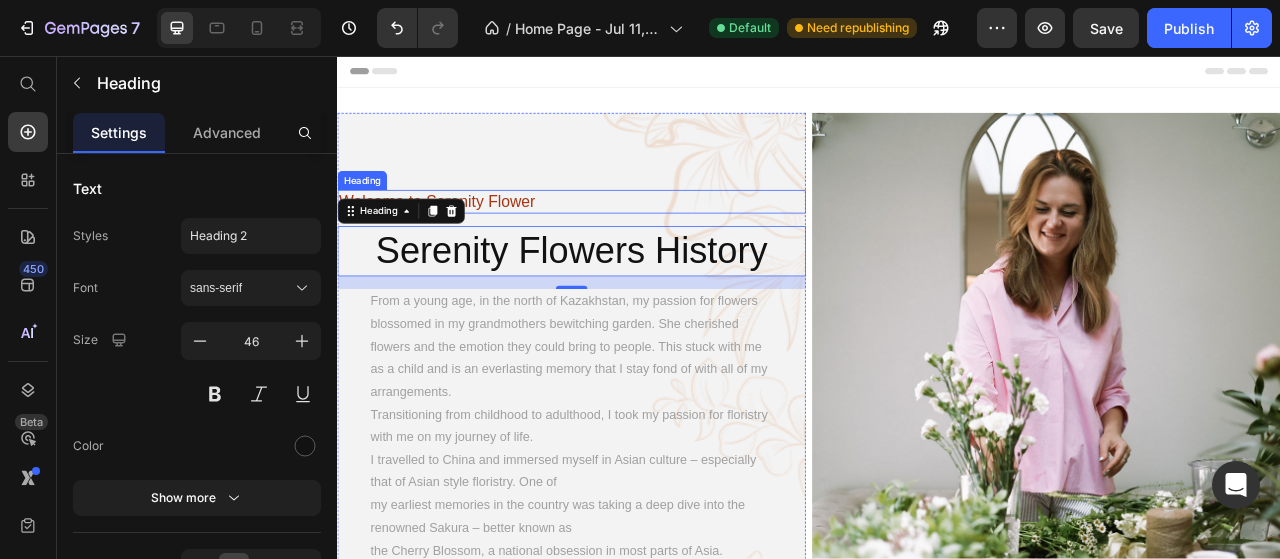 click on "Welcome to Serenity Flower" at bounding box center [635, 242] 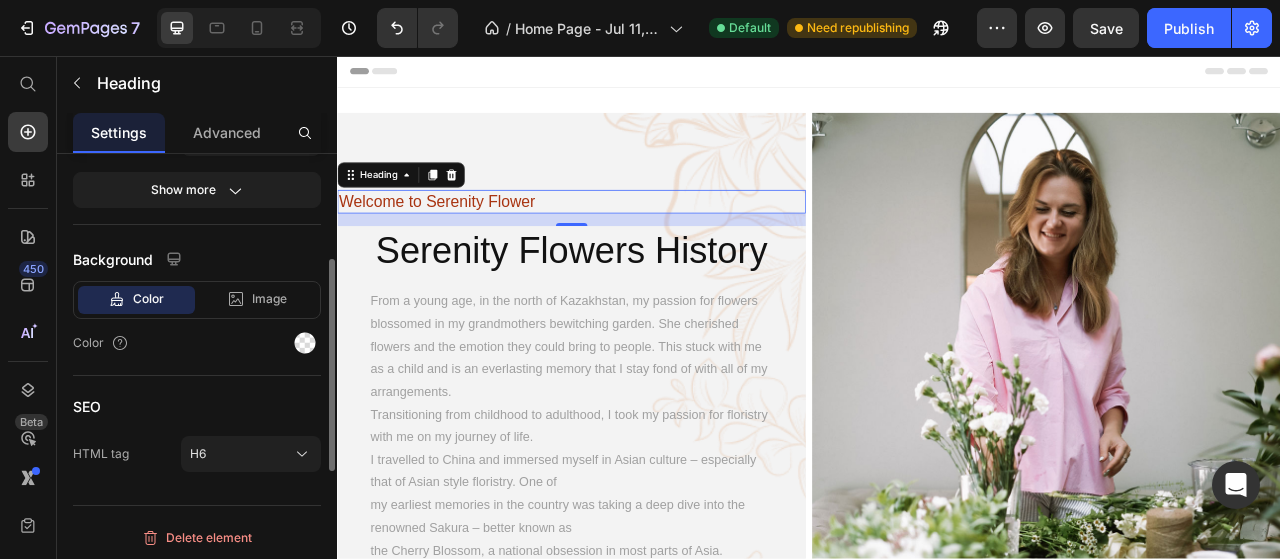 scroll, scrollTop: 246, scrollLeft: 0, axis: vertical 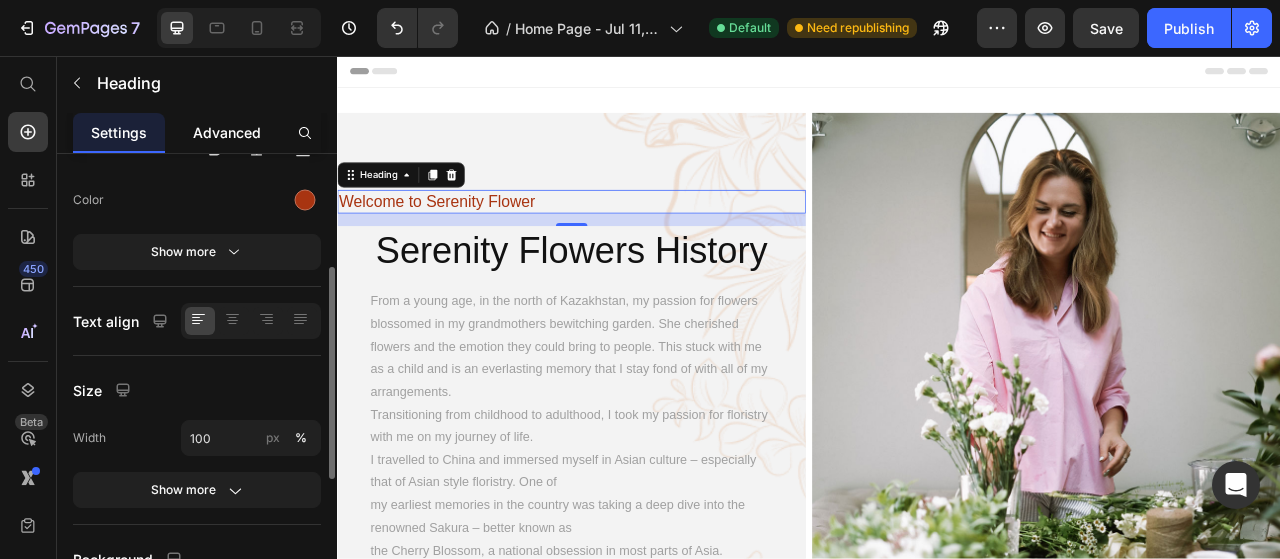 click on "Advanced" at bounding box center (227, 132) 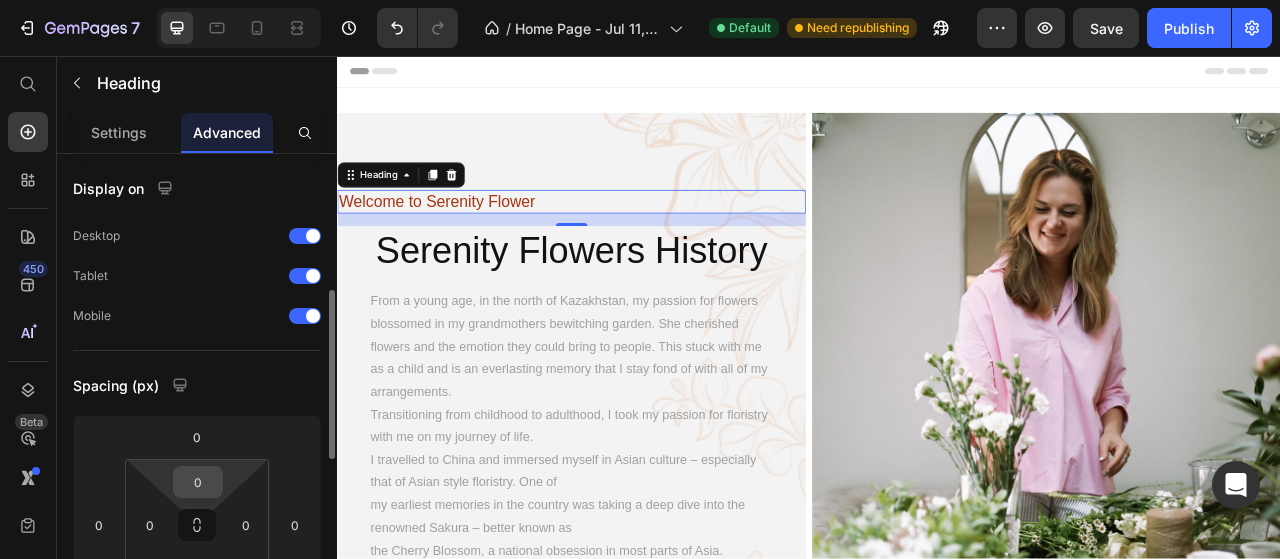 scroll, scrollTop: 100, scrollLeft: 0, axis: vertical 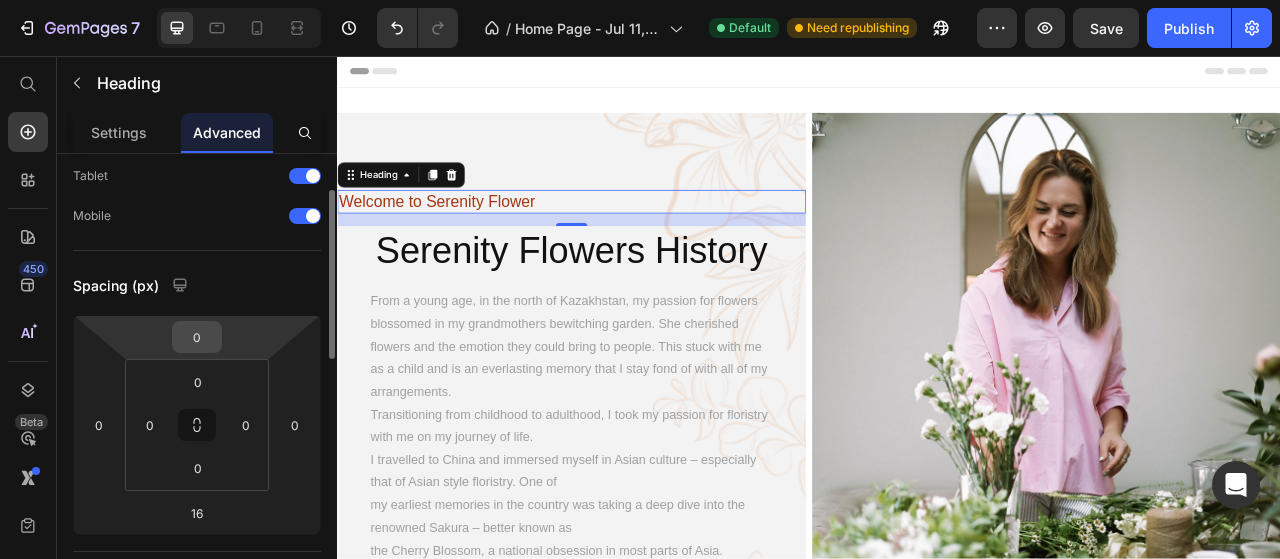click on "0" at bounding box center [197, 337] 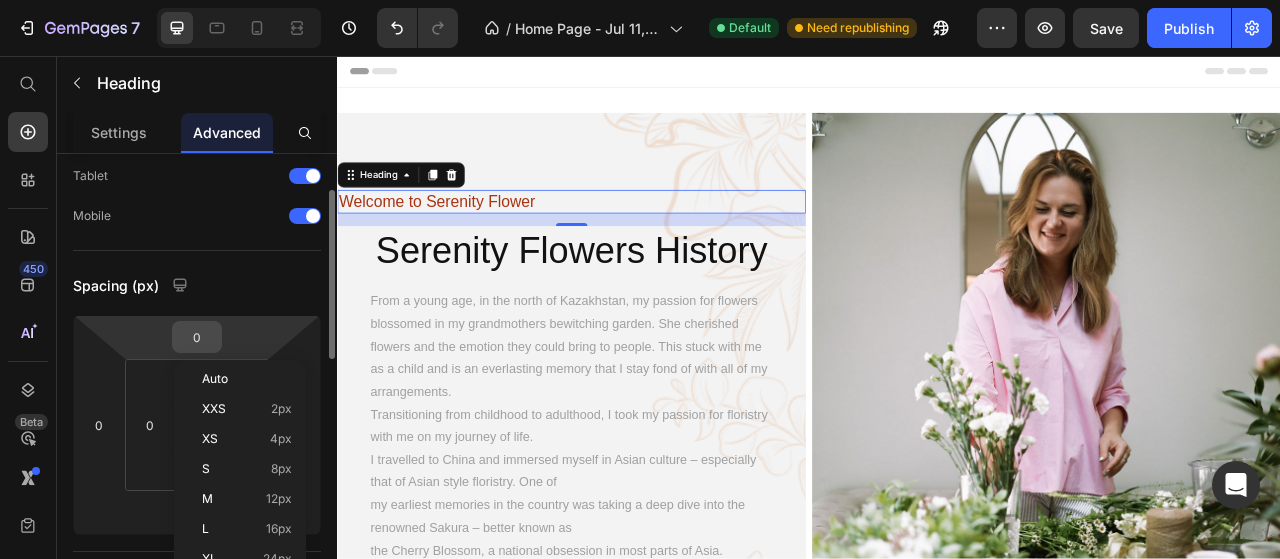 click on "0" at bounding box center (197, 337) 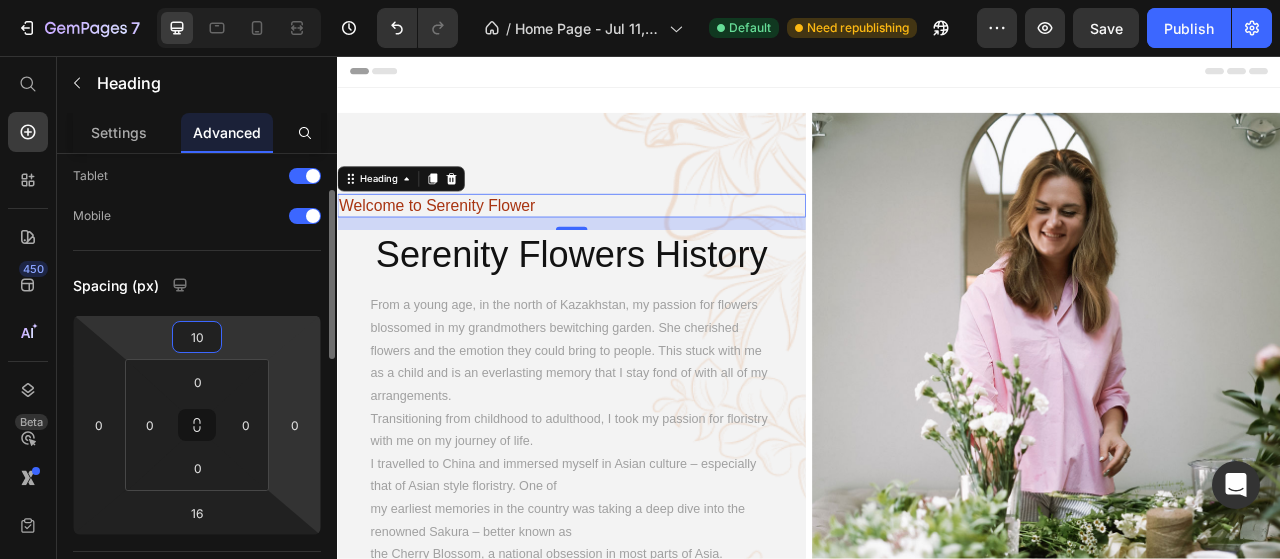 type on "1" 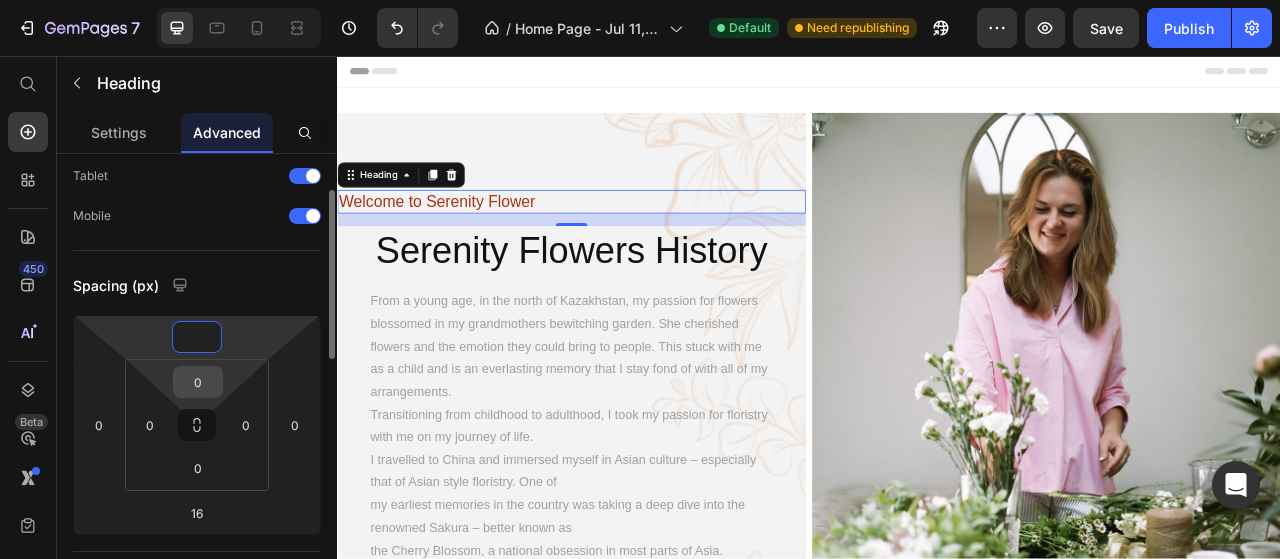 click on "0" at bounding box center [198, 382] 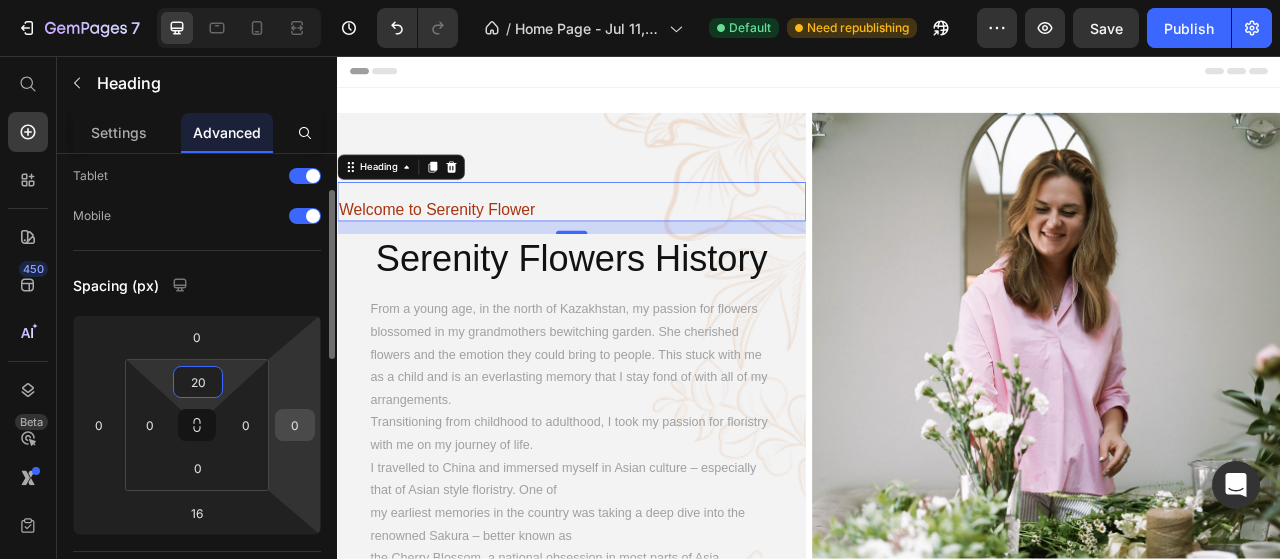 type on "2" 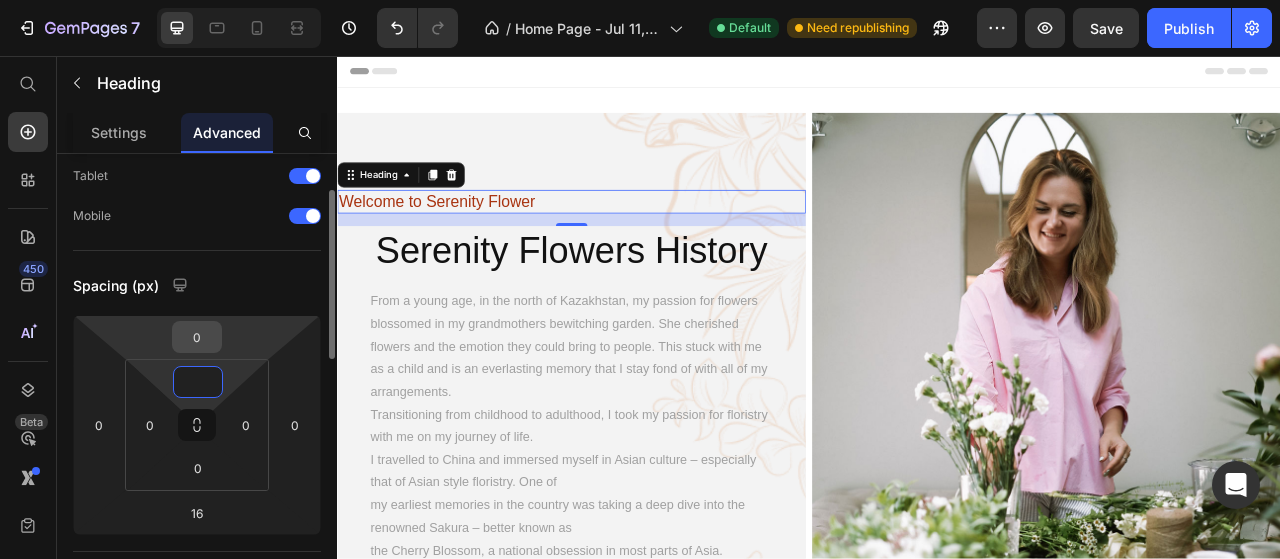 drag, startPoint x: 194, startPoint y: 383, endPoint x: 198, endPoint y: 348, distance: 35.22783 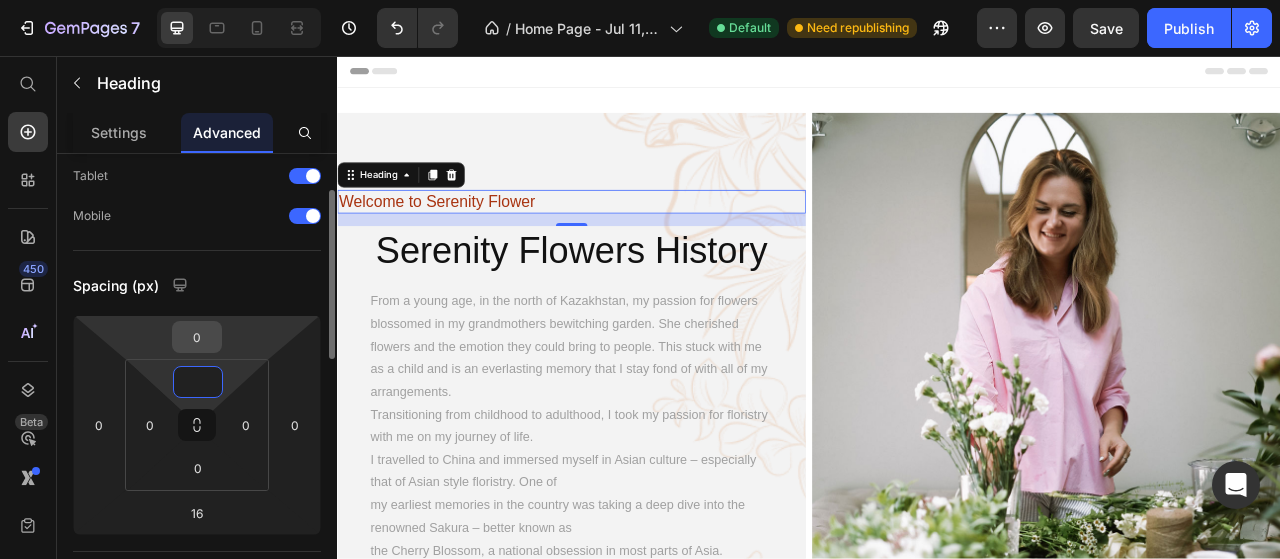 click on "0 0 16 0 0 0 0" 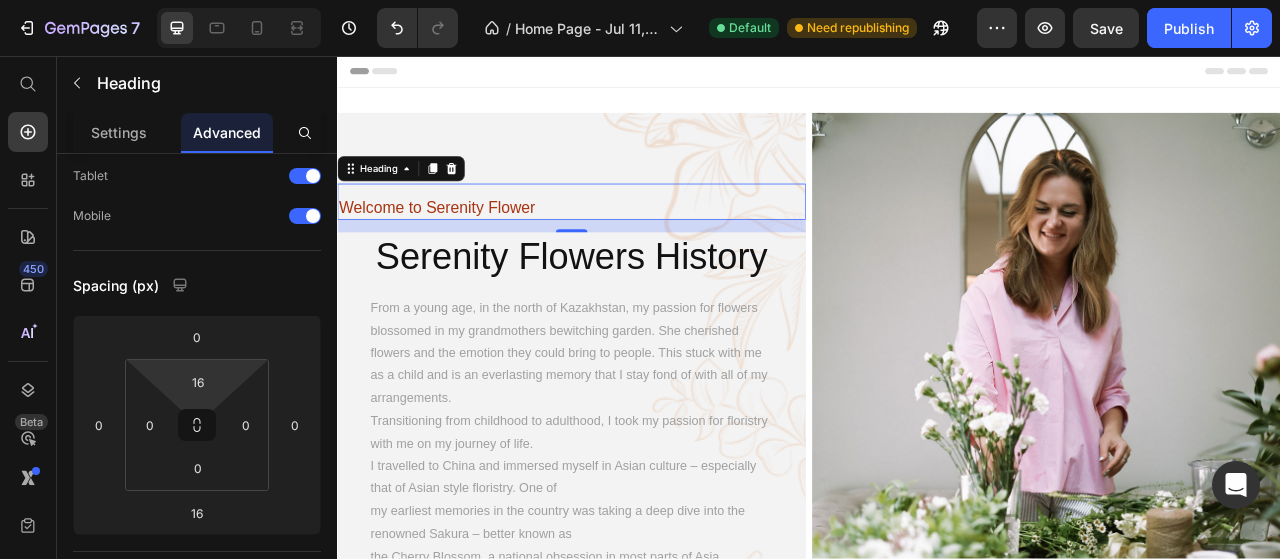 type on "0" 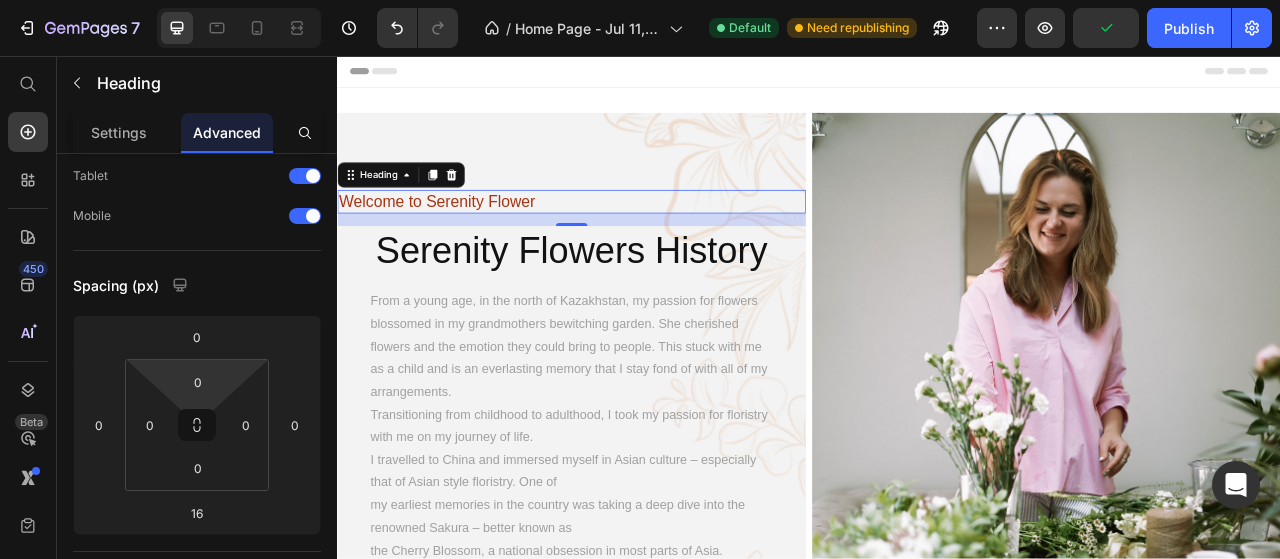 drag, startPoint x: 166, startPoint y: 379, endPoint x: 205, endPoint y: 429, distance: 63.411354 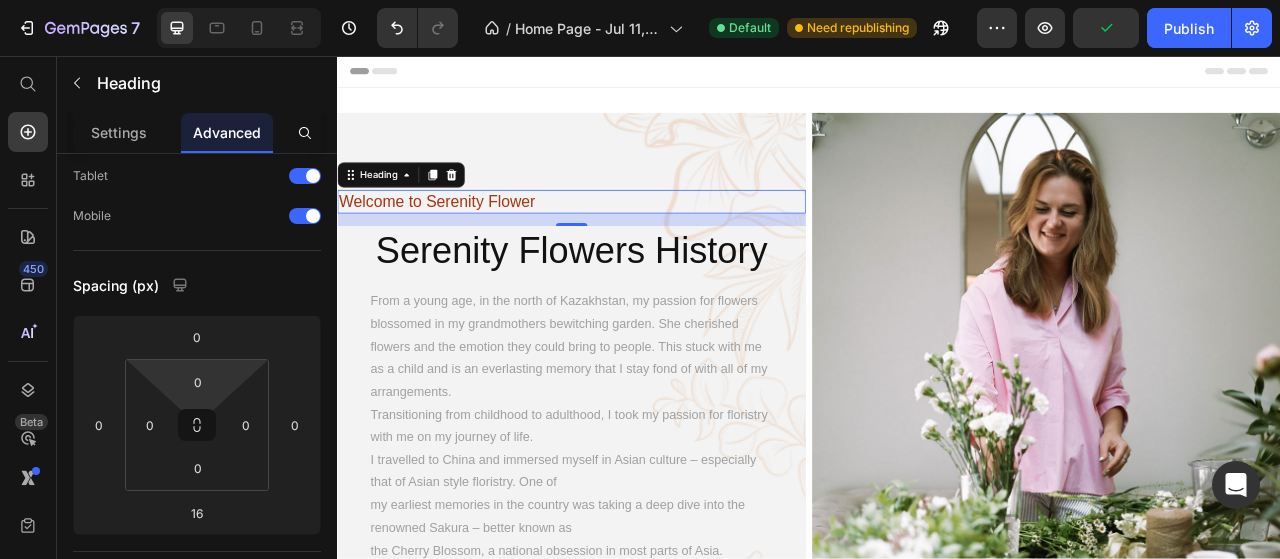click on "7  Version history  /  Home Page - Jul 11, 10:05:44 Default Need republishing Preview  Publish  450 Beta Start with Sections Elements Hero Section Product Detail Brands Trusted Badges Guarantee Product Breakdown How to use Testimonials Compare Bundle FAQs Social Proof Brand Story Product List Collection Blog List Contact Sticky Add to Cart Custom Footer Browse Library 450 Layout
Row
Row
Row
Row Text
Heading
Text Block Button
Button
Button
Sticky Back to top Media" at bounding box center (640, 0) 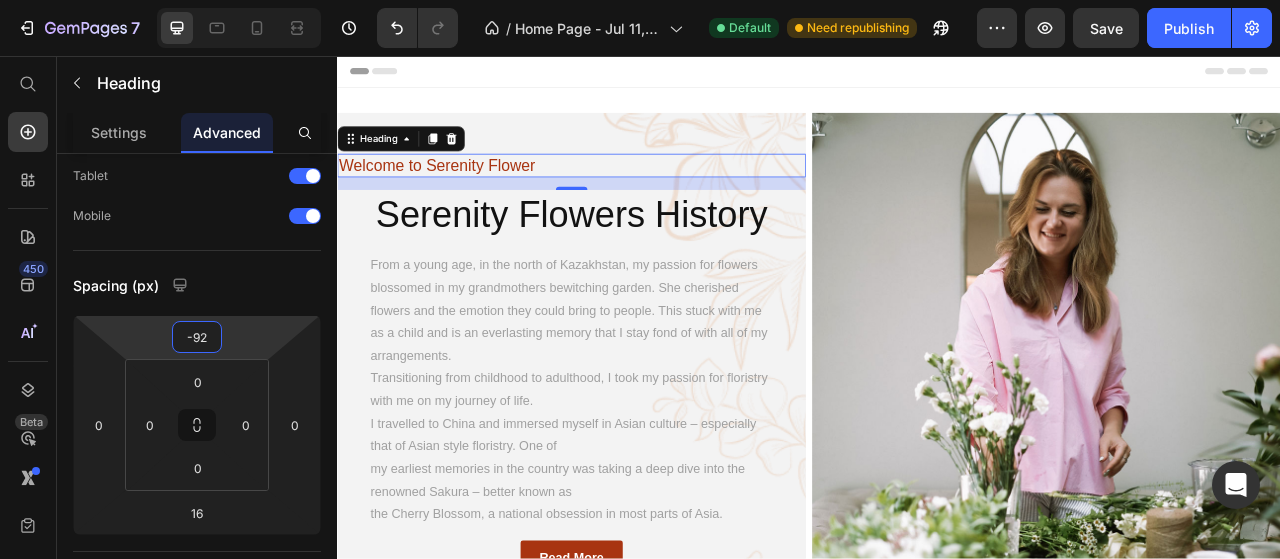drag, startPoint x: 234, startPoint y: 331, endPoint x: 238, endPoint y: 377, distance: 46.173584 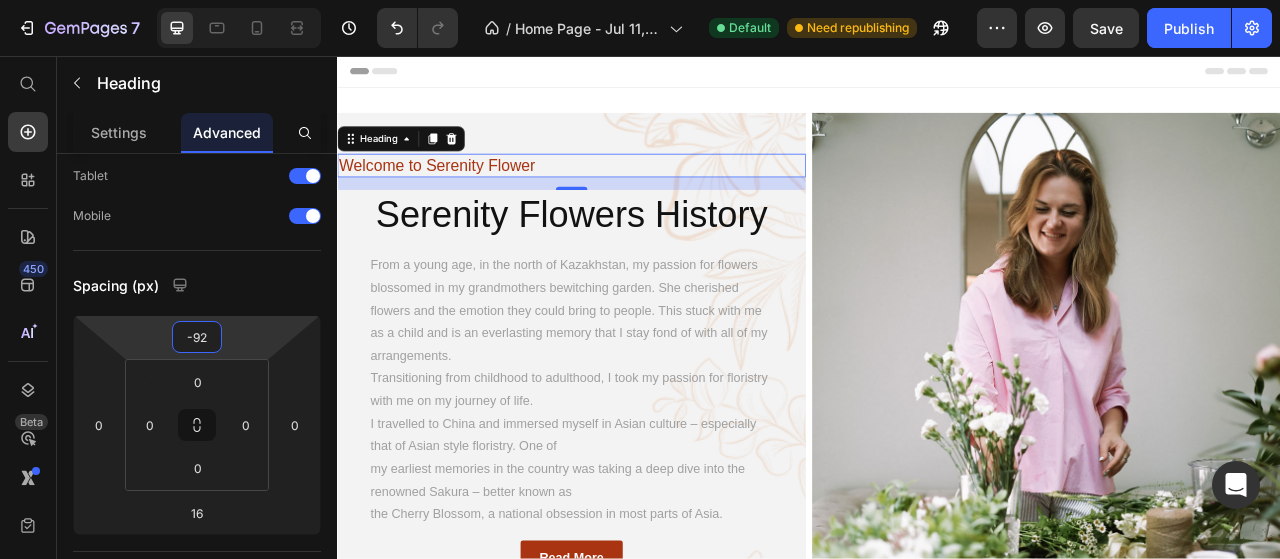 click on "7  Version history  /  Home Page - Jul 11, 10:05:44 Default Need republishing Preview  Save   Publish  450 Beta Start with Sections Elements Hero Section Product Detail Brands Trusted Badges Guarantee Product Breakdown How to use Testimonials Compare Bundle FAQs Social Proof Brand Story Product List Collection Blog List Contact Sticky Add to Cart Custom Footer Browse Library 450 Layout
Row
Row
Row
Row Text
Heading
Text Block Button
Button
Button
Sticky Back to top Media" at bounding box center [640, 0] 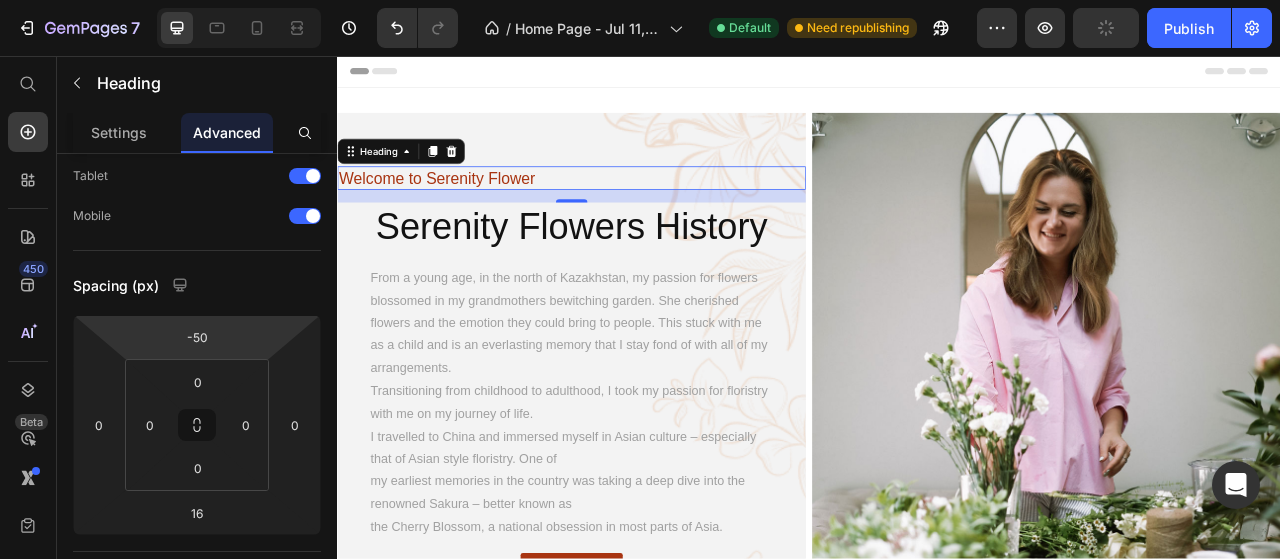 type on "-48" 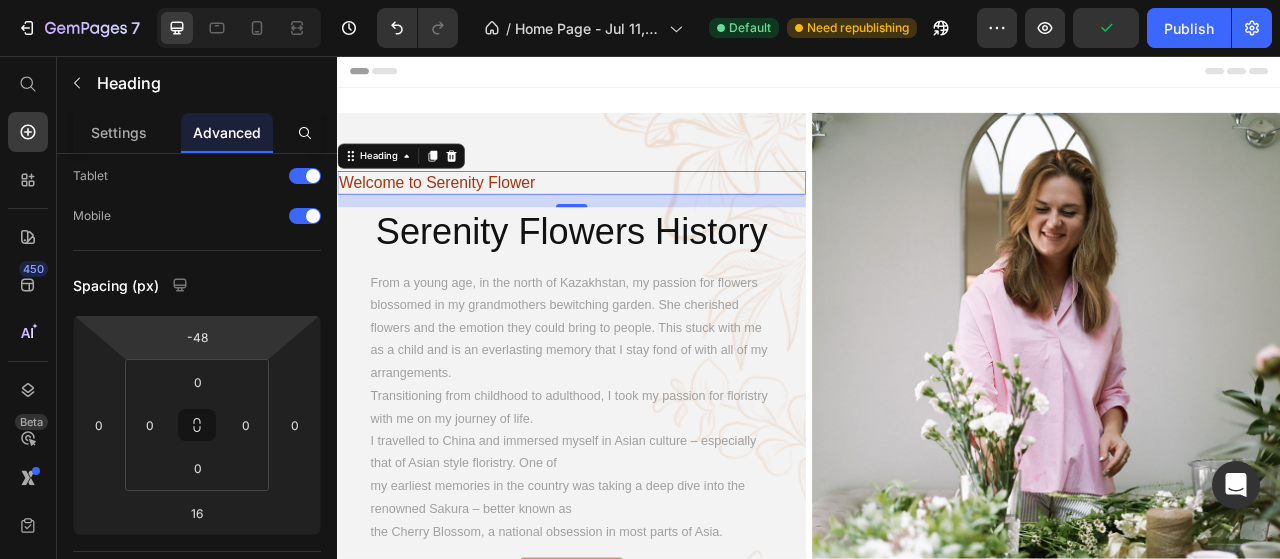 drag, startPoint x: 237, startPoint y: 340, endPoint x: 232, endPoint y: 318, distance: 22.561028 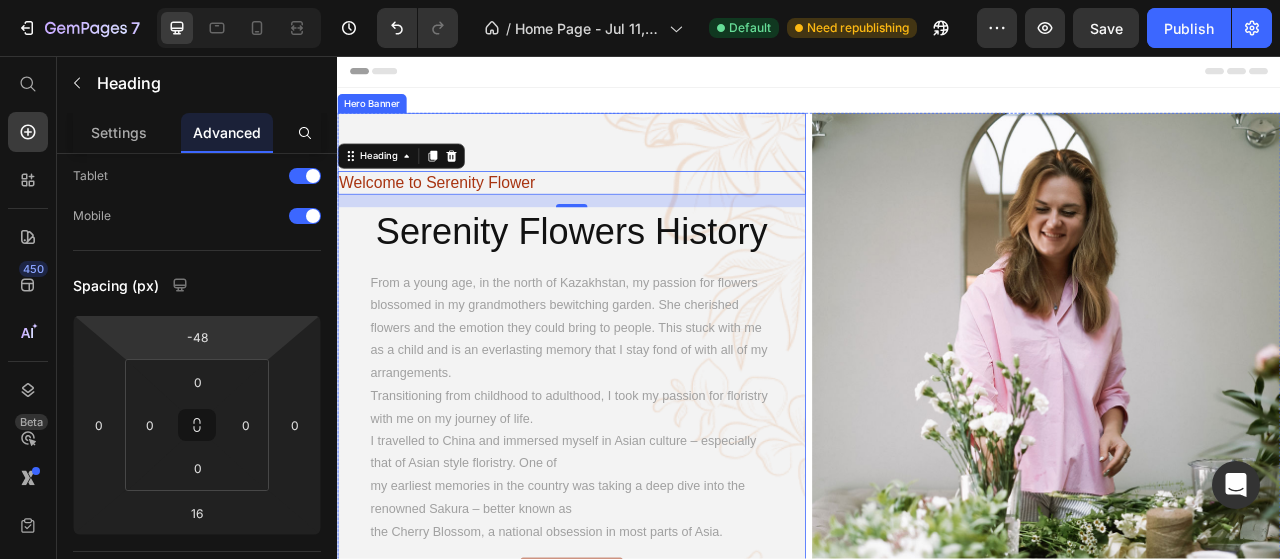 click at bounding box center (635, 495) 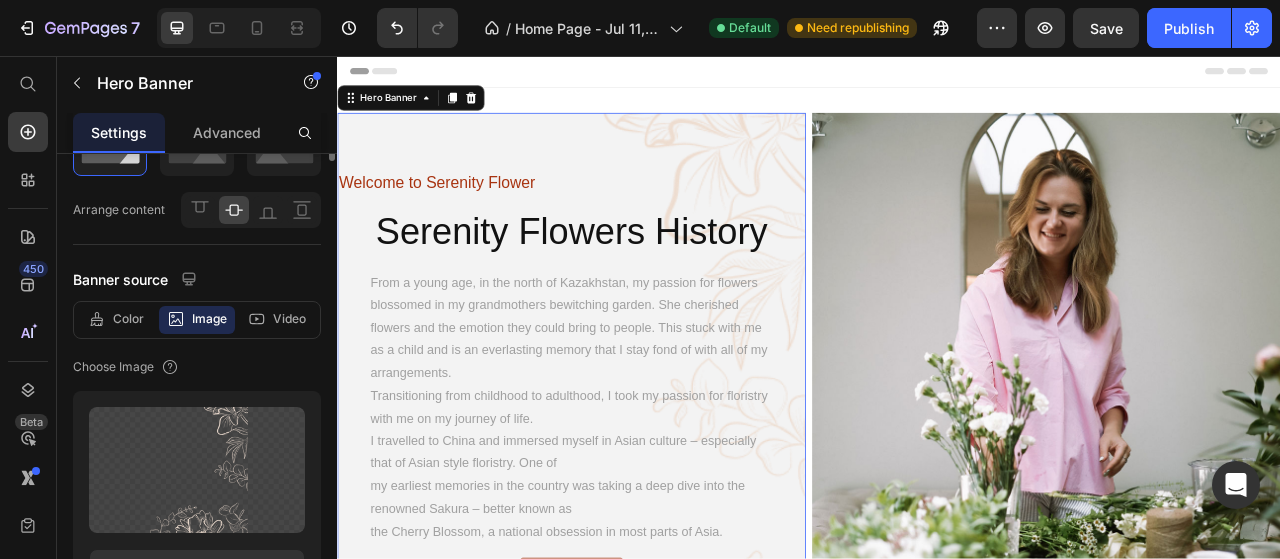 scroll, scrollTop: 0, scrollLeft: 0, axis: both 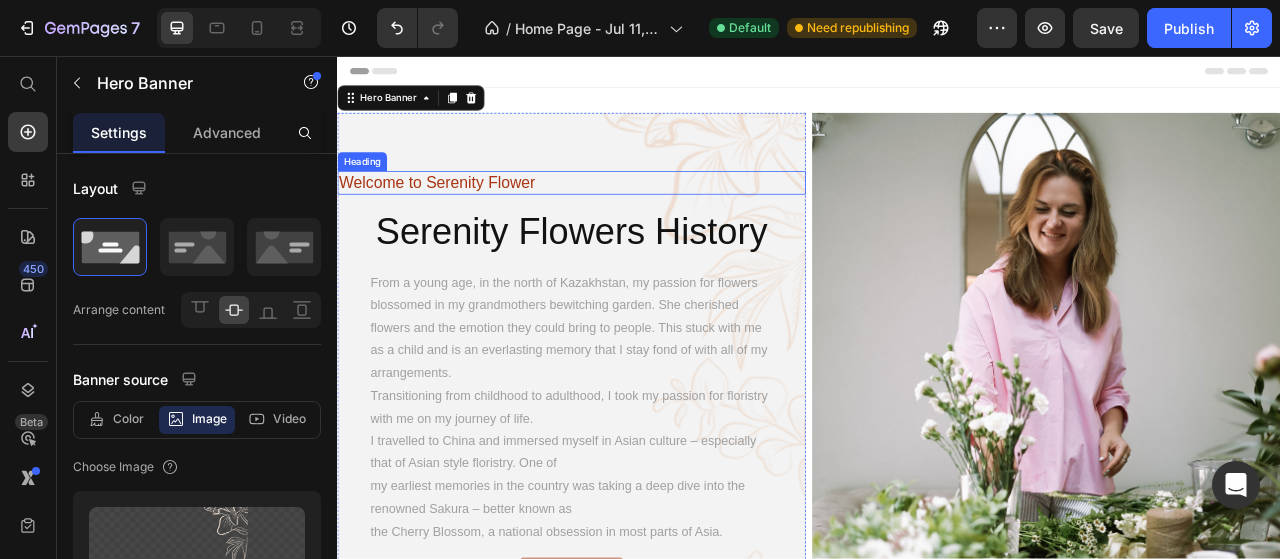 click on "Welcome to Serenity Flower" at bounding box center (635, 218) 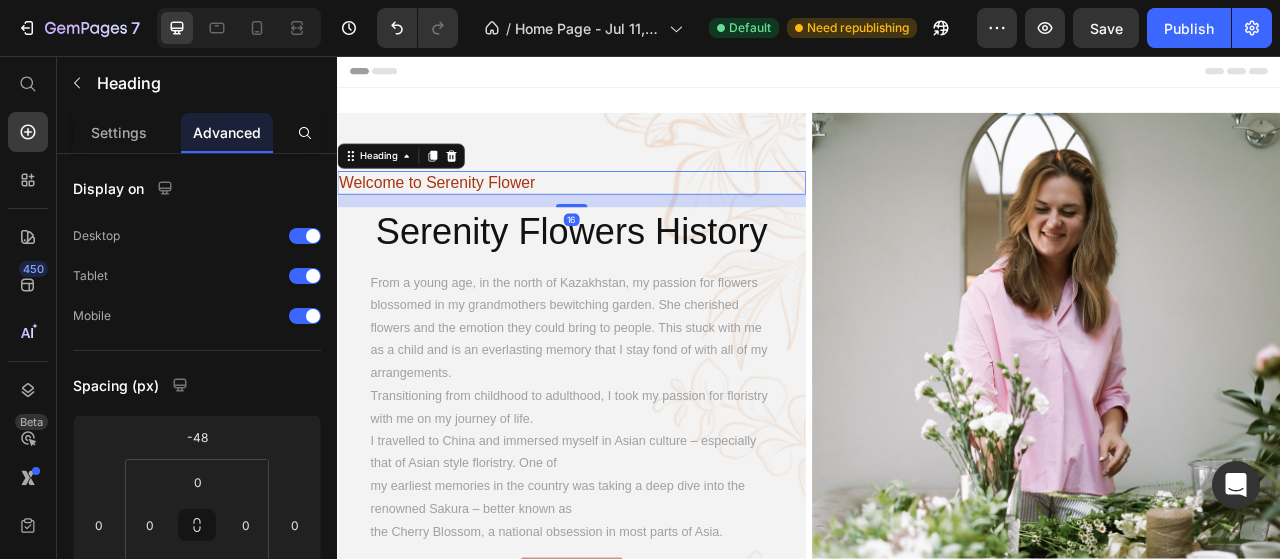 click on "Advanced" 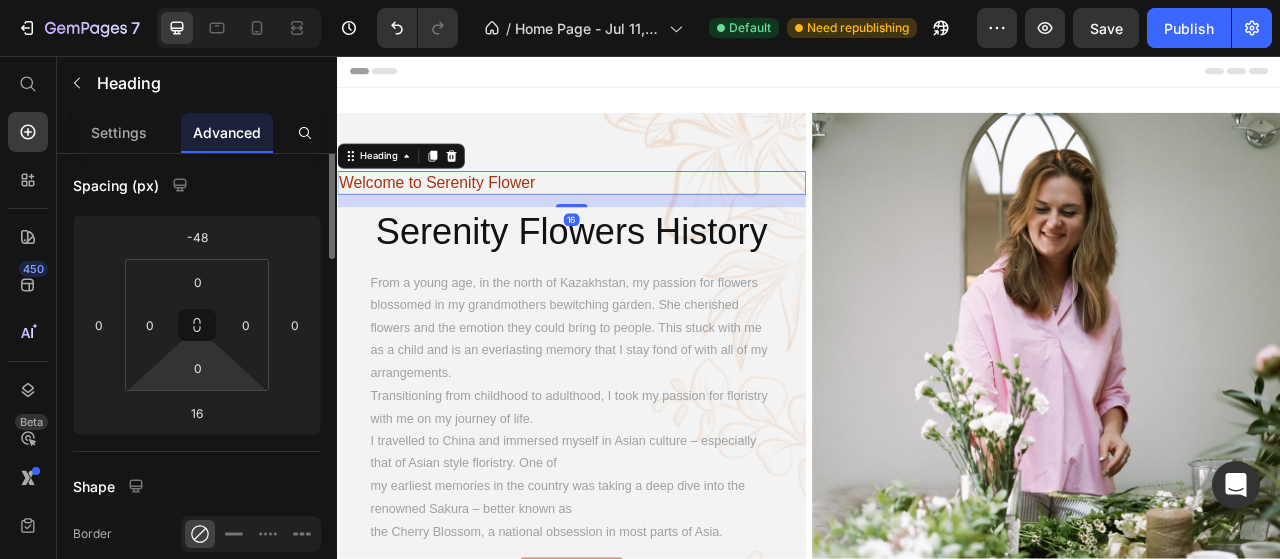 scroll, scrollTop: 100, scrollLeft: 0, axis: vertical 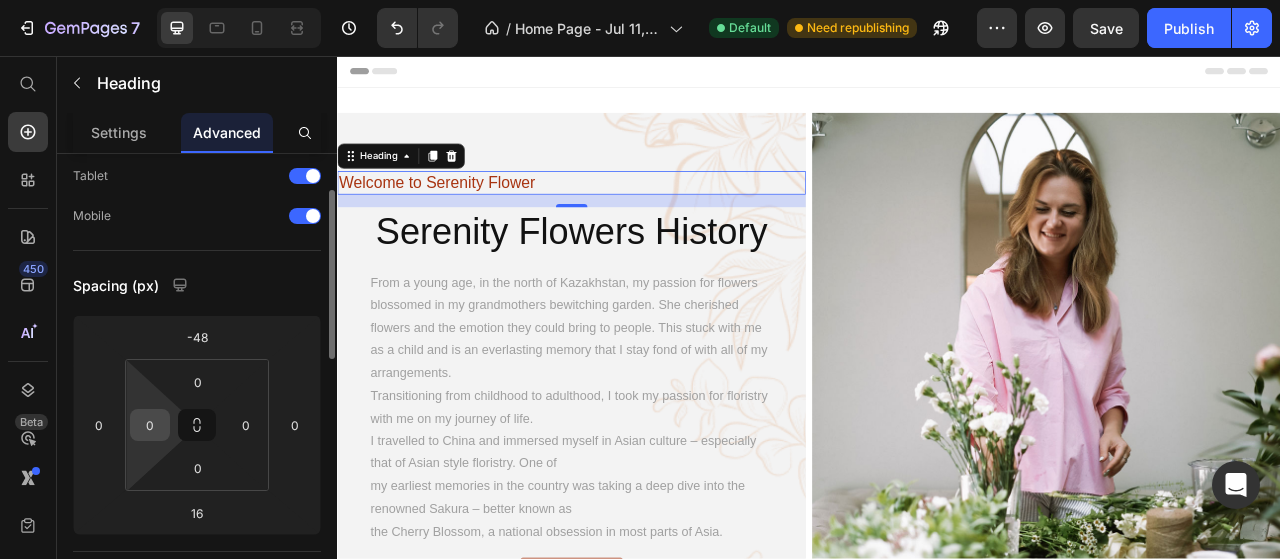 click on "0" at bounding box center (150, 425) 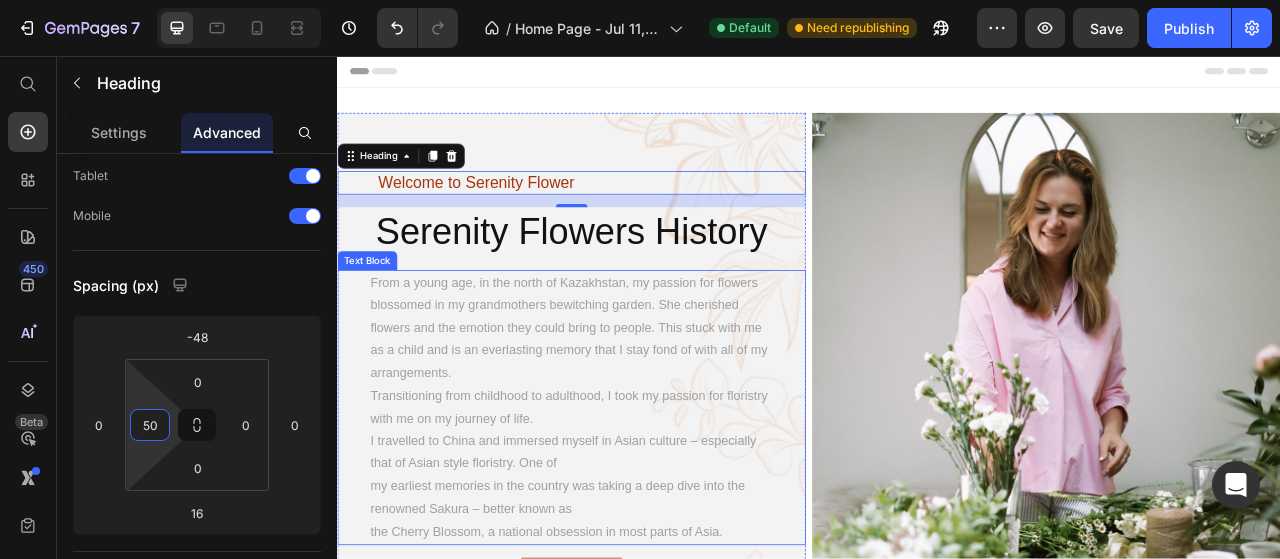 scroll, scrollTop: 100, scrollLeft: 0, axis: vertical 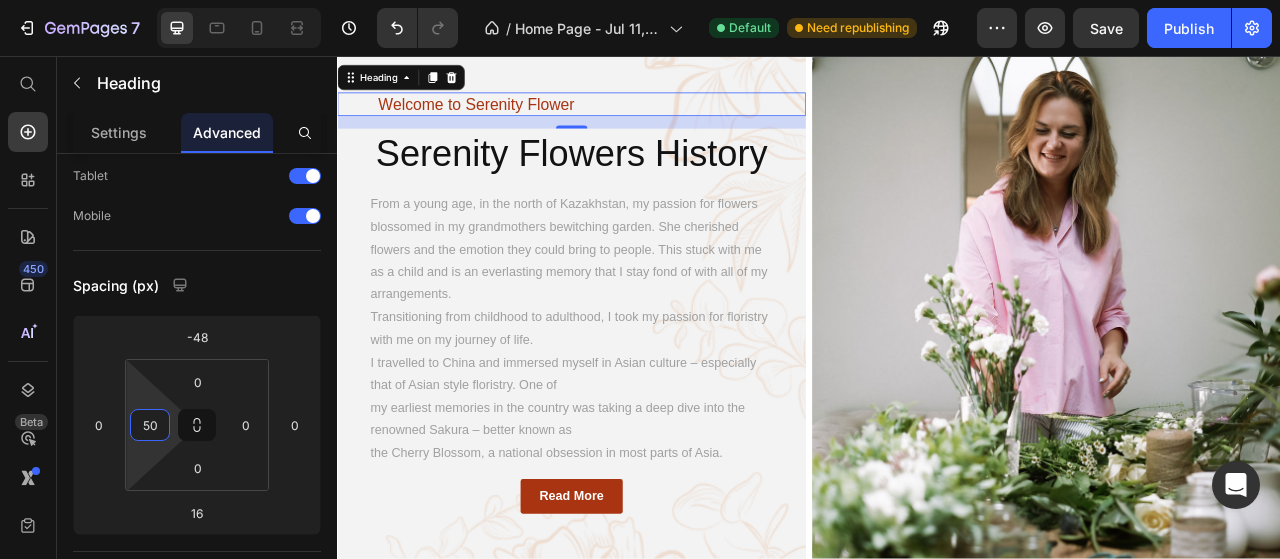 type on "50" 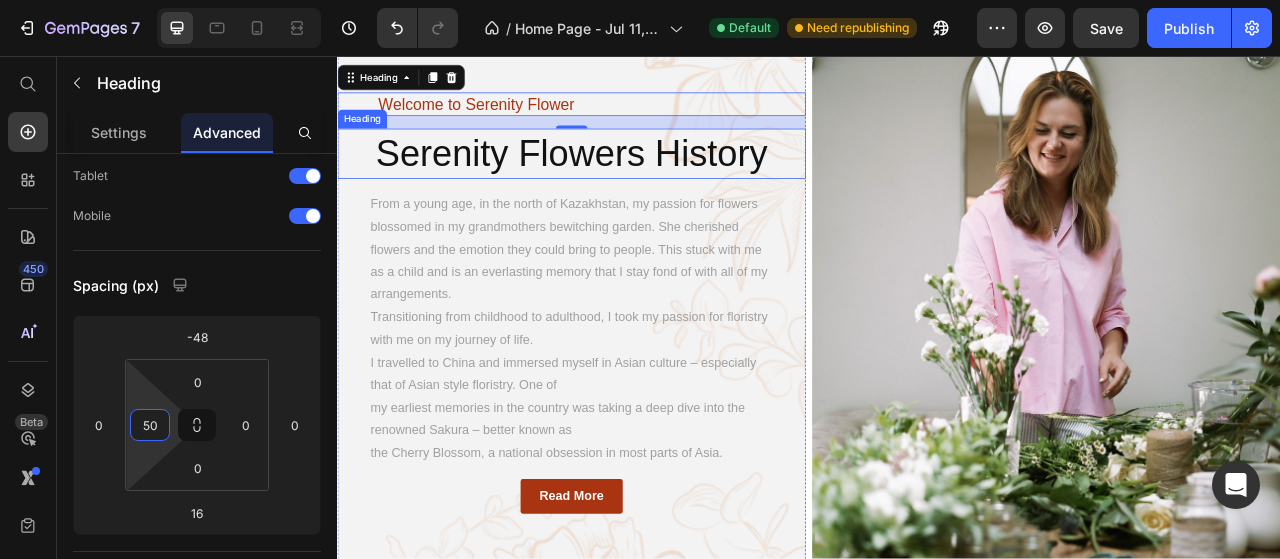 click on "Serenity Flowers History" at bounding box center [635, 181] 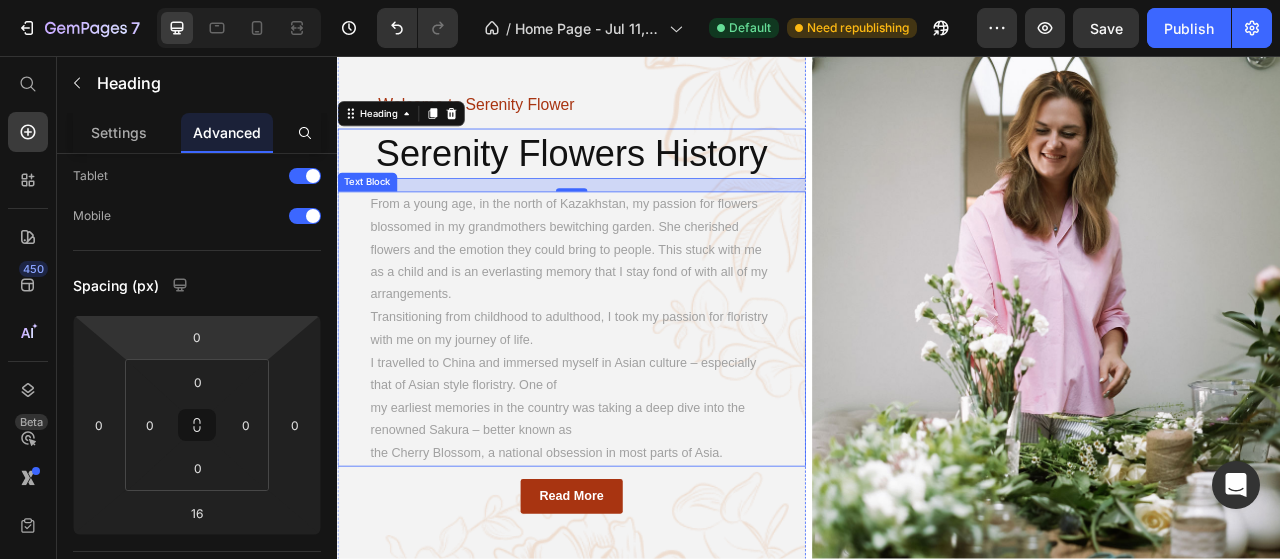 click on "From a young age, in the north of Kazakhstan, my passion for flowers blossomed in my grandmothers bewitching garden. She cherished flowers and the emotion they could bring to people. This stuck with me as a child and is an everlasting memory that I stay fond of with all of my arrangements." at bounding box center [635, 303] 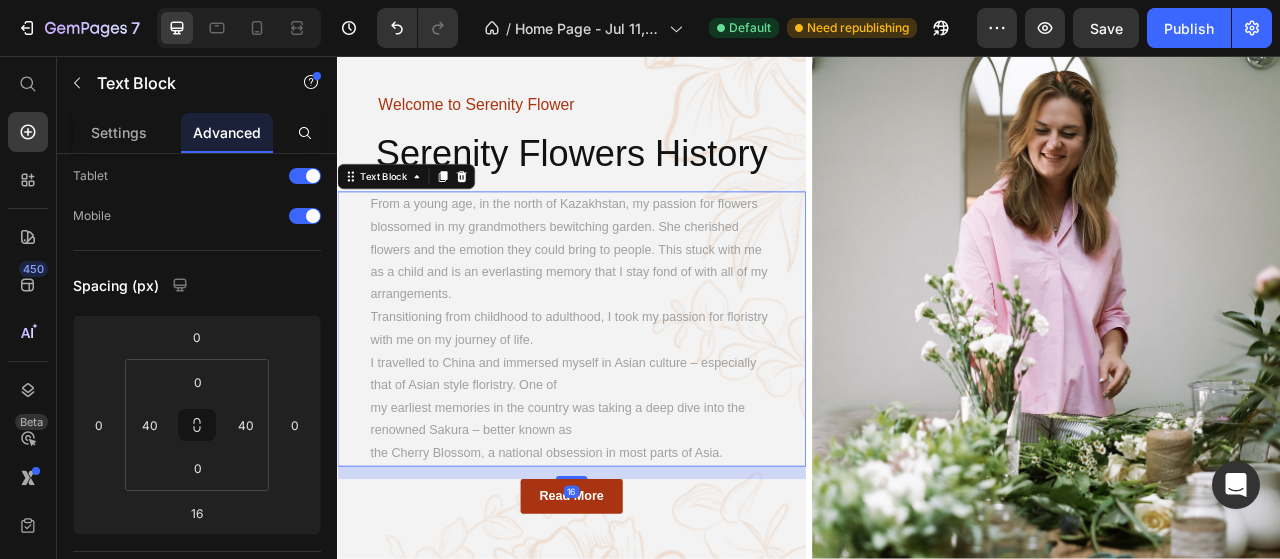 scroll, scrollTop: 0, scrollLeft: 0, axis: both 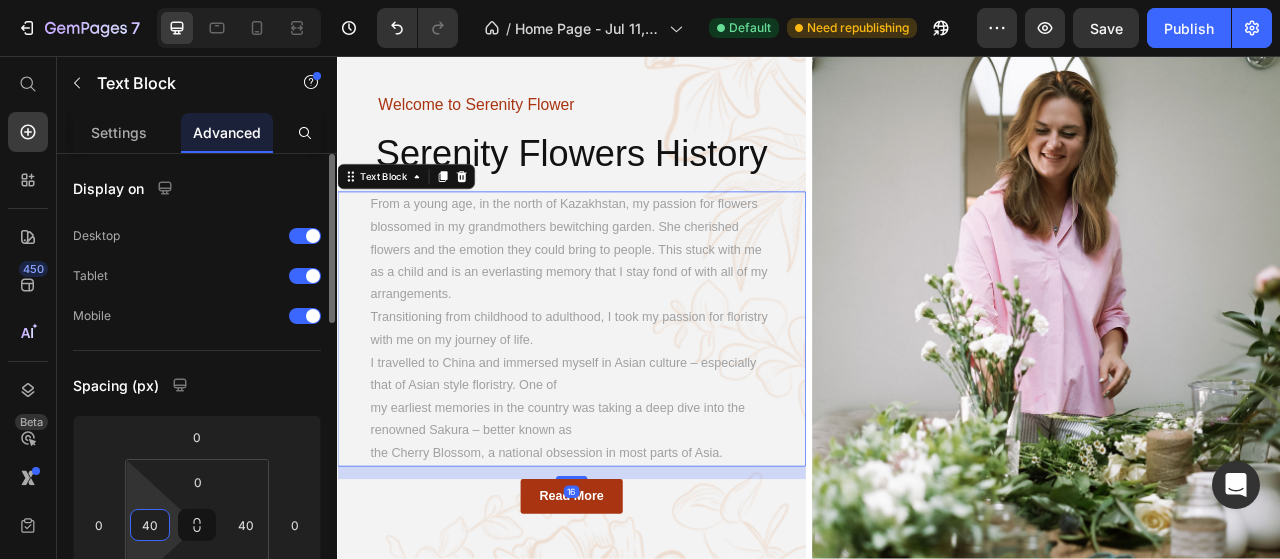 click on "40" at bounding box center [150, 525] 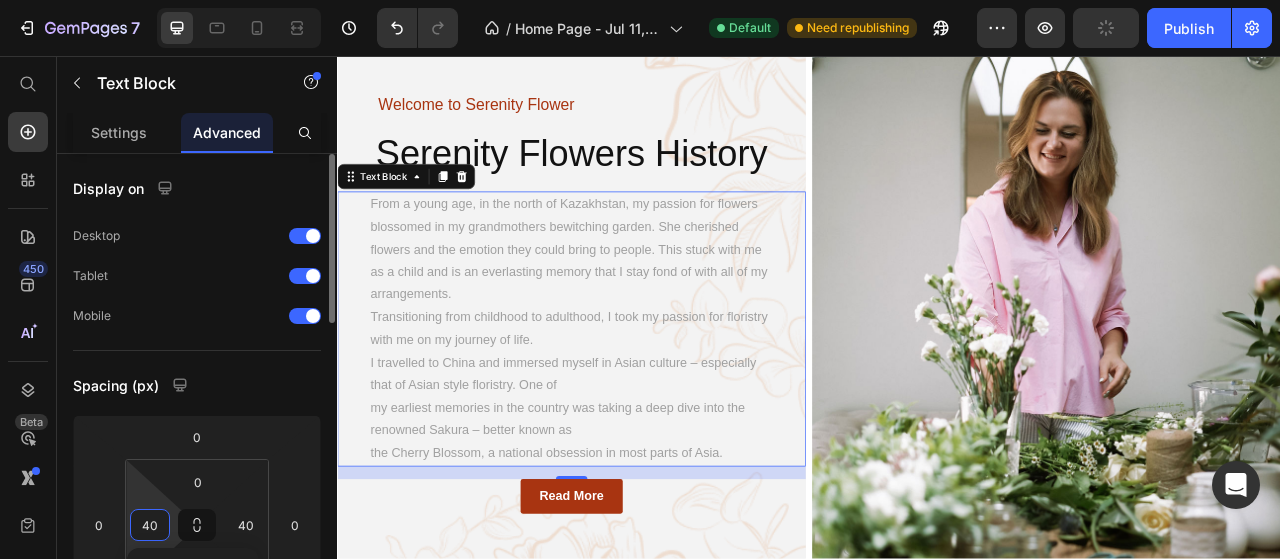 click on "40" at bounding box center [150, 525] 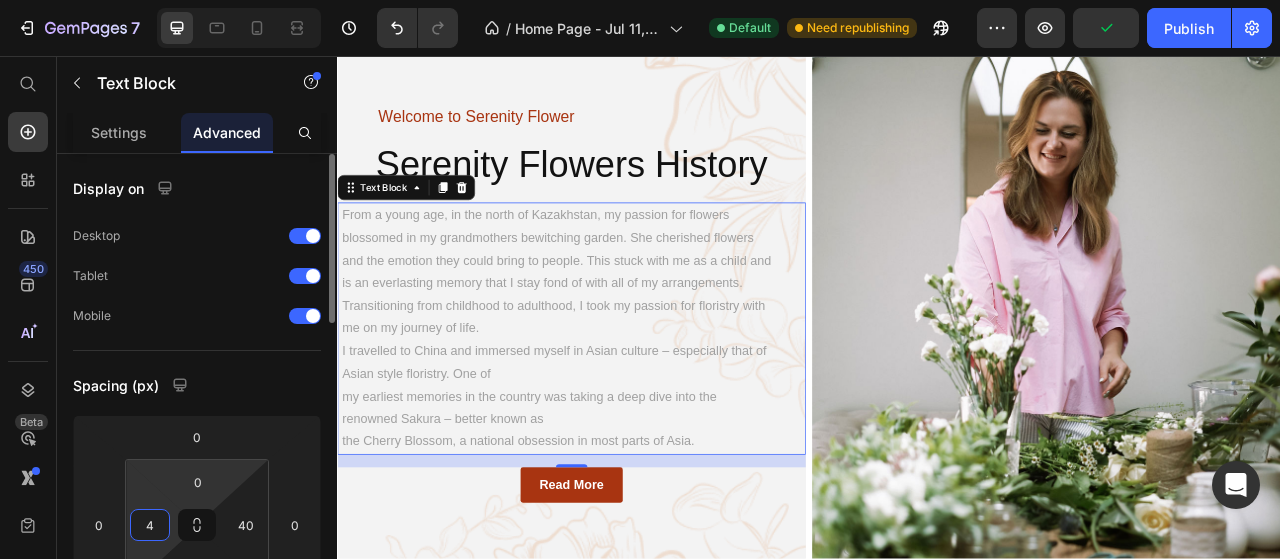 type on "45" 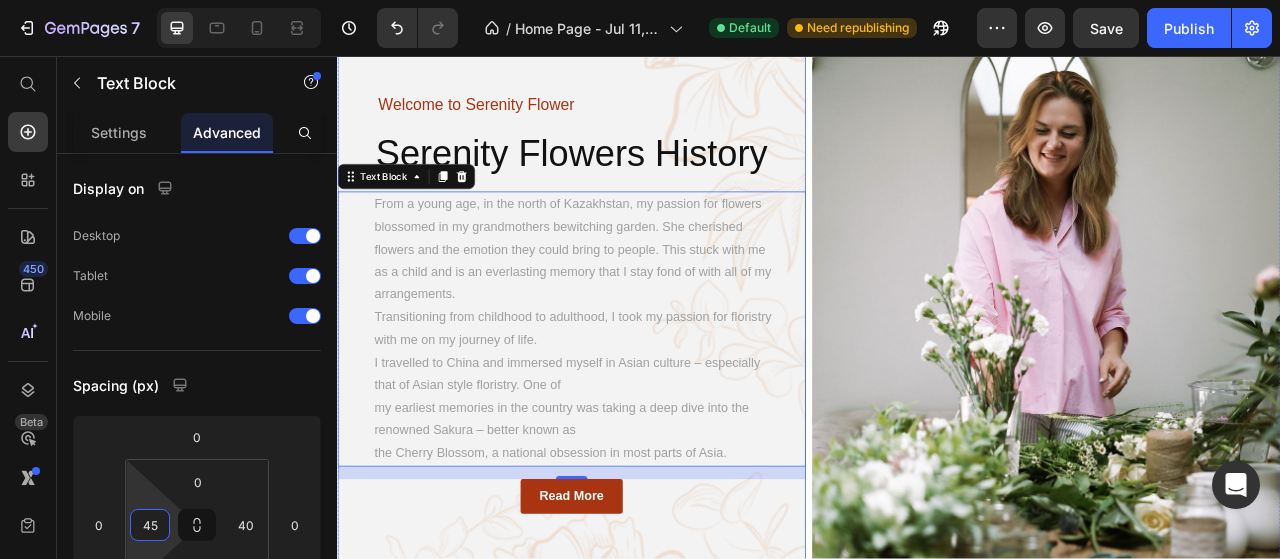 click on "Welcome to Serenity Flower Heading Serenity Flowers History Heading From a young age, in the north of Kazakhstan, my passion for flowers blossomed in my grandmothers bewitching garden. She cherished flowers and the emotion they could bring to people. This stuck with me as a child and is an everlasting memory that I stay fond of with all of my arrangements. Transitioning from childhood to adulthood, I took my passion for floristry with me on my journey of life. I travelled to China and immersed myself in Asian culture – especially that of Asian style floristry. One of my earliest memories in the country was taking a deep dive into the renowned Sakura – better known as the Cherry Blossom, a national obsession in most parts of Asia. Text Block   16 Read More Button" at bounding box center (635, 395) 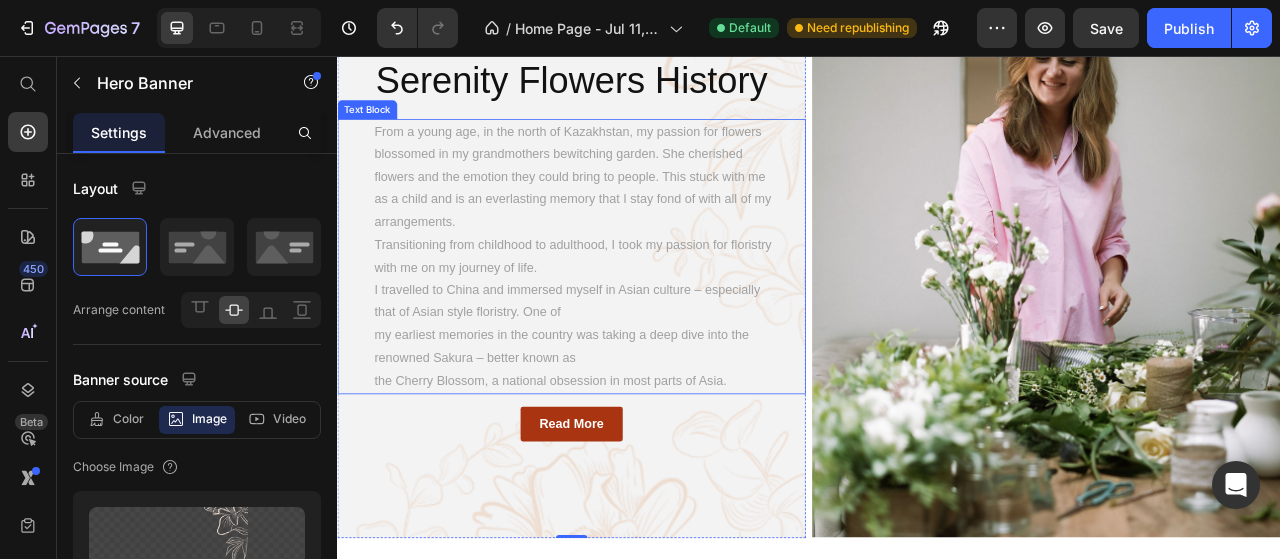 scroll, scrollTop: 200, scrollLeft: 0, axis: vertical 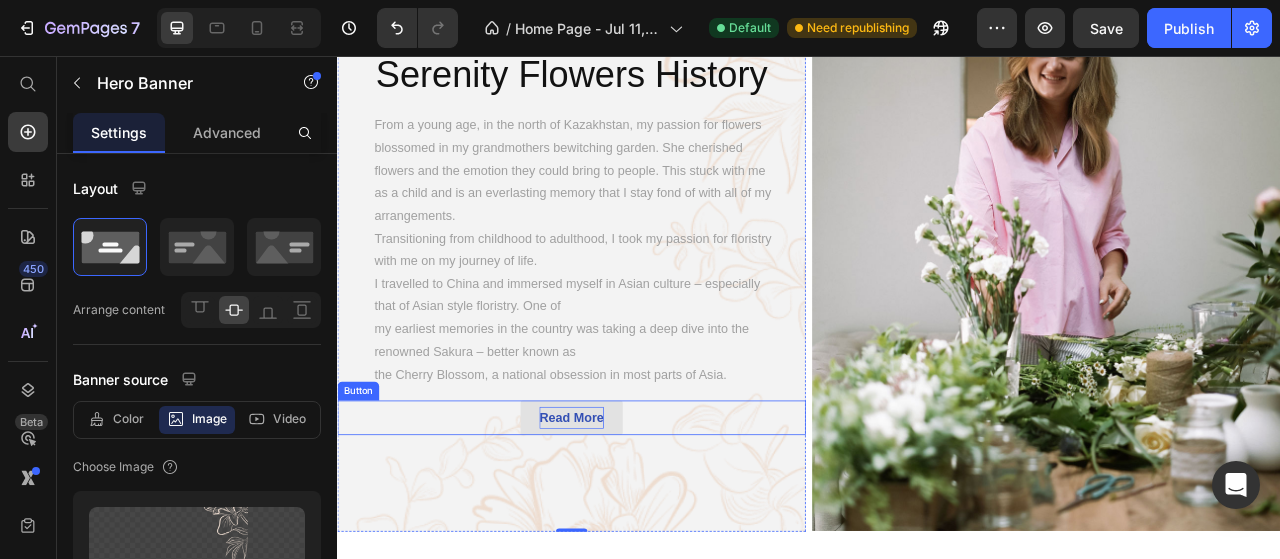 click on "Read More" at bounding box center (635, 517) 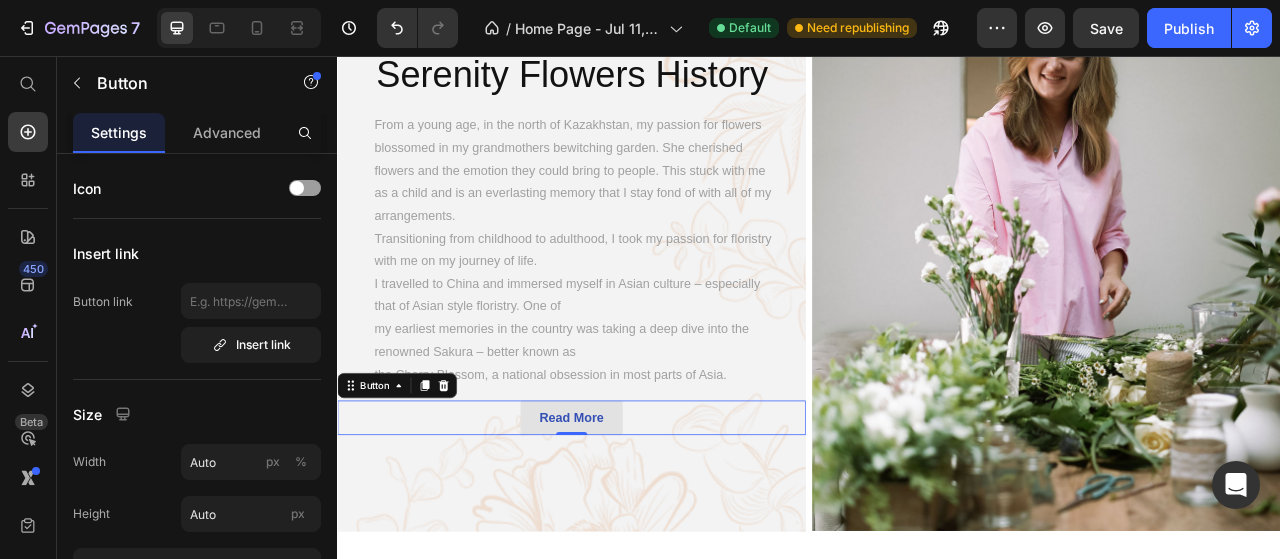 click on "Read More" at bounding box center (635, 517) 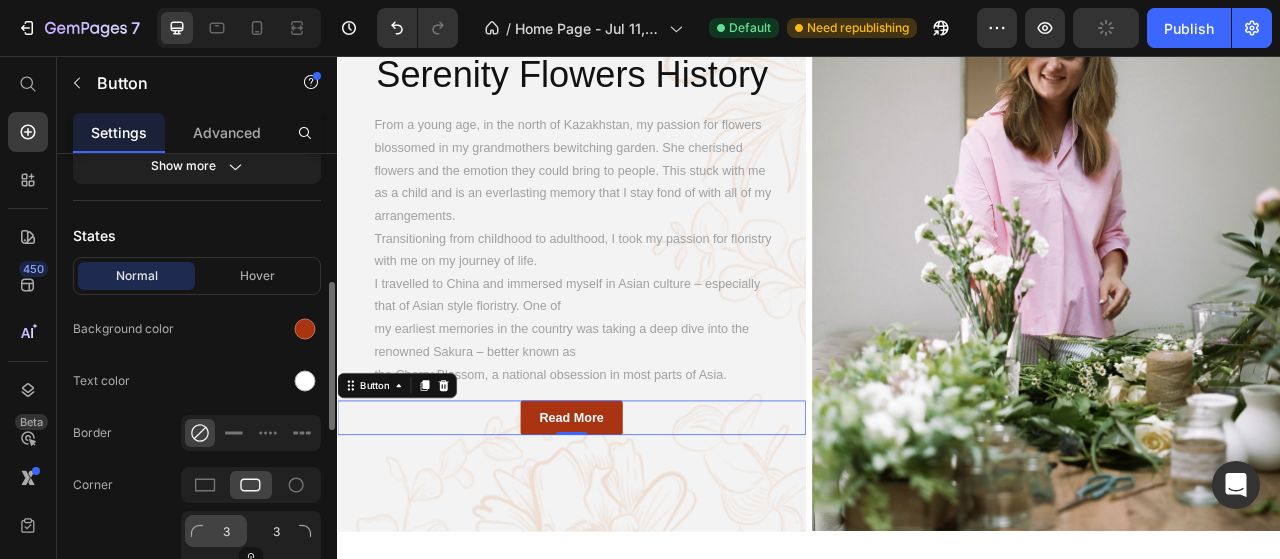 scroll, scrollTop: 500, scrollLeft: 0, axis: vertical 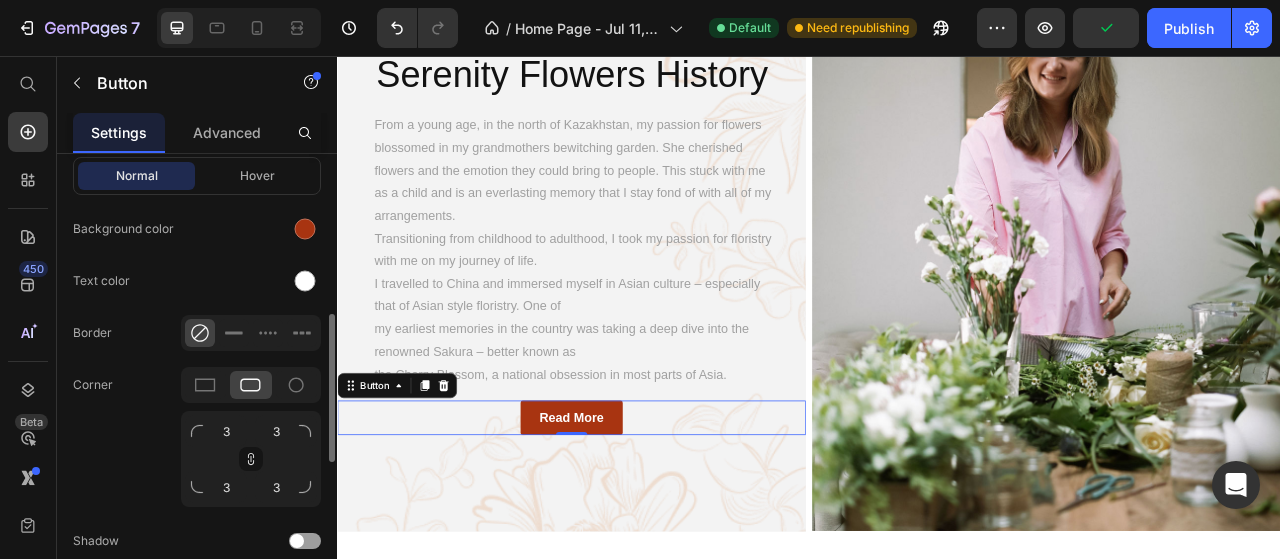click 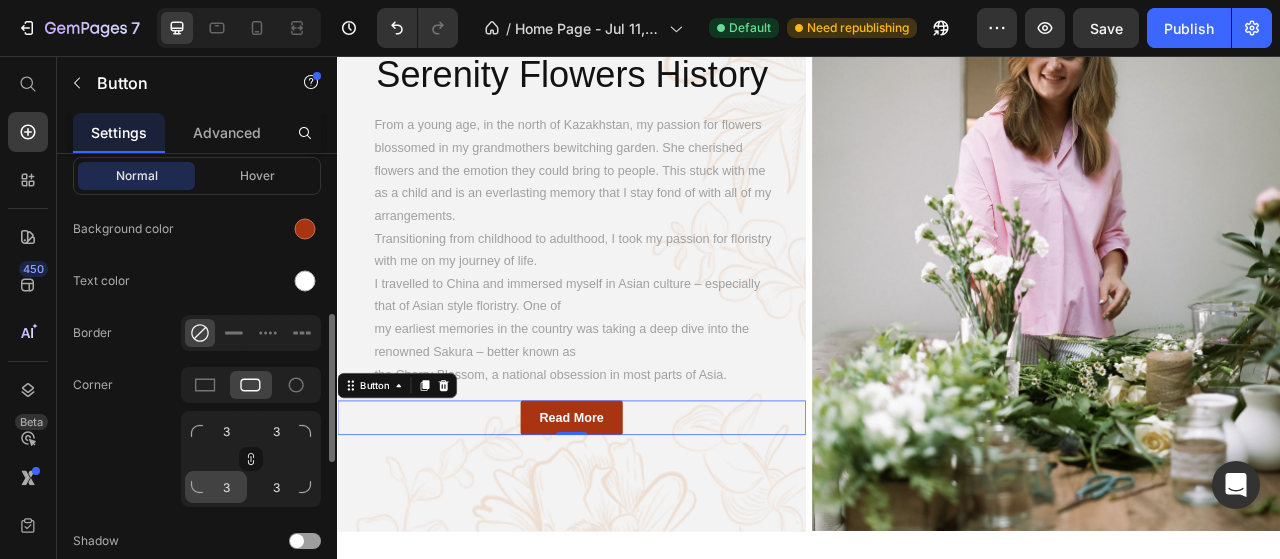 scroll, scrollTop: 600, scrollLeft: 0, axis: vertical 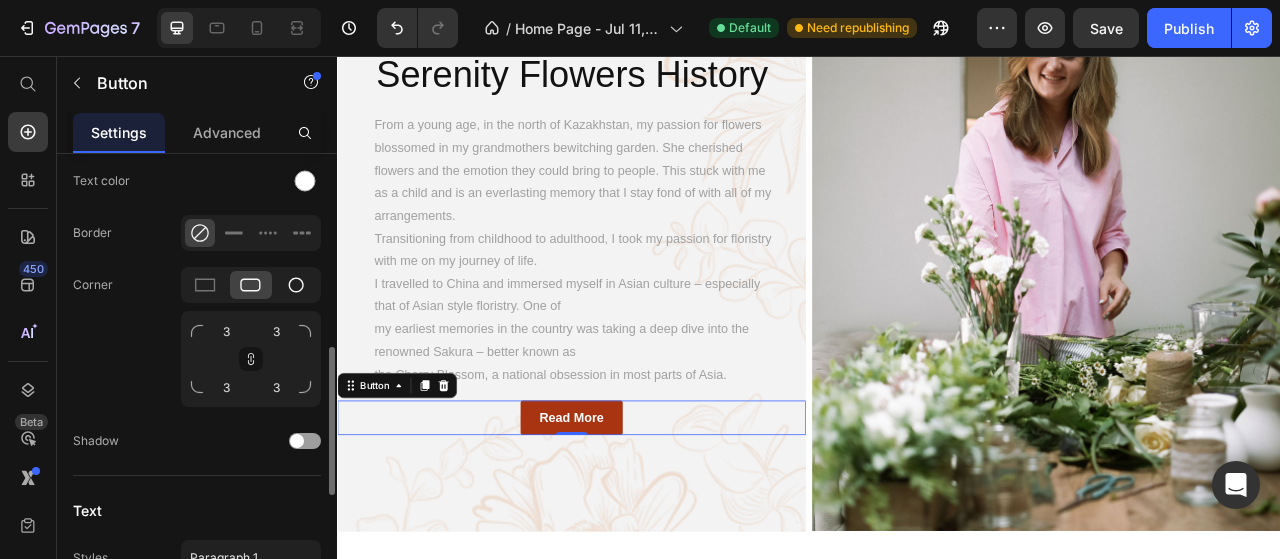 click 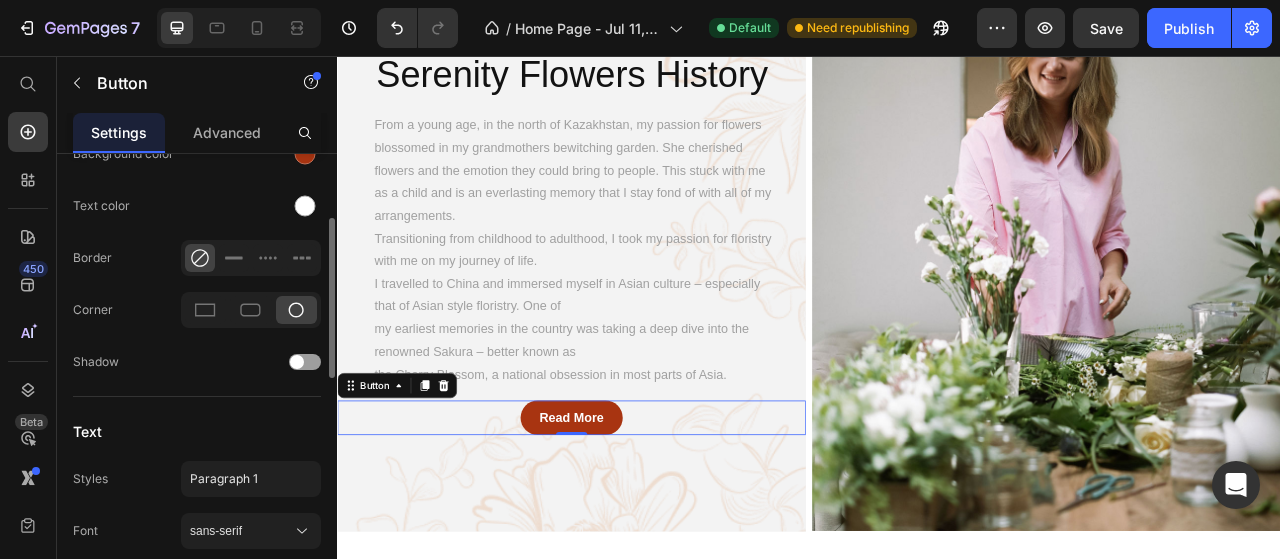scroll, scrollTop: 475, scrollLeft: 0, axis: vertical 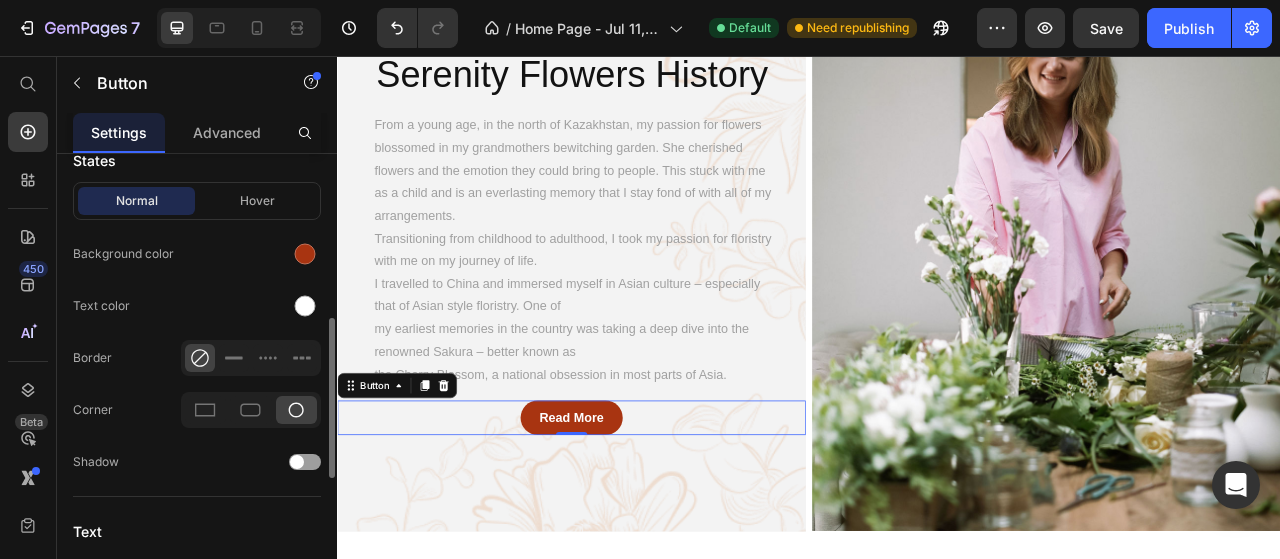 click on "Advanced" at bounding box center [227, 132] 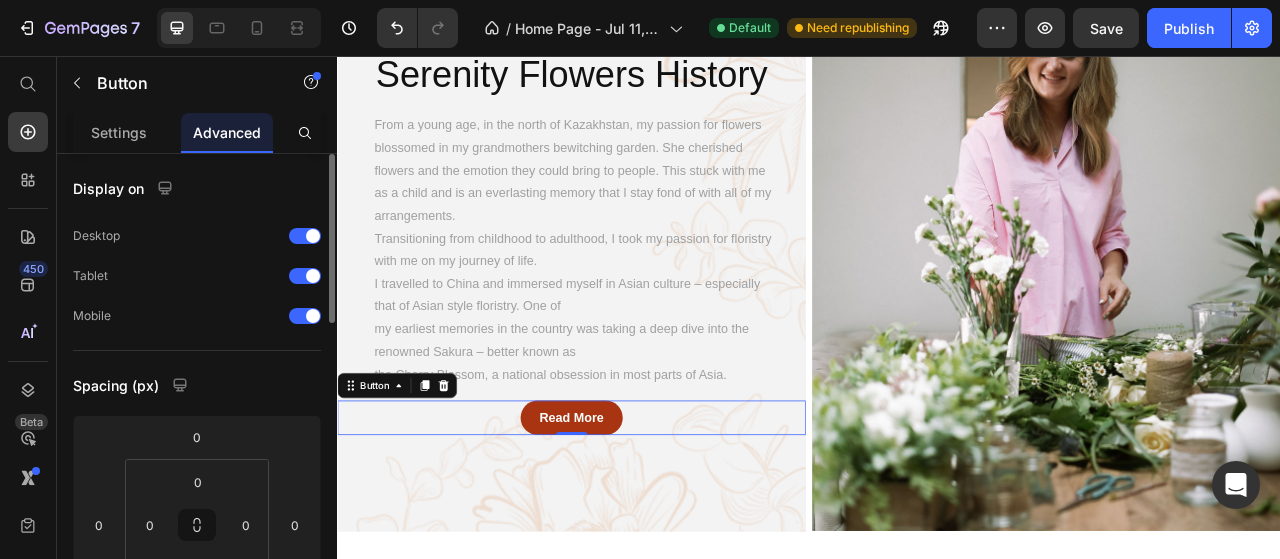 scroll, scrollTop: 100, scrollLeft: 0, axis: vertical 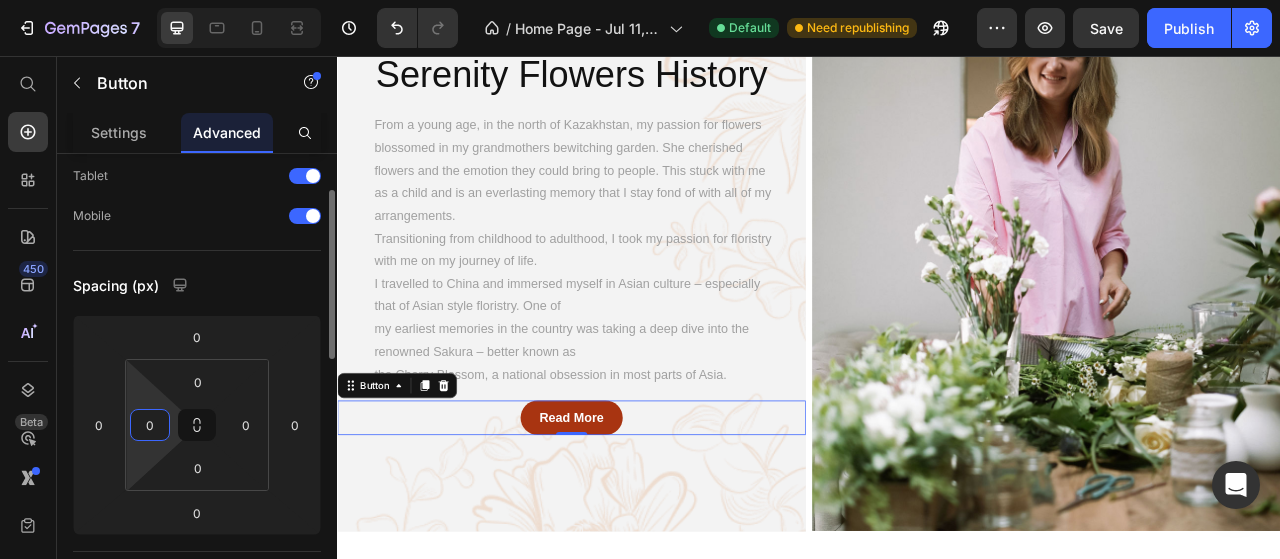 click on "0" at bounding box center [150, 425] 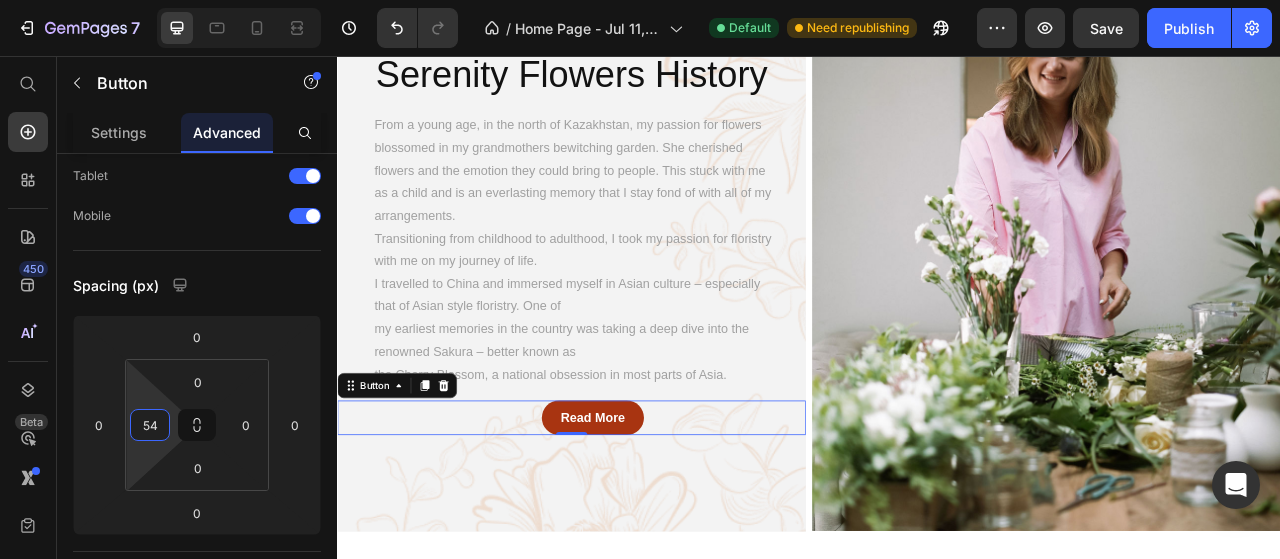type on "5" 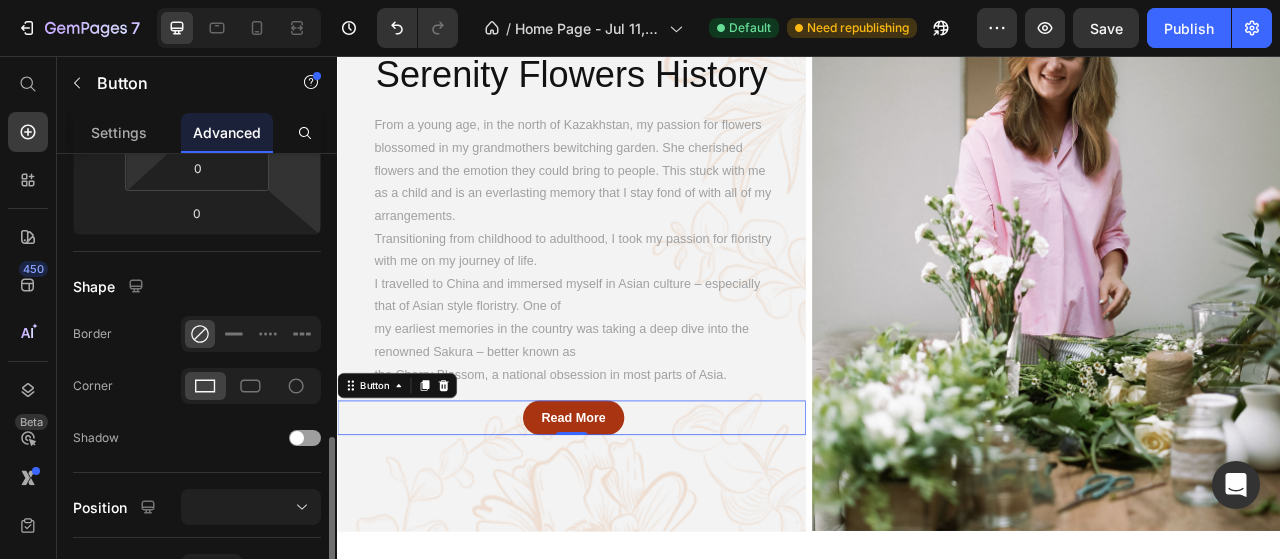 scroll, scrollTop: 500, scrollLeft: 0, axis: vertical 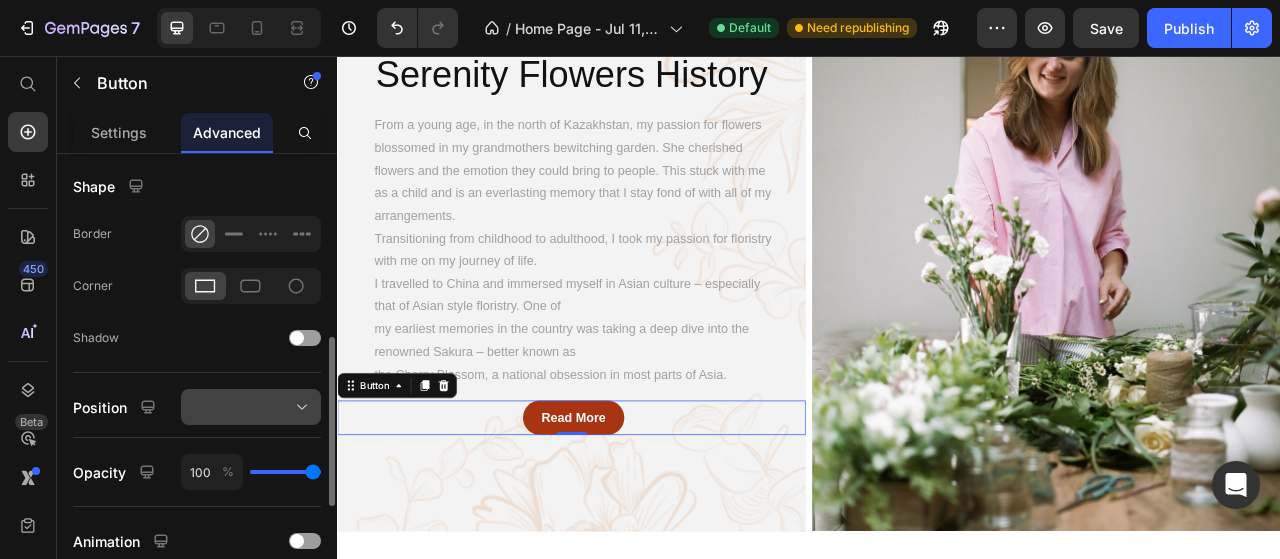 type on "0" 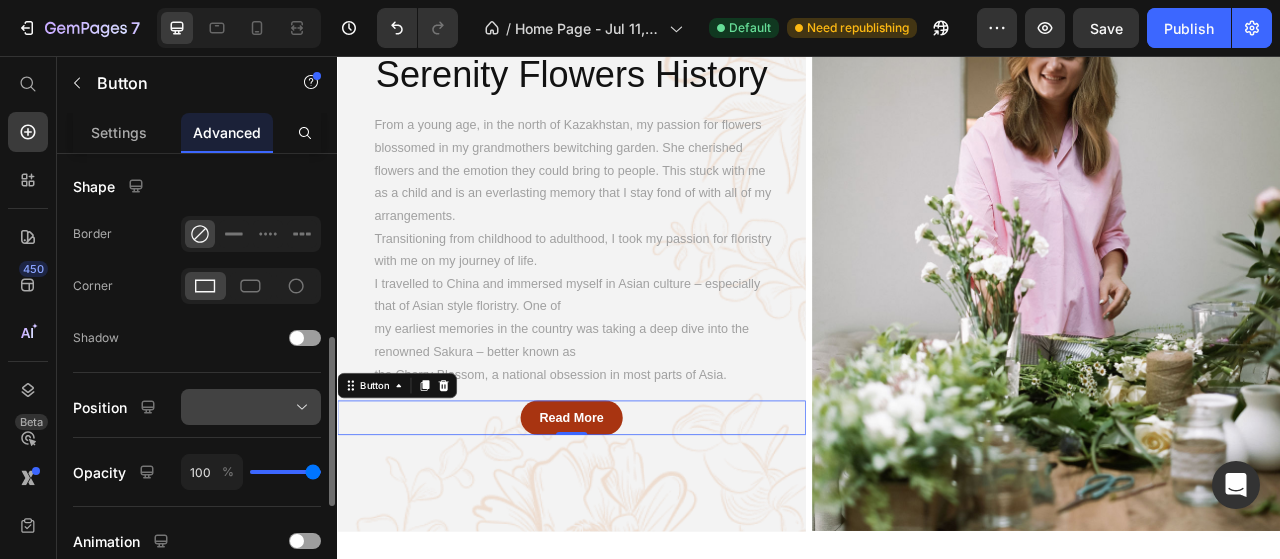 click 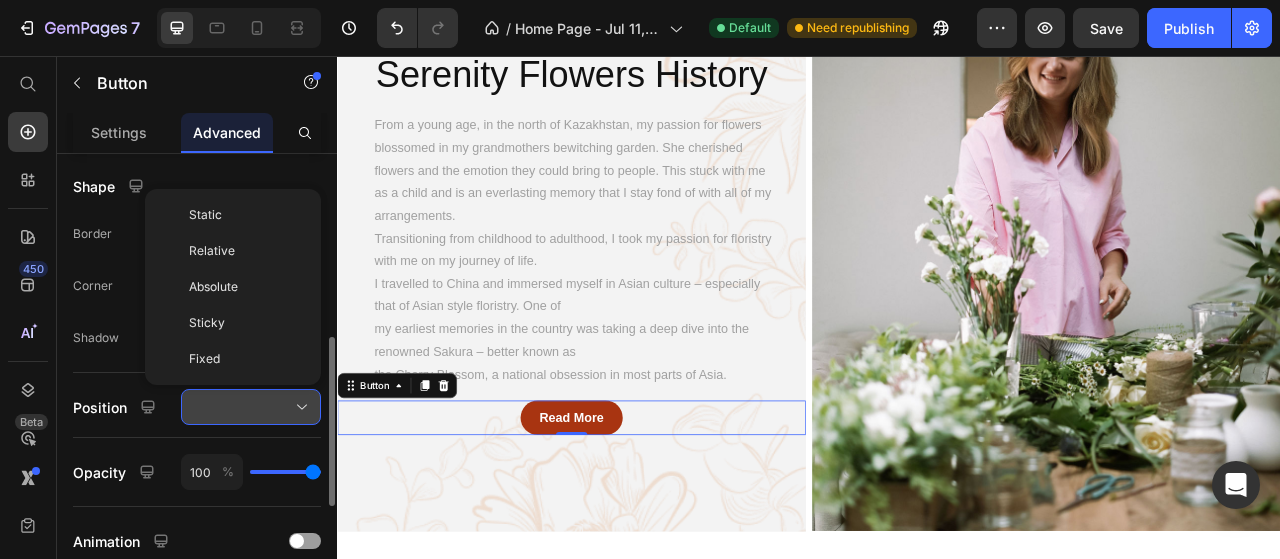 click 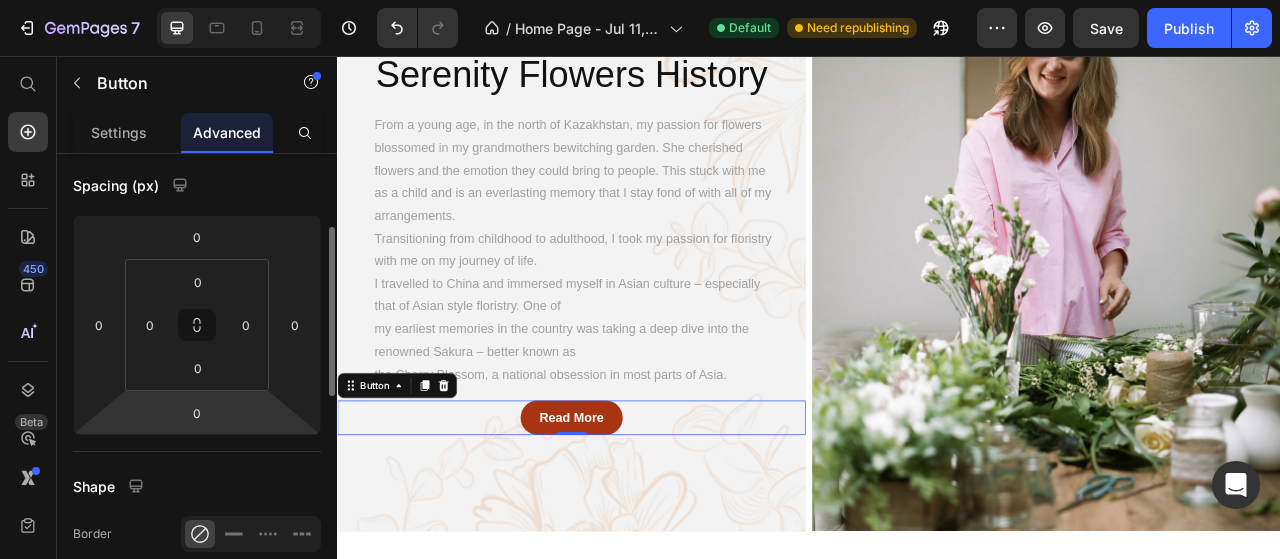 scroll, scrollTop: 0, scrollLeft: 0, axis: both 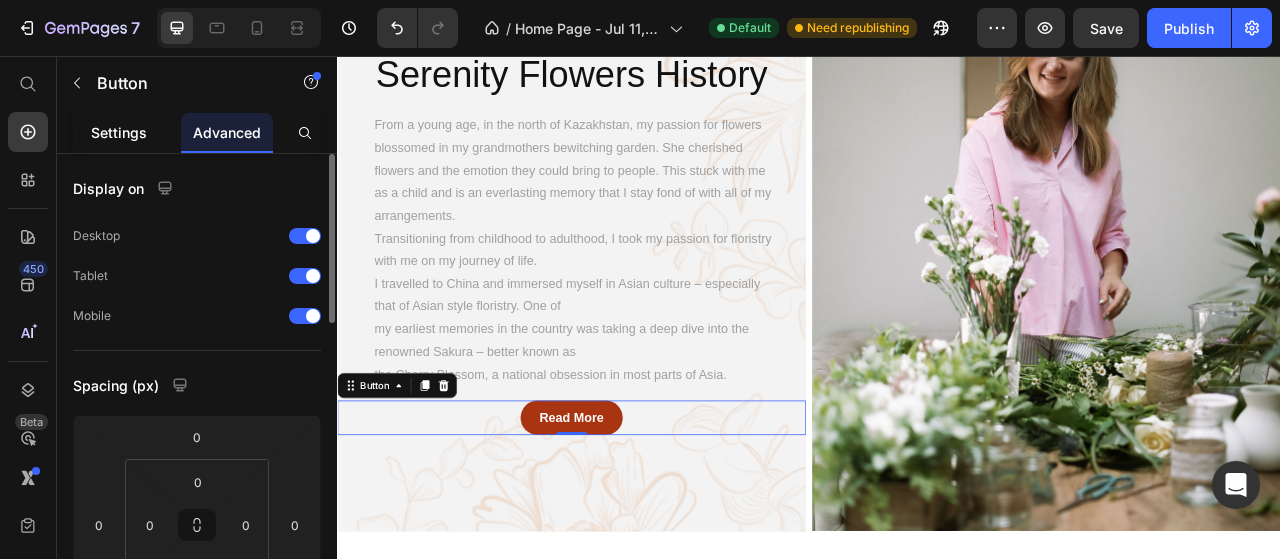 click on "Settings" 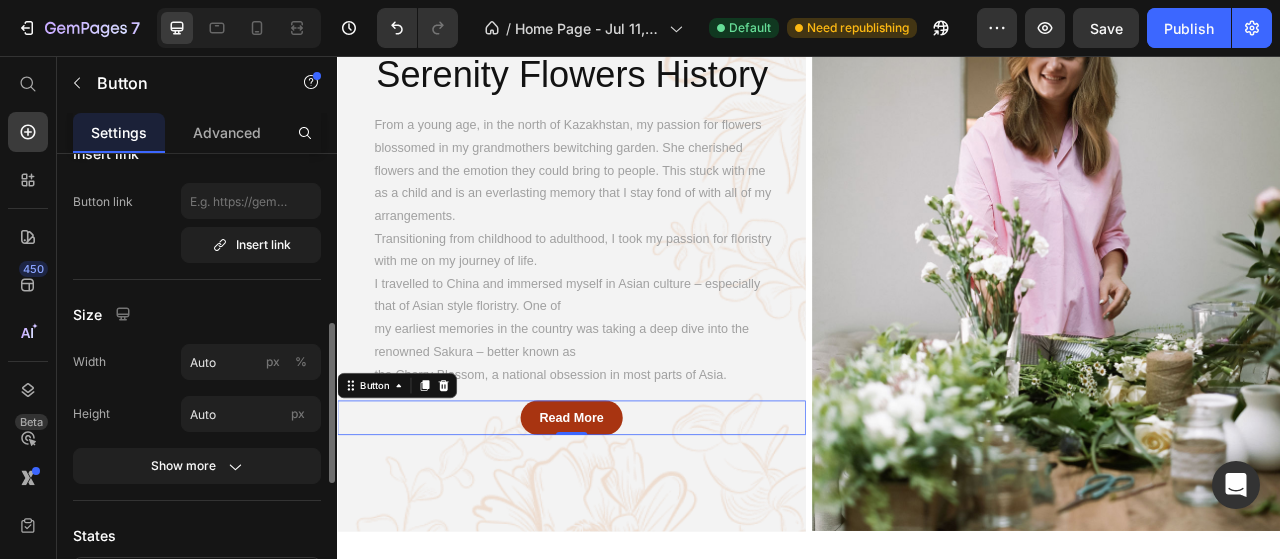 scroll, scrollTop: 200, scrollLeft: 0, axis: vertical 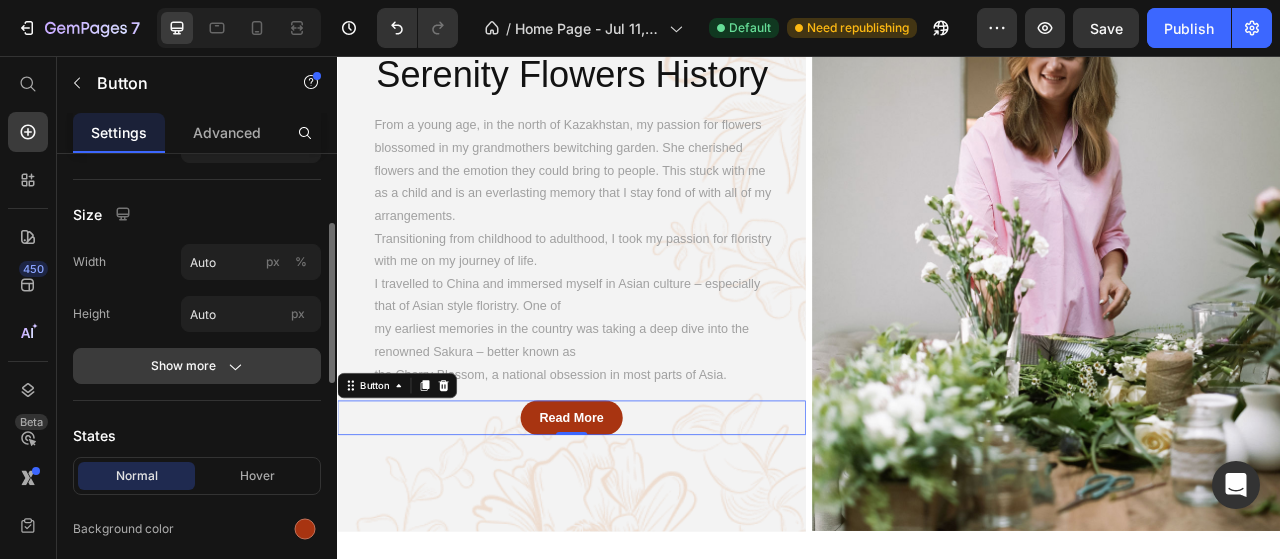 click on "Show more" 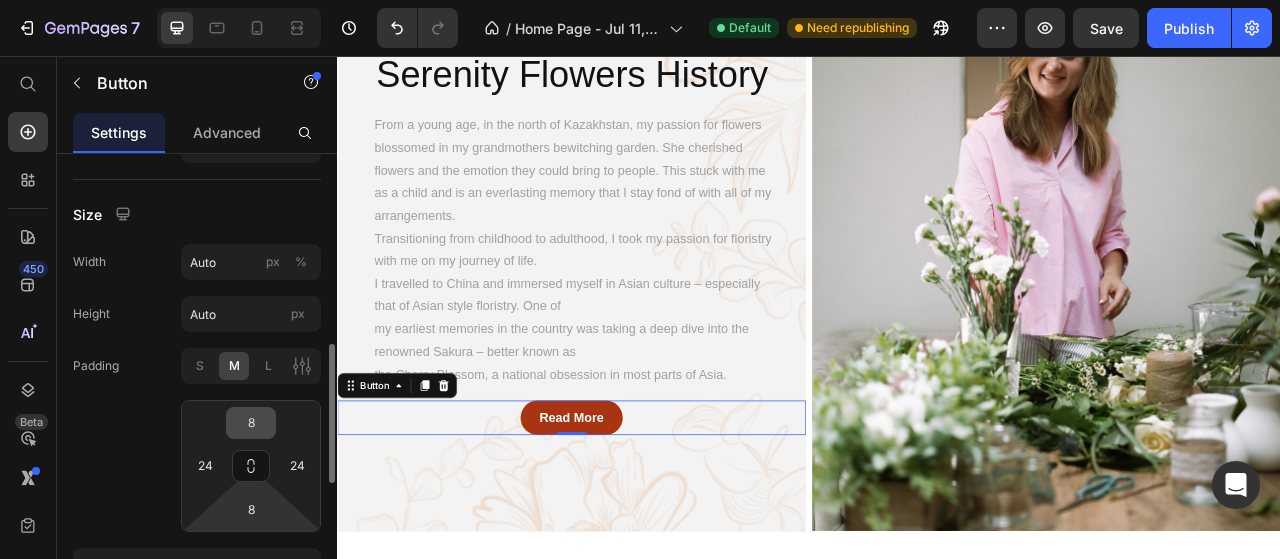 scroll, scrollTop: 300, scrollLeft: 0, axis: vertical 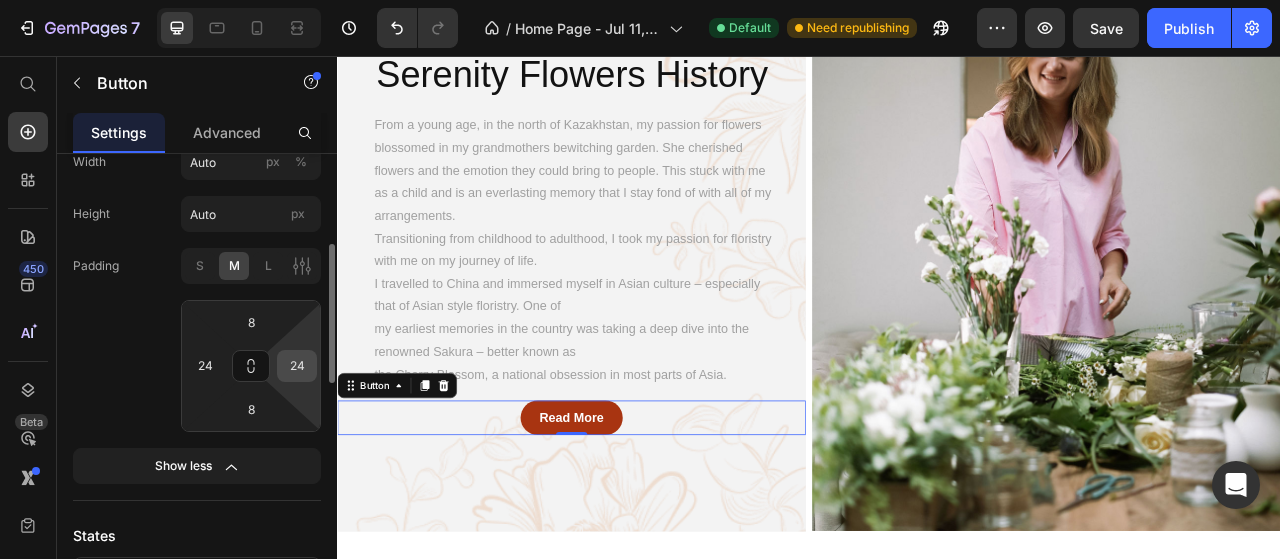 click on "24" at bounding box center (297, 366) 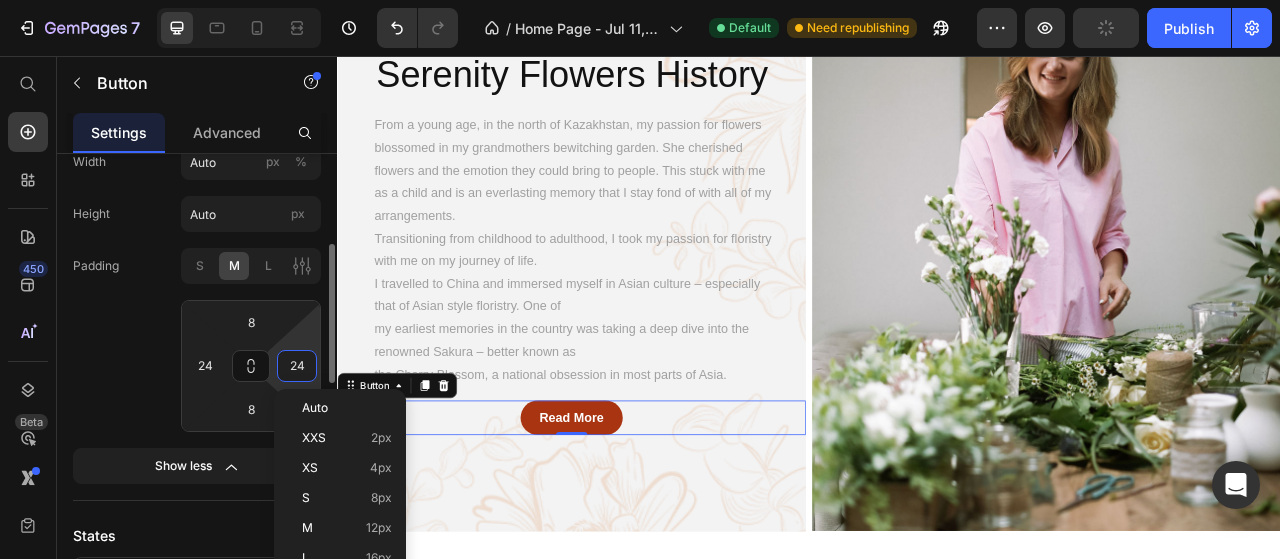 click on "24" at bounding box center [297, 366] 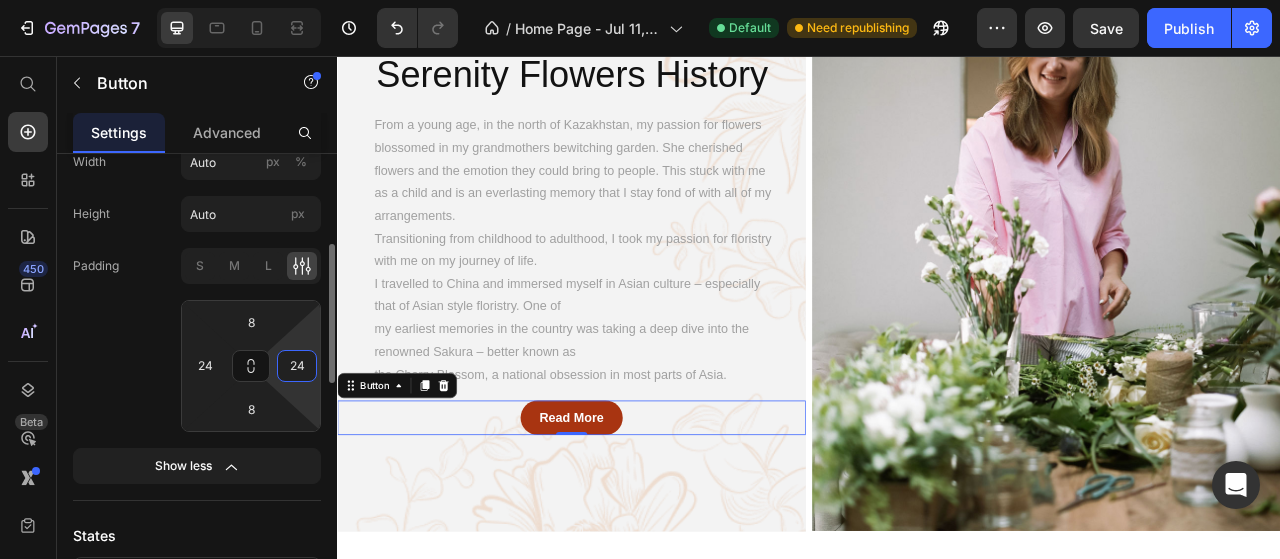 drag, startPoint x: 310, startPoint y: 368, endPoint x: 291, endPoint y: 367, distance: 19.026299 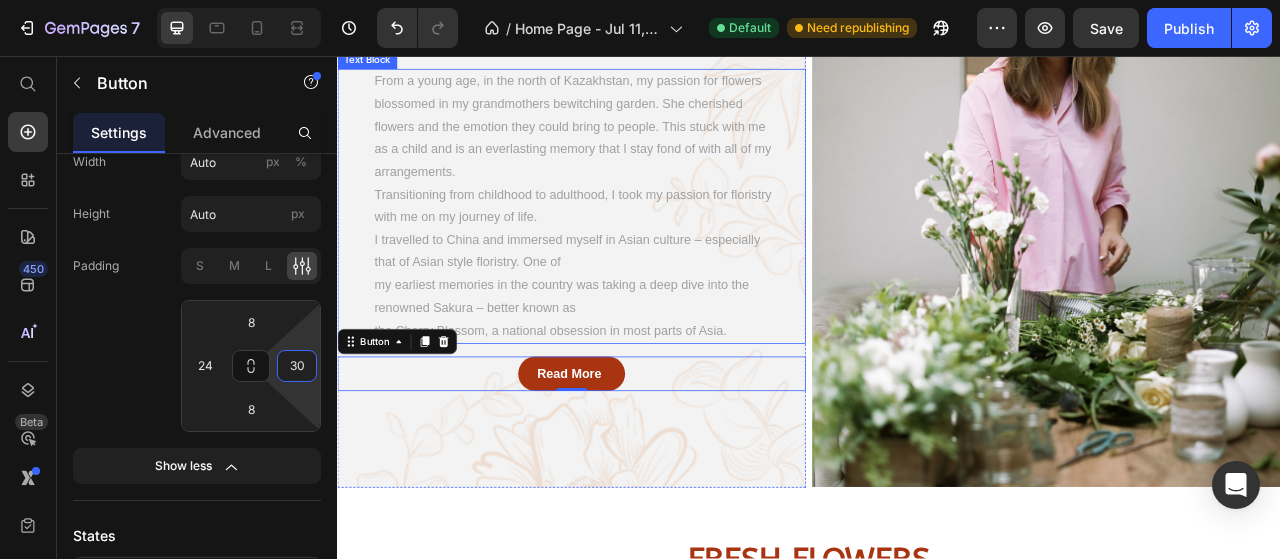 scroll, scrollTop: 365, scrollLeft: 0, axis: vertical 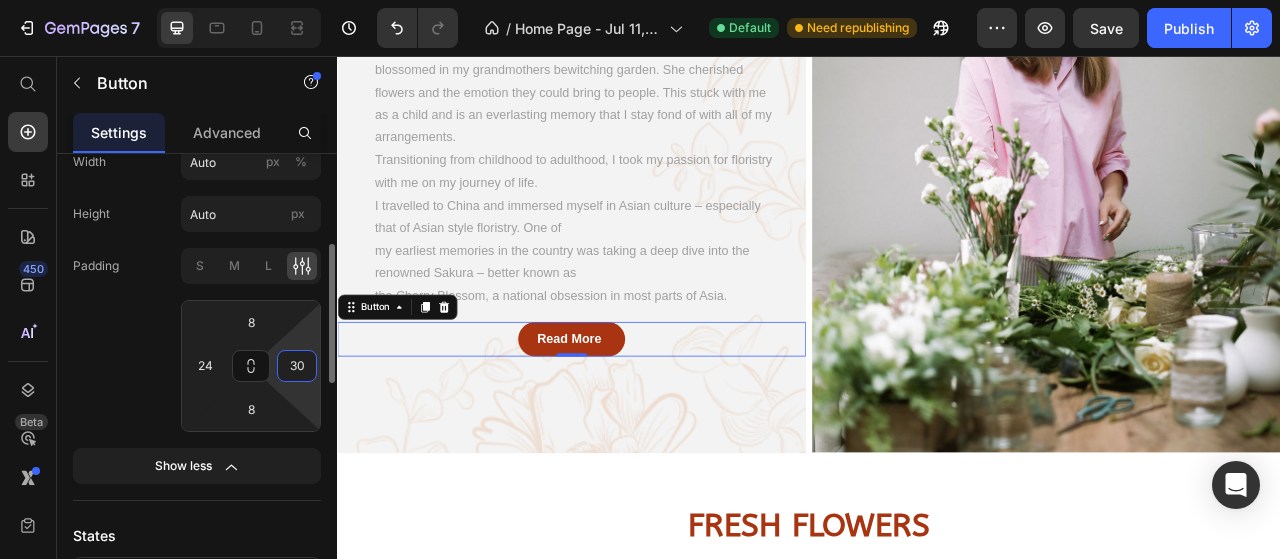 click on "30" at bounding box center (297, 366) 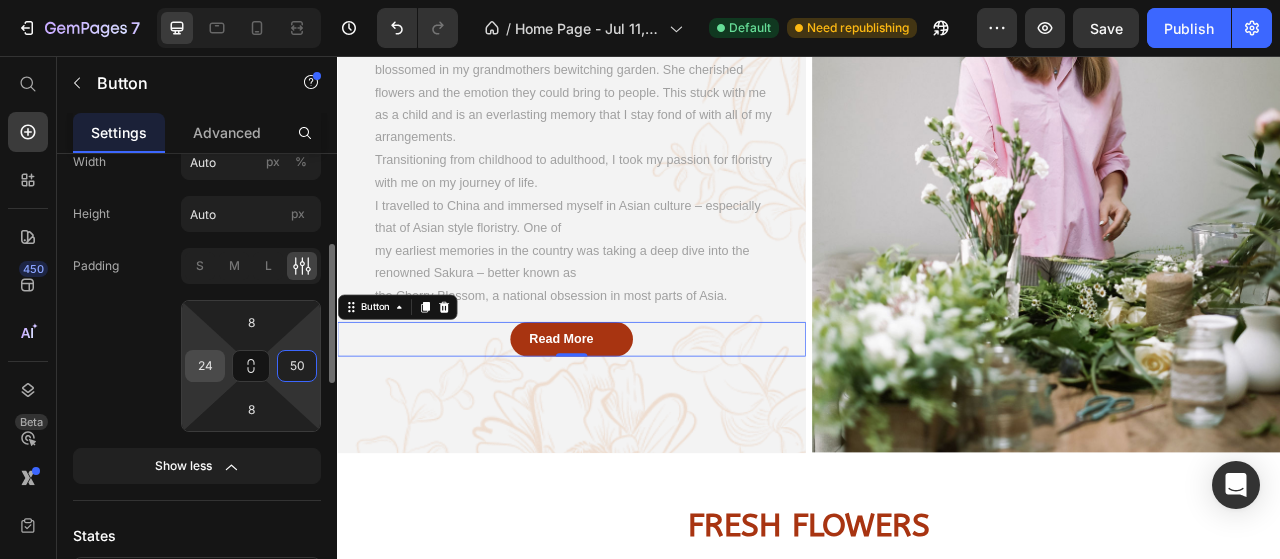type on "50" 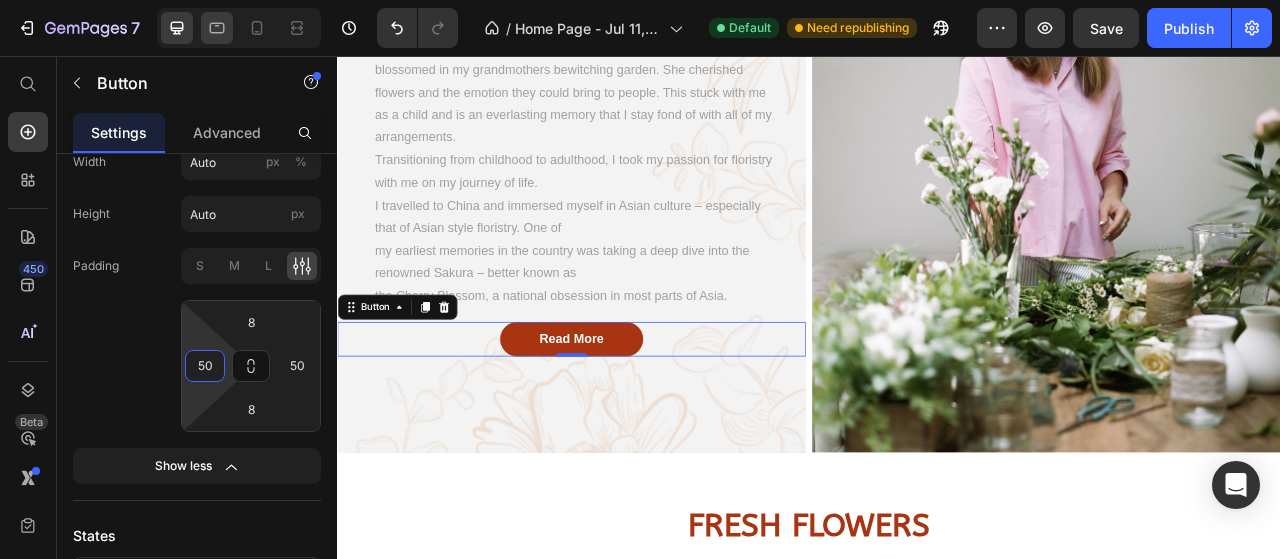 type on "50" 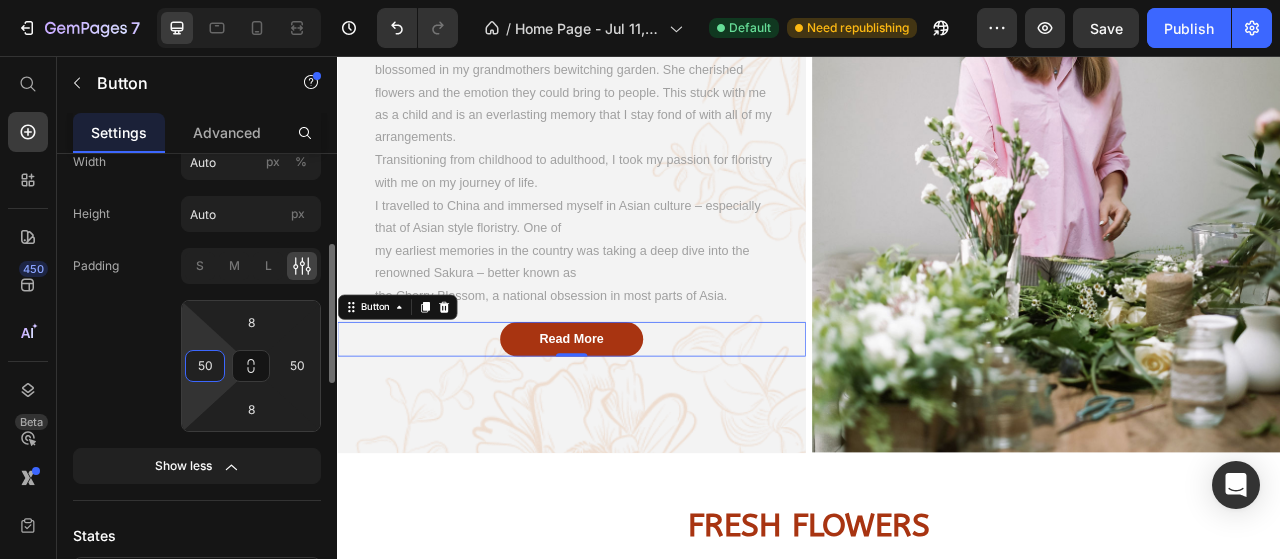 click on "Advanced" at bounding box center [227, 132] 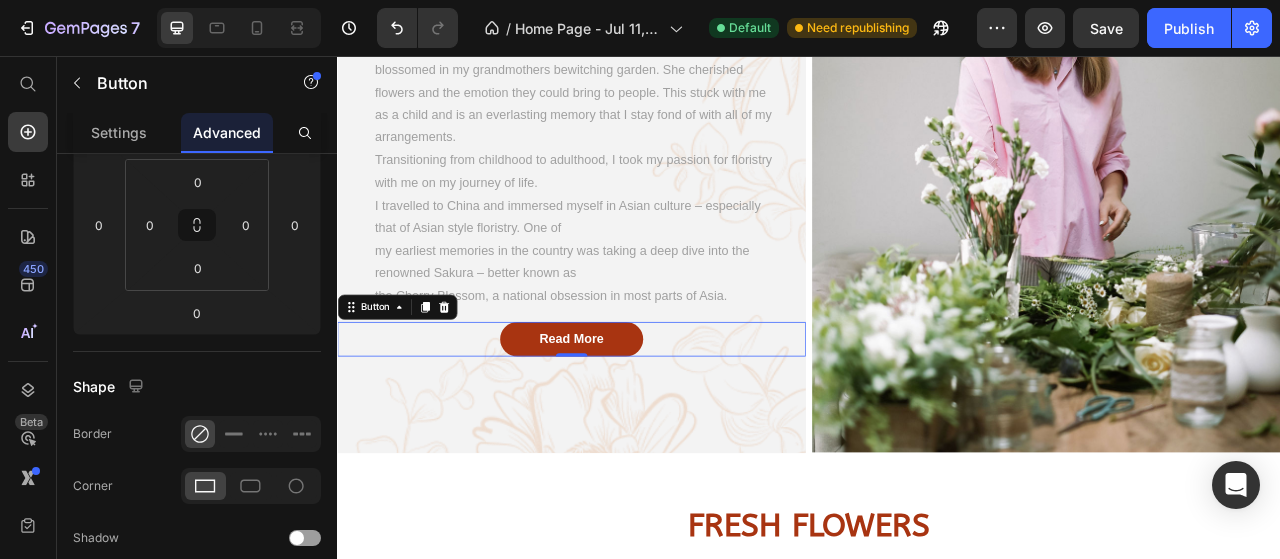 scroll, scrollTop: 0, scrollLeft: 0, axis: both 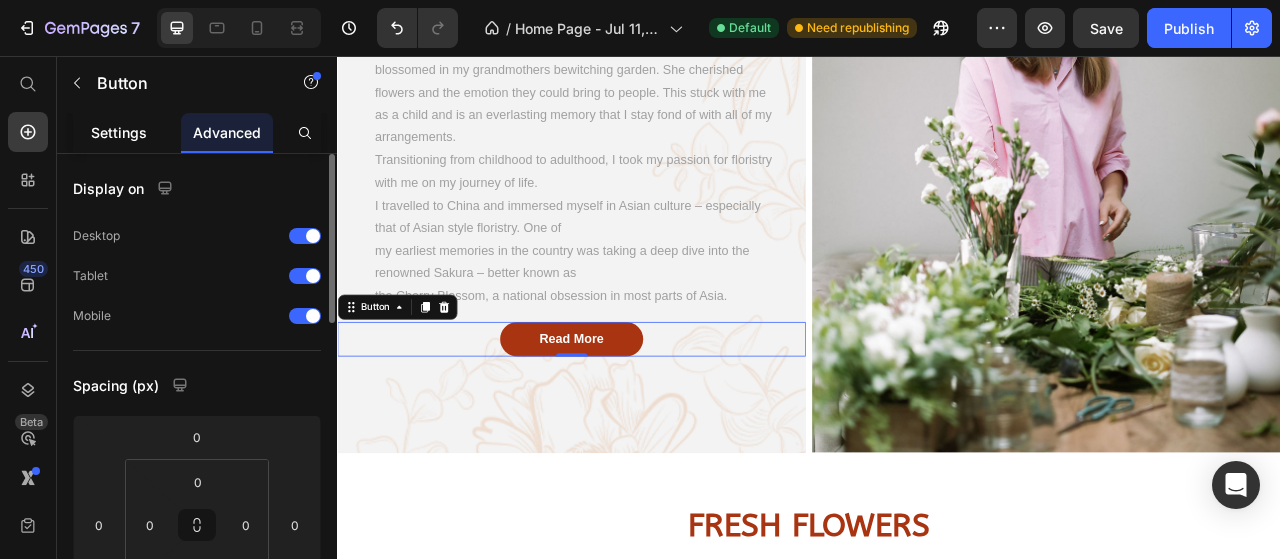 click on "Settings" at bounding box center (119, 132) 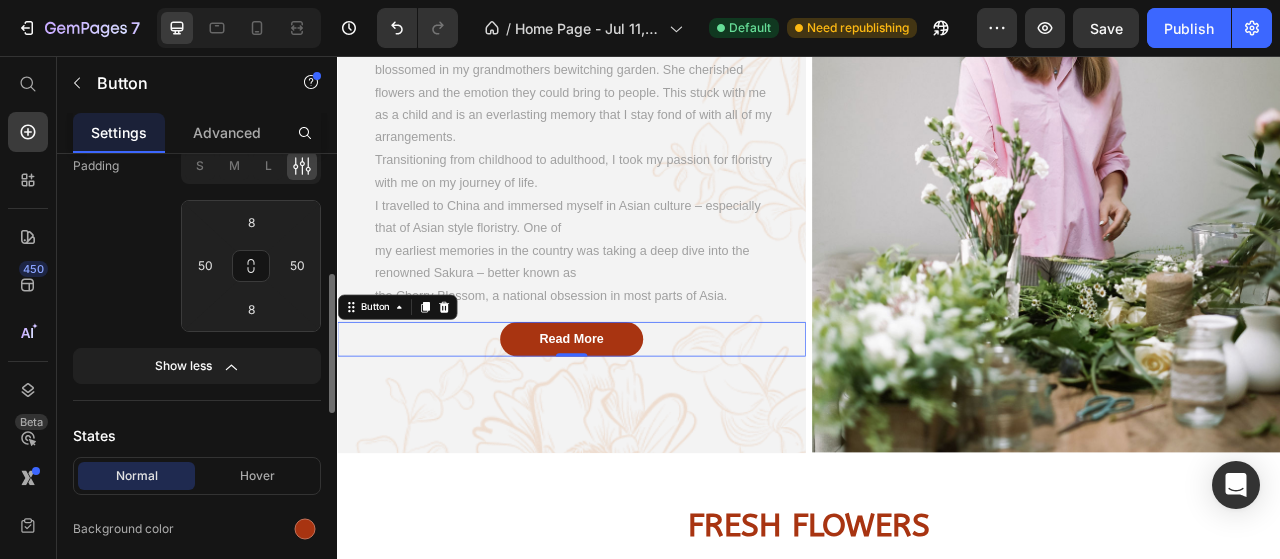 scroll, scrollTop: 600, scrollLeft: 0, axis: vertical 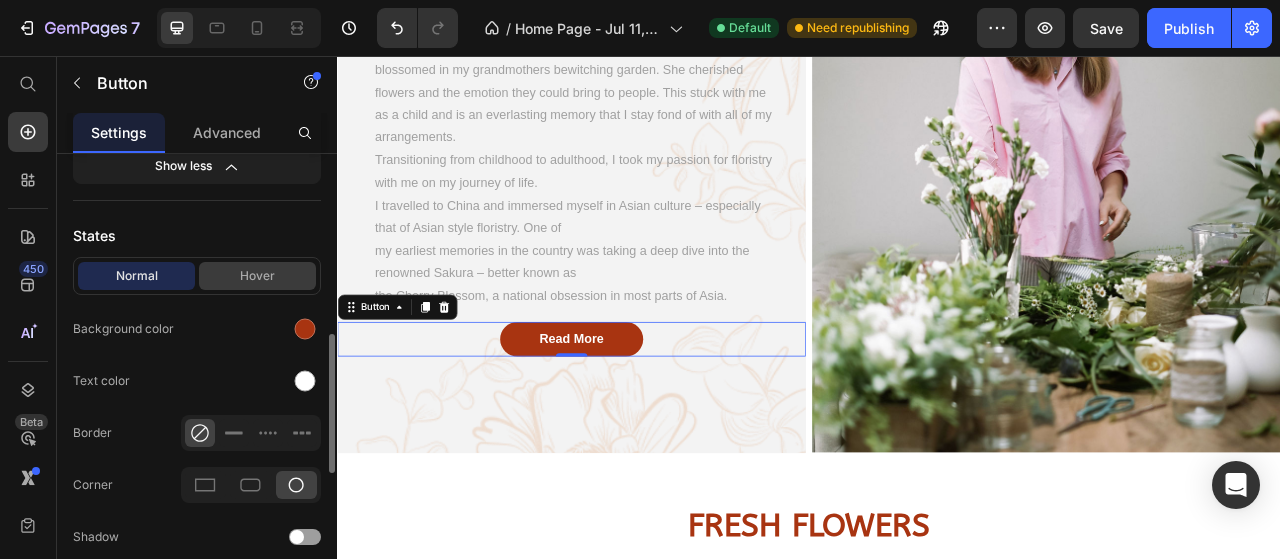 click on "Hover" at bounding box center (257, 276) 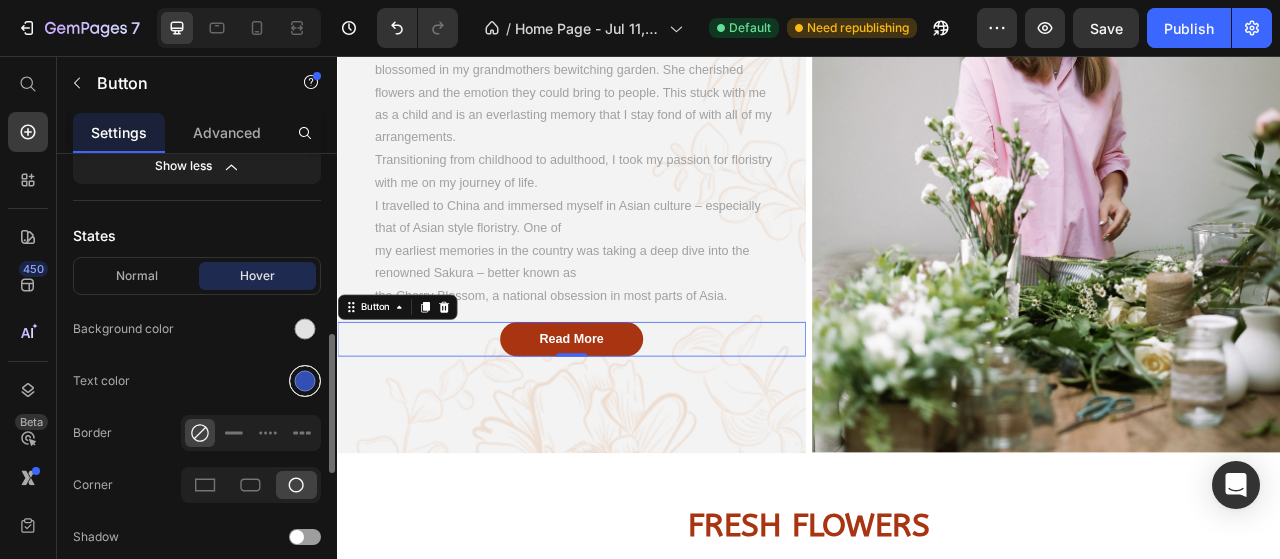 click at bounding box center [305, 381] 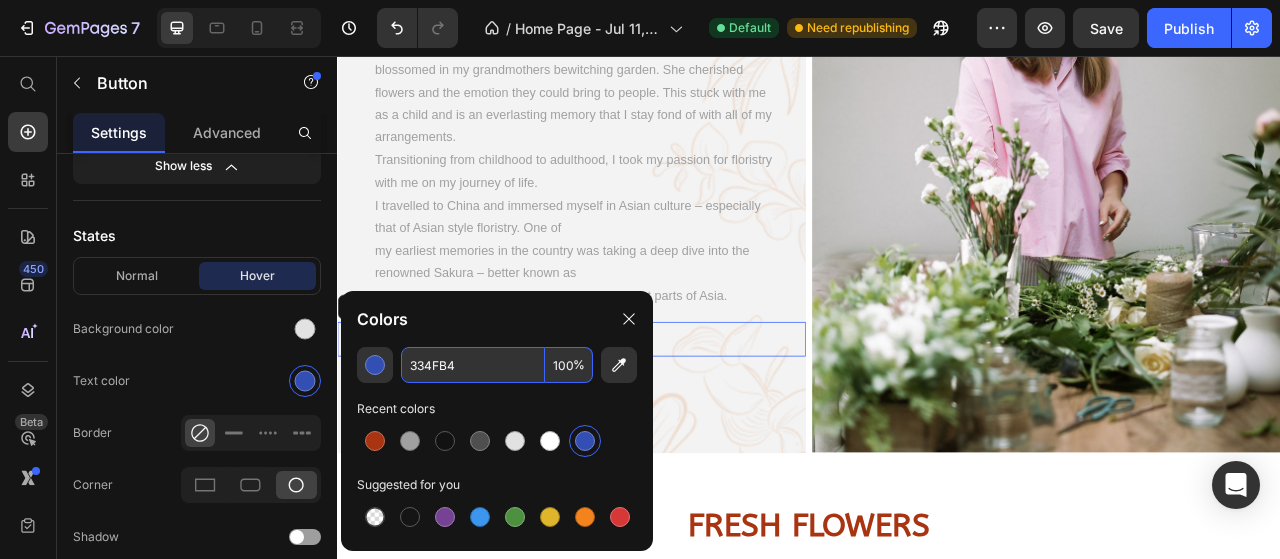 click on "334FB4" at bounding box center [473, 365] 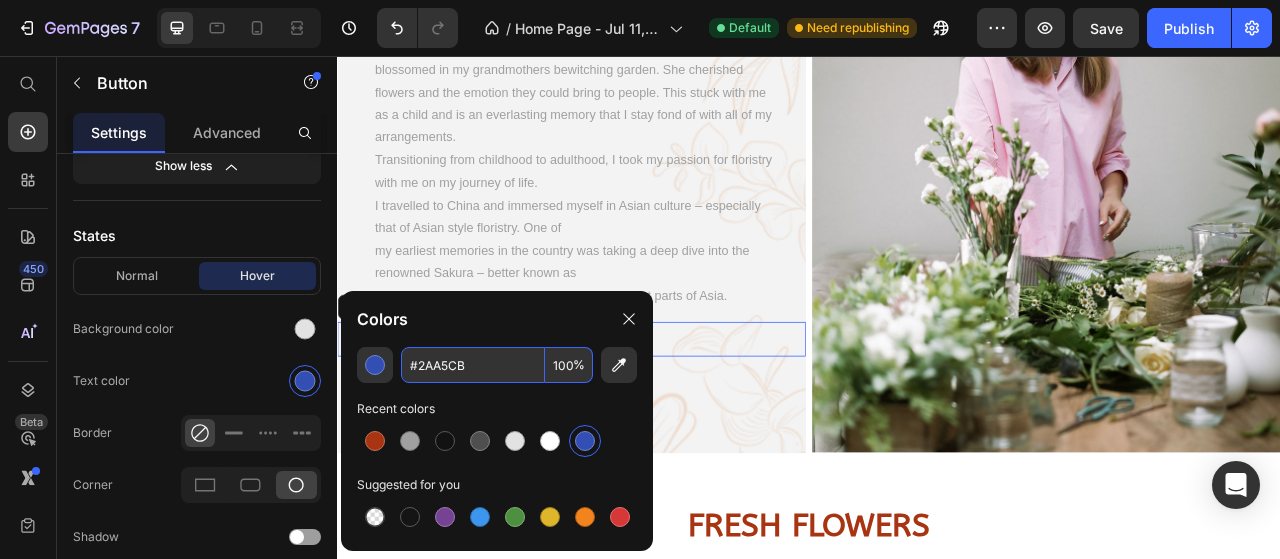 type on "2AA5CB" 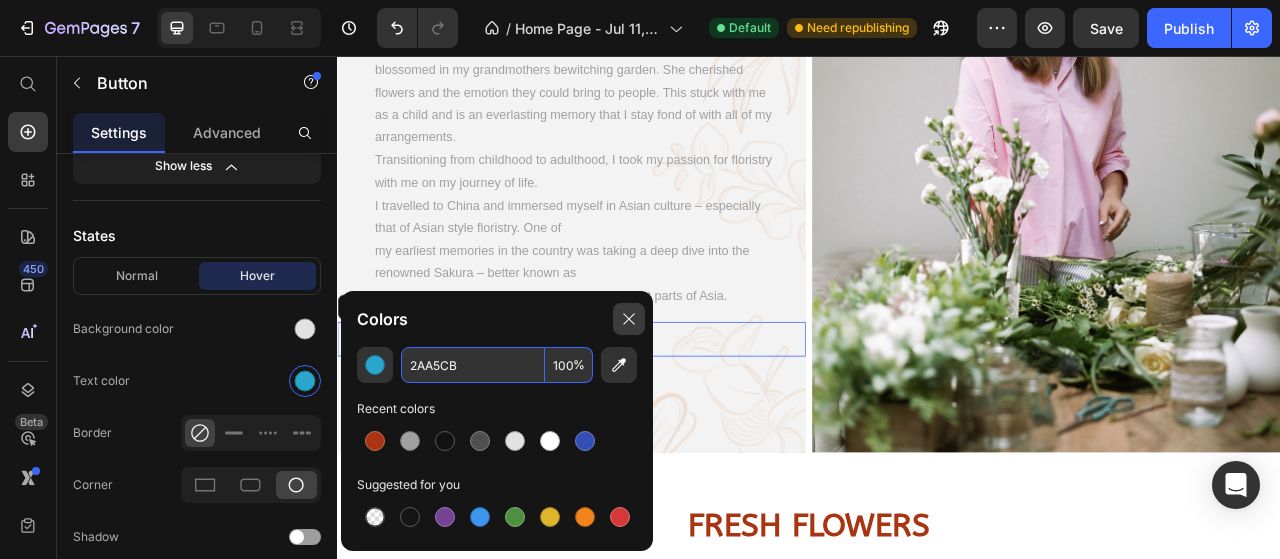 click at bounding box center [629, 319] 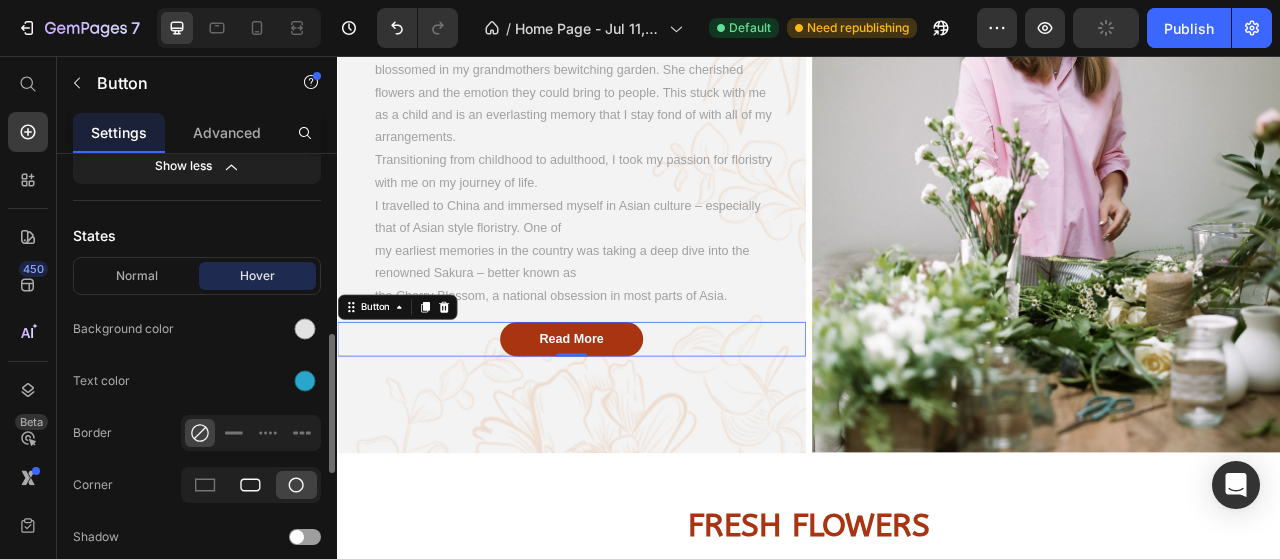 click 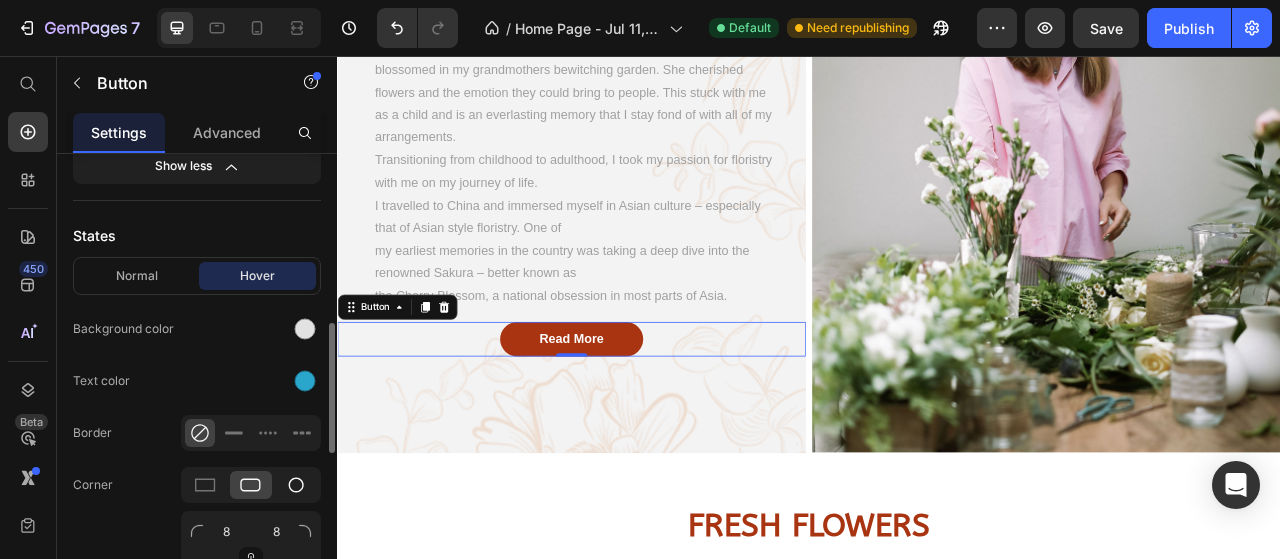 click 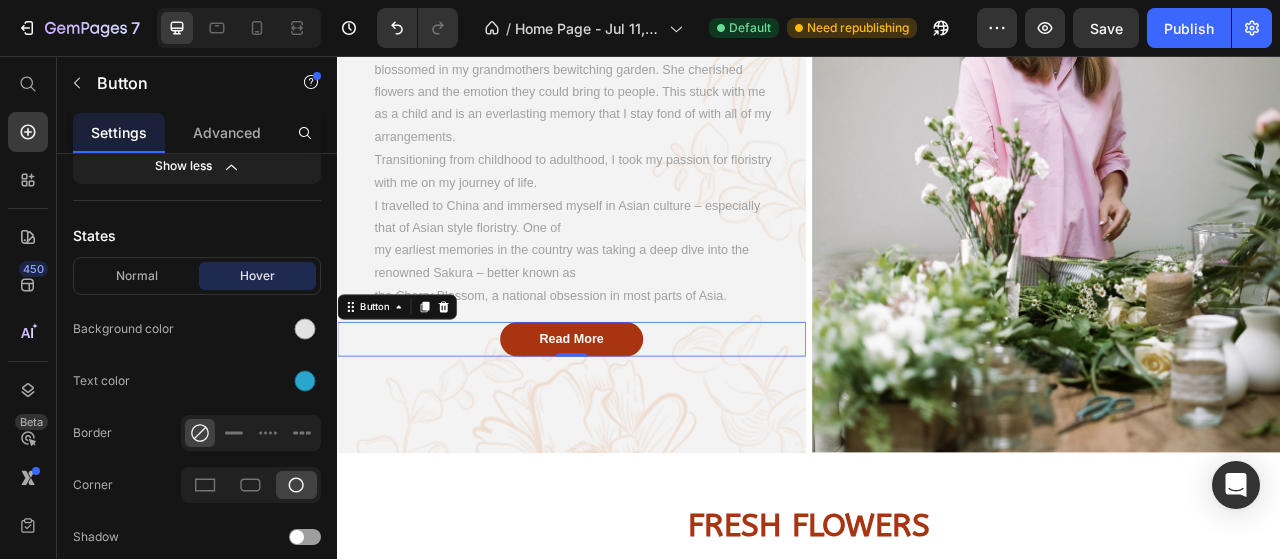 scroll, scrollTop: 800, scrollLeft: 0, axis: vertical 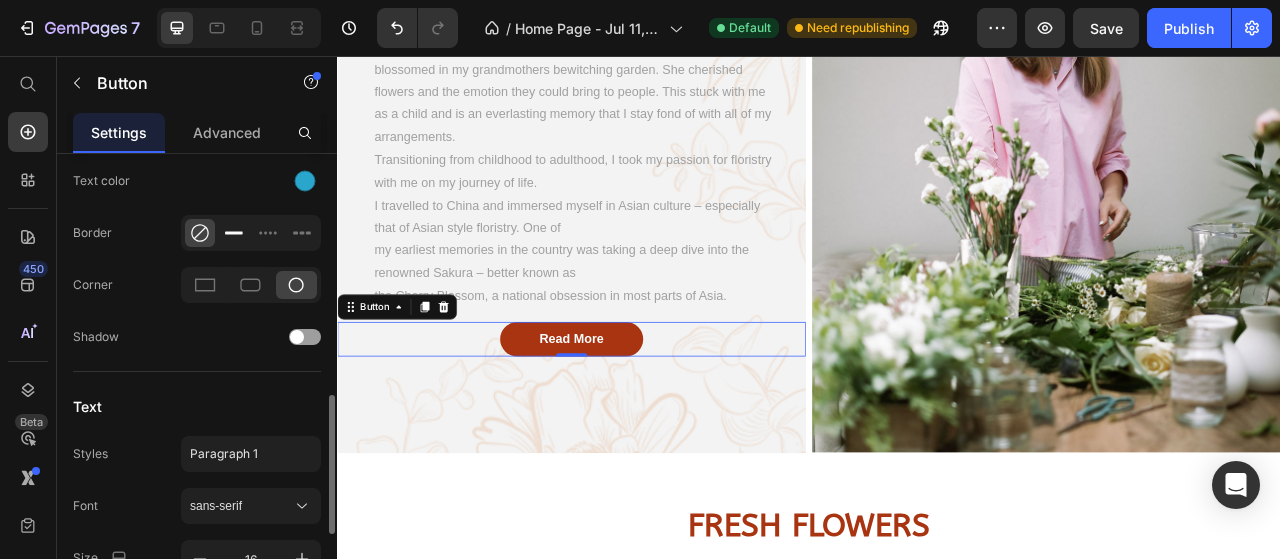 click 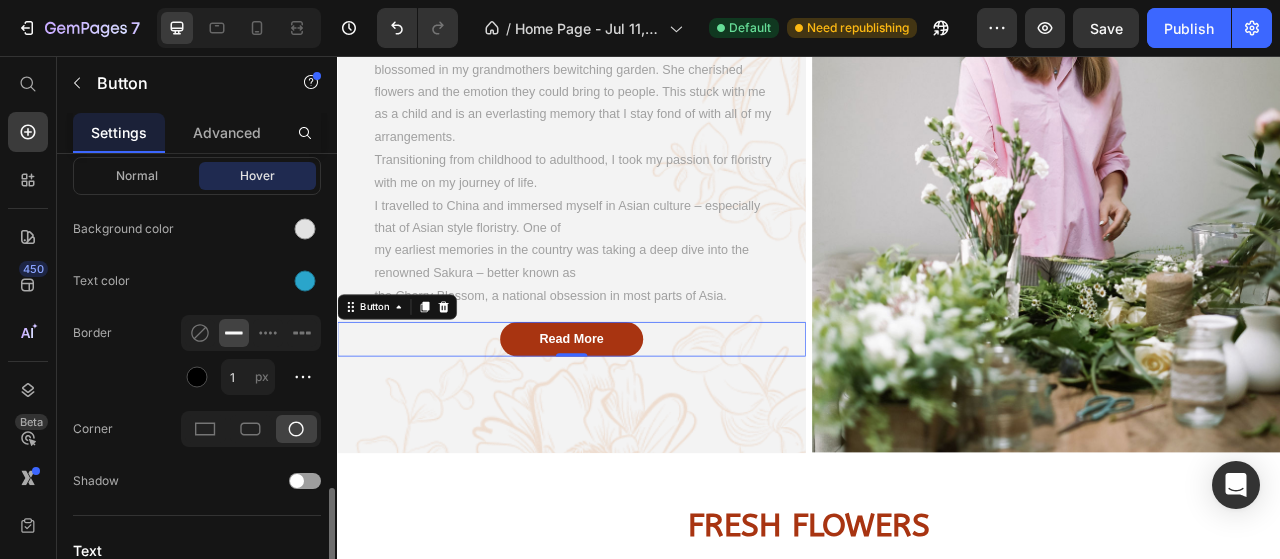 scroll, scrollTop: 900, scrollLeft: 0, axis: vertical 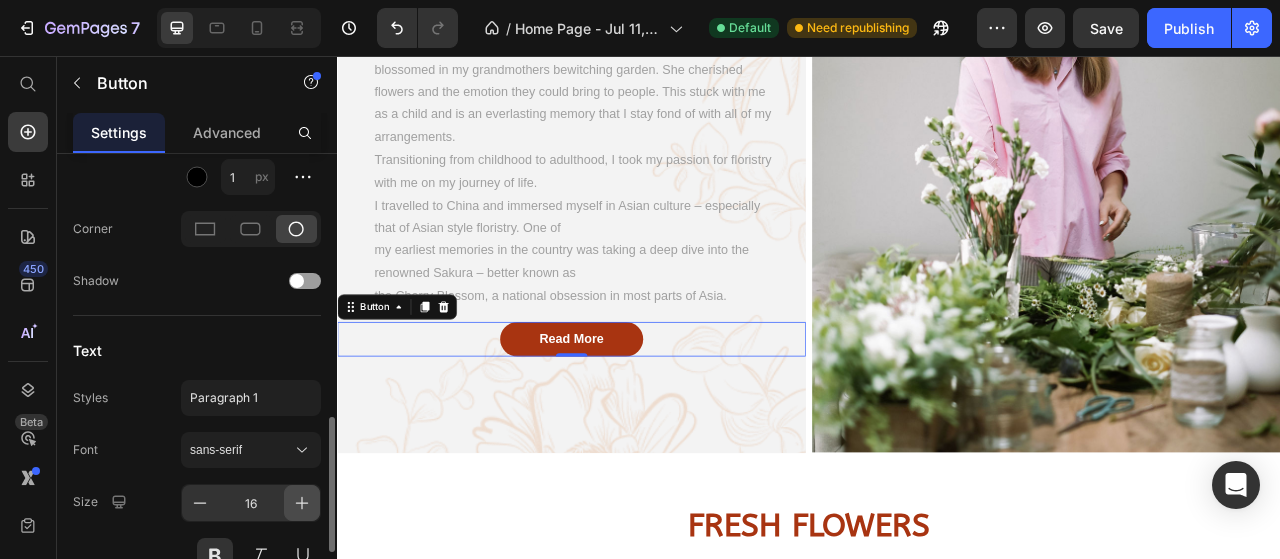 click 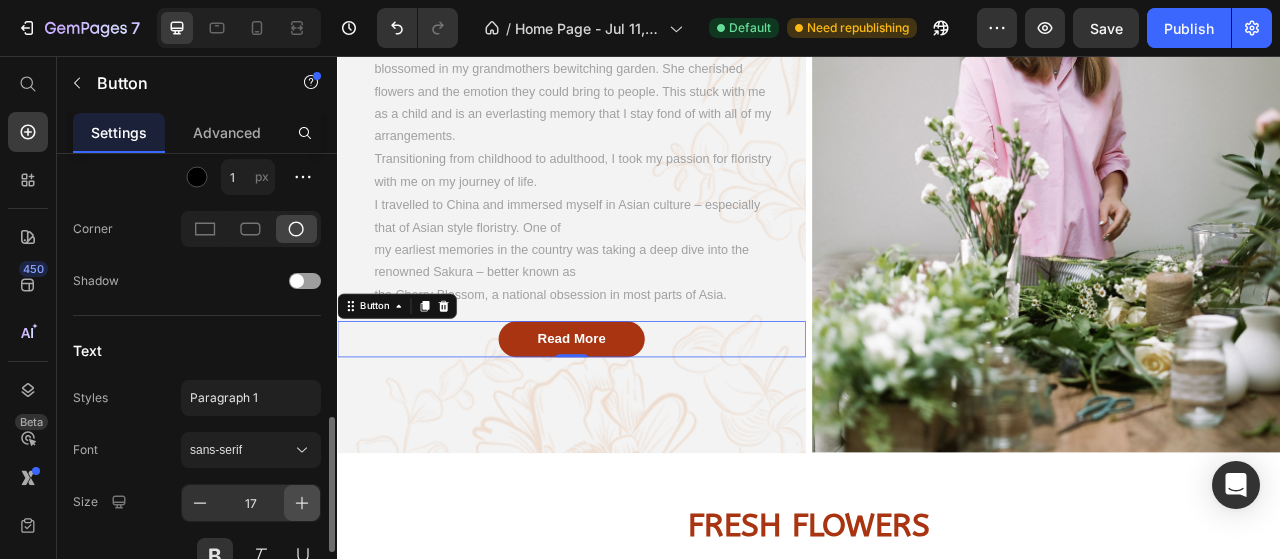 click 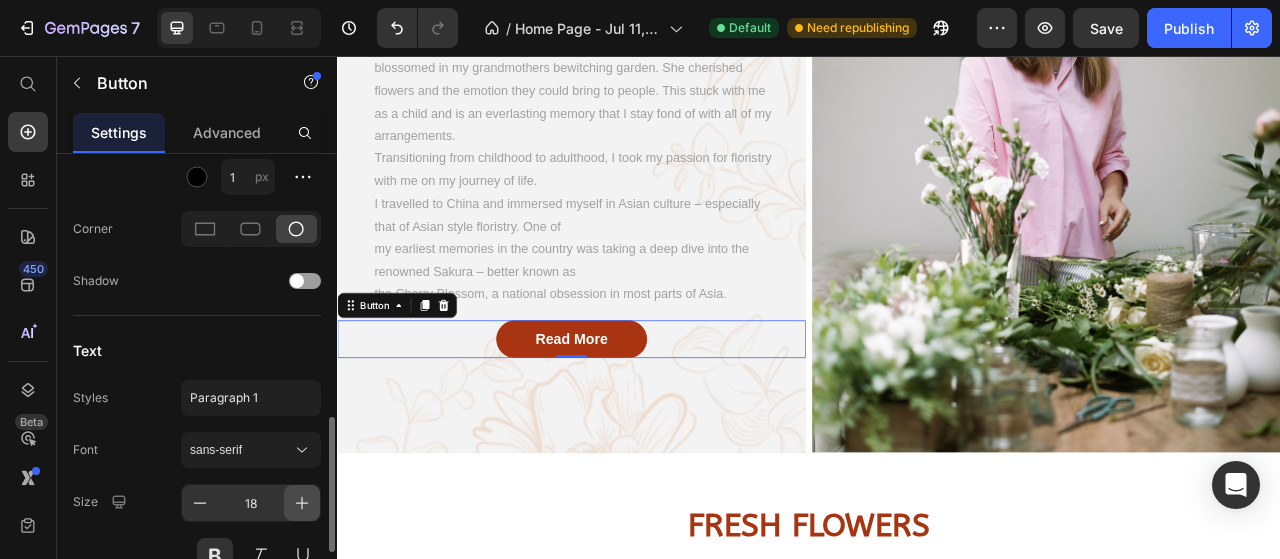 click 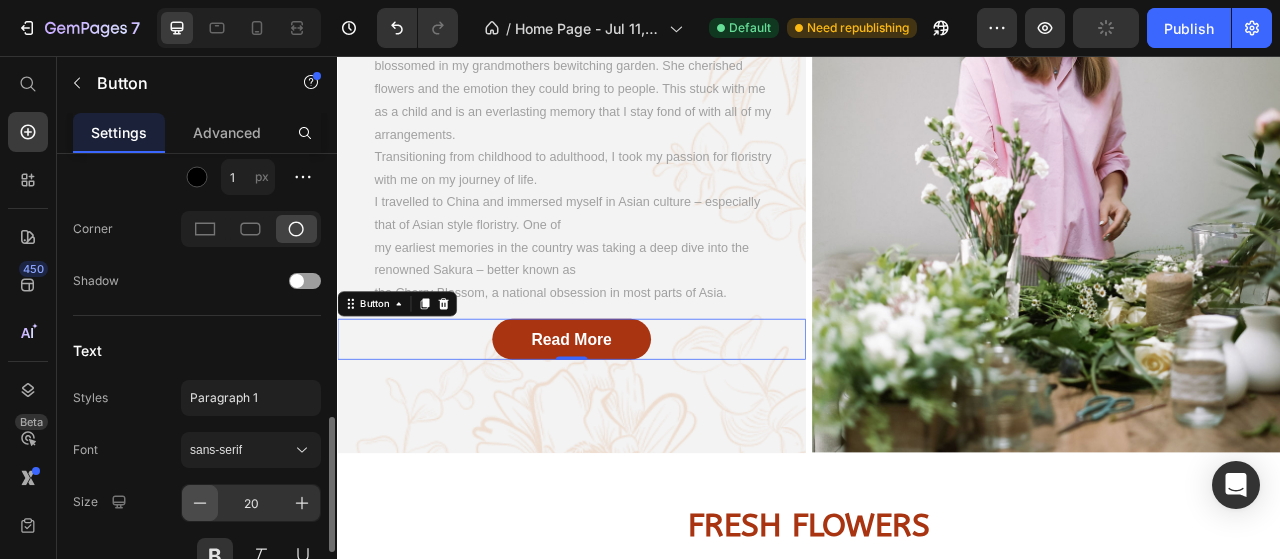 click 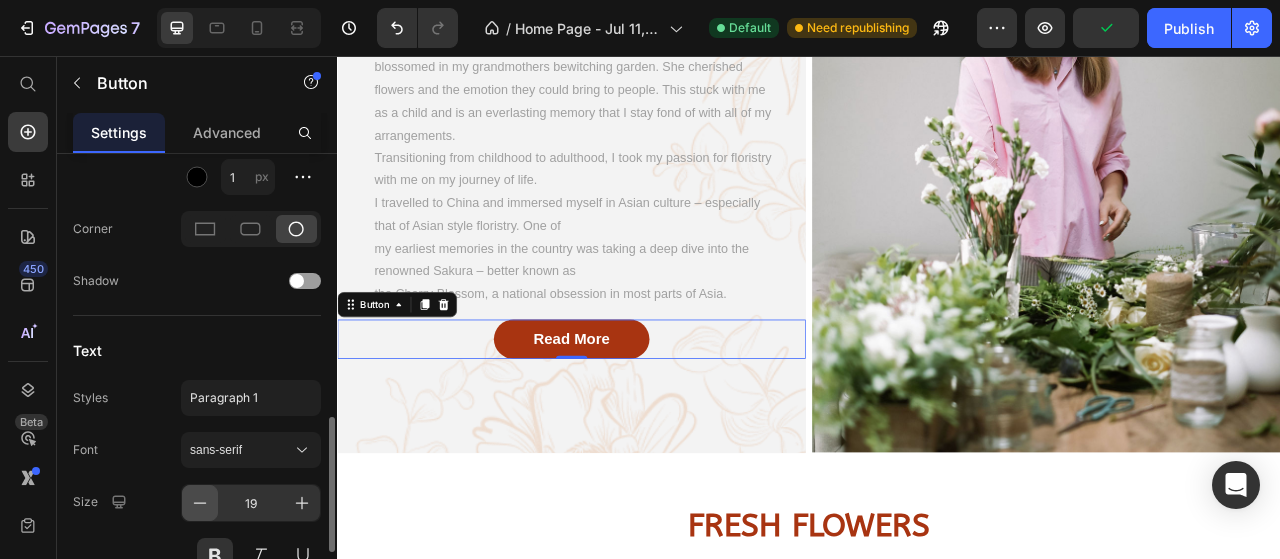 click 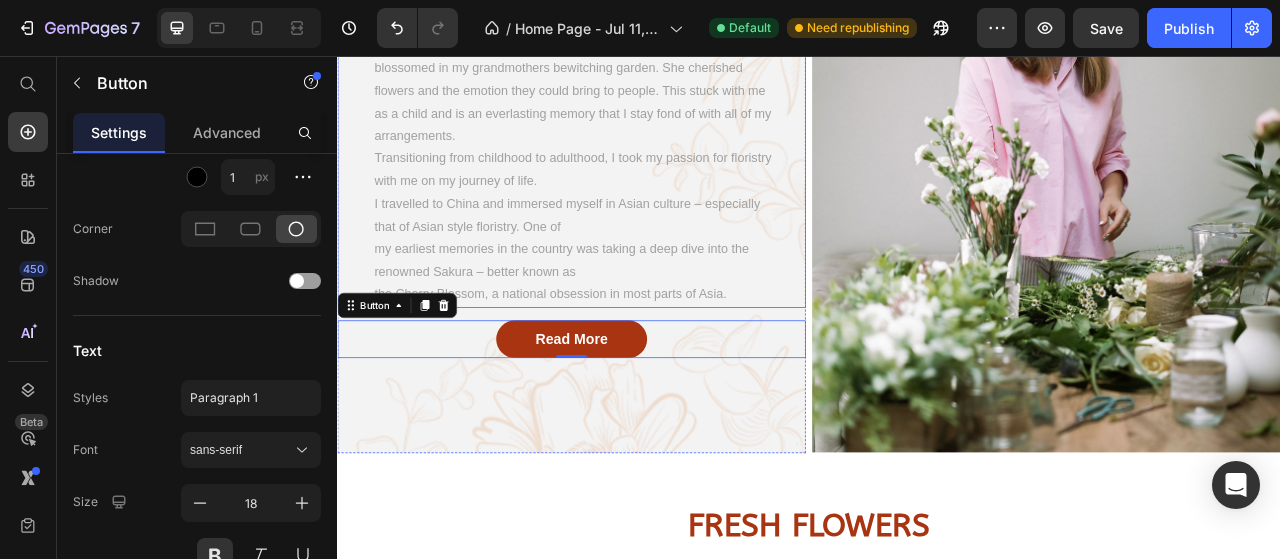 click on "Transitioning from childhood to adulthood, I took my passion for floristry with me on my journey of life. I travelled to China and immersed myself in Asian culture – especially that of Asian style floristry. One of my earliest memories in the country was taking a deep dive into the renowned Sakura – better known as the Cherry Blossom, a national obsession in most parts of Asia." at bounding box center (637, 274) 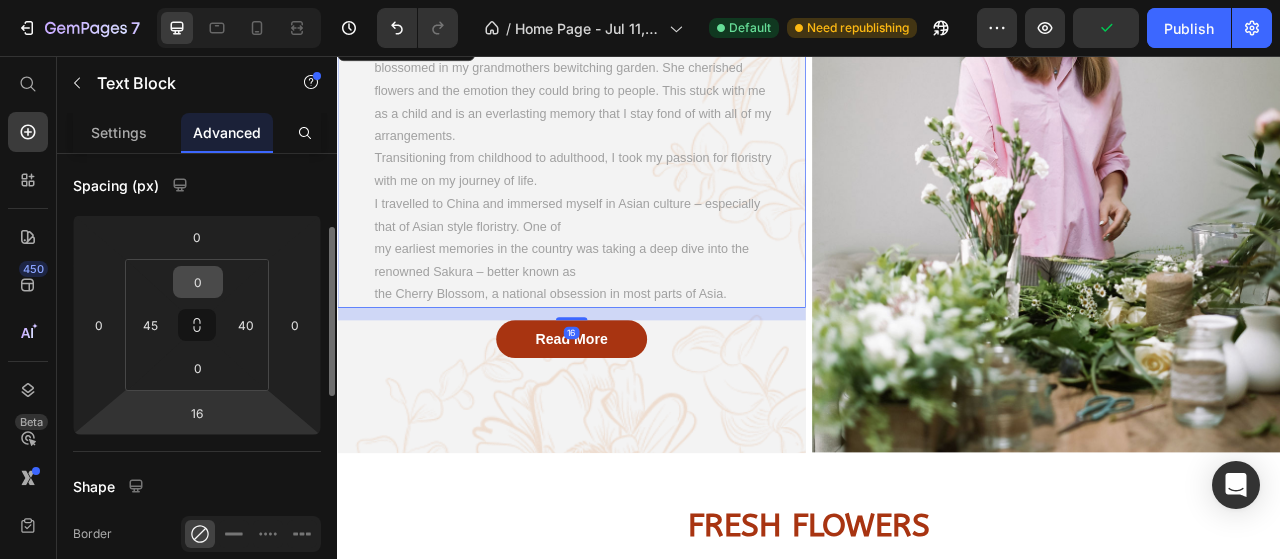 scroll, scrollTop: 100, scrollLeft: 0, axis: vertical 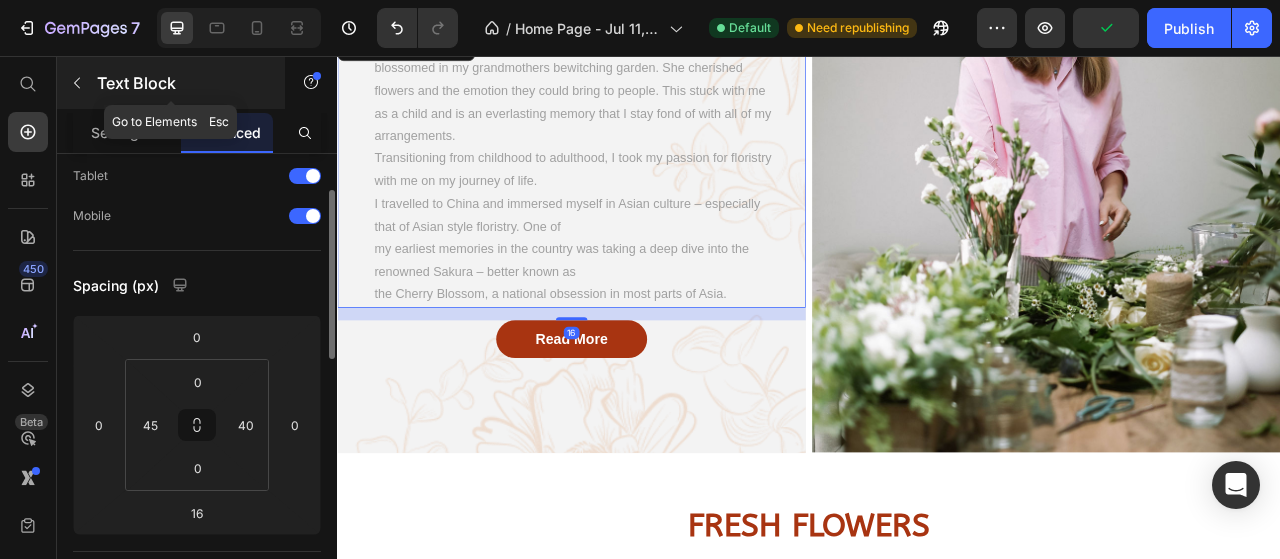 click on "Text Block" at bounding box center [171, 83] 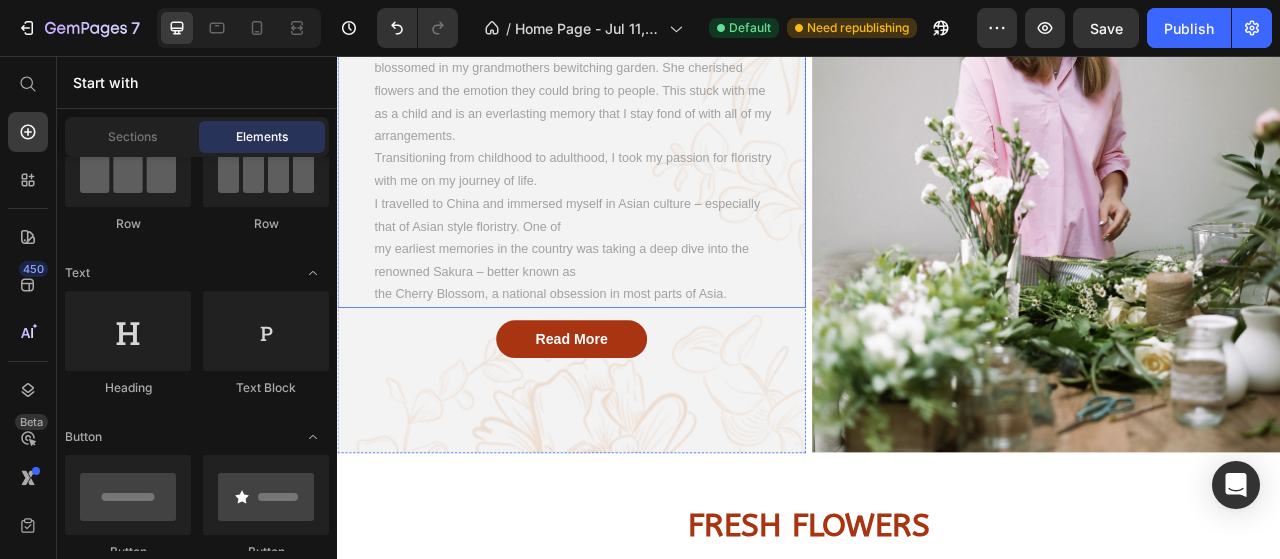 click on "Transitioning from childhood to adulthood, I took my passion for floristry with me on my journey of life. I travelled to China and immersed myself in Asian culture – especially that of Asian style floristry. One of my earliest memories in the country was taking a deep dive into the renowned Sakura – better known as the Cherry Blossom, a national obsession in most parts of Asia." at bounding box center [637, 274] 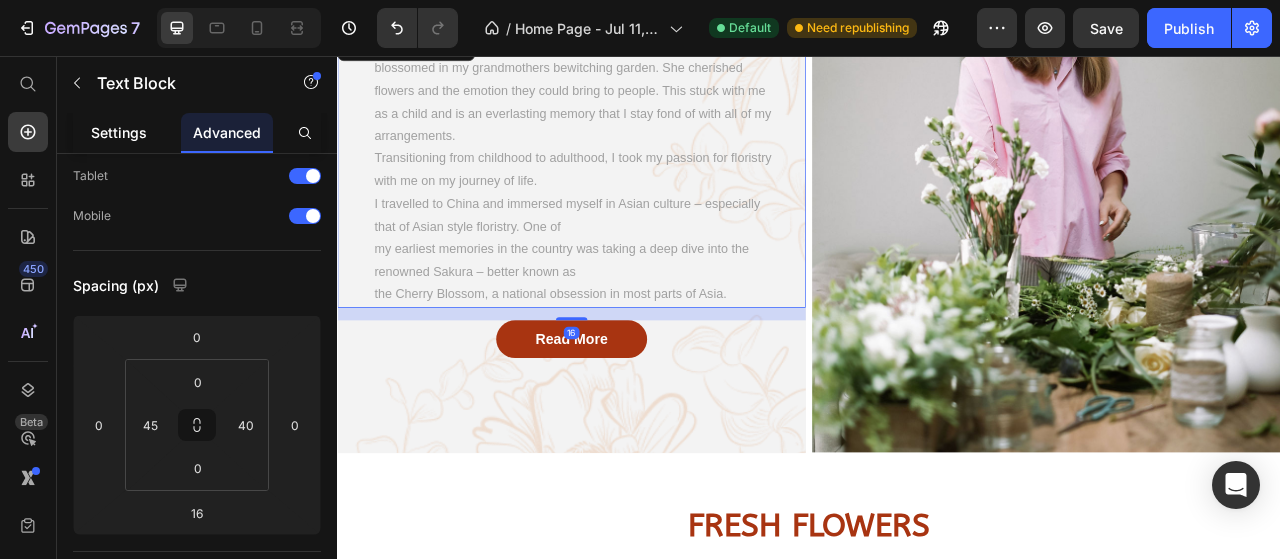 click on "Settings" at bounding box center [119, 132] 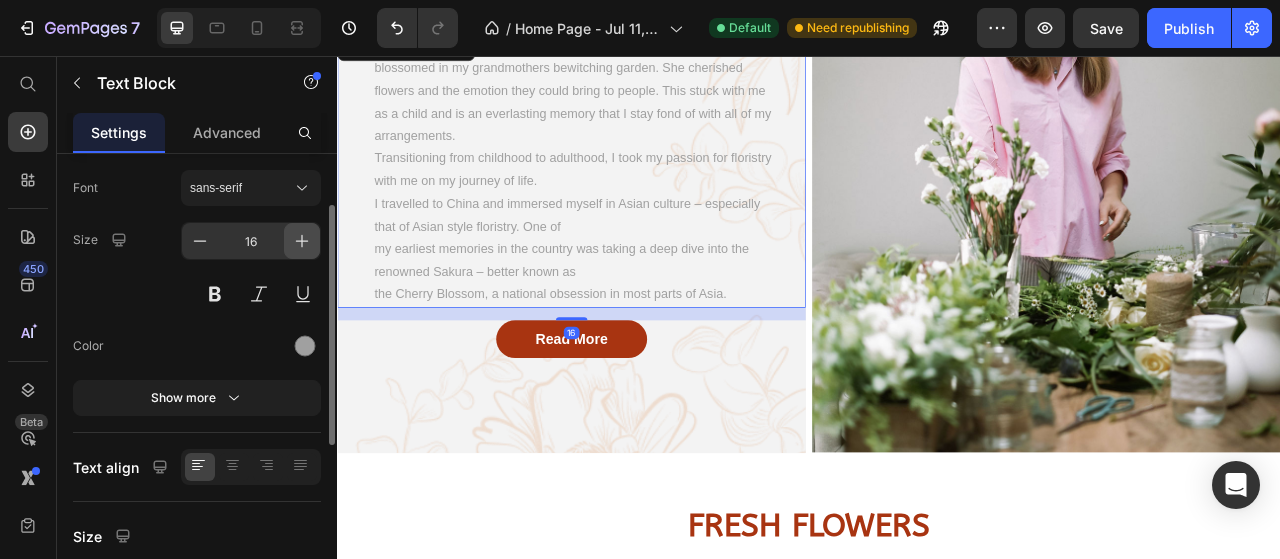 scroll, scrollTop: 0, scrollLeft: 0, axis: both 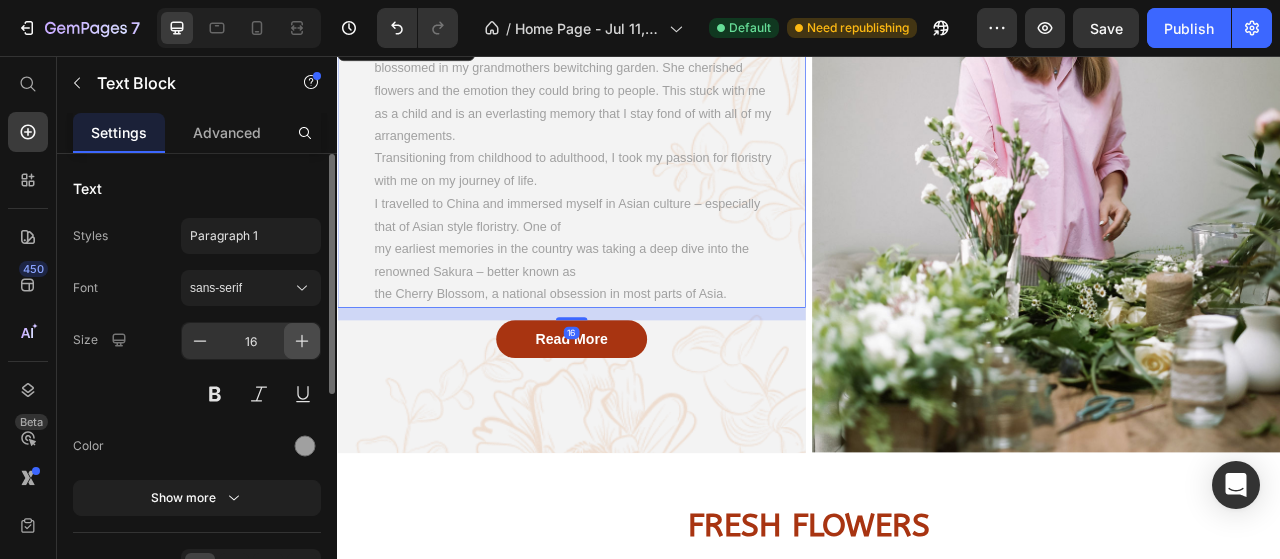 click 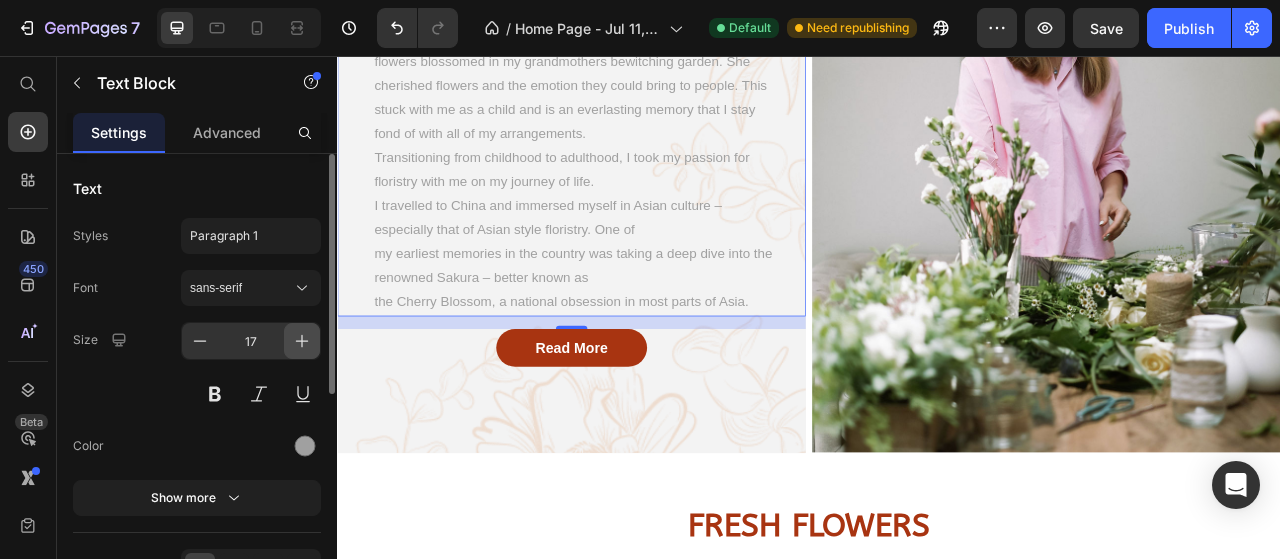click 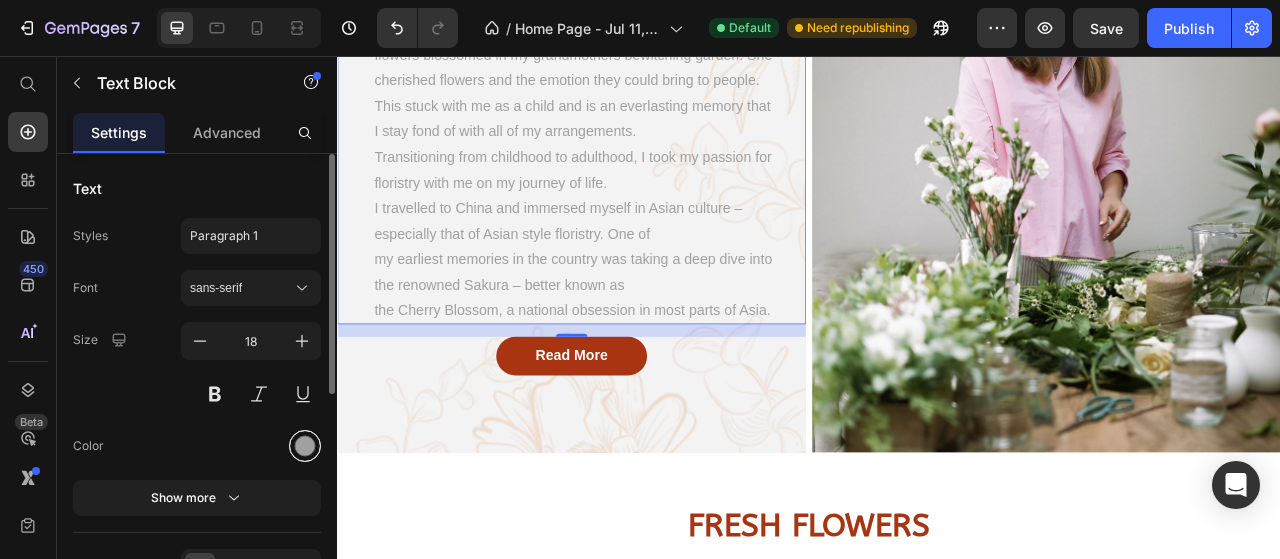 click at bounding box center (305, 446) 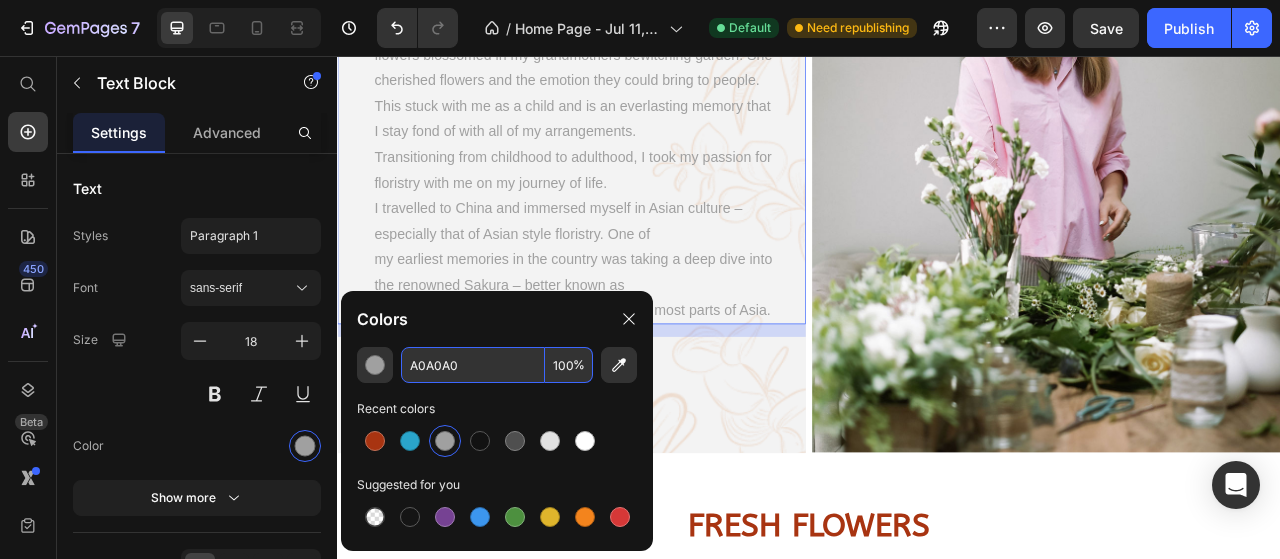 click on "A0A0A0" at bounding box center [473, 365] 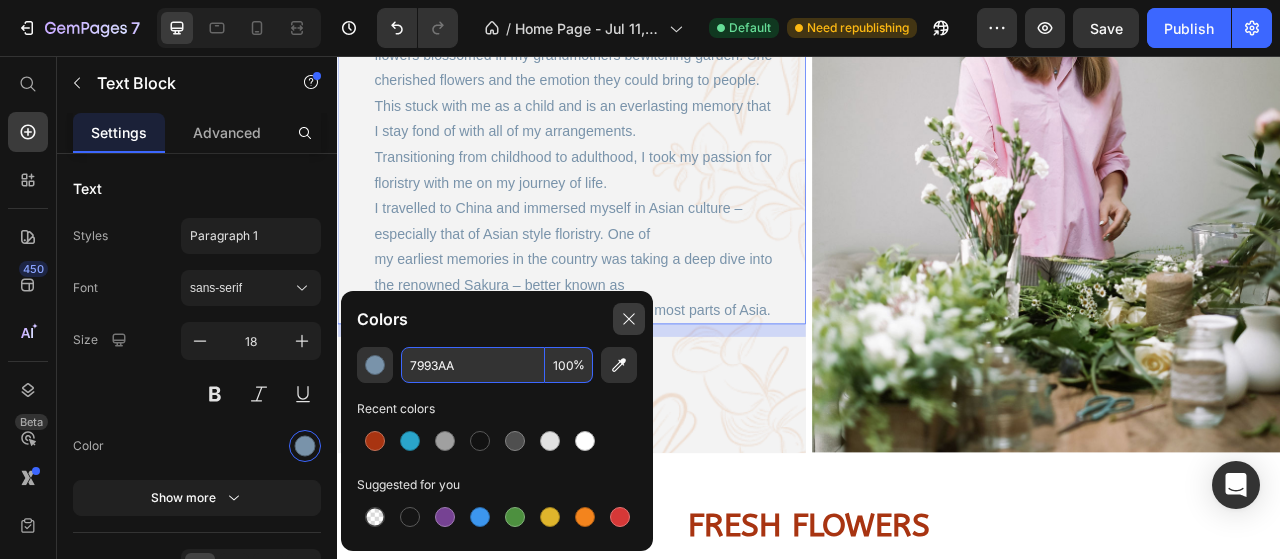 type on "7993AA" 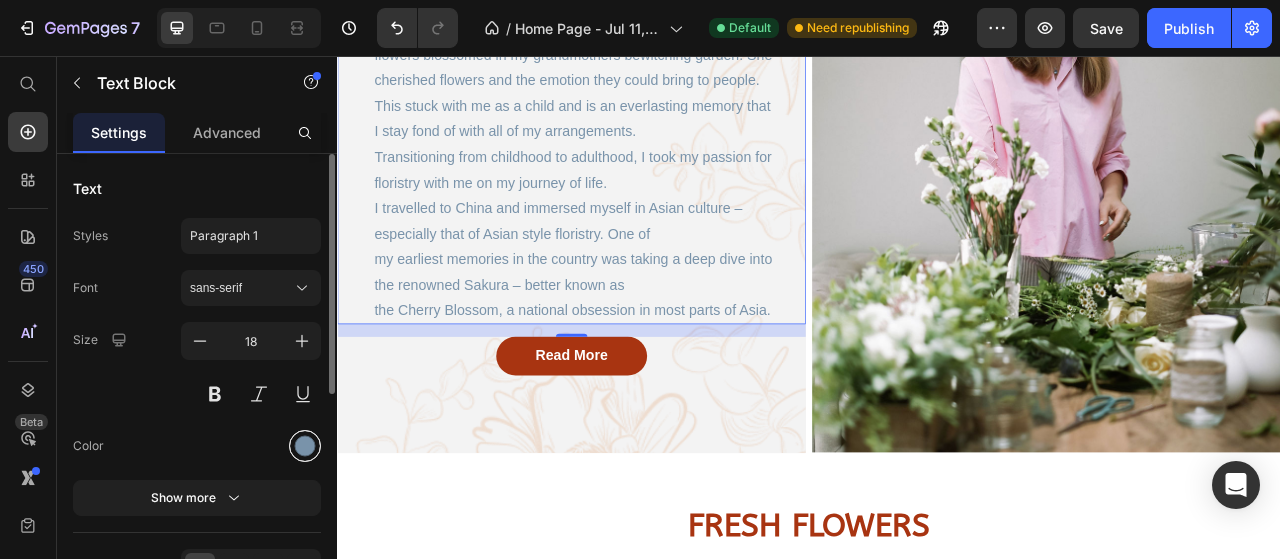 click at bounding box center [305, 446] 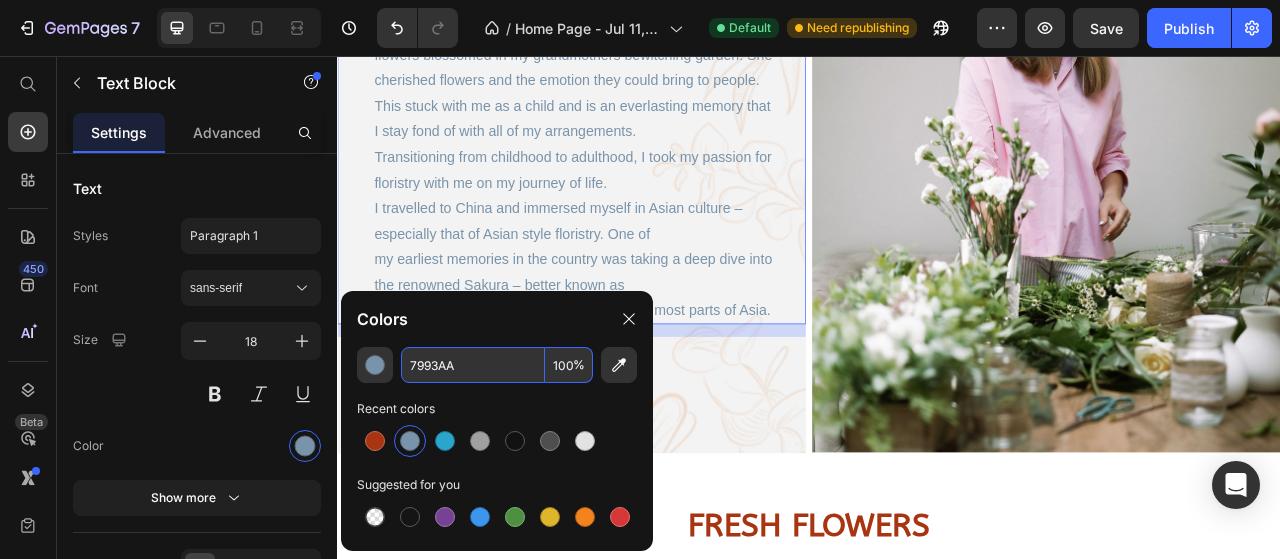 click on "7993AA" at bounding box center [473, 365] 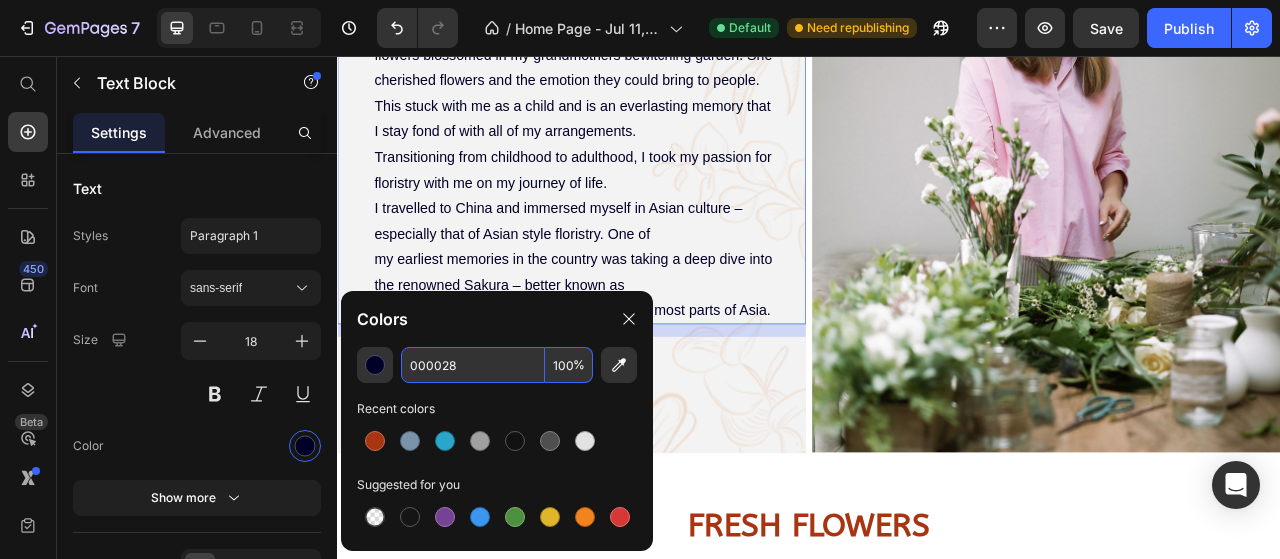 type on "000028" 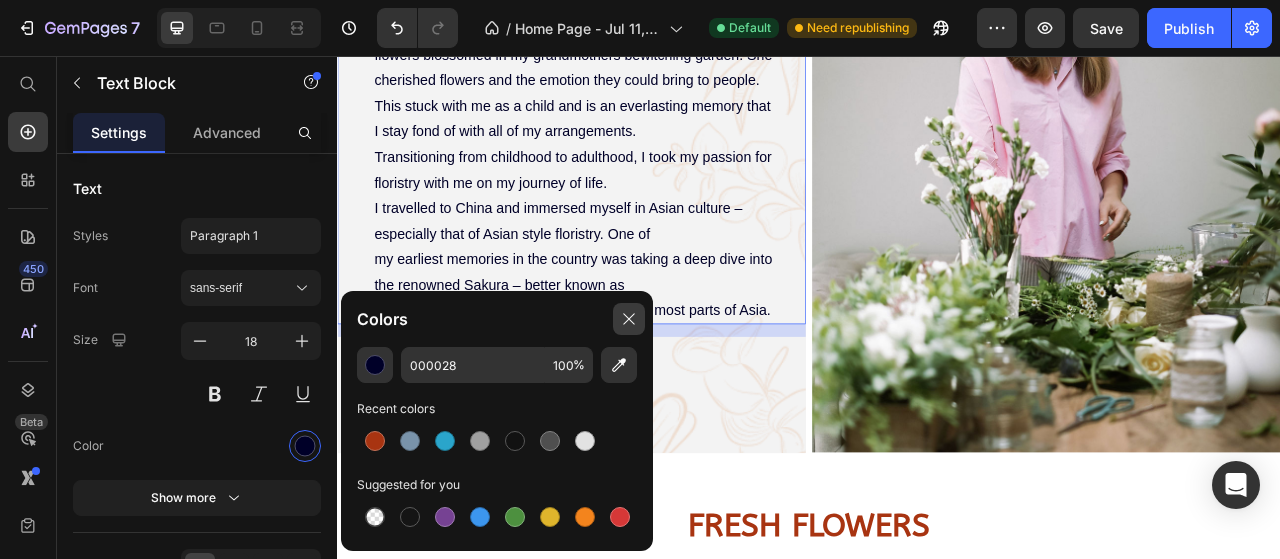 drag, startPoint x: 632, startPoint y: 331, endPoint x: 411, endPoint y: 333, distance: 221.00905 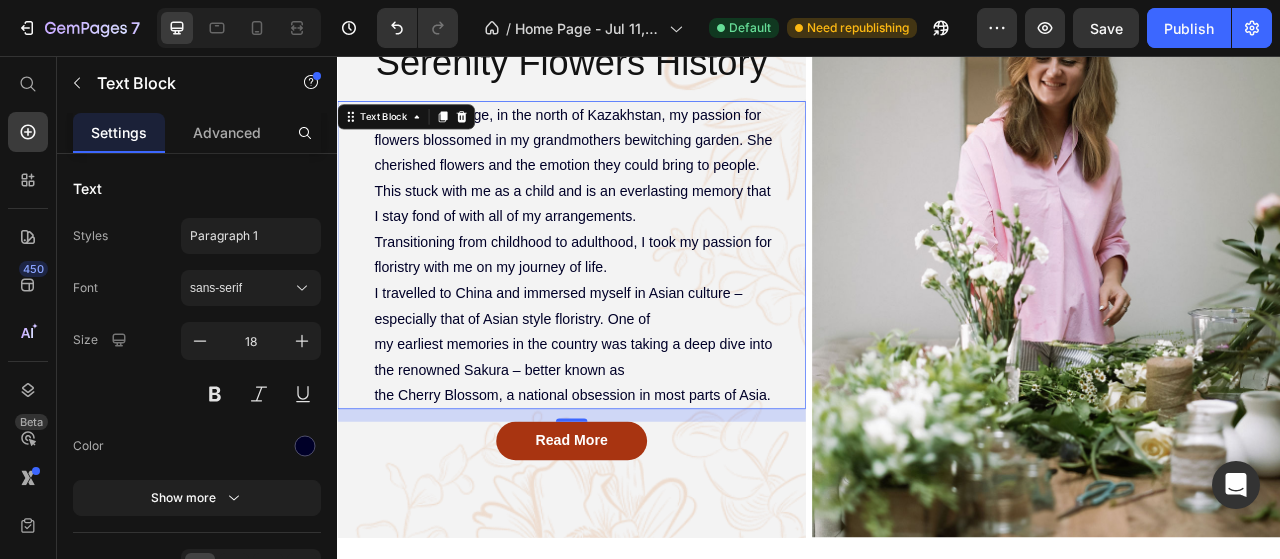 scroll, scrollTop: 200, scrollLeft: 0, axis: vertical 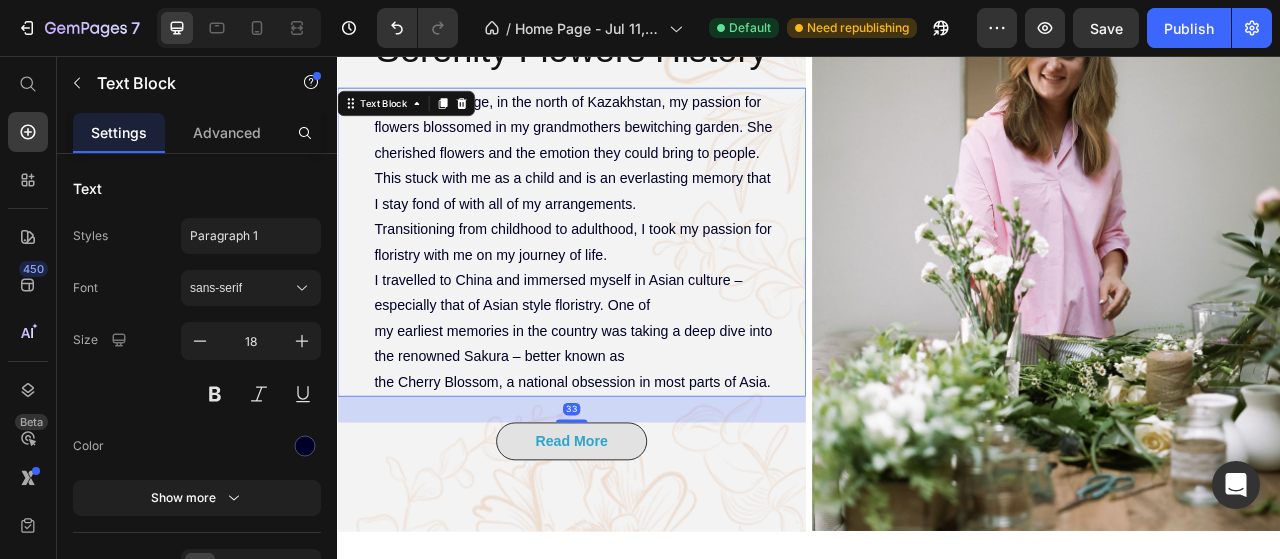 drag, startPoint x: 627, startPoint y: 521, endPoint x: 629, endPoint y: 538, distance: 17.117243 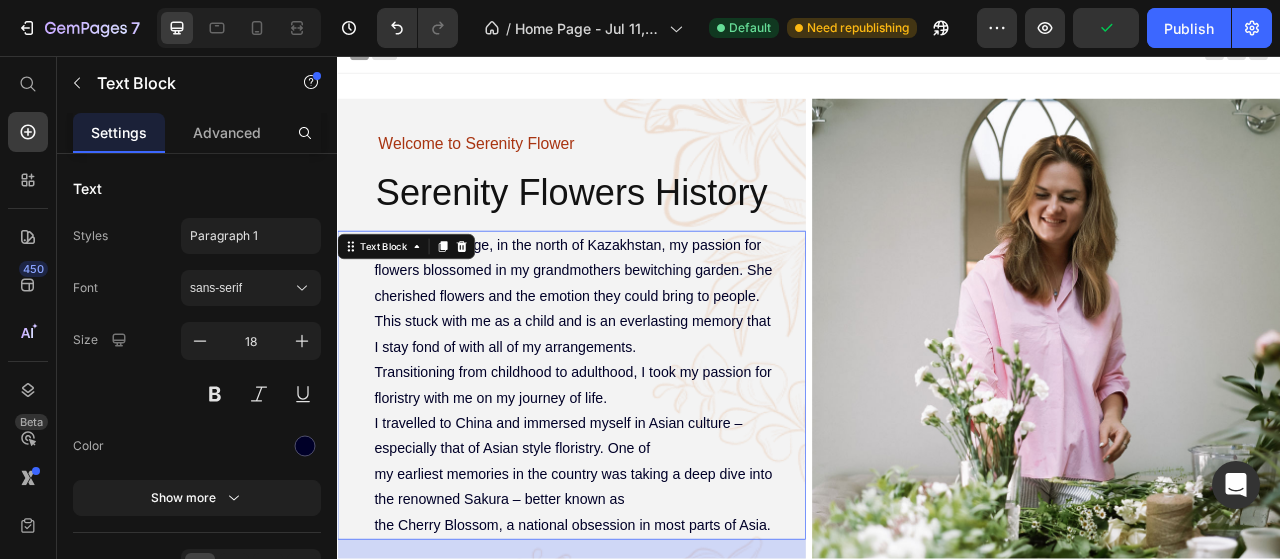 scroll, scrollTop: 0, scrollLeft: 0, axis: both 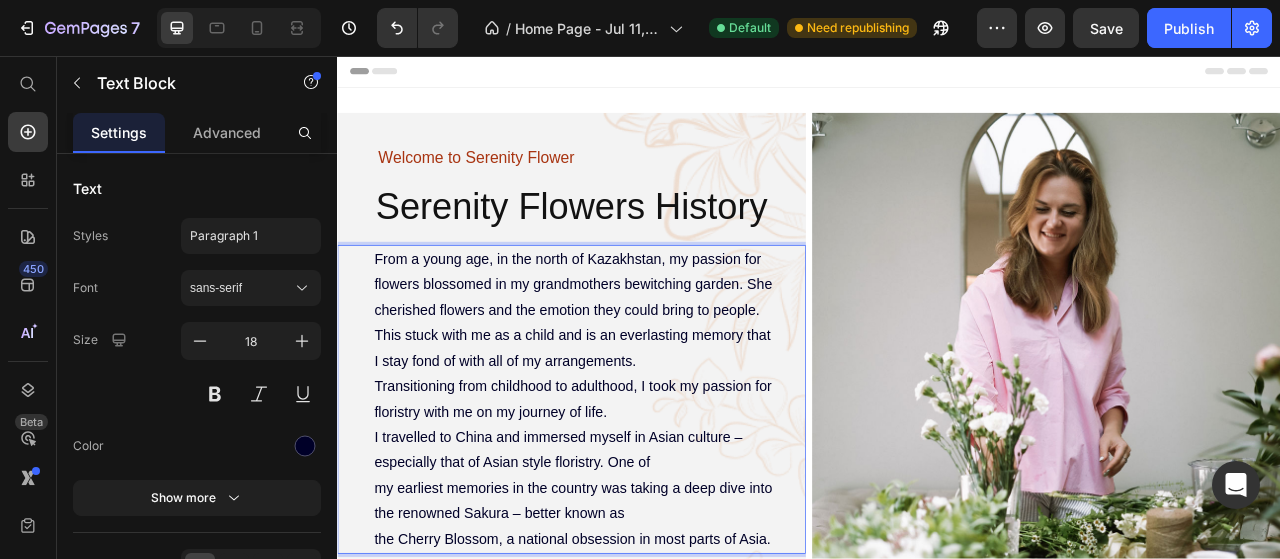 click on "From a young age, in the north of Kazakhstan, my passion for flowers blossomed in my grandmothers bewitching garden. She cherished flowers and the emotion they could bring to people. This stuck with me as a child and is an everlasting memory that I stay fond of with all of my arrangements." at bounding box center [637, 380] 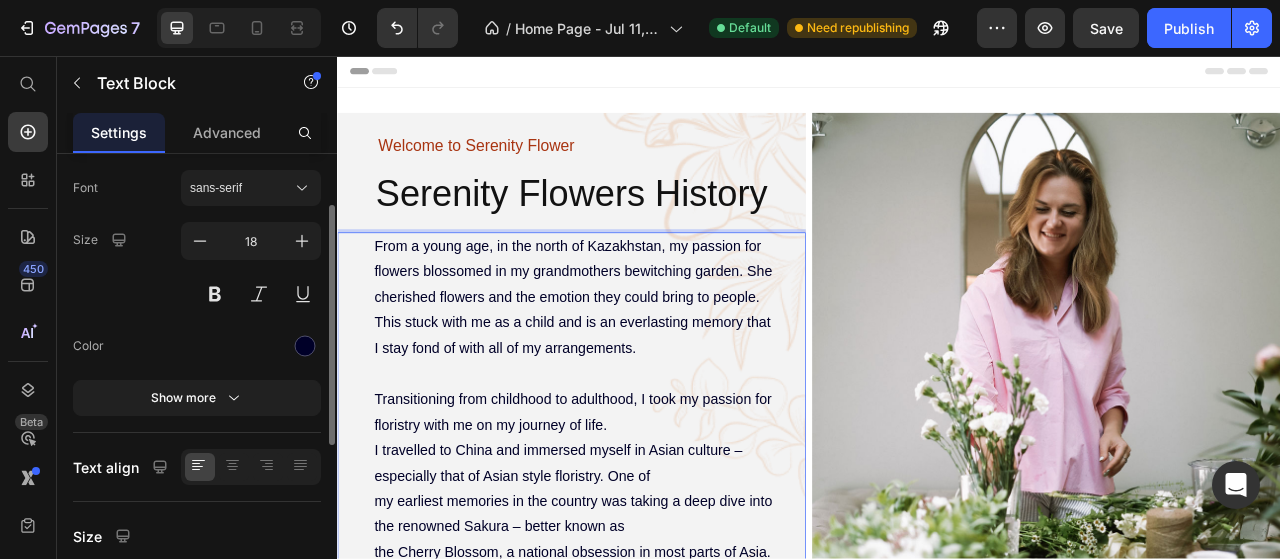 scroll, scrollTop: 0, scrollLeft: 0, axis: both 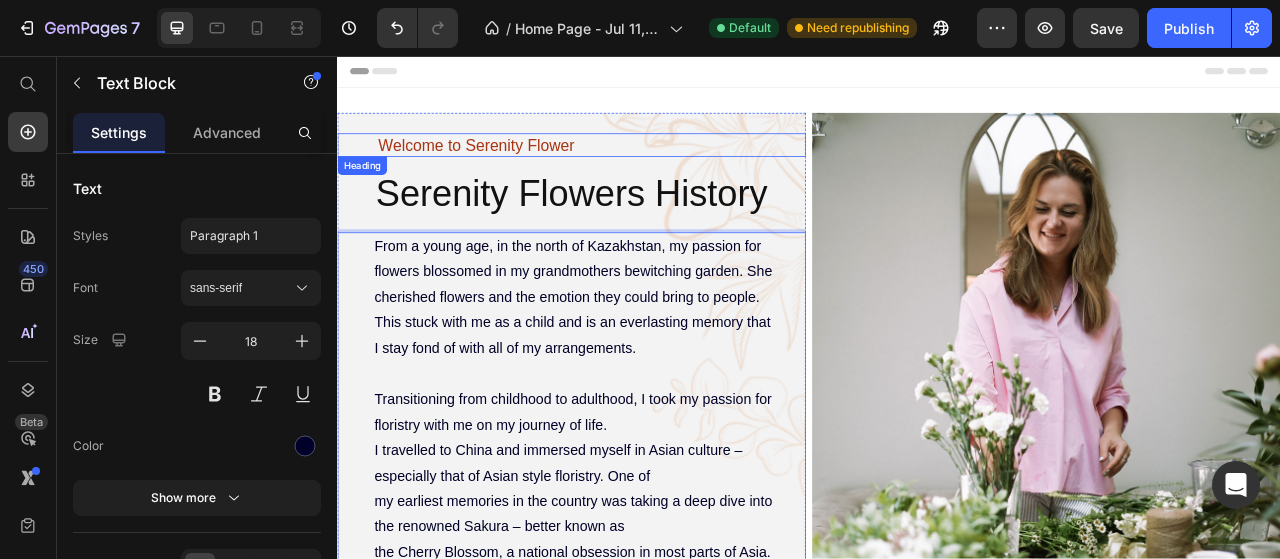 click on "Welcome to Serenity Flower" at bounding box center (660, 170) 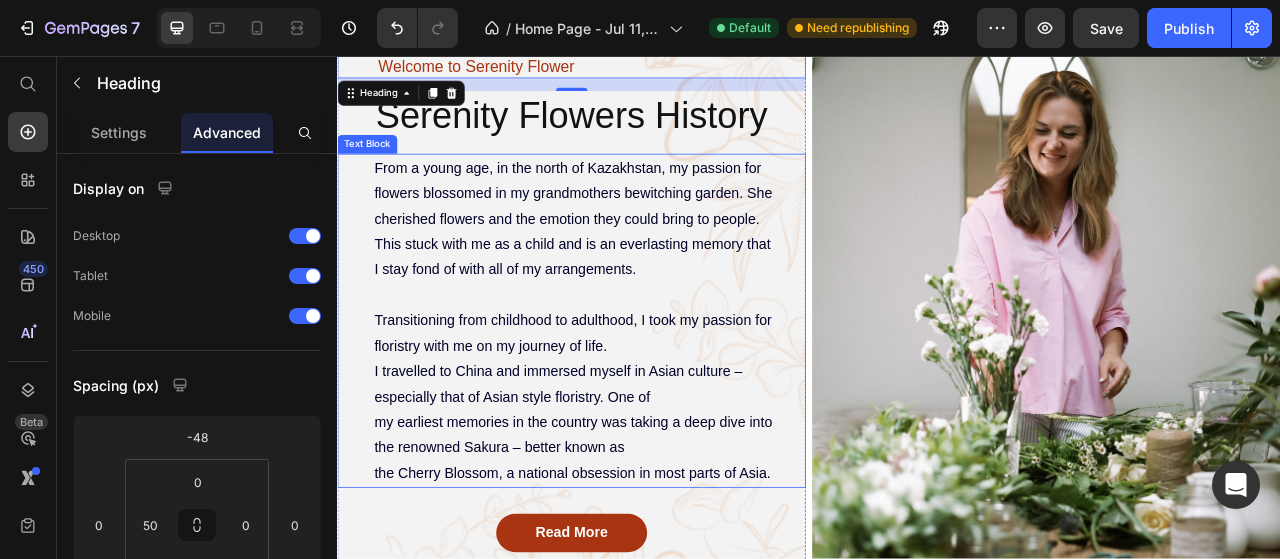 scroll, scrollTop: 100, scrollLeft: 0, axis: vertical 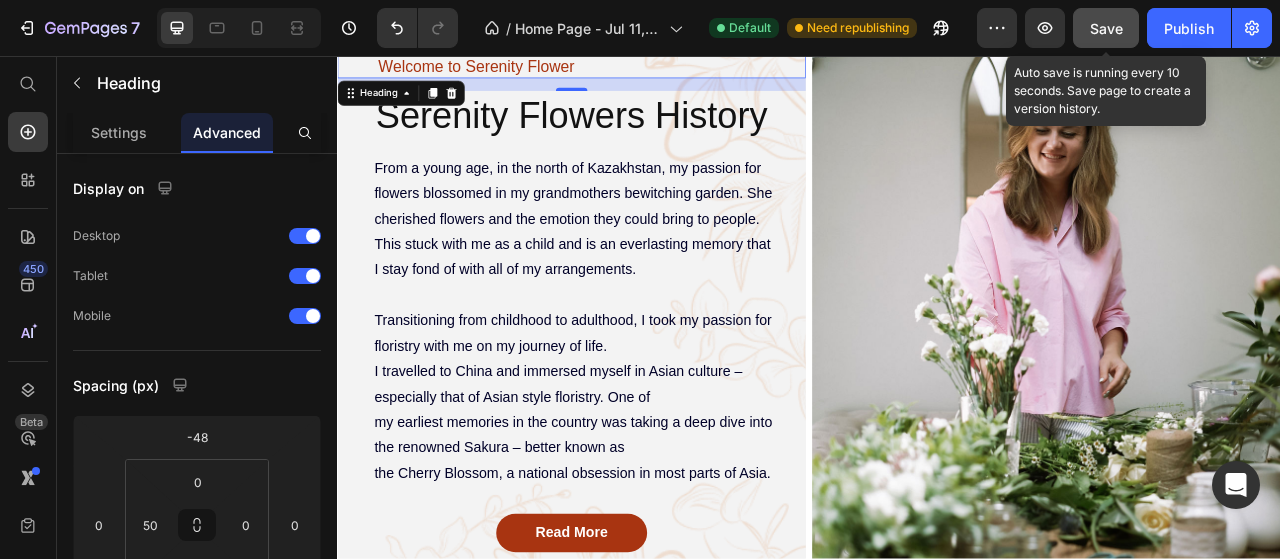 click on "Save" at bounding box center (1106, 28) 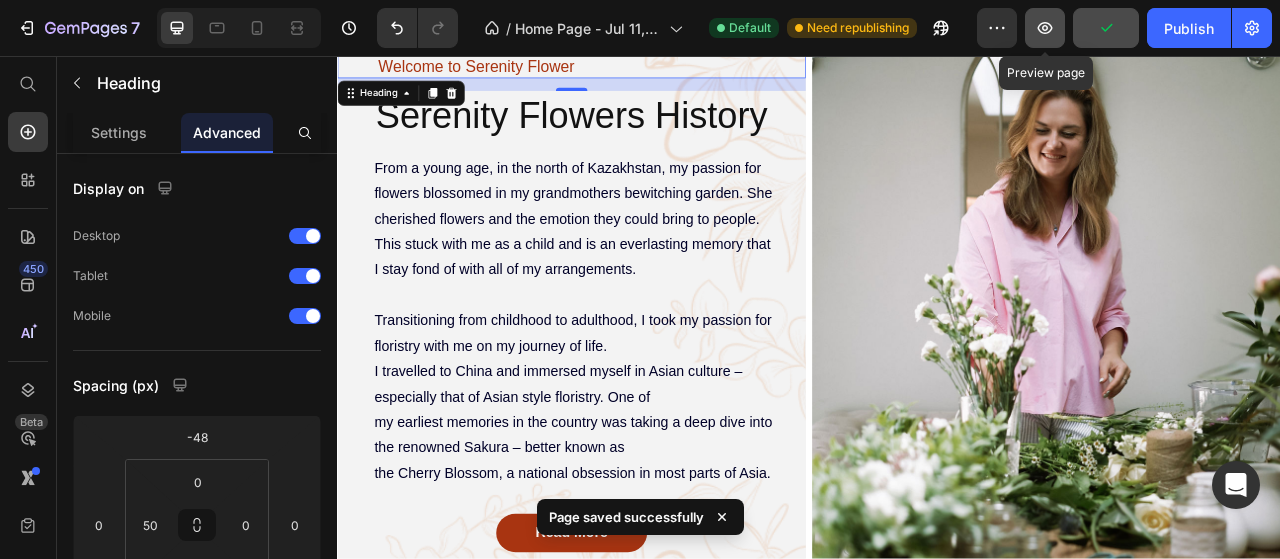 click 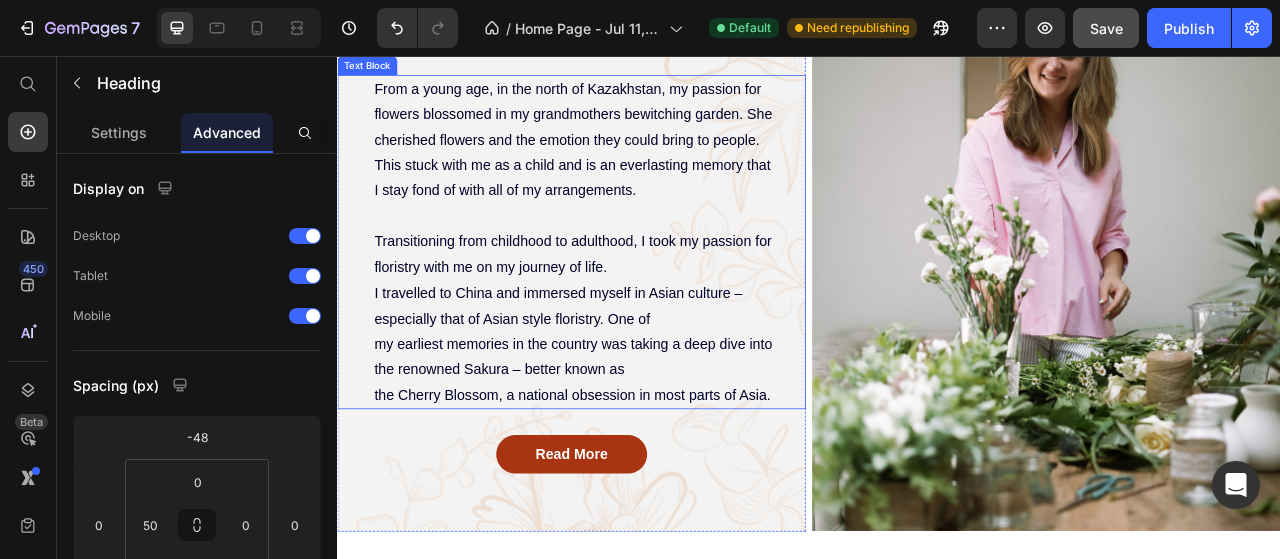 scroll, scrollTop: 0, scrollLeft: 0, axis: both 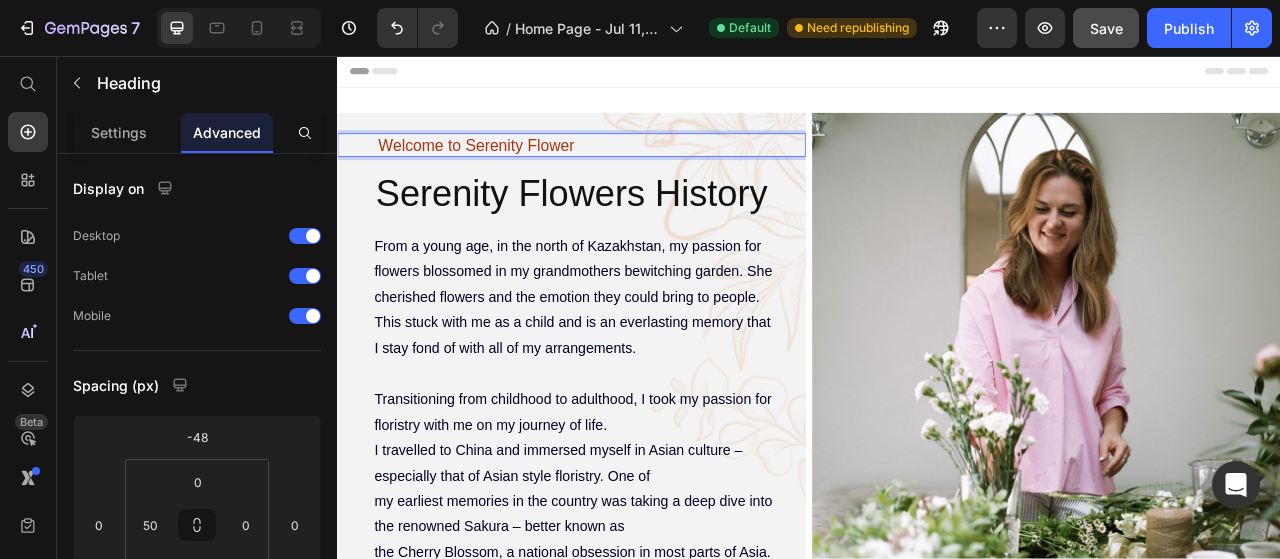 click on "Welcome to Serenity Flower Heading   16" at bounding box center [635, 170] 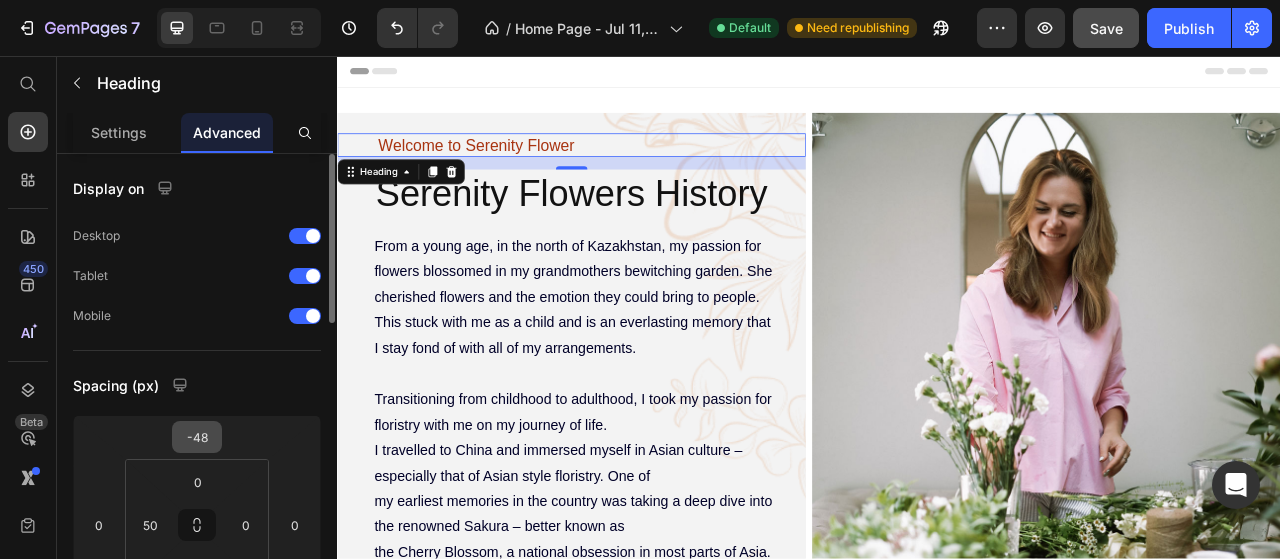 scroll, scrollTop: 100, scrollLeft: 0, axis: vertical 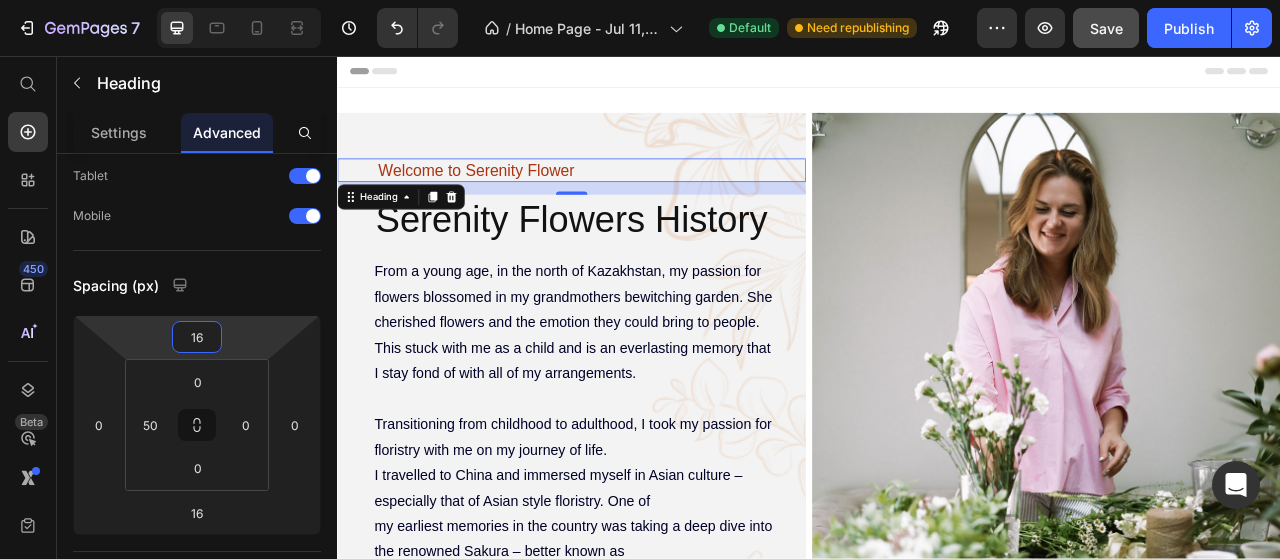 drag, startPoint x: 240, startPoint y: 334, endPoint x: 243, endPoint y: 302, distance: 32.140316 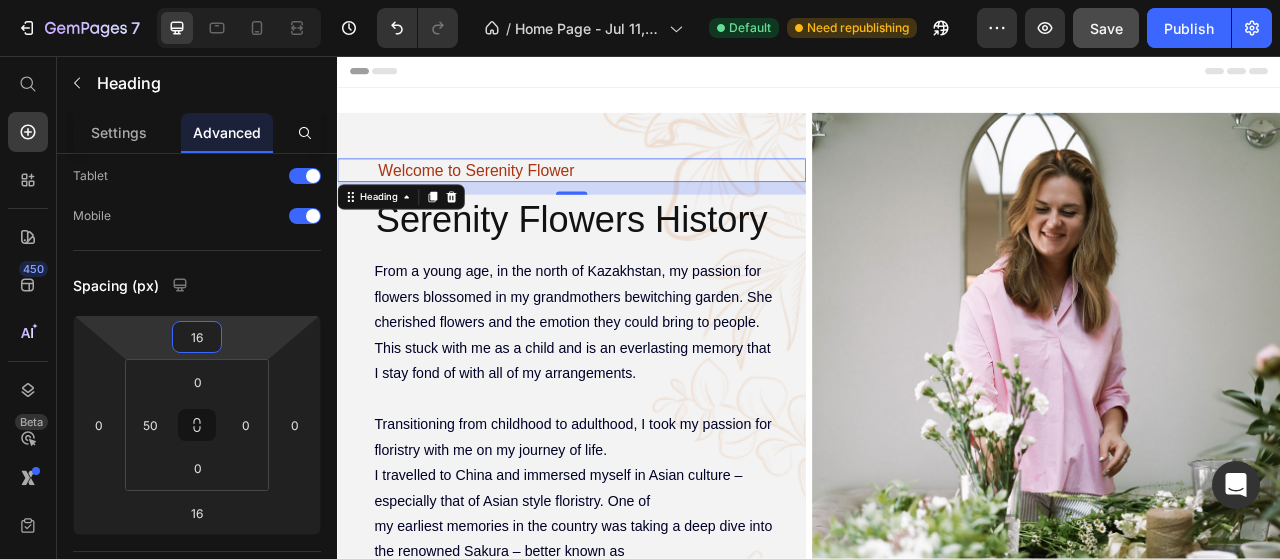click on "7  Version history  /  Home Page - Jul 11, 10:05:44 Default Need republishing Preview  Save   Publish  450 Beta Start with Sections Elements Hero Section Product Detail Brands Trusted Badges Guarantee Product Breakdown How to use Testimonials Compare Bundle FAQs Social Proof Brand Story Product List Collection Blog List Contact Sticky Add to Cart Custom Footer Browse Library 450 Layout
Row
Row
Row
Row Text
Heading
Text Block Button
Button
Button
Sticky Back to top Media" at bounding box center [640, 0] 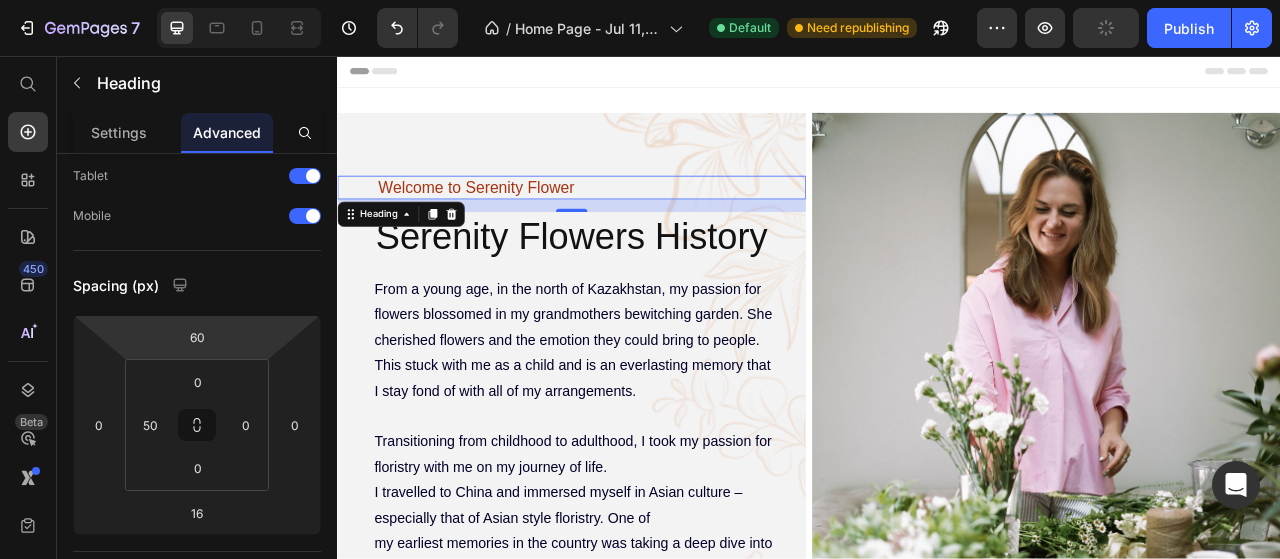 type on "62" 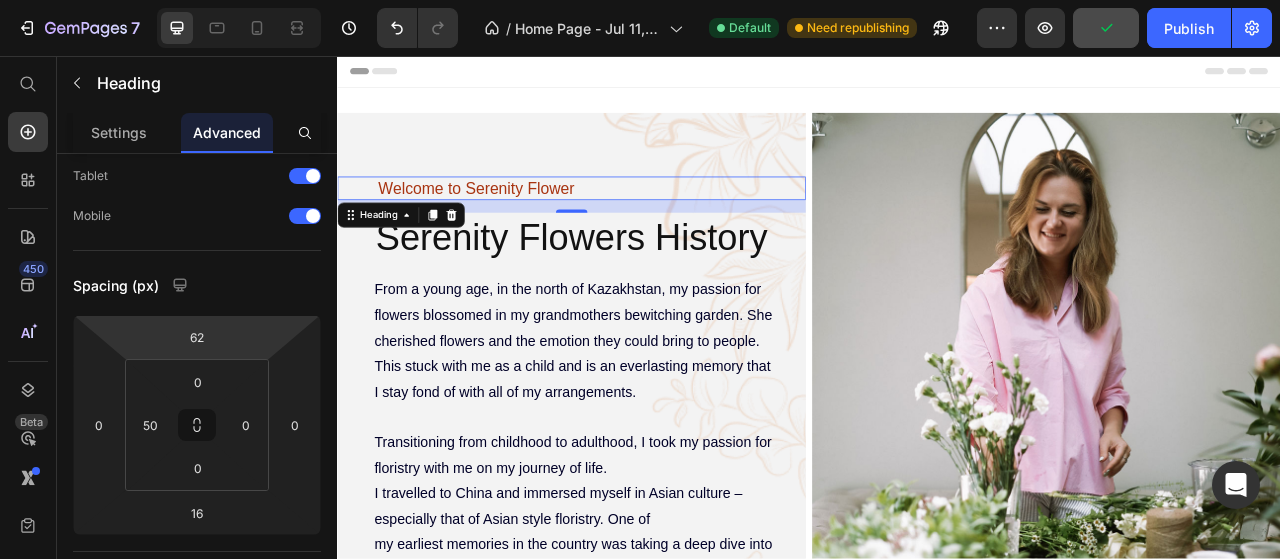 drag, startPoint x: 245, startPoint y: 345, endPoint x: 248, endPoint y: 322, distance: 23.194826 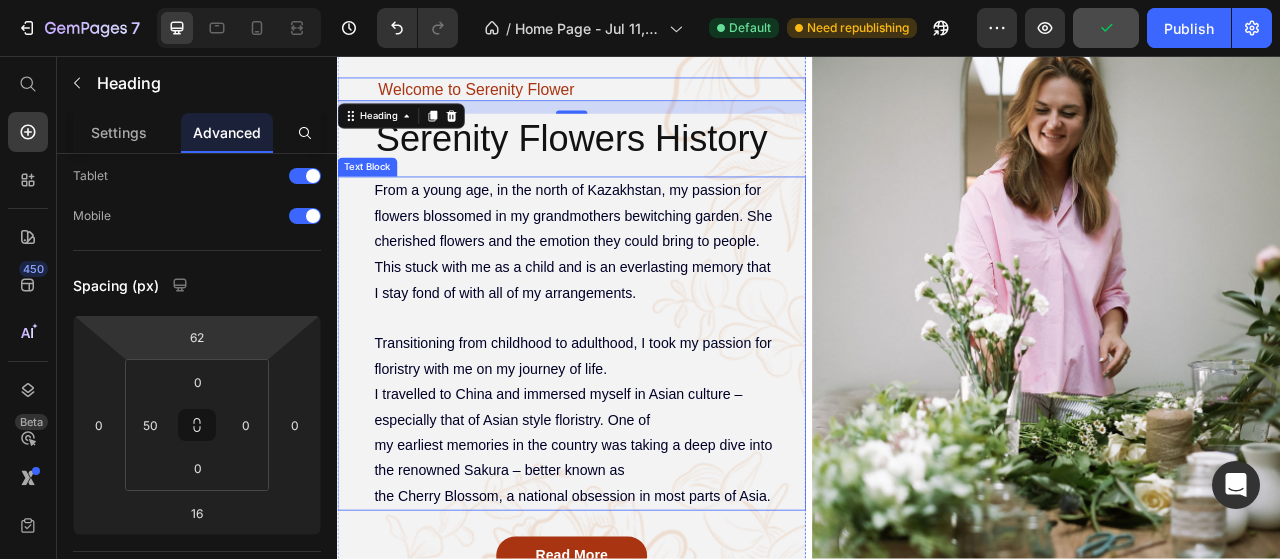 scroll, scrollTop: 400, scrollLeft: 0, axis: vertical 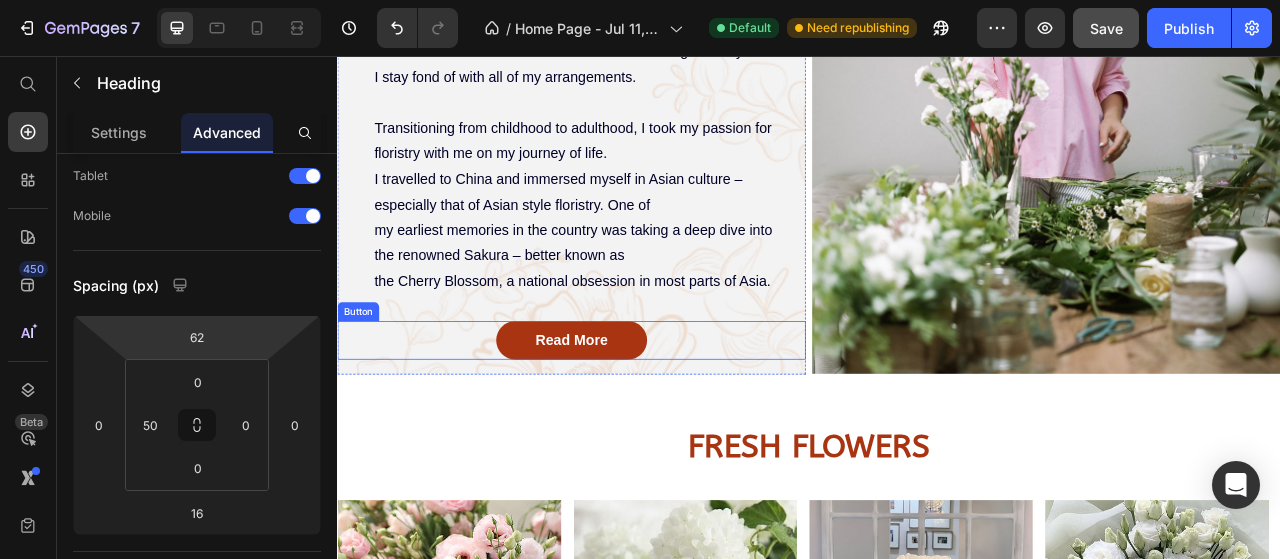 click on "Read More Button" at bounding box center [635, 418] 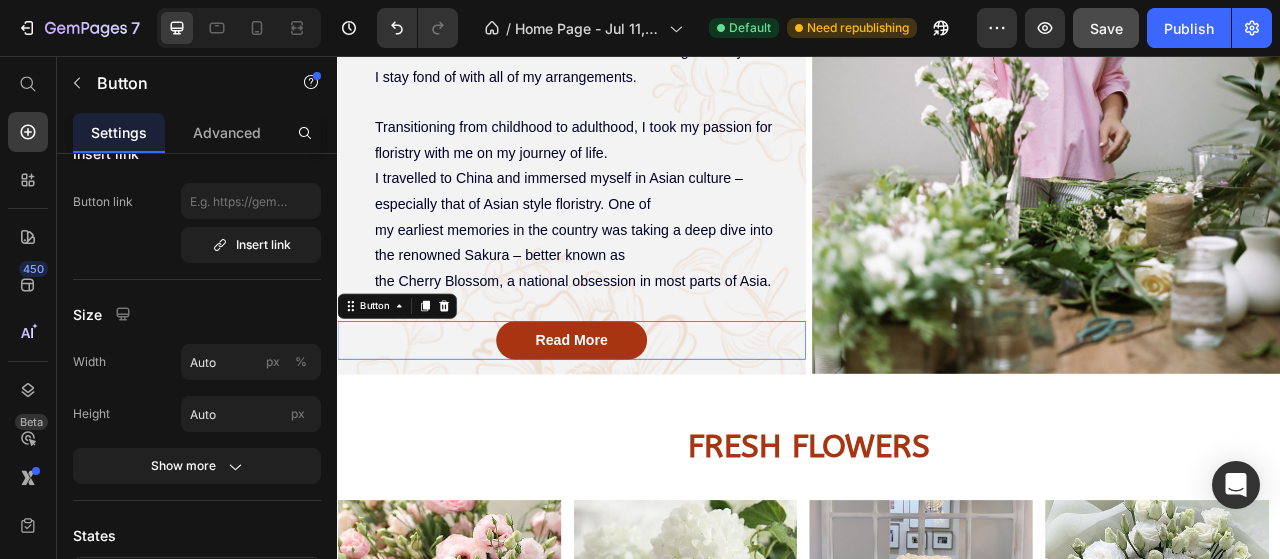 scroll, scrollTop: 0, scrollLeft: 0, axis: both 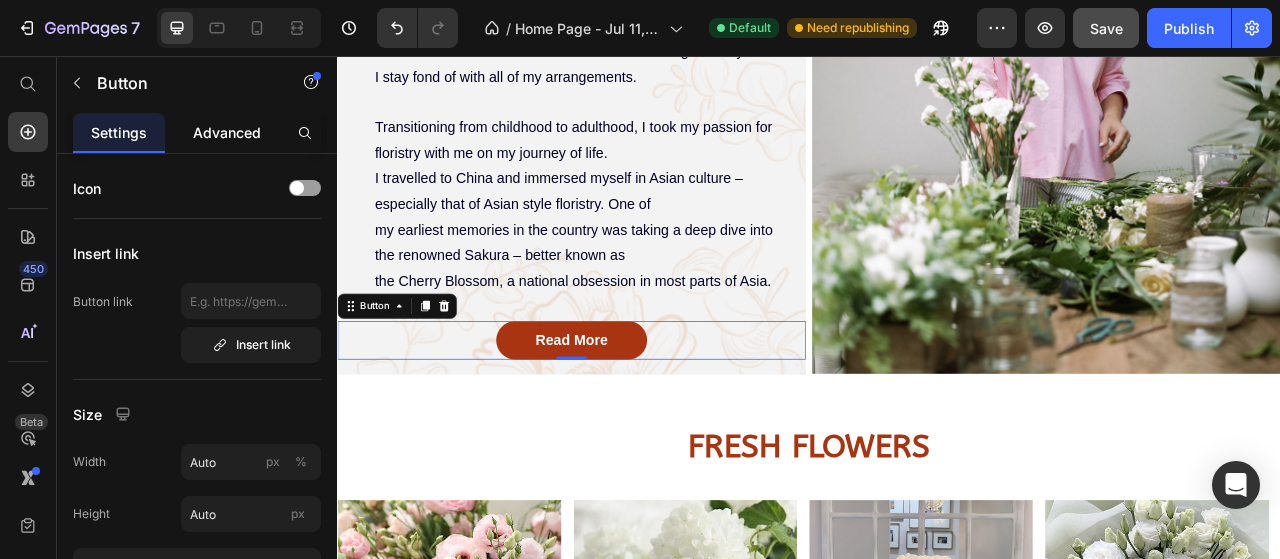 click on "Advanced" at bounding box center [227, 132] 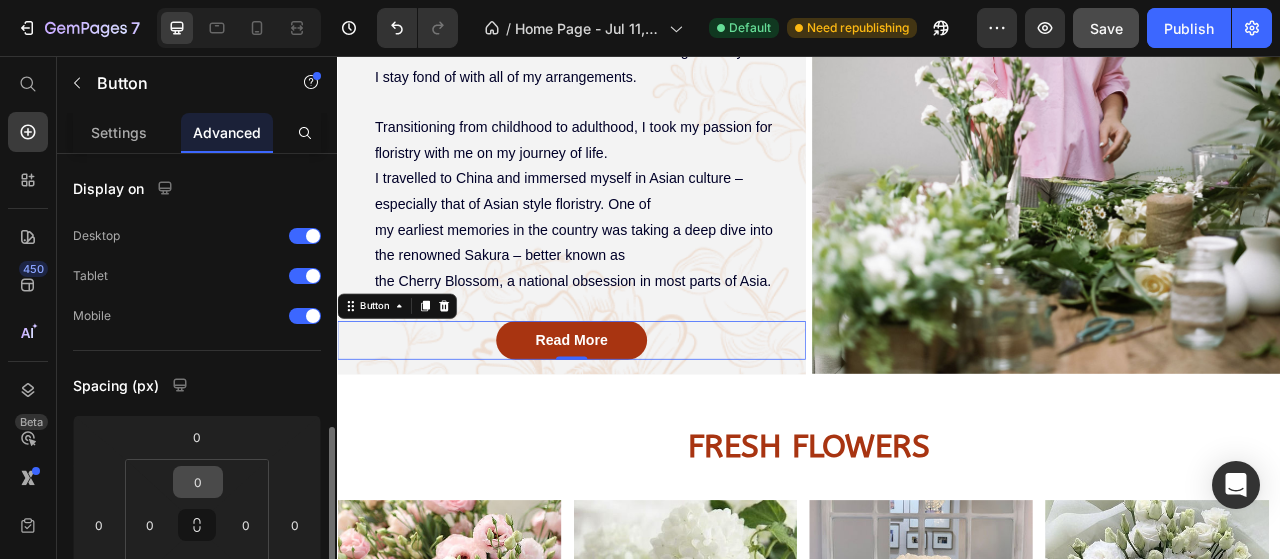 scroll, scrollTop: 200, scrollLeft: 0, axis: vertical 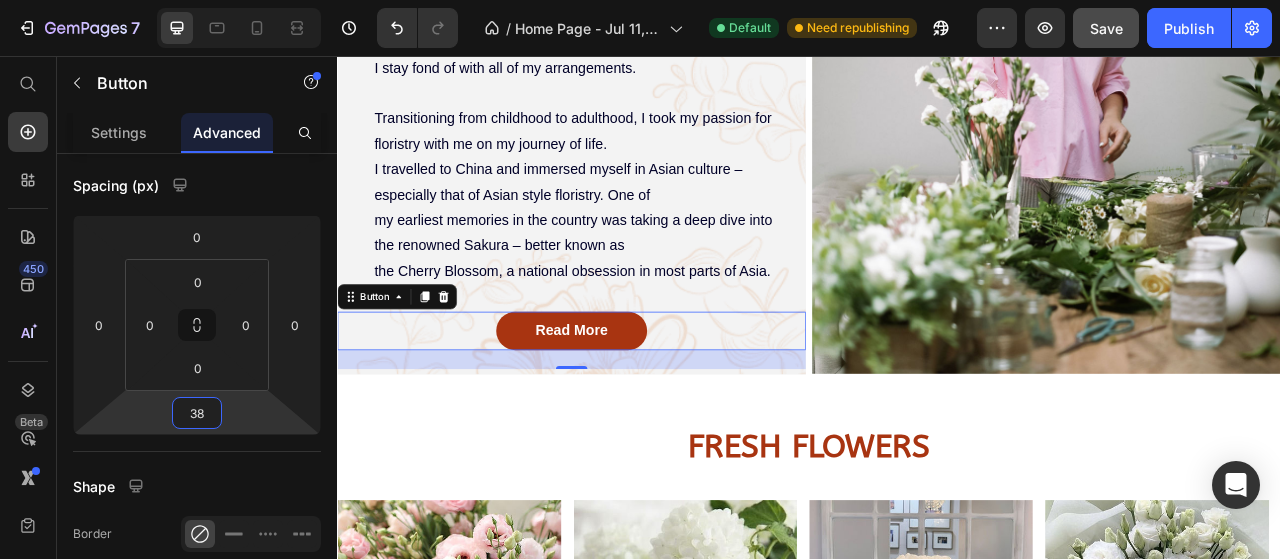 type on "42" 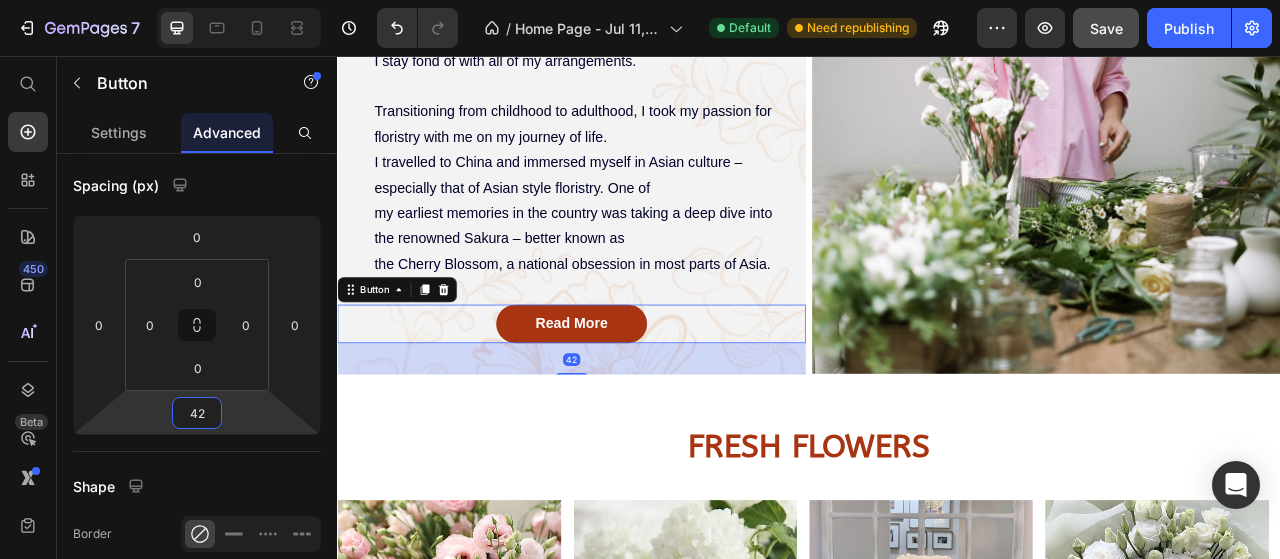 drag, startPoint x: 230, startPoint y: 405, endPoint x: 234, endPoint y: 382, distance: 23.345236 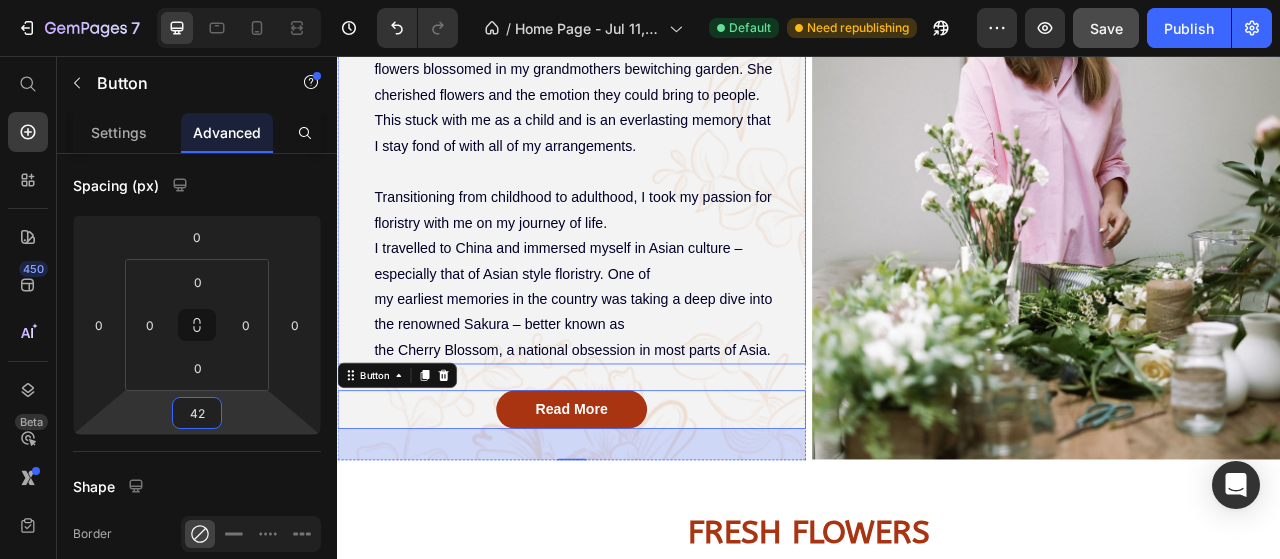 scroll, scrollTop: 300, scrollLeft: 0, axis: vertical 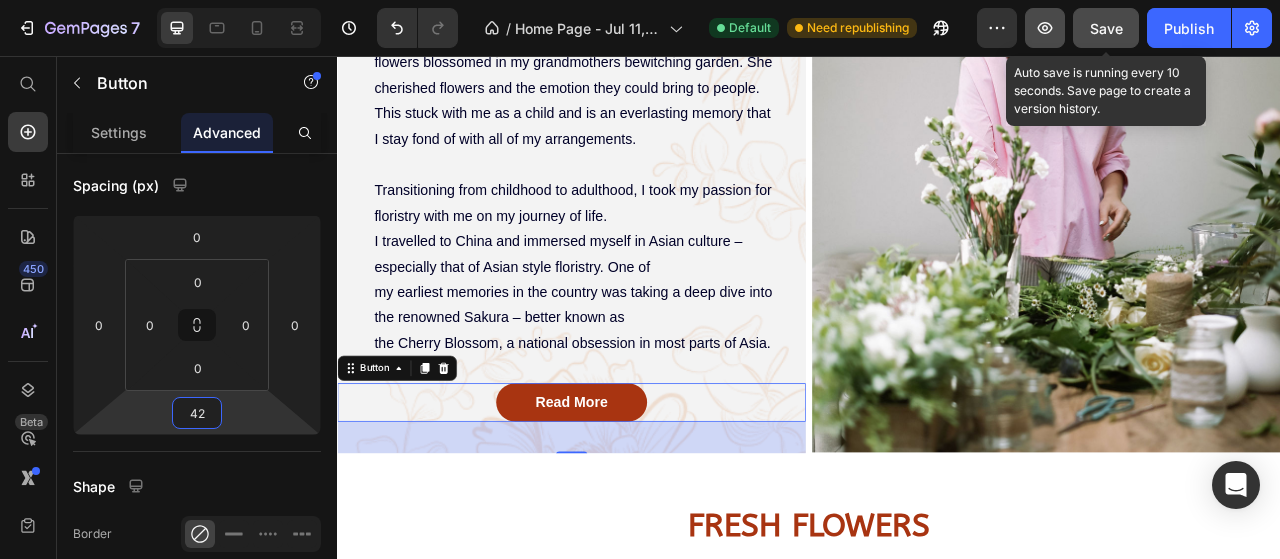 click on "Save" 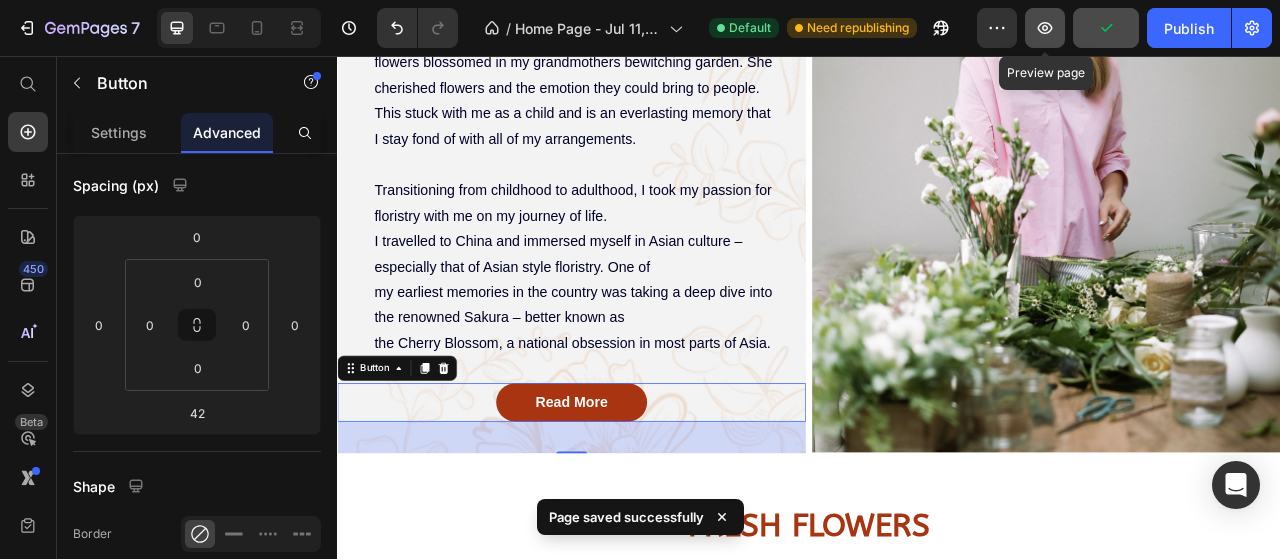 click 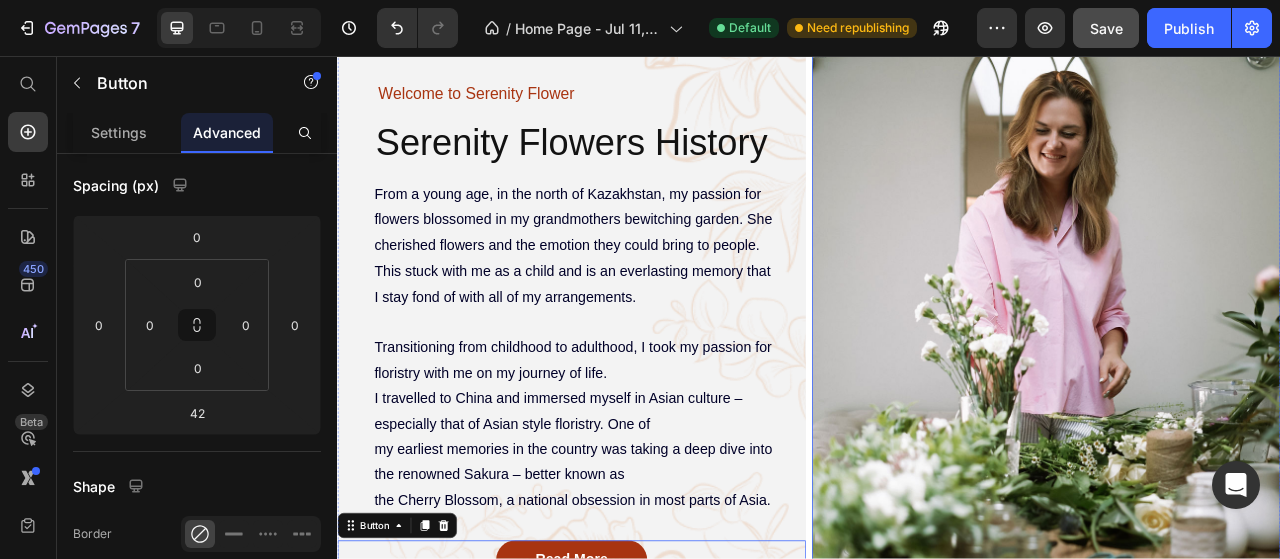 scroll, scrollTop: 0, scrollLeft: 0, axis: both 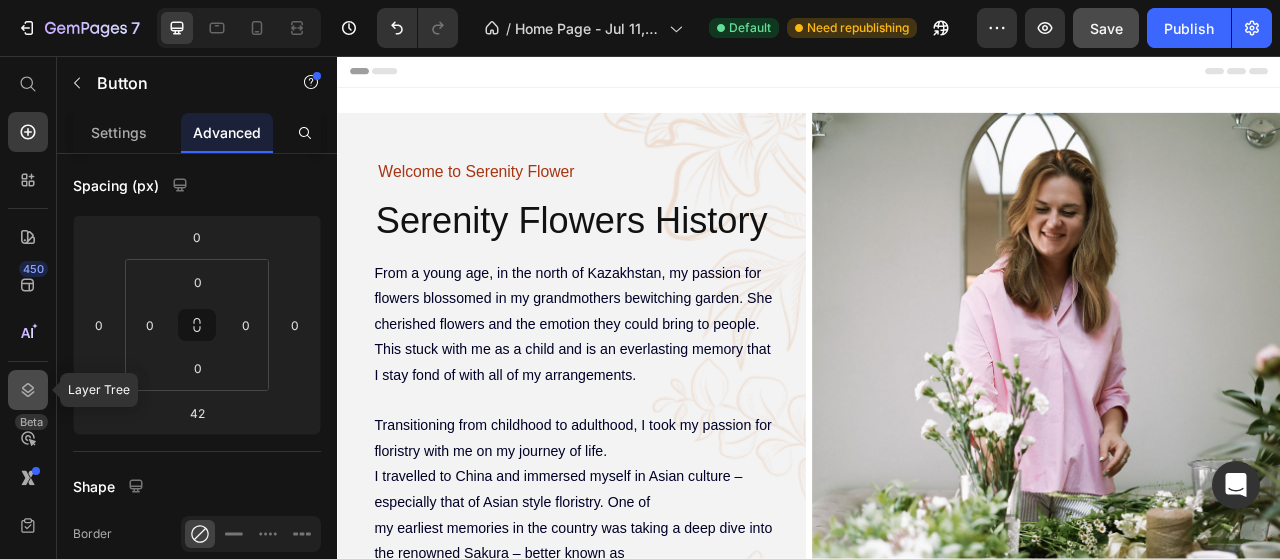 click 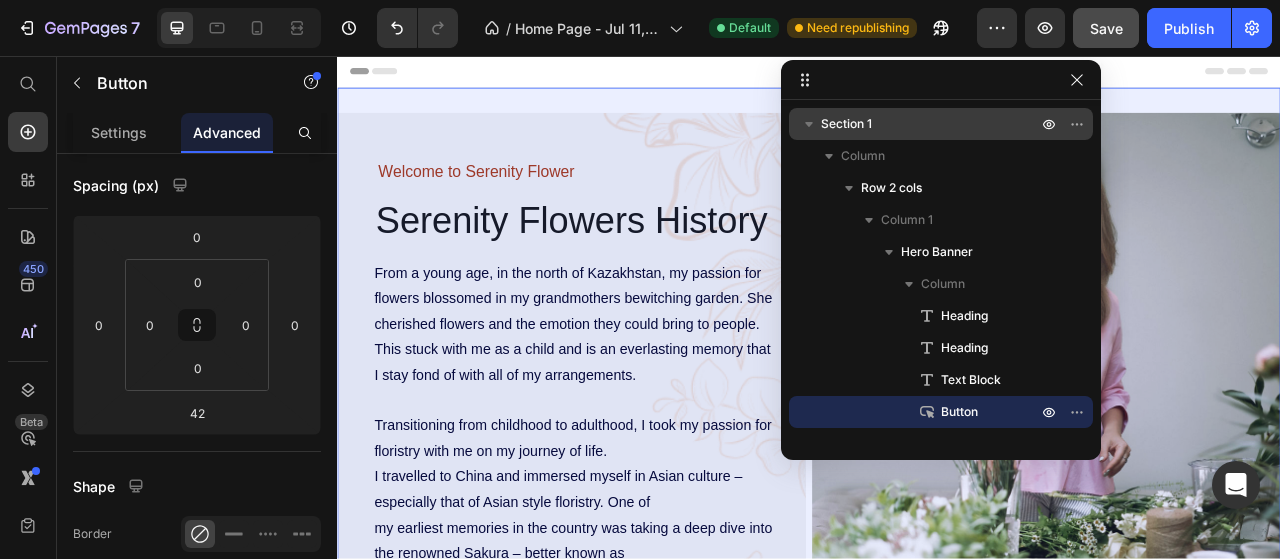 click on "Section 1" at bounding box center (846, 124) 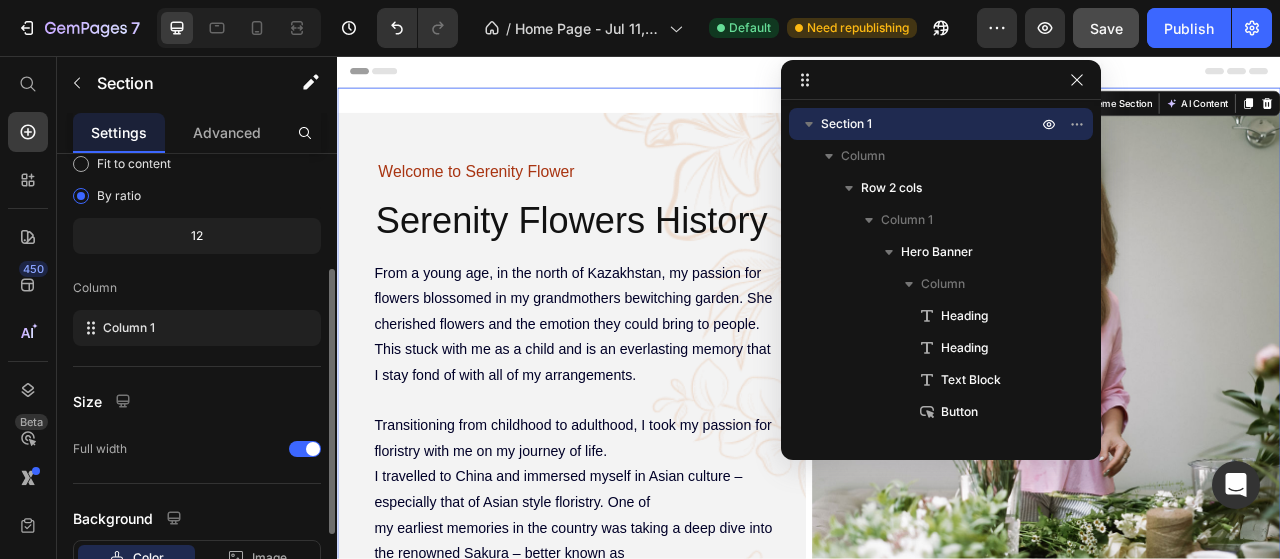 scroll, scrollTop: 300, scrollLeft: 0, axis: vertical 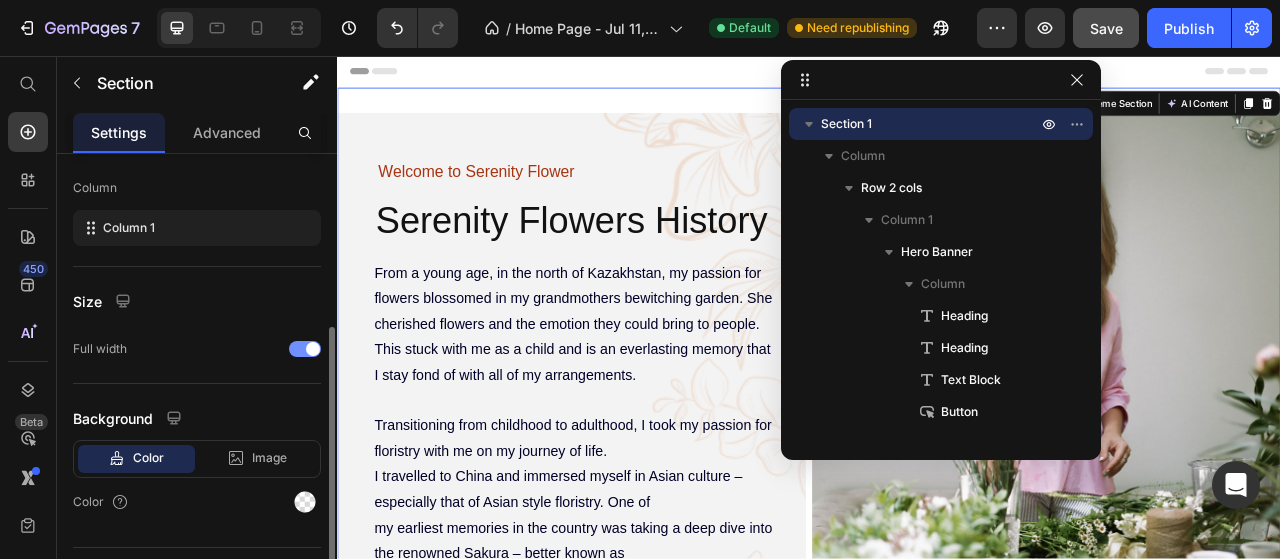 click at bounding box center [313, 349] 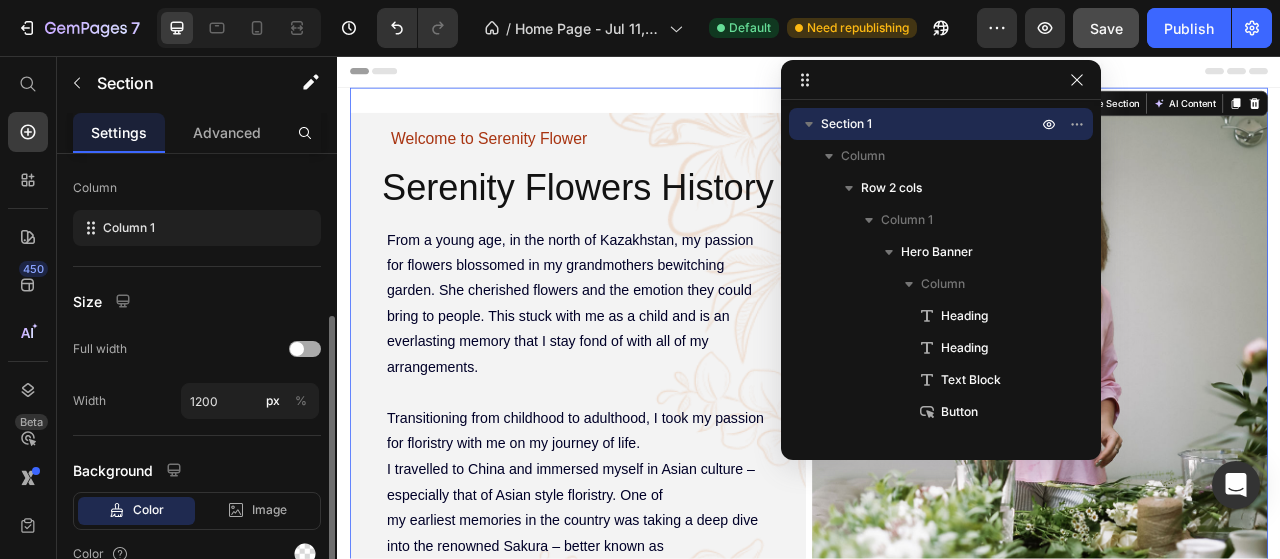 click at bounding box center [305, 349] 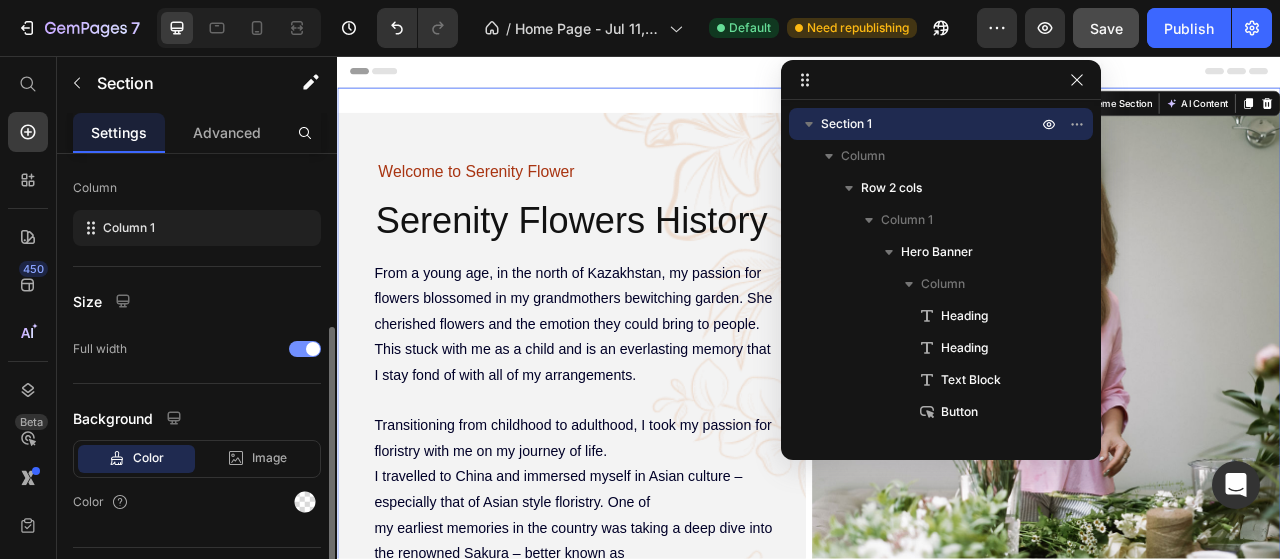 click at bounding box center [305, 349] 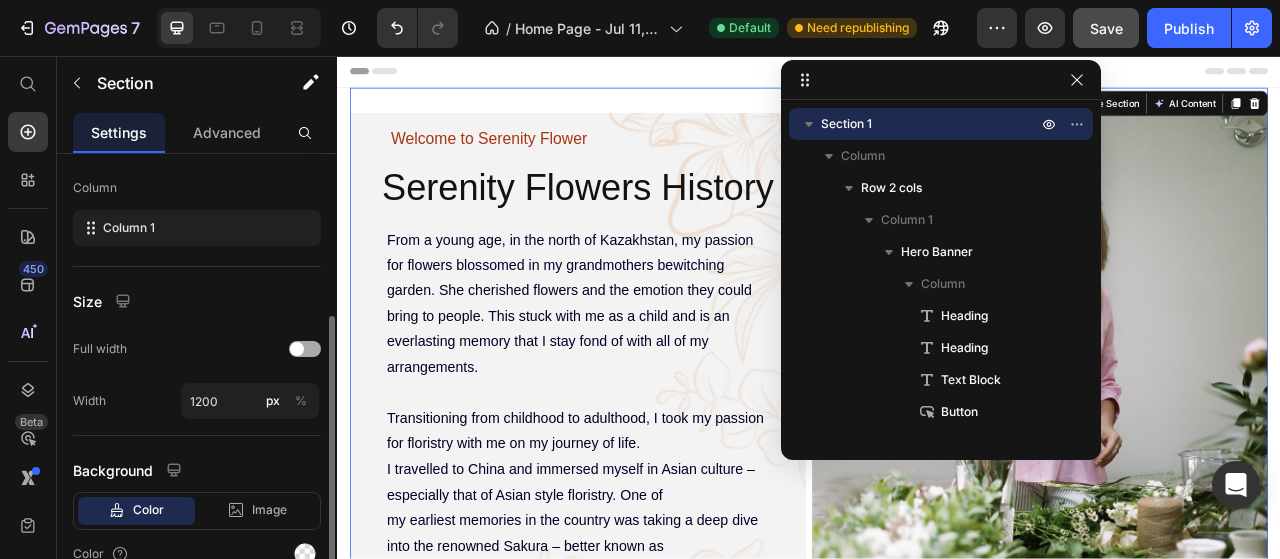 click at bounding box center [305, 349] 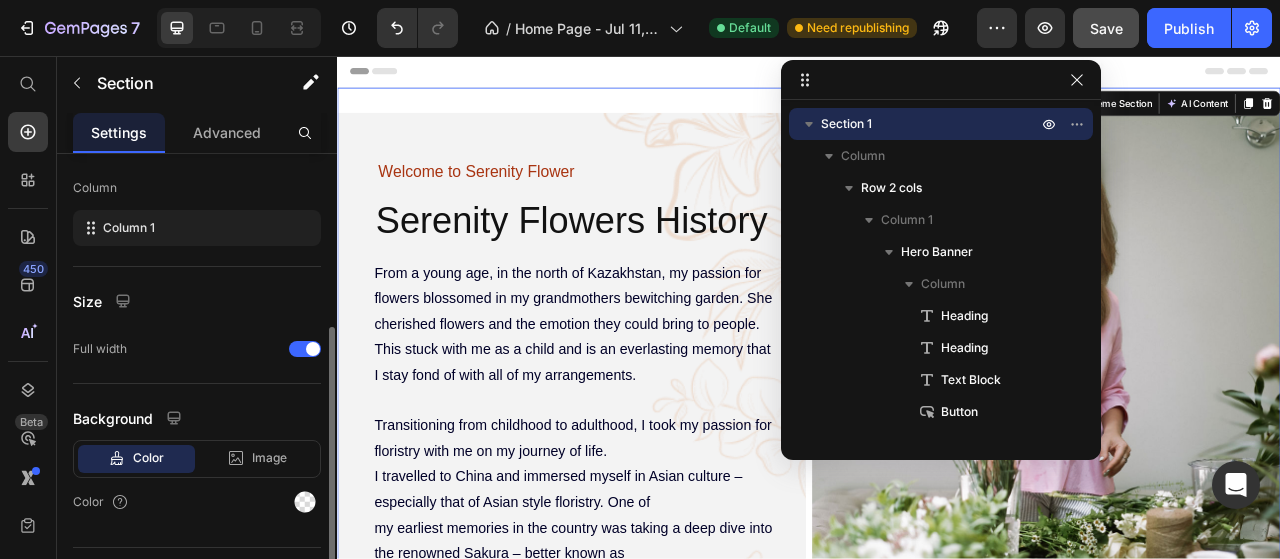 scroll, scrollTop: 344, scrollLeft: 0, axis: vertical 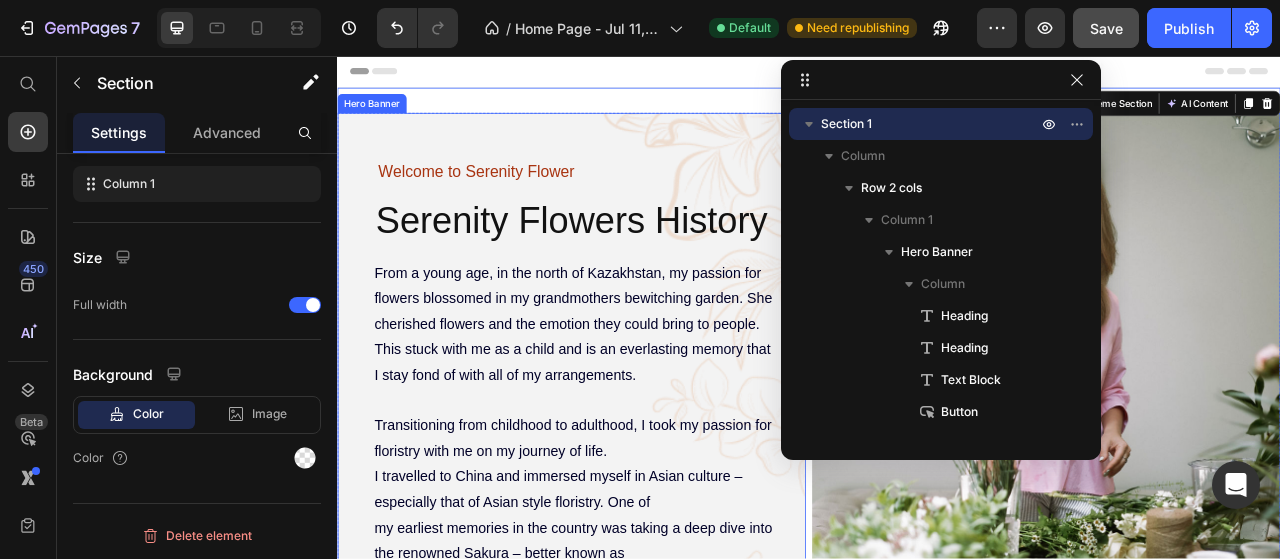 click on "Hero Banner" at bounding box center (381, 117) 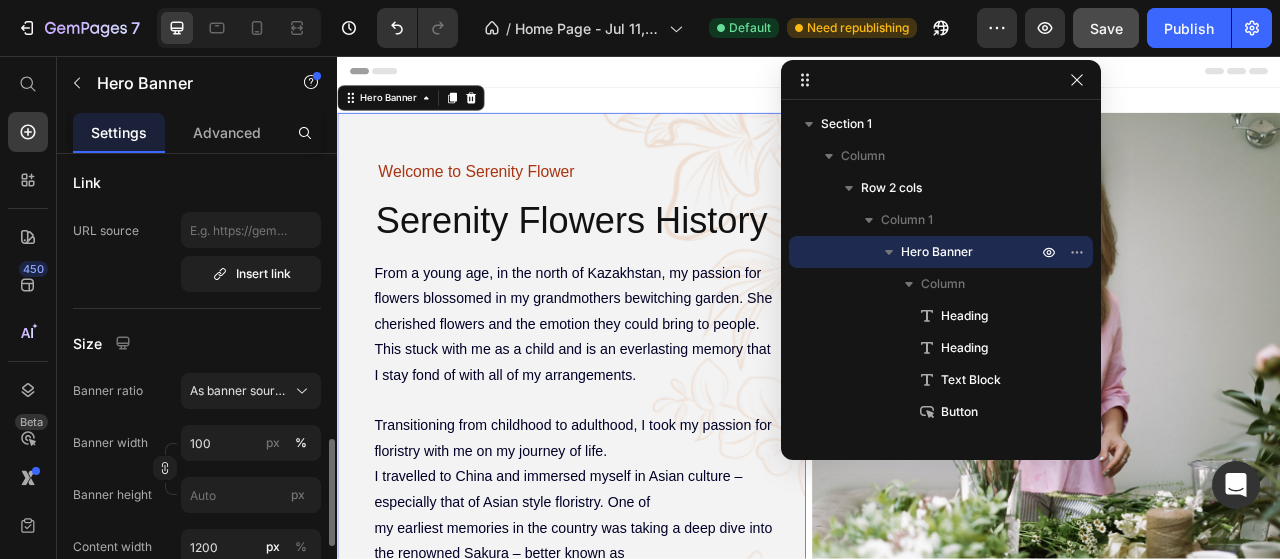 scroll, scrollTop: 800, scrollLeft: 0, axis: vertical 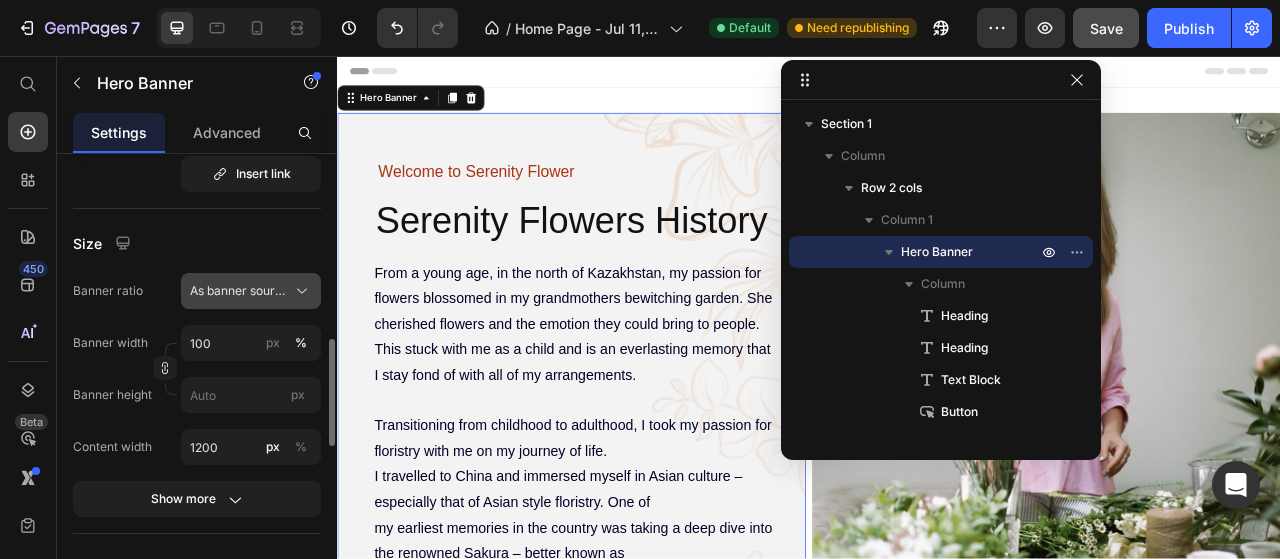 click 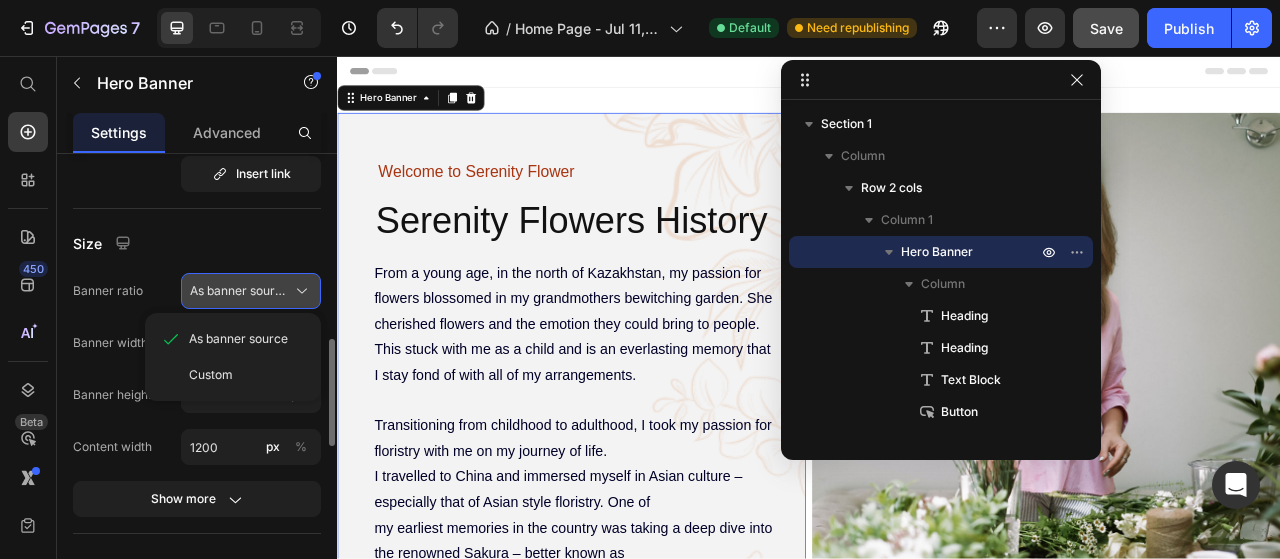 click 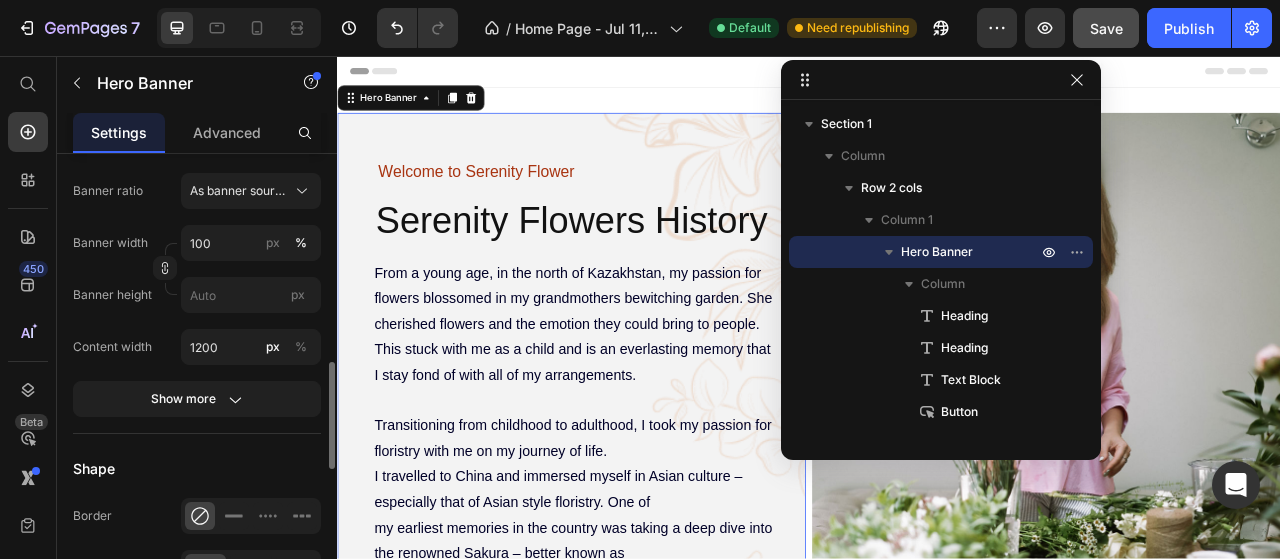 scroll, scrollTop: 1000, scrollLeft: 0, axis: vertical 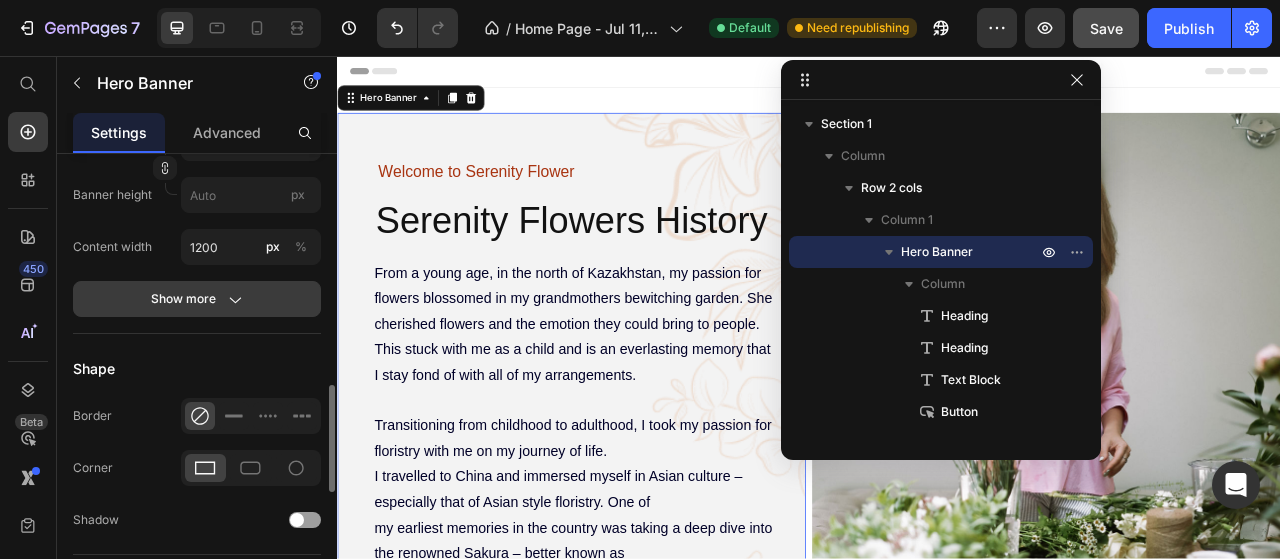 click on "Show more" 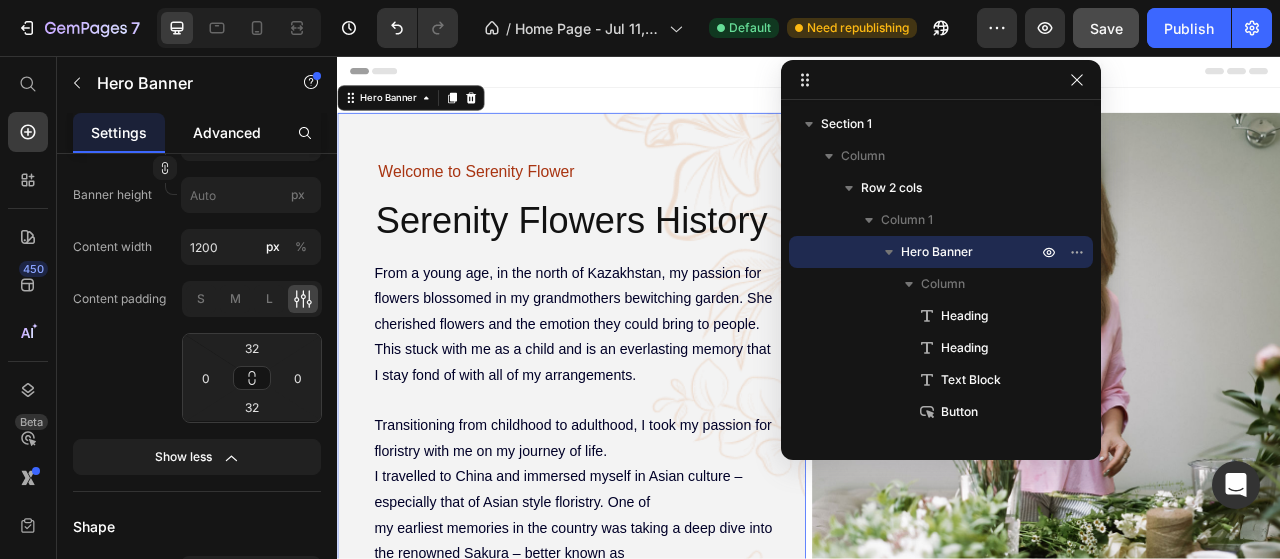 click on "Advanced" at bounding box center [227, 132] 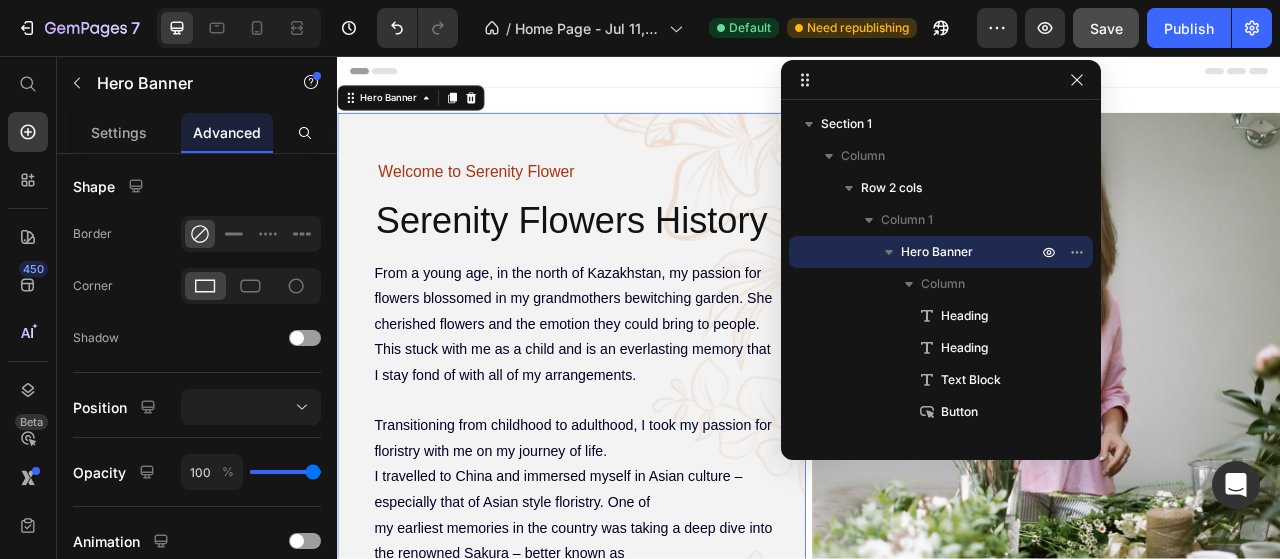 scroll, scrollTop: 200, scrollLeft: 0, axis: vertical 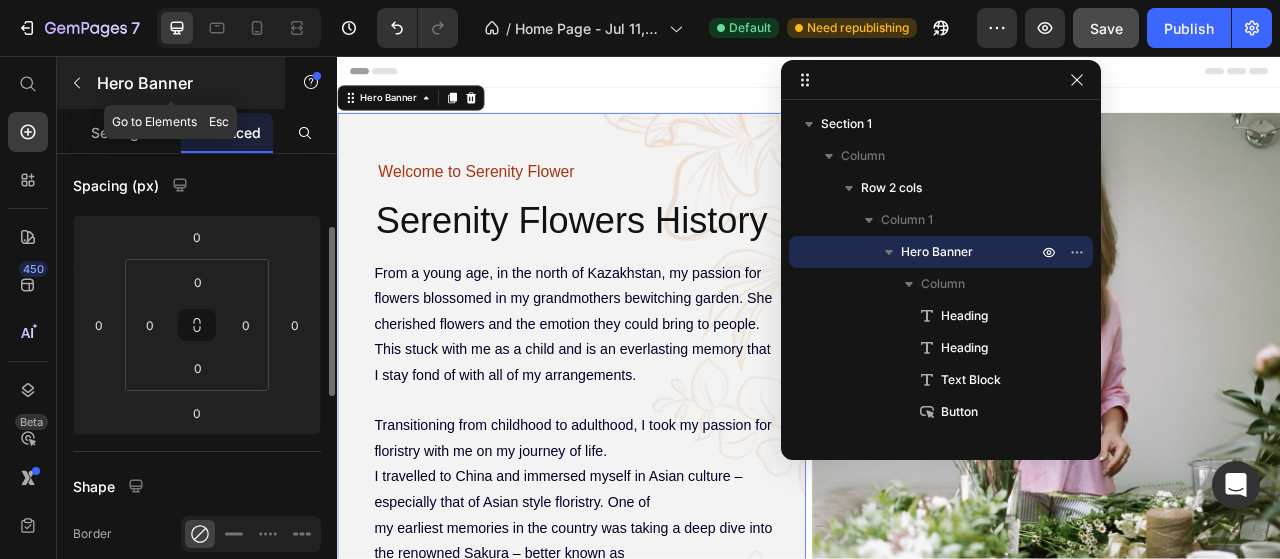 click 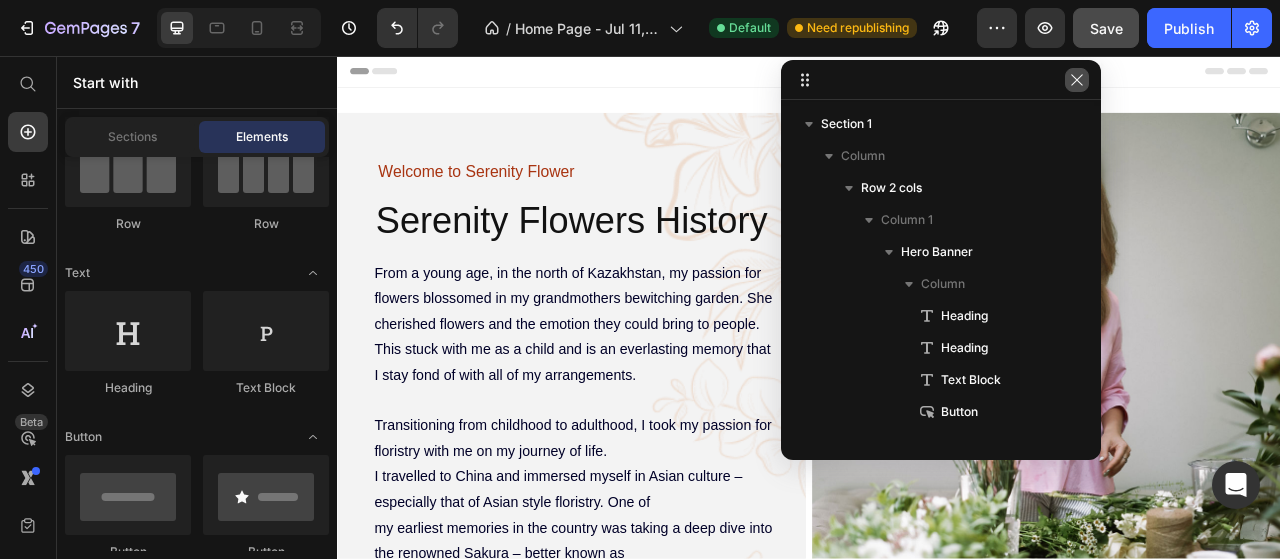 click 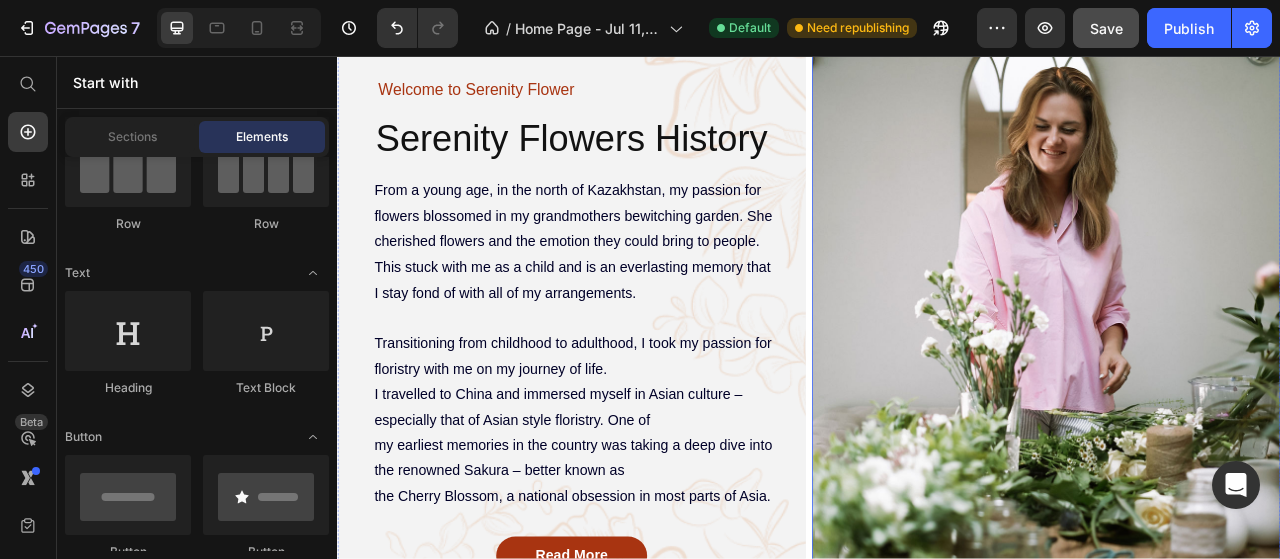 scroll, scrollTop: 0, scrollLeft: 0, axis: both 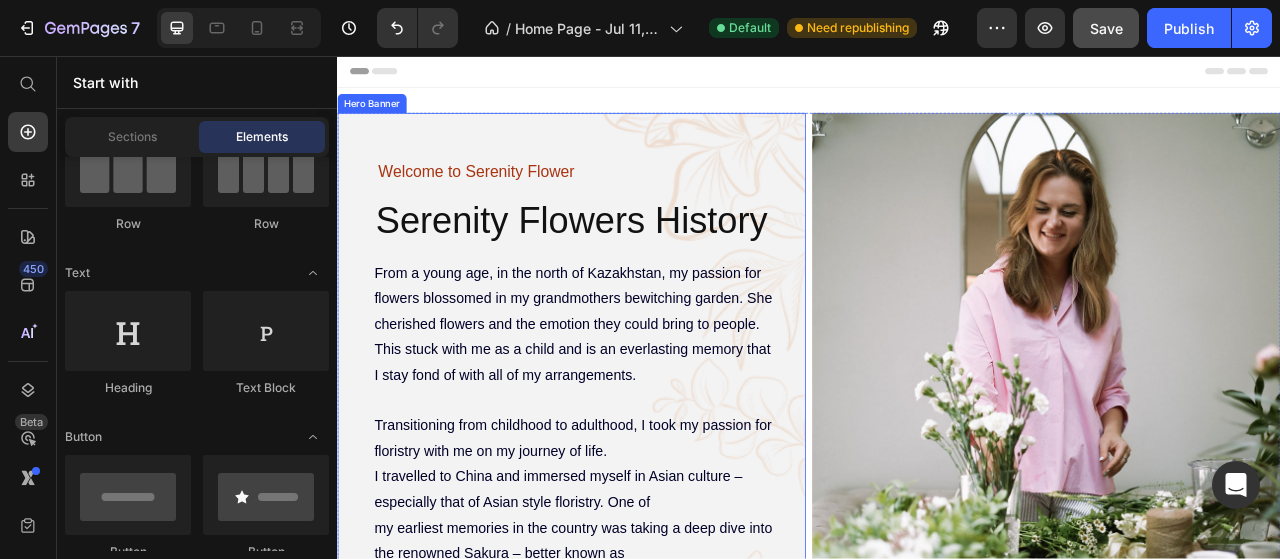 click on "Hero Banner" at bounding box center [381, 117] 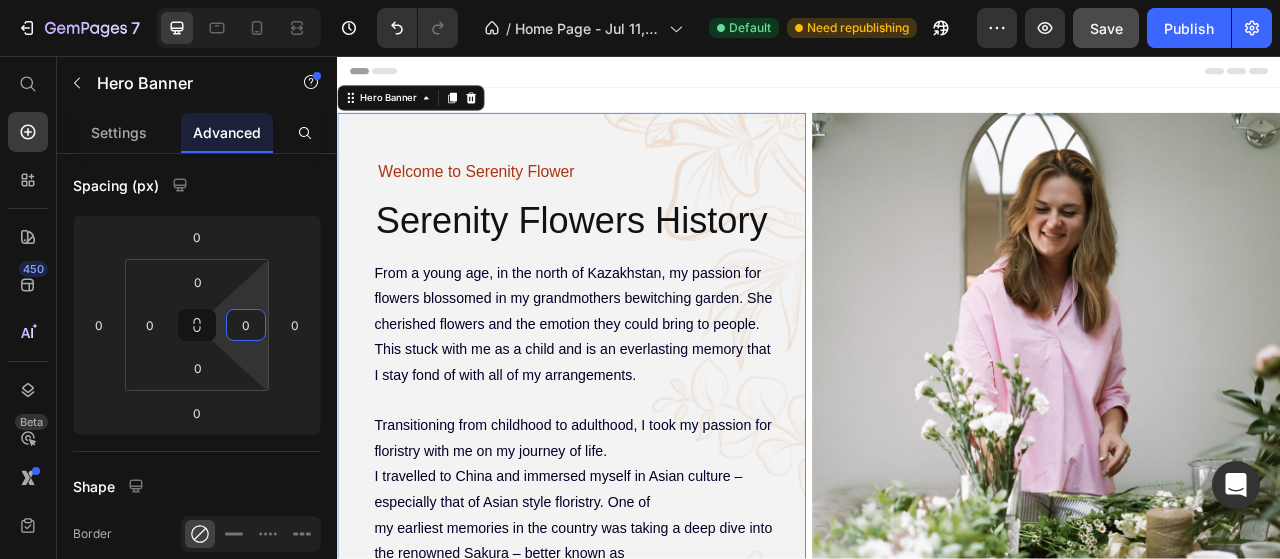 drag, startPoint x: 258, startPoint y: 349, endPoint x: 275, endPoint y: 349, distance: 17 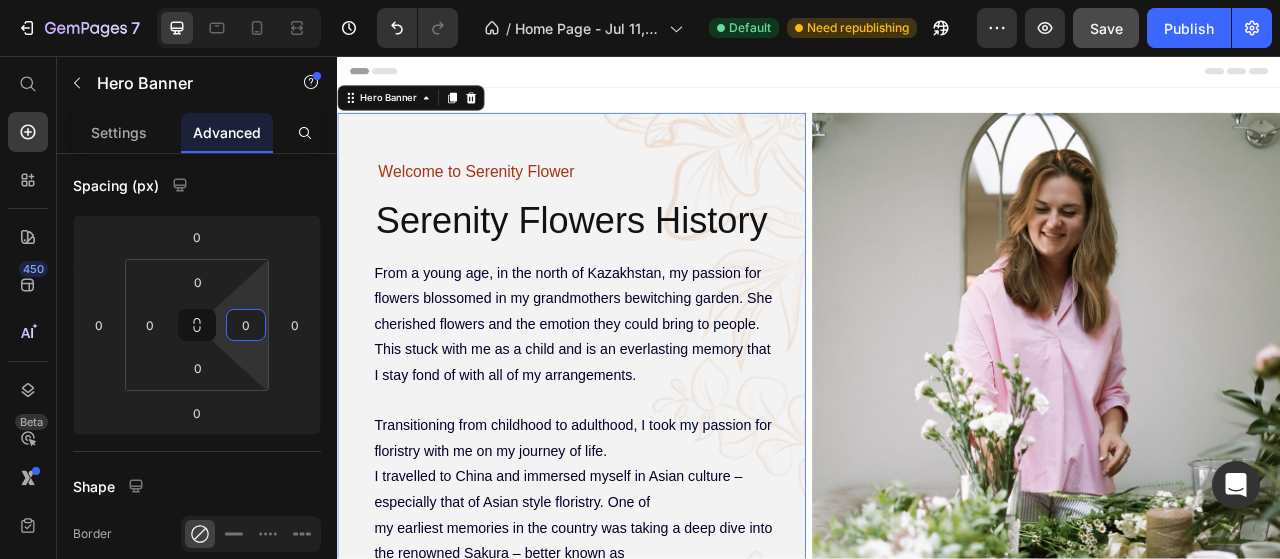 click on "7  Version history  /  Home Page - Jul 11, 10:05:44 Default Need republishing Preview  Save   Publish  450 Beta Start with Sections Elements Hero Section Product Detail Brands Trusted Badges Guarantee Product Breakdown How to use Testimonials Compare Bundle FAQs Social Proof Brand Story Product List Collection Blog List Contact Sticky Add to Cart Custom Footer Browse Library 450 Layout
Row
Row
Row
Row Text
Heading
Text Block Button
Button
Button
Sticky Back to top Media" at bounding box center [640, 0] 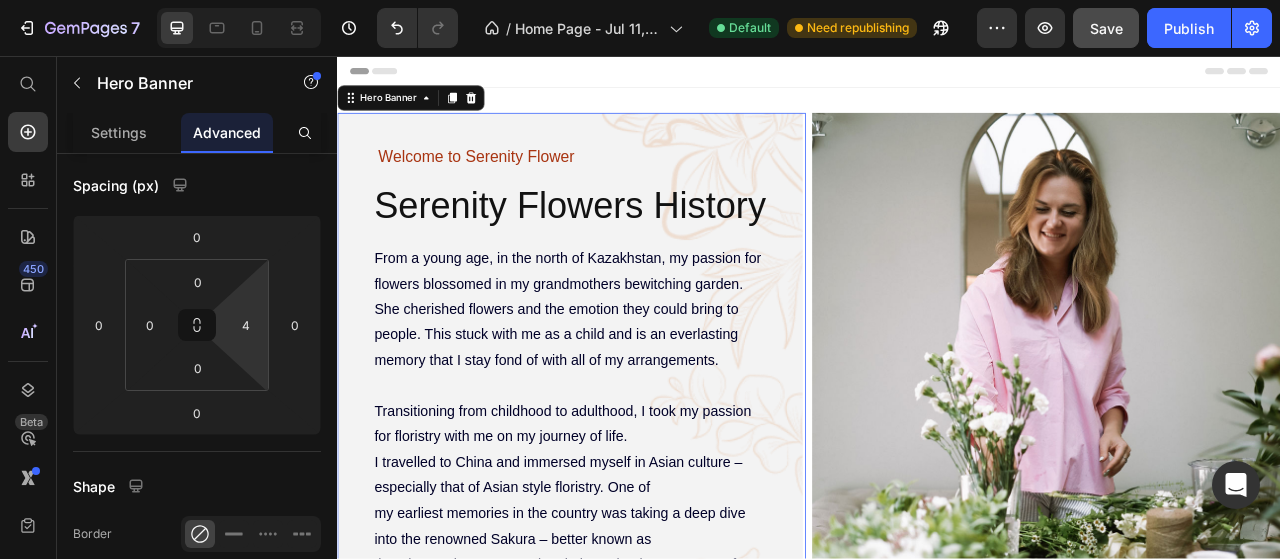 type on "0" 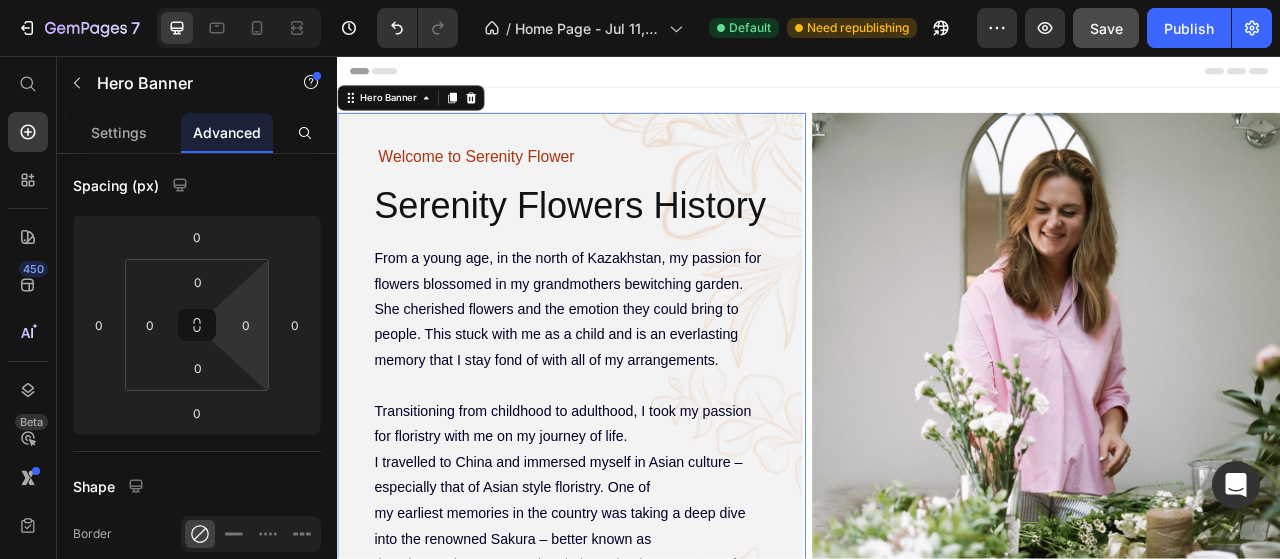 click on "7  Version history  /  Home Page - Jul 11, 10:05:44 Default Need republishing Preview  Save   Publish  450 Beta Start with Sections Elements Hero Section Product Detail Brands Trusted Badges Guarantee Product Breakdown How to use Testimonials Compare Bundle FAQs Social Proof Brand Story Product List Collection Blog List Contact Sticky Add to Cart Custom Footer Browse Library 450 Layout
Row
Row
Row
Row Text
Heading
Text Block Button
Button
Button
Sticky Back to top Media" at bounding box center (640, 0) 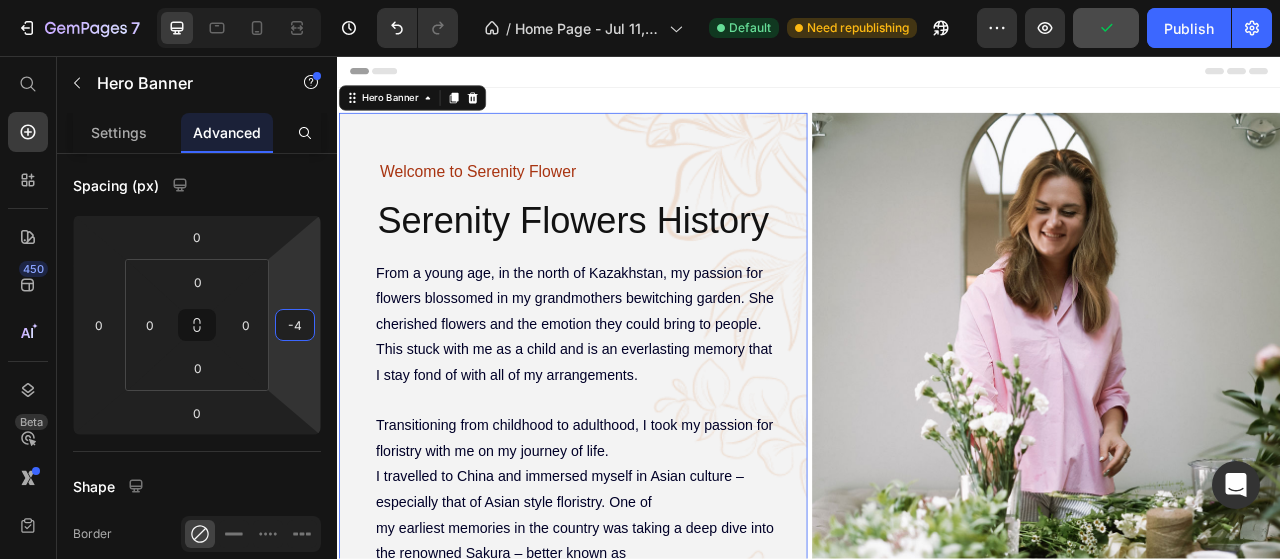 type on "0" 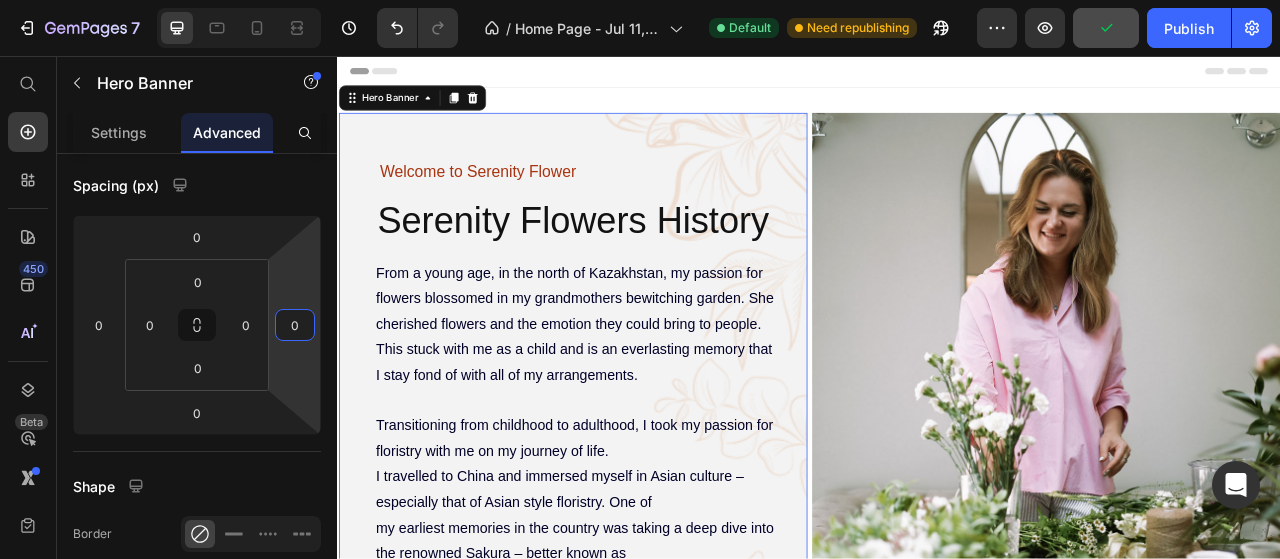click on "7  Version history  /  Home Page - Jul 11, 10:05:44 Default Need republishing Preview  Publish  450 Beta Start with Sections Elements Hero Section Product Detail Brands Trusted Badges Guarantee Product Breakdown How to use Testimonials Compare Bundle FAQs Social Proof Brand Story Product List Collection Blog List Contact Sticky Add to Cart Custom Footer Browse Library 450 Layout
Row
Row
Row
Row Text
Heading
Text Block Button
Button
Button
Sticky Back to top Media" at bounding box center [640, 0] 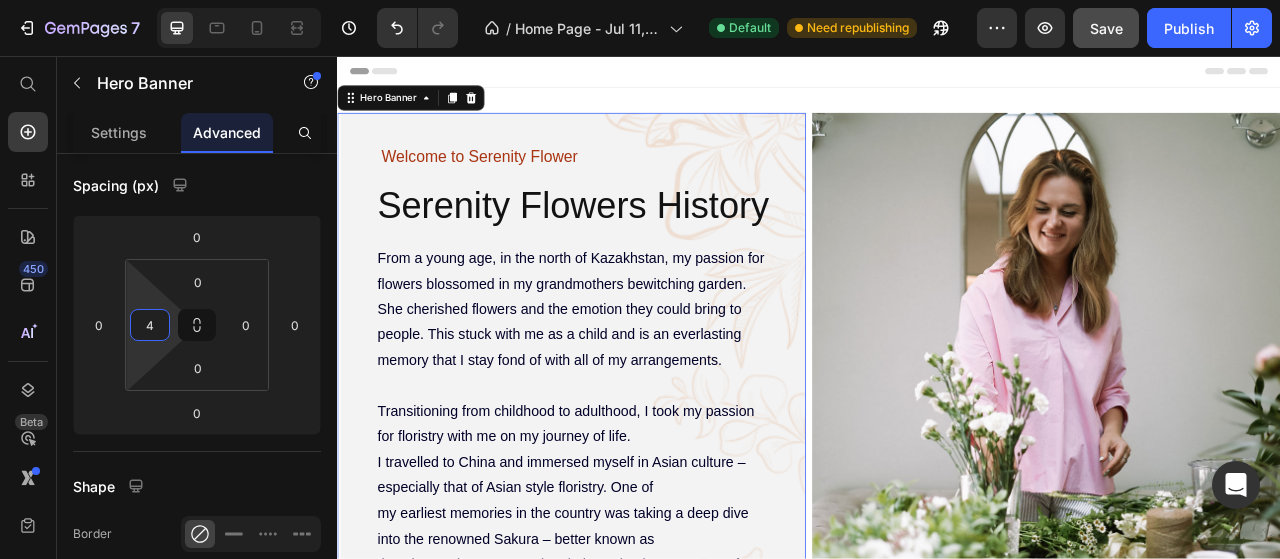 type on "0" 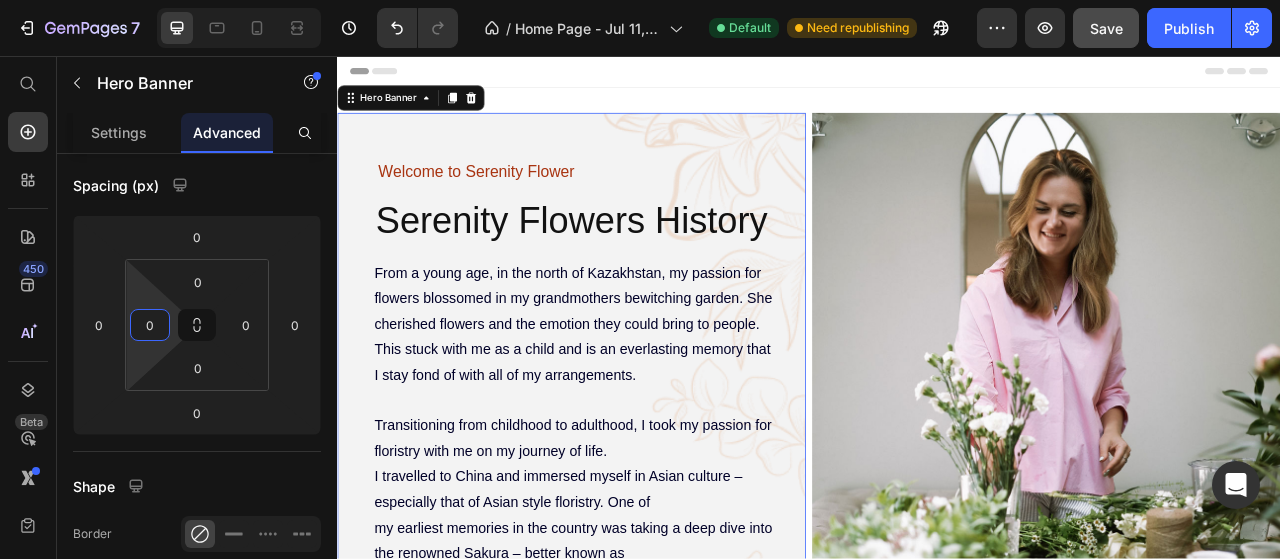 click on "7  Version history  /  Home Page - Jul 11, 10:05:44 Default Need republishing Preview  Save   Publish  450 Beta Start with Sections Elements Hero Section Product Detail Brands Trusted Badges Guarantee Product Breakdown How to use Testimonials Compare Bundle FAQs Social Proof Brand Story Product List Collection Blog List Contact Sticky Add to Cart Custom Footer Browse Library 450 Layout
Row
Row
Row
Row Text
Heading
Text Block Button
Button
Button
Sticky Back to top Media" at bounding box center [640, 0] 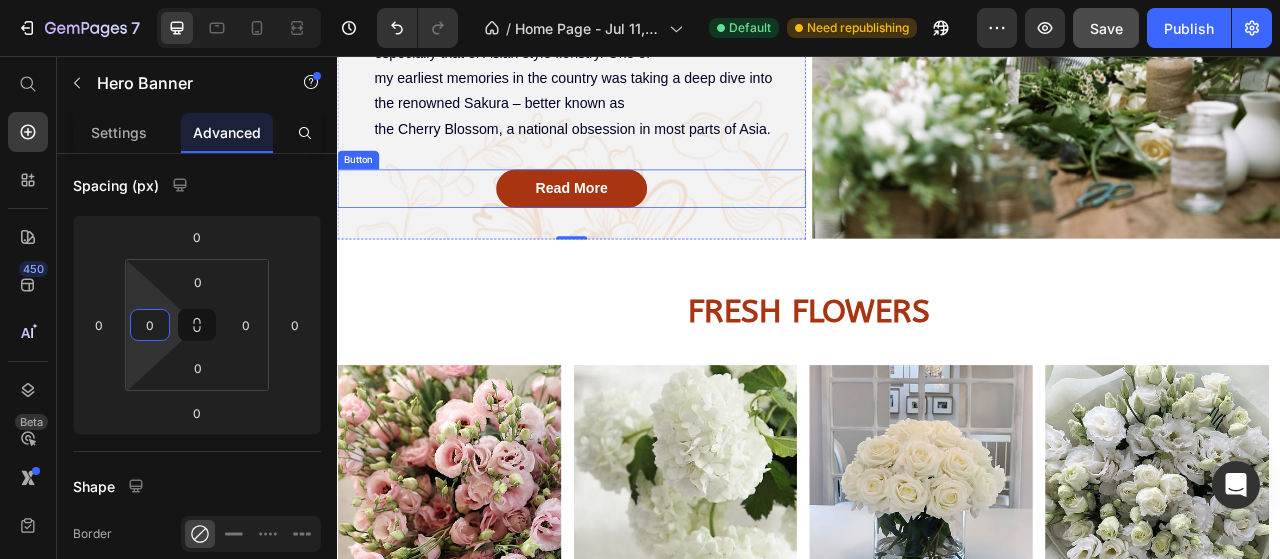 scroll, scrollTop: 700, scrollLeft: 0, axis: vertical 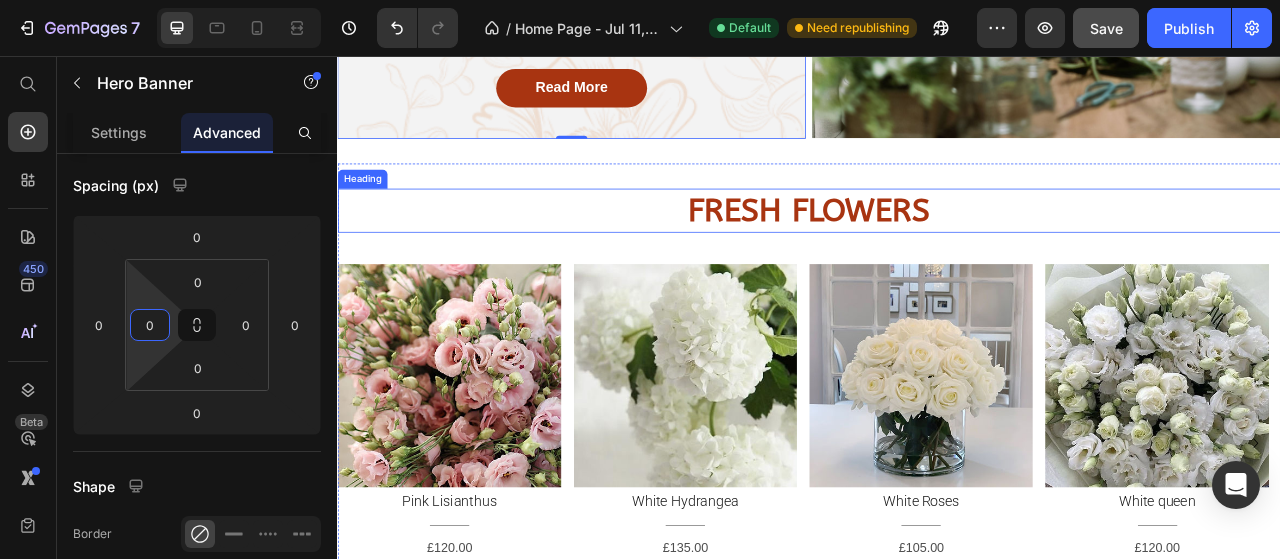 click on "FRESH FLOWERS" at bounding box center [937, 254] 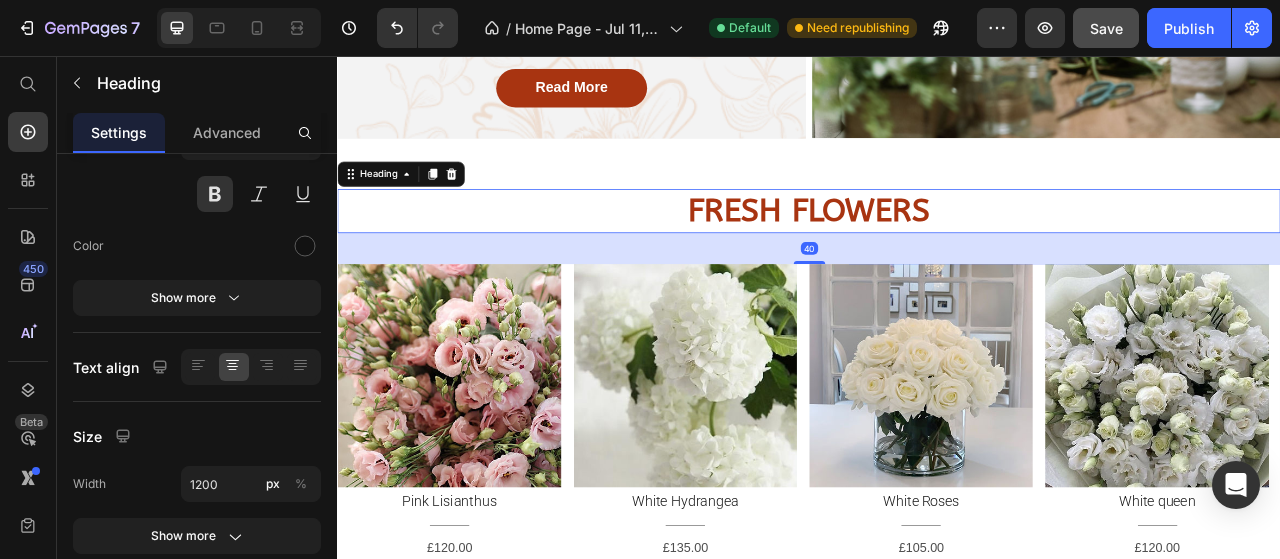 scroll, scrollTop: 0, scrollLeft: 0, axis: both 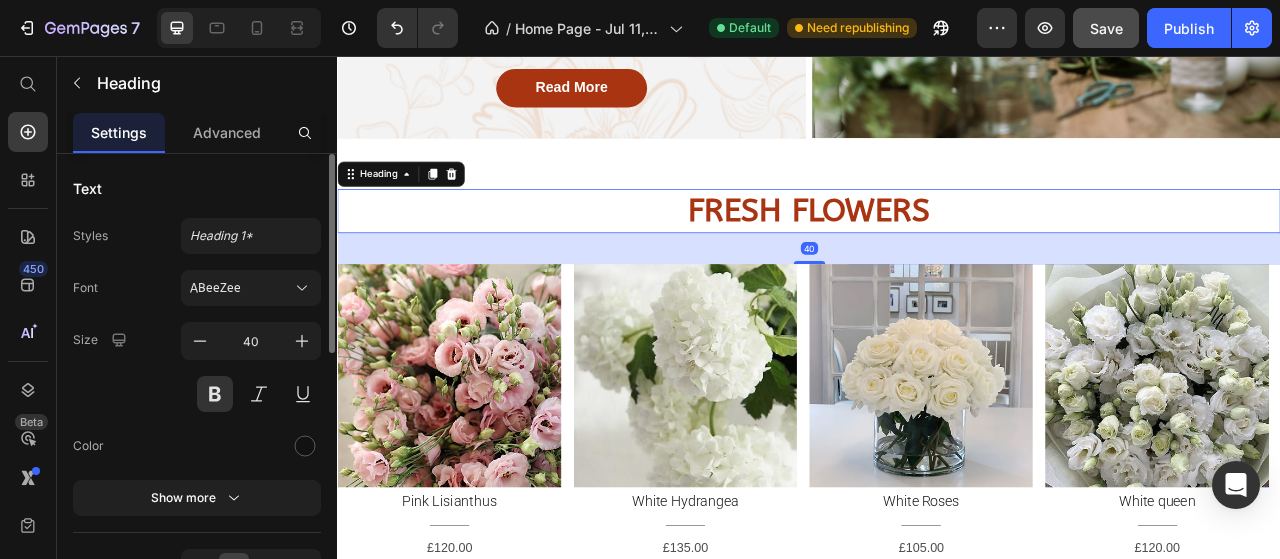 click on "FRESH FLOWERS" at bounding box center [937, 254] 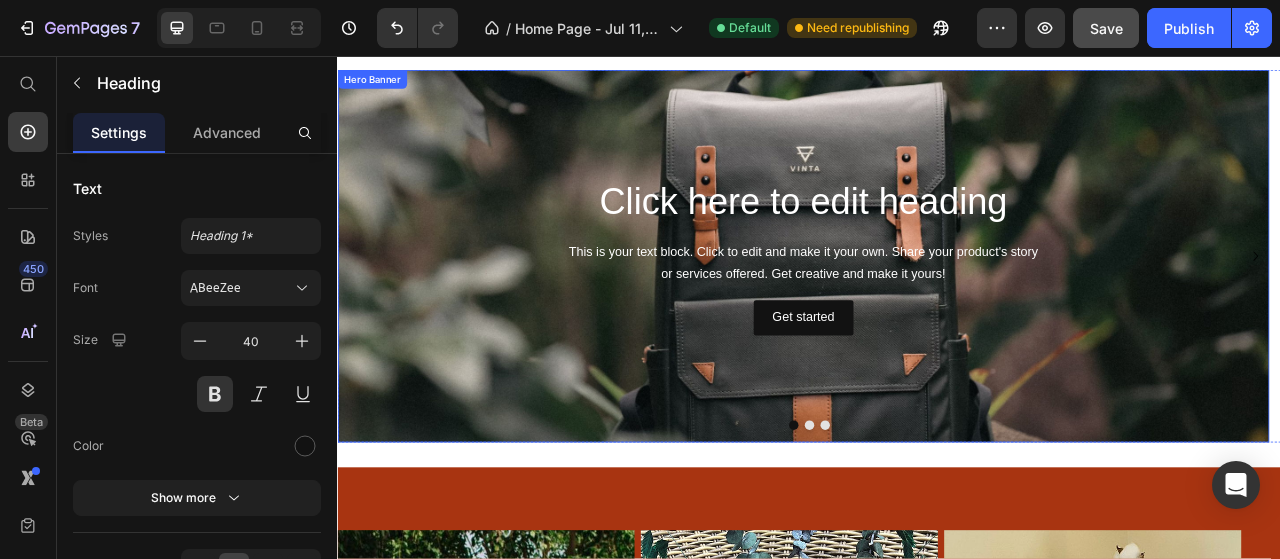 scroll, scrollTop: 2200, scrollLeft: 0, axis: vertical 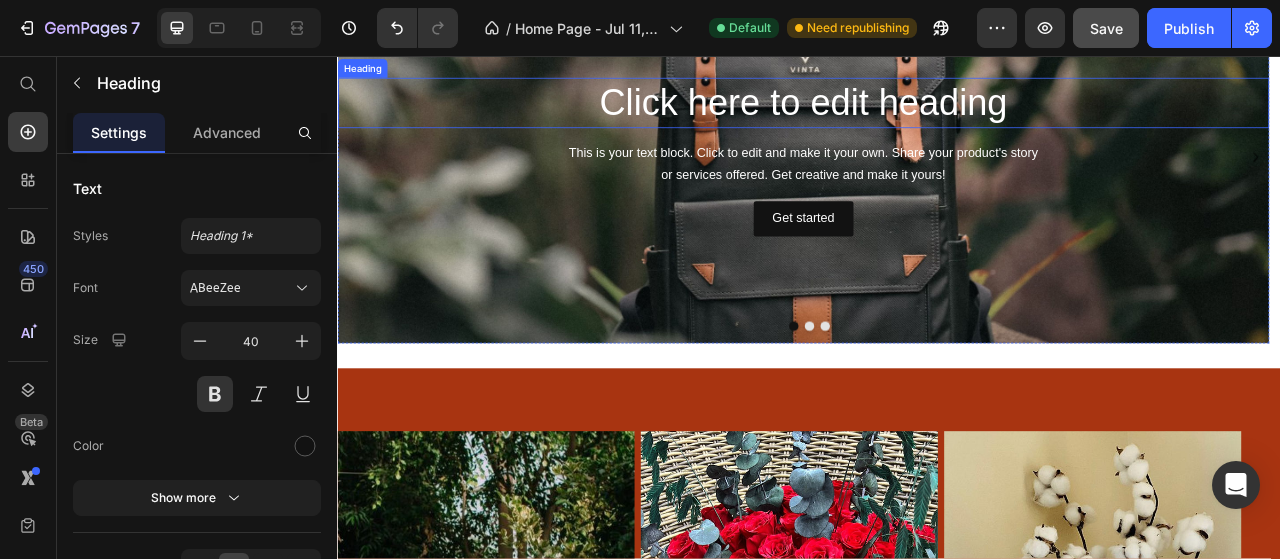 click on "Click here to edit heading" at bounding box center (929, 116) 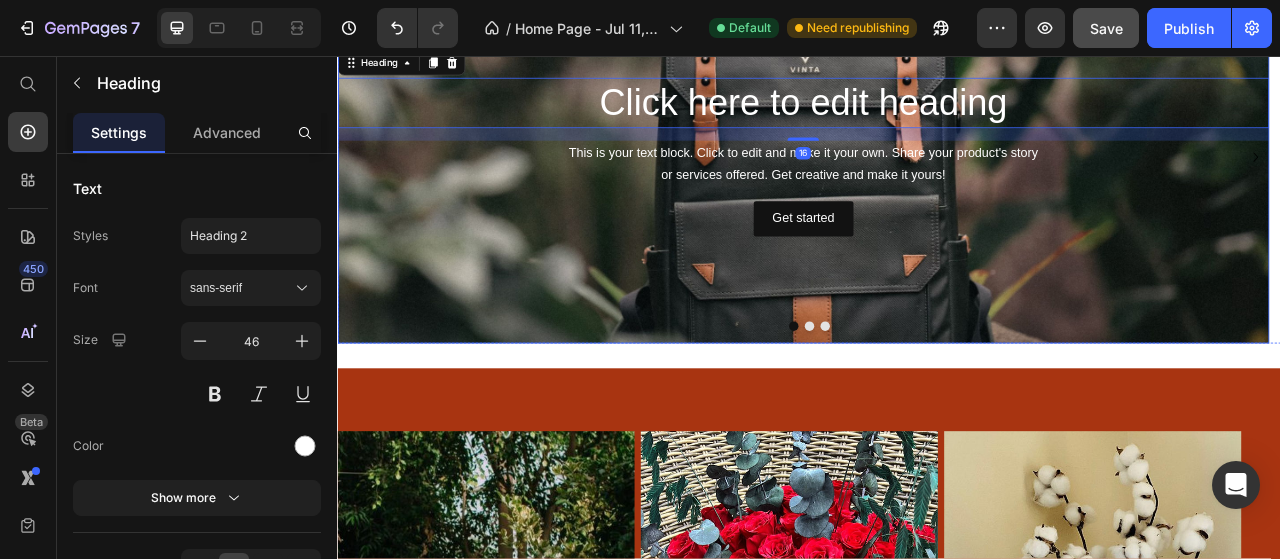 click at bounding box center [929, 185] 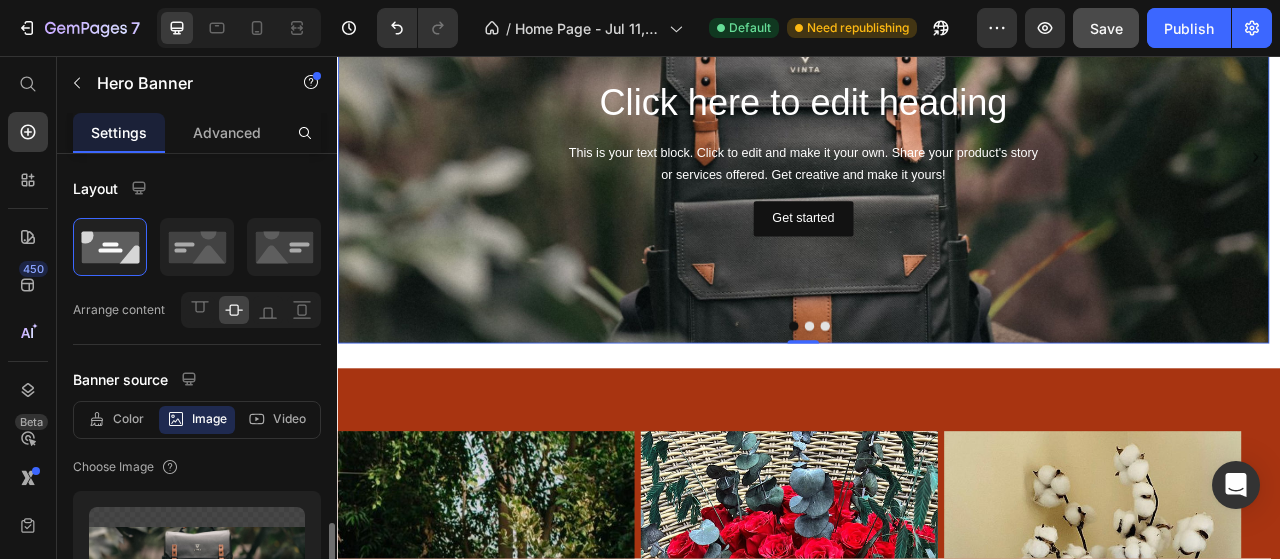 scroll, scrollTop: 300, scrollLeft: 0, axis: vertical 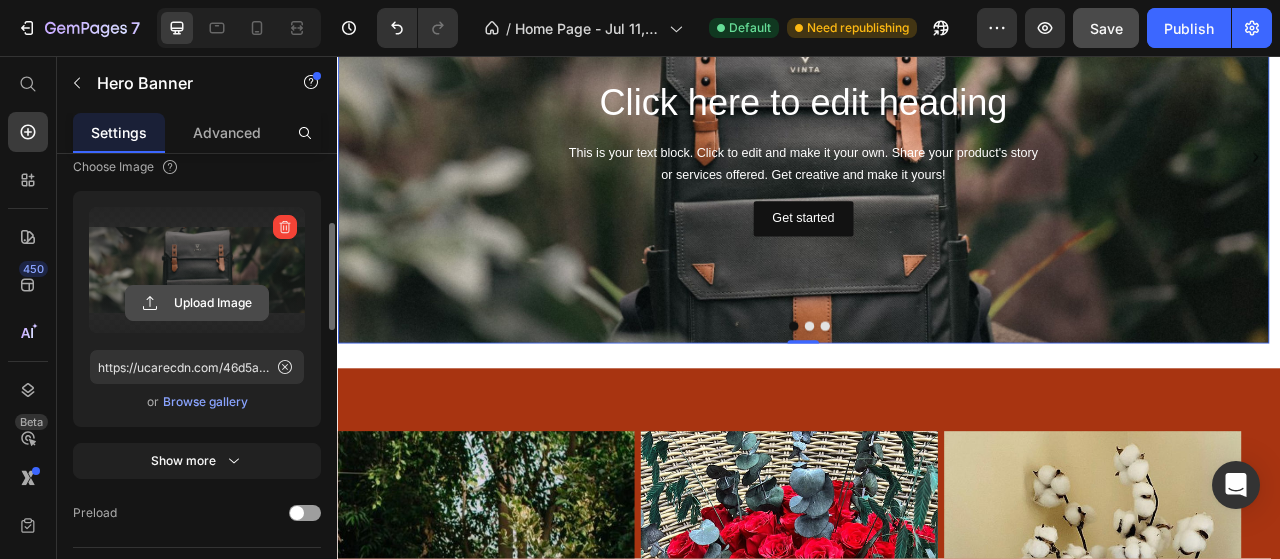 click 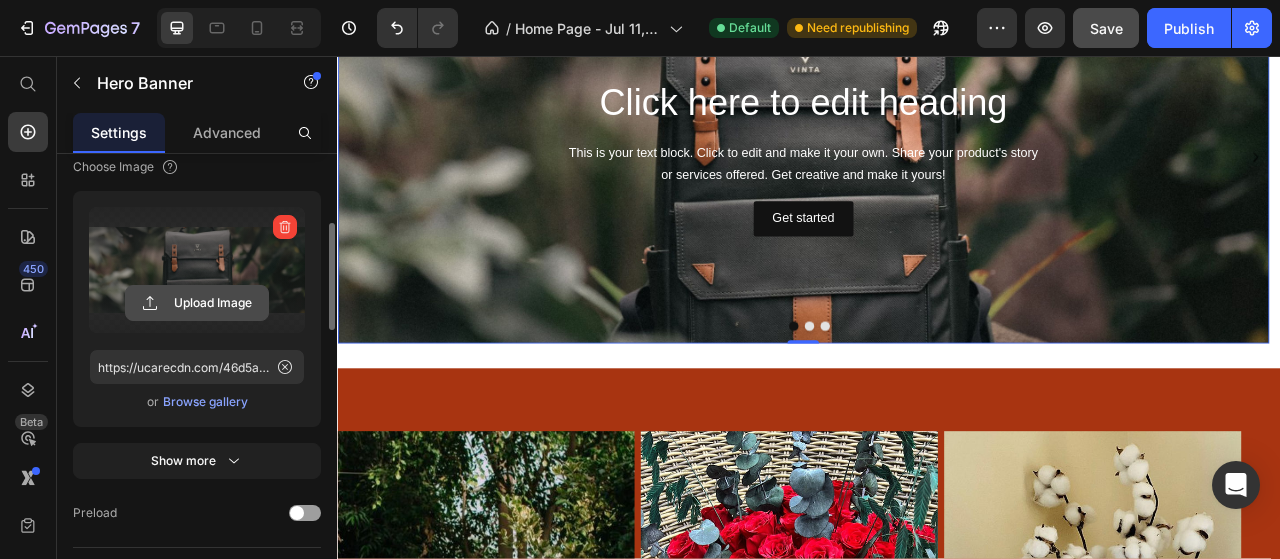 click 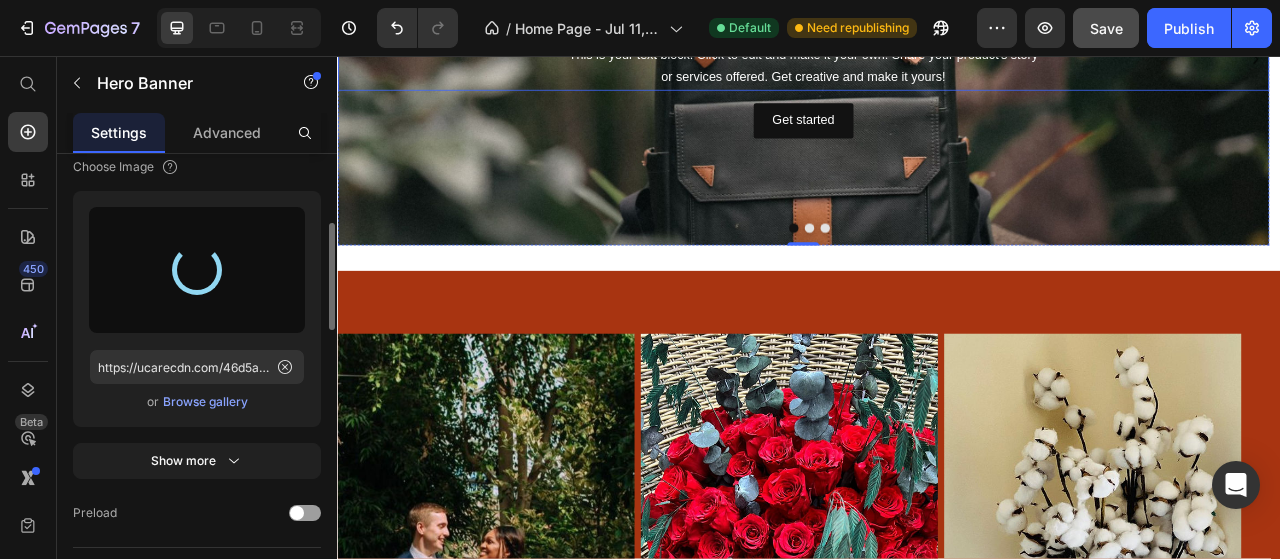 scroll, scrollTop: 2400, scrollLeft: 0, axis: vertical 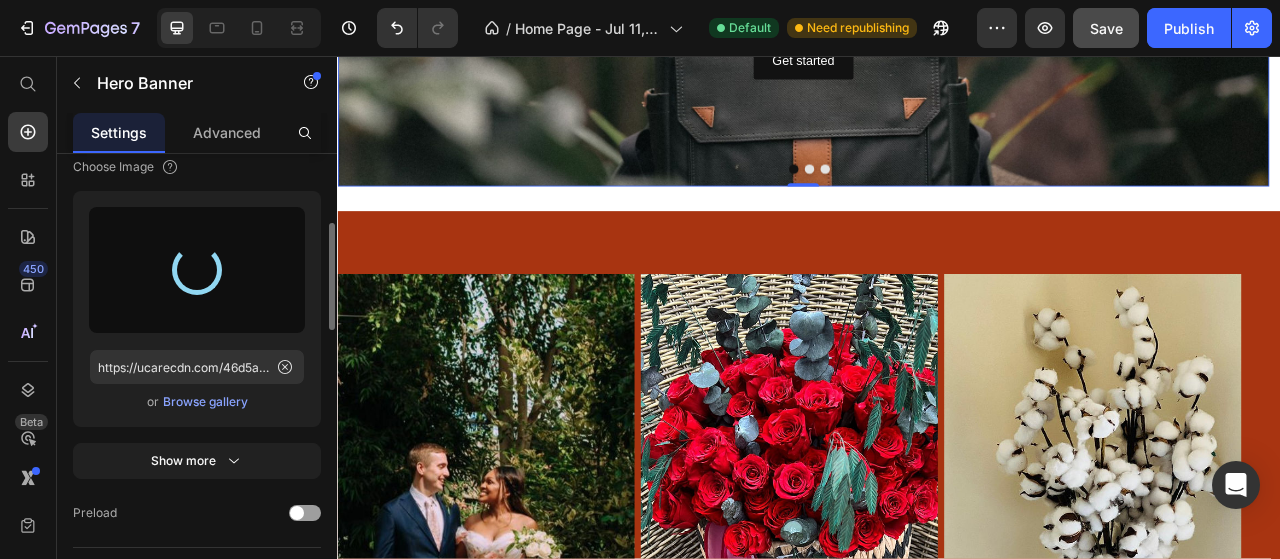 type on "https://cdn.shopify.com/s/files/1/0945/0763/0909/files/gempages_574916696461017956-2d706cce-8da2-4147-9de3-ed2a44cd3214.png" 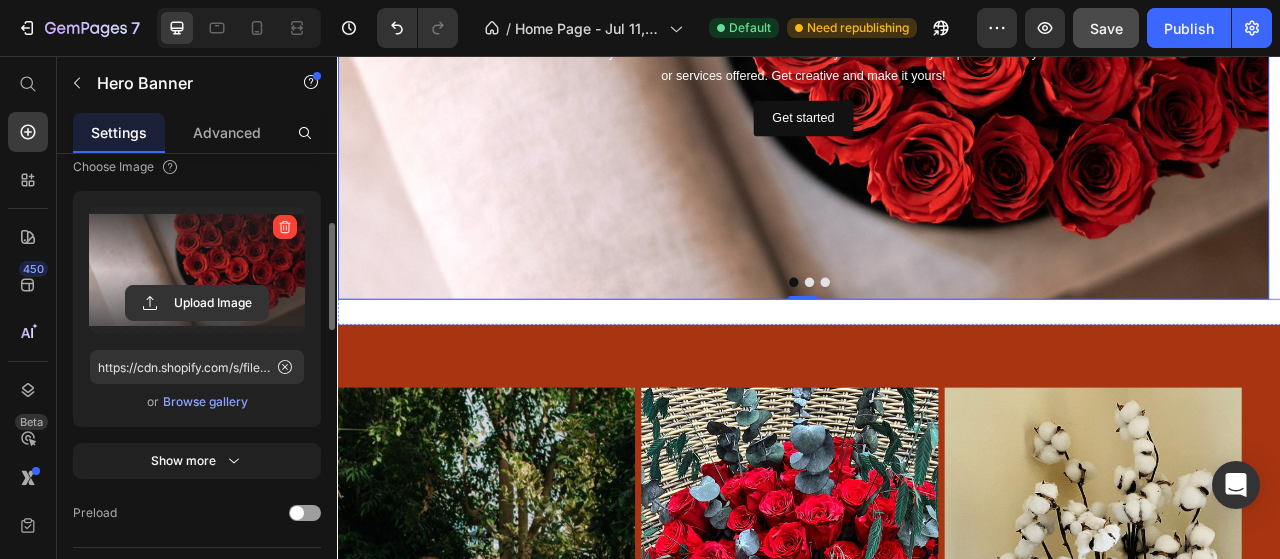 click at bounding box center [937, 344] 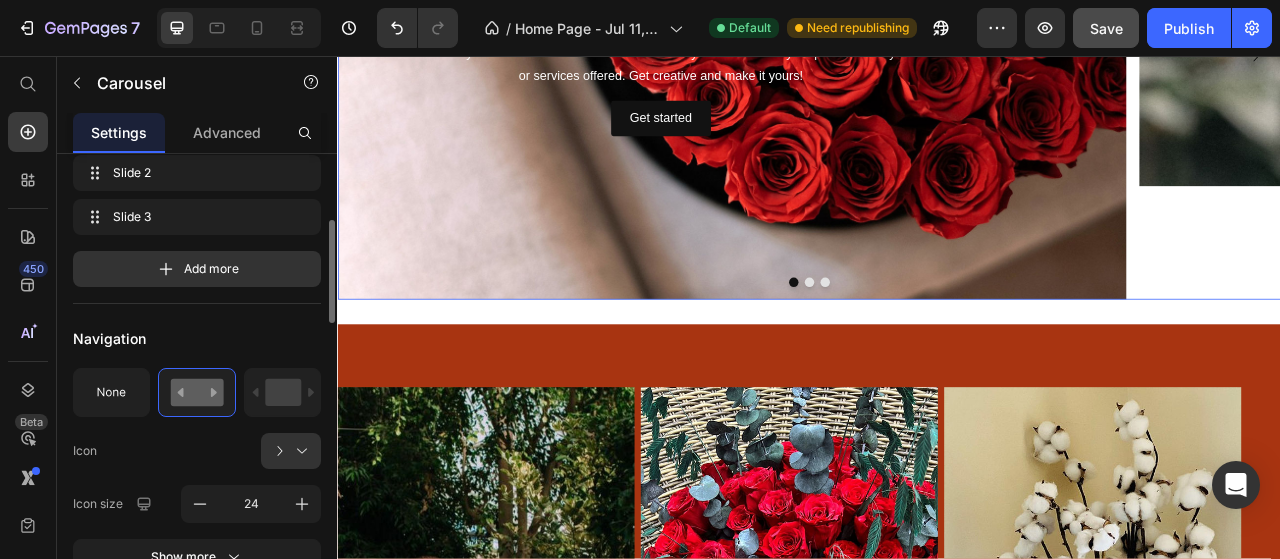 scroll, scrollTop: 0, scrollLeft: 0, axis: both 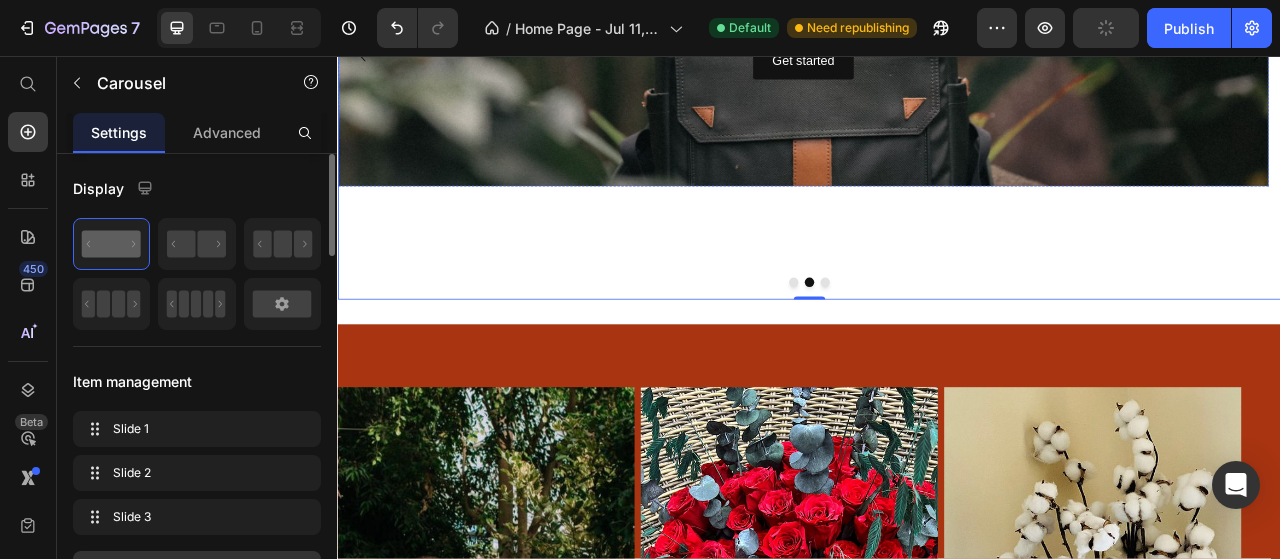 click on "This is your text block. Click to edit and make it your own. Share your product's story                   or services offered. Get creative and make it yours!" at bounding box center [929, -5] 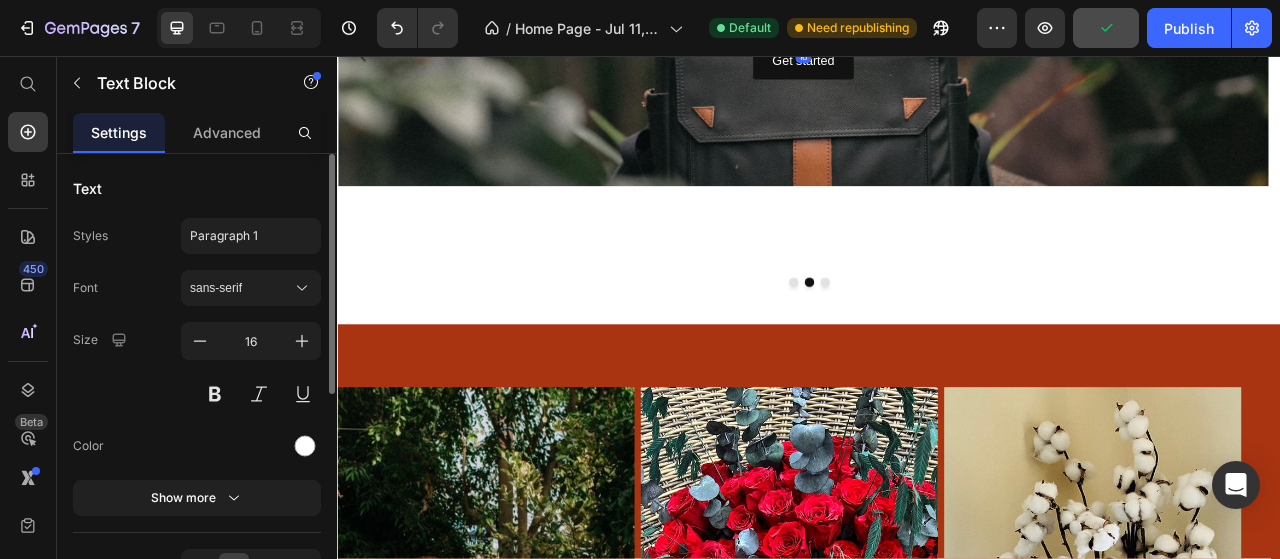 click on "Click here to edit heading" at bounding box center [929, -84] 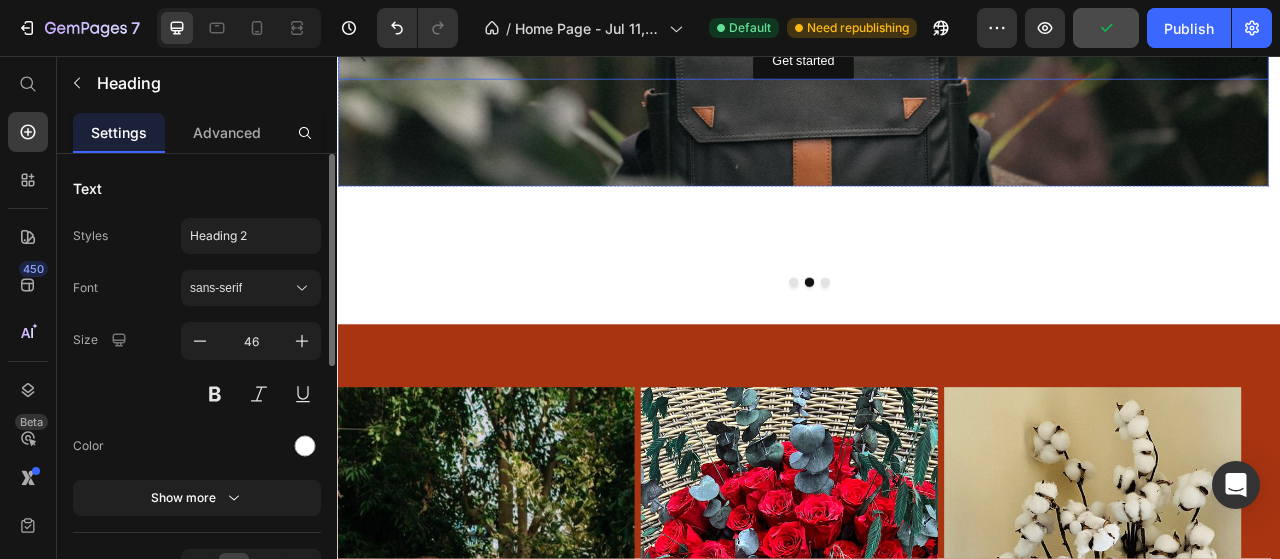 click at bounding box center (929, -15) 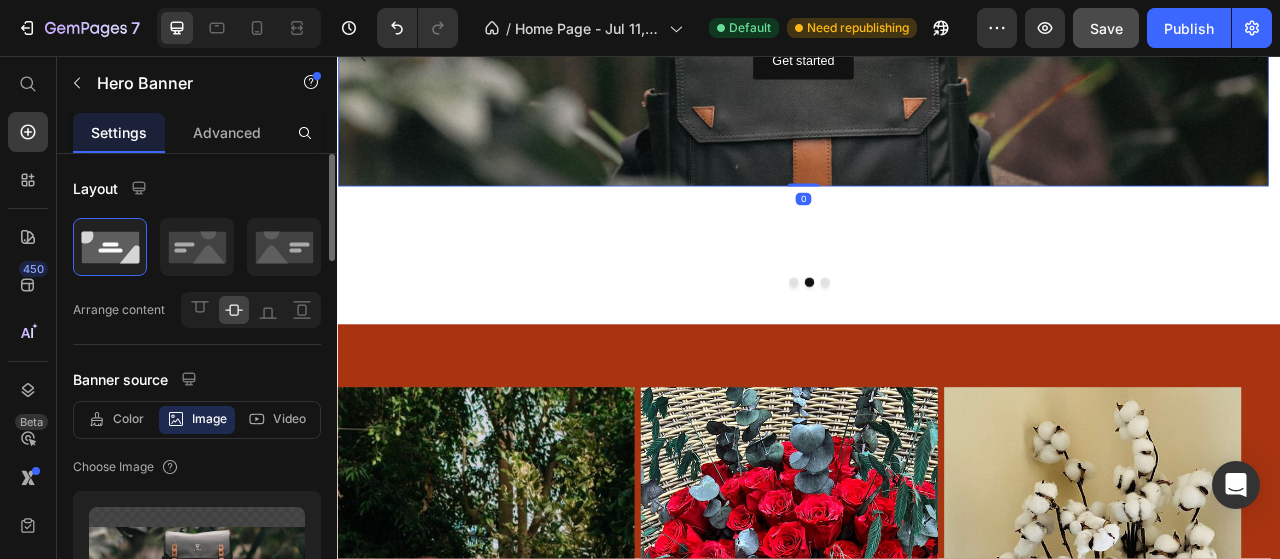 scroll, scrollTop: 200, scrollLeft: 0, axis: vertical 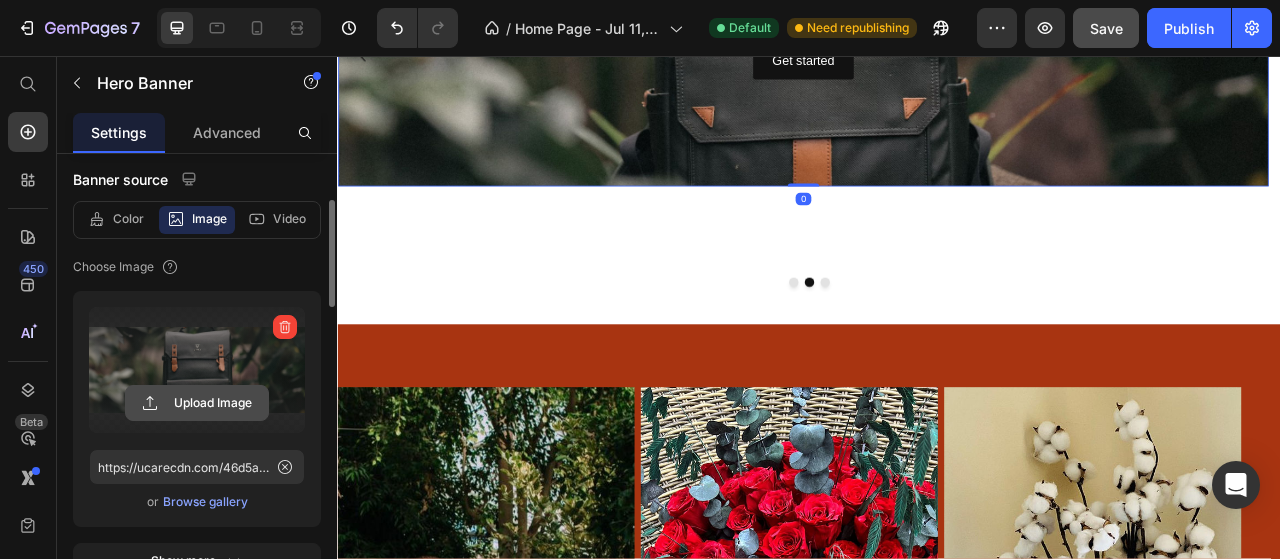 click 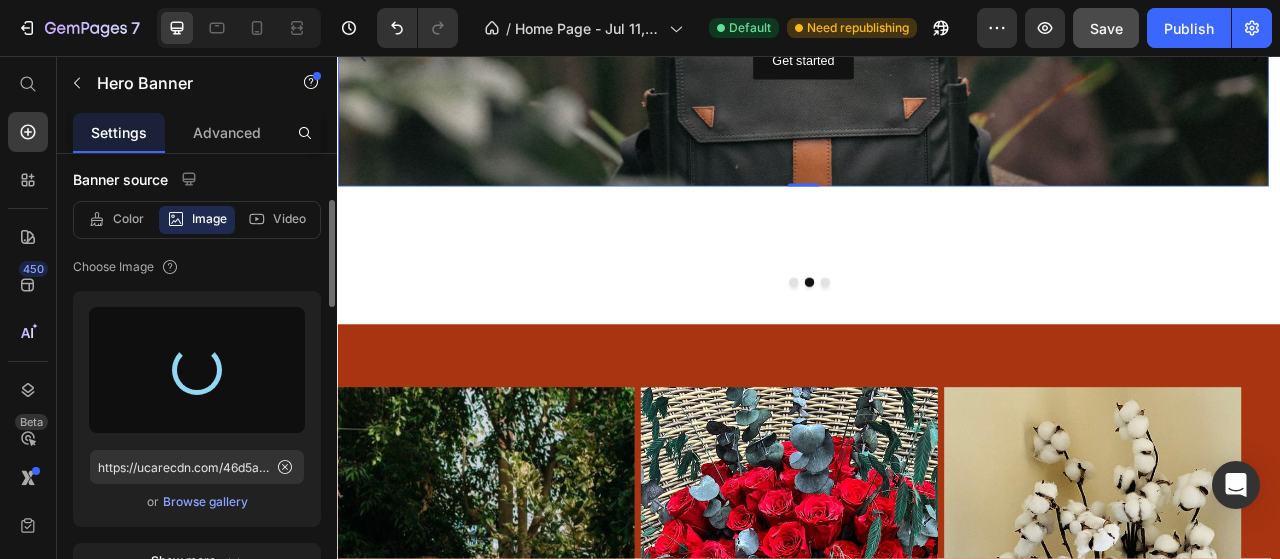 type on "https://cdn.shopify.com/s/files/1/0945/0763/0909/files/gempages_574916696461017956-db0f2cc2-995b-419c-a105-c9b49449074a.png" 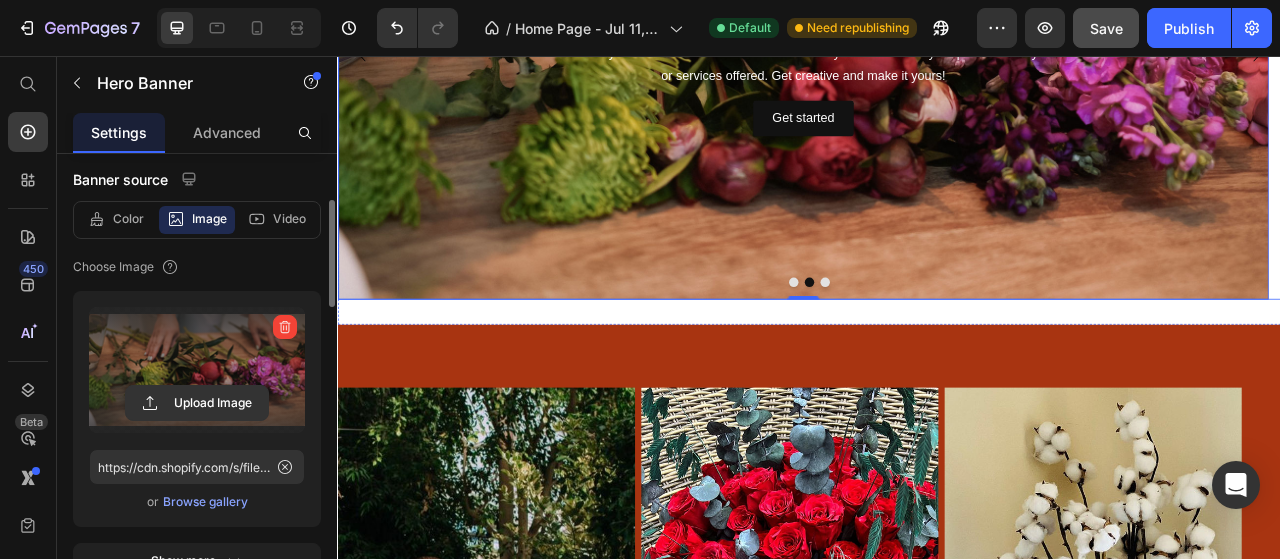 click at bounding box center (957, 344) 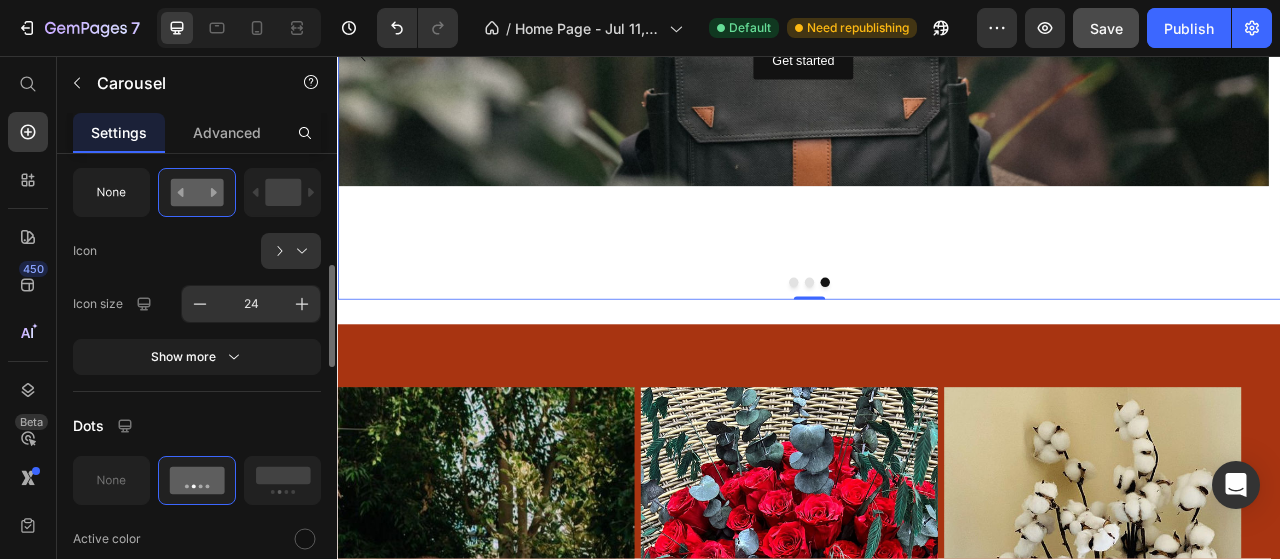 scroll, scrollTop: 400, scrollLeft: 0, axis: vertical 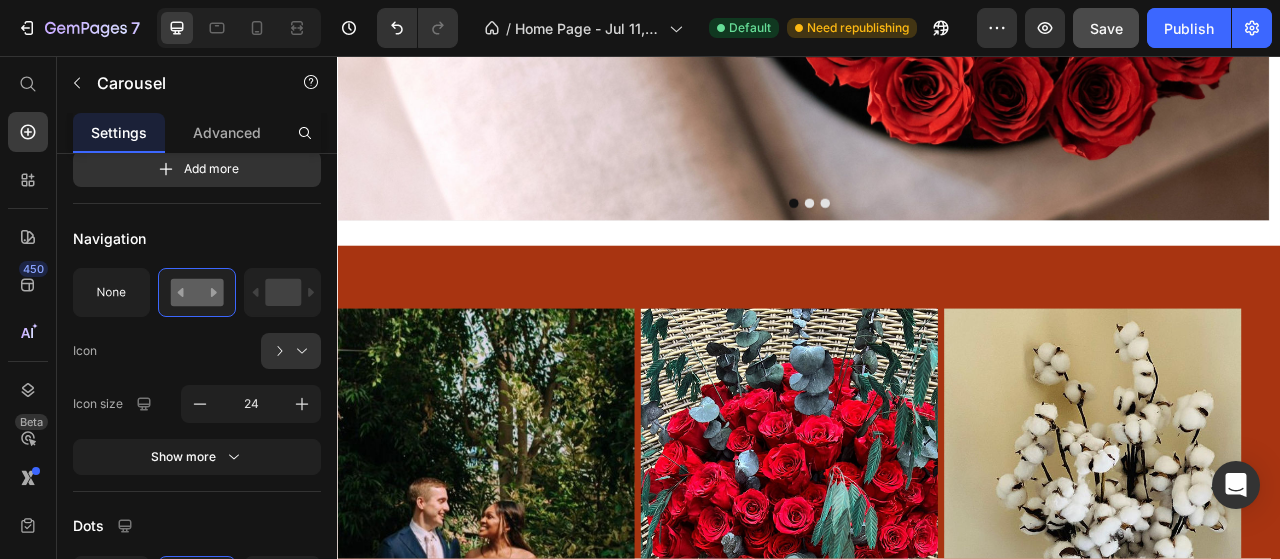 click at bounding box center (937, 244) 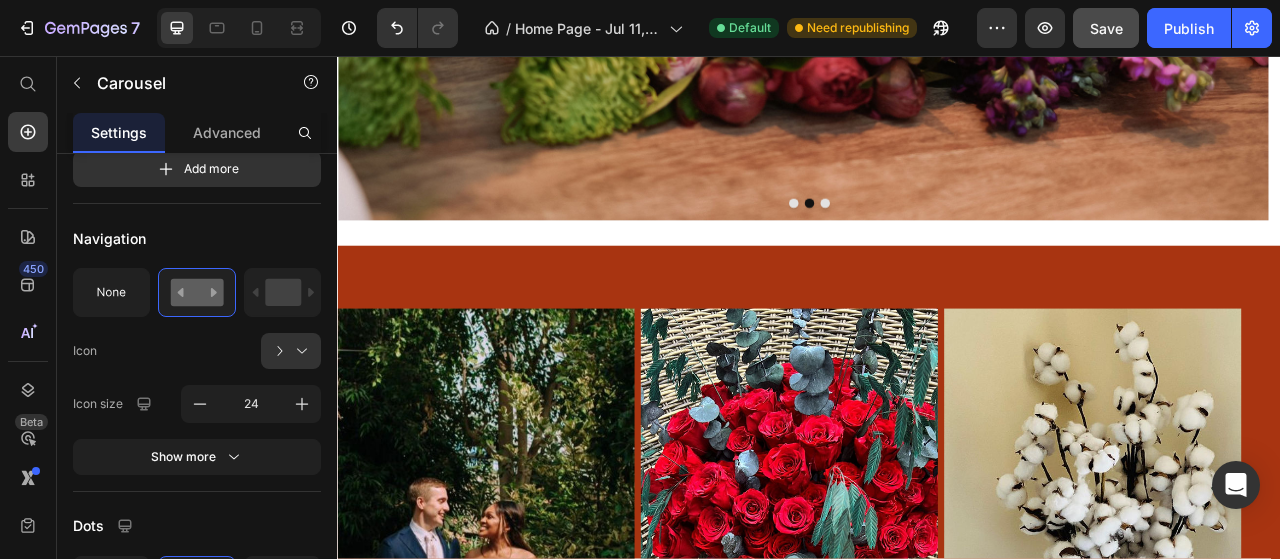 click at bounding box center (957, 244) 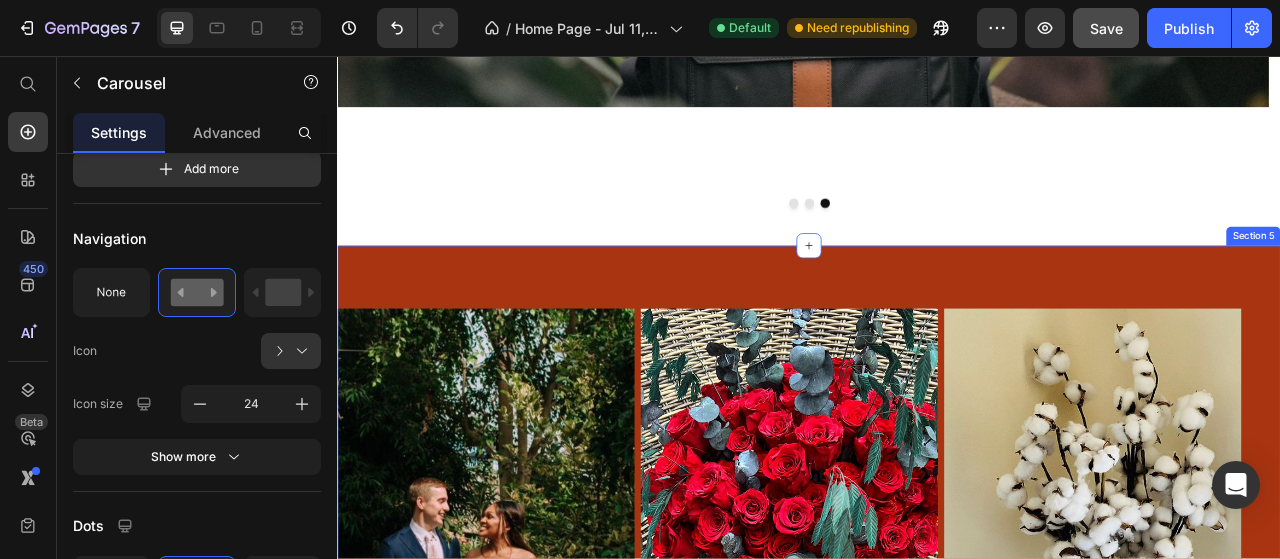 scroll, scrollTop: 2400, scrollLeft: 0, axis: vertical 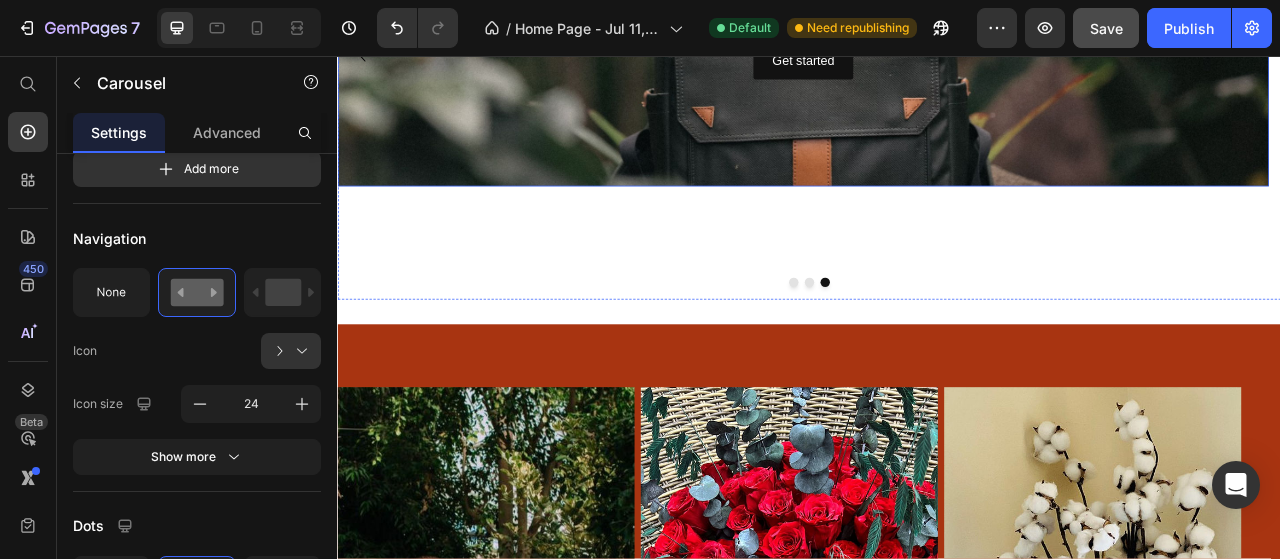 click at bounding box center [929, -15] 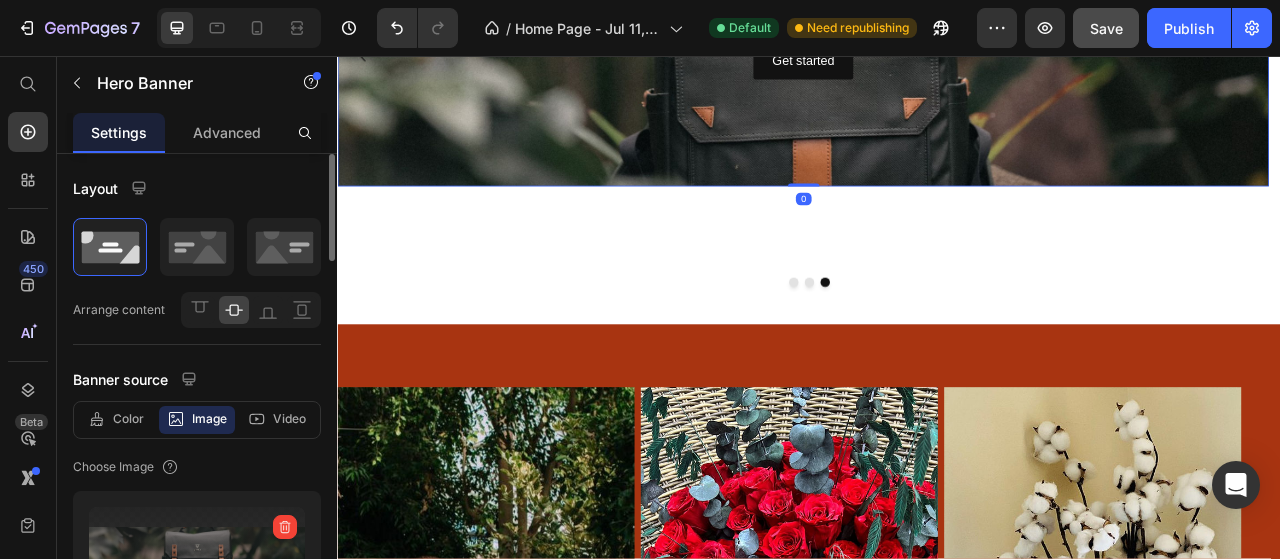 scroll, scrollTop: 200, scrollLeft: 0, axis: vertical 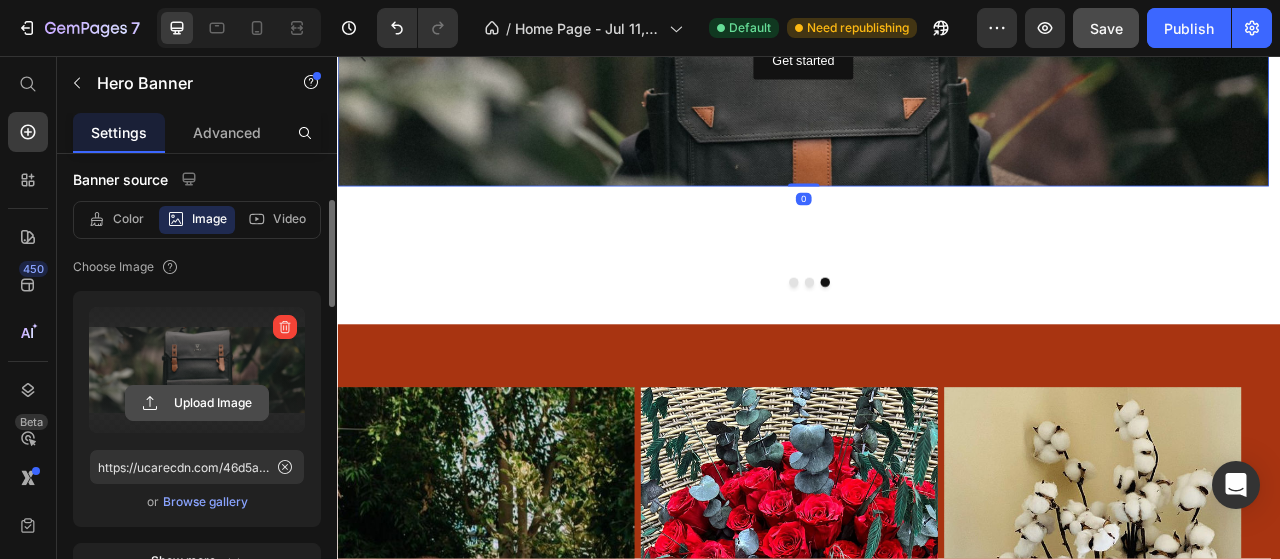 click 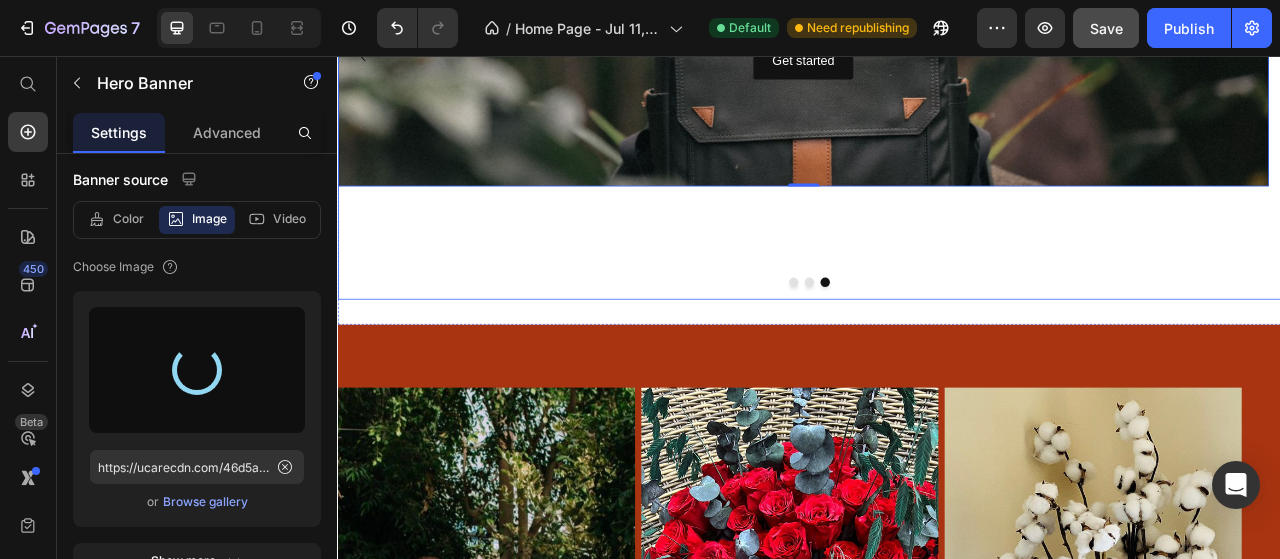 click at bounding box center (917, 344) 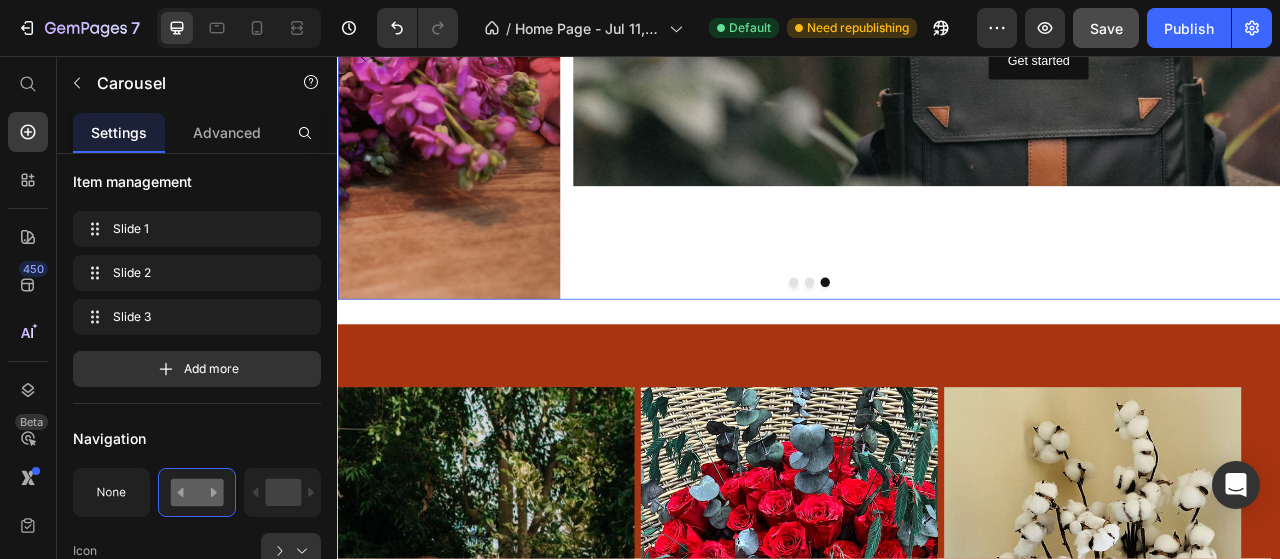 scroll, scrollTop: 0, scrollLeft: 0, axis: both 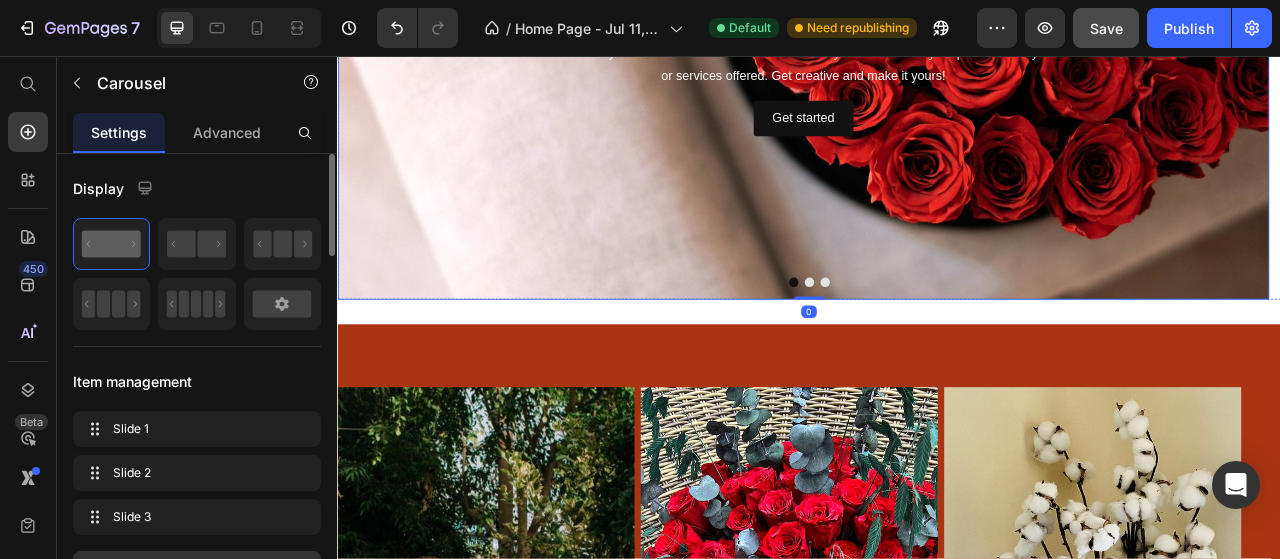 click at bounding box center (957, 344) 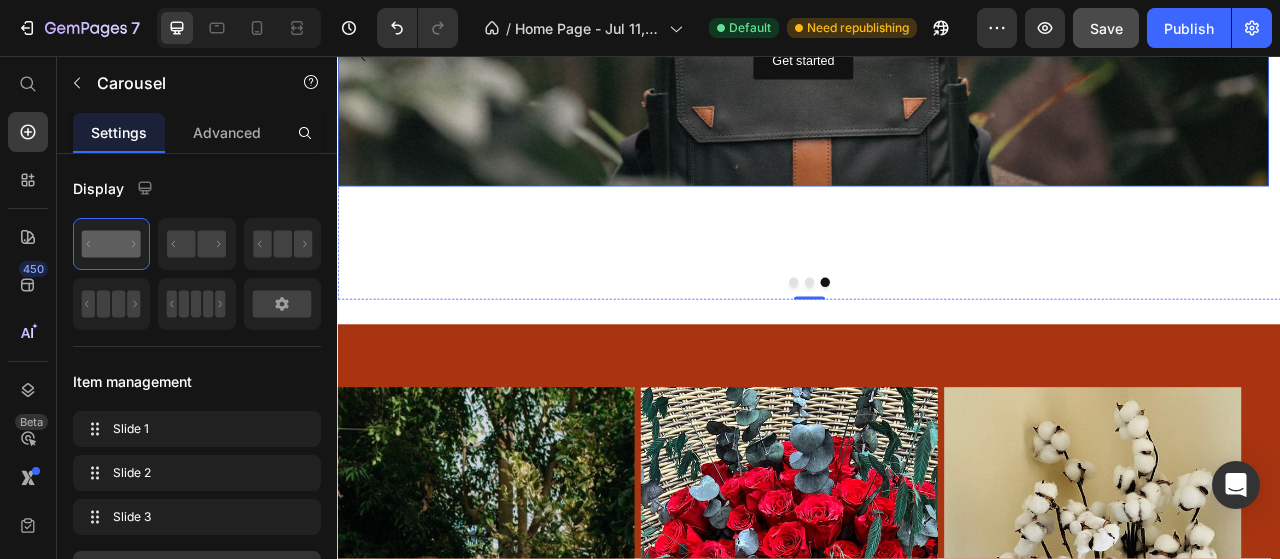 click at bounding box center (929, -15) 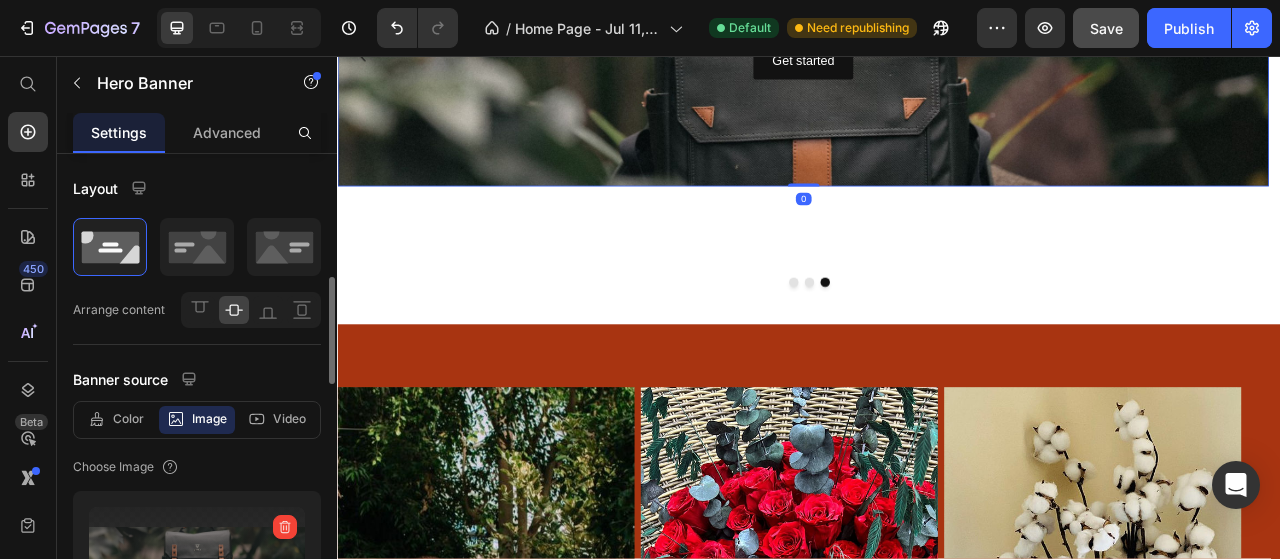 scroll, scrollTop: 300, scrollLeft: 0, axis: vertical 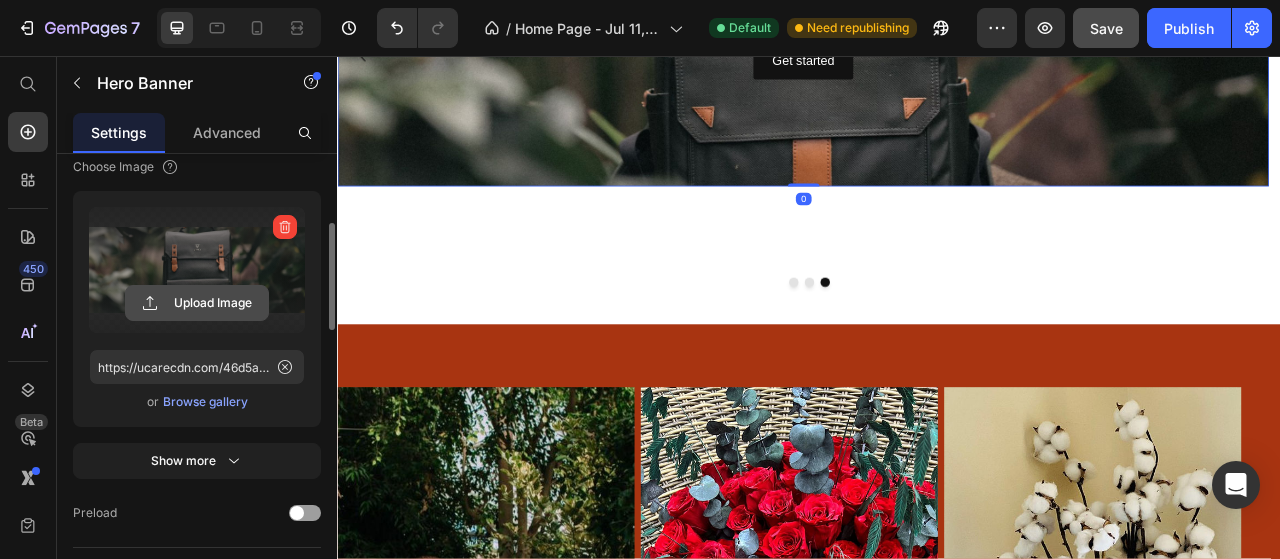 click 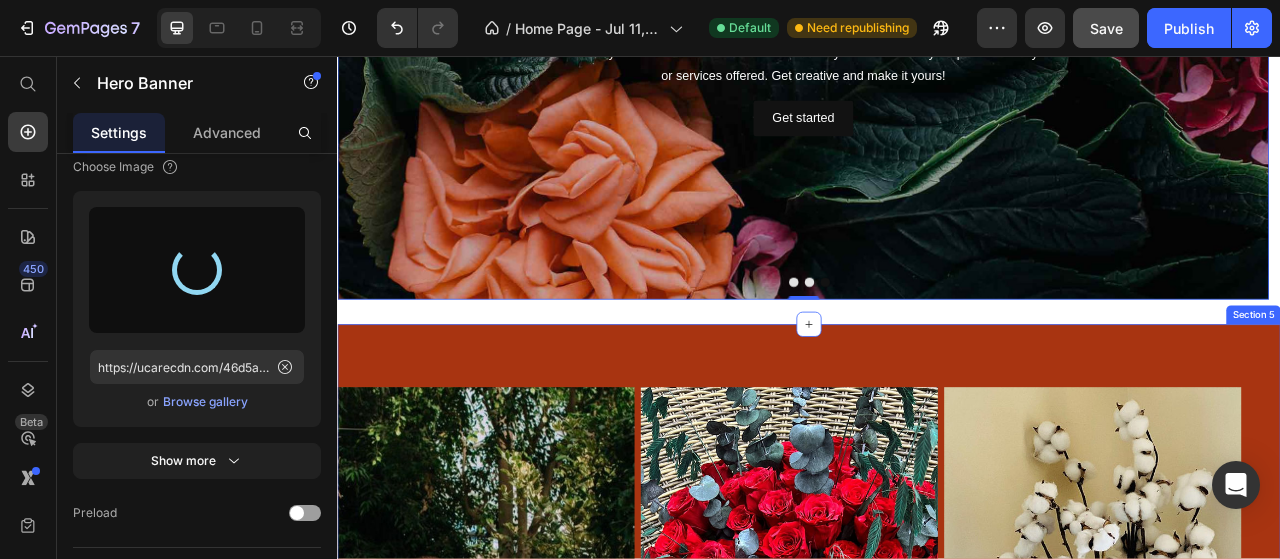 type on "https://cdn.shopify.com/s/files/1/0945/0763/0909/files/gempages_574916696461017956-f64084b8-4f81-44b4-9b05-8a6bce091de3.png" 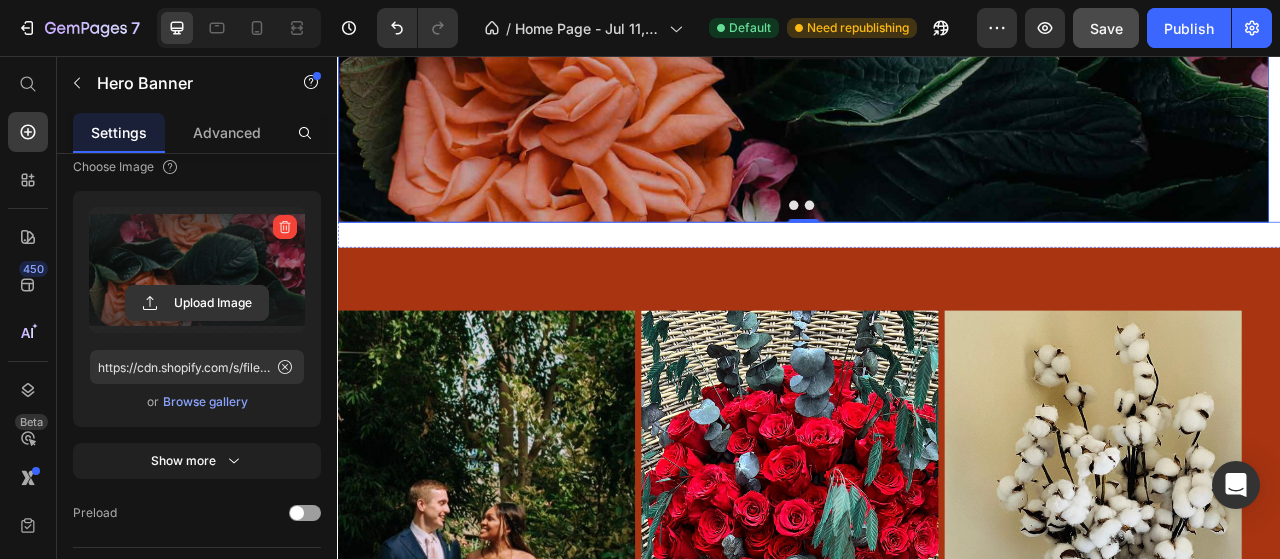 scroll, scrollTop: 2500, scrollLeft: 0, axis: vertical 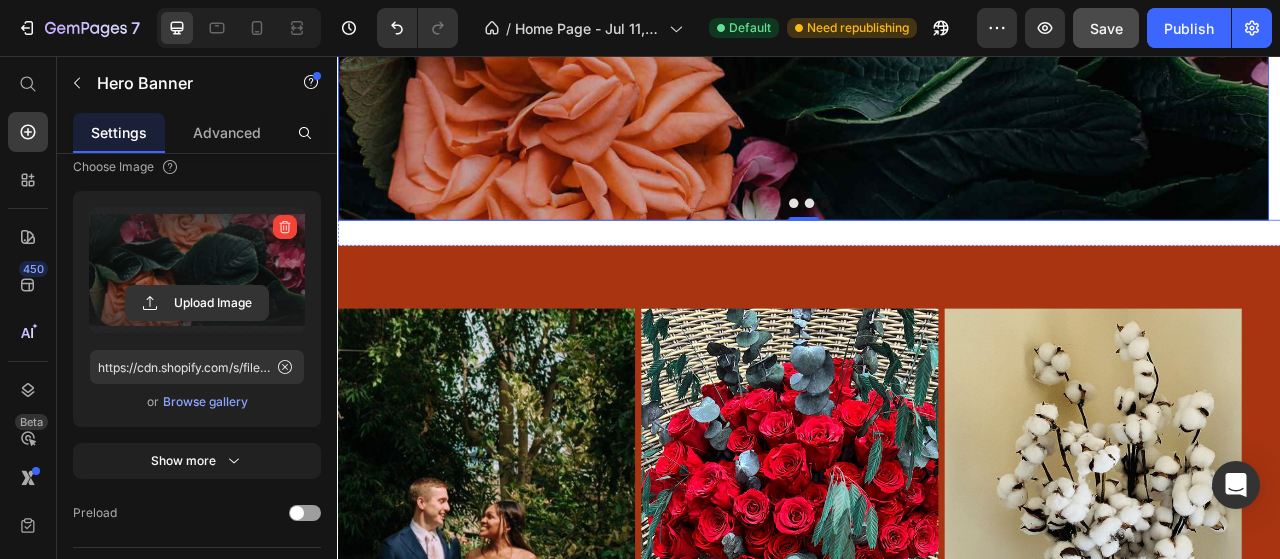 click at bounding box center (917, 244) 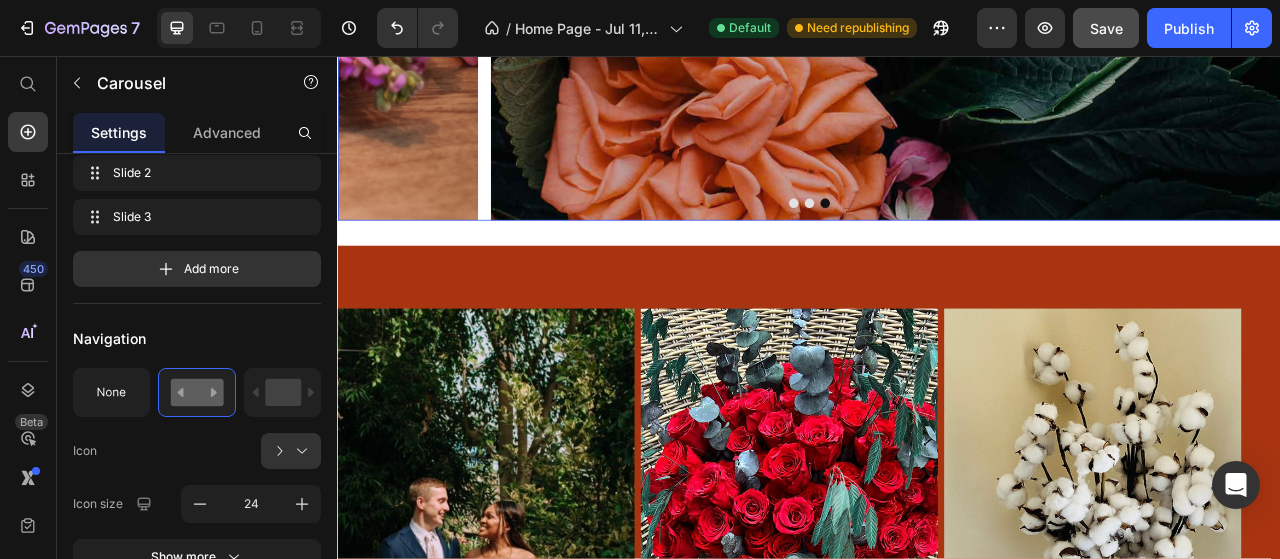 scroll, scrollTop: 0, scrollLeft: 0, axis: both 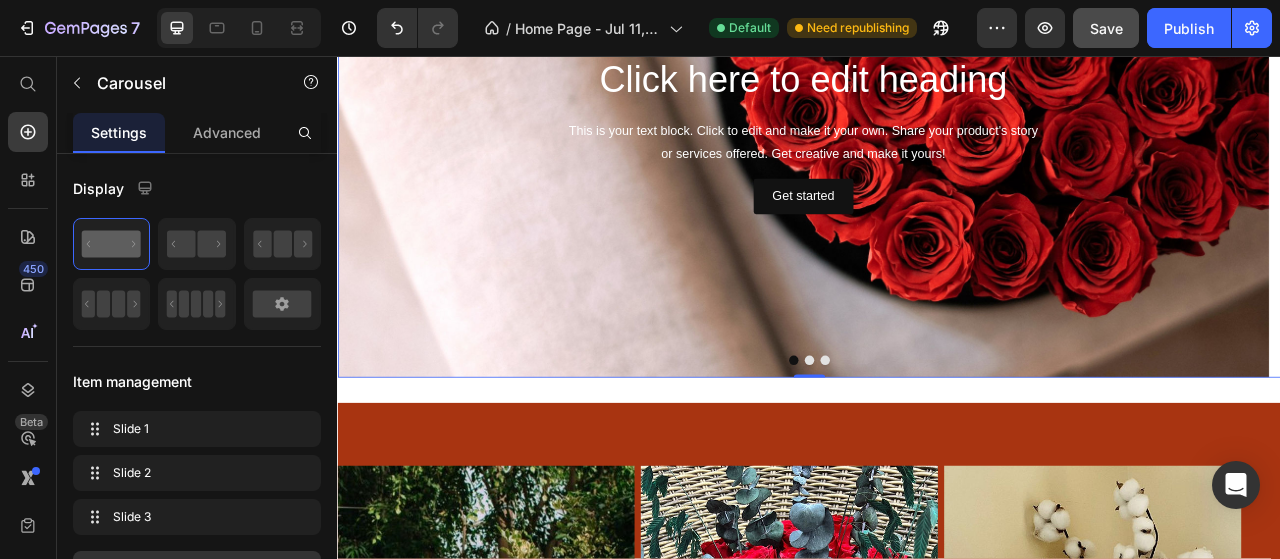 click 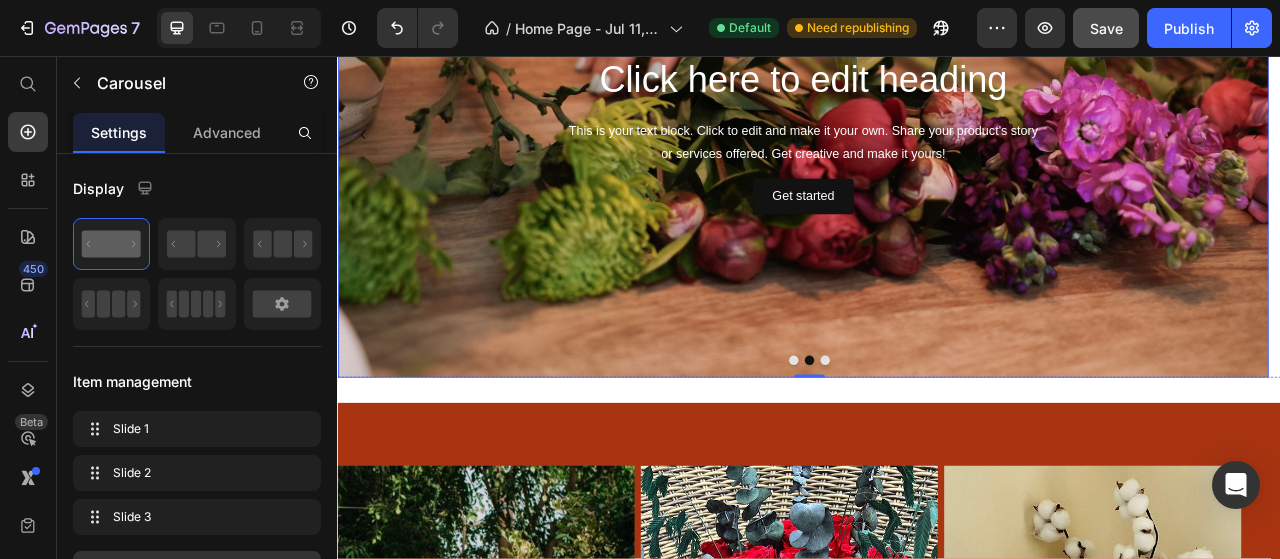 scroll, scrollTop: 2500, scrollLeft: 0, axis: vertical 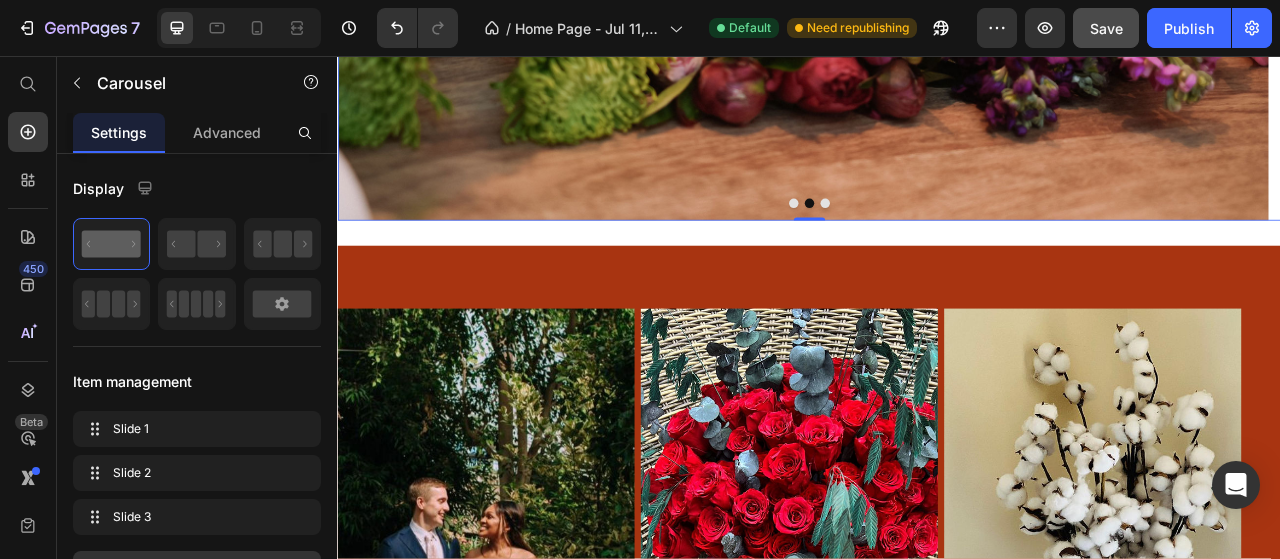click at bounding box center (917, 244) 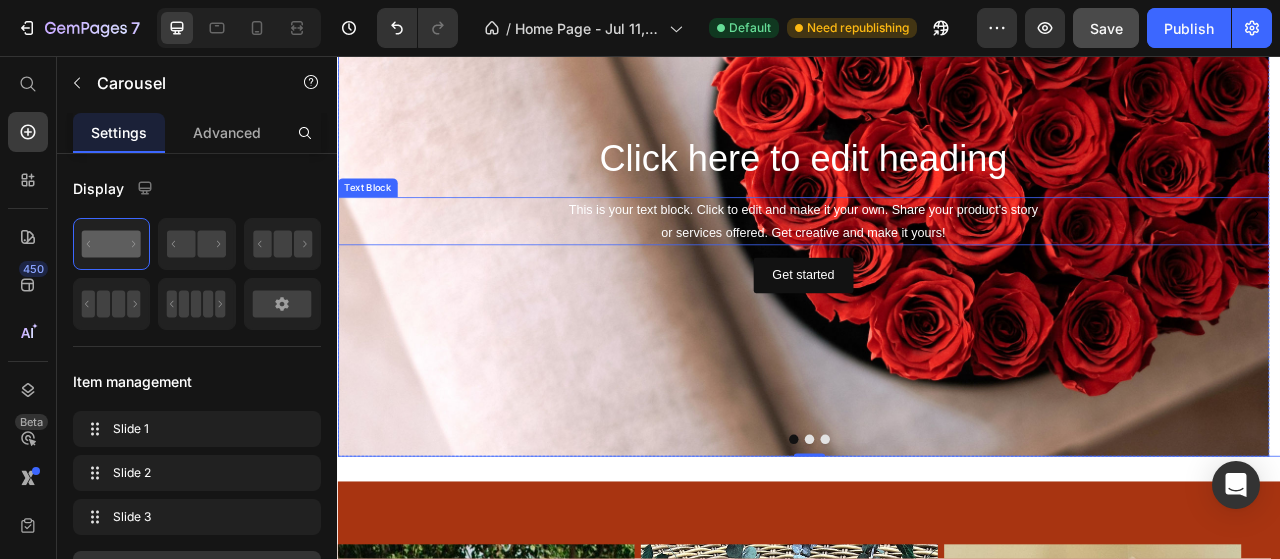 scroll, scrollTop: 2300, scrollLeft: 0, axis: vertical 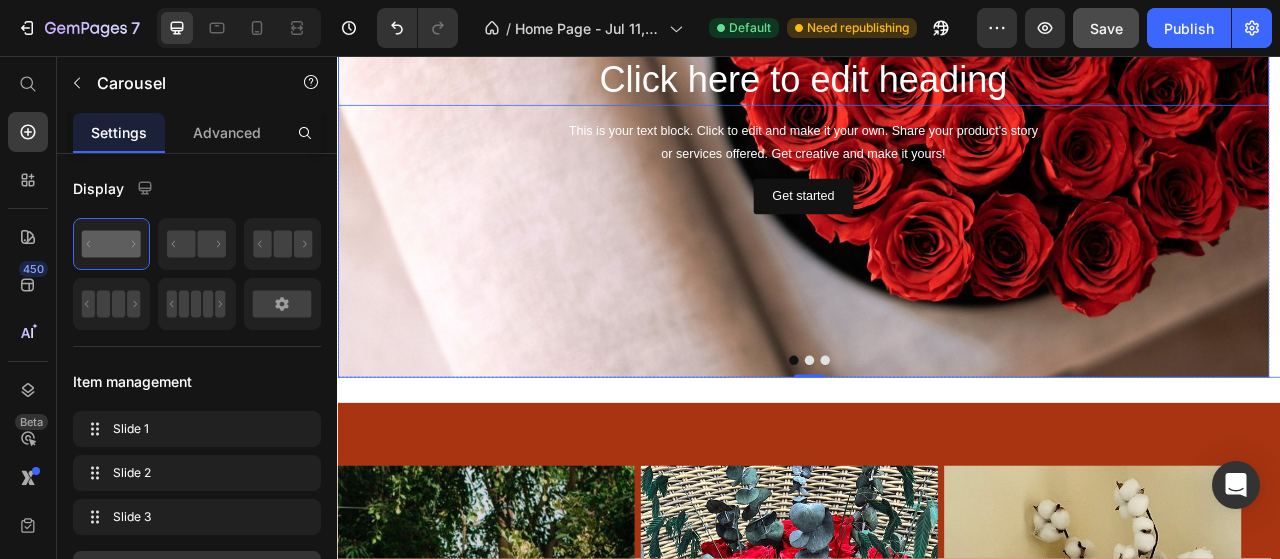 click on "Click here to edit heading" at bounding box center (929, 88) 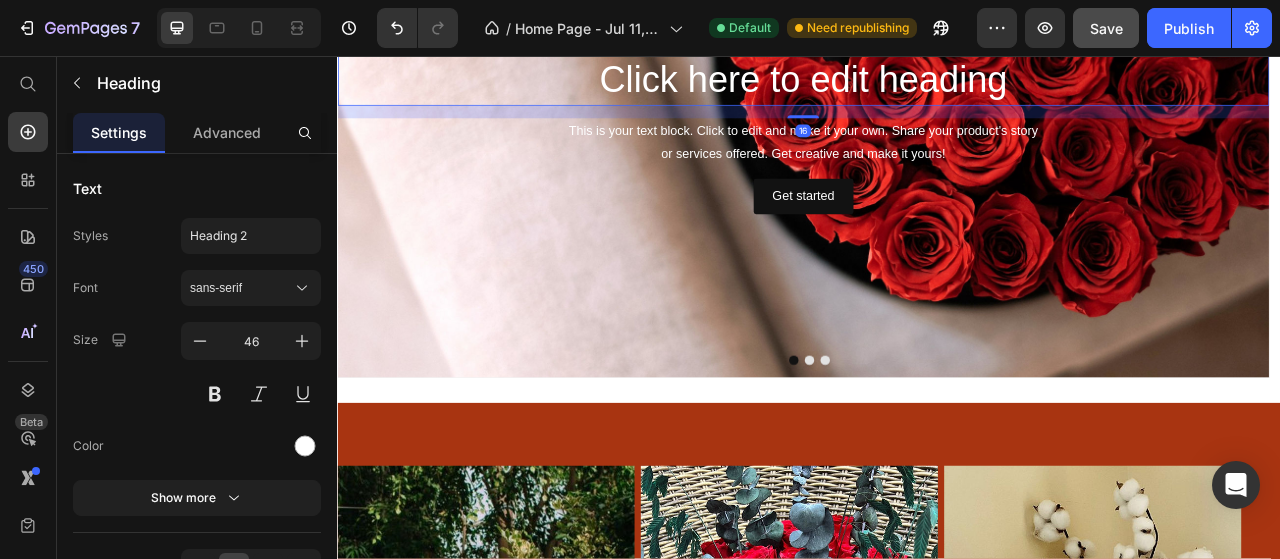 click on "Click here to edit heading" at bounding box center (929, 88) 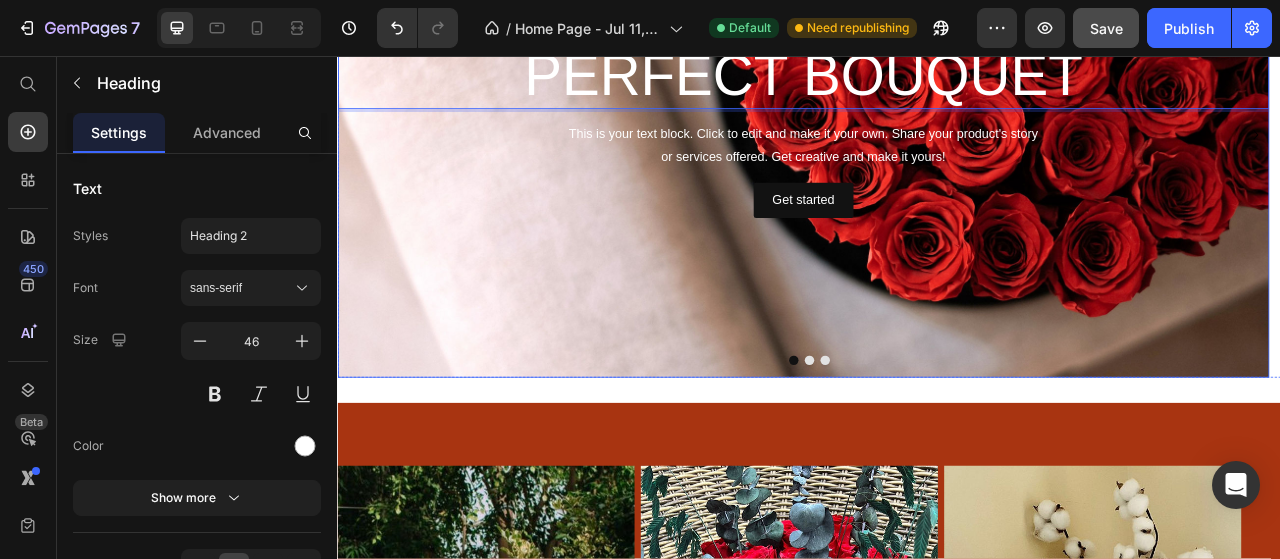 scroll, scrollTop: 2295, scrollLeft: 0, axis: vertical 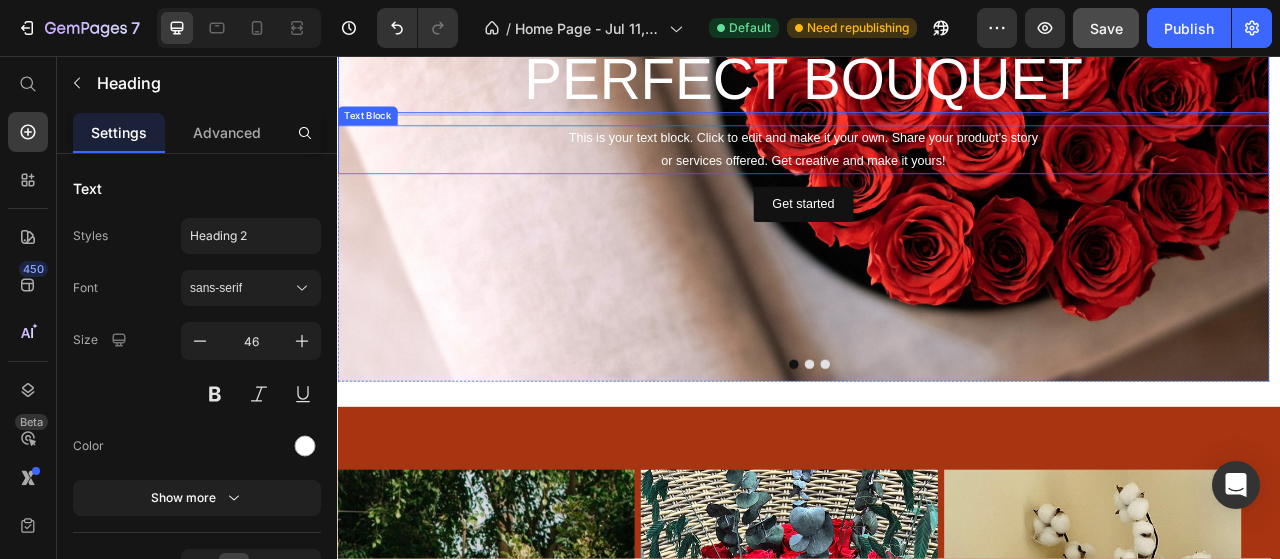 click on "This is your text block. Click to edit and make it your own. Share your product's story                   or services offered. Get creative and make it yours!" at bounding box center (929, 176) 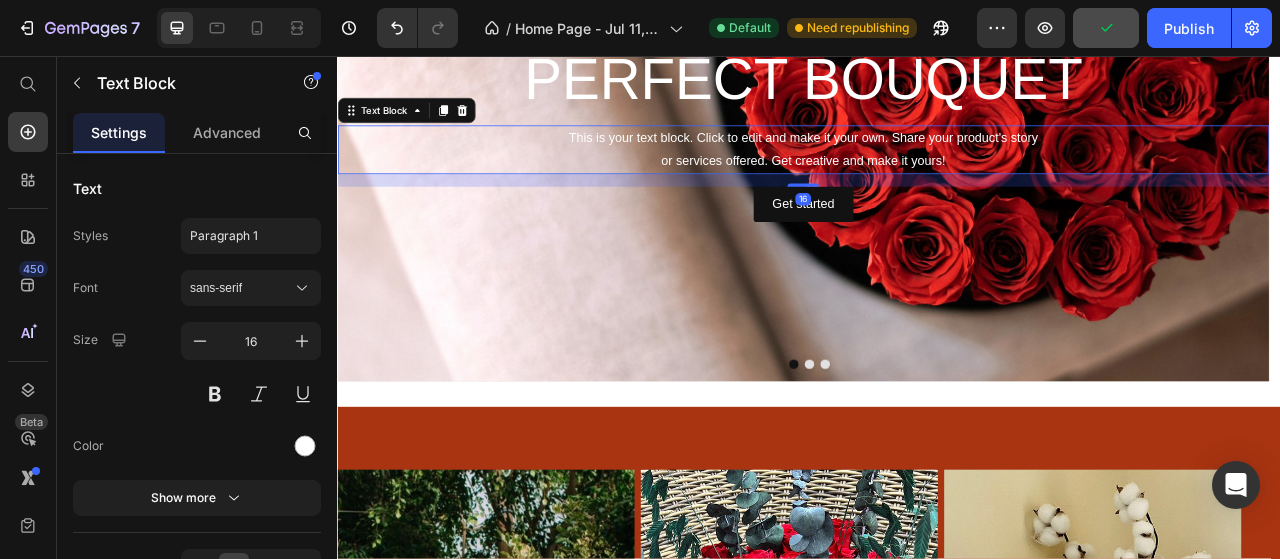 click on "This is your text block. Click to edit and make it your own. Share your product's story                   or services offered. Get creative and make it yours!" at bounding box center (929, 176) 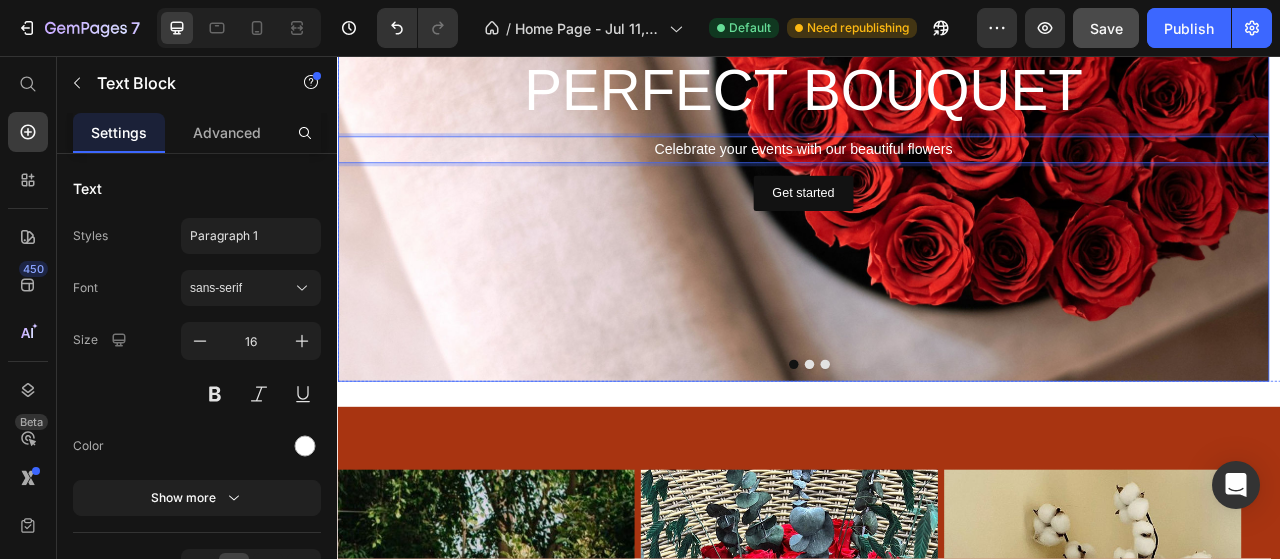 scroll, scrollTop: 2309, scrollLeft: 0, axis: vertical 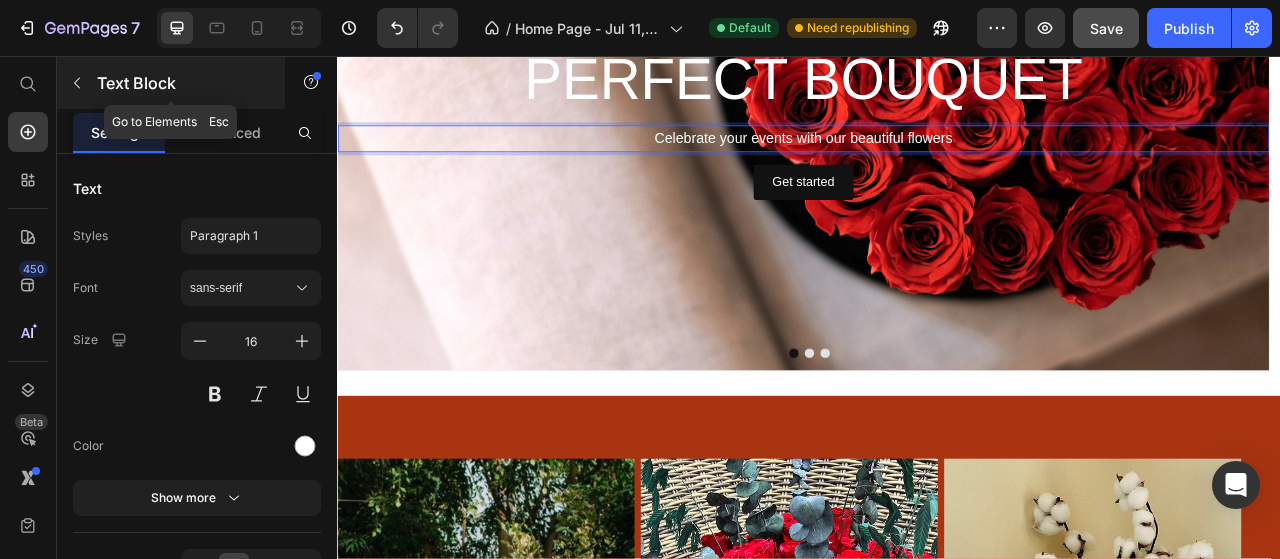 click 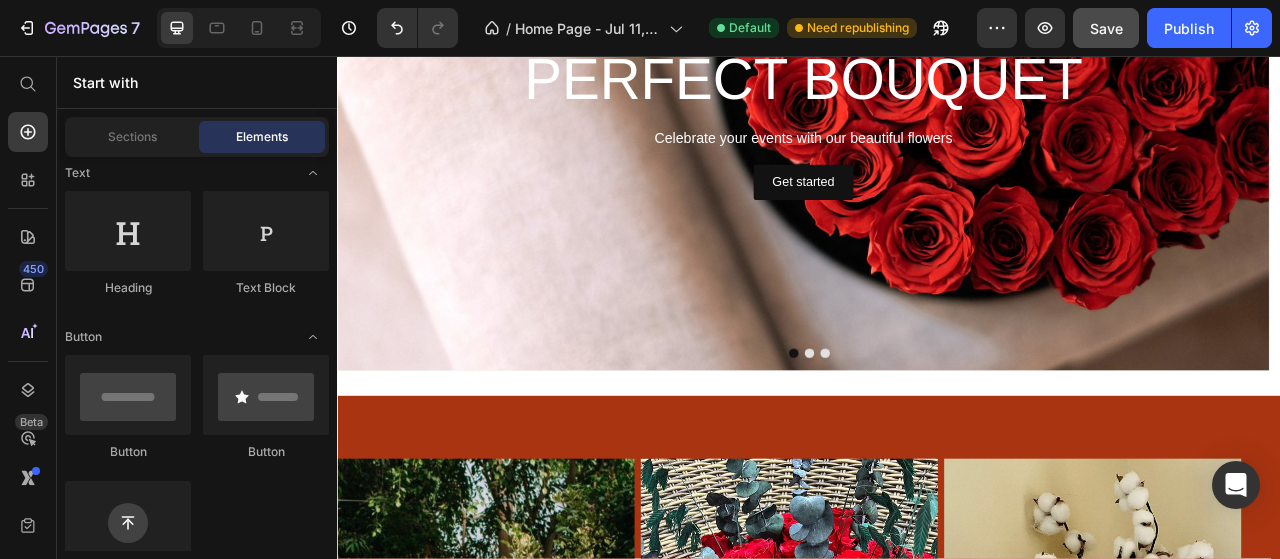 scroll, scrollTop: 200, scrollLeft: 0, axis: vertical 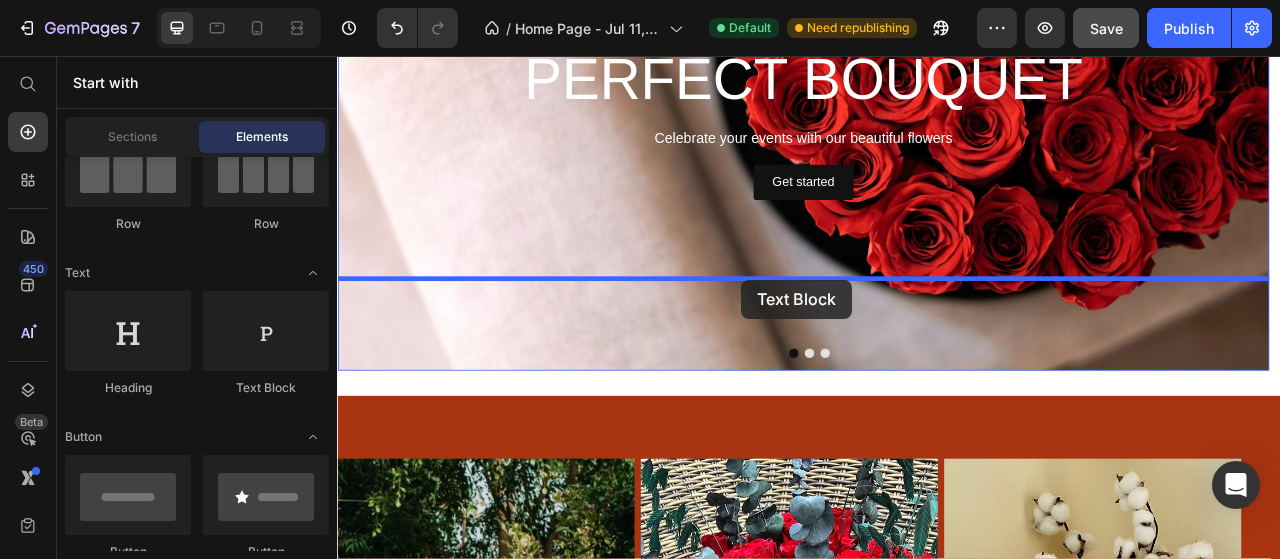 drag, startPoint x: 646, startPoint y: 419, endPoint x: 851, endPoint y: 341, distance: 219.33765 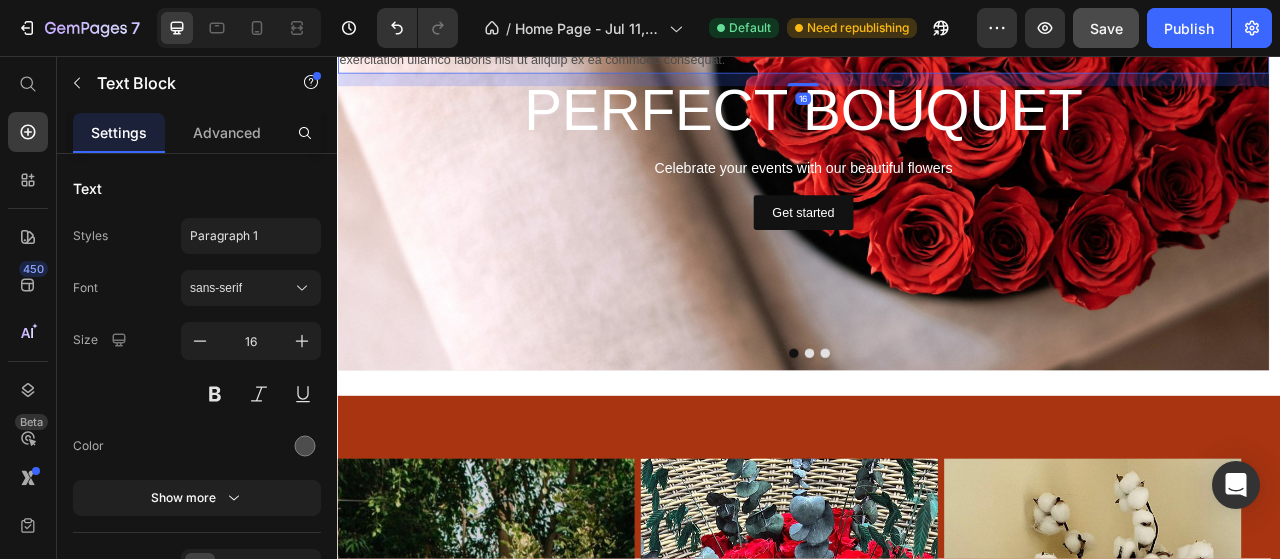 click on "Lorem ipsum dolor sit amet, consectetur adipiscing elit, sed do eiusmod tempor incididunt ut labore et dolore magna aliqua. Ut enim ad minim veniam, quis nostrud exercitation ullamco laboris nisi ut aliquip ex ea commodo consequat." at bounding box center [929, 49] 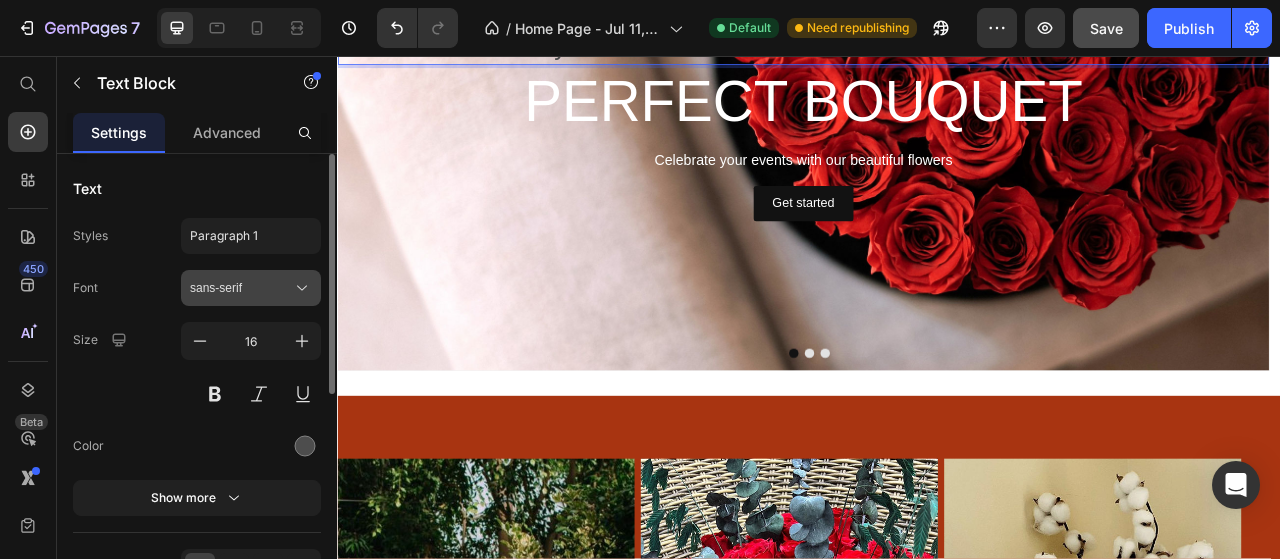 click on "sans-serif" at bounding box center [241, 288] 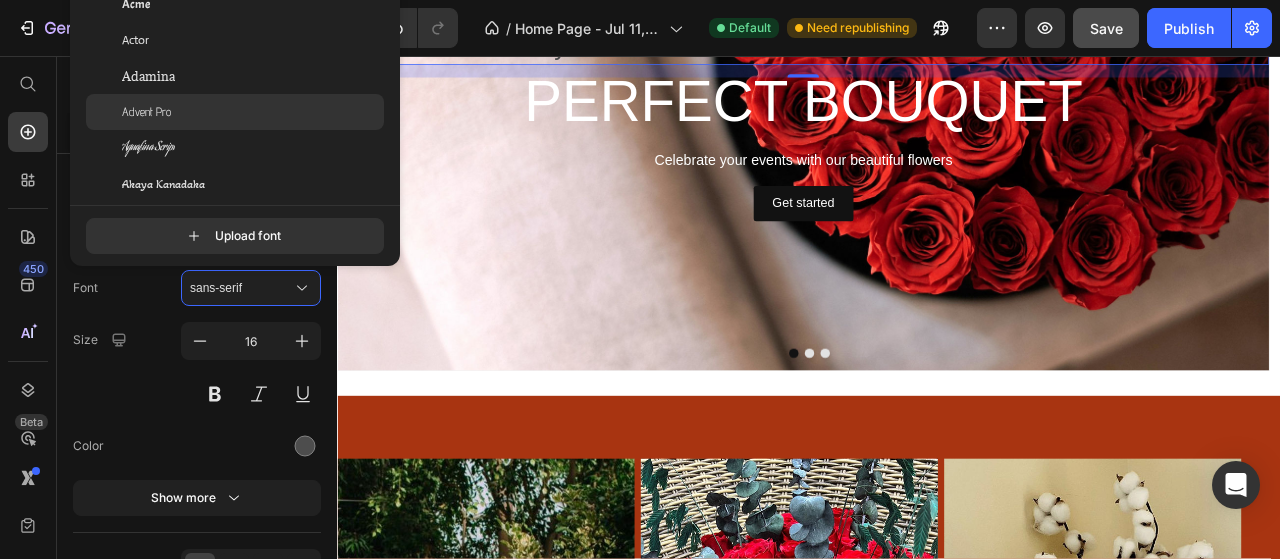 scroll, scrollTop: 300, scrollLeft: 0, axis: vertical 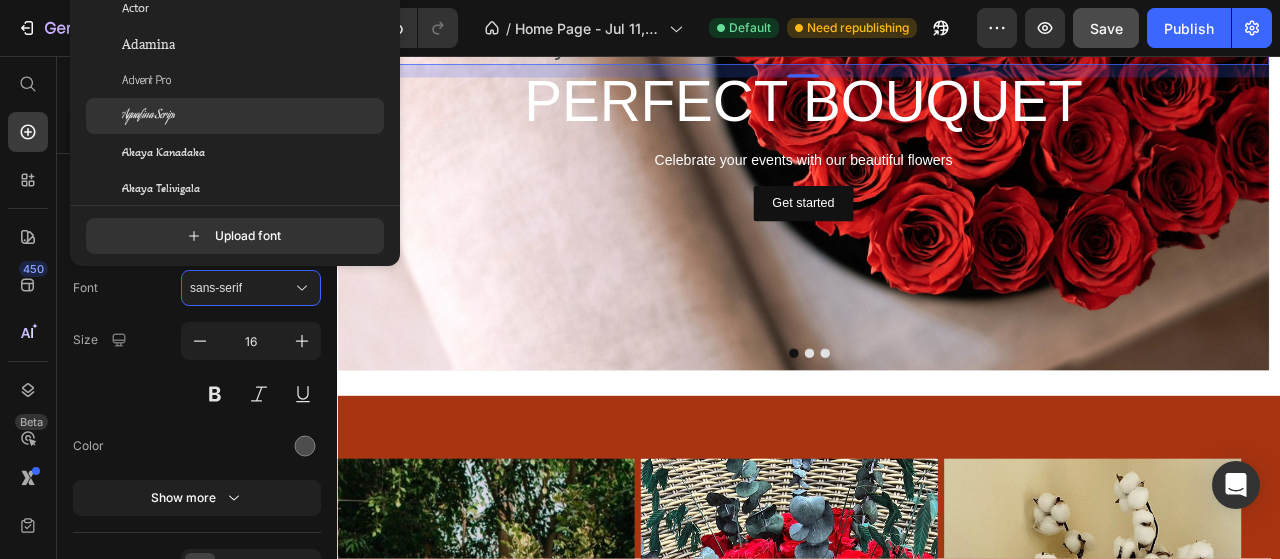 click on "Aguafina Script" 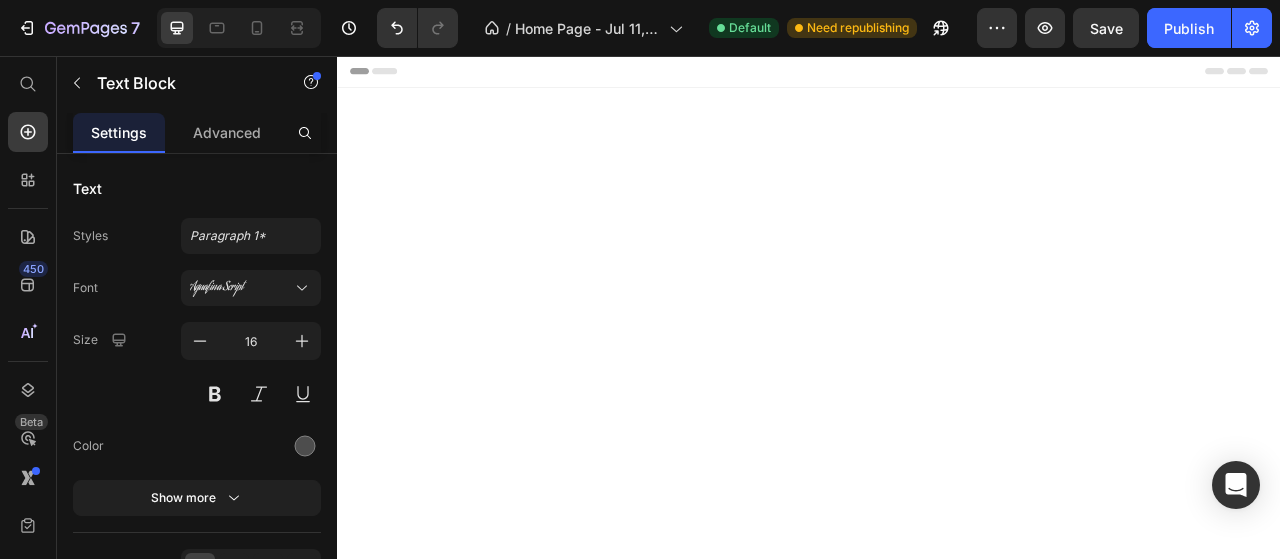 scroll, scrollTop: 2309, scrollLeft: 0, axis: vertical 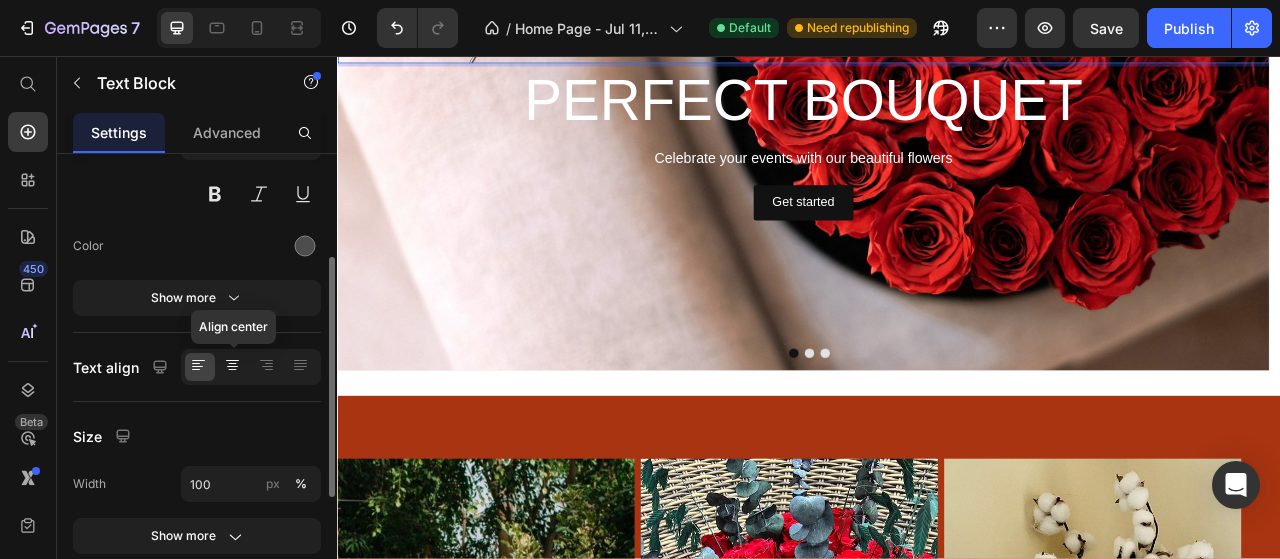 click 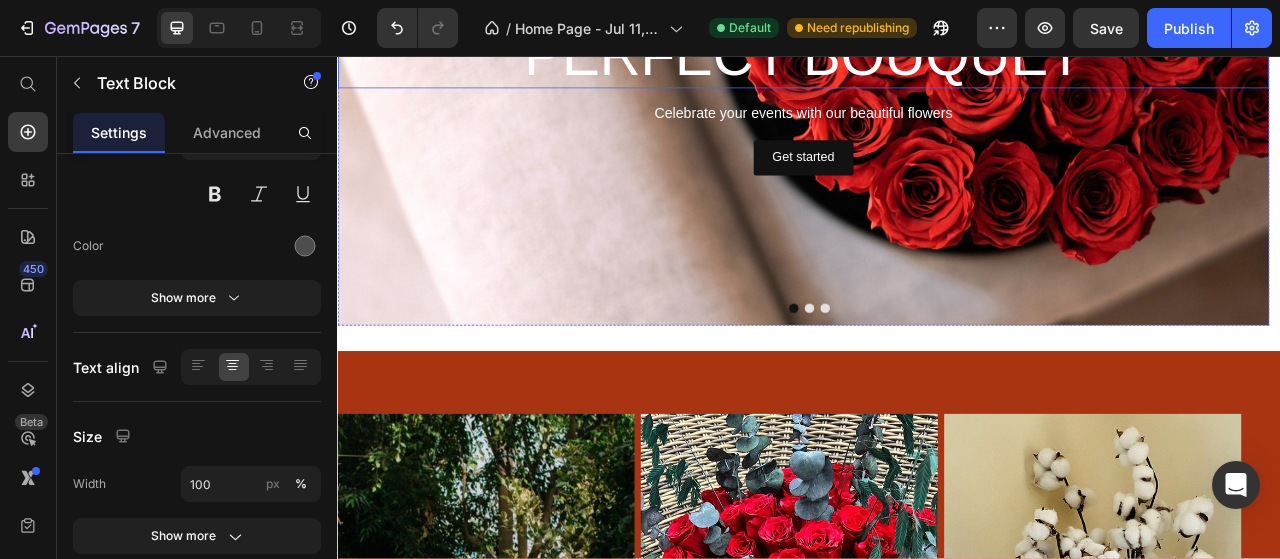 scroll, scrollTop: 2409, scrollLeft: 0, axis: vertical 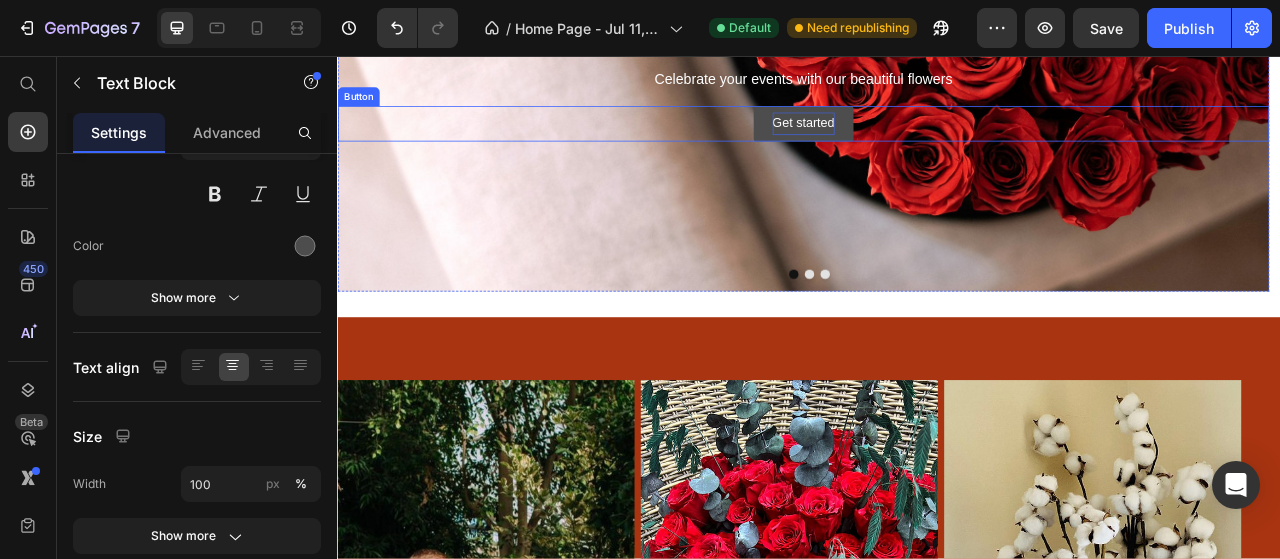click on "Get started" at bounding box center [929, 143] 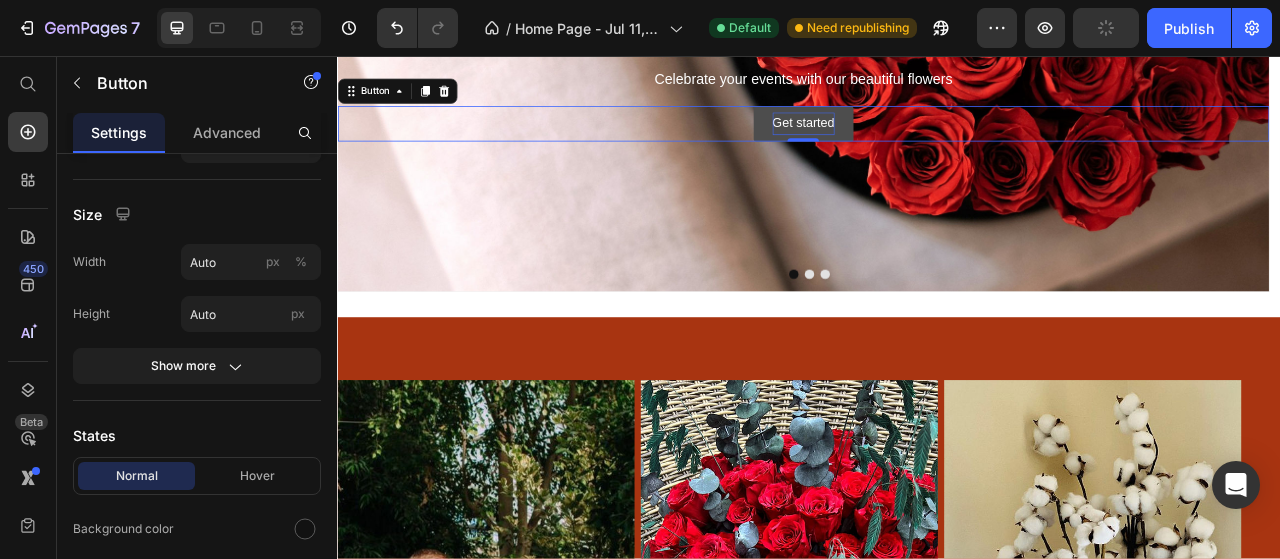 scroll, scrollTop: 0, scrollLeft: 0, axis: both 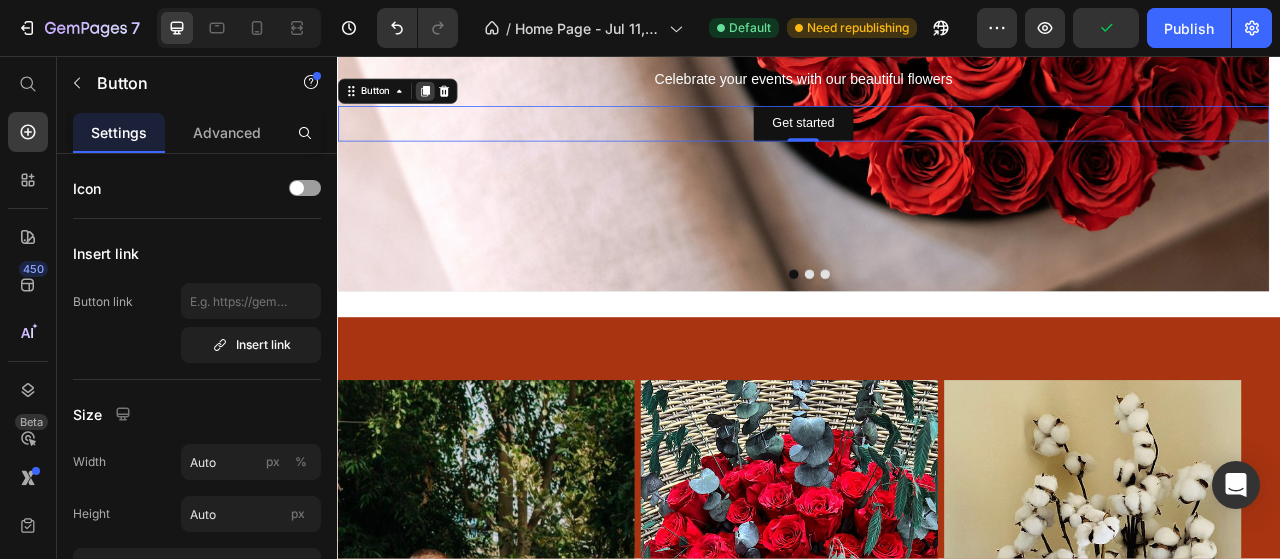 click 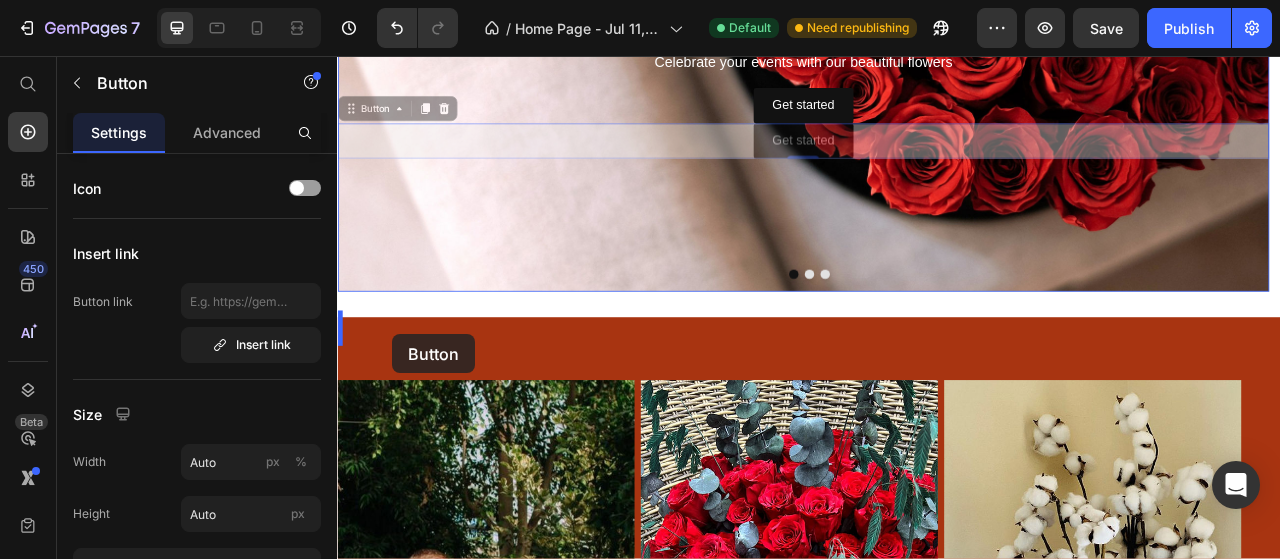 drag, startPoint x: 382, startPoint y: 412, endPoint x: 406, endPoint y: 416, distance: 24.33105 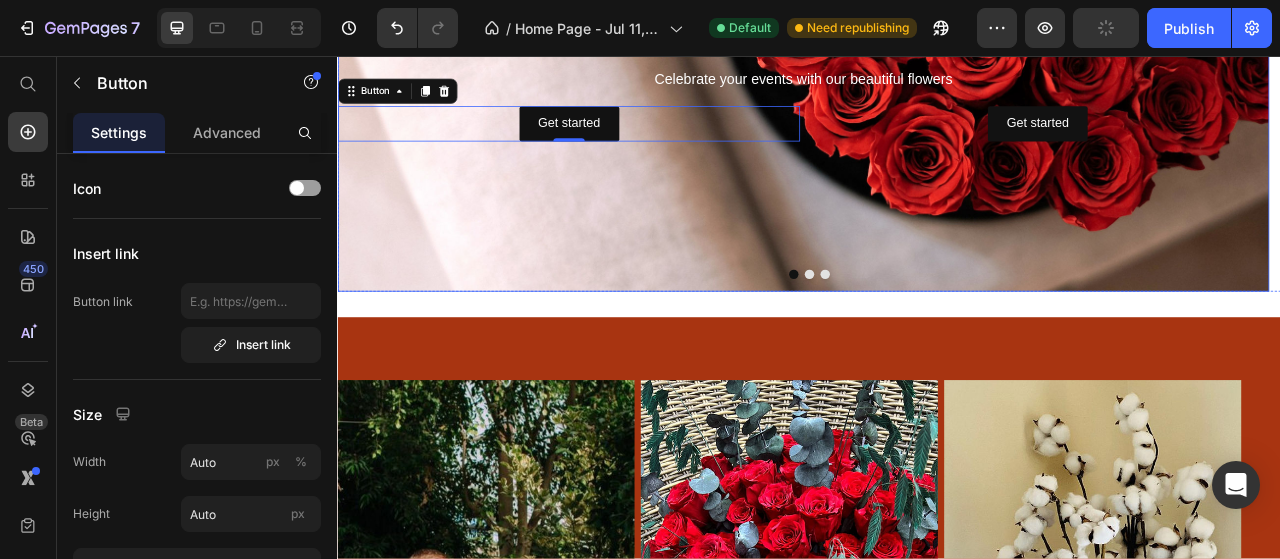 click at bounding box center [929, 48] 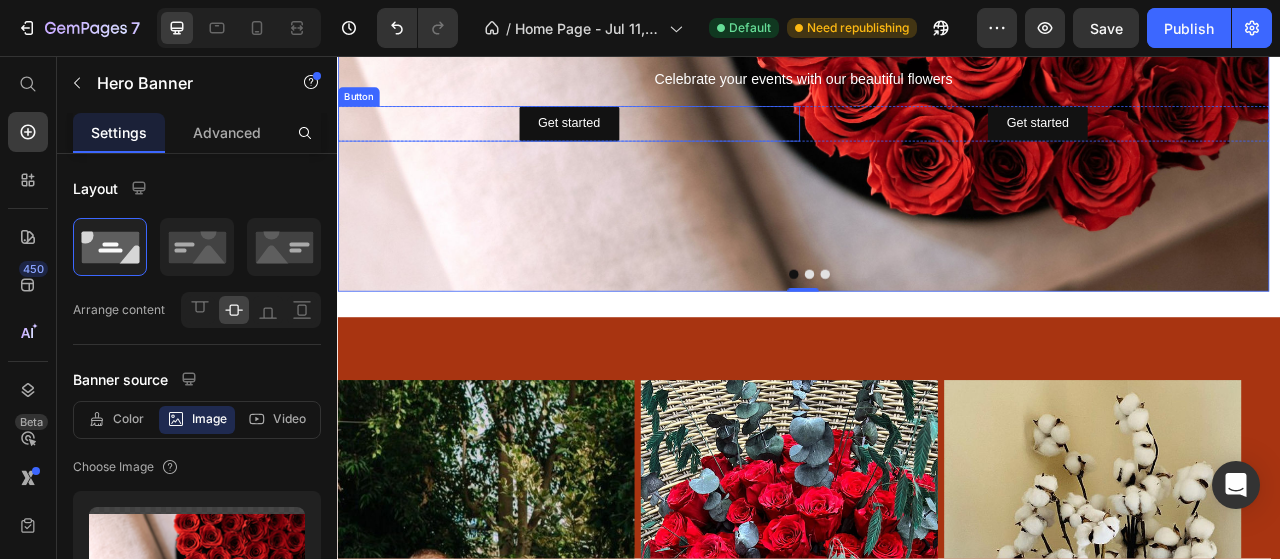 click on "Get started Button" at bounding box center [631, 143] 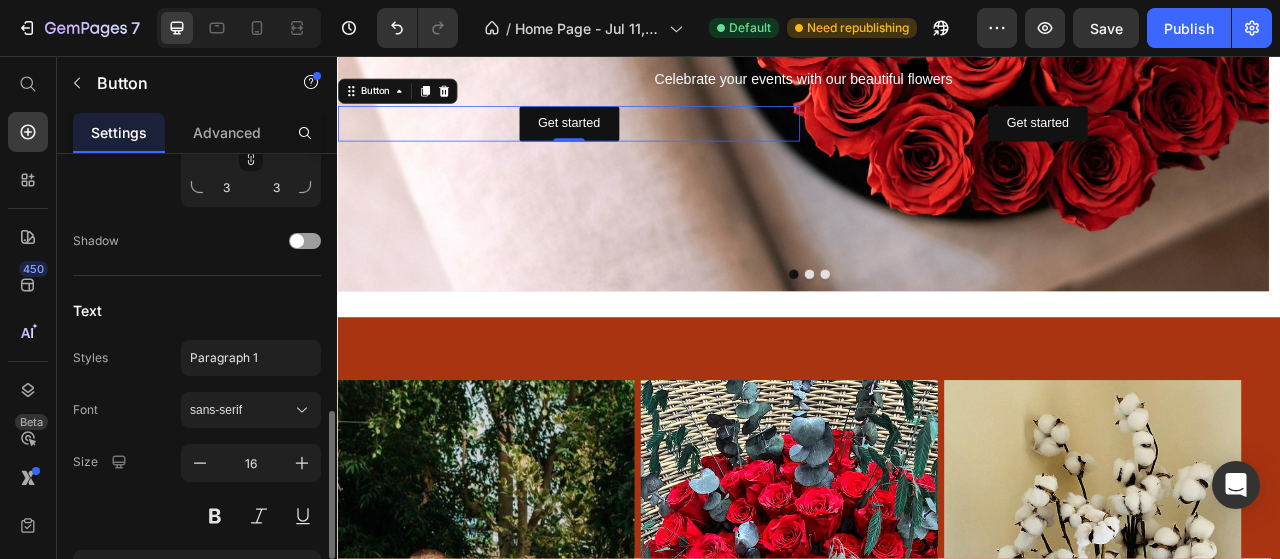 scroll, scrollTop: 979, scrollLeft: 0, axis: vertical 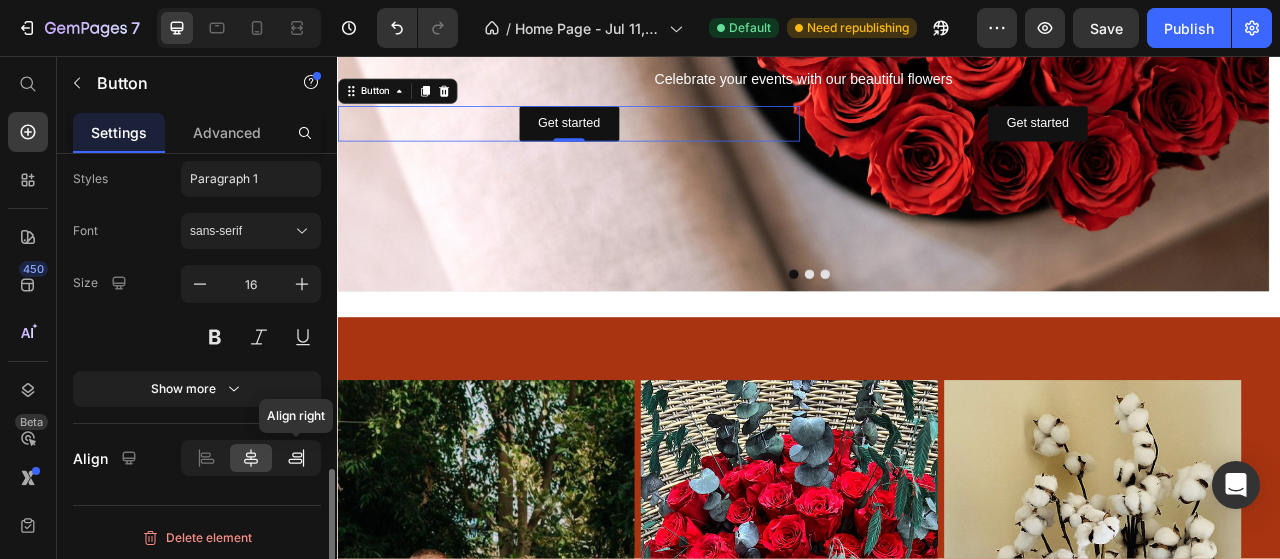 click 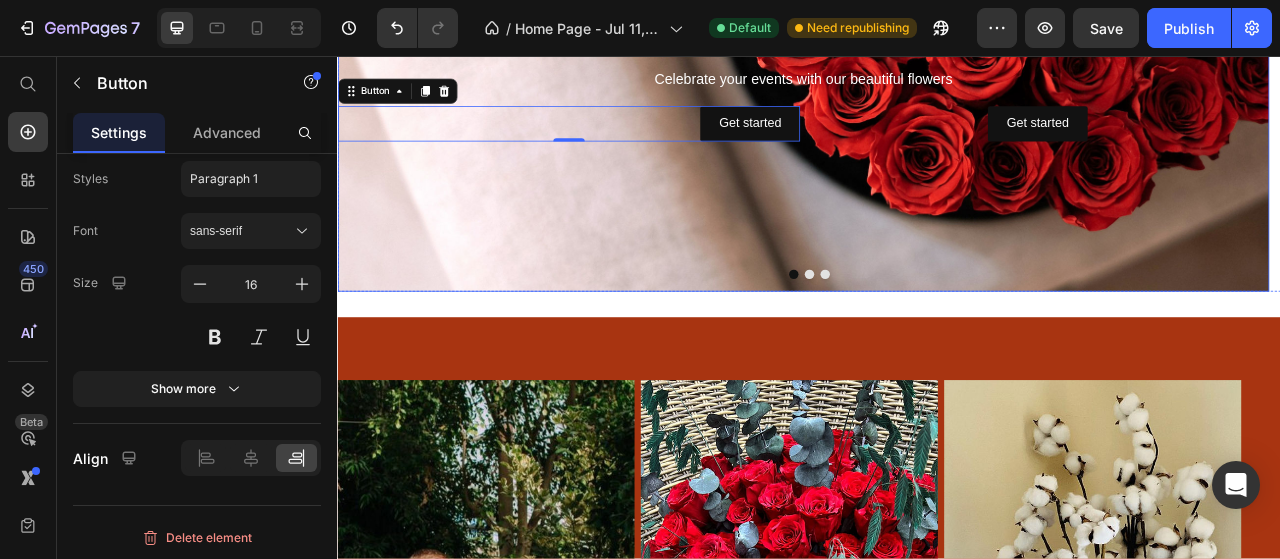 click on "Welcome to serenity Flowers Text Block ⁠⁠⁠⁠⁠⁠⁠ PERFECT BOUQUET Heading Celebrate your events with our beautiful flowers Text Block Get started Button   0 Get started Button Row" at bounding box center (929, 47) 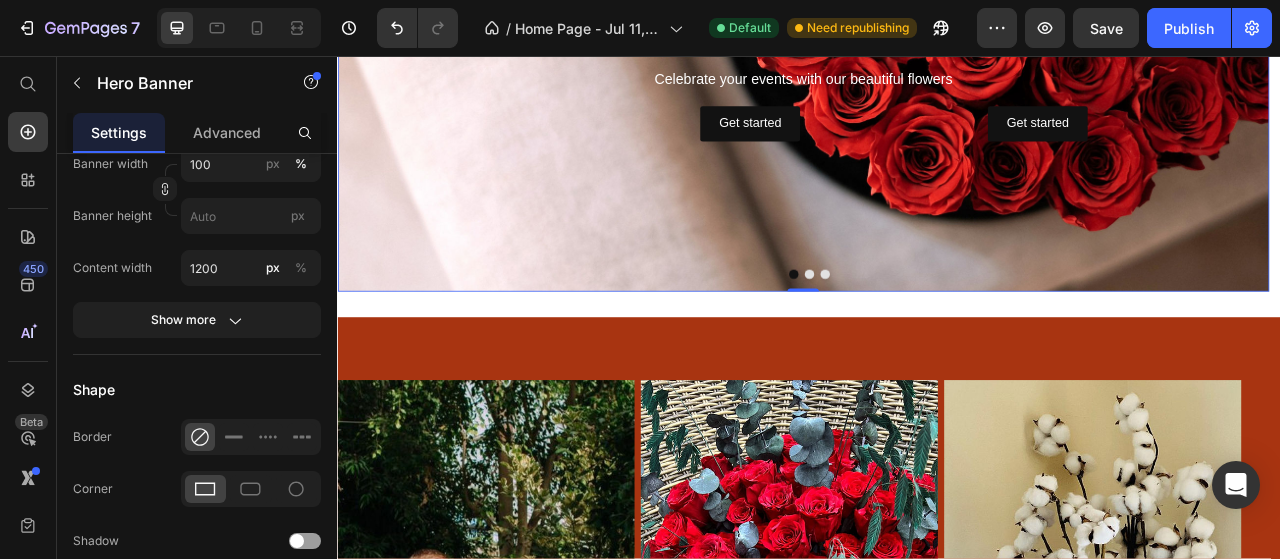 scroll, scrollTop: 0, scrollLeft: 0, axis: both 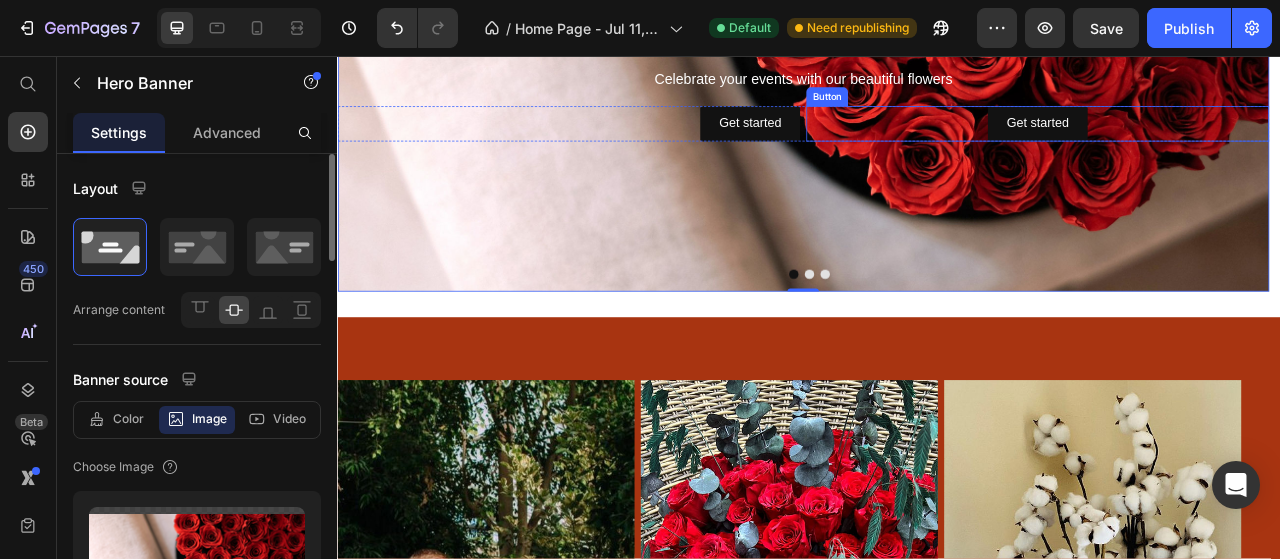 click on "Get started Button" at bounding box center (1227, 143) 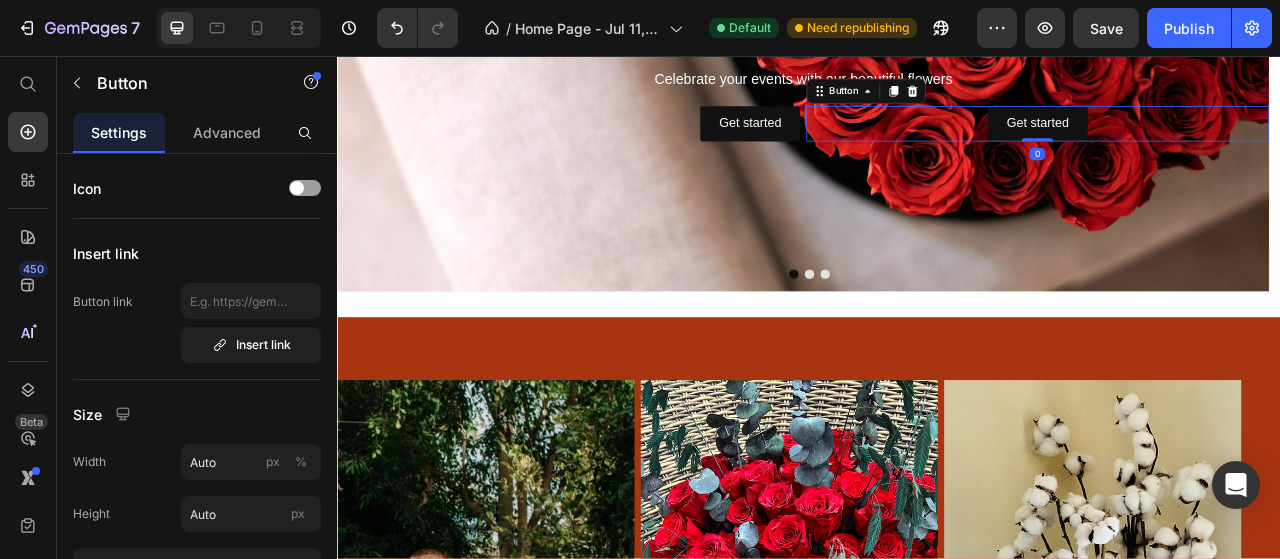 click on "Get started Button   0" at bounding box center [1227, 143] 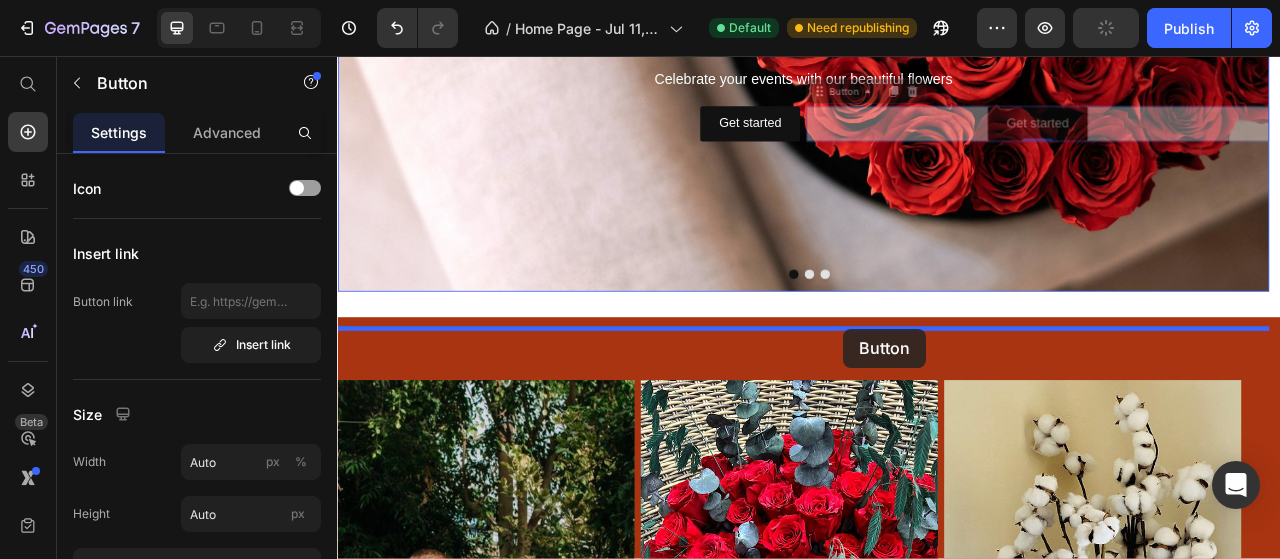 drag, startPoint x: 989, startPoint y: 393, endPoint x: 981, endPoint y: 403, distance: 12.806249 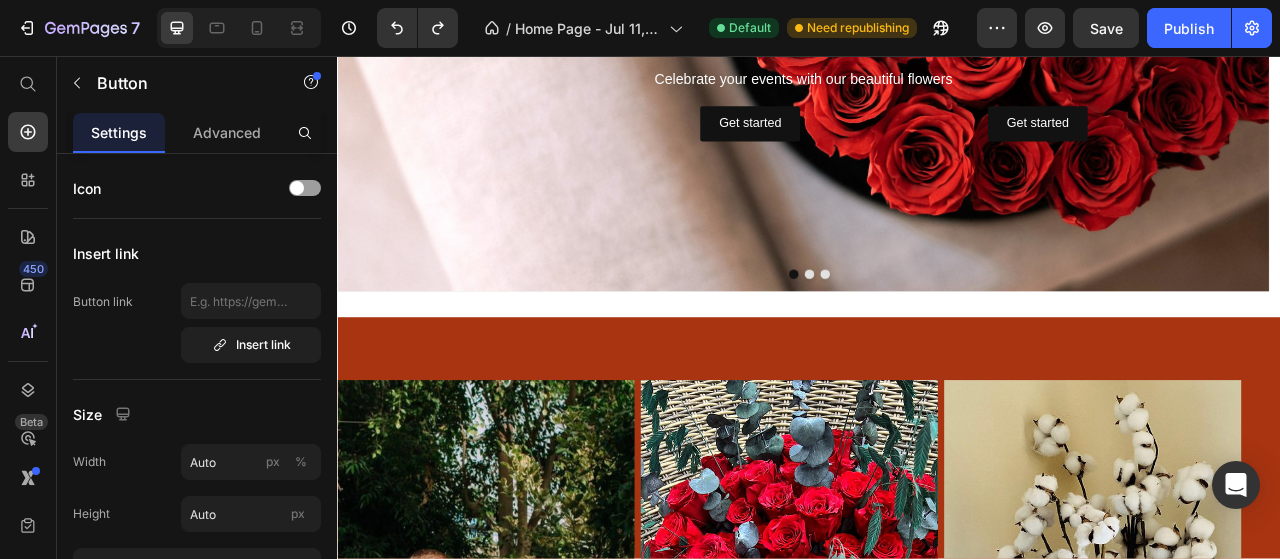 click on "Get started Button" at bounding box center [1227, 143] 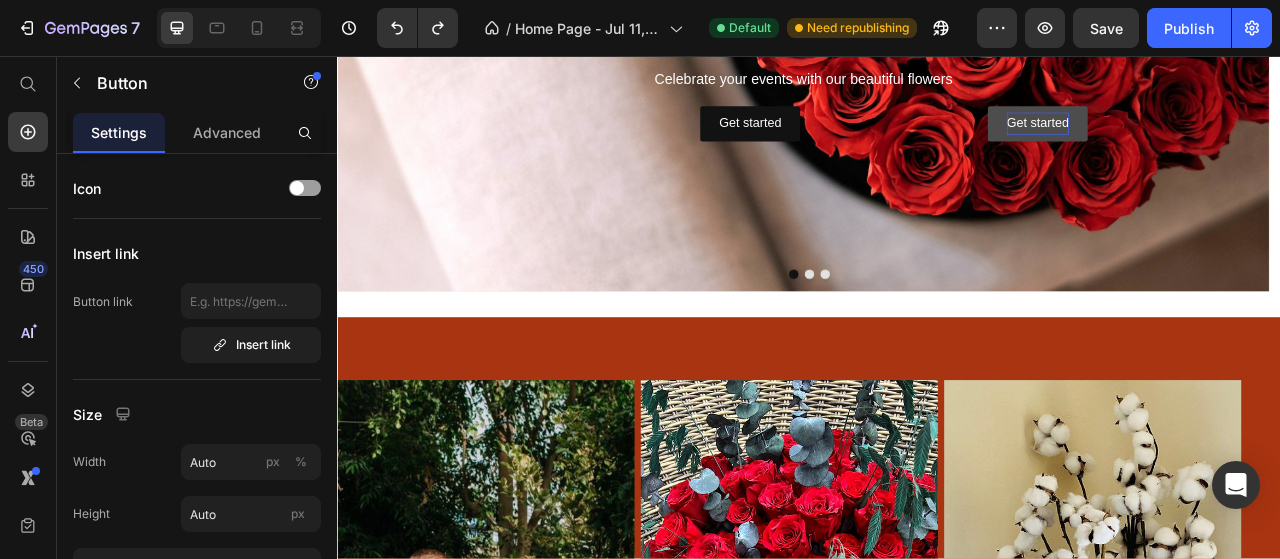 click on "Get started" at bounding box center [1227, 143] 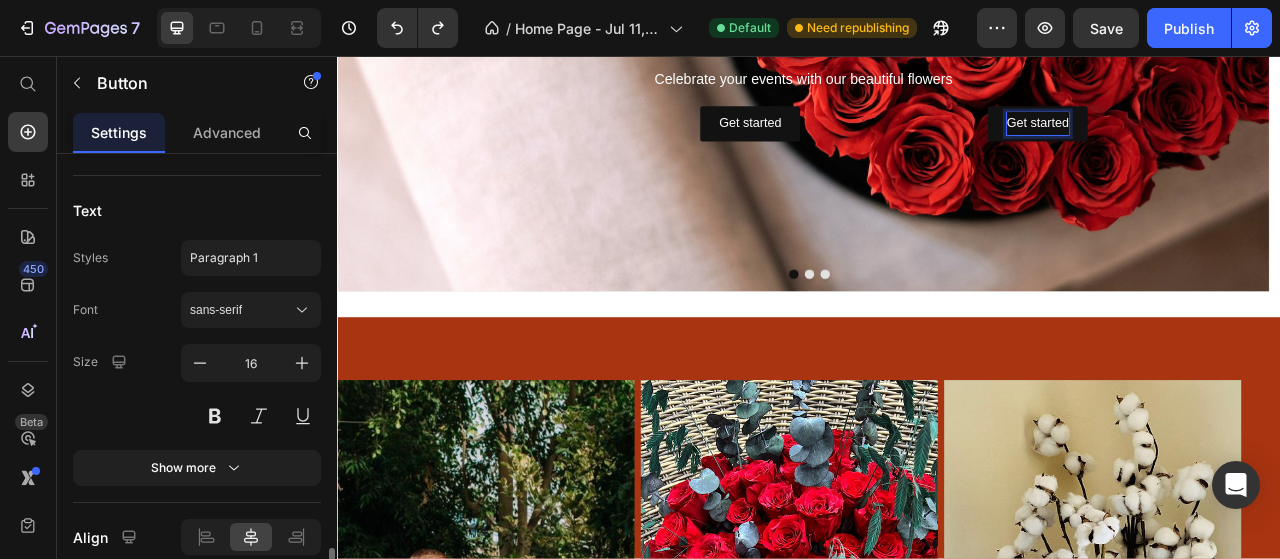 scroll, scrollTop: 979, scrollLeft: 0, axis: vertical 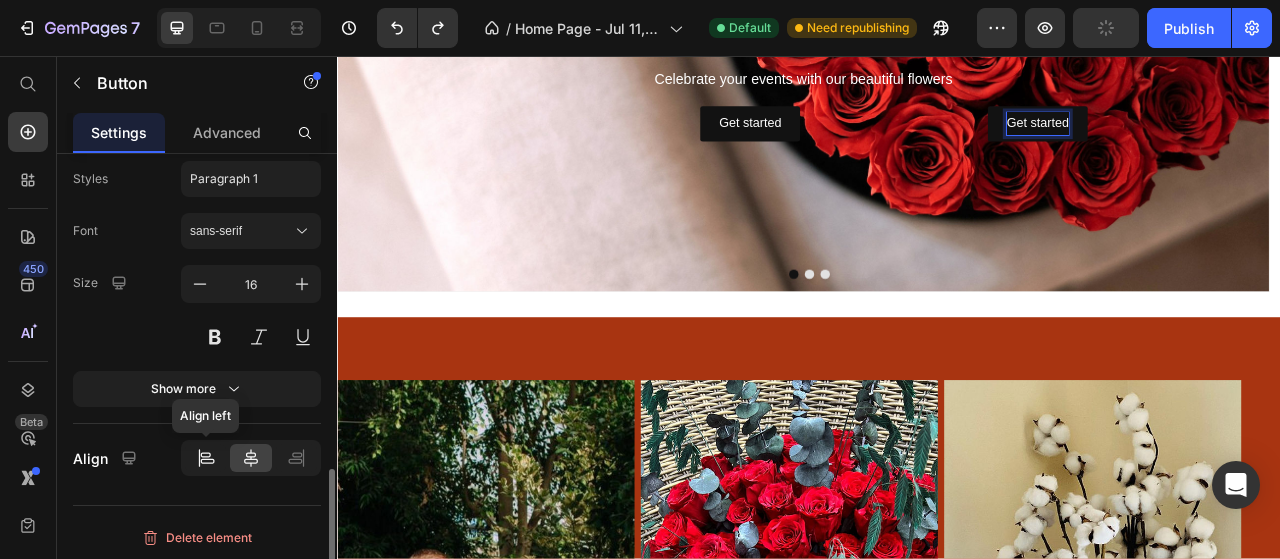 click 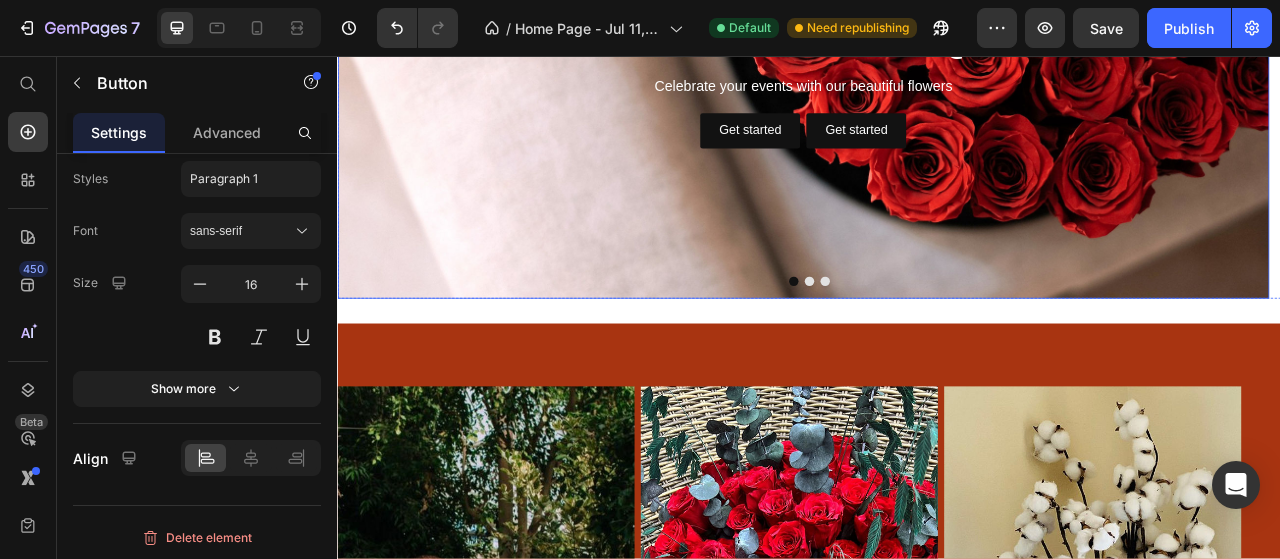 scroll, scrollTop: 2409, scrollLeft: 0, axis: vertical 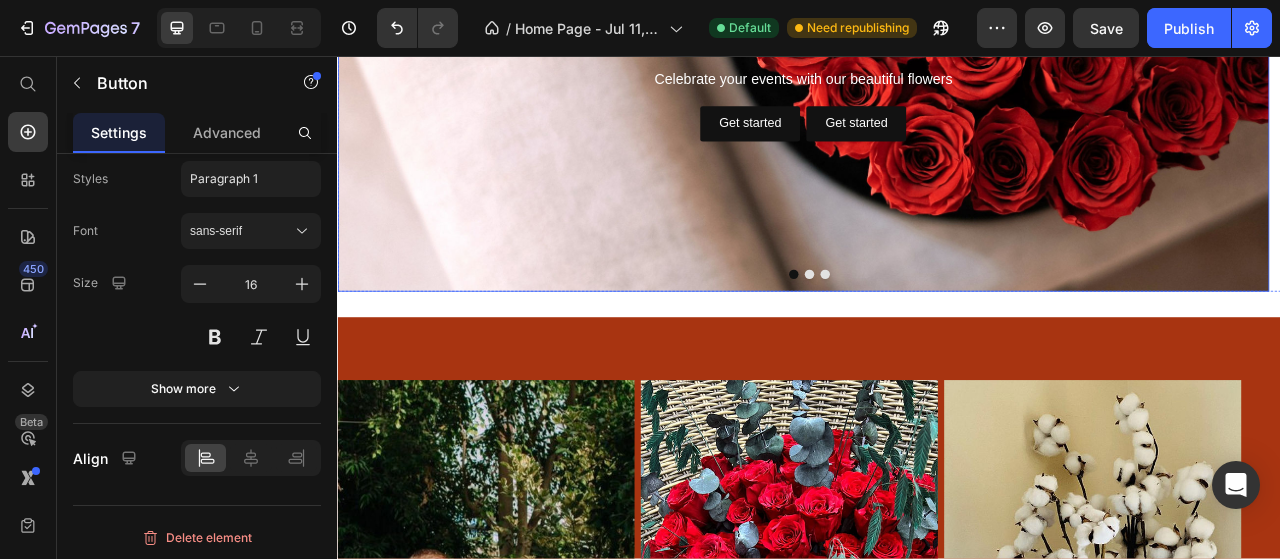 click at bounding box center (929, 48) 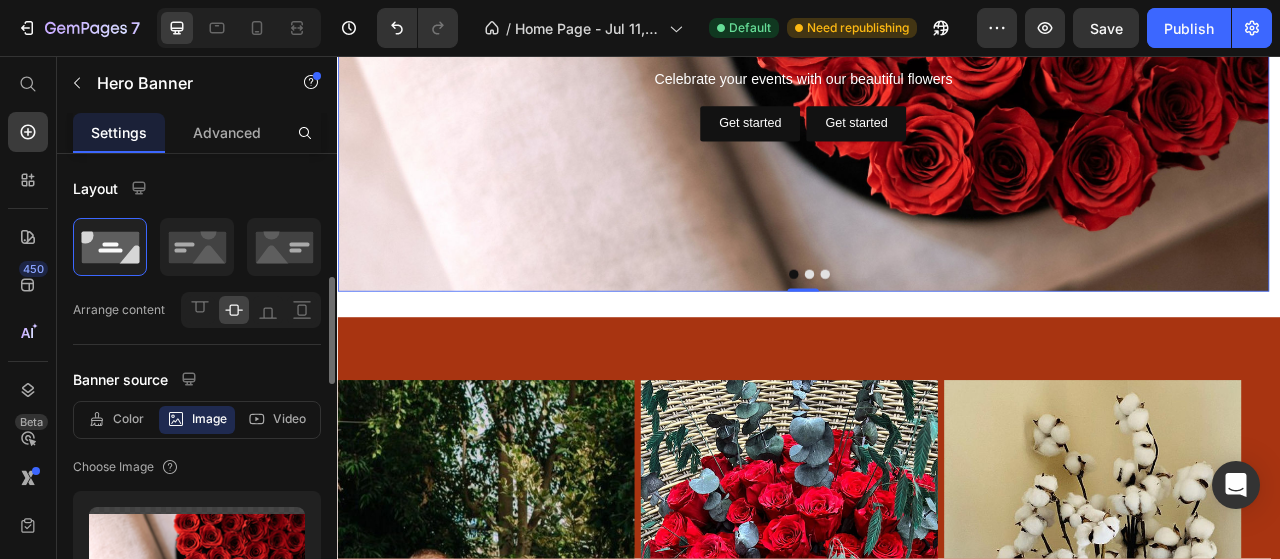 scroll, scrollTop: 100, scrollLeft: 0, axis: vertical 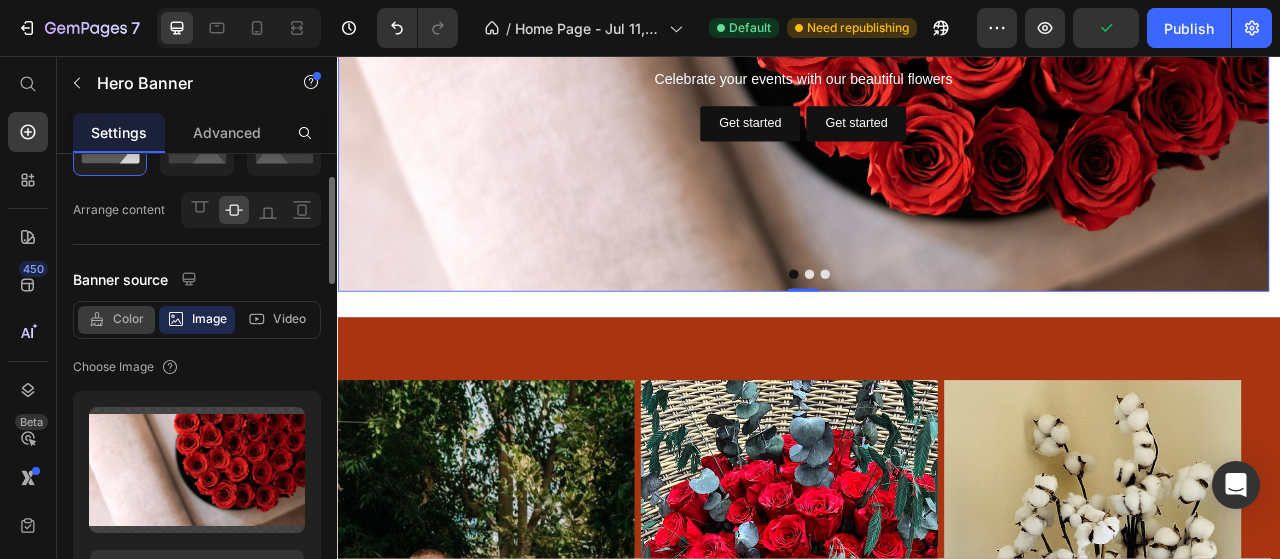 click on "Color" at bounding box center (128, 319) 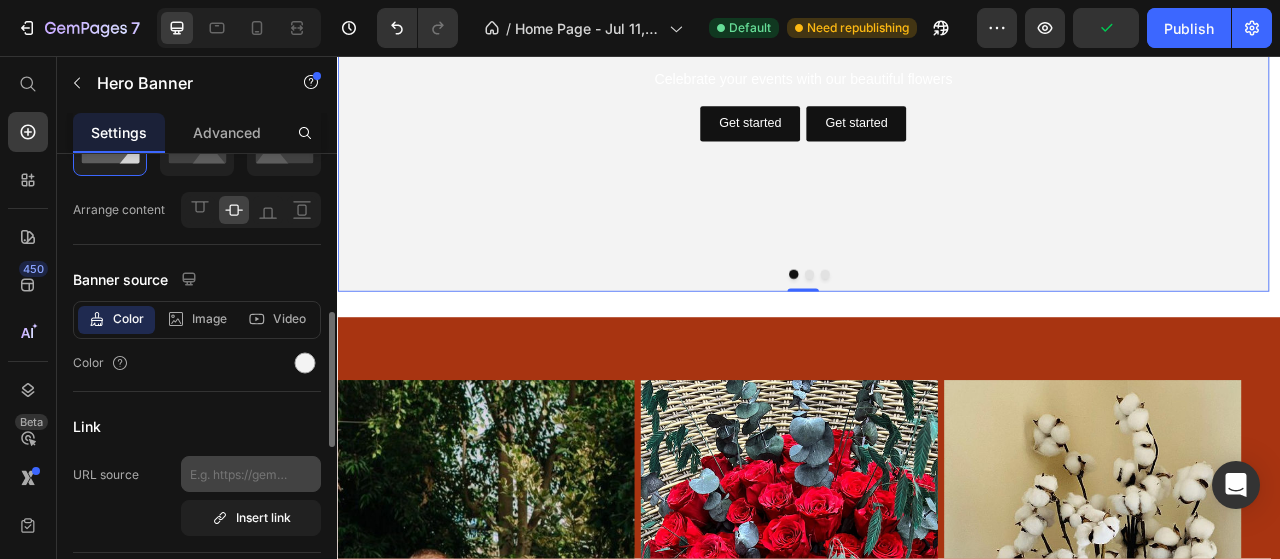 scroll, scrollTop: 200, scrollLeft: 0, axis: vertical 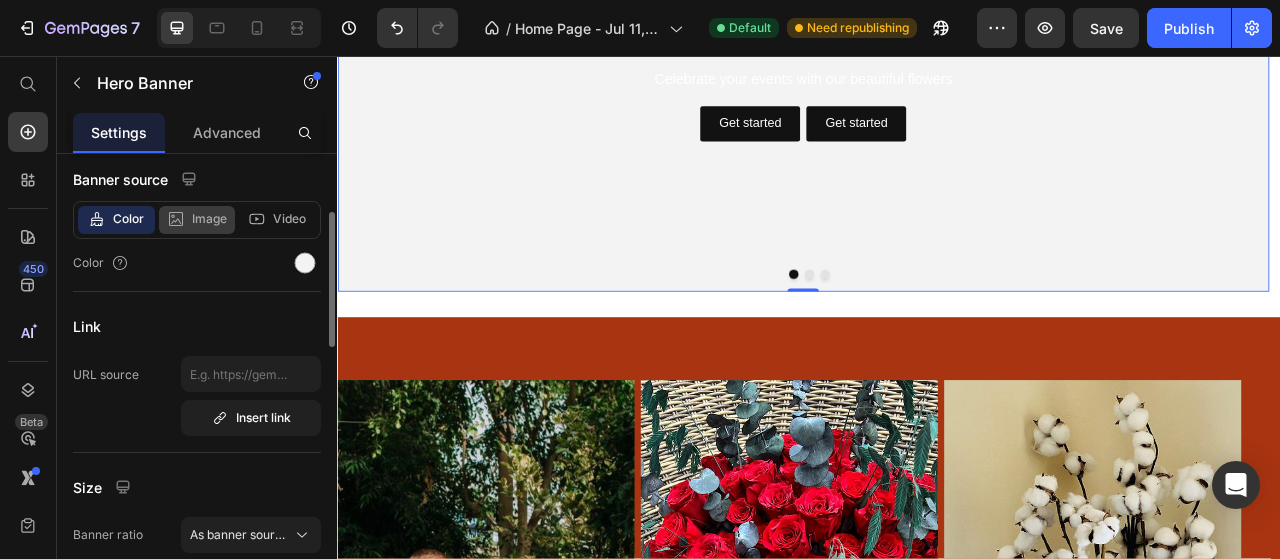 click 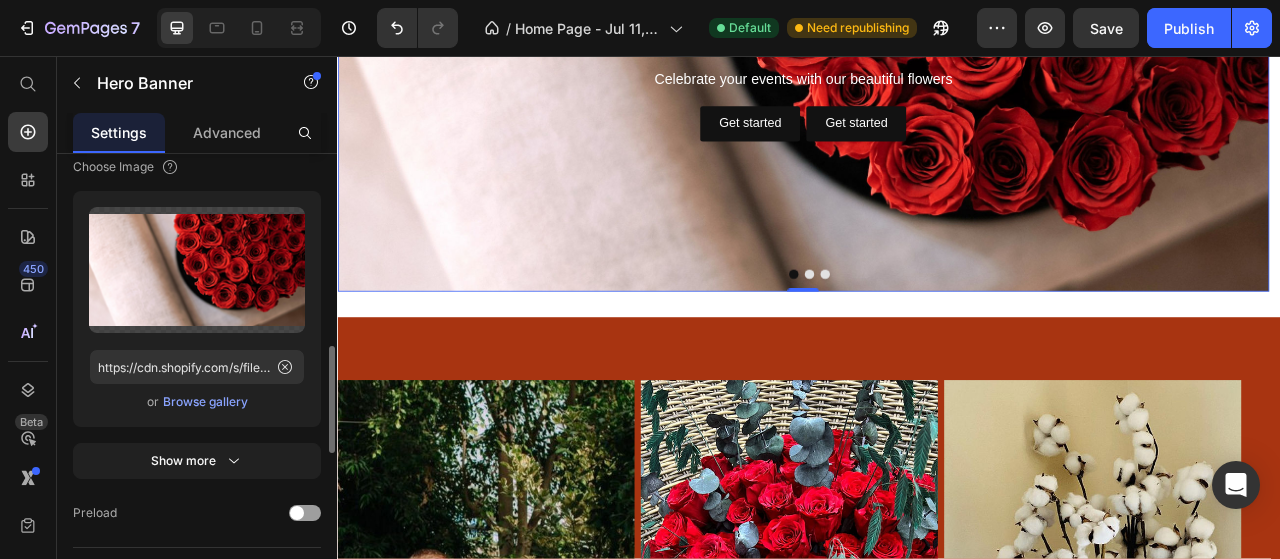 scroll, scrollTop: 400, scrollLeft: 0, axis: vertical 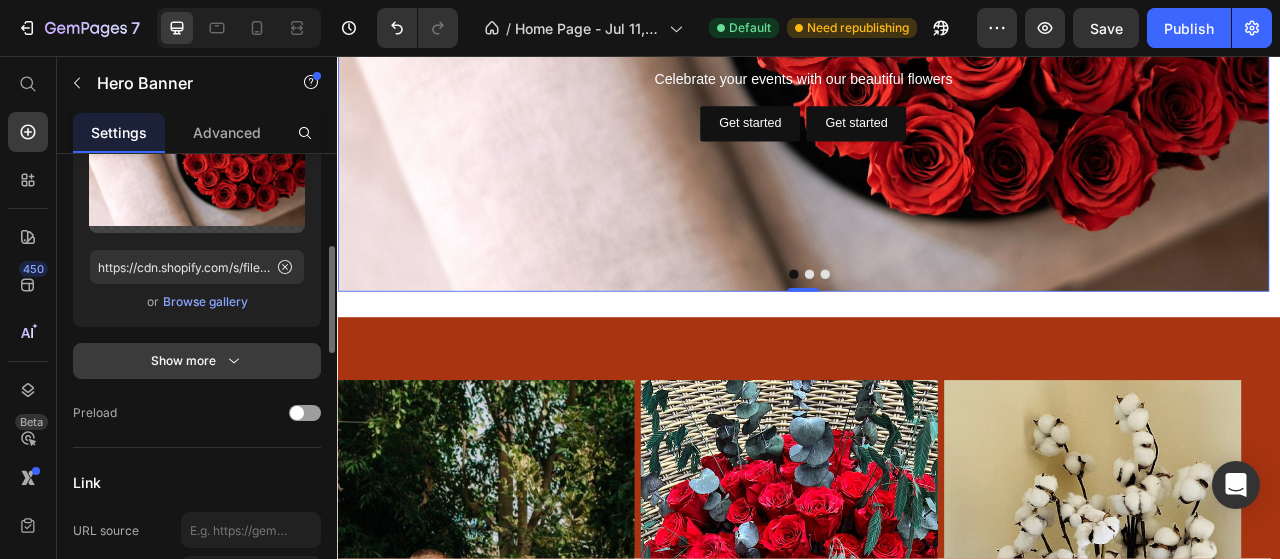 click on "Show more" at bounding box center (197, 361) 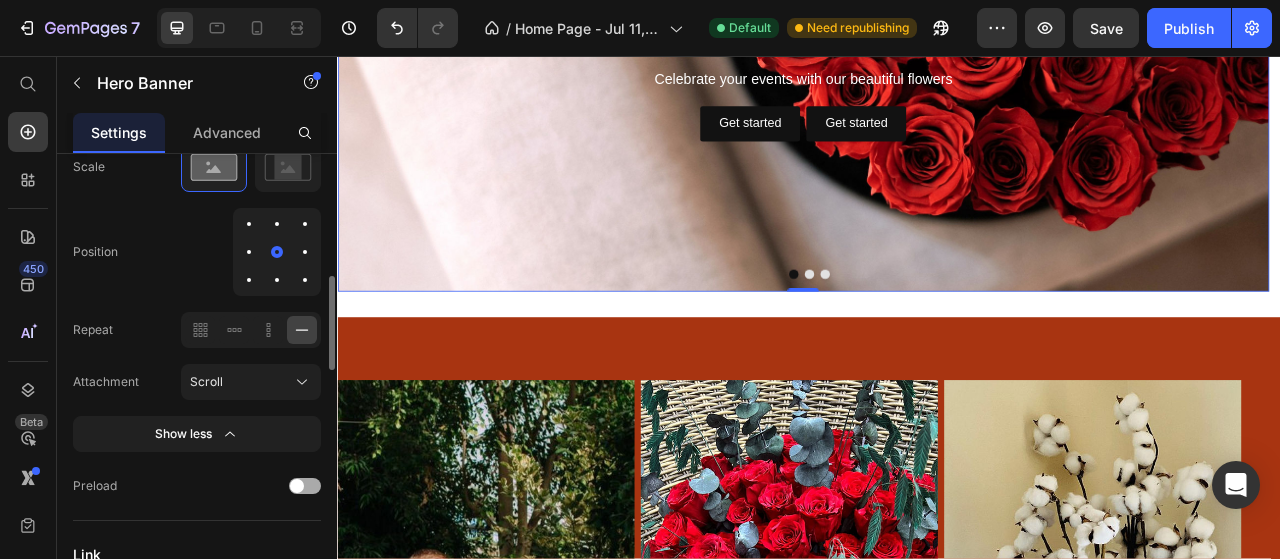 scroll, scrollTop: 700, scrollLeft: 0, axis: vertical 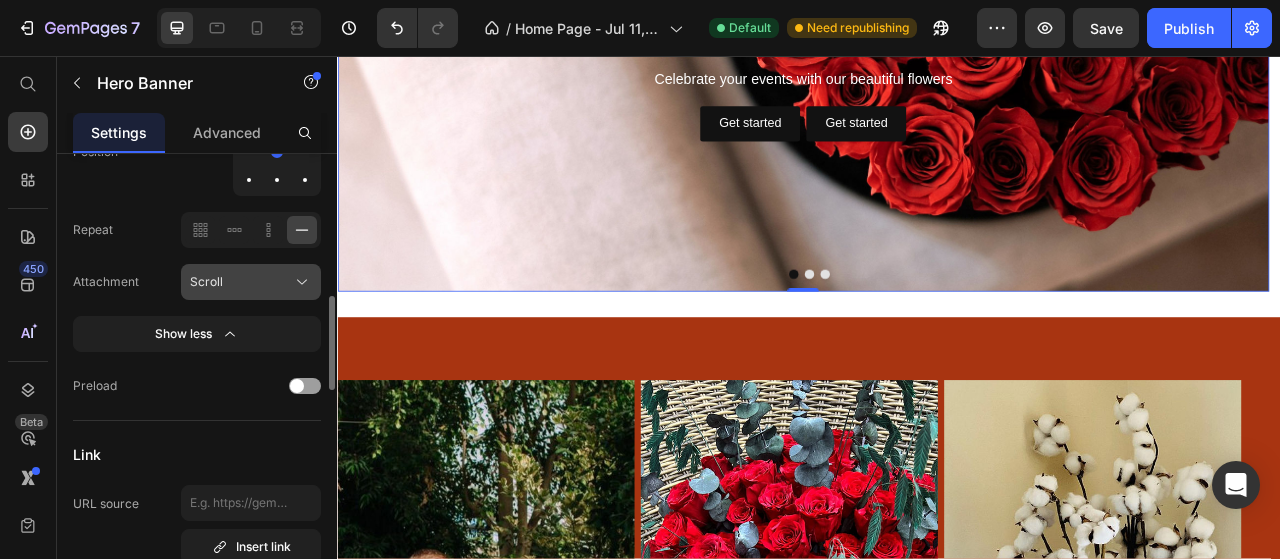 click on "Scroll" 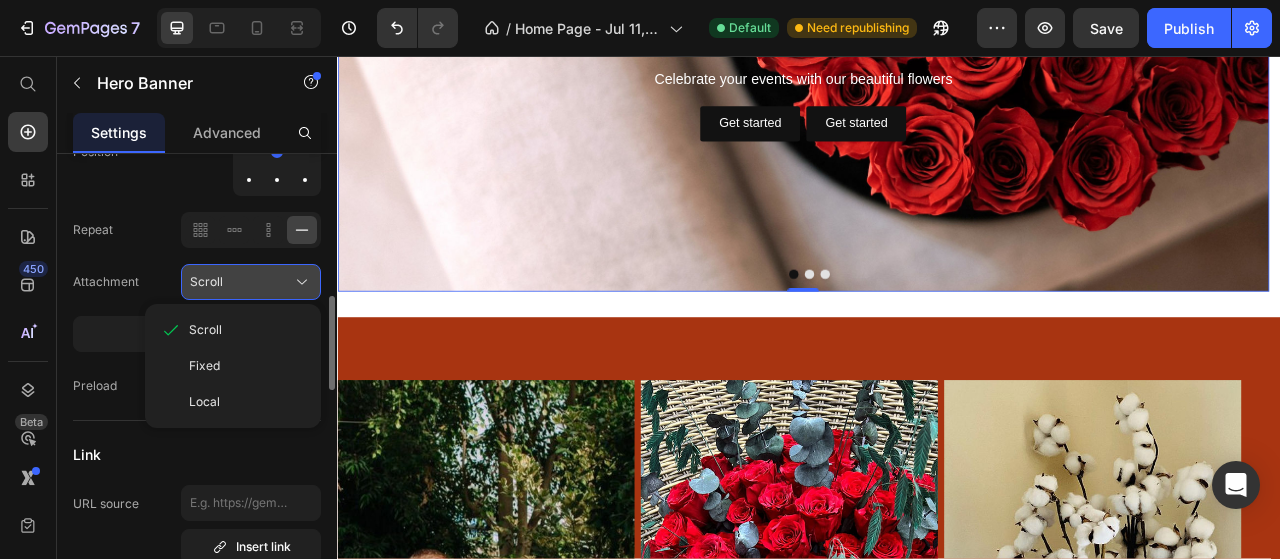 click on "Scroll" 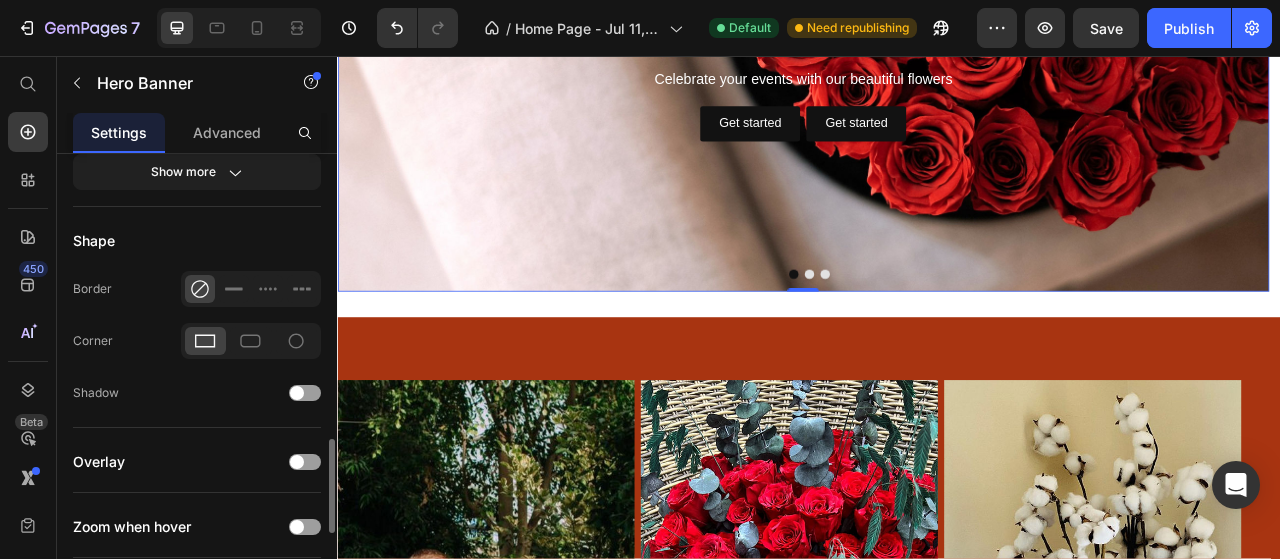 scroll, scrollTop: 1500, scrollLeft: 0, axis: vertical 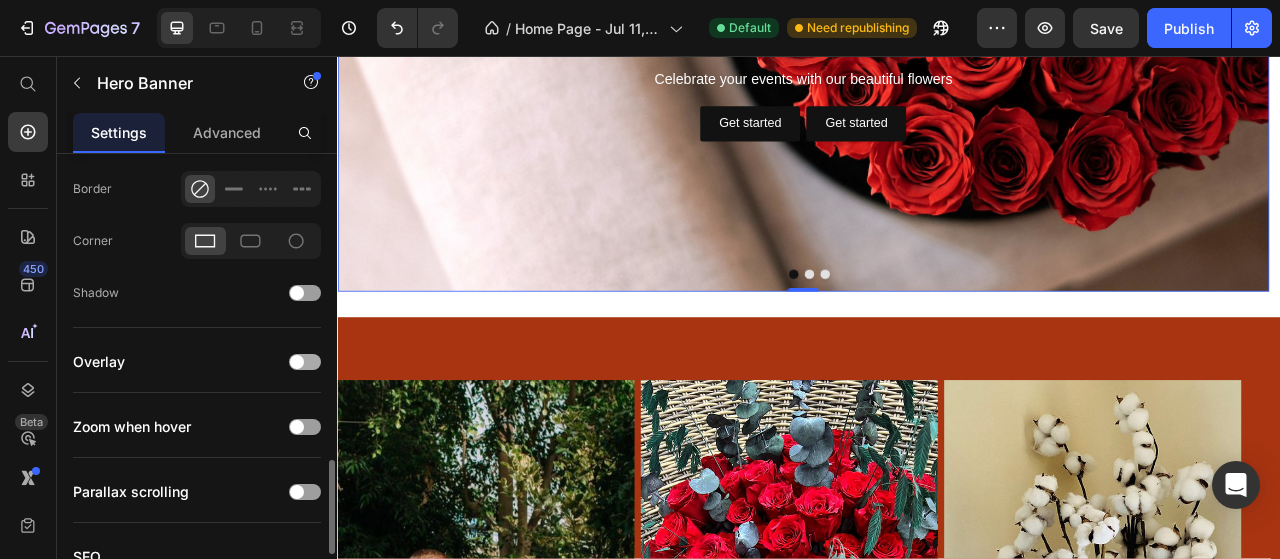click at bounding box center (305, 362) 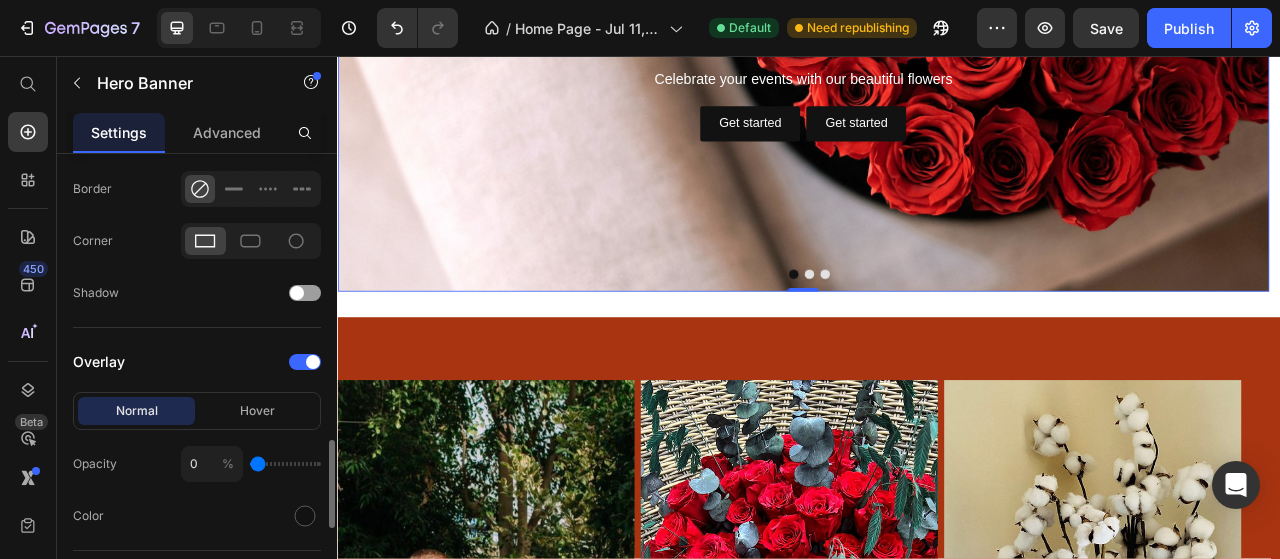 type on "1" 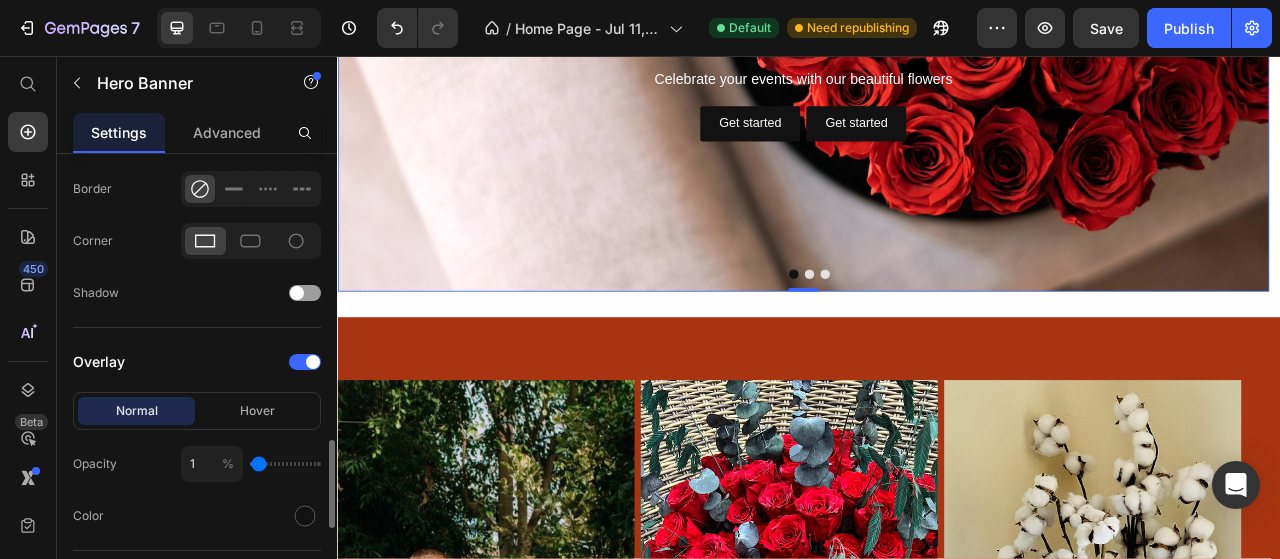 type on "5" 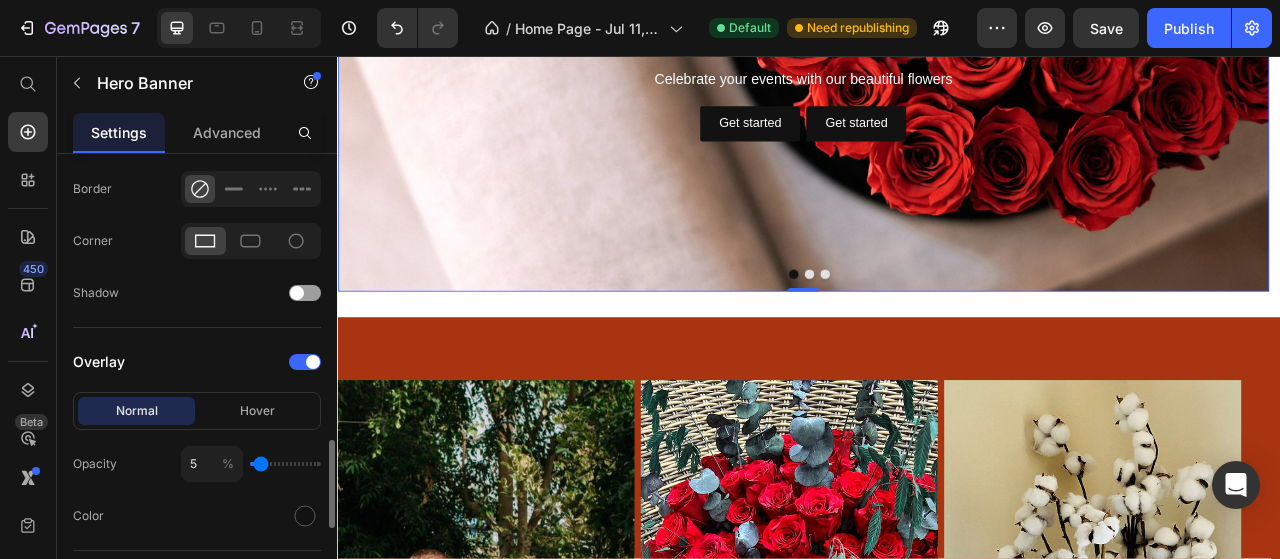 type on "6" 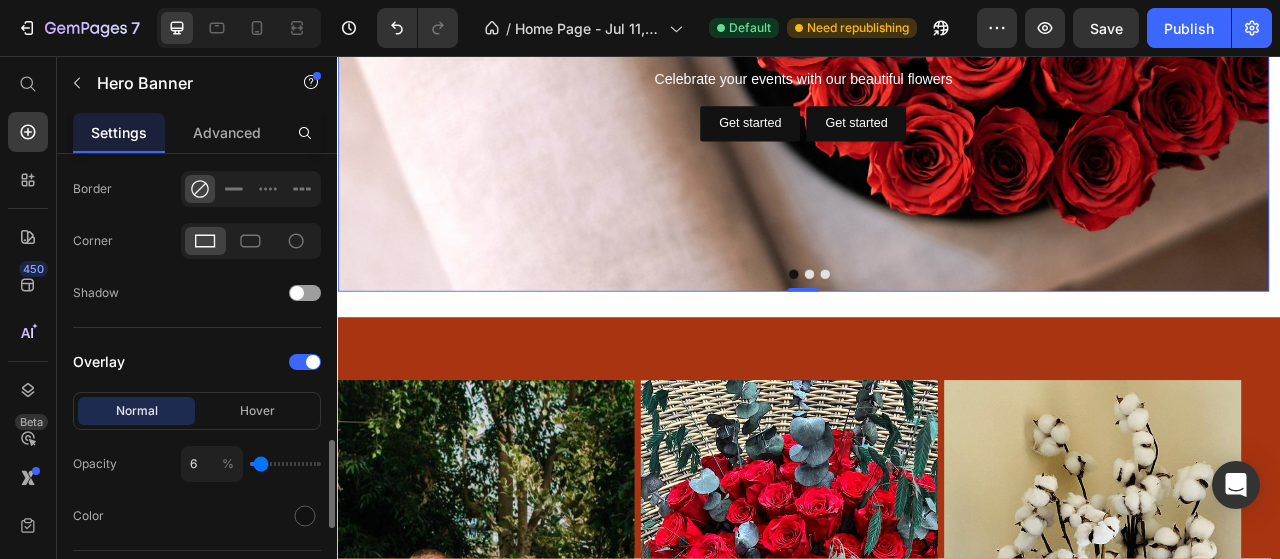 type on "7" 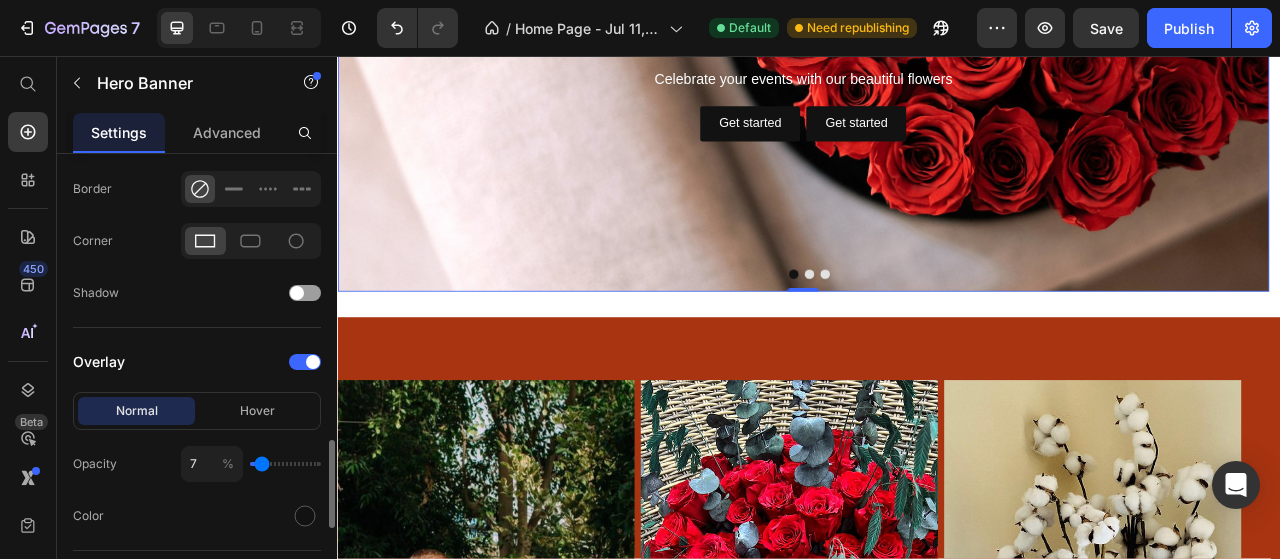 type on "8" 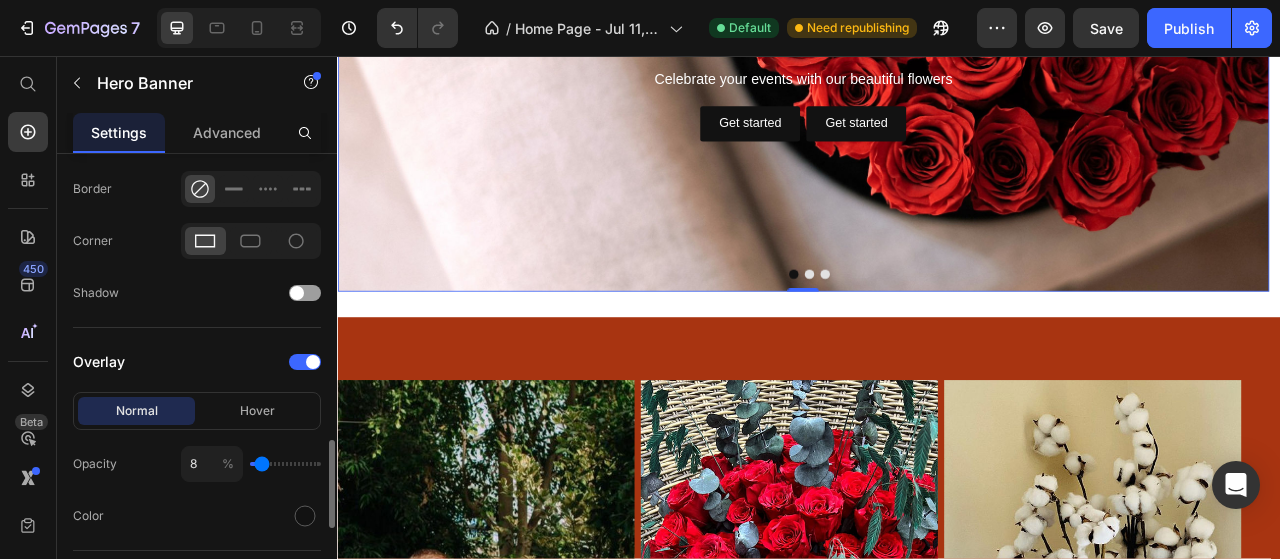 type on "11" 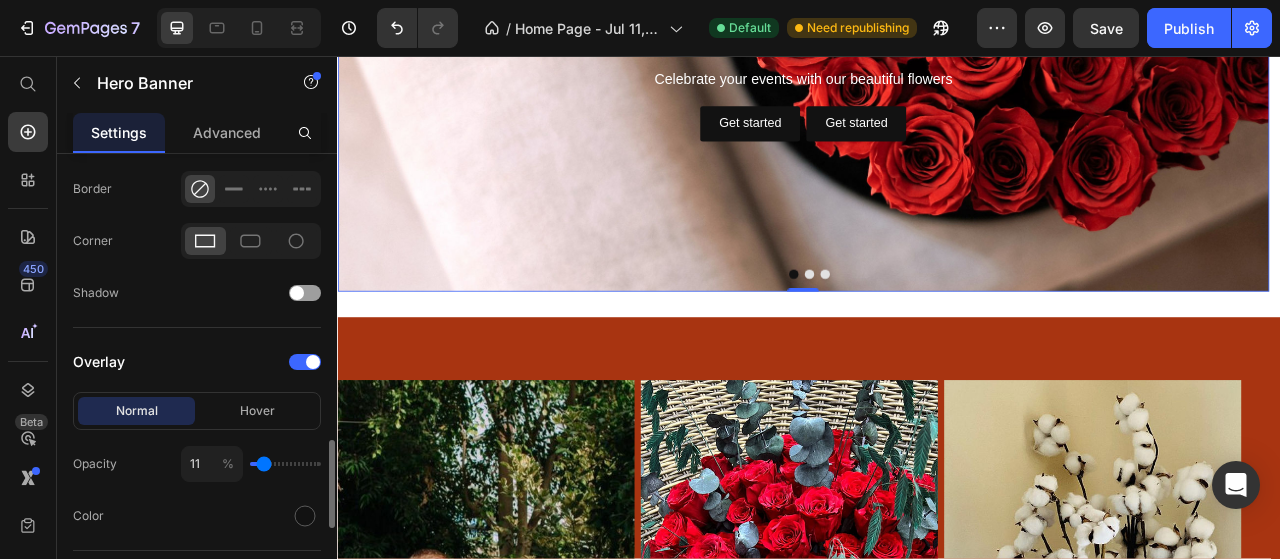 type on "12" 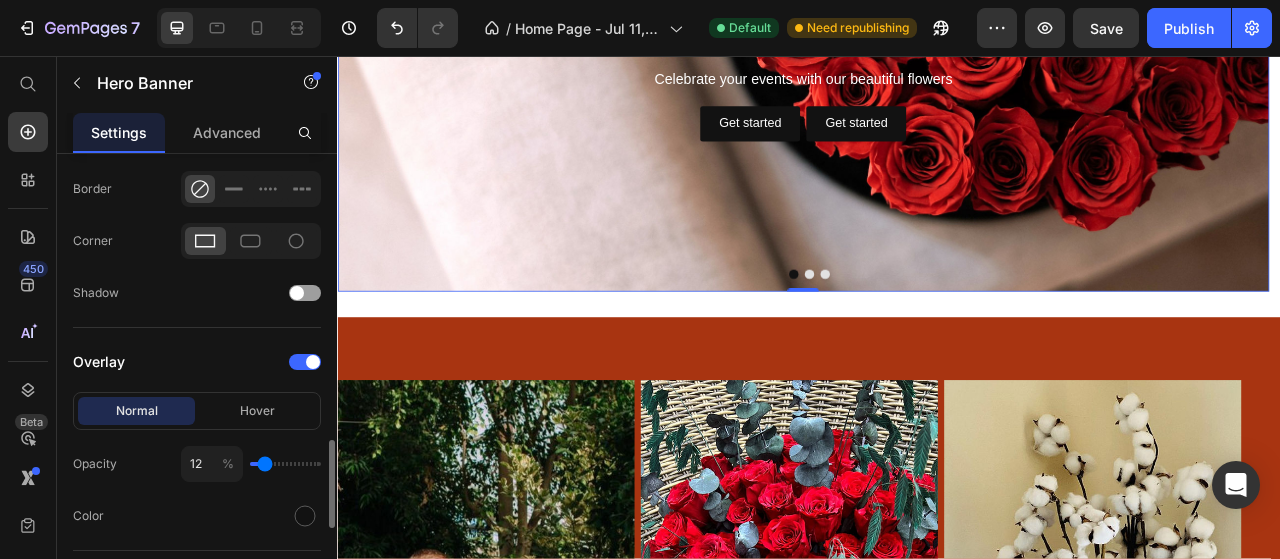 type on "16" 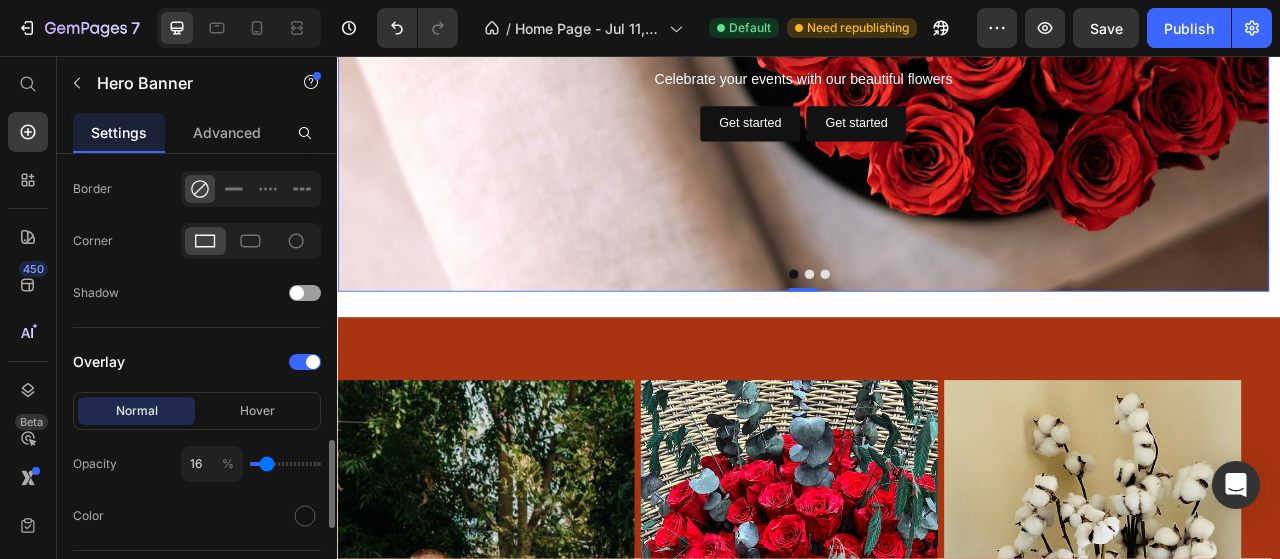 type on "18" 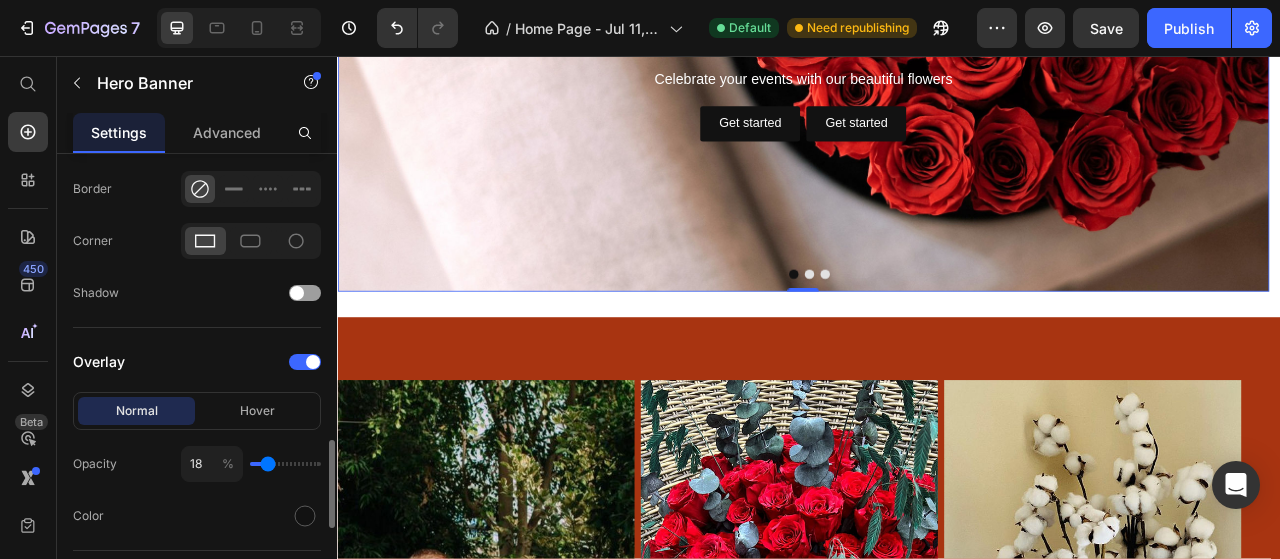 type on "19" 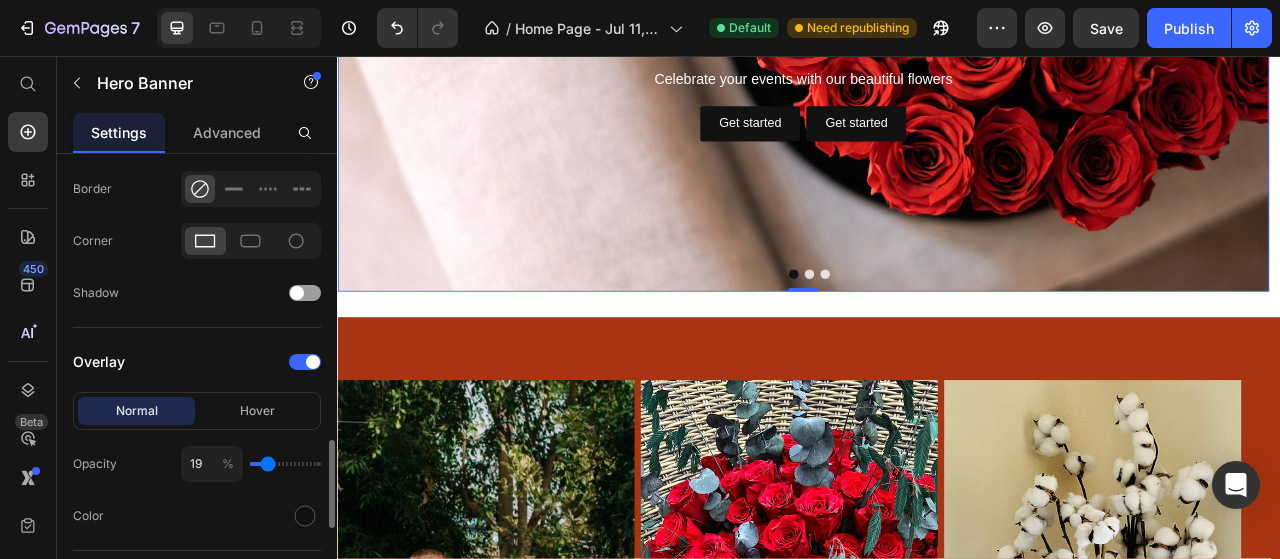 type on "21" 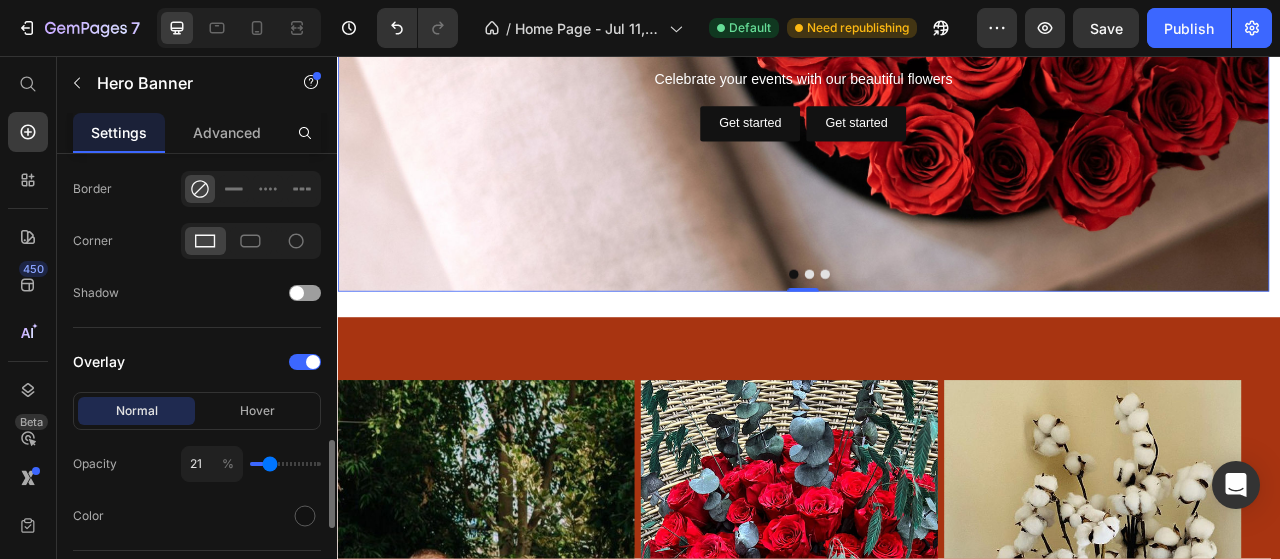 type on "22" 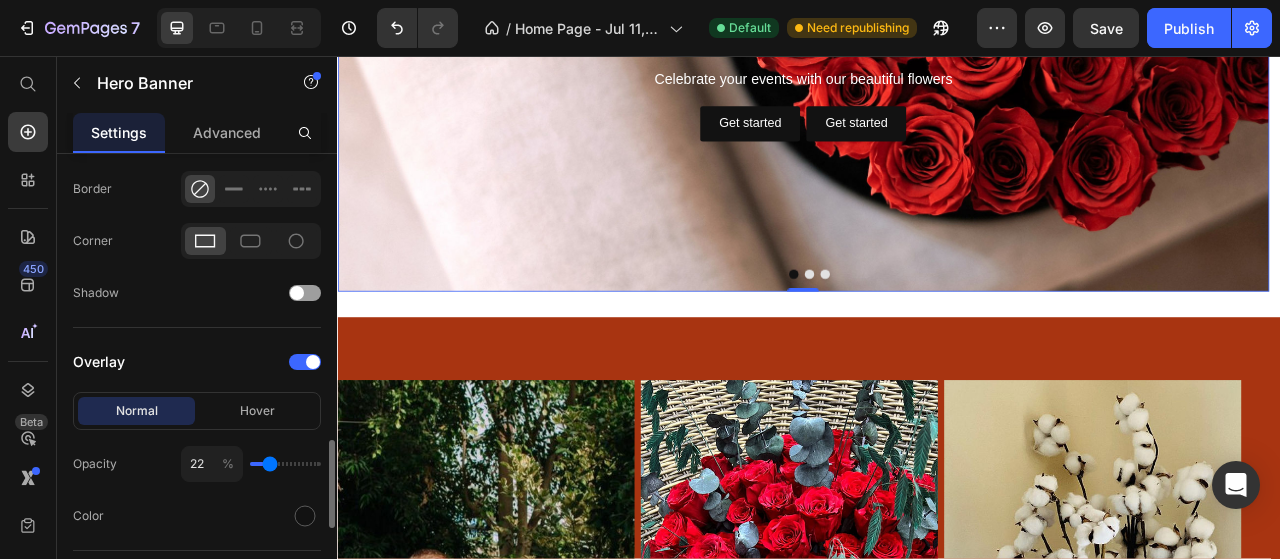 type on "24" 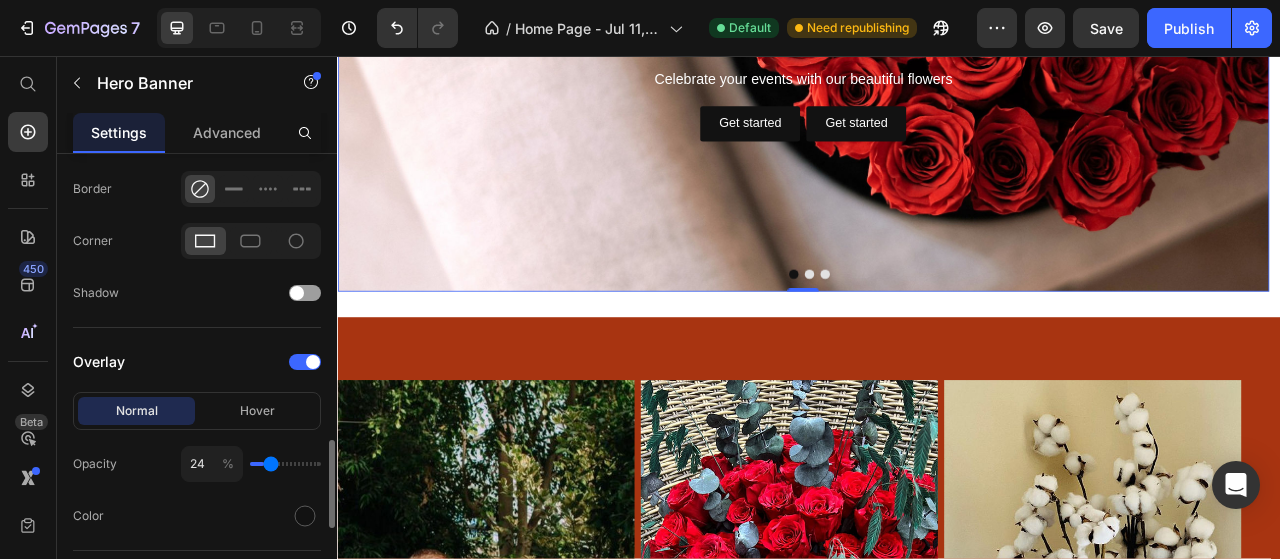 type on "29" 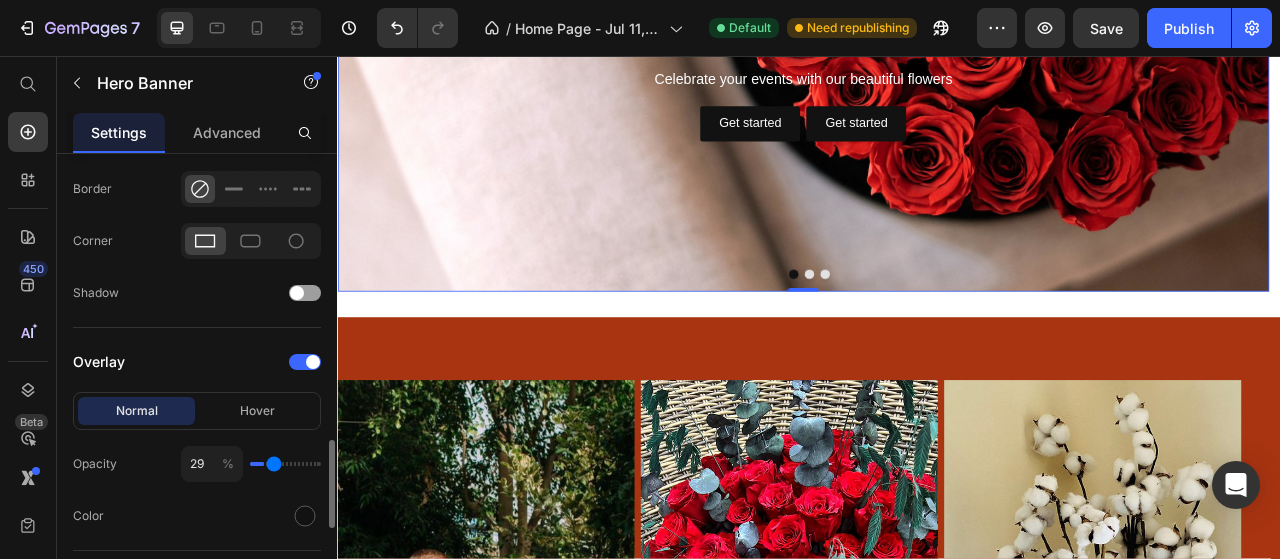 type on "35" 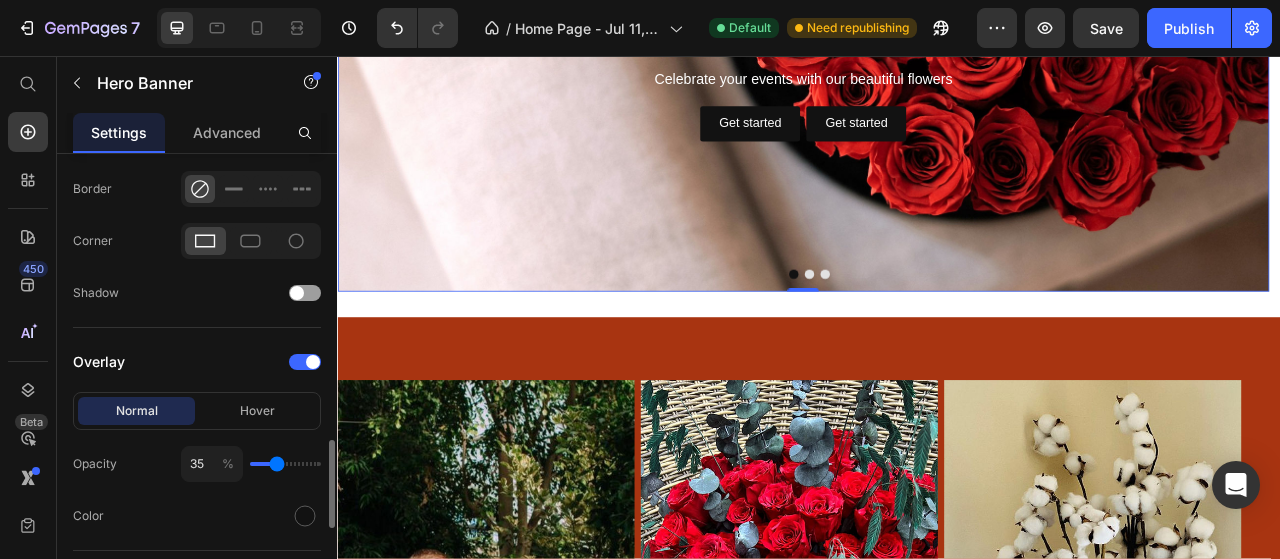 type on "39" 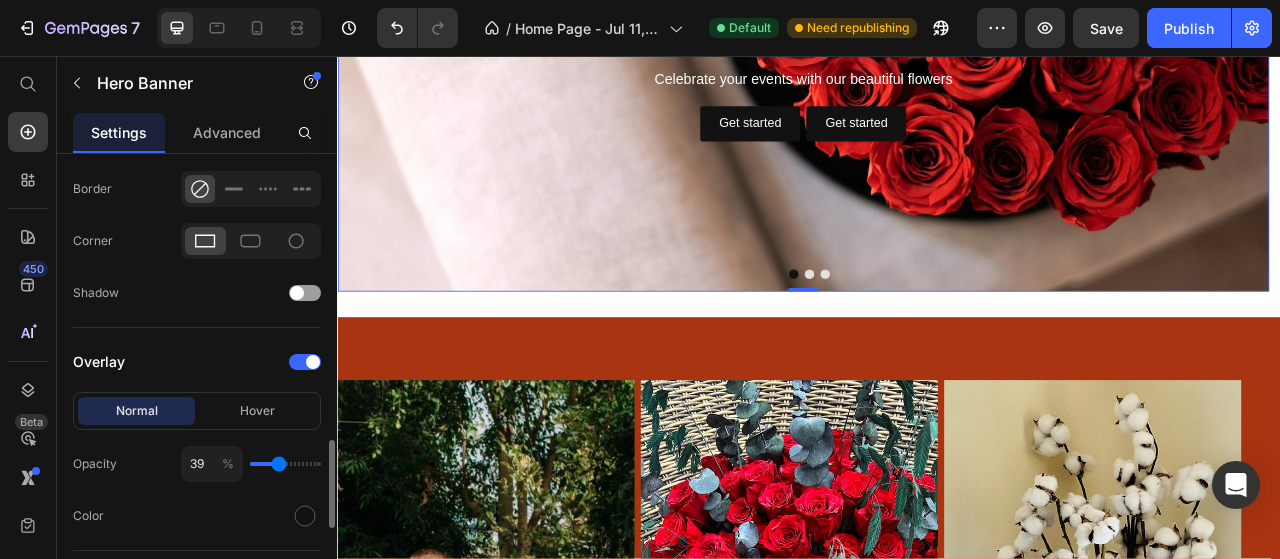 type on "40" 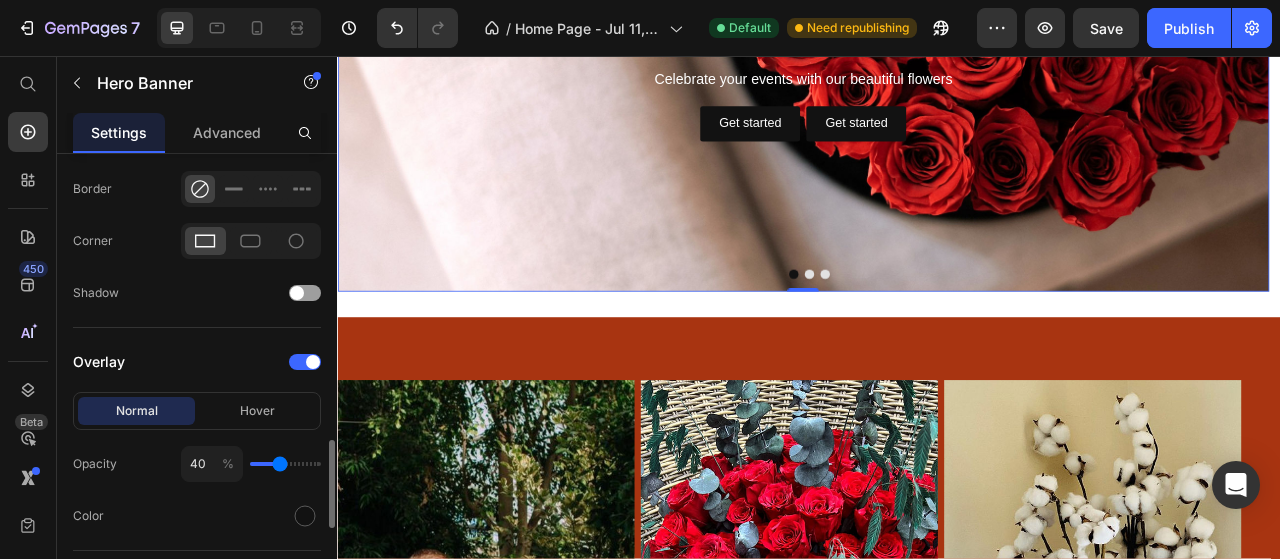 type on "41" 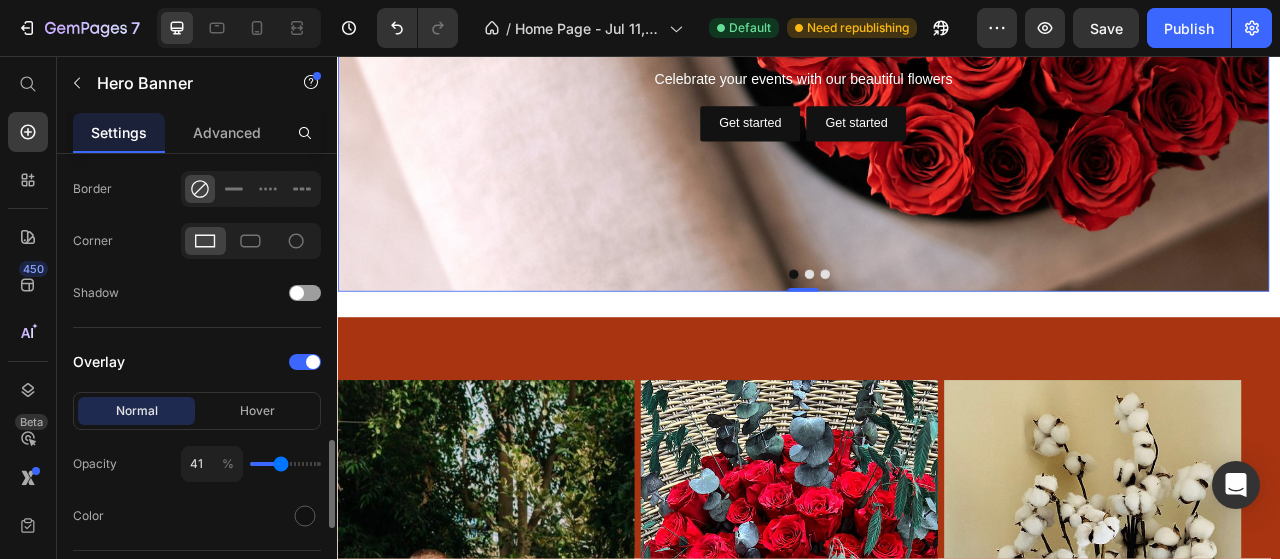 type on "44" 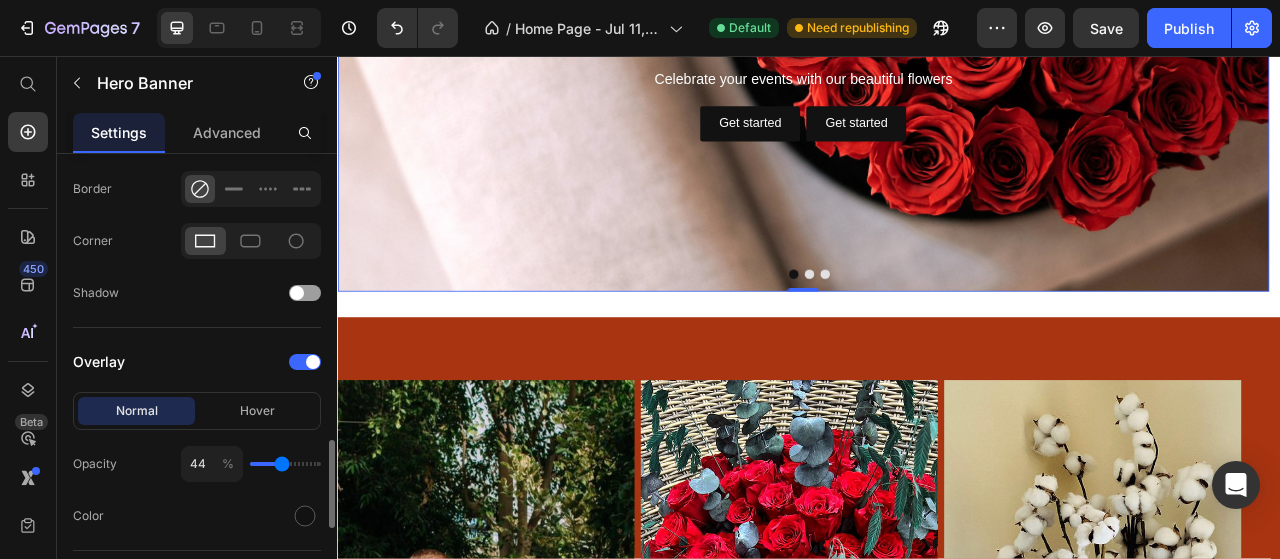 type on "45" 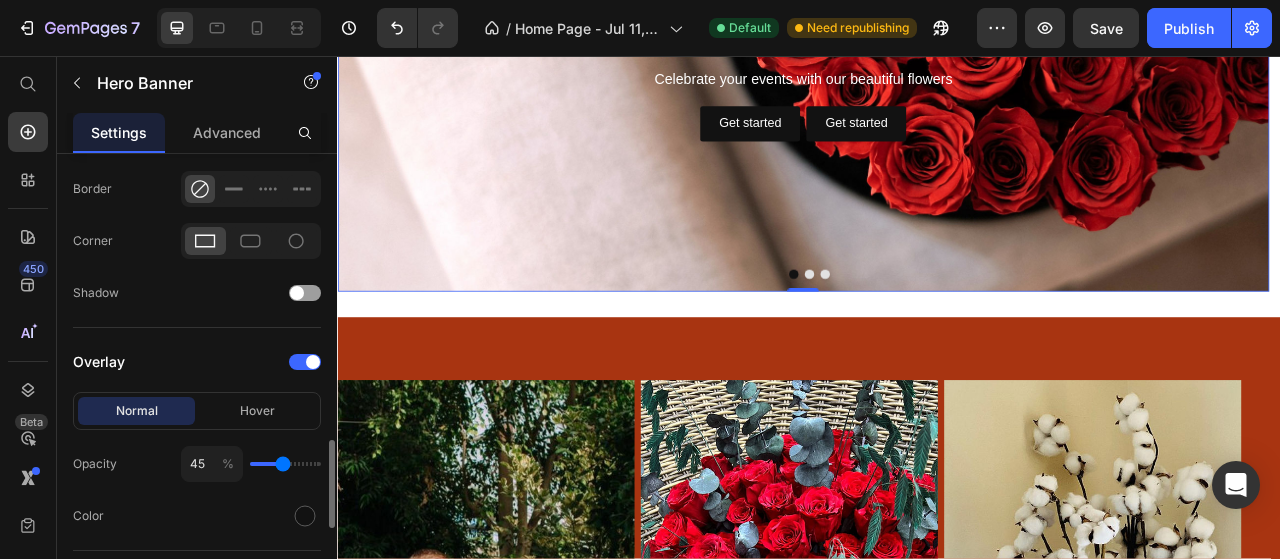 type on "47" 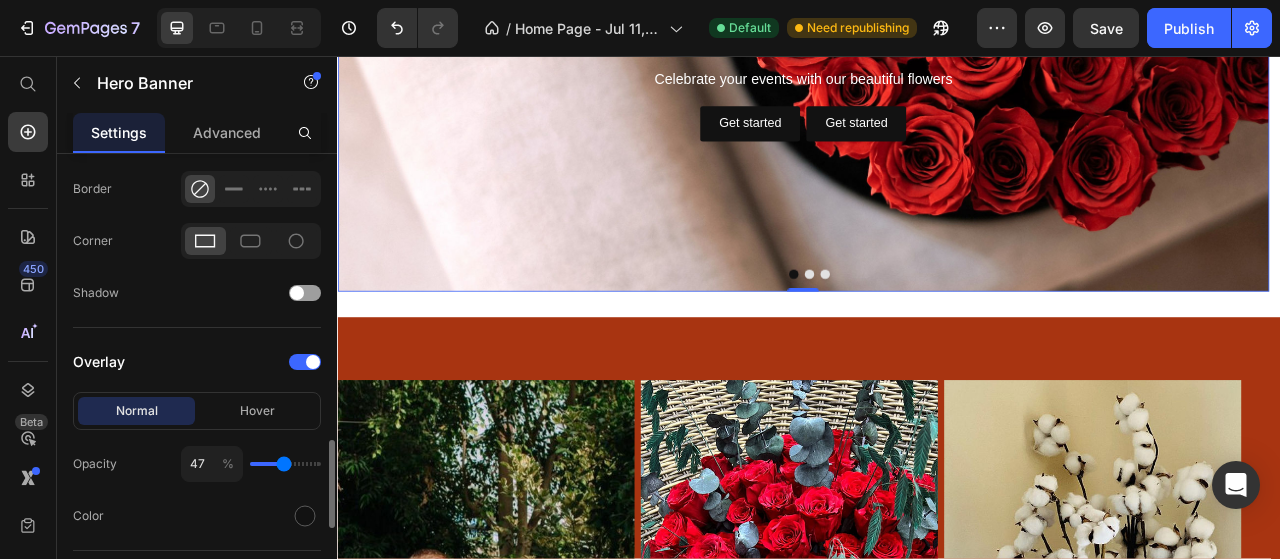 type on "48" 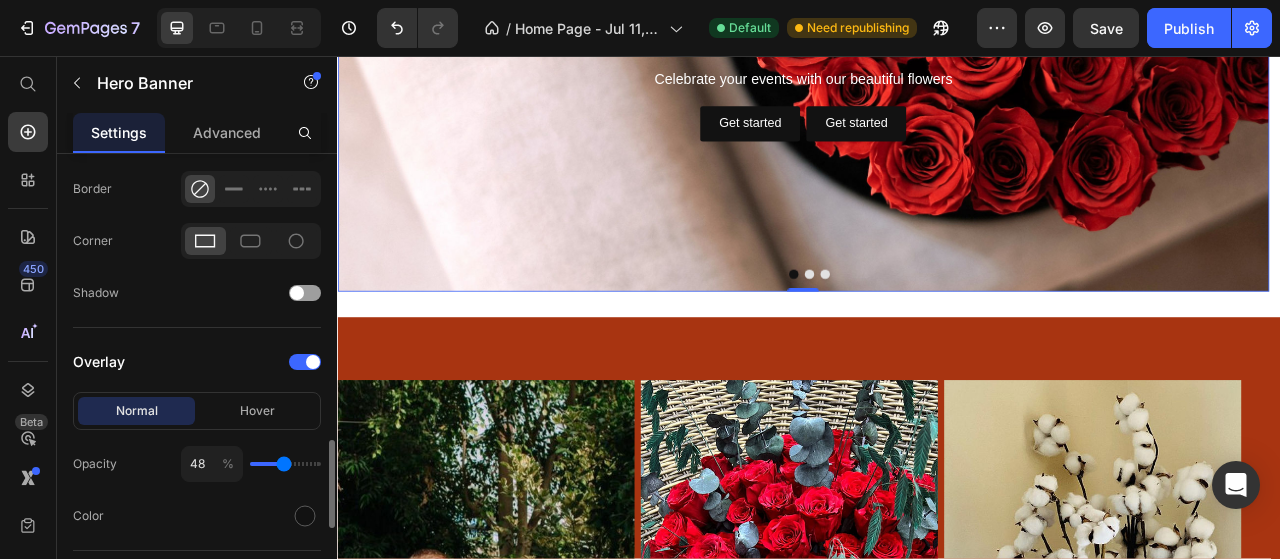 type on "51" 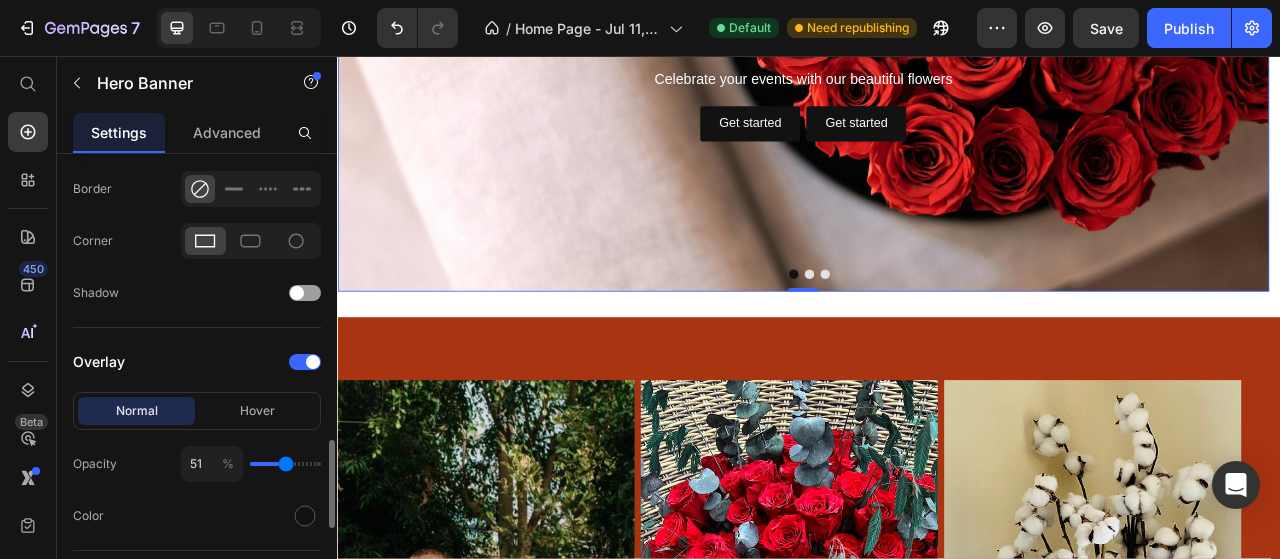 type on "58" 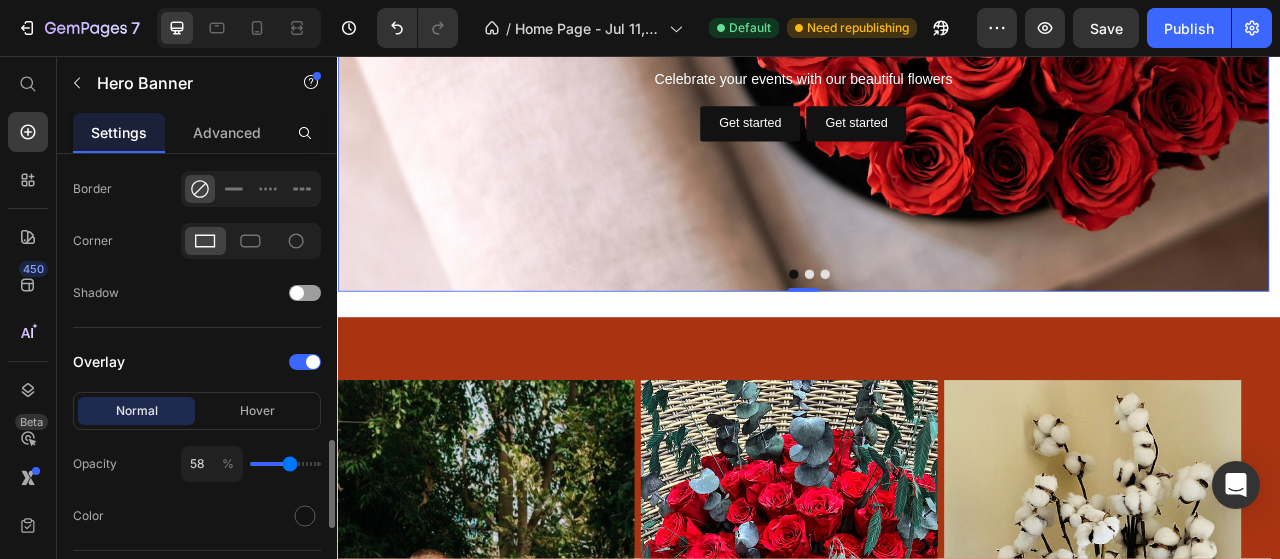type on "63" 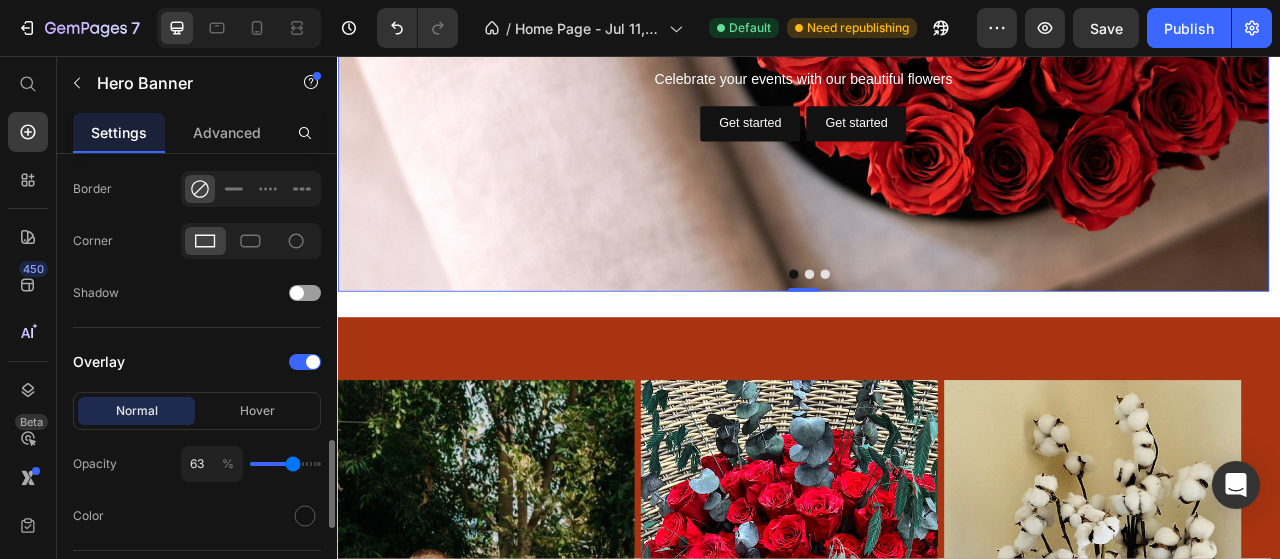 type on "65" 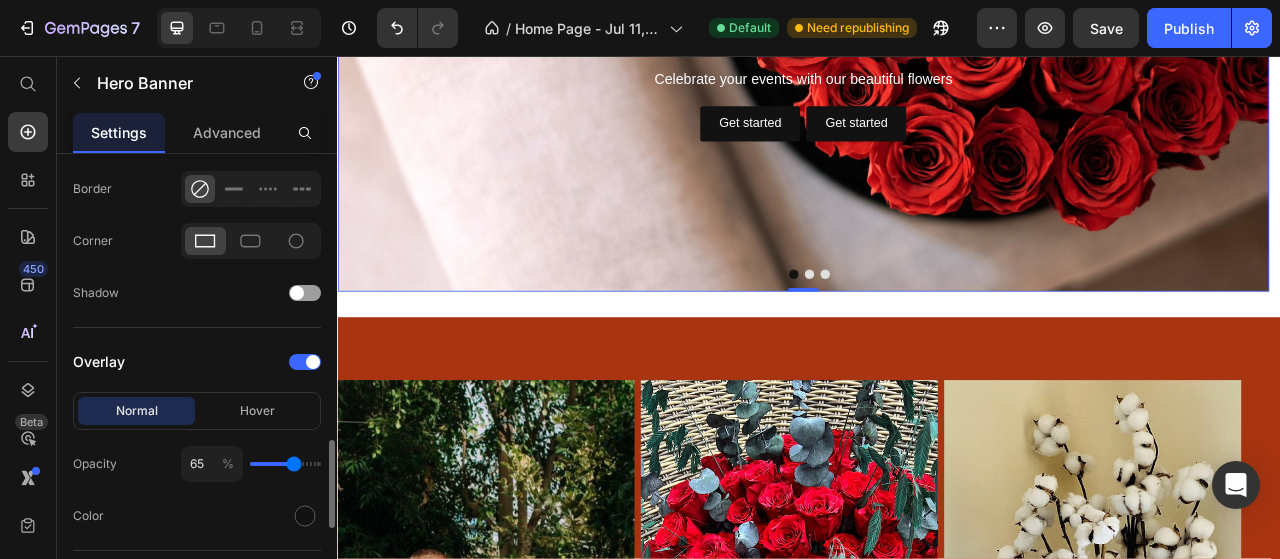 type on "68" 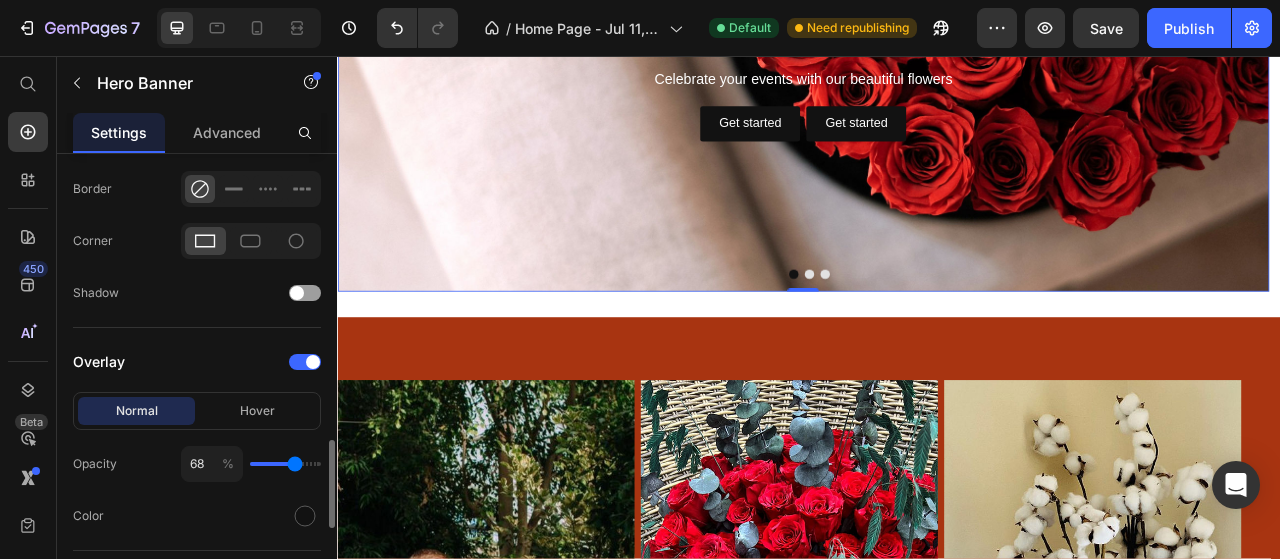 type on "69" 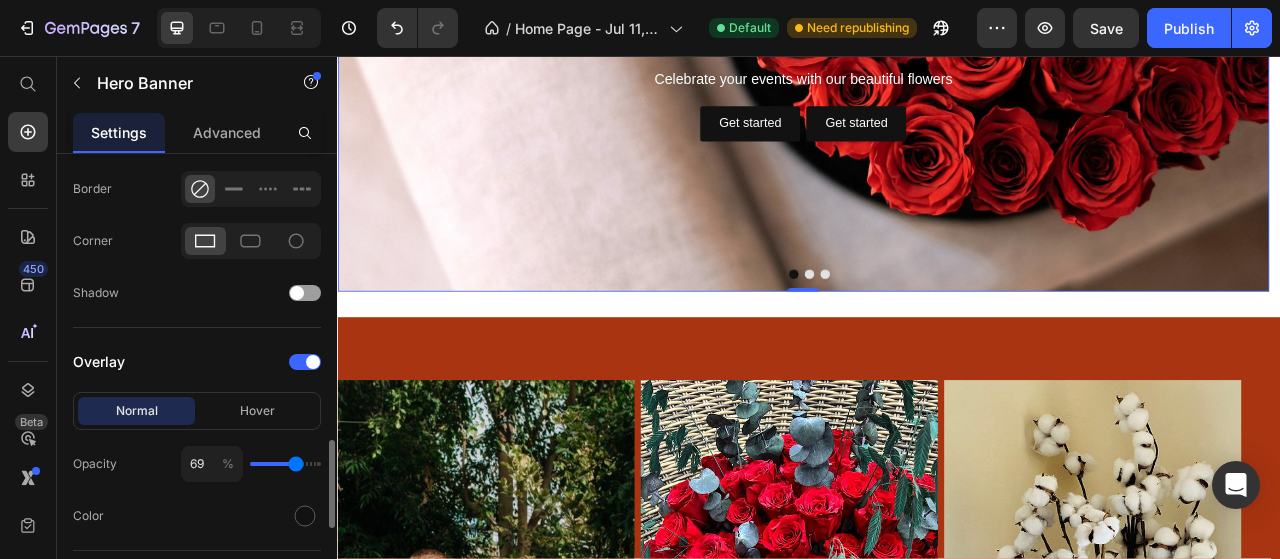 type on "72" 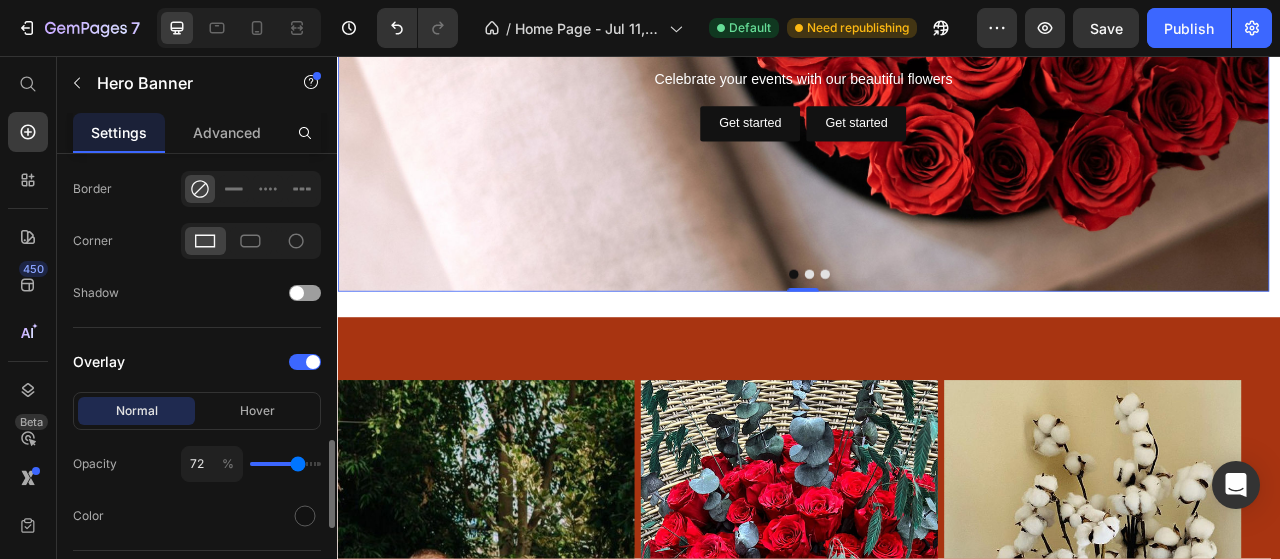 type on "74" 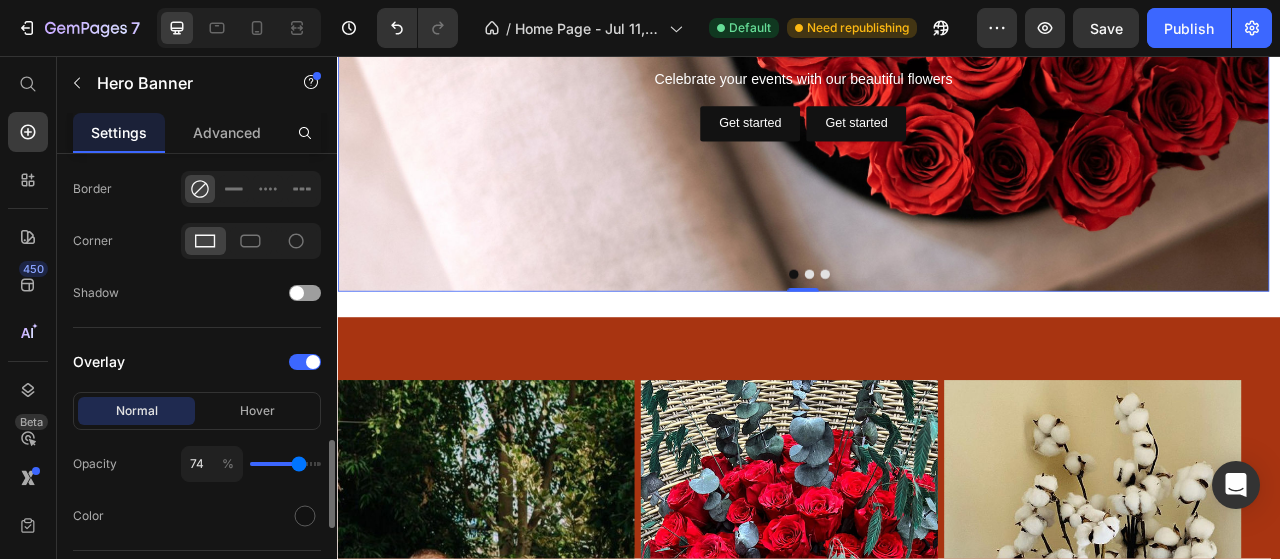 type on "75" 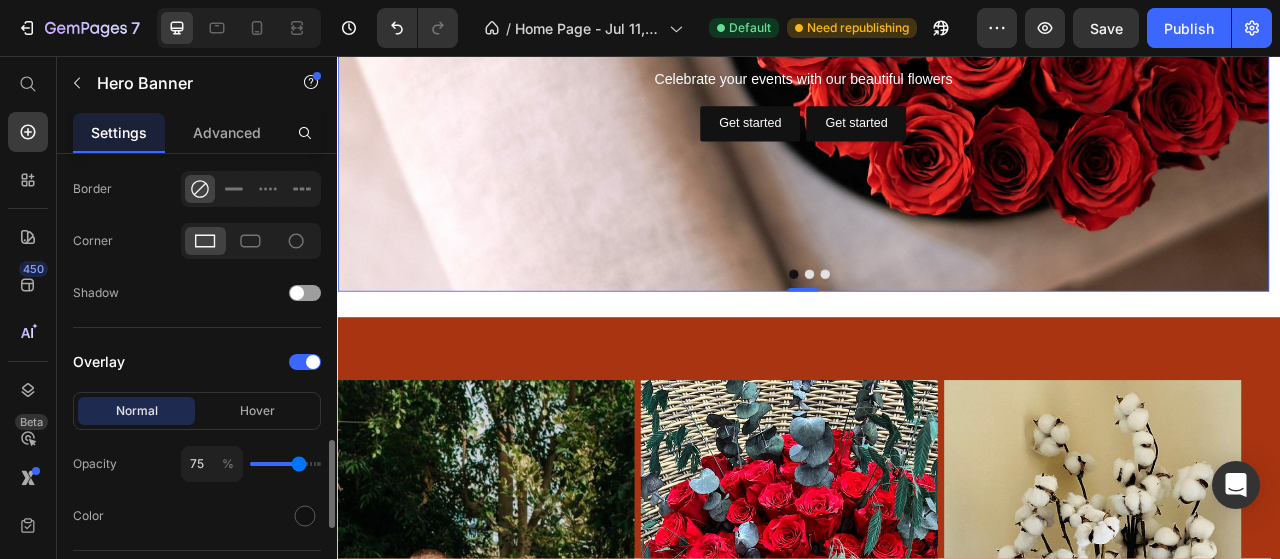 type on "78" 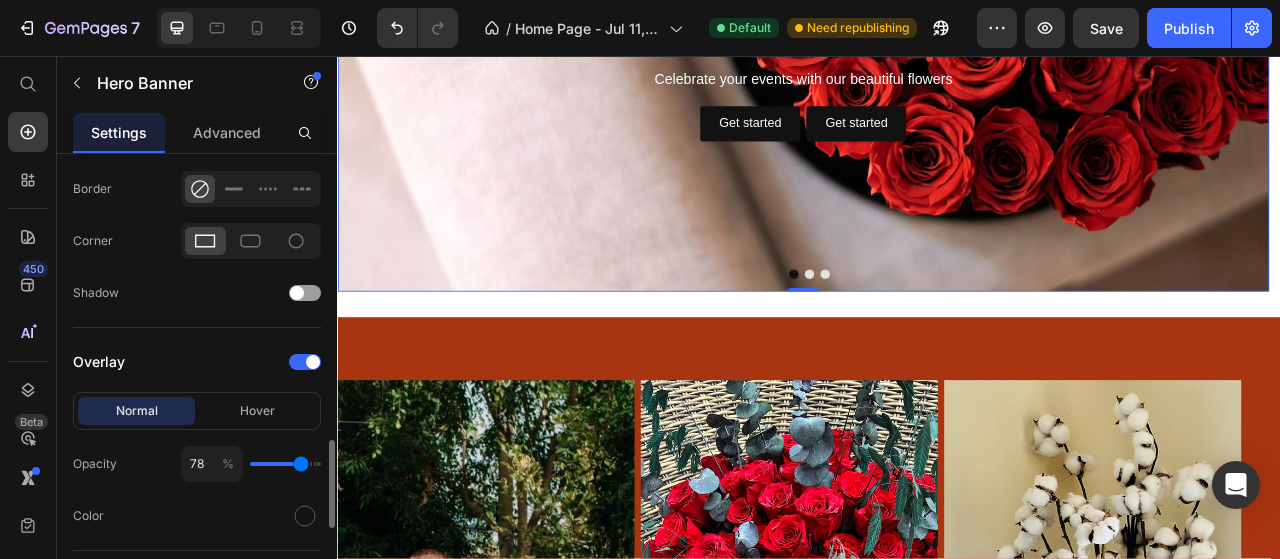 type on "79" 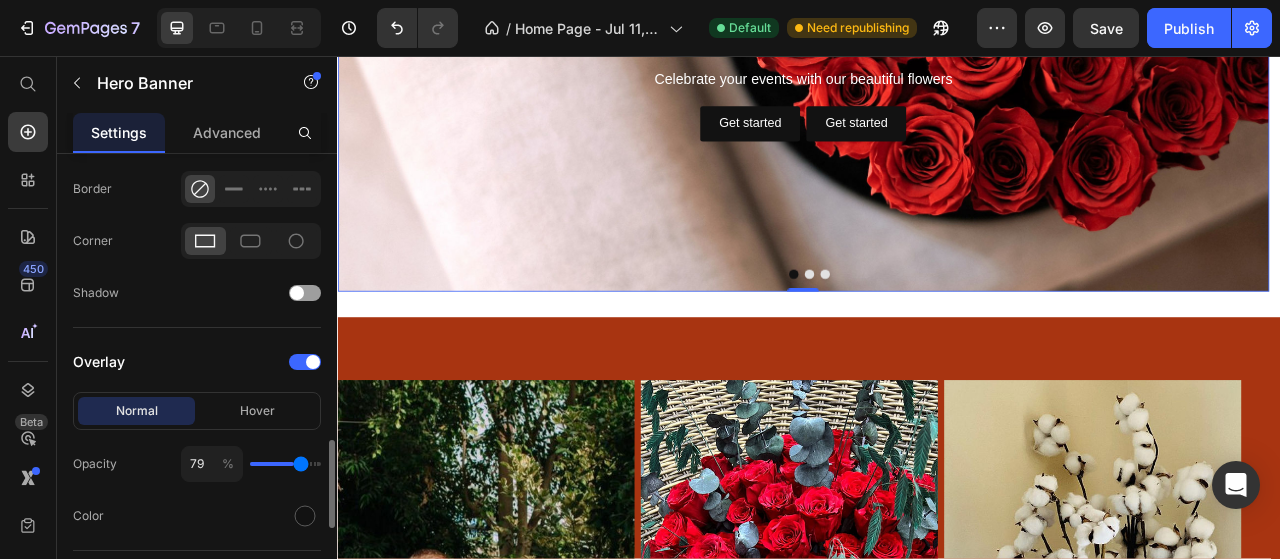 type on "81" 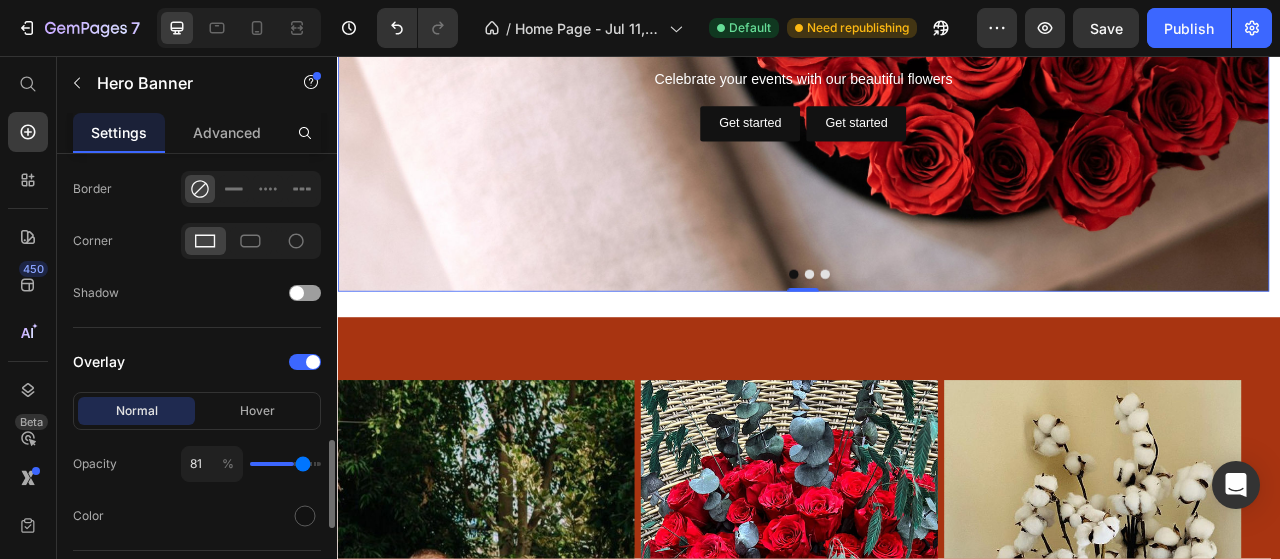 type on "82" 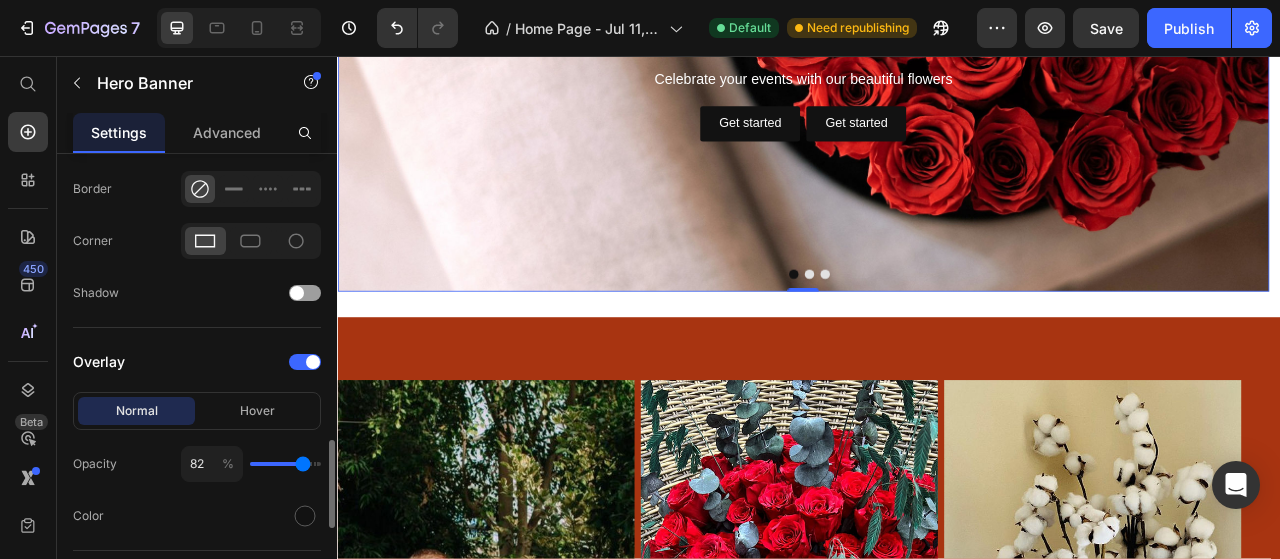 drag, startPoint x: 255, startPoint y: 460, endPoint x: 303, endPoint y: 469, distance: 48.83646 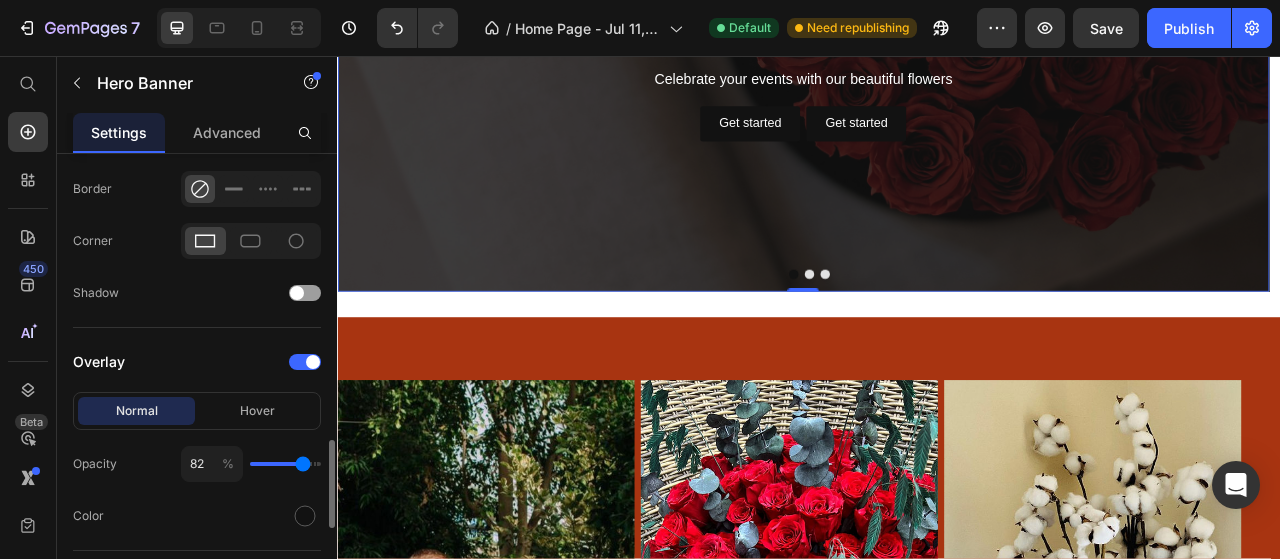 type on "80" 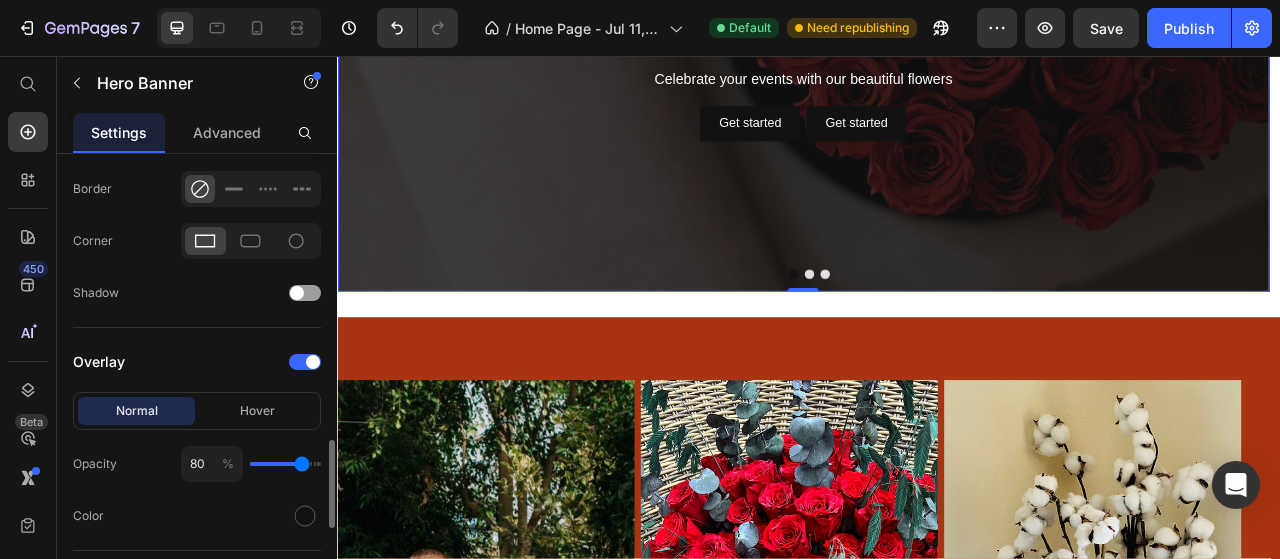 type on "76" 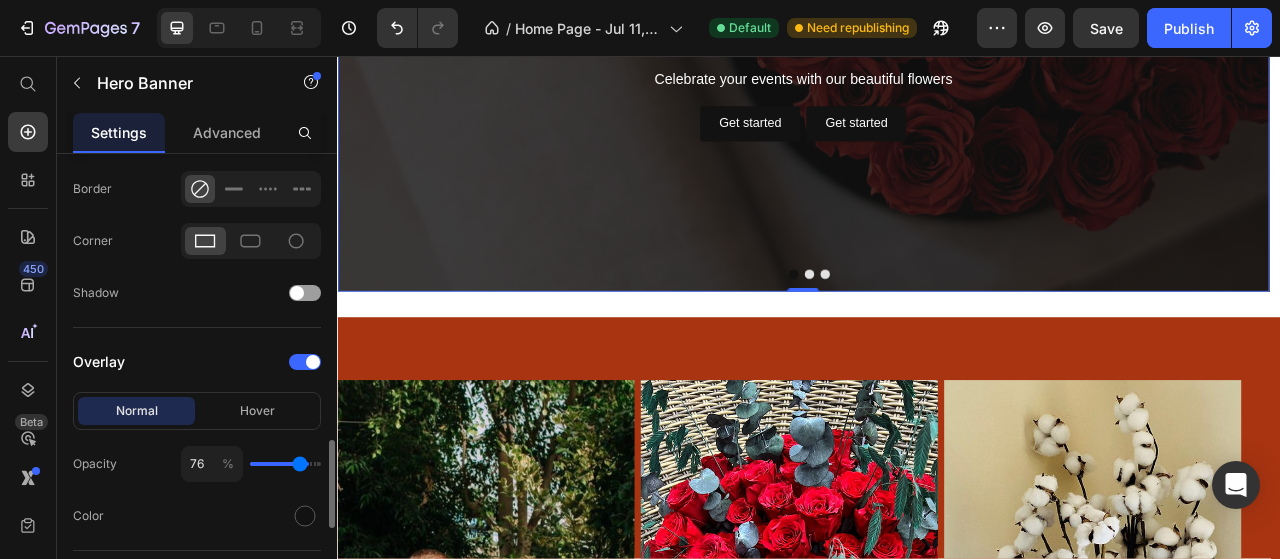 type on "74" 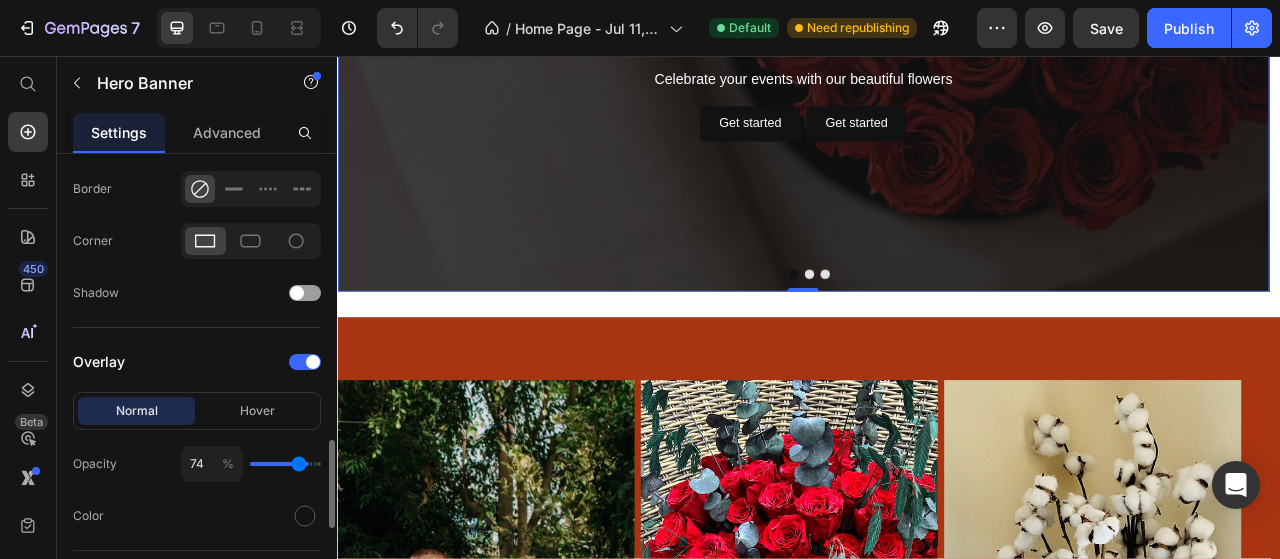 type on "69" 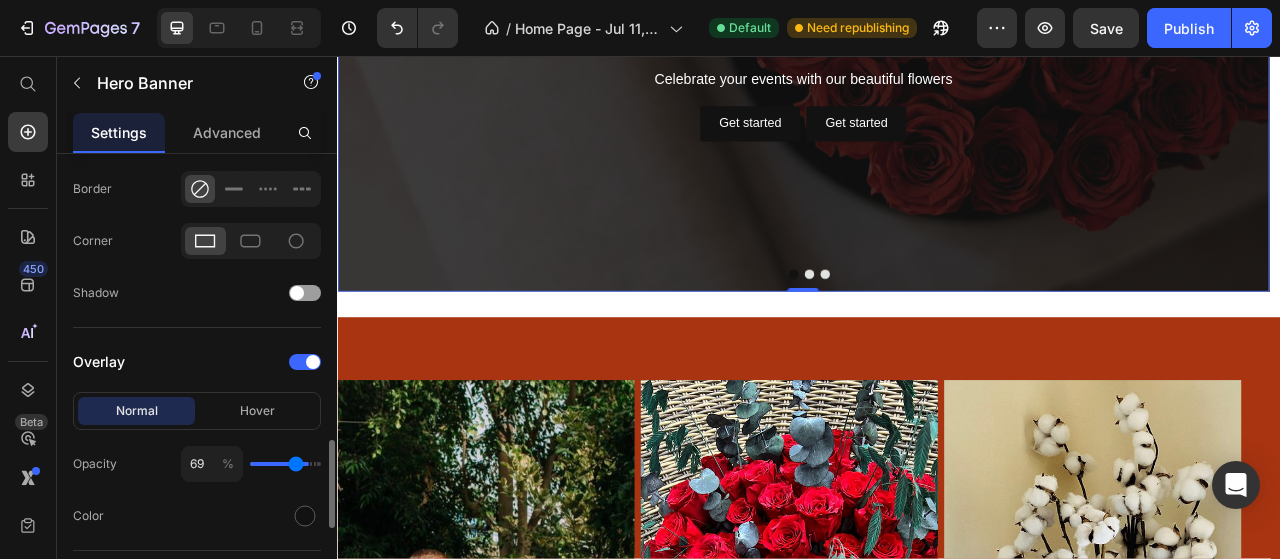 type on "65" 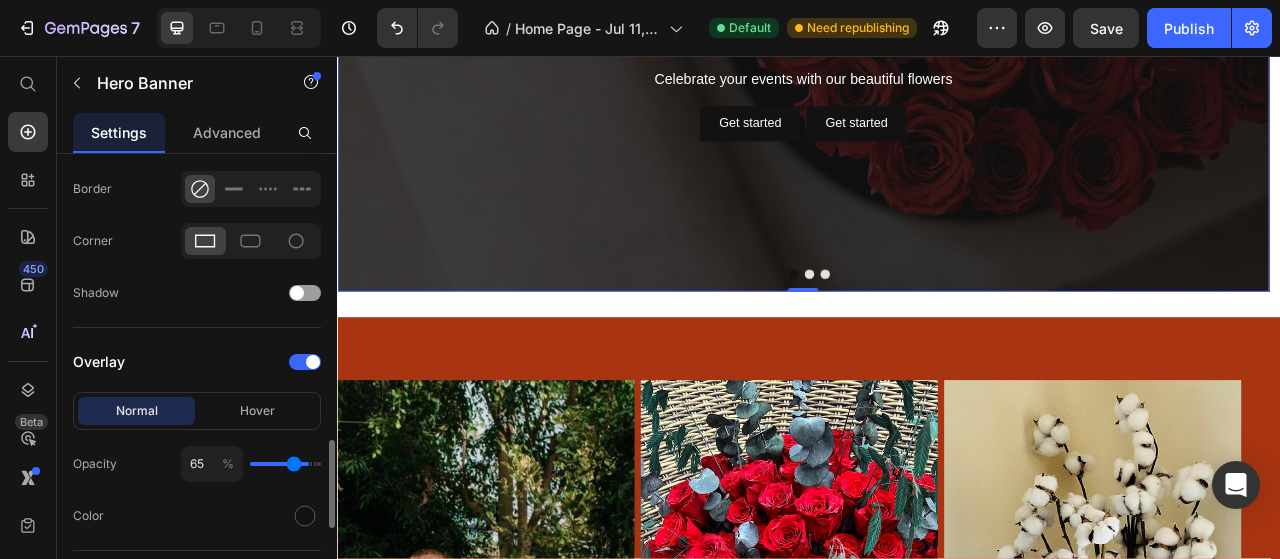 type on "61" 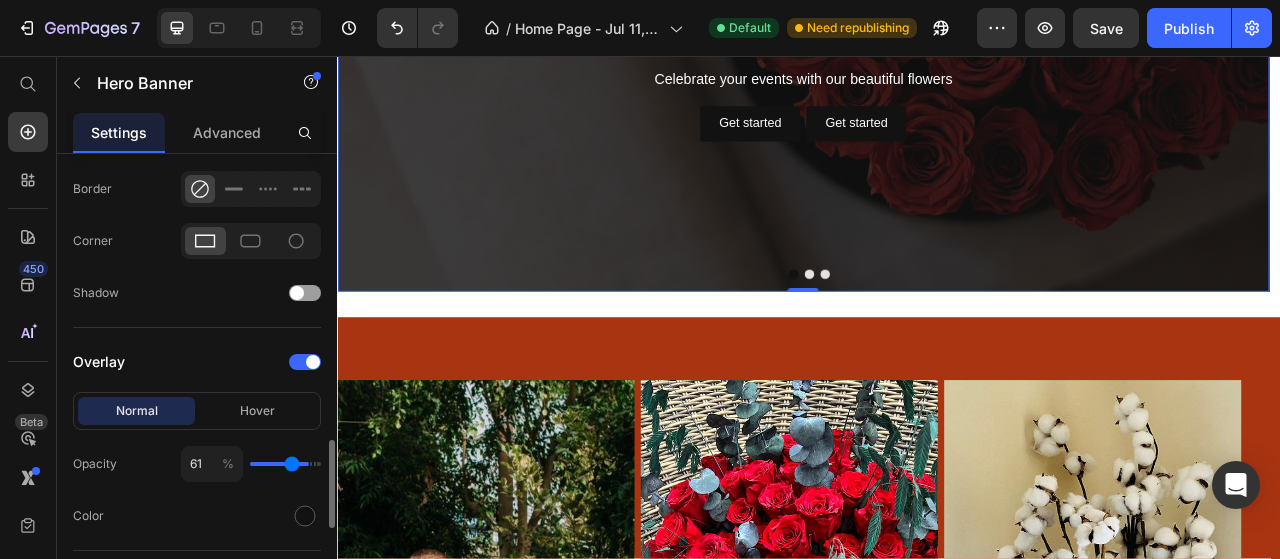 type on "55" 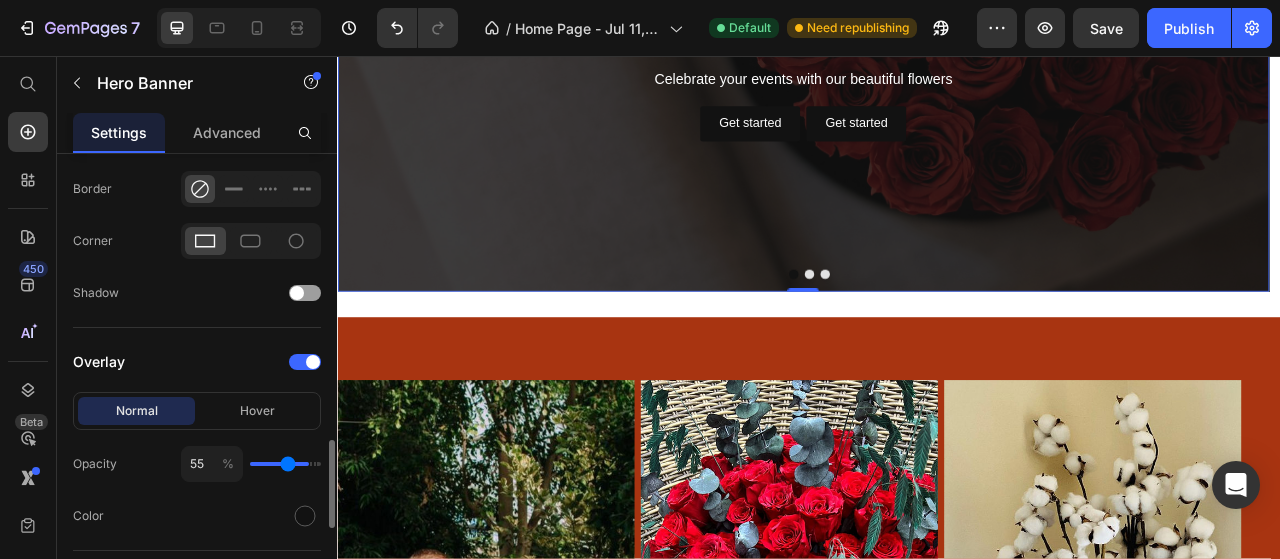 type on "52" 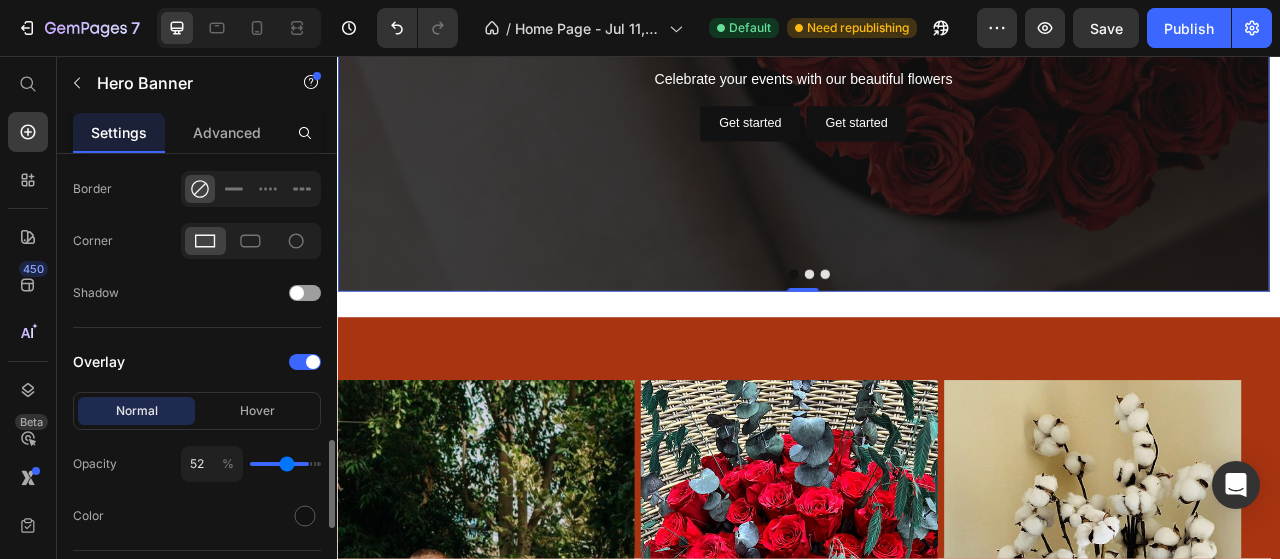 type on "51" 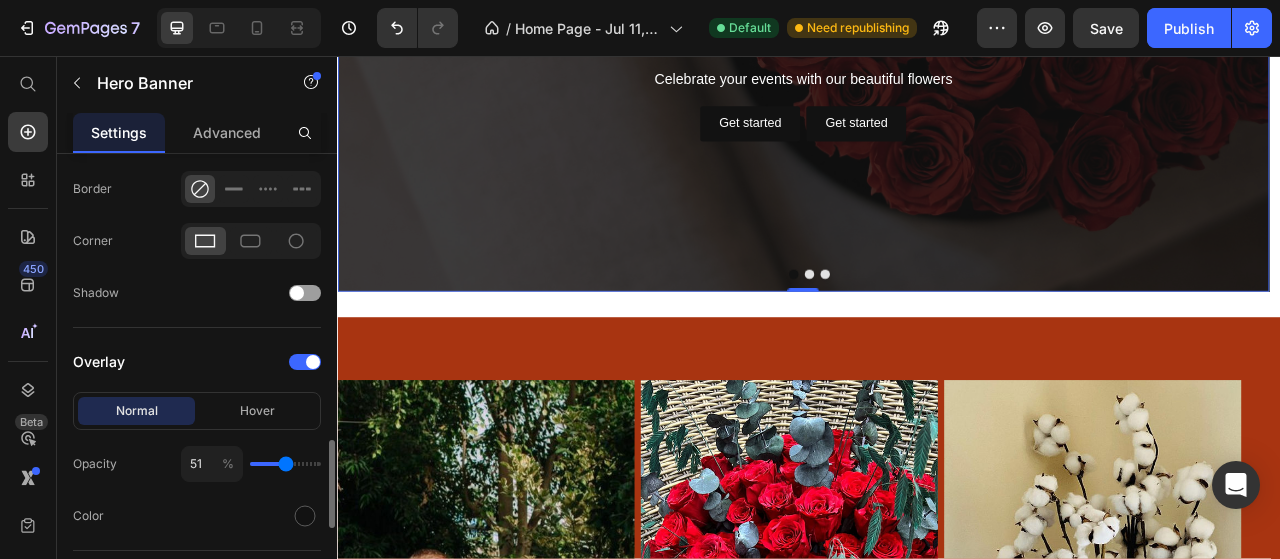 type on "48" 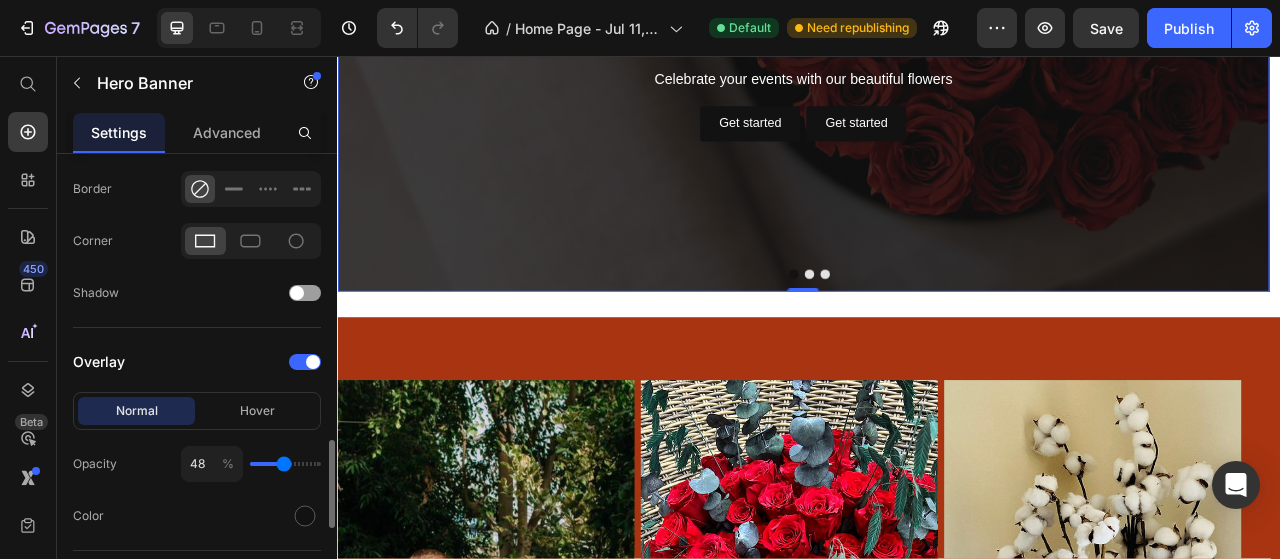 type on "46" 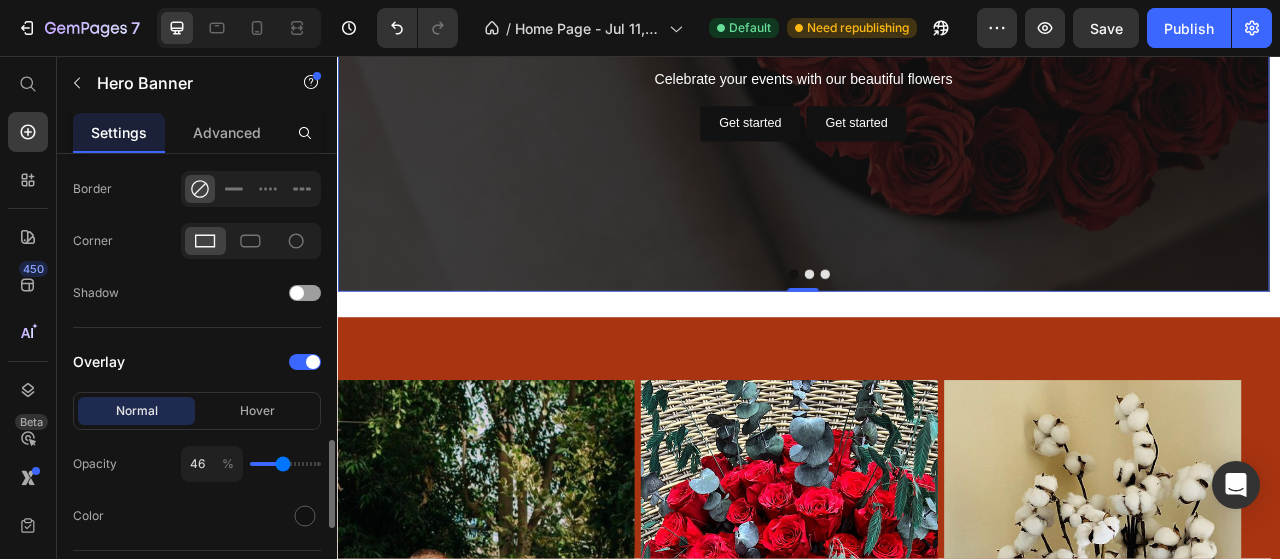 type on "44" 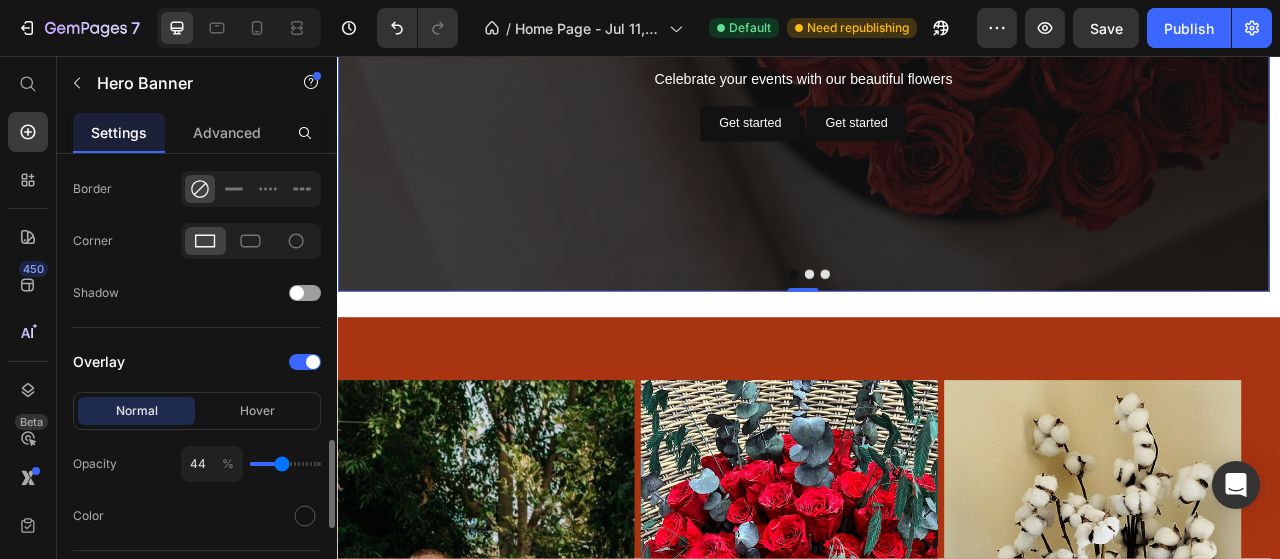 type on "40" 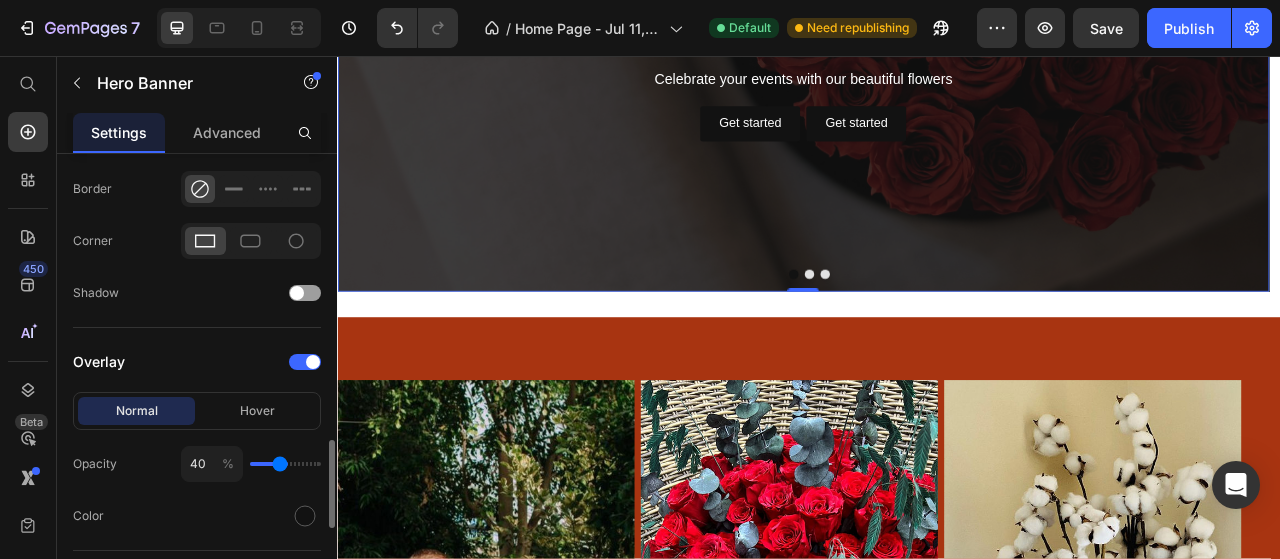 type on "33" 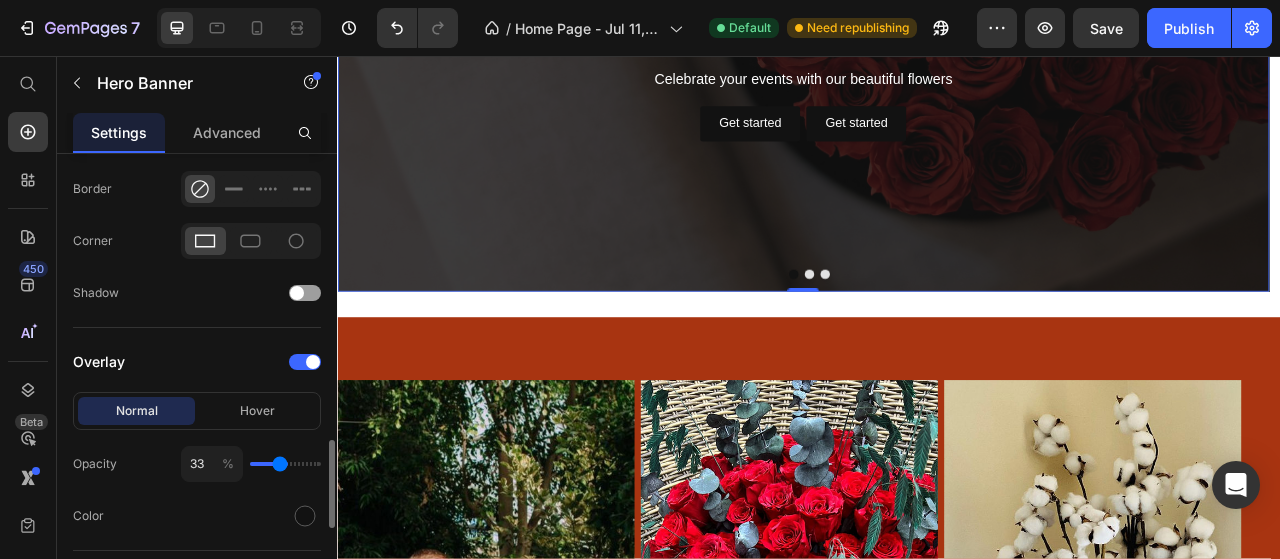 type on "33" 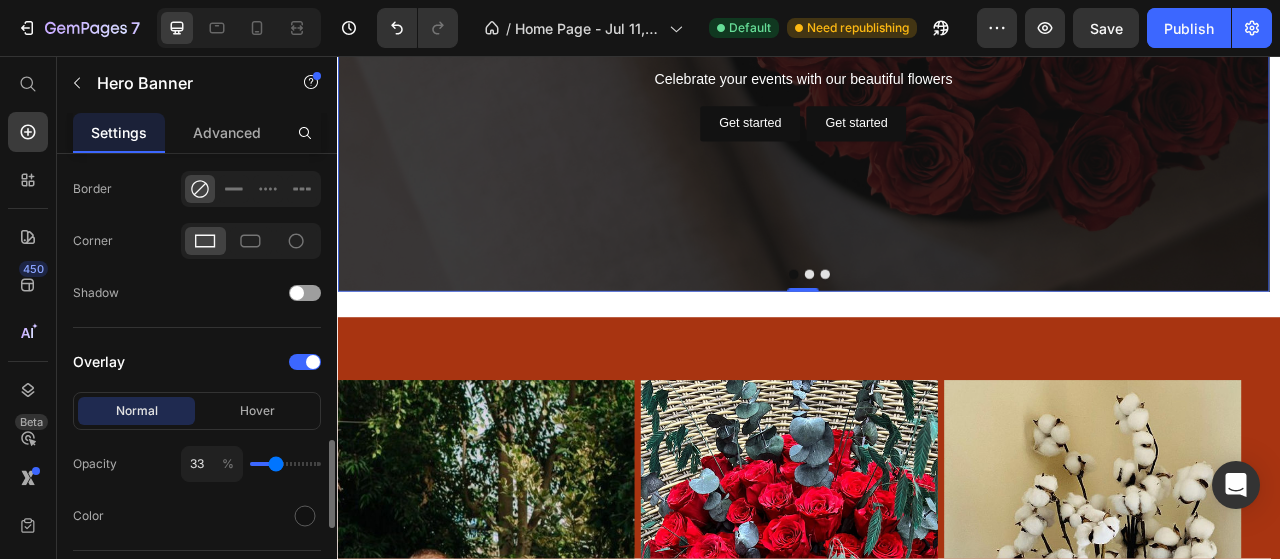type on "29" 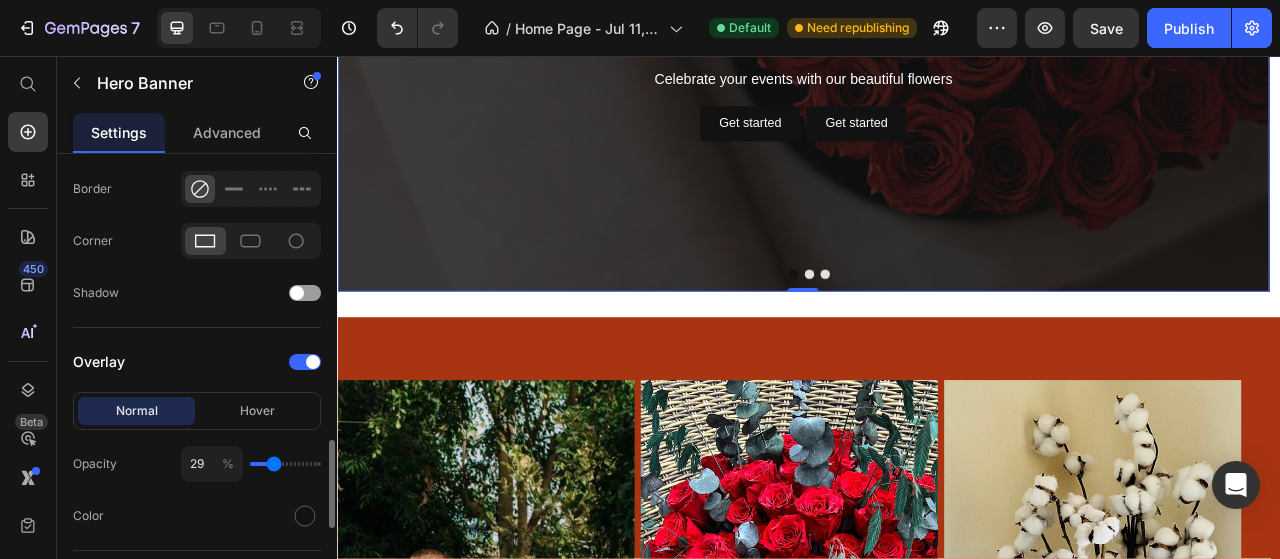type on "28" 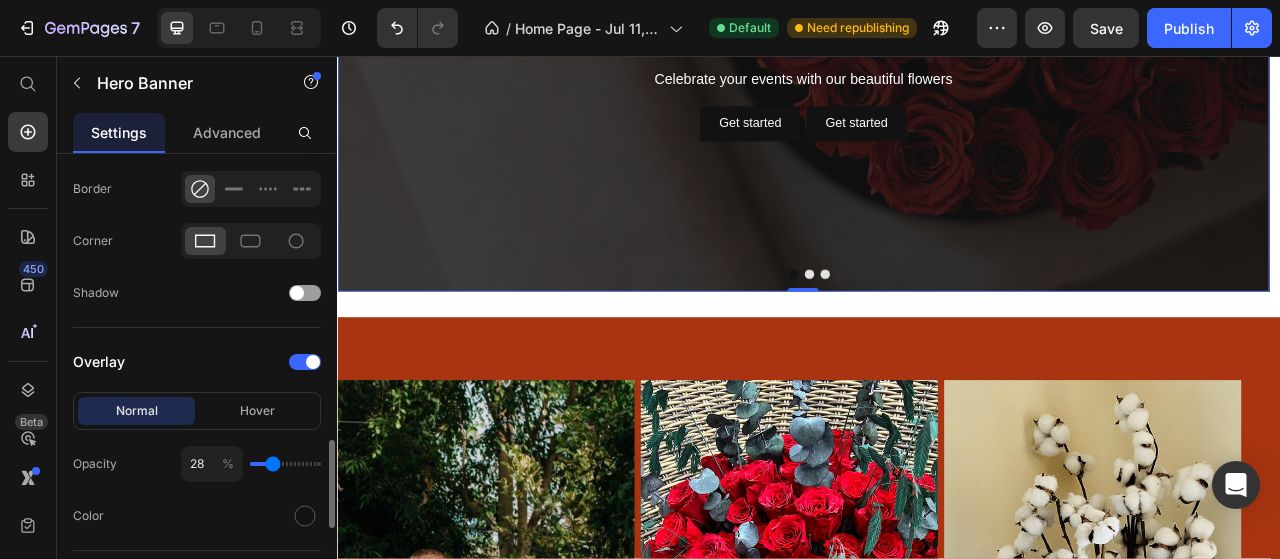 type on "27" 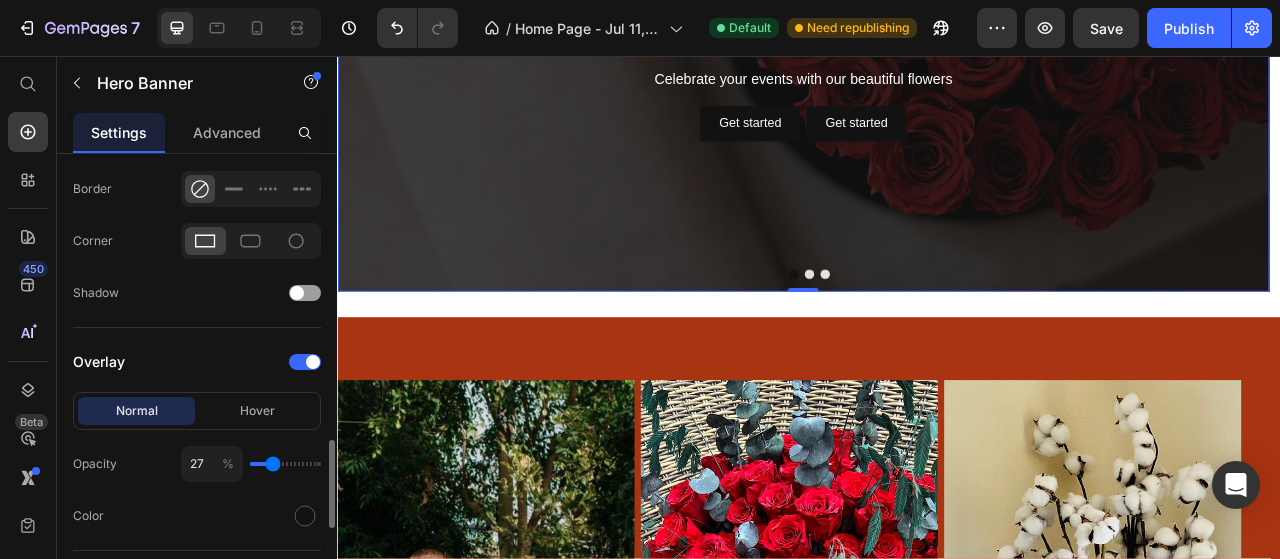 drag, startPoint x: 303, startPoint y: 464, endPoint x: 272, endPoint y: 462, distance: 31.06445 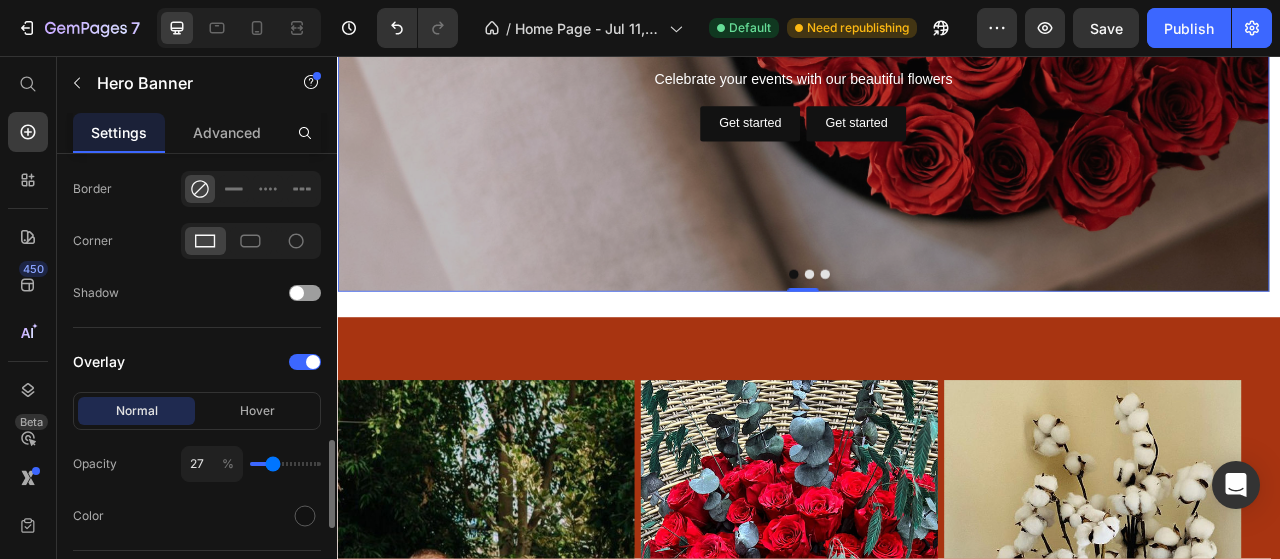 type on "30" 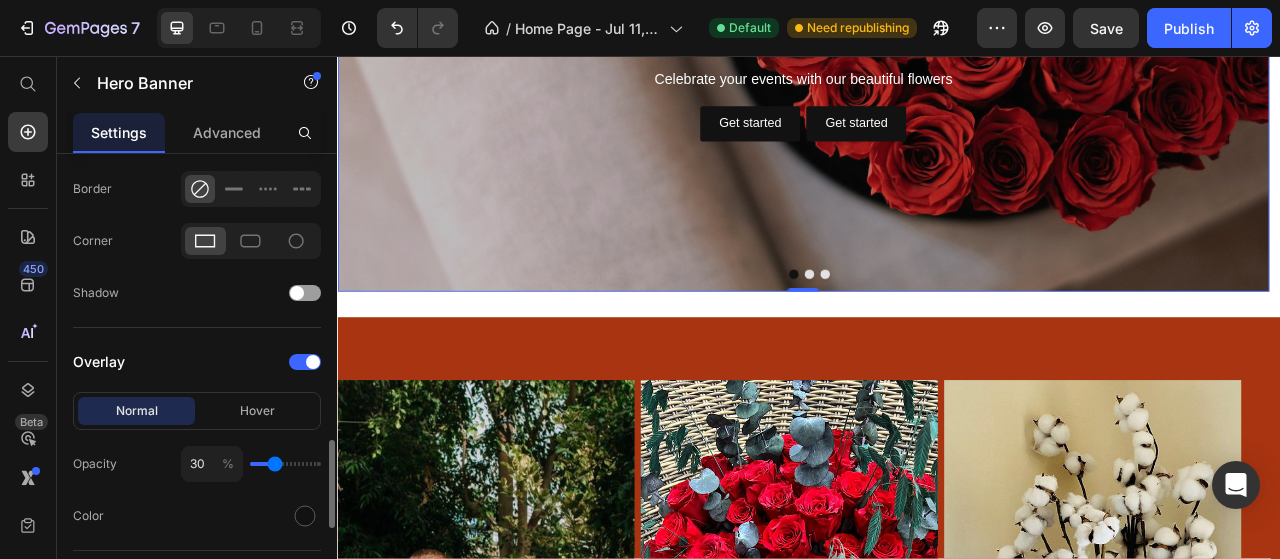 type on "34" 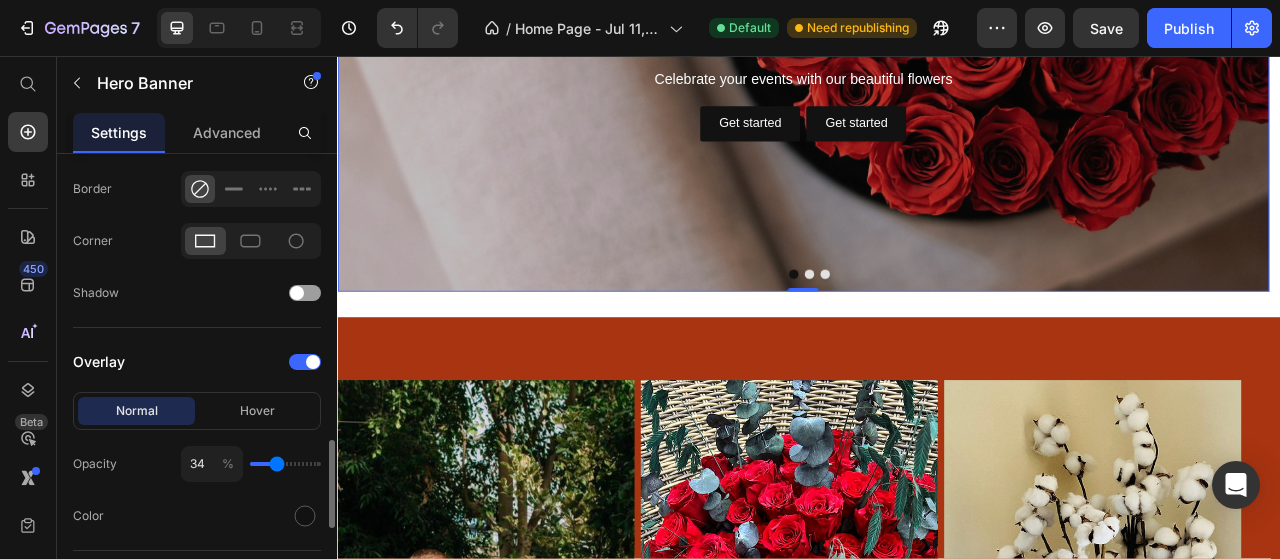 type on "35" 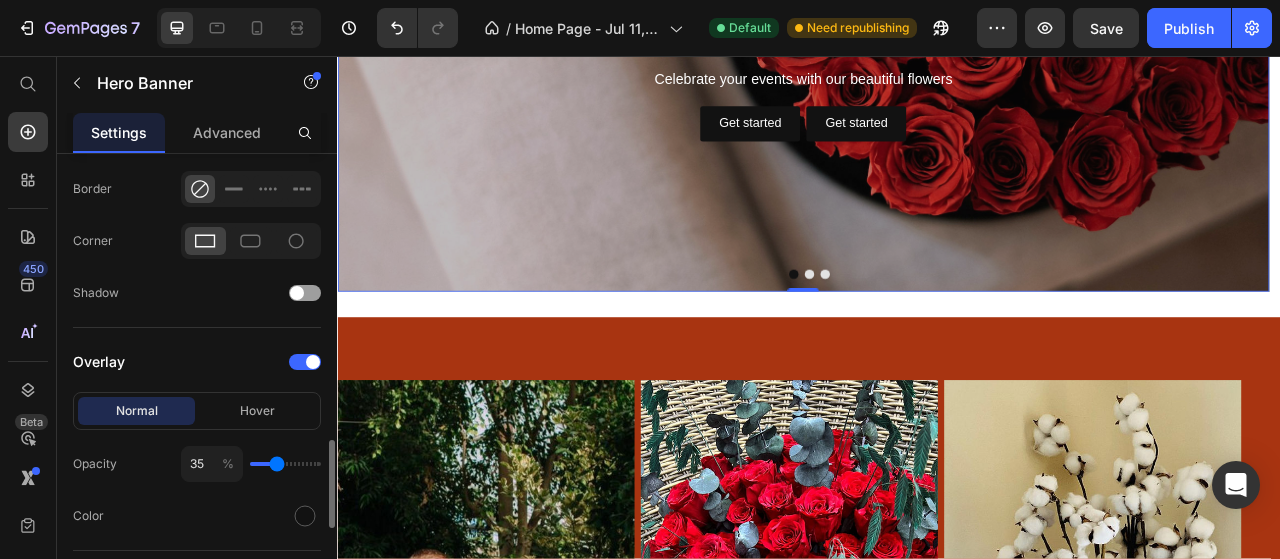 type on "35" 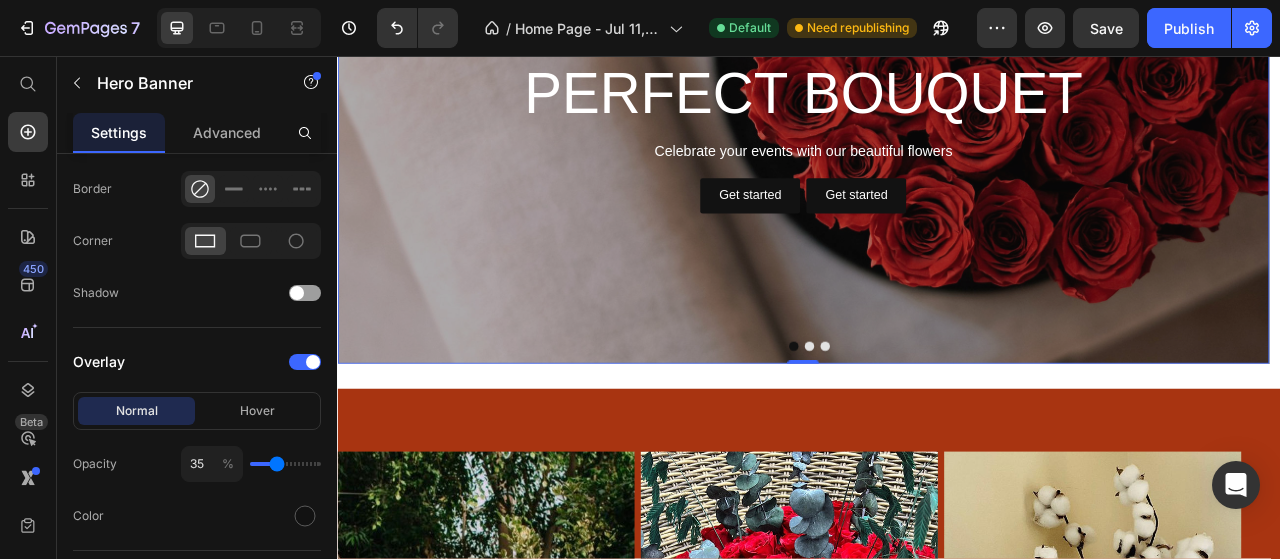 scroll, scrollTop: 2309, scrollLeft: 0, axis: vertical 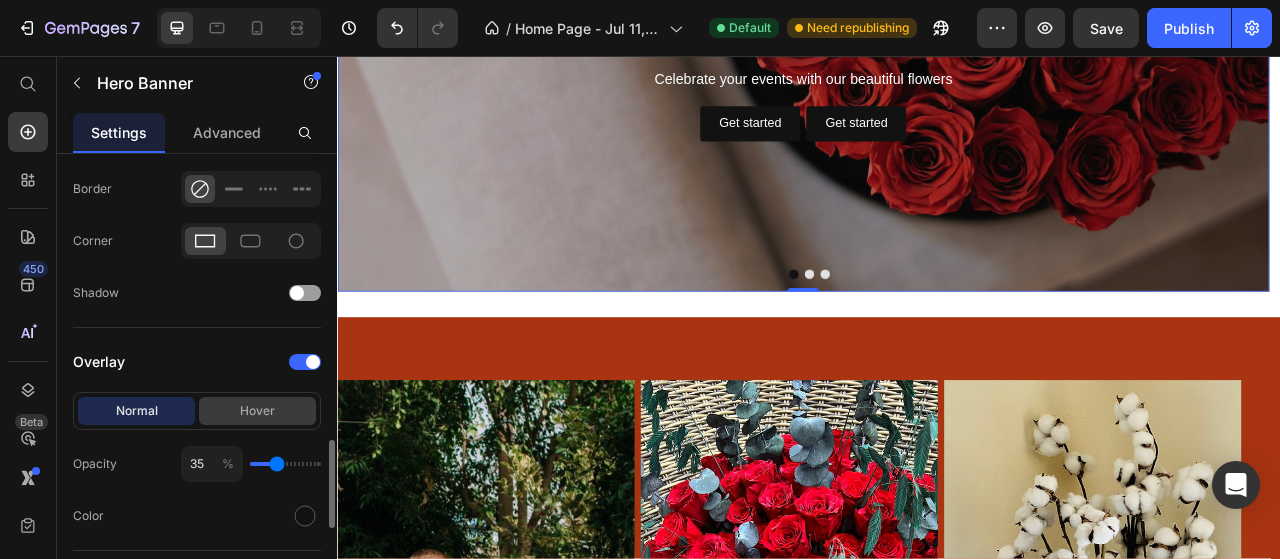 click on "Hover" at bounding box center [257, 411] 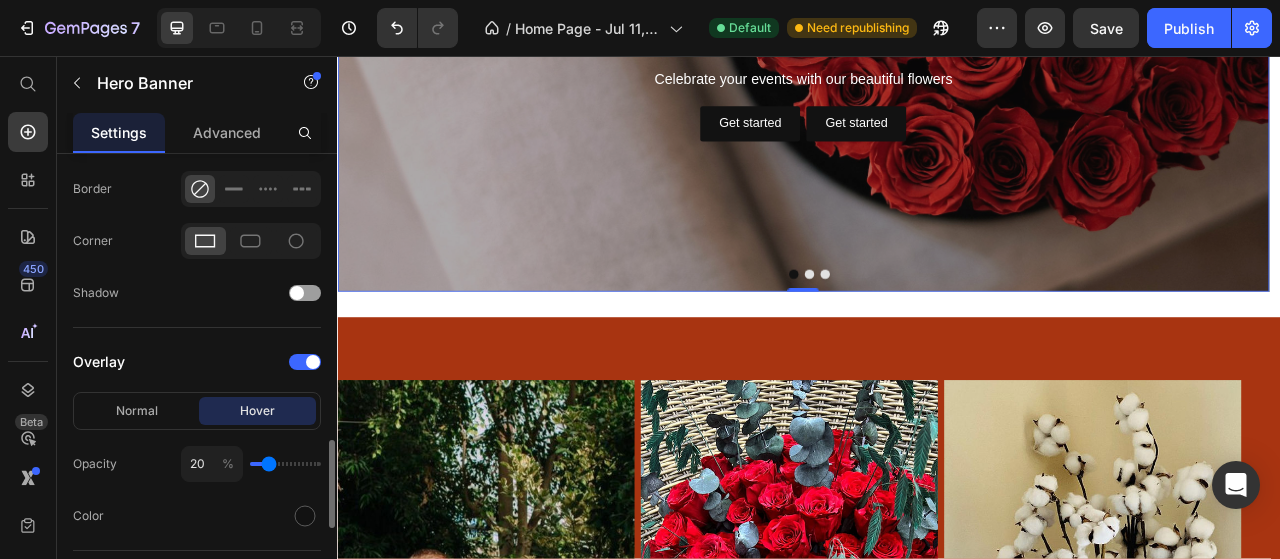 type on "33" 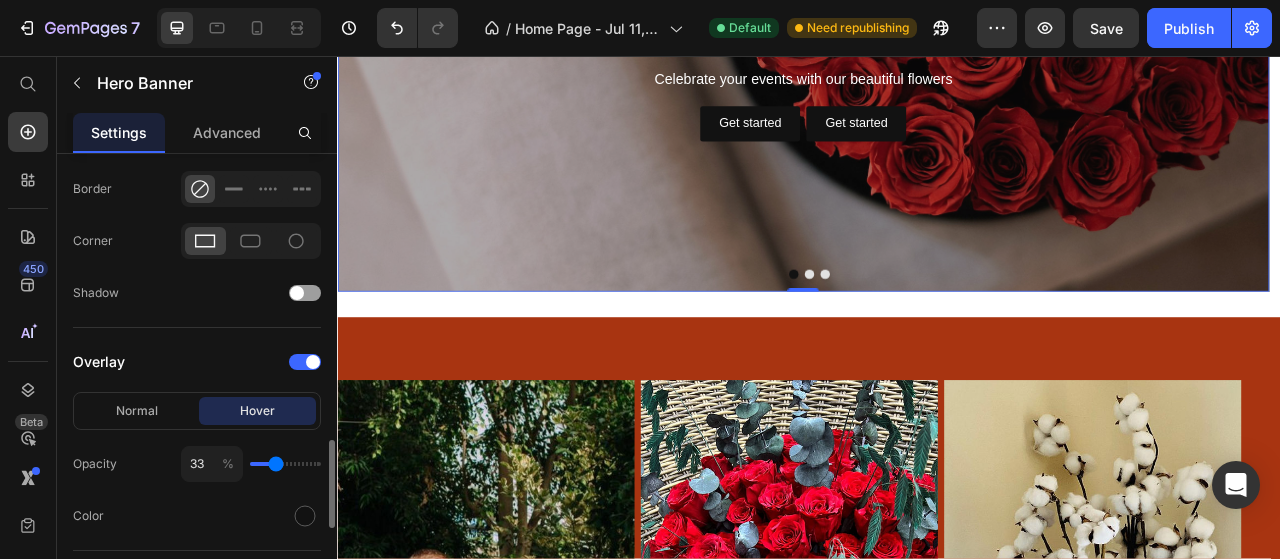 type on "35" 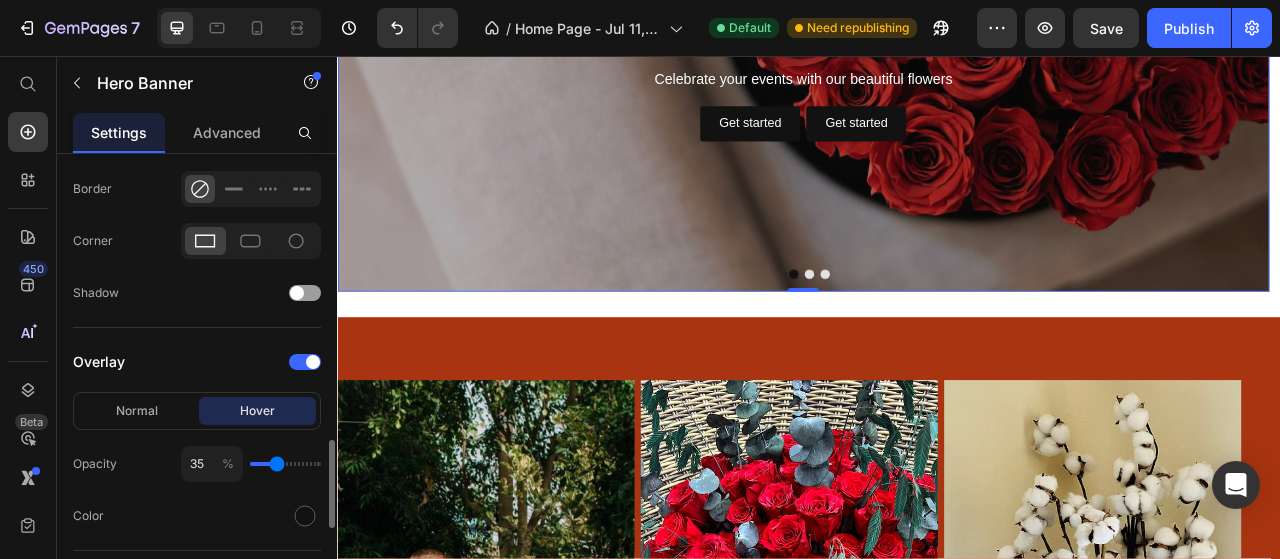 type on "36" 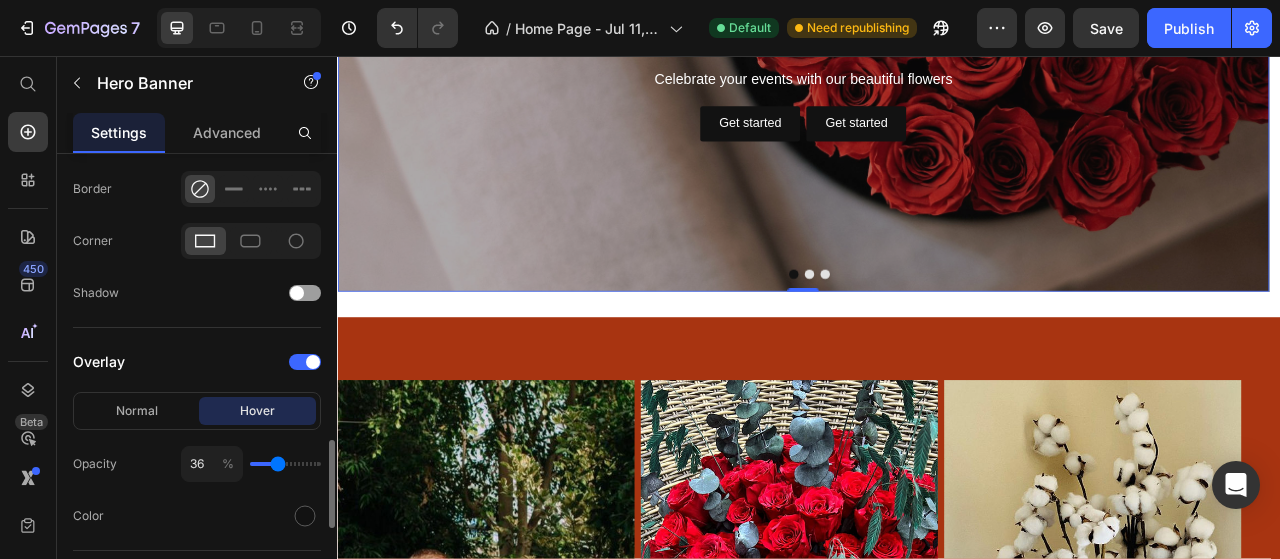type on "39" 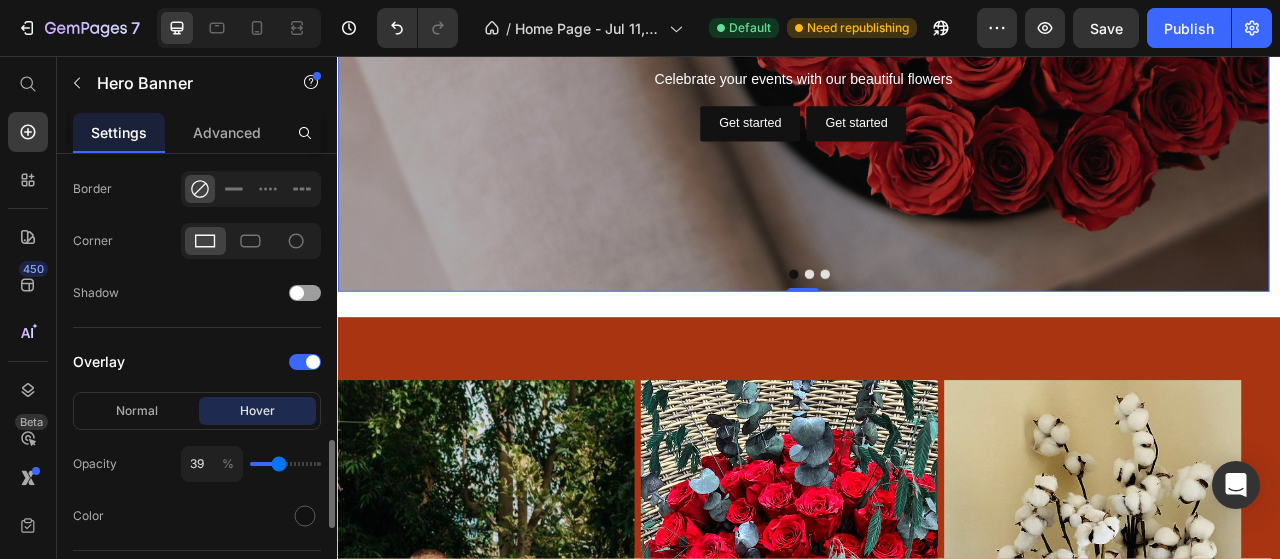 type on "40" 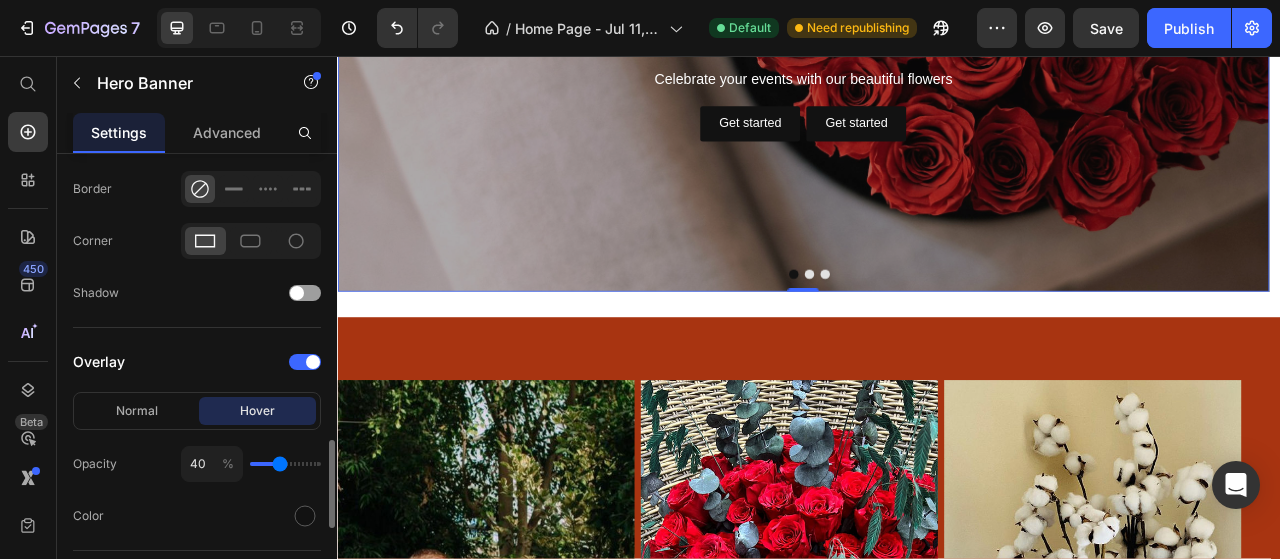 type on "36" 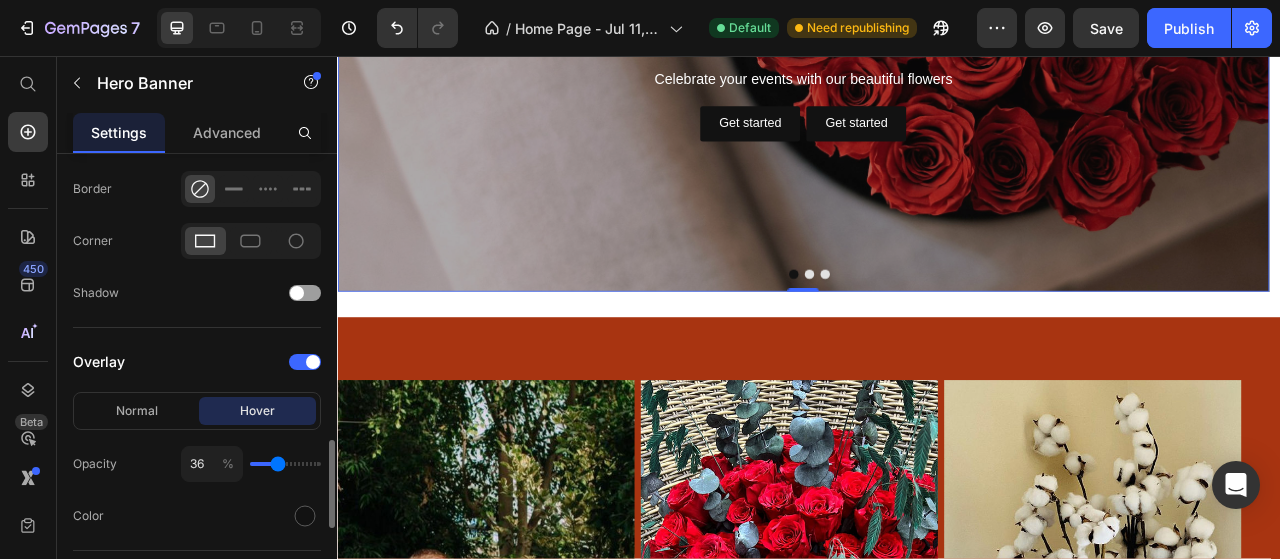 type on "34" 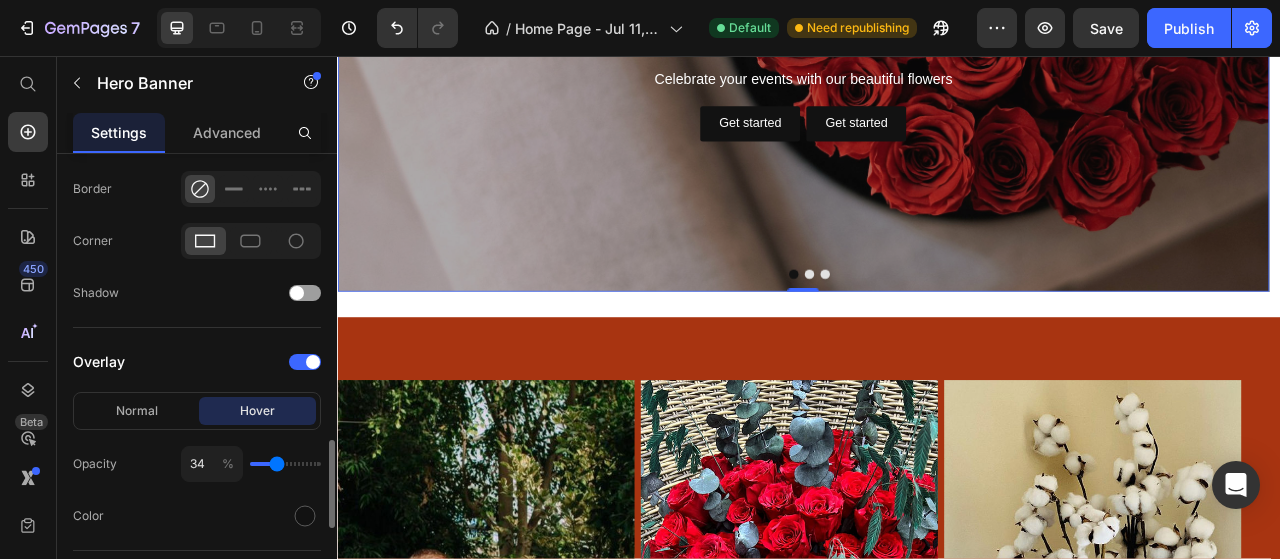 type on "35" 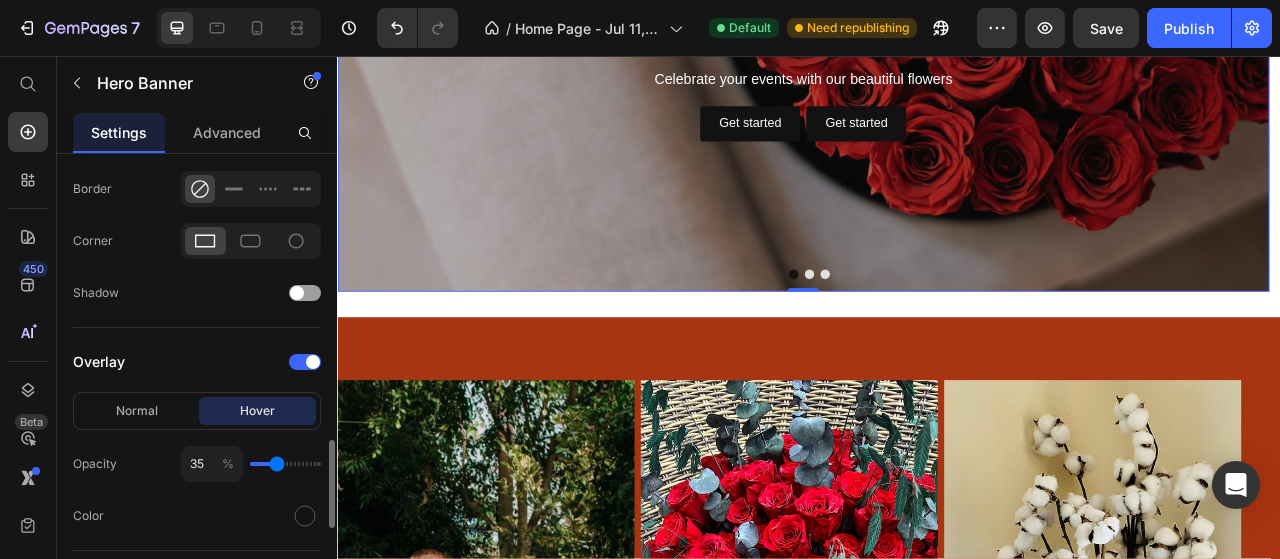 type on "39" 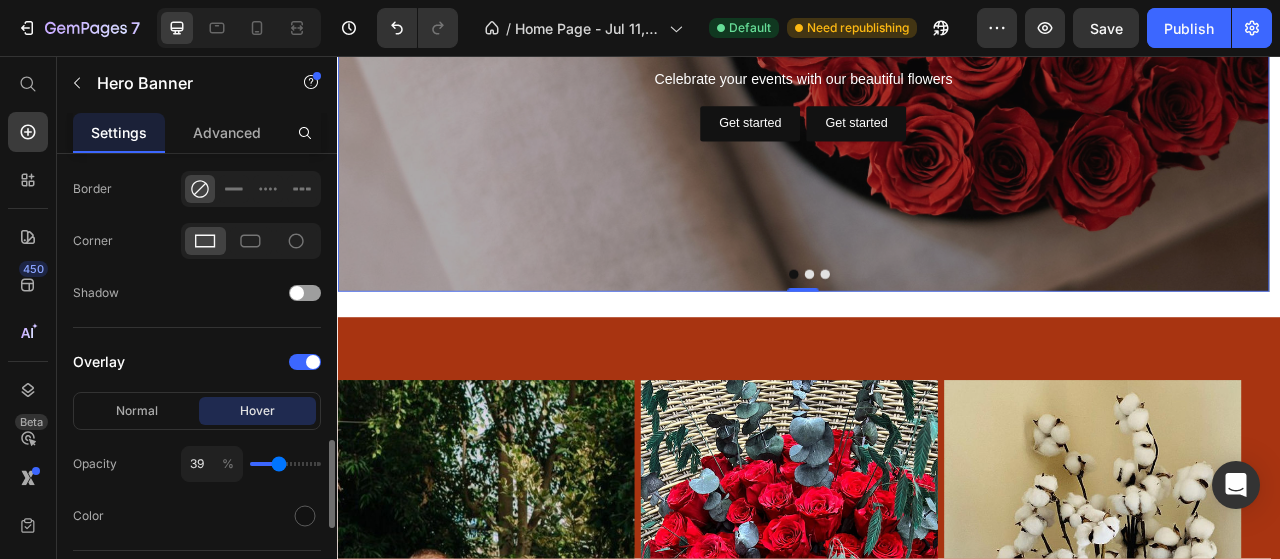 type on "40" 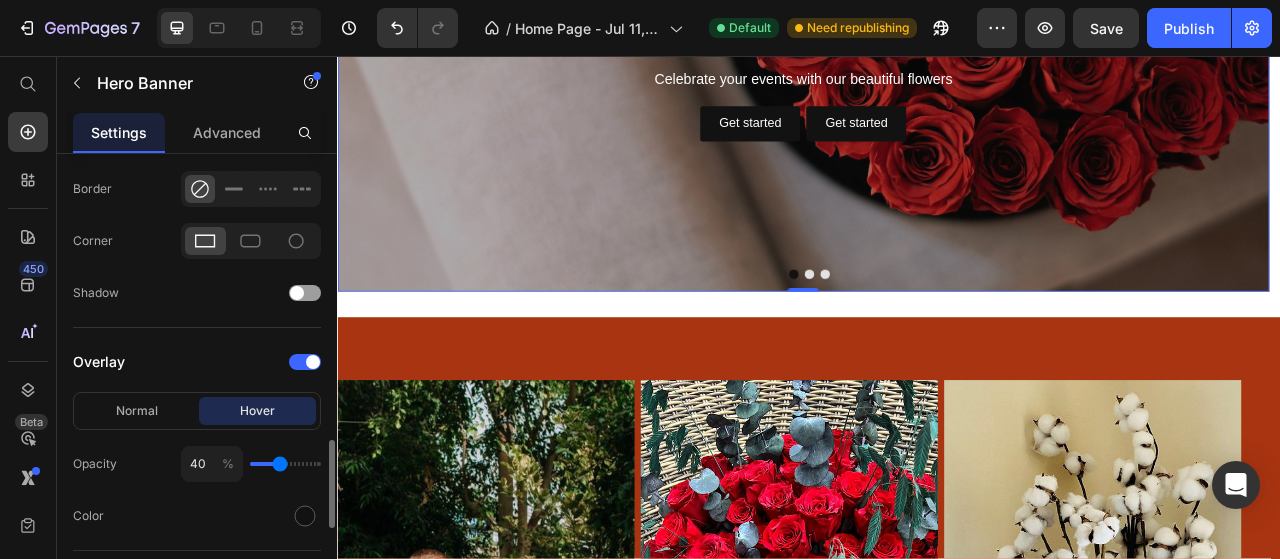 type on "42" 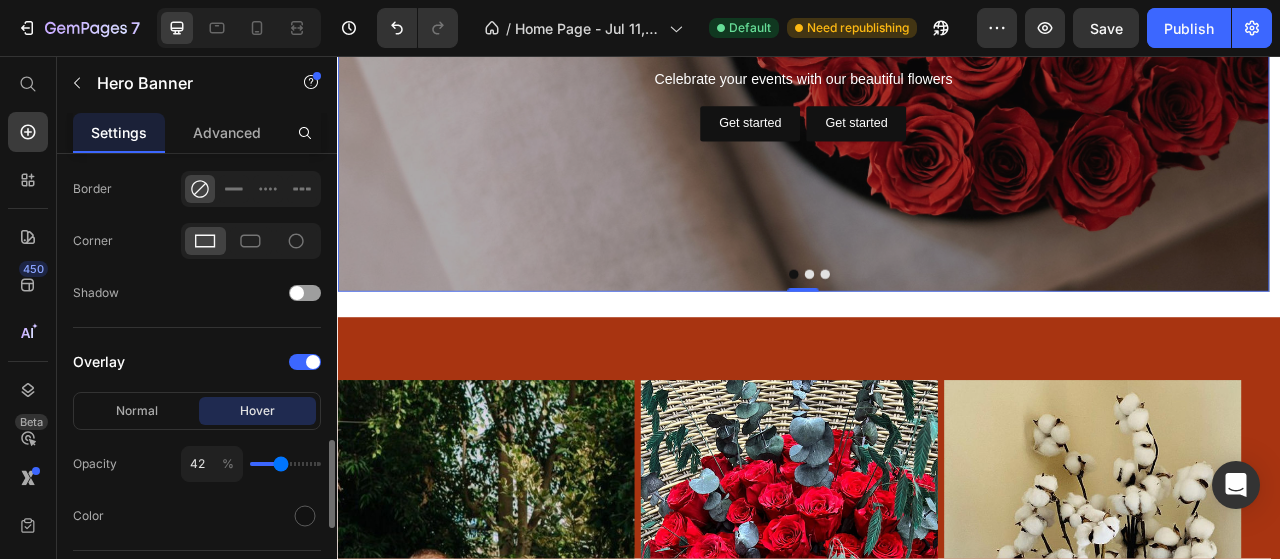 type on "41" 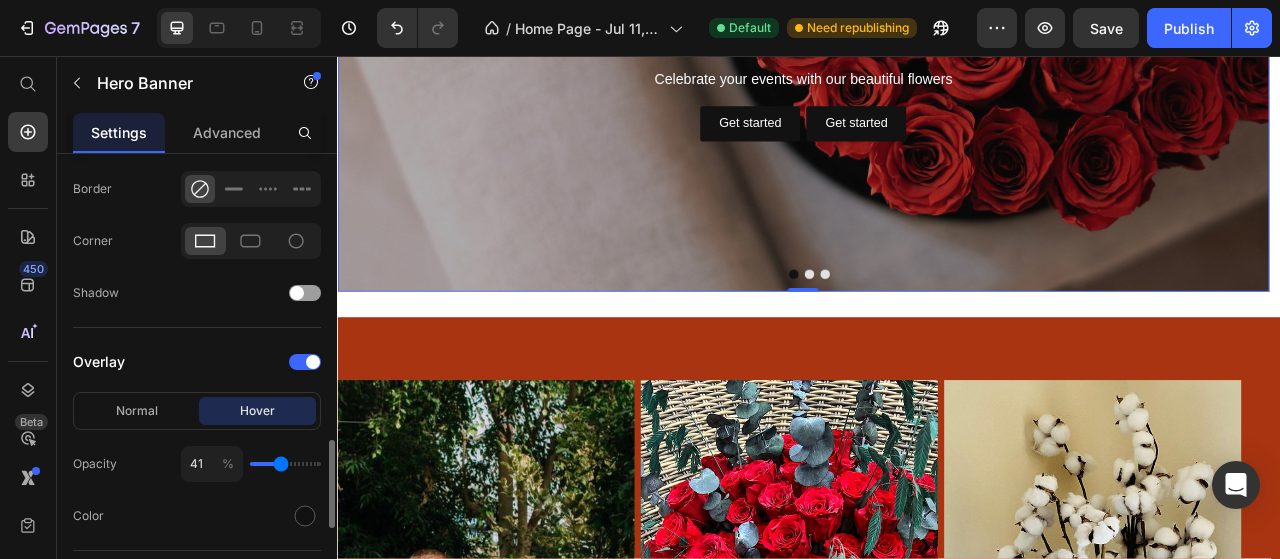 type on "40" 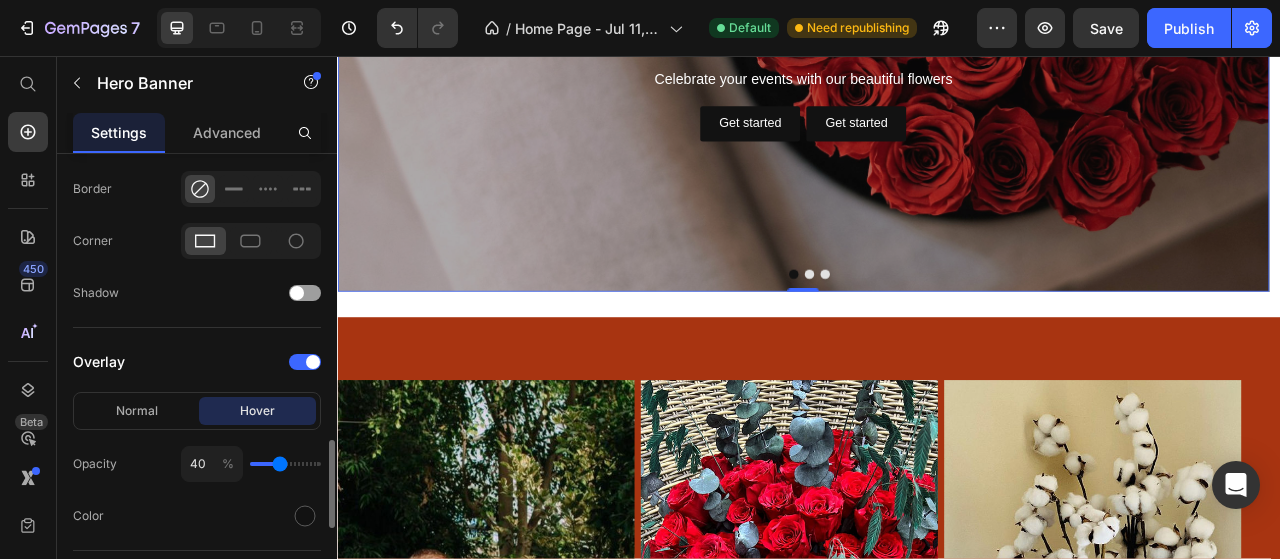 type on "38" 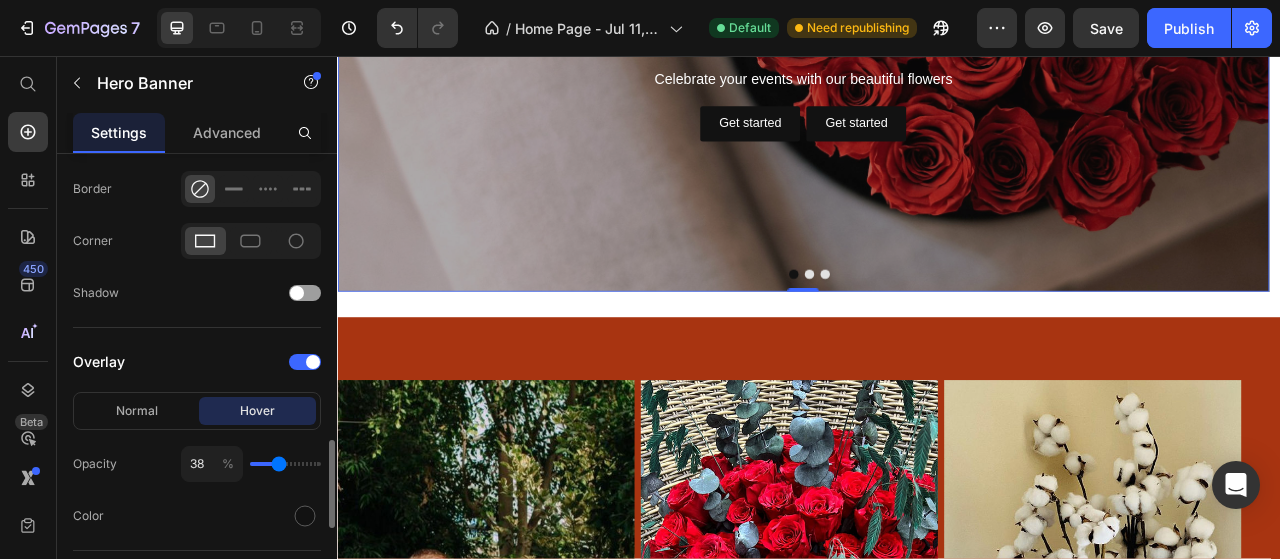 type on "36" 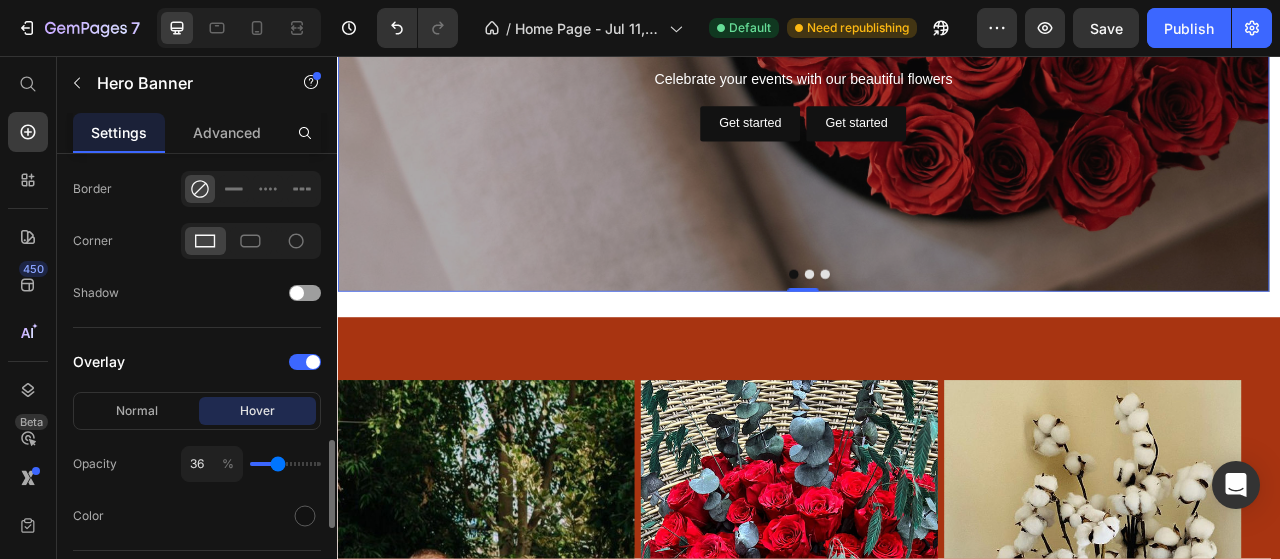 type on "34" 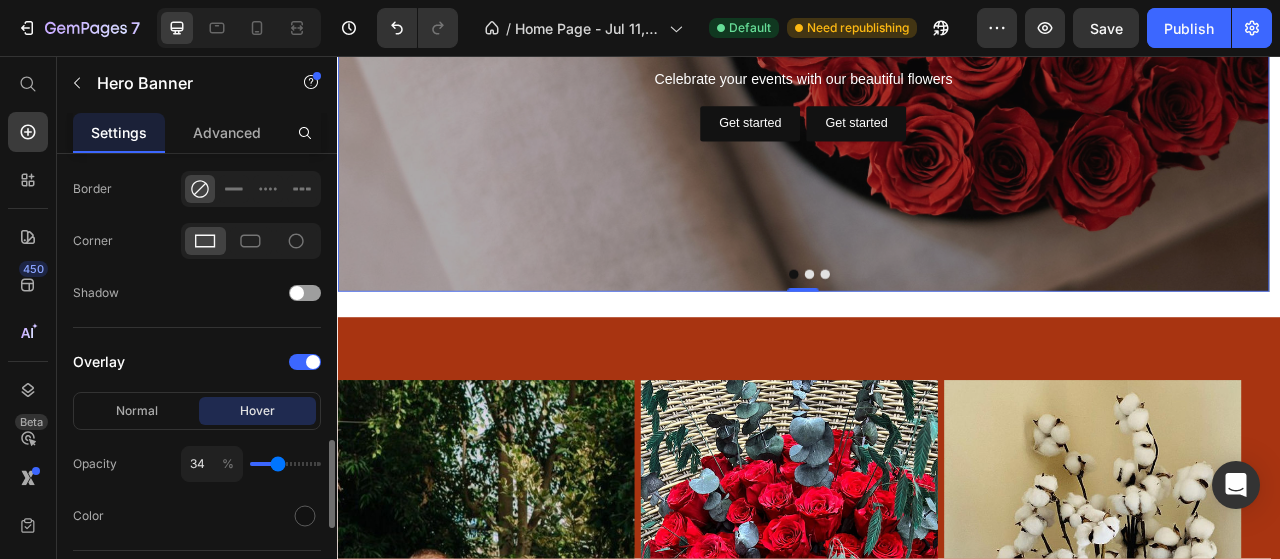 type on "34" 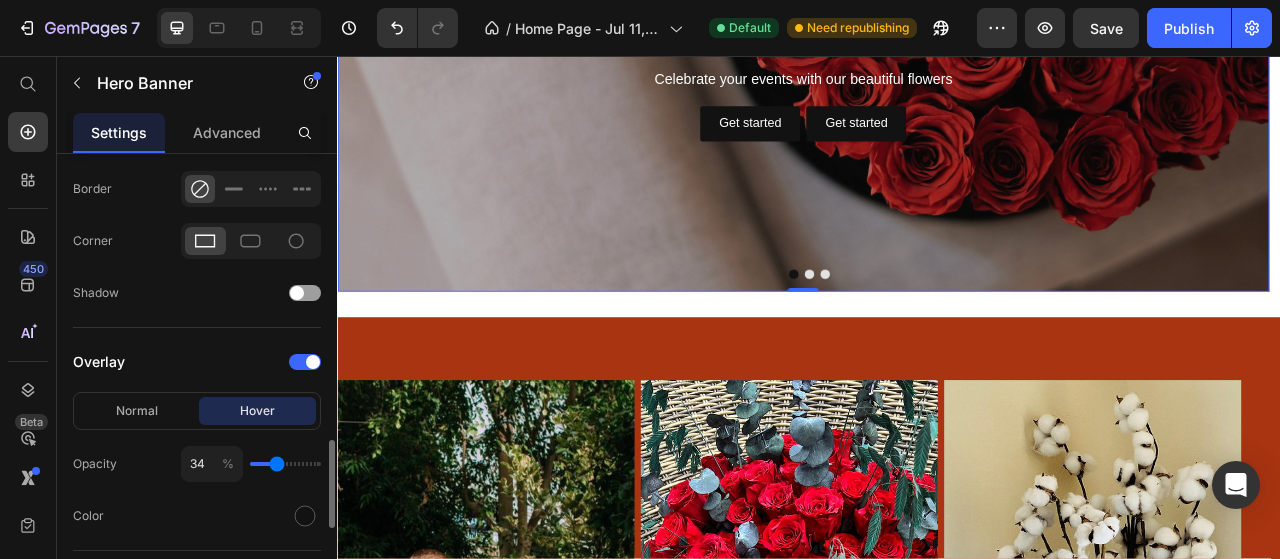 type on "35" 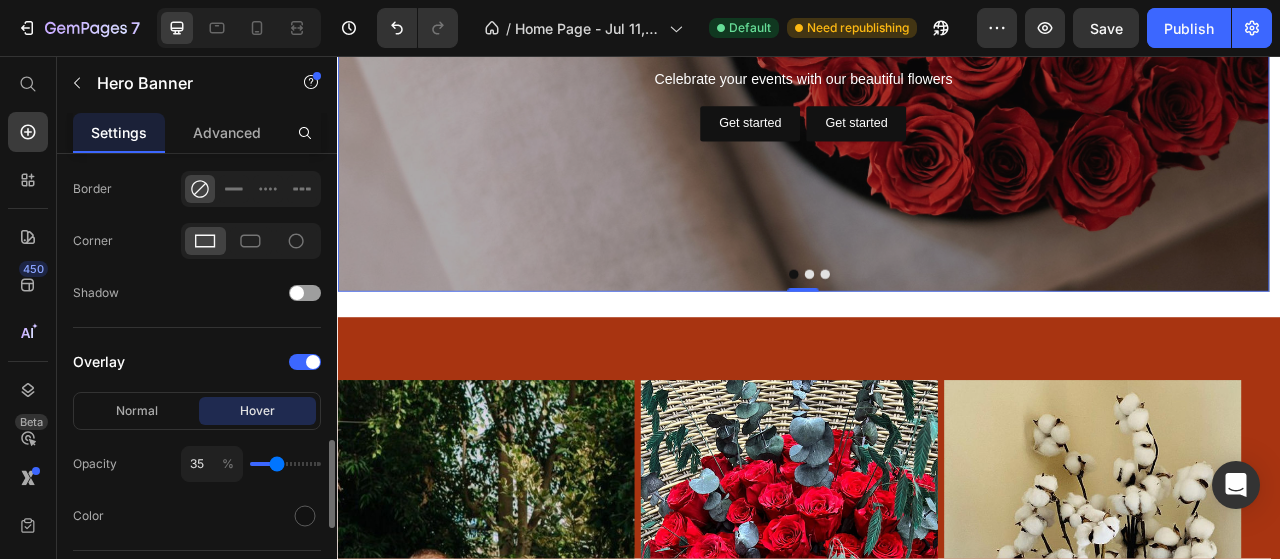 type on "36" 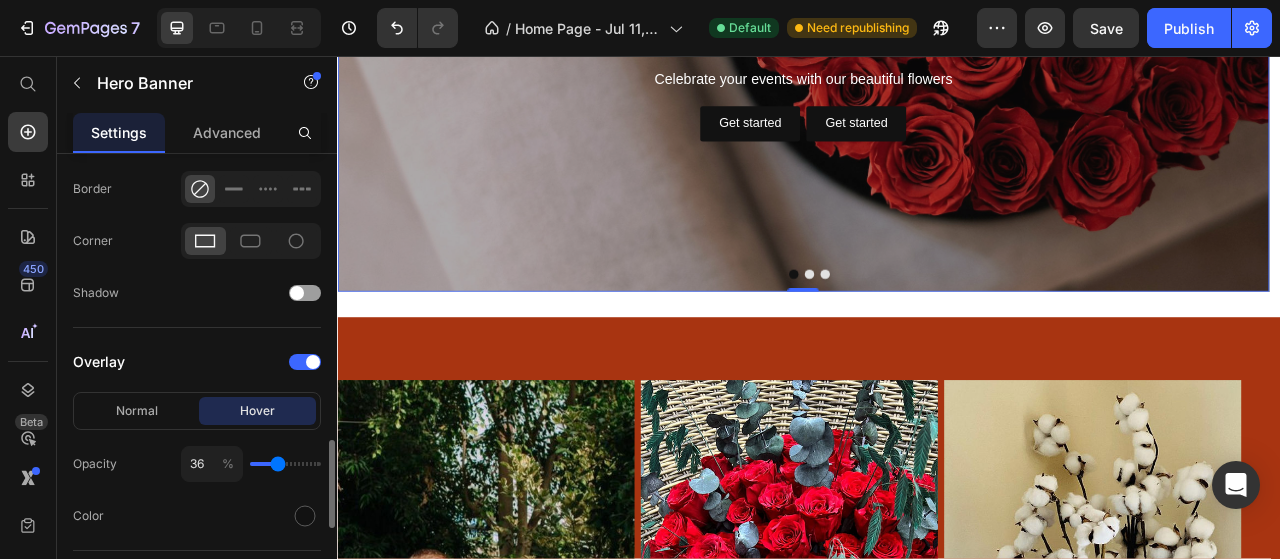 type on "39" 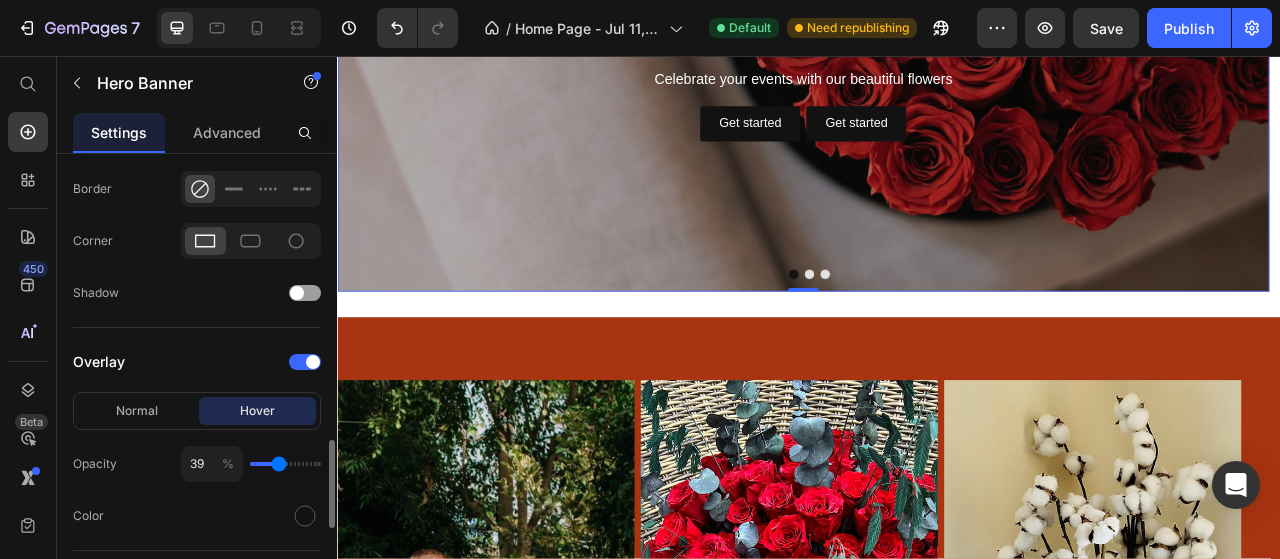 type on "38" 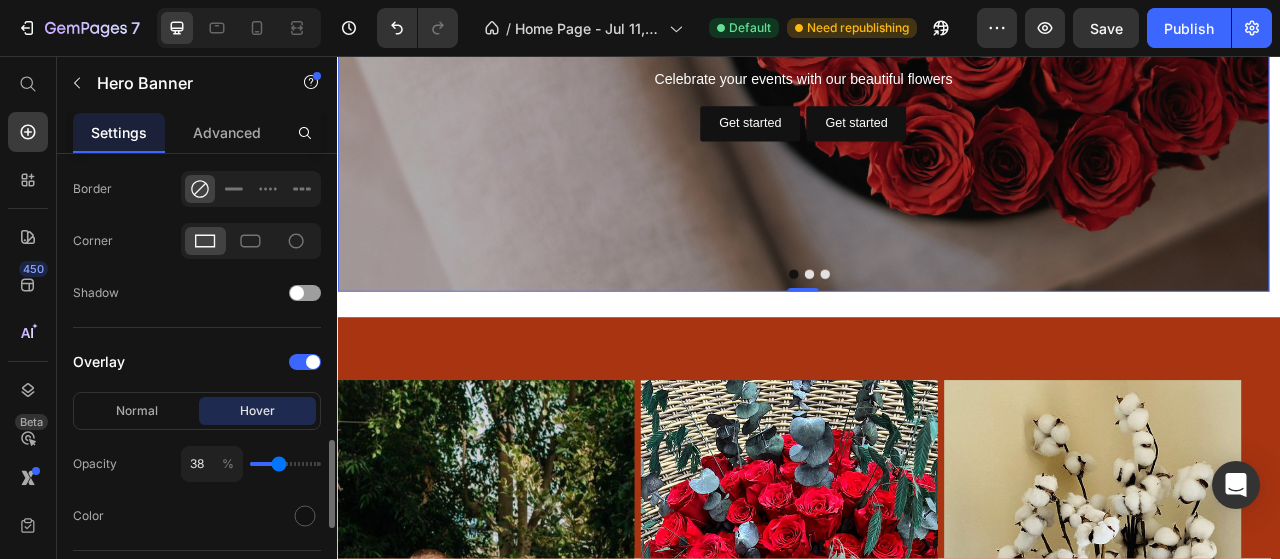 type on "36" 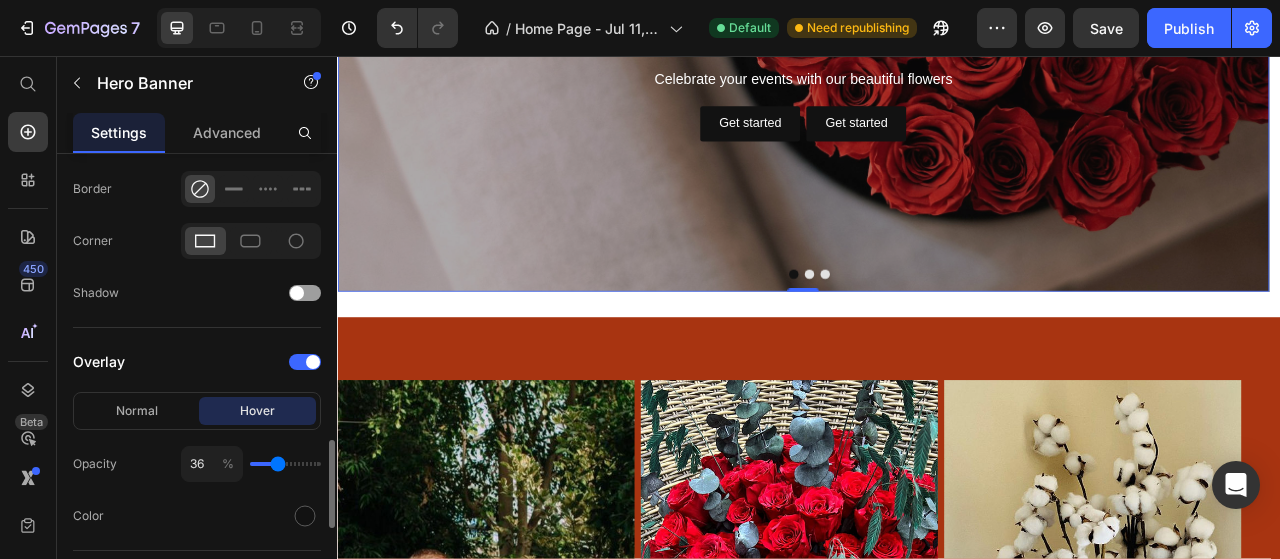 type on "34" 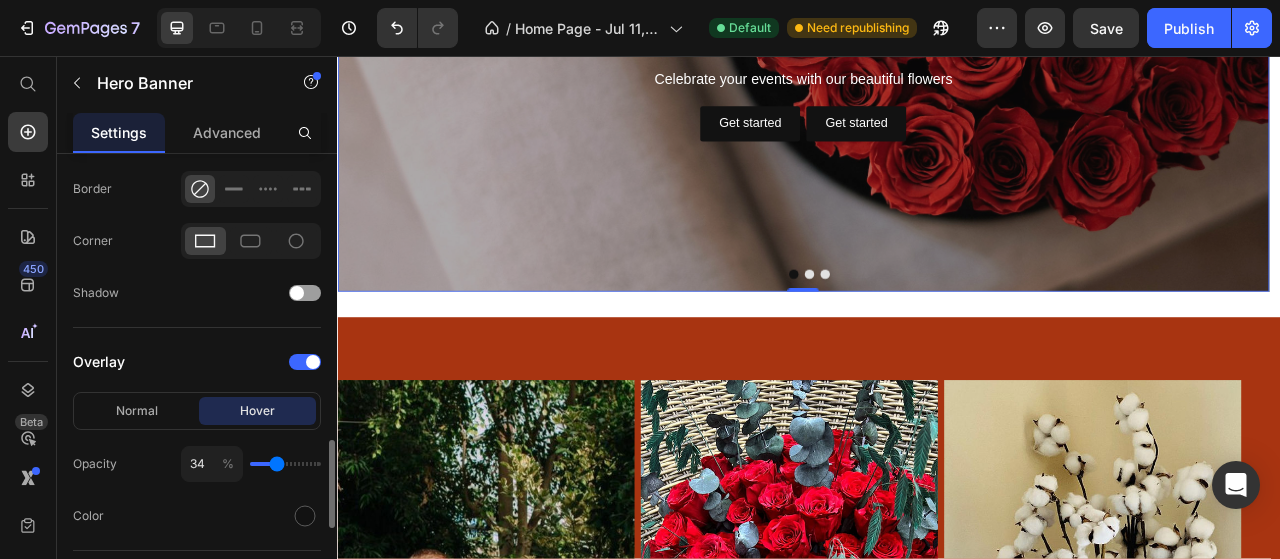 type on "35" 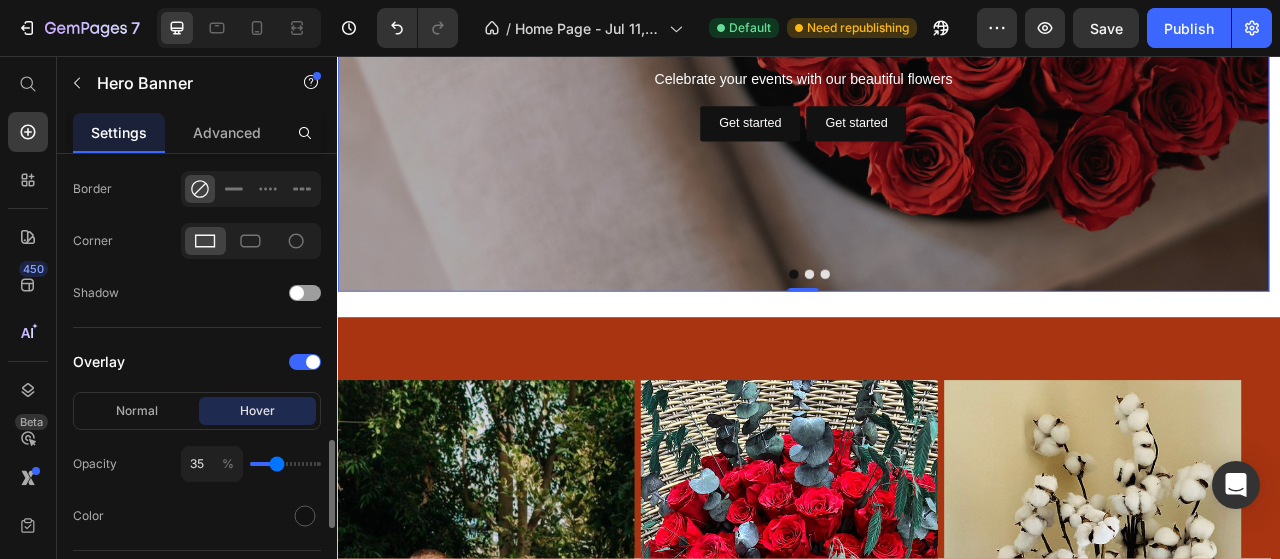 type on "39" 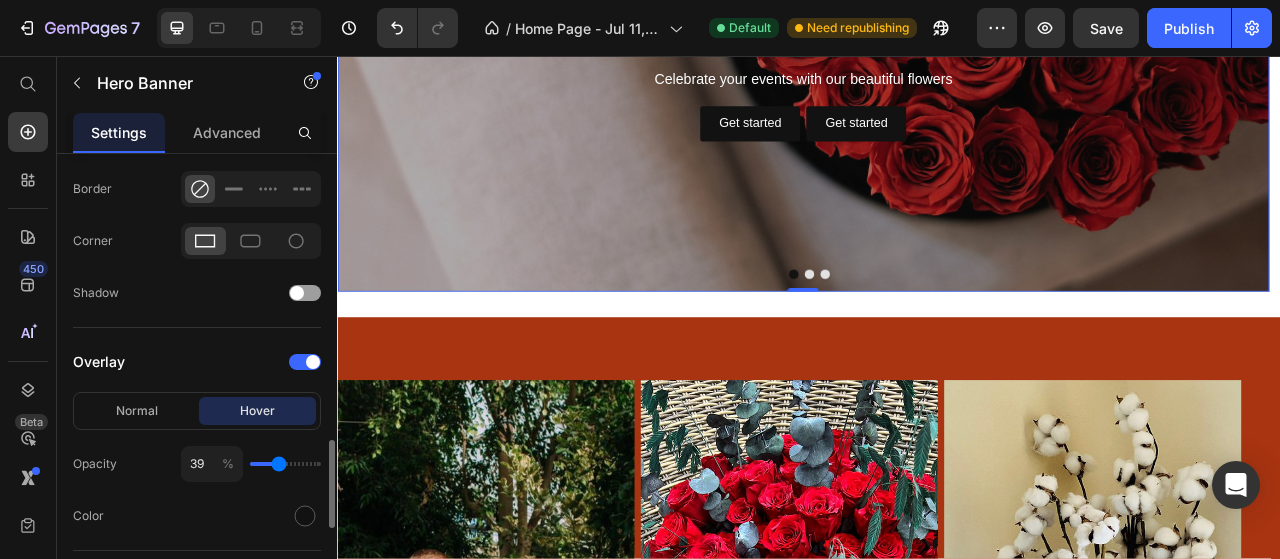 type on "38" 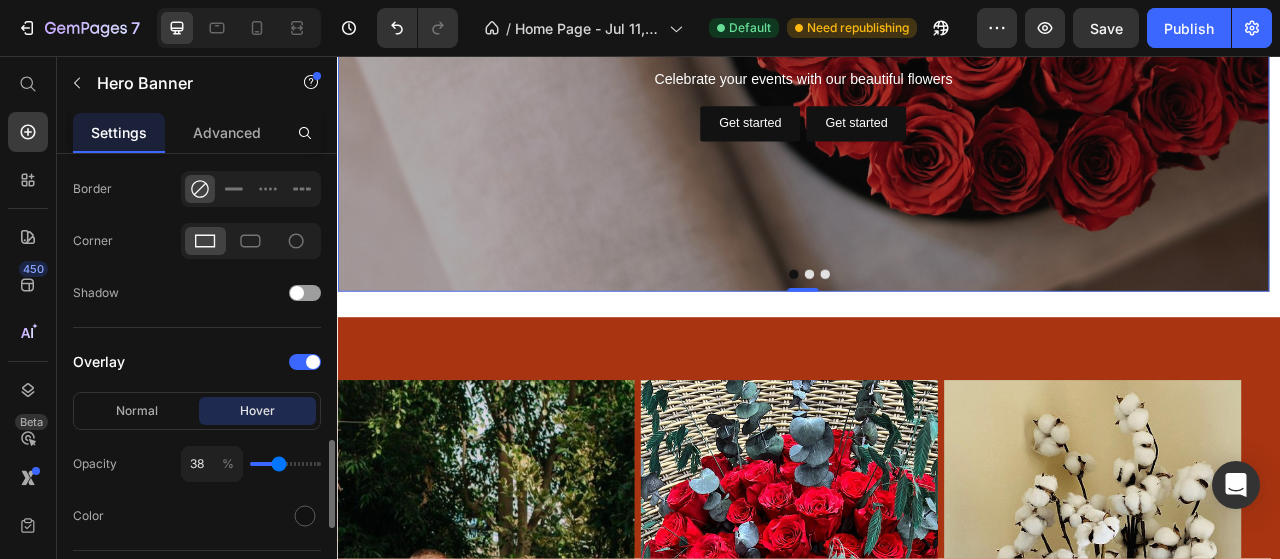 type on "38" 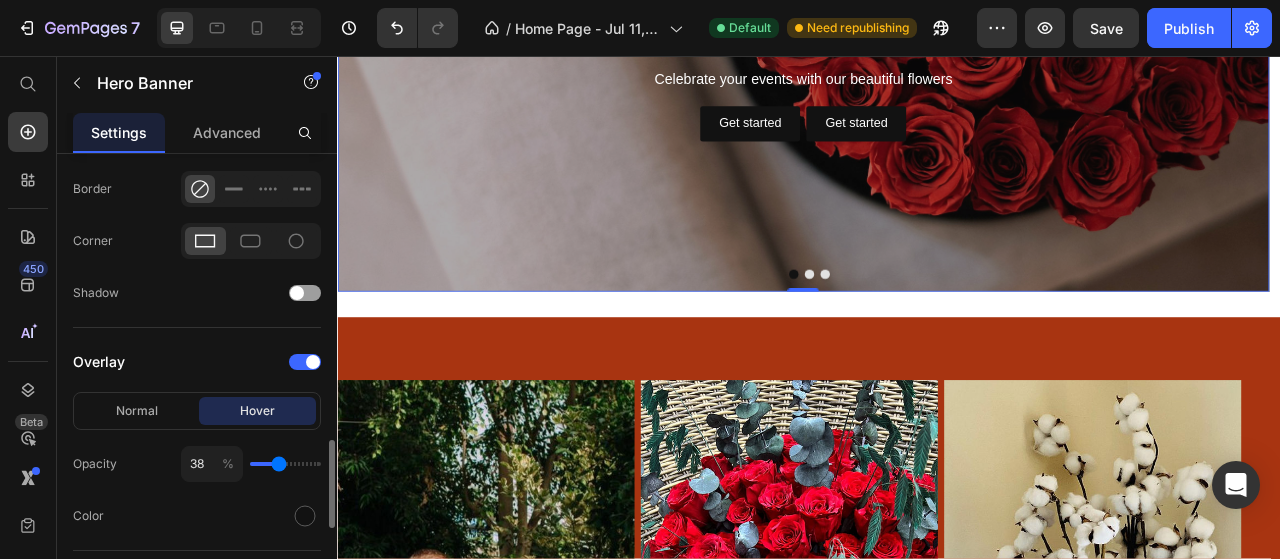 type on "36" 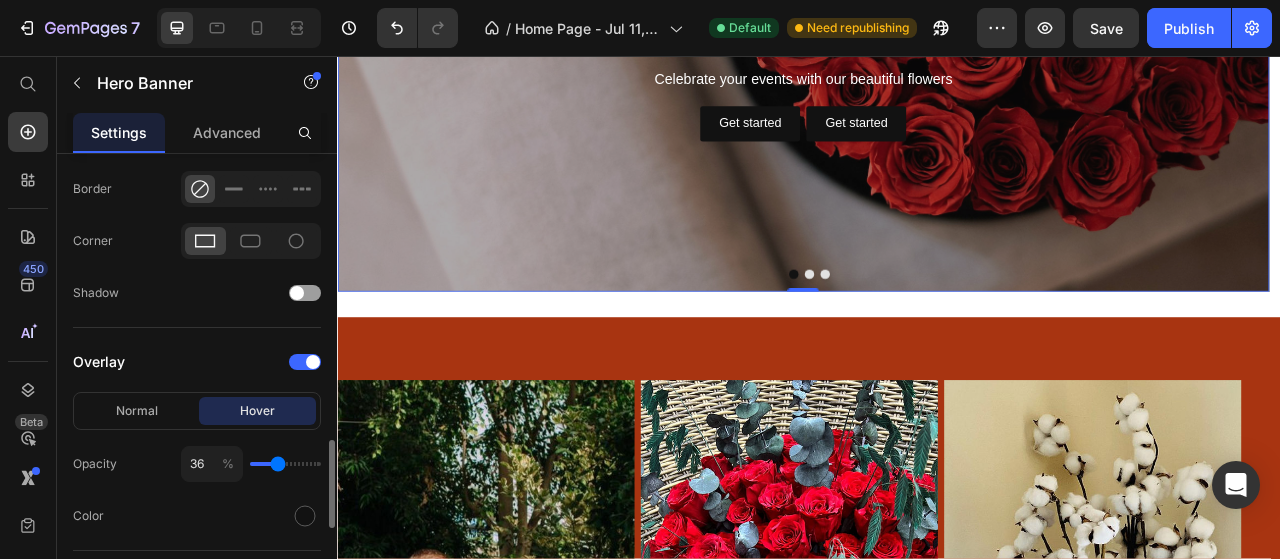 type on "34" 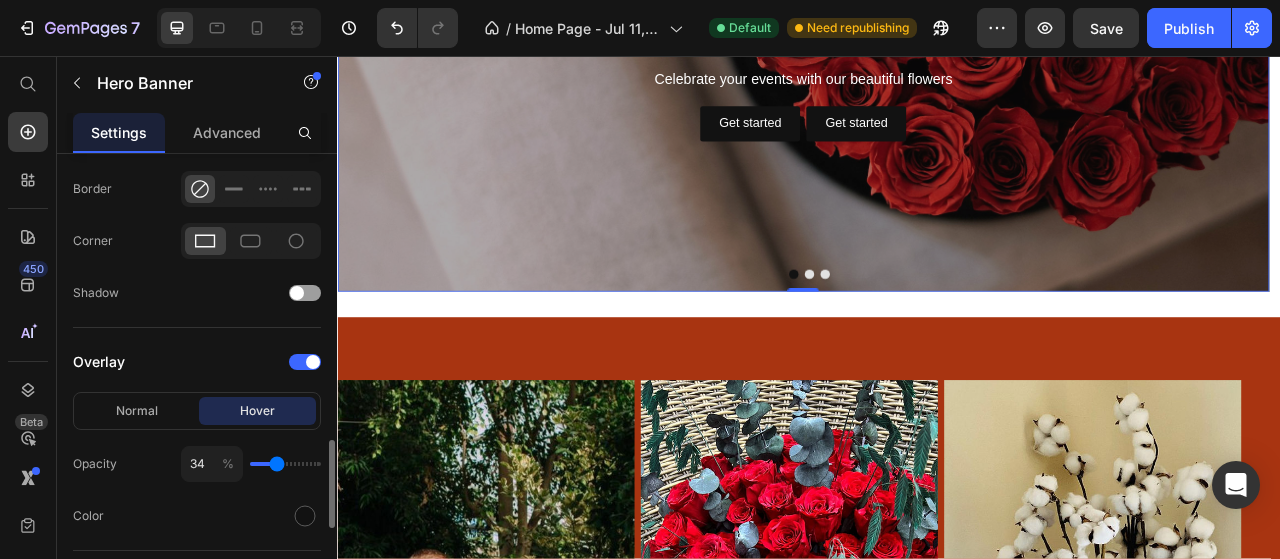 type on "34" 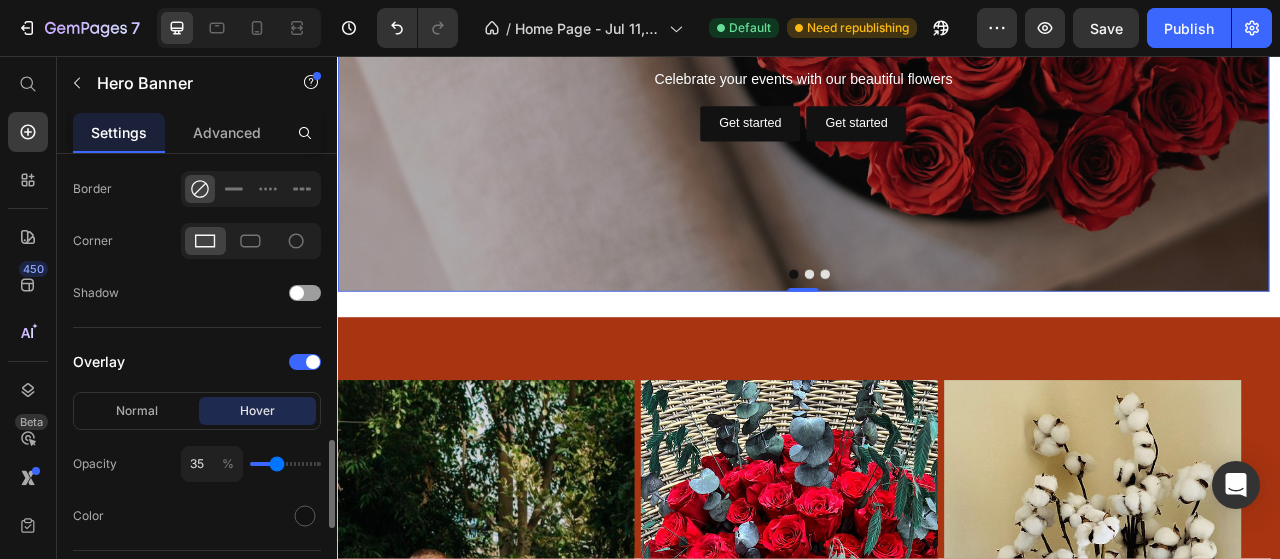 type on "35" 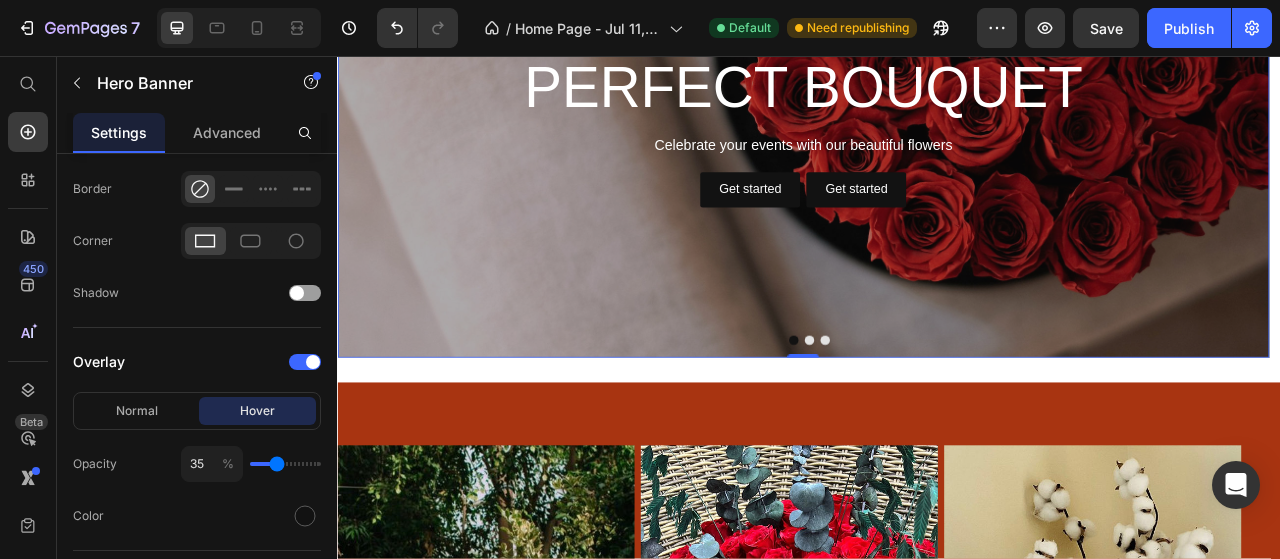 scroll, scrollTop: 2309, scrollLeft: 0, axis: vertical 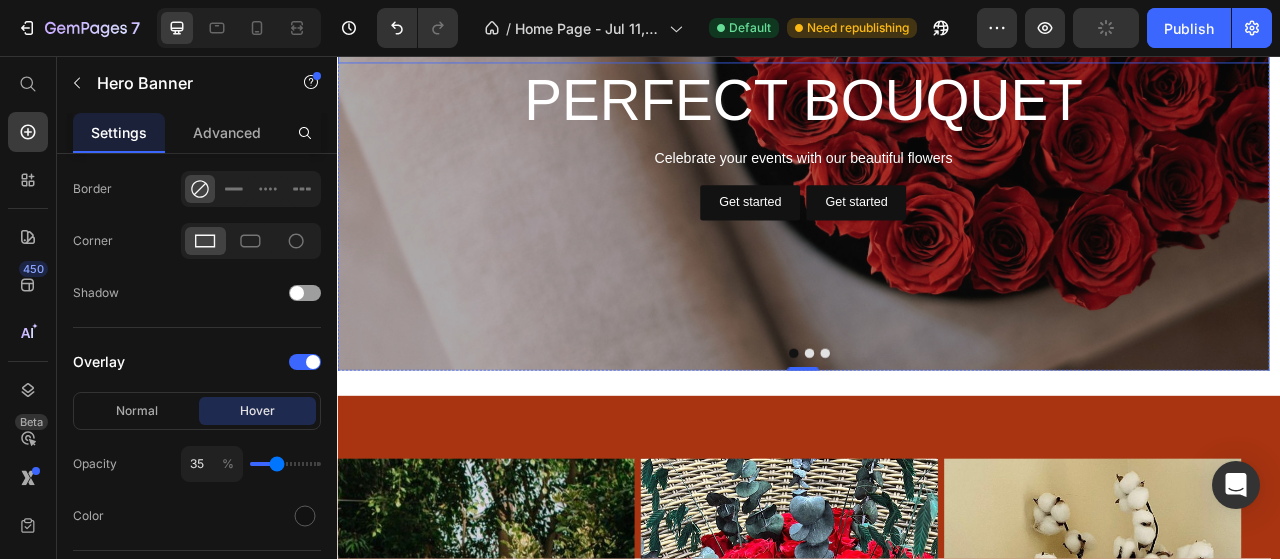 click on "Welcome to serenity Flowers" at bounding box center [929, 46] 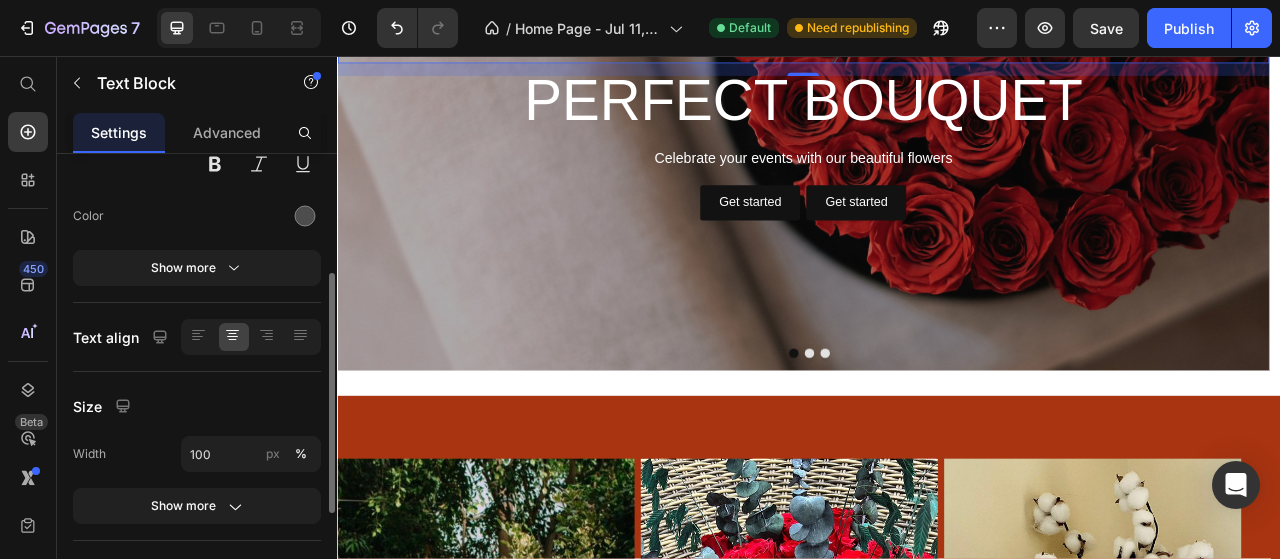 scroll, scrollTop: 30, scrollLeft: 0, axis: vertical 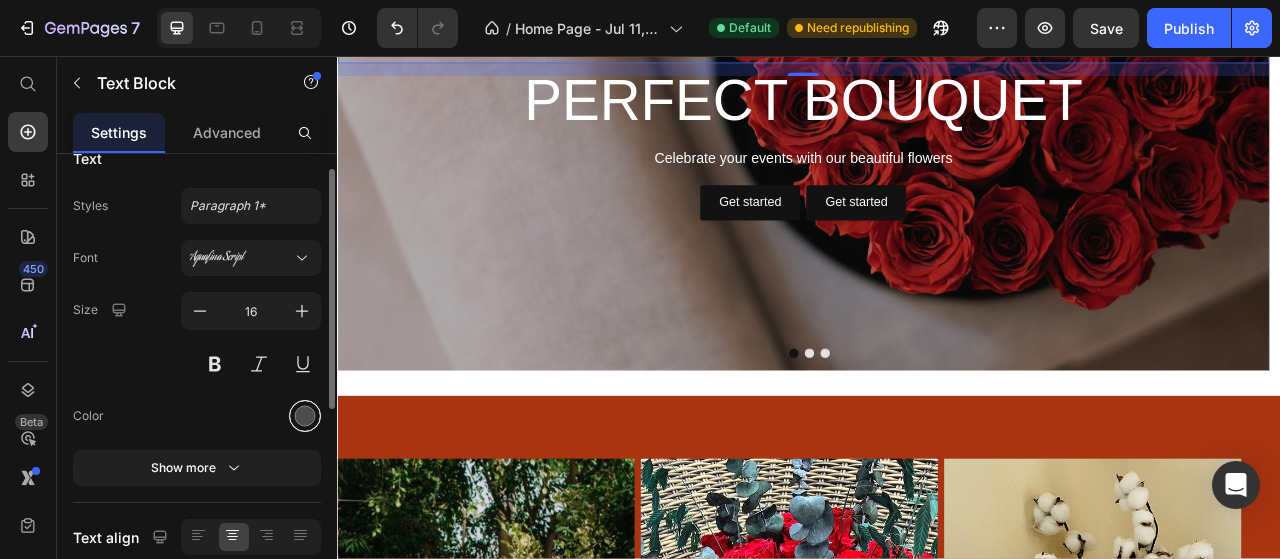 click at bounding box center (305, 416) 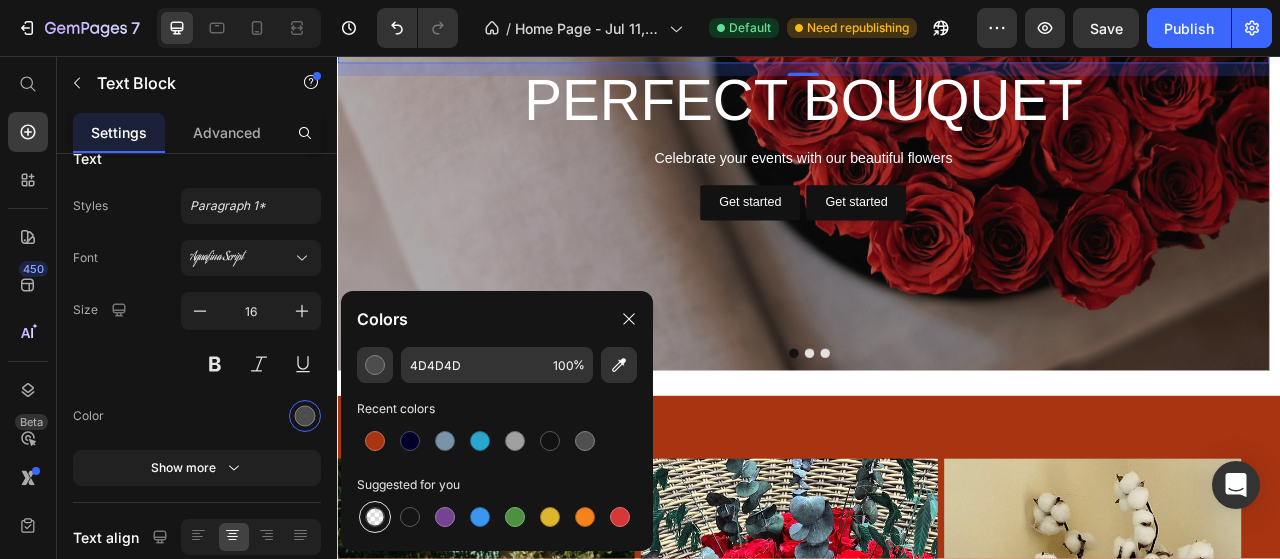 click at bounding box center (375, 517) 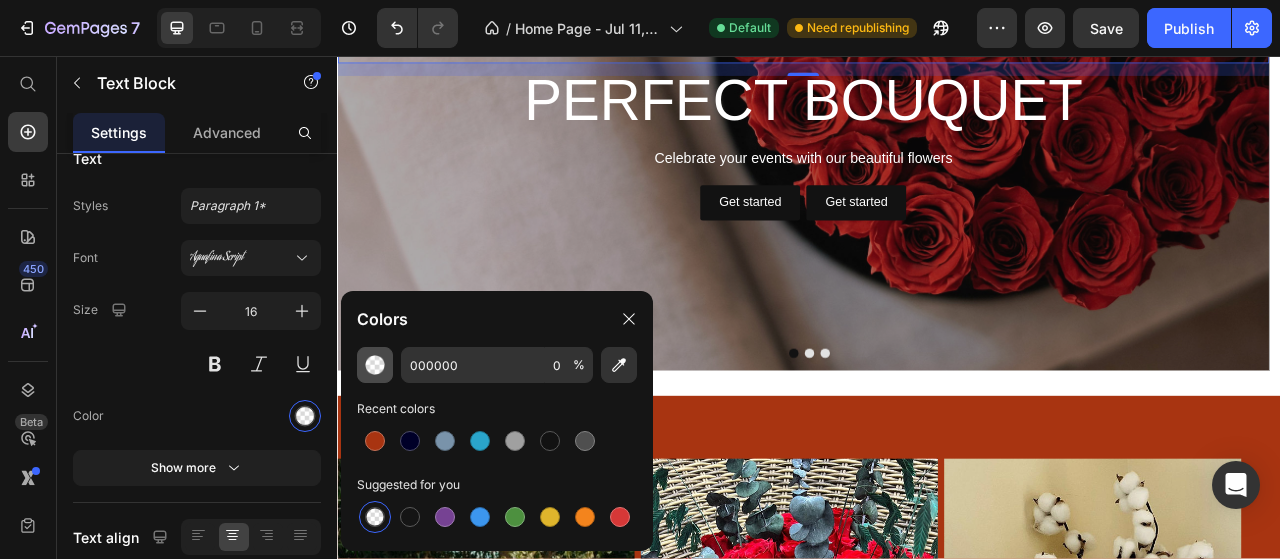 click at bounding box center [375, 365] 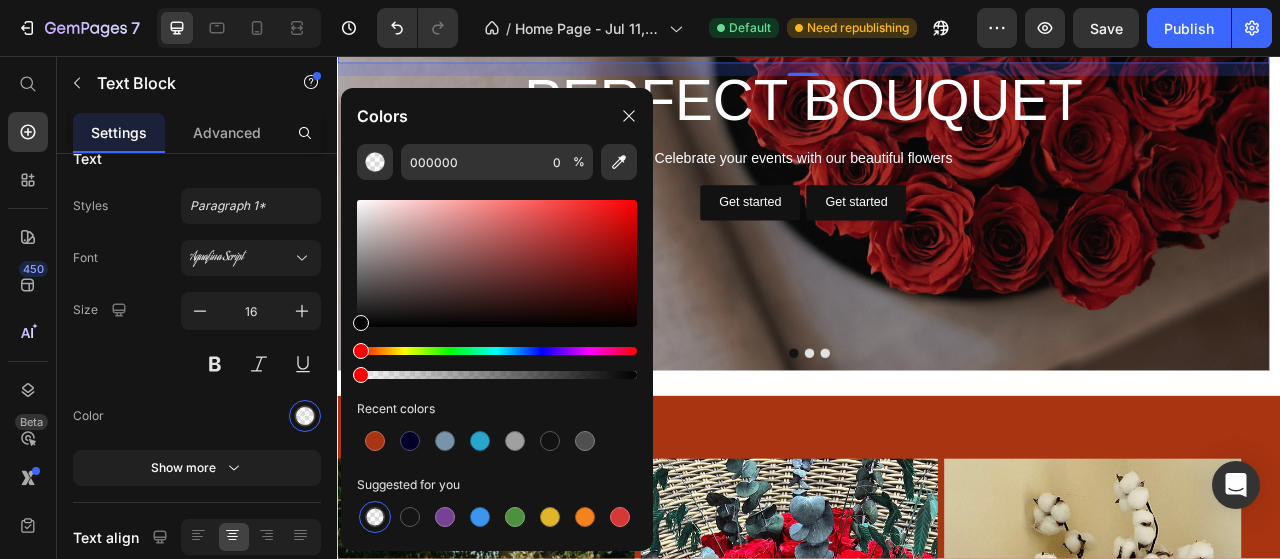 click at bounding box center [497, 375] 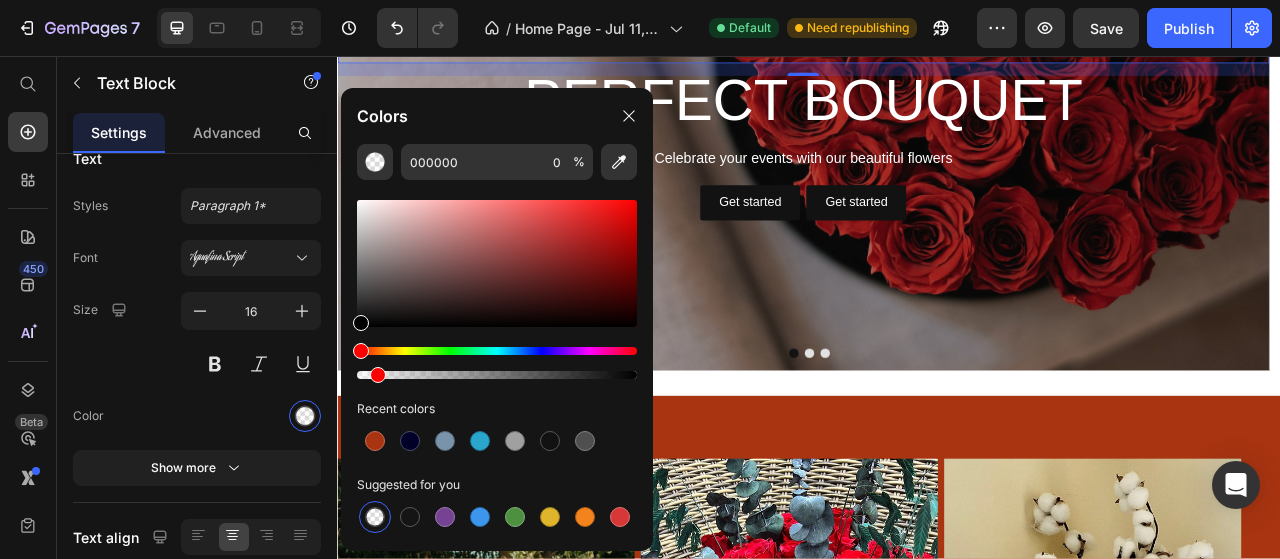 type on "6" 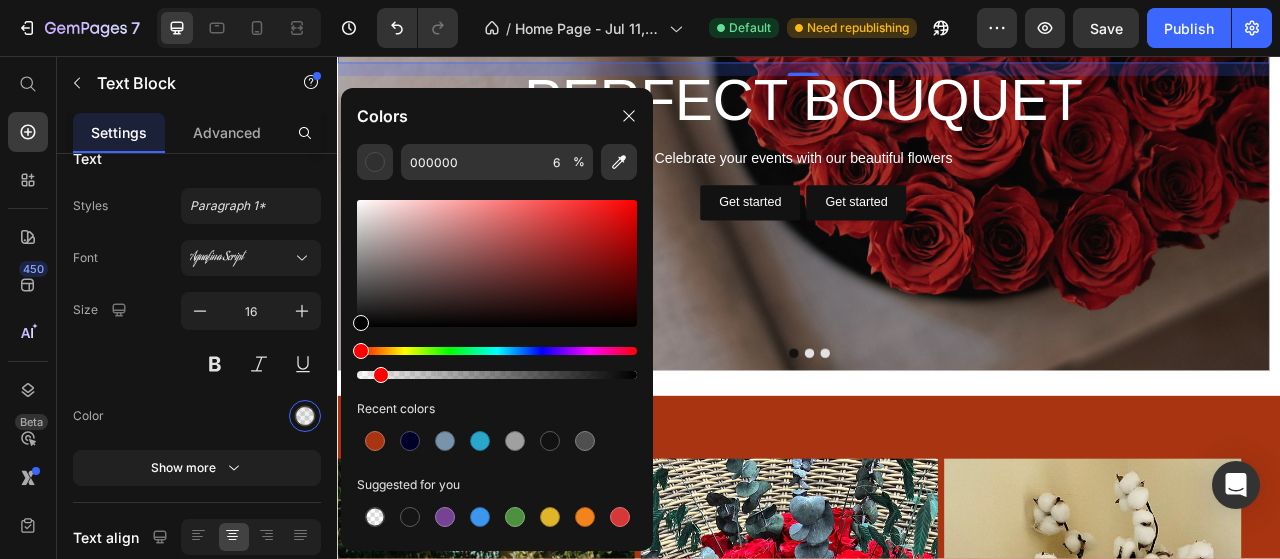 click at bounding box center [381, 375] 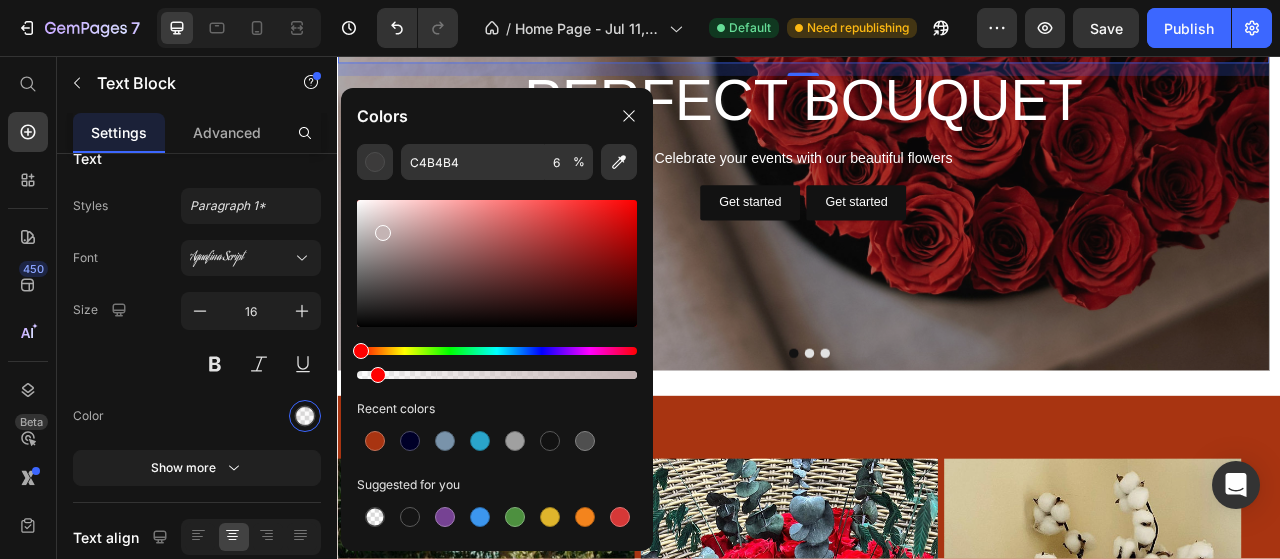 drag, startPoint x: 398, startPoint y: 247, endPoint x: 366, endPoint y: 209, distance: 49.67897 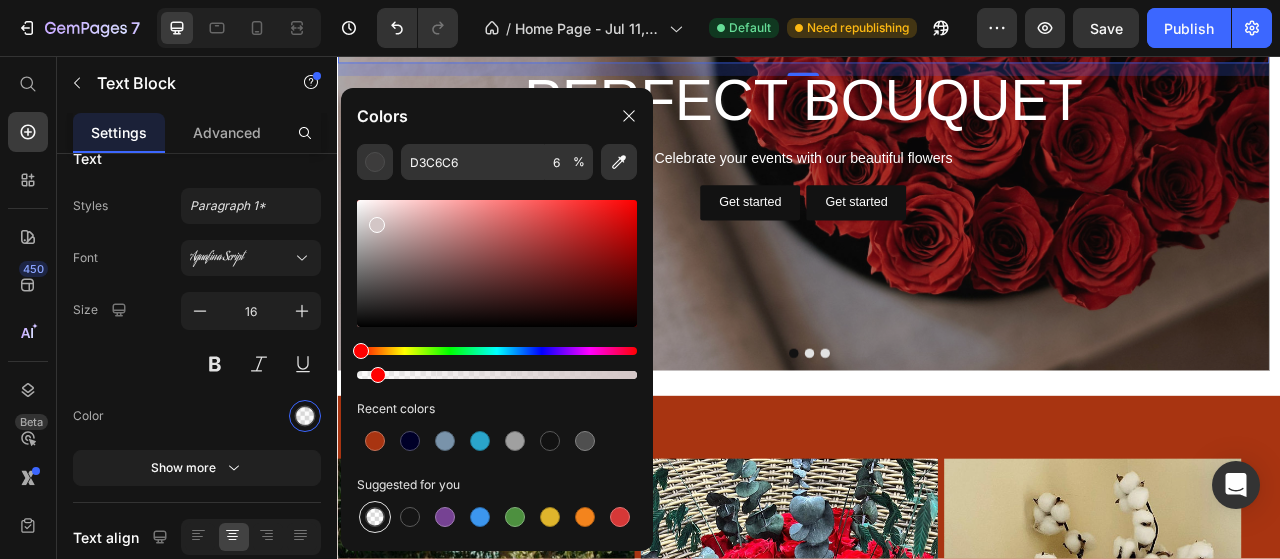 click at bounding box center [375, 517] 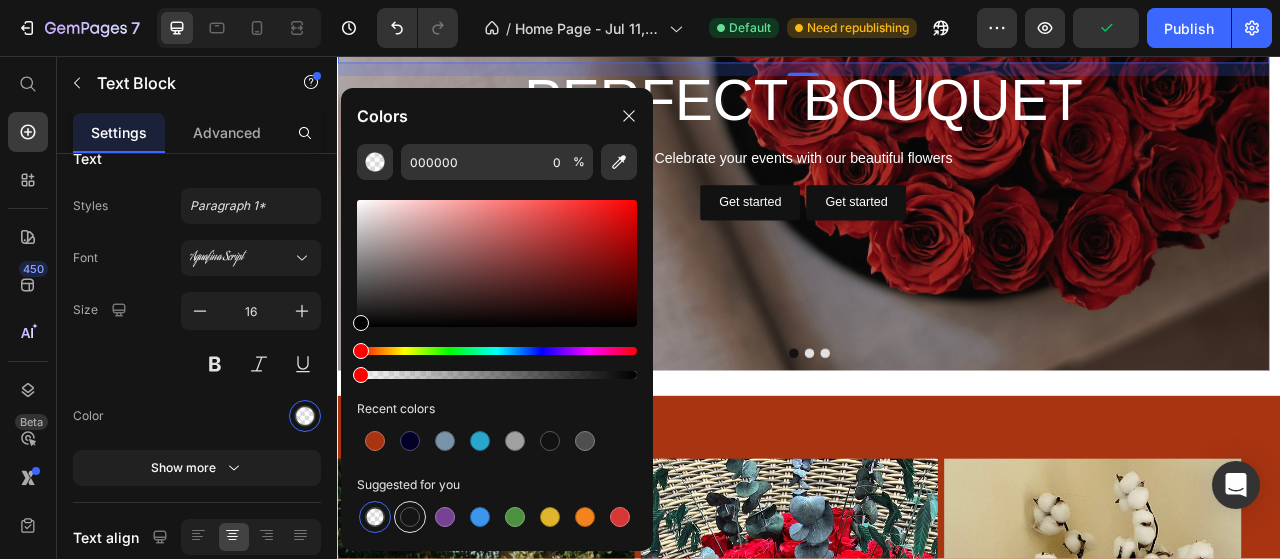 click at bounding box center (410, 517) 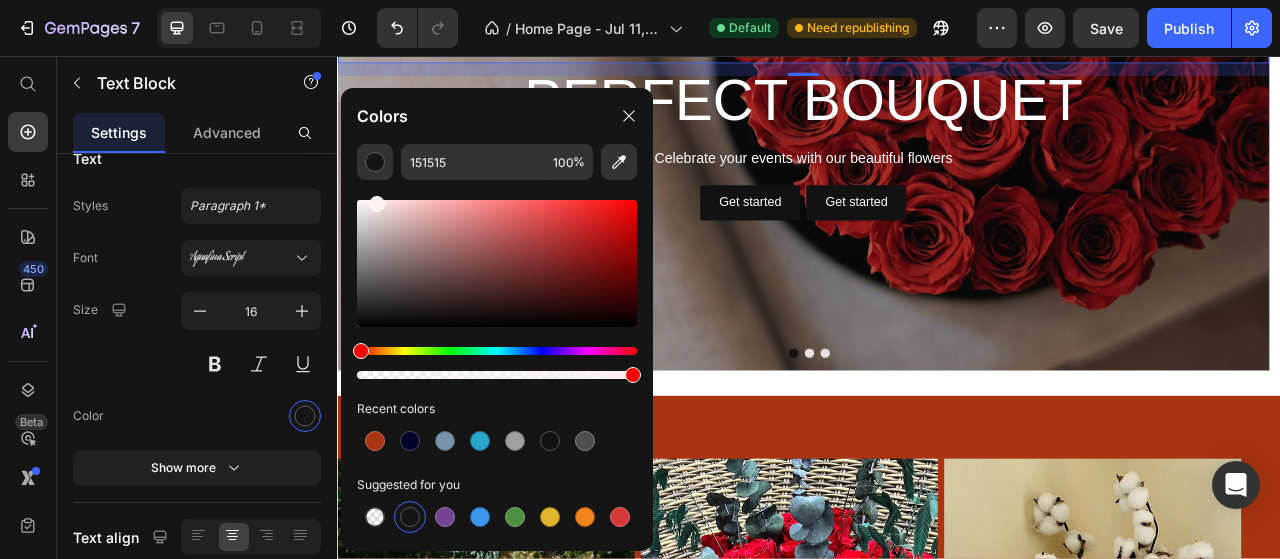 drag, startPoint x: 360, startPoint y: 313, endPoint x: 367, endPoint y: 205, distance: 108.226616 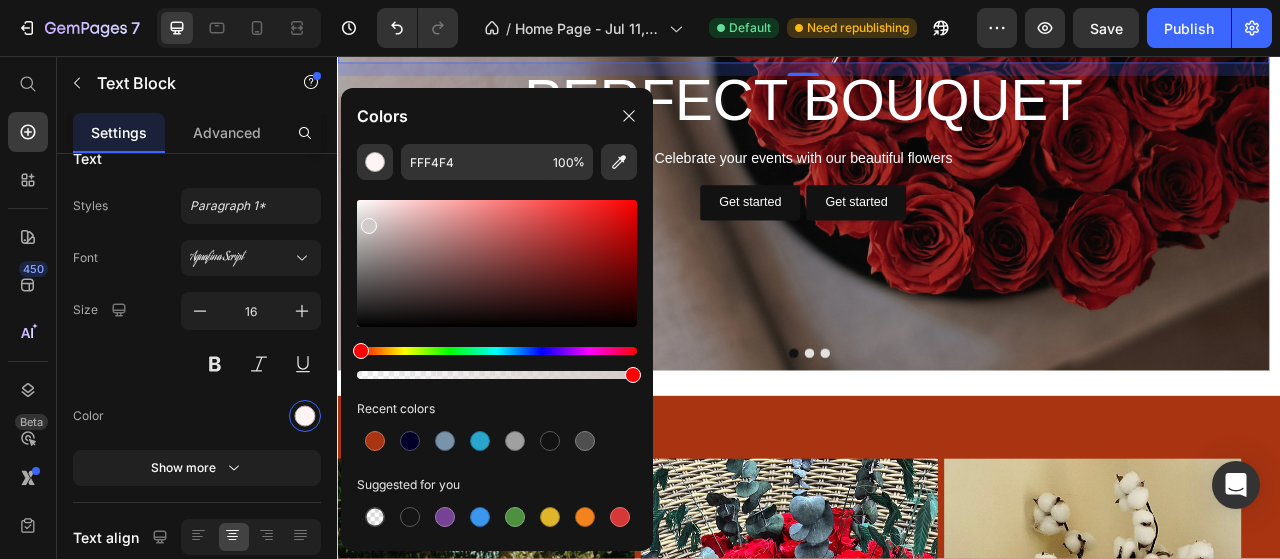 drag, startPoint x: 368, startPoint y: 202, endPoint x: 366, endPoint y: 222, distance: 20.09975 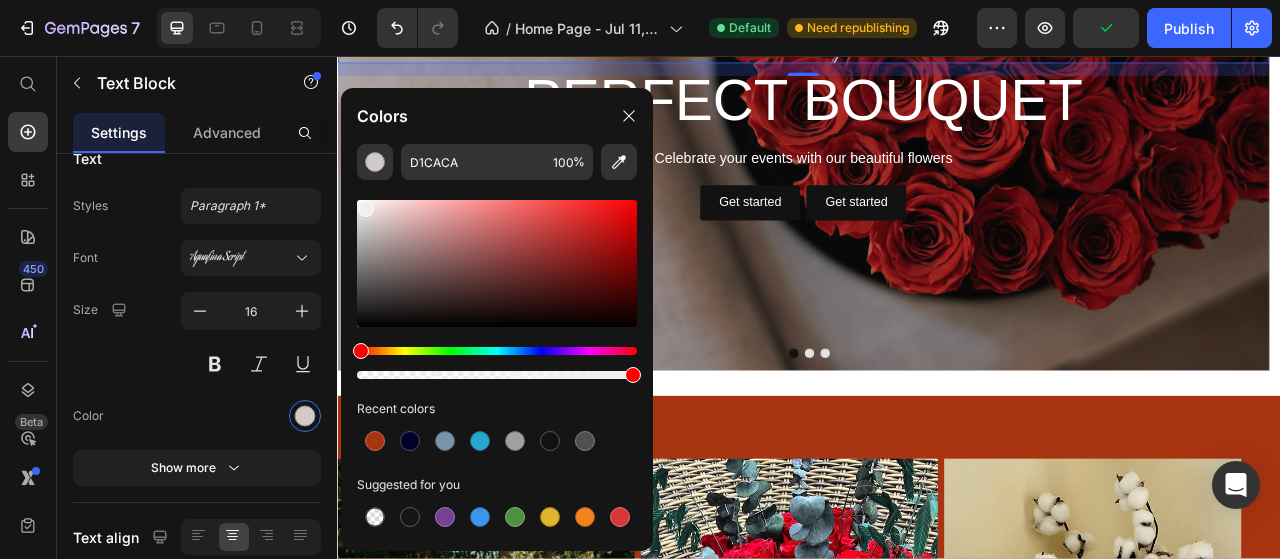 drag, startPoint x: 370, startPoint y: 228, endPoint x: 363, endPoint y: 205, distance: 24.04163 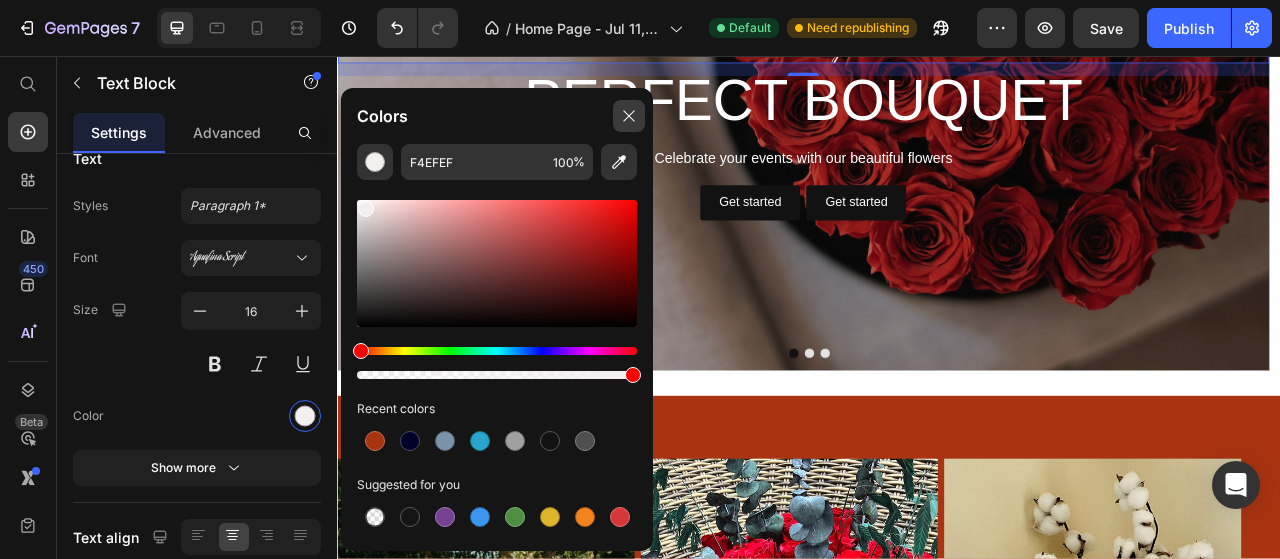 click at bounding box center [629, 116] 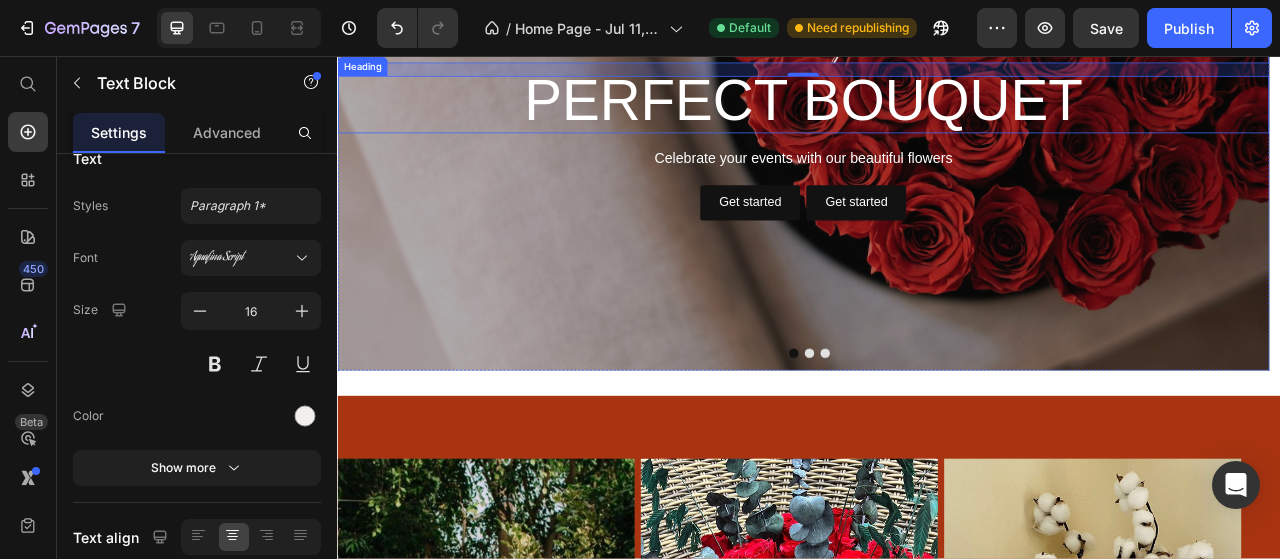 click on "PERFECT BOUQUET" at bounding box center (929, 113) 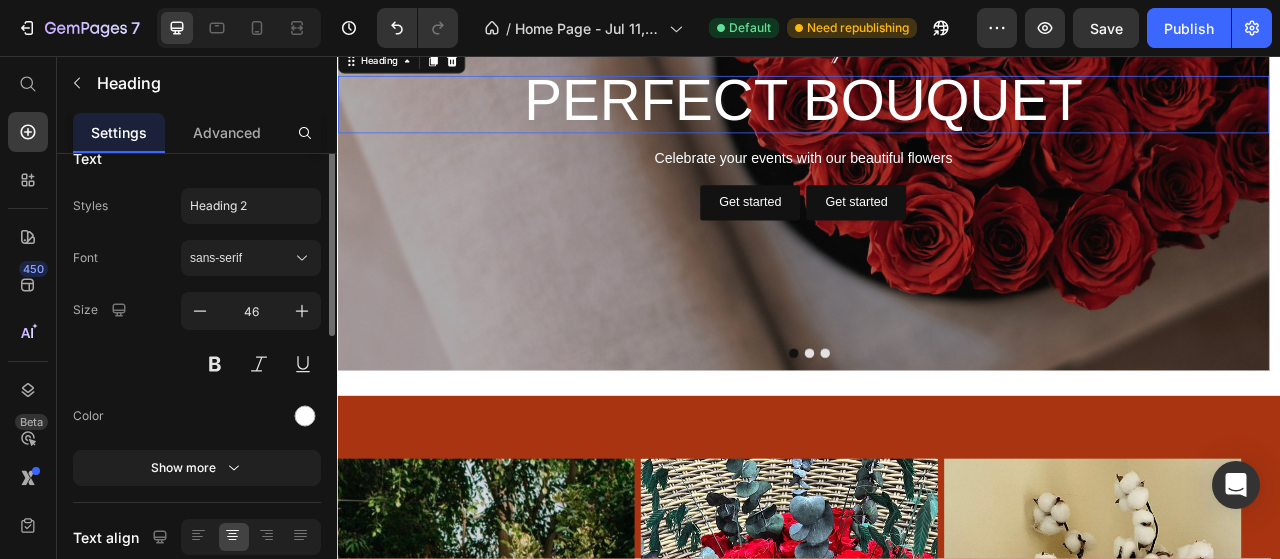 scroll, scrollTop: 0, scrollLeft: 0, axis: both 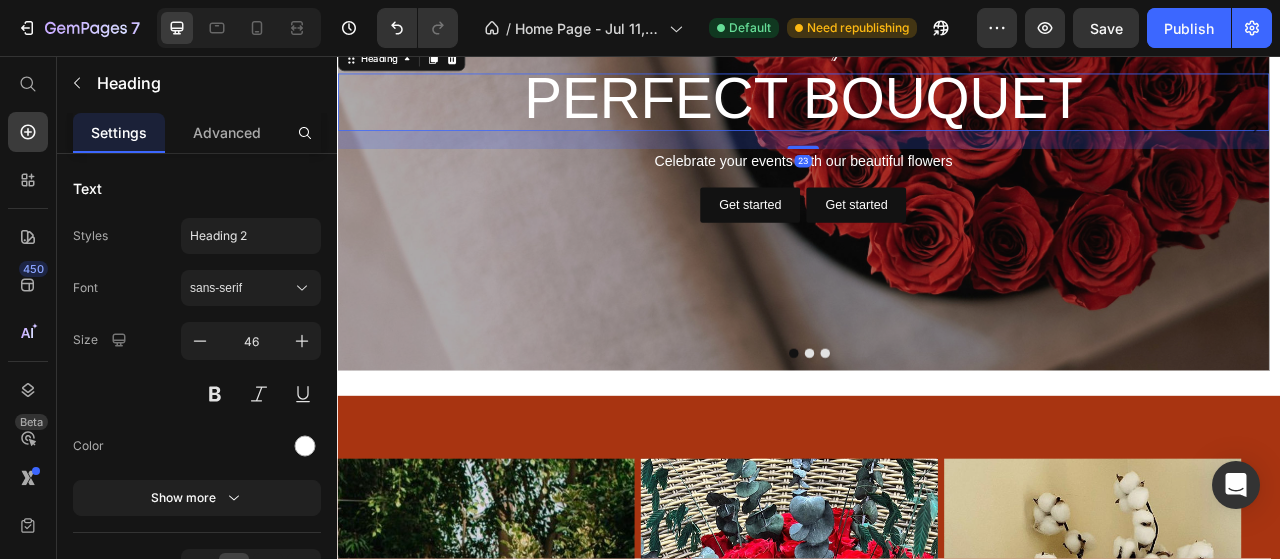 click at bounding box center (929, 173) 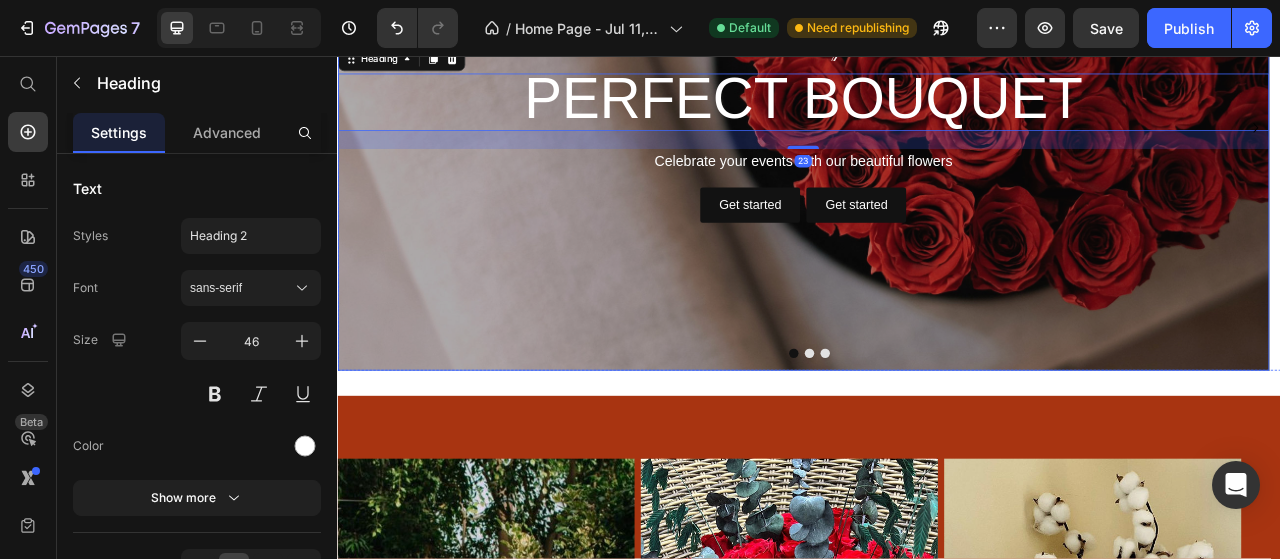 click on "Welcome to serenity Flowers Text Block ⁠⁠⁠⁠⁠⁠⁠ PERFECT BOUQUET Heading   23 Celebrate your events with our beautiful flowers Text Block Get started Button Get started Button Row" at bounding box center [929, 148] 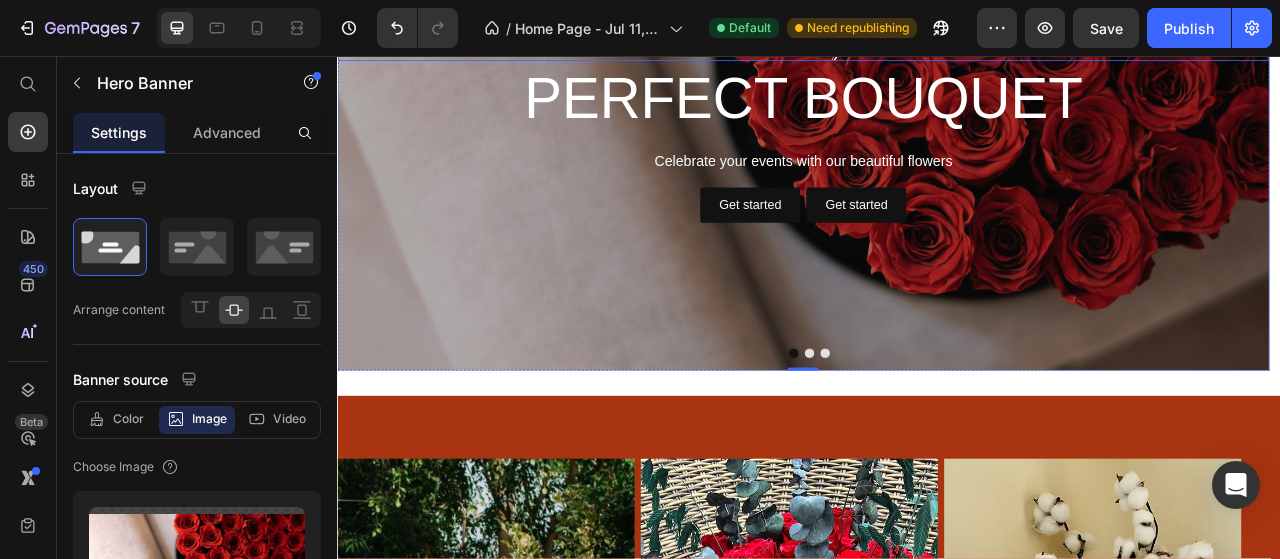 click on "Welcome to serenity Flowers" at bounding box center (929, 43) 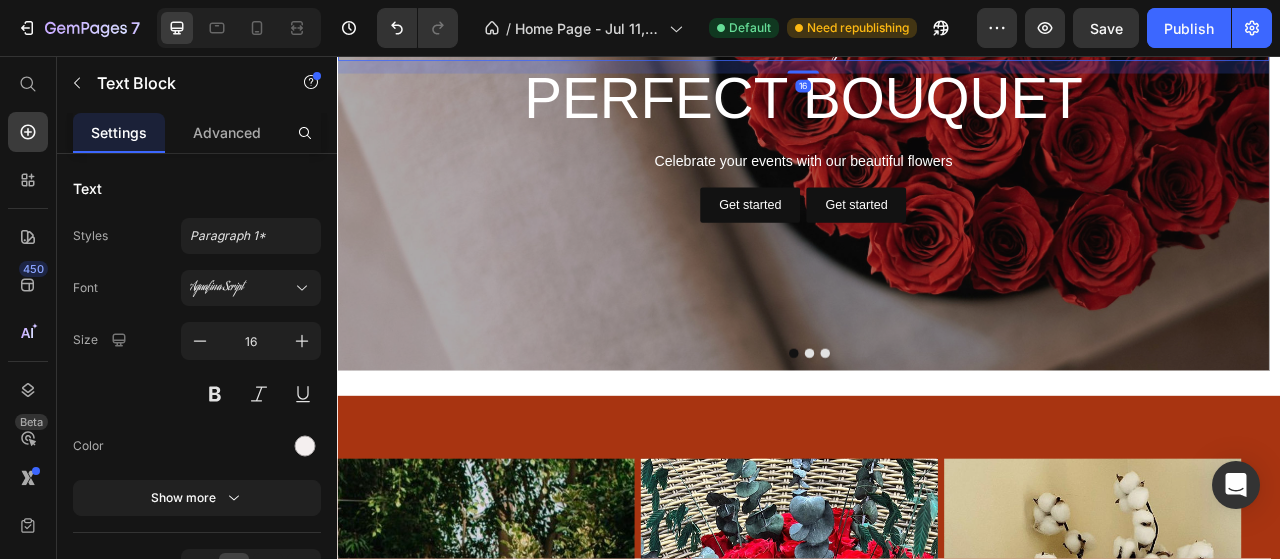 click on "PERFECT BOUQUET" at bounding box center [929, 110] 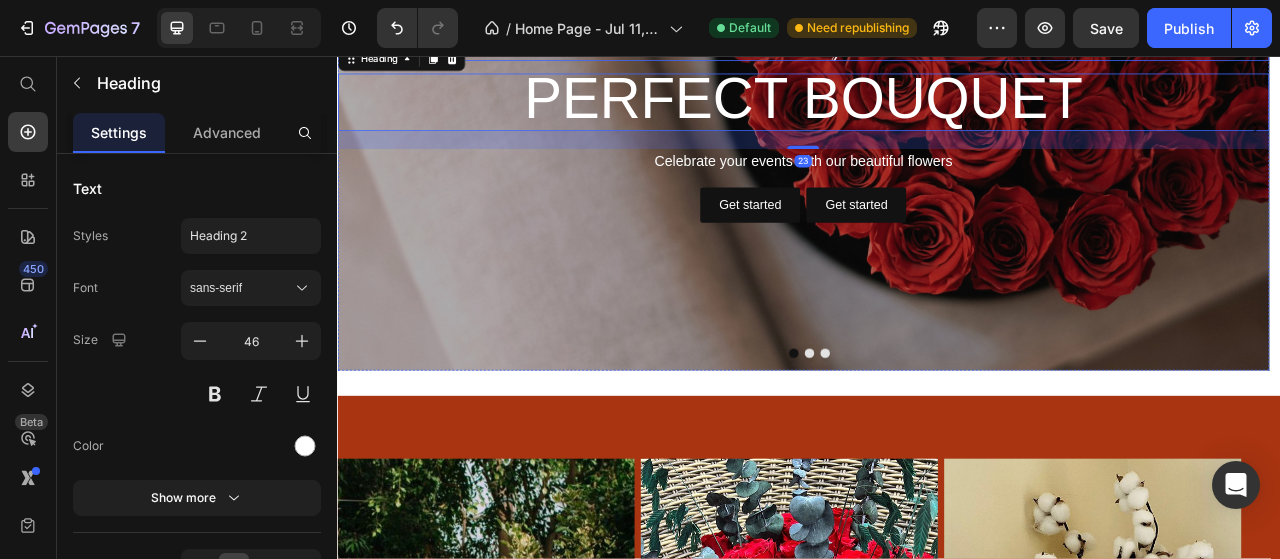 click on "Welcome to serenity Flowers" at bounding box center [929, 43] 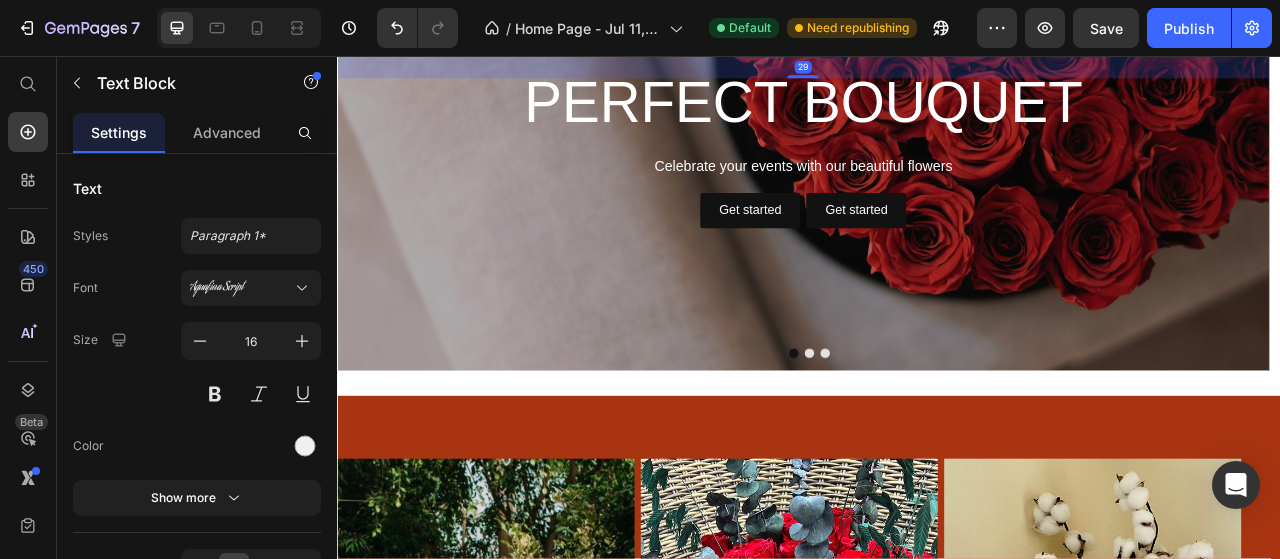 drag, startPoint x: 929, startPoint y: 359, endPoint x: 935, endPoint y: 372, distance: 14.3178215 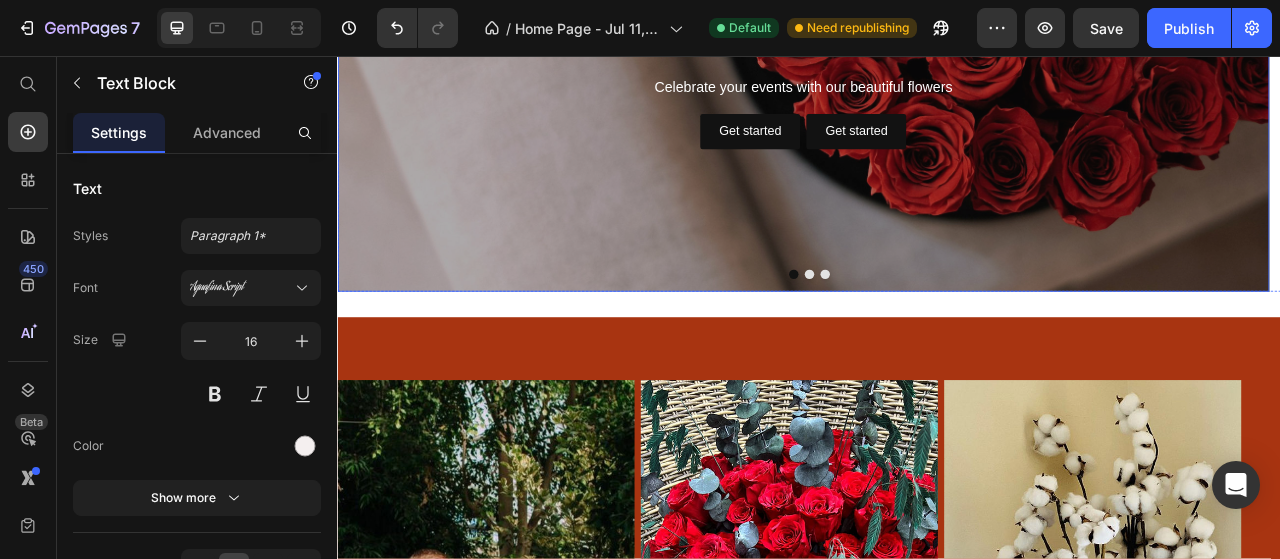 scroll, scrollTop: 2309, scrollLeft: 0, axis: vertical 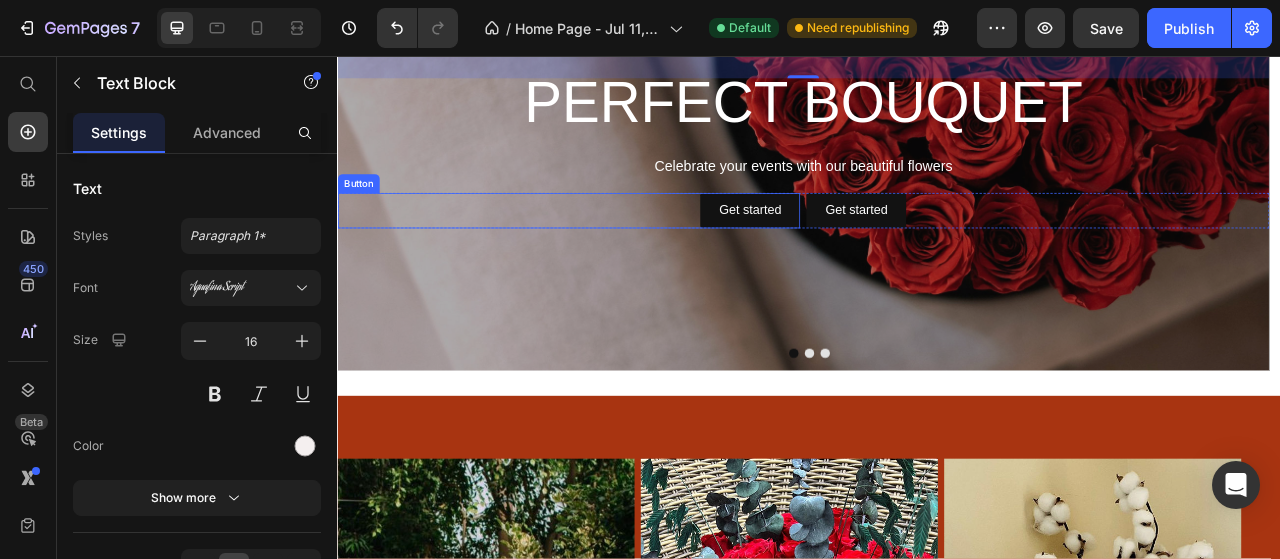 click on "Get started Button" at bounding box center (631, 253) 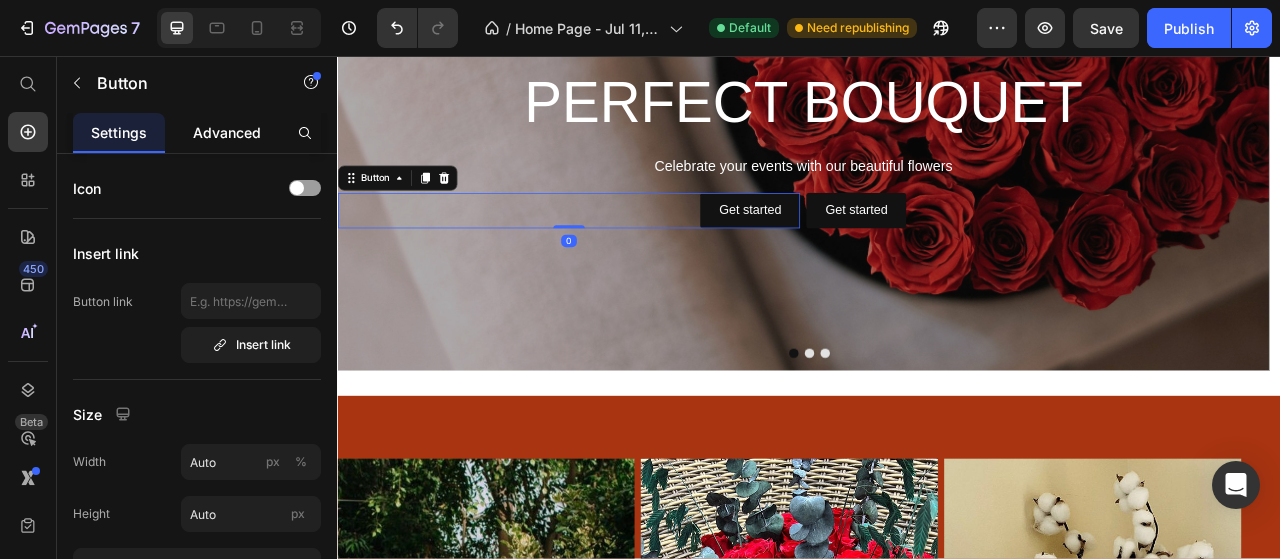 click on "Advanced" 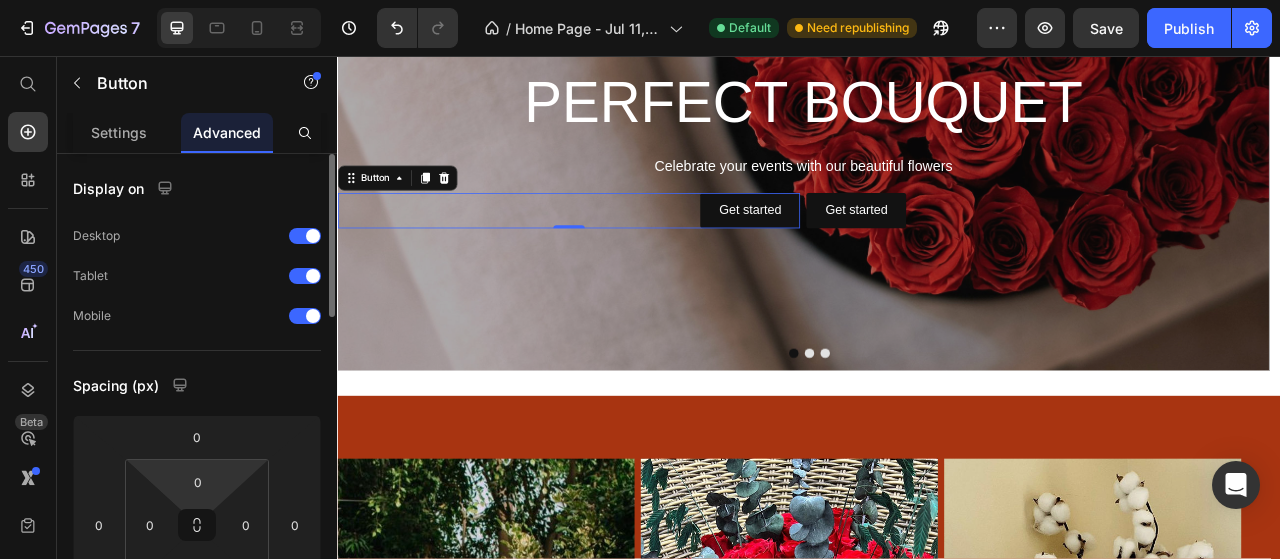 scroll, scrollTop: 200, scrollLeft: 0, axis: vertical 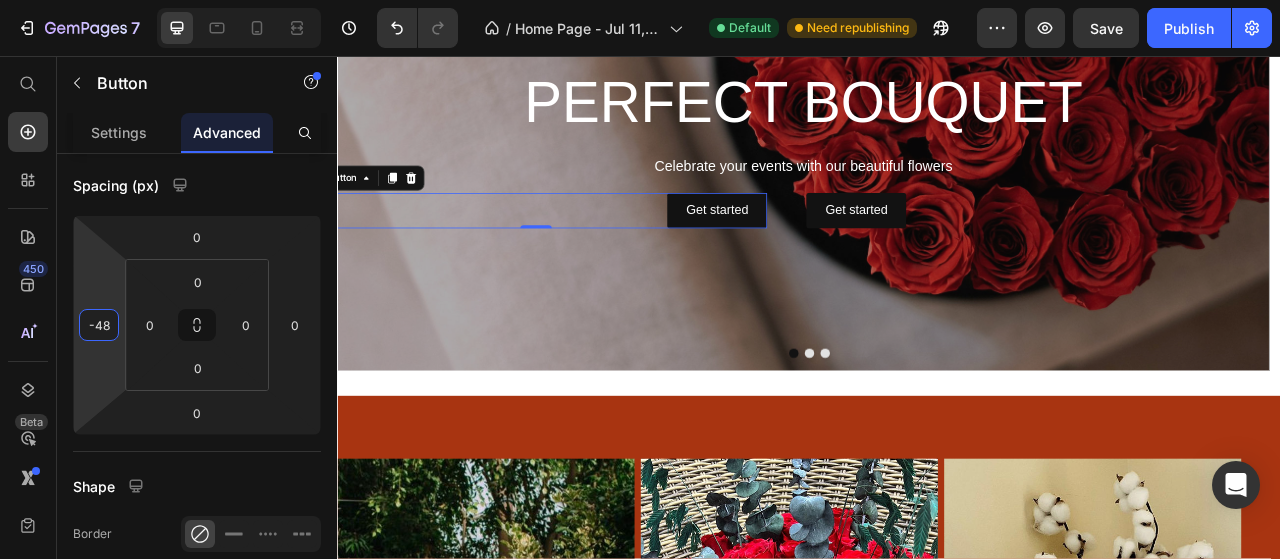 type on "-50" 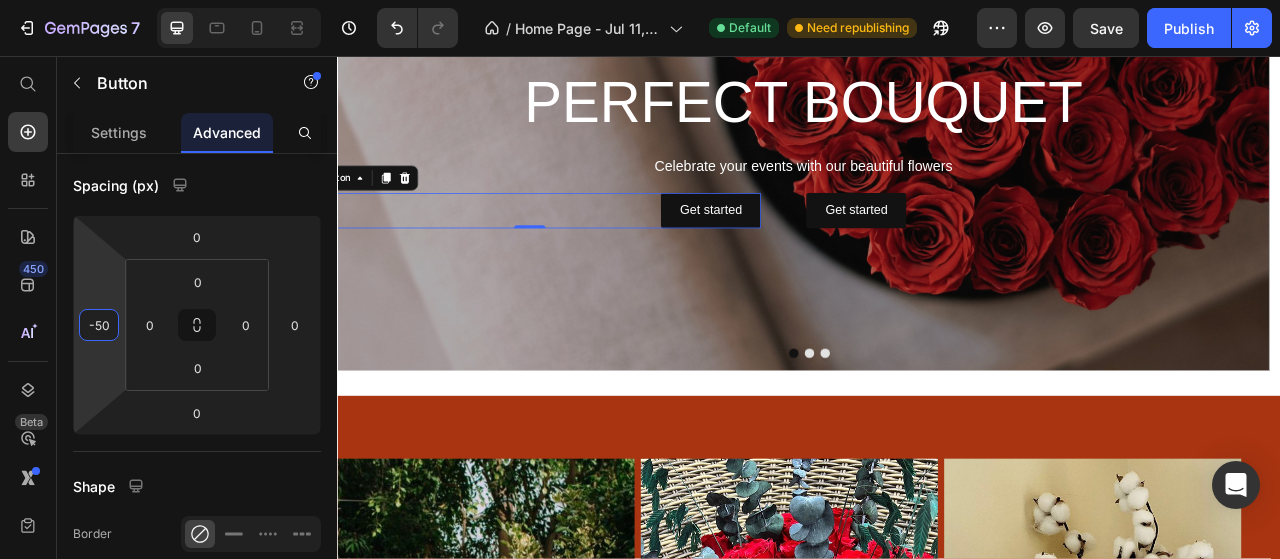 drag, startPoint x: 108, startPoint y: 364, endPoint x: 109, endPoint y: 389, distance: 25.019993 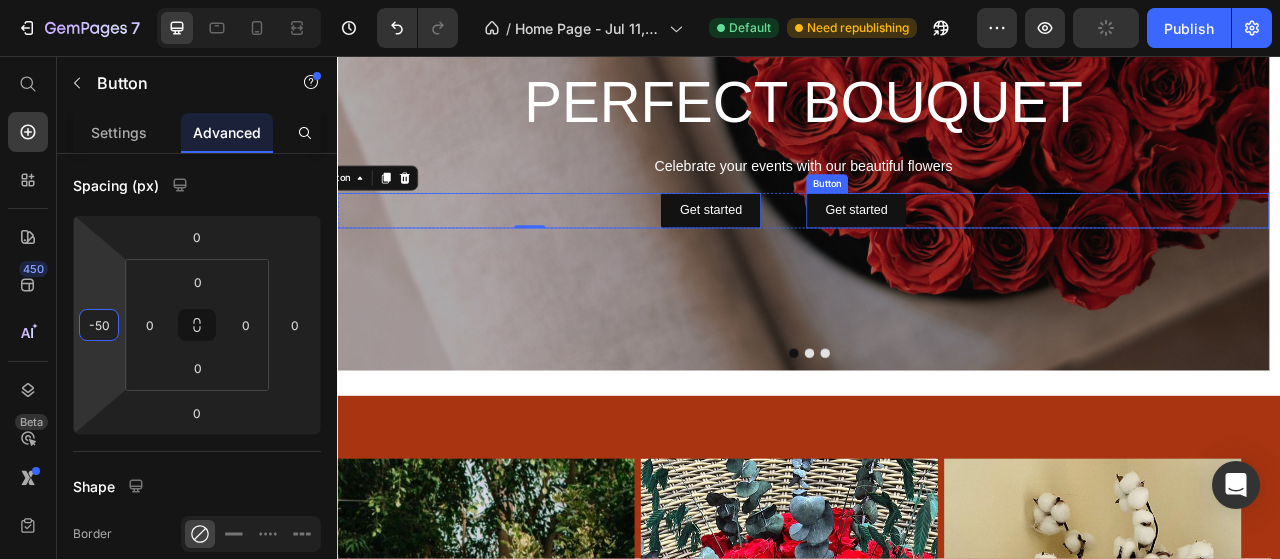click on "Get started Button" at bounding box center (1227, 253) 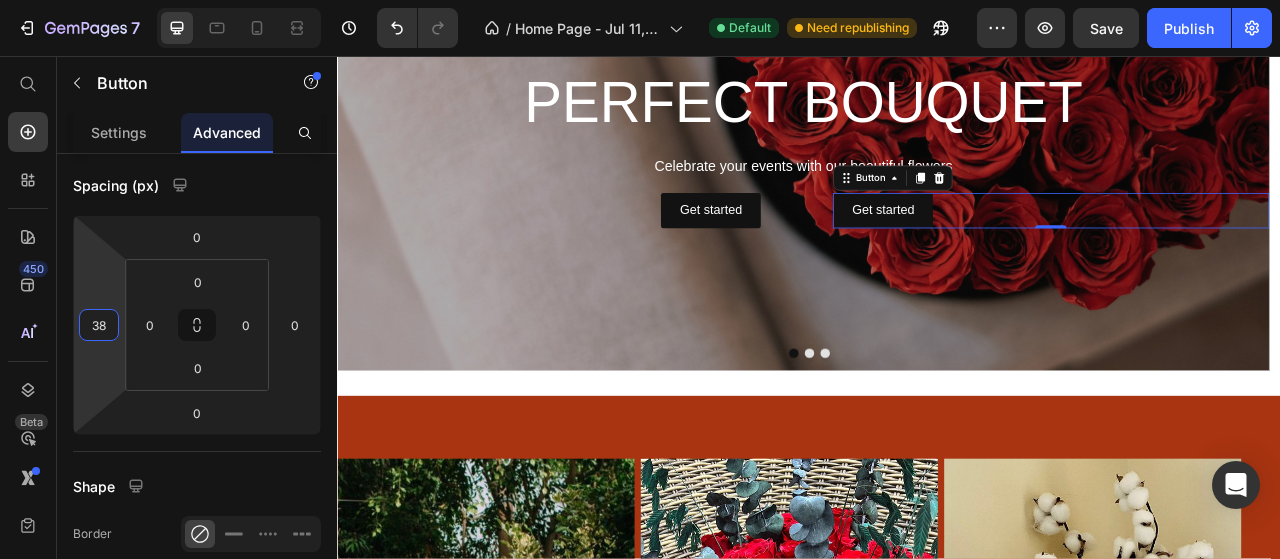 type on "40" 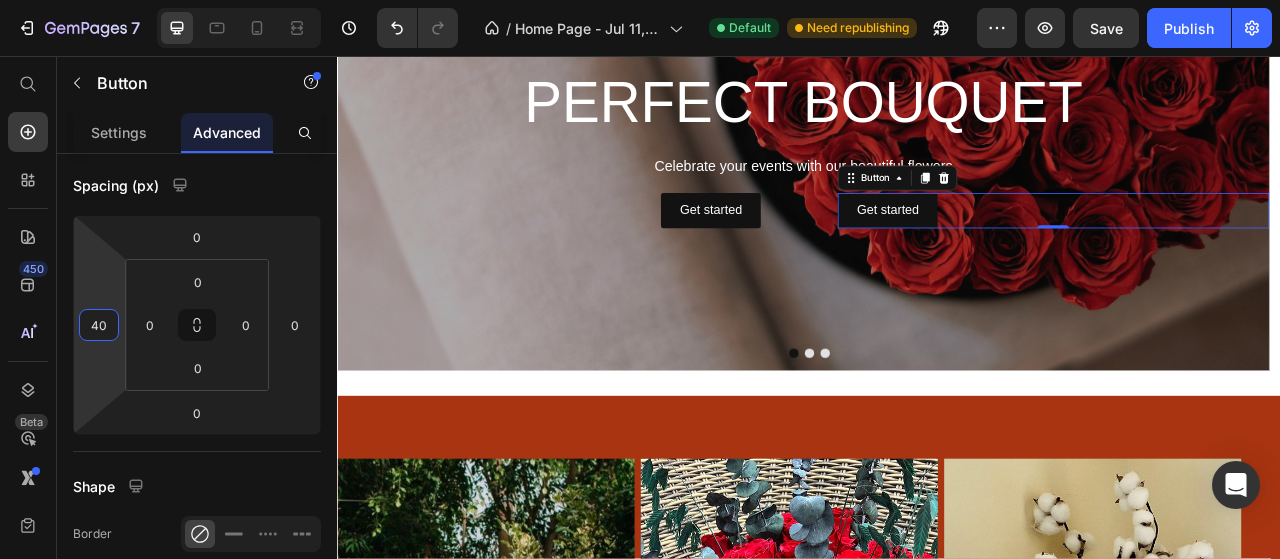 drag, startPoint x: 104, startPoint y: 355, endPoint x: 101, endPoint y: 335, distance: 20.22375 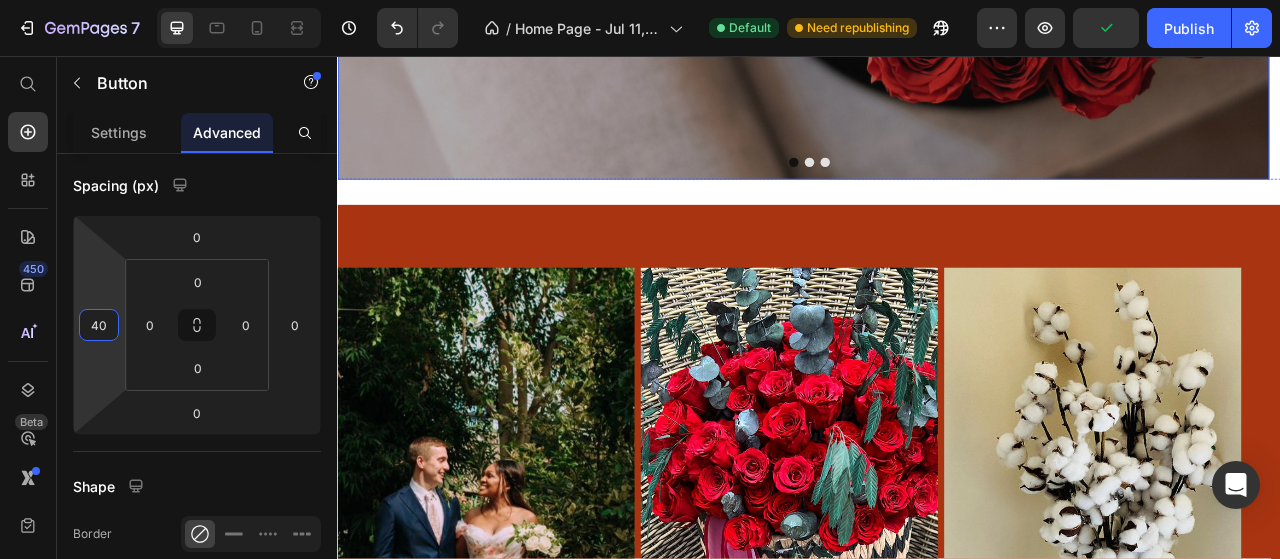scroll, scrollTop: 2509, scrollLeft: 0, axis: vertical 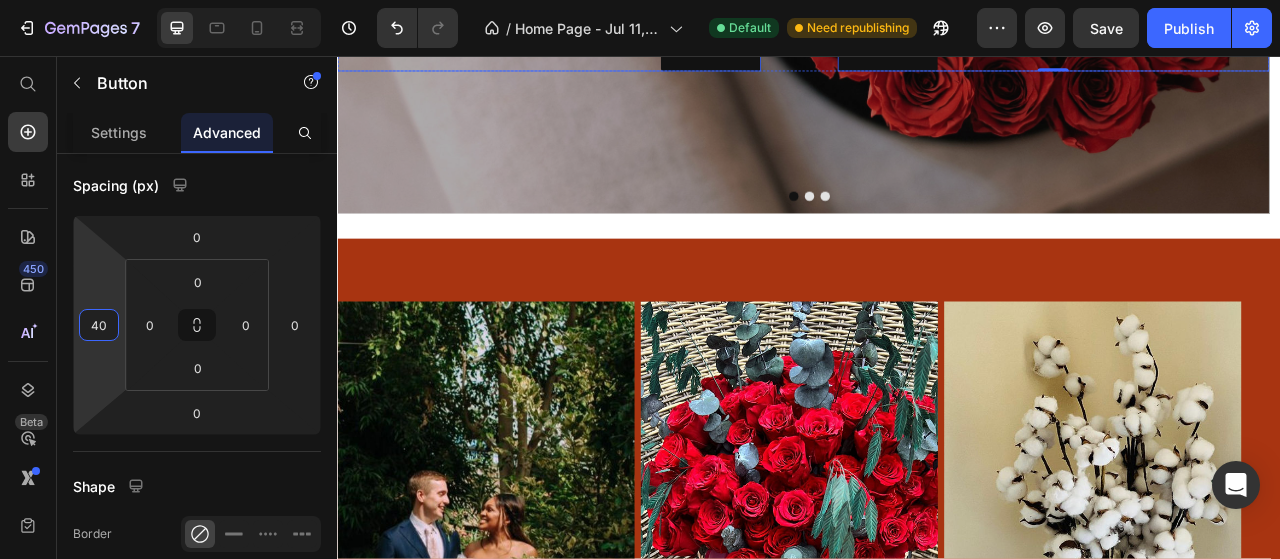 click on "Get started Button" at bounding box center [581, 53] 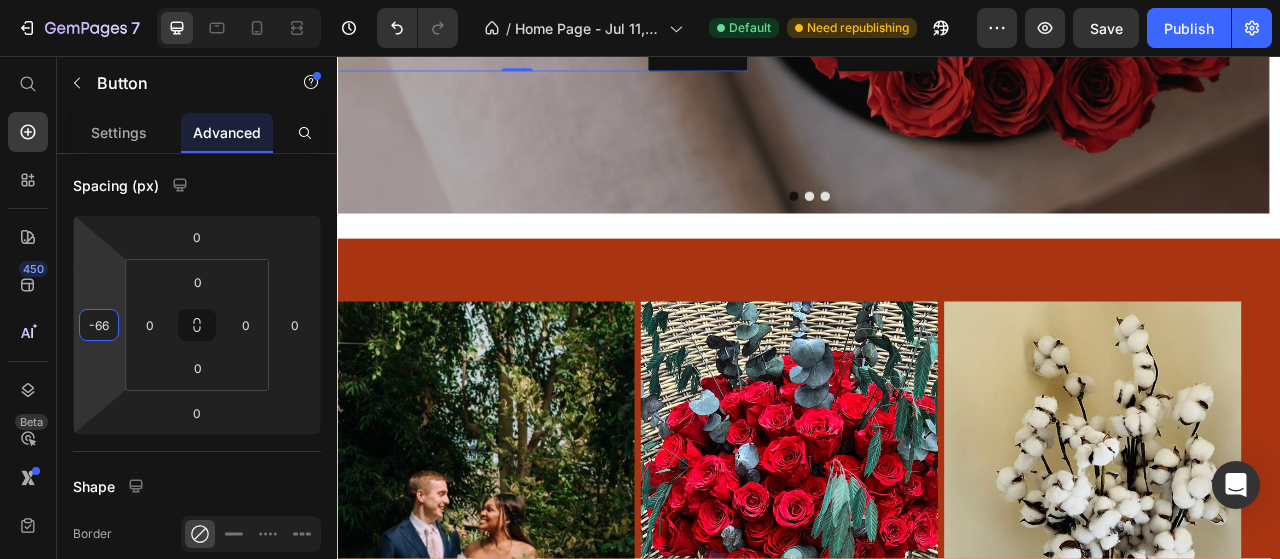 click on "7  Version history  /  Home Page - Jul 11, 10:05:44 Default Need republishing Preview  Save   Publish  450 Beta Start with Sections Elements Hero Section Product Detail Brands Trusted Badges Guarantee Product Breakdown How to use Testimonials Compare Bundle FAQs Social Proof Brand Story Product List Collection Blog List Contact Sticky Add to Cart Custom Footer Browse Library 450 Layout
Row
Row
Row
Row Text
Heading
Text Block Button
Button
Button
Sticky Back to top Media" at bounding box center (640, 0) 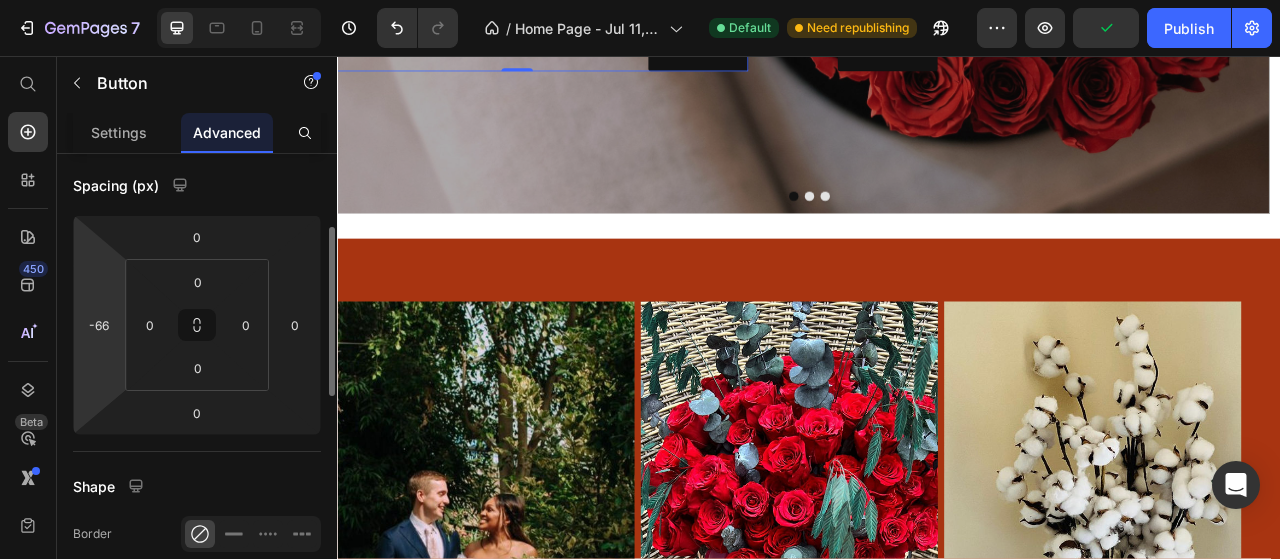 click on "7  Version history  /  Home Page - Jul 11, 10:05:44 Default Need republishing Preview  Publish  450 Beta Start with Sections Elements Hero Section Product Detail Brands Trusted Badges Guarantee Product Breakdown How to use Testimonials Compare Bundle FAQs Social Proof Brand Story Product List Collection Blog List Contact Sticky Add to Cart Custom Footer Browse Library 450 Layout
Row
Row
Row
Row Text
Heading
Text Block Button
Button
Button
Sticky Back to top Media" at bounding box center [640, 0] 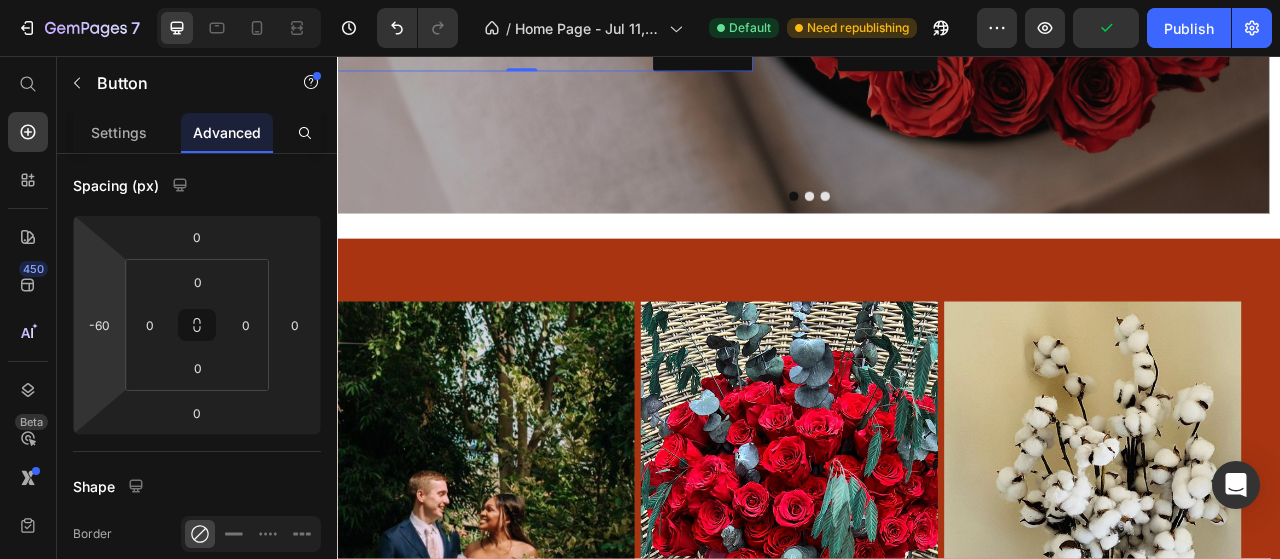 click on "7  Version history  /  Home Page - Jul 11, 10:05:44 Default Need republishing Preview  Publish  450 Beta Start with Sections Elements Hero Section Product Detail Brands Trusted Badges Guarantee Product Breakdown How to use Testimonials Compare Bundle FAQs Social Proof Brand Story Product List Collection Blog List Contact Sticky Add to Cart Custom Footer Browse Library 450 Layout
Row
Row
Row
Row Text
Heading
Text Block Button
Button
Button
Sticky Back to top Media" at bounding box center [640, 0] 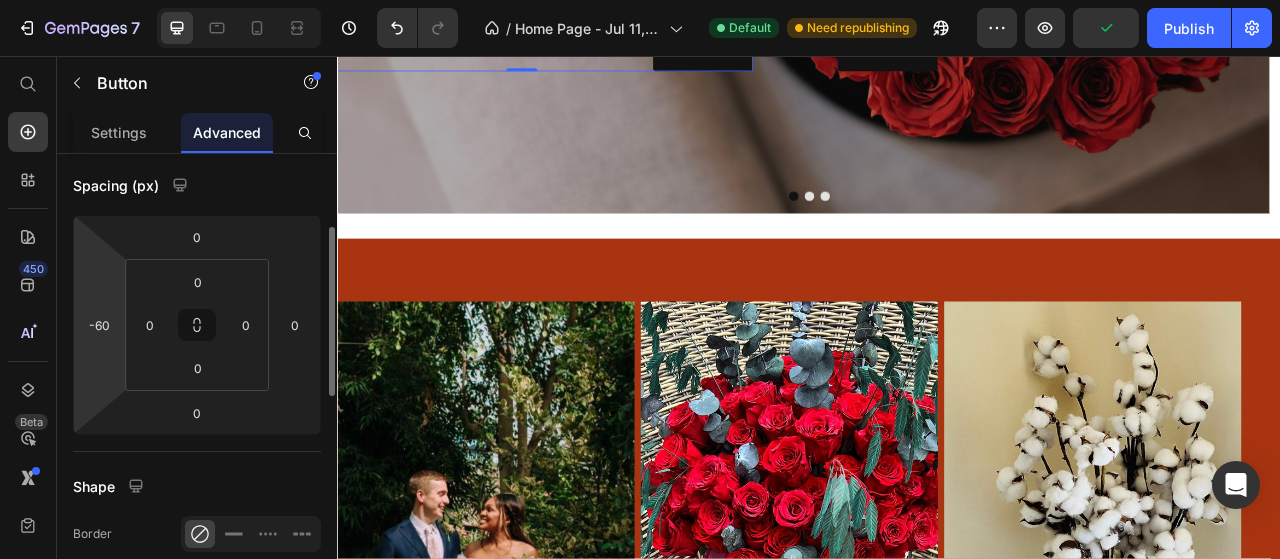 click on "7  Version history  /  Home Page - Jul 11, 10:05:44 Default Need republishing Preview  Publish  450 Beta Start with Sections Elements Hero Section Product Detail Brands Trusted Badges Guarantee Product Breakdown How to use Testimonials Compare Bundle FAQs Social Proof Brand Story Product List Collection Blog List Contact Sticky Add to Cart Custom Footer Browse Library 450 Layout
Row
Row
Row
Row Text
Heading
Text Block Button
Button
Button
Sticky Back to top Media" at bounding box center [640, 0] 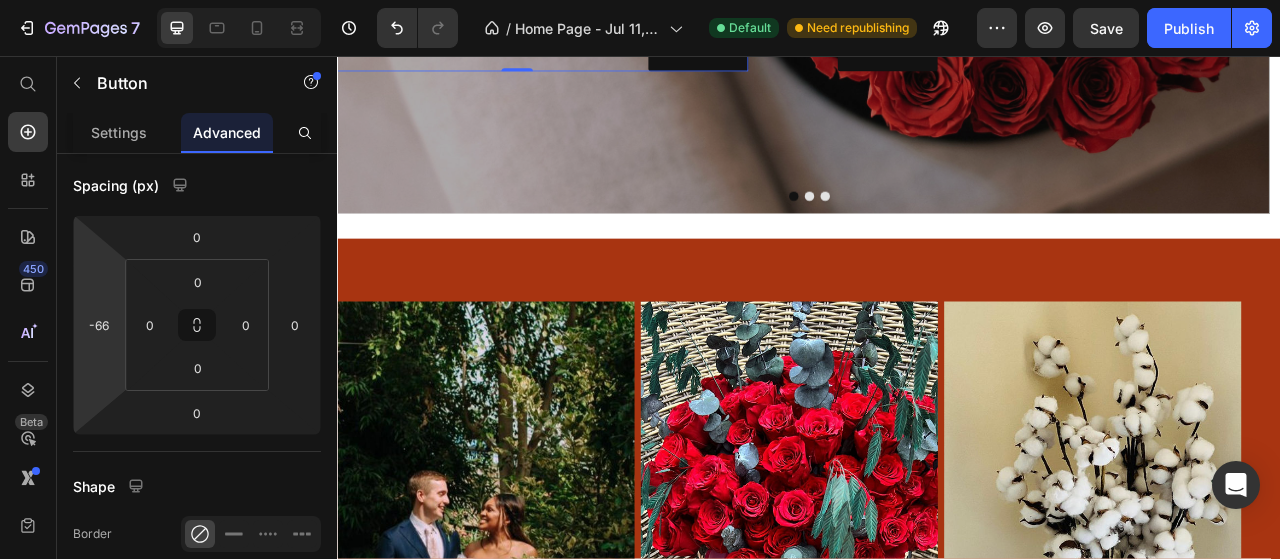 click on "7  Version history  /  Home Page - Jul 11, 10:05:44 Default Need republishing Preview  Save   Publish  450 Beta Start with Sections Elements Hero Section Product Detail Brands Trusted Badges Guarantee Product Breakdown How to use Testimonials Compare Bundle FAQs Social Proof Brand Story Product List Collection Blog List Contact Sticky Add to Cart Custom Footer Browse Library 450 Layout
Row
Row
Row
Row Text
Heading
Text Block Button
Button
Button
Sticky Back to top Media" at bounding box center (640, 0) 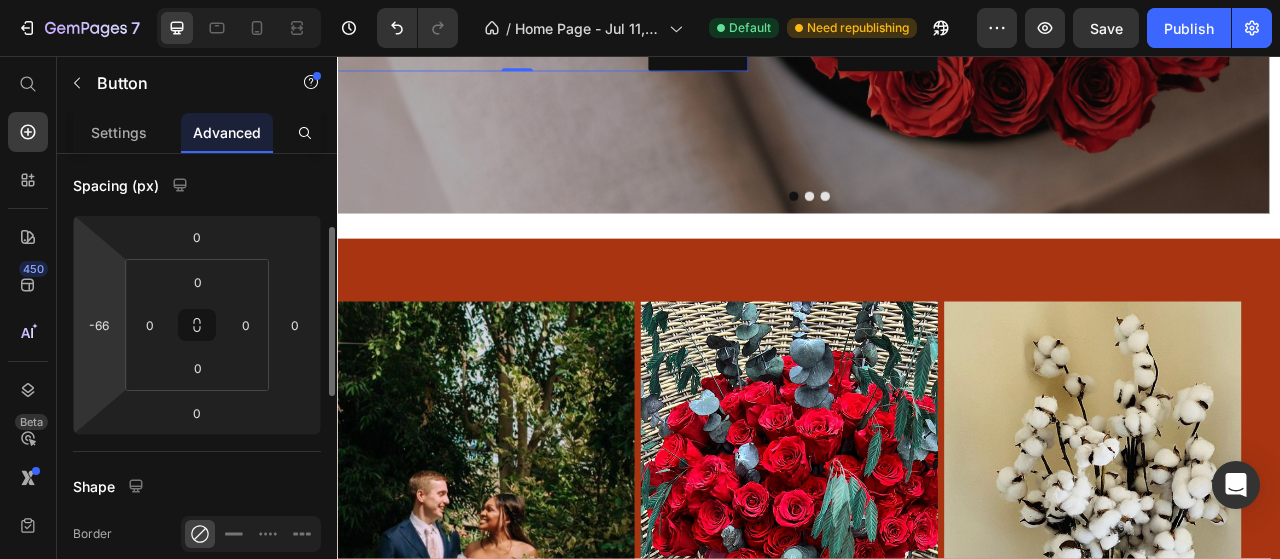 click on "7  Version history  /  Home Page - Jul 11, 10:05:44 Default Need republishing Preview  Save   Publish  450 Beta Start with Sections Elements Hero Section Product Detail Brands Trusted Badges Guarantee Product Breakdown How to use Testimonials Compare Bundle FAQs Social Proof Brand Story Product List Collection Blog List Contact Sticky Add to Cart Custom Footer Browse Library 450 Layout
Row
Row
Row
Row Text
Heading
Text Block Button
Button
Button
Sticky Back to top Media" at bounding box center [640, 0] 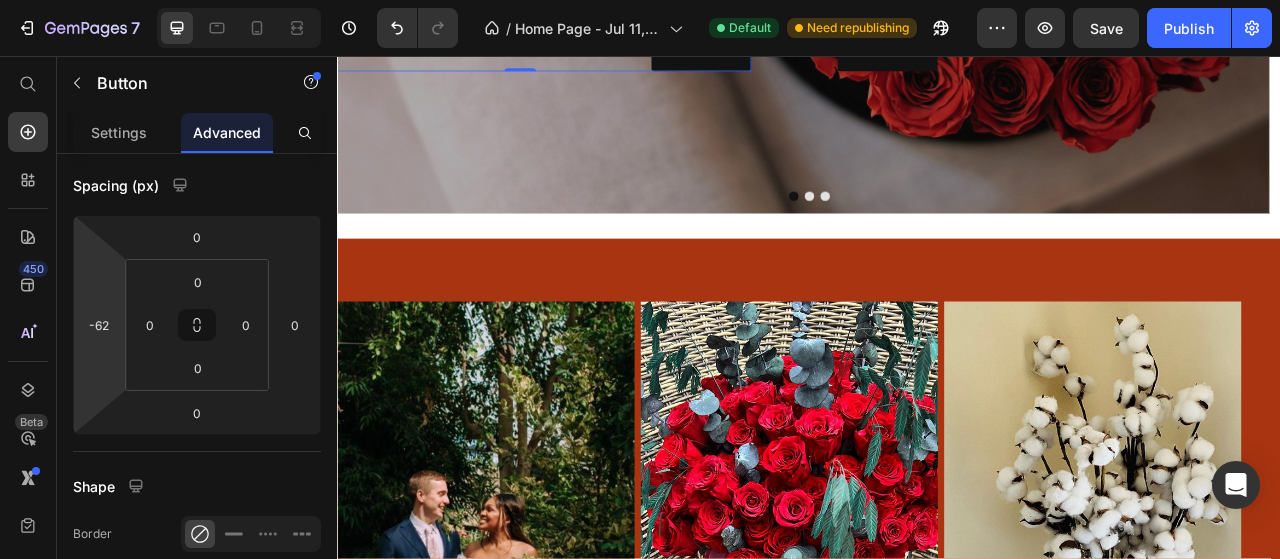 type on "-64" 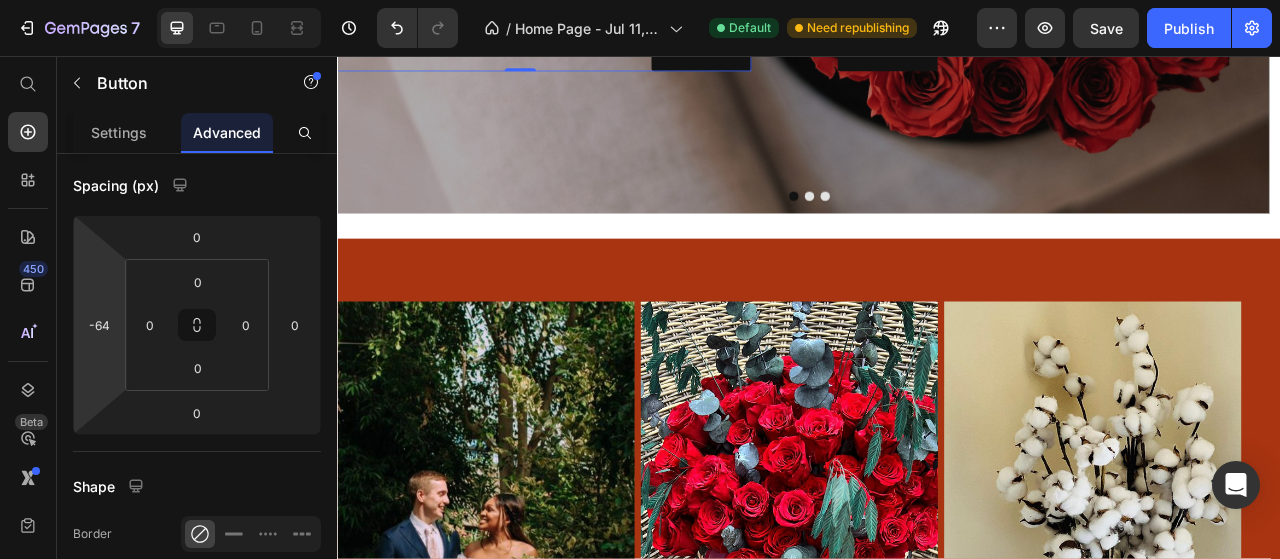 click on "7  Version history  /  Home Page - Jul 11, 10:05:44 Default Need republishing Preview  Save   Publish  450 Beta Start with Sections Elements Hero Section Product Detail Brands Trusted Badges Guarantee Product Breakdown How to use Testimonials Compare Bundle FAQs Social Proof Brand Story Product List Collection Blog List Contact Sticky Add to Cart Custom Footer Browse Library 450 Layout
Row
Row
Row
Row Text
Heading
Text Block Button
Button
Button
Sticky Back to top Media" at bounding box center (640, 0) 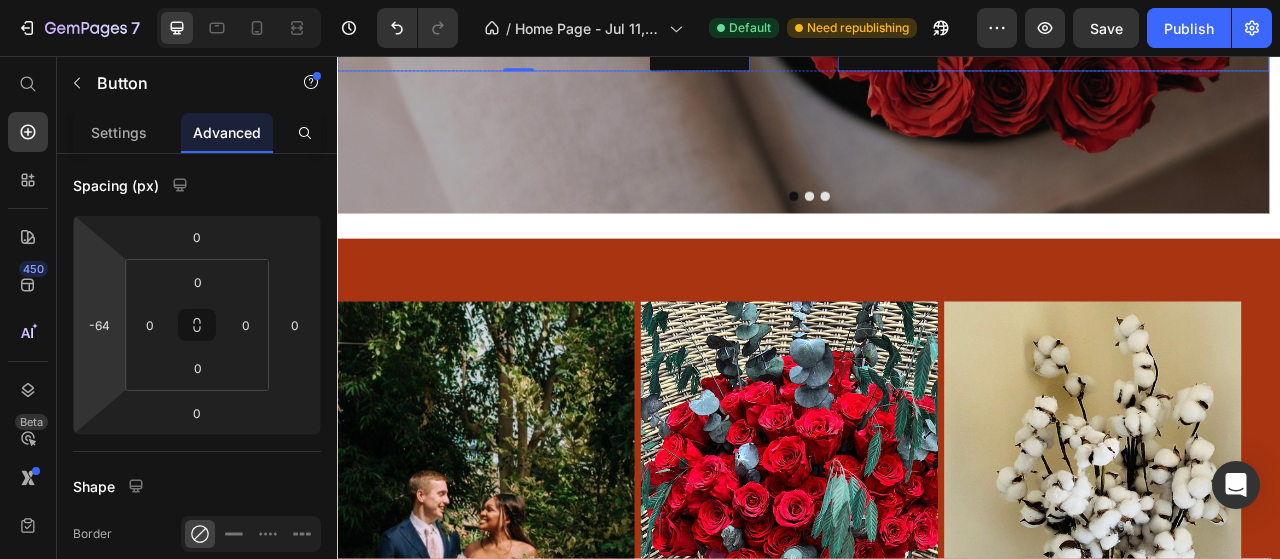 click on "Get started Button" at bounding box center (1247, 53) 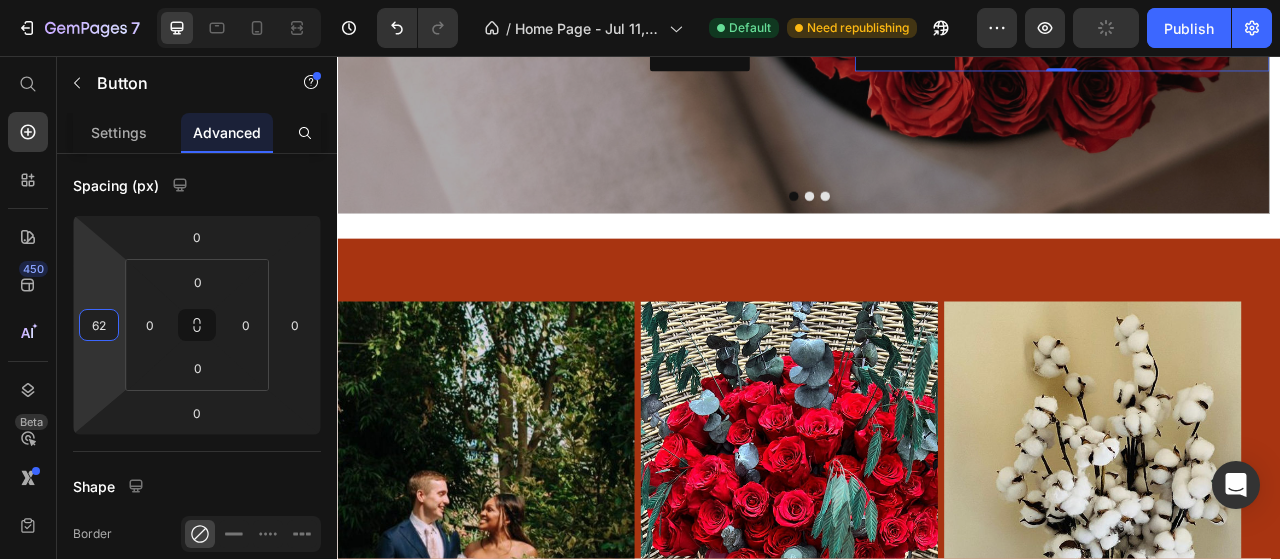 type on "66" 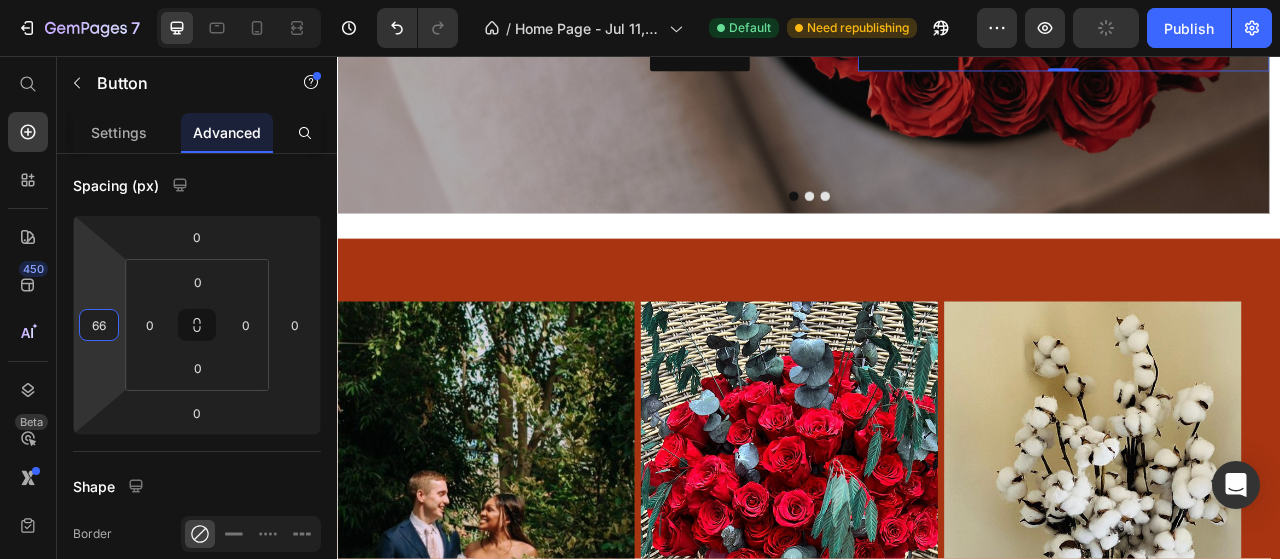 drag, startPoint x: 112, startPoint y: 371, endPoint x: 114, endPoint y: 361, distance: 10.198039 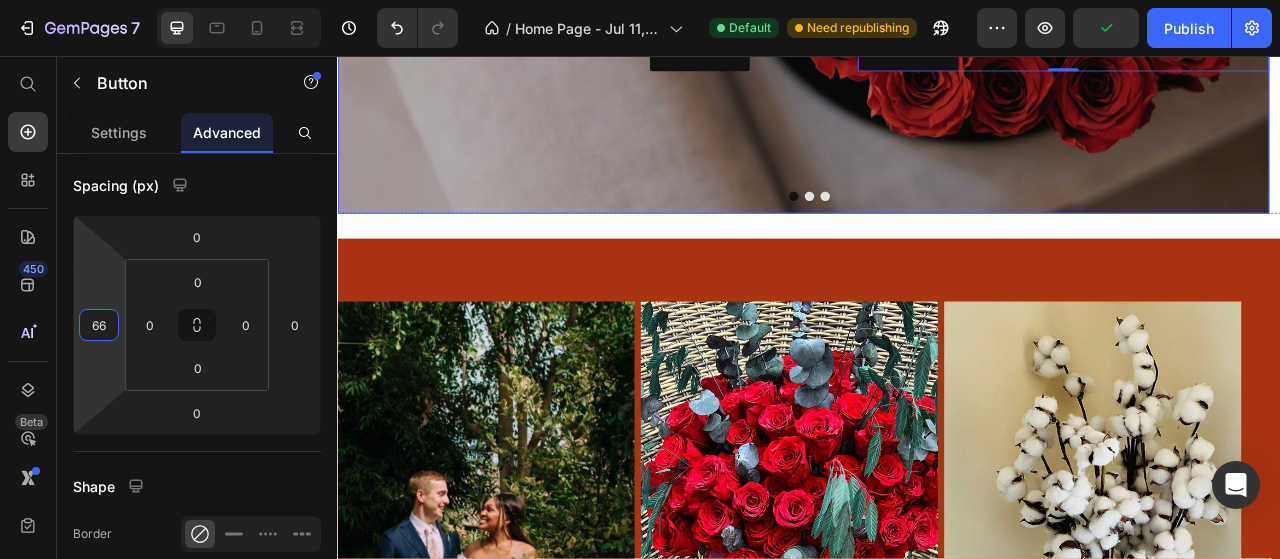 click at bounding box center (929, -52) 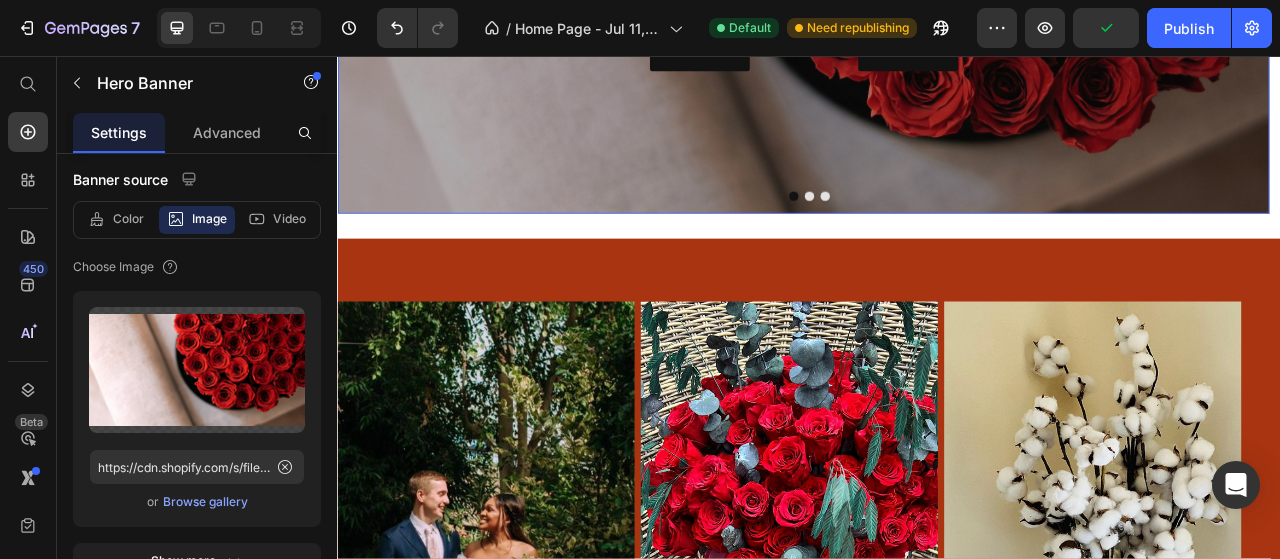 scroll, scrollTop: 0, scrollLeft: 0, axis: both 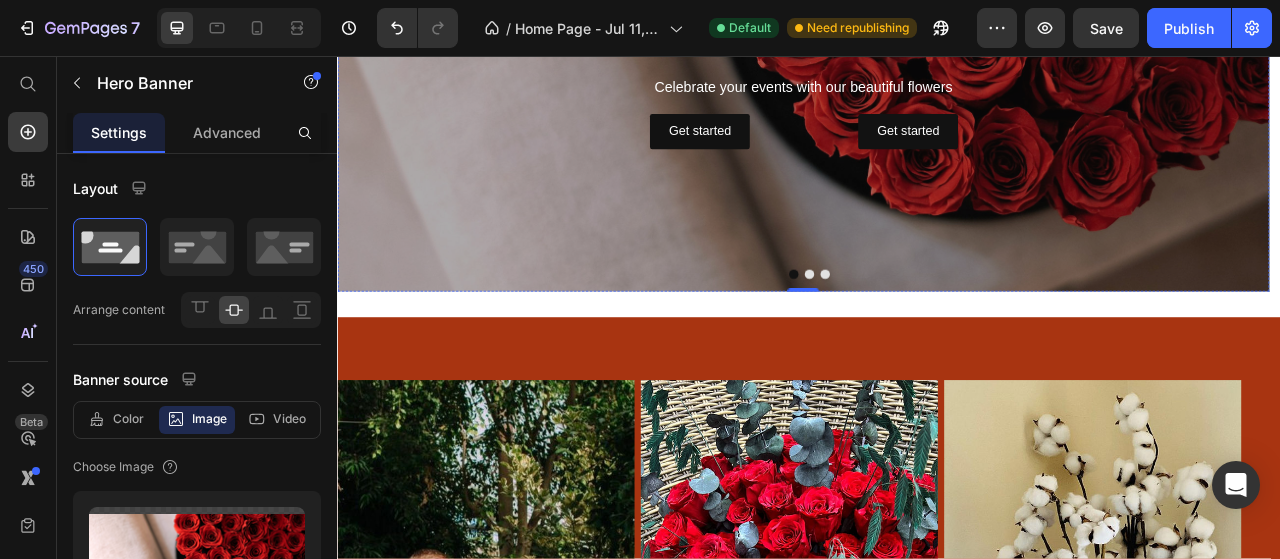 click on "⁠⁠⁠⁠⁠⁠⁠ PERFECT BOUQUET" at bounding box center [929, 21] 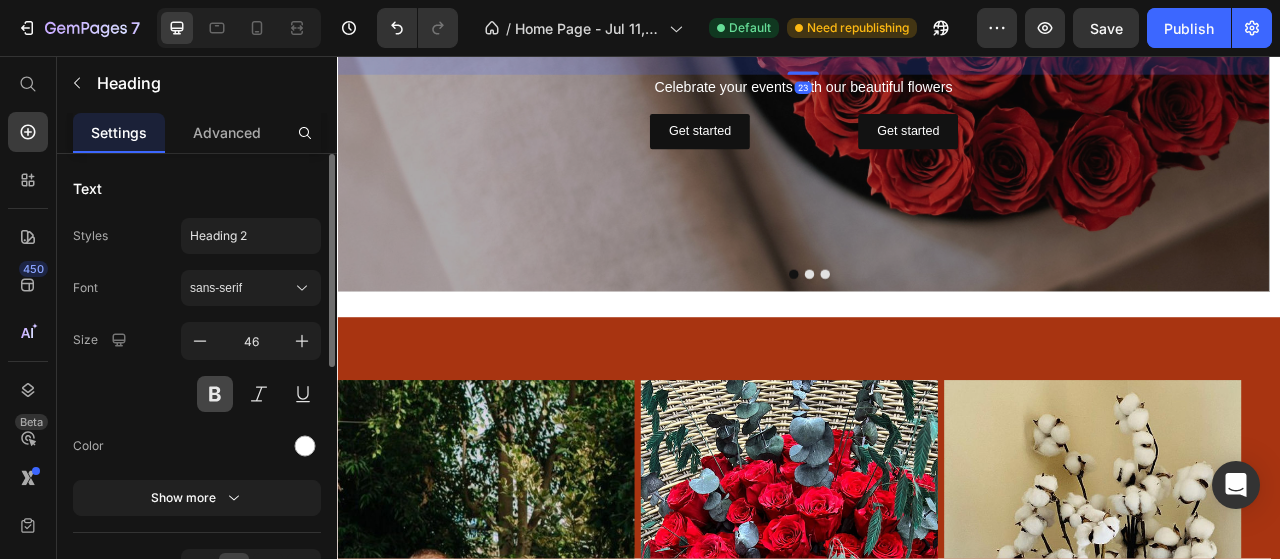 click at bounding box center (215, 394) 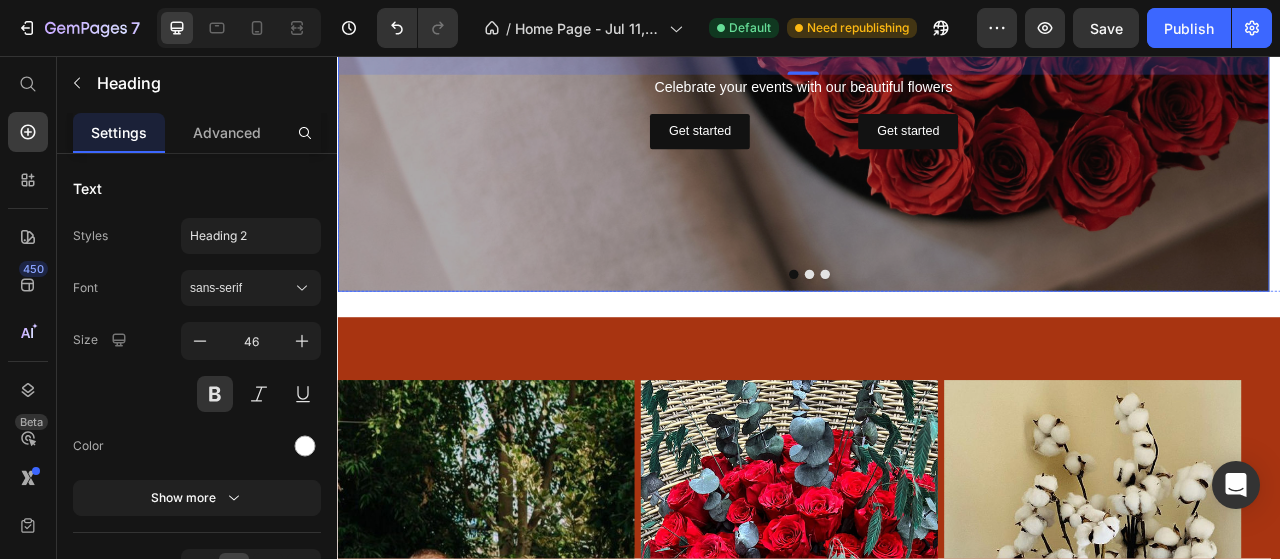 click at bounding box center (929, 48) 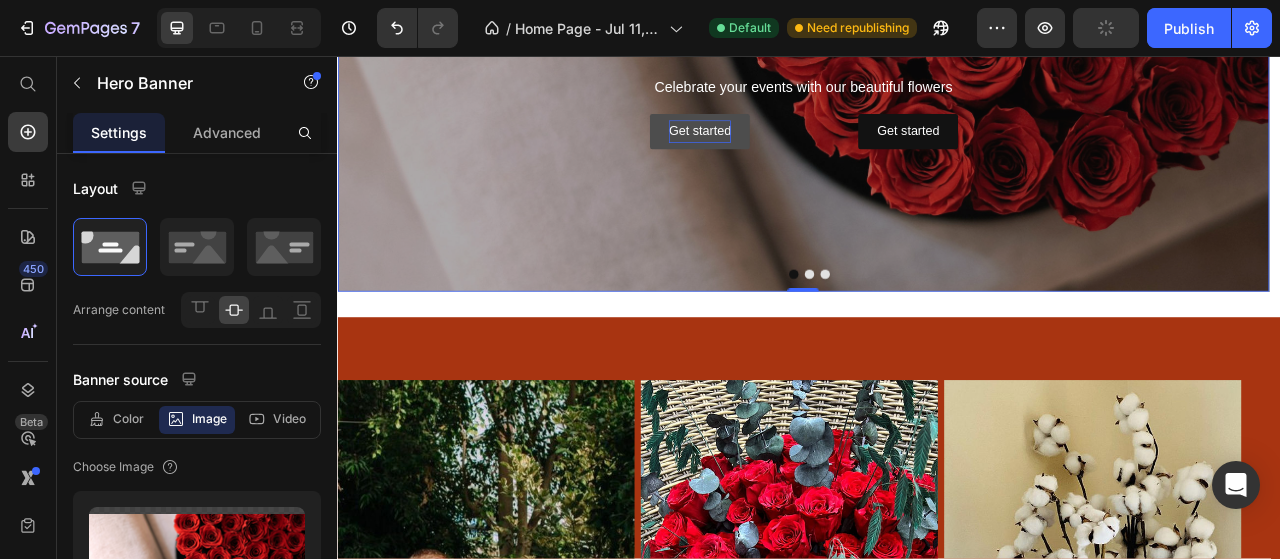 click on "Get started" at bounding box center [797, 153] 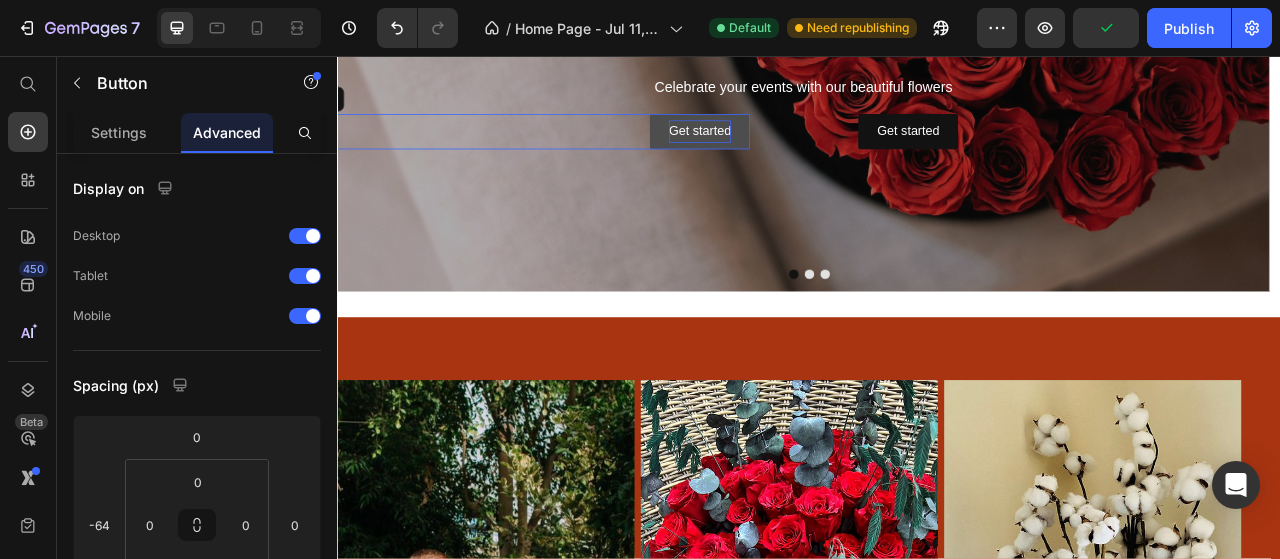 click on "Get started" at bounding box center [797, 153] 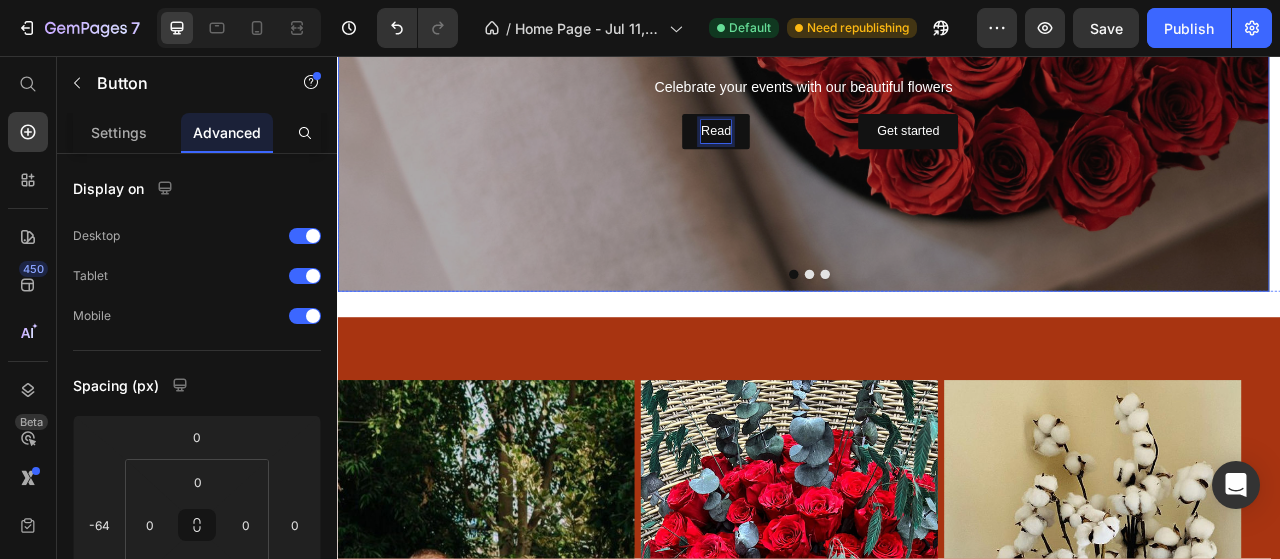 click on "Read" at bounding box center [818, 153] 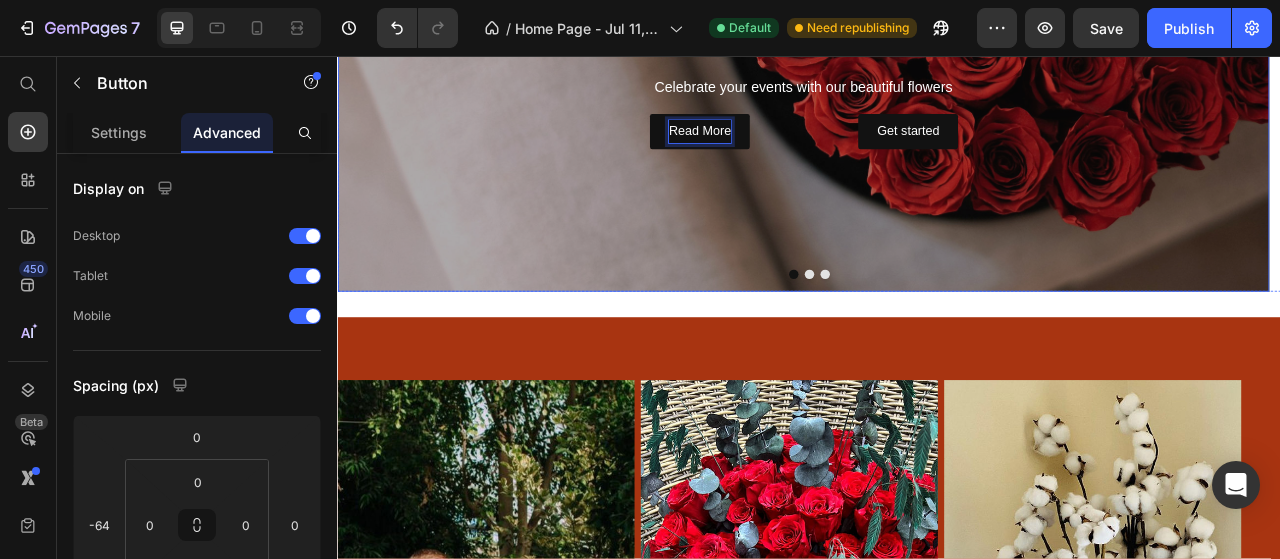 click on "Read More" at bounding box center (797, 153) 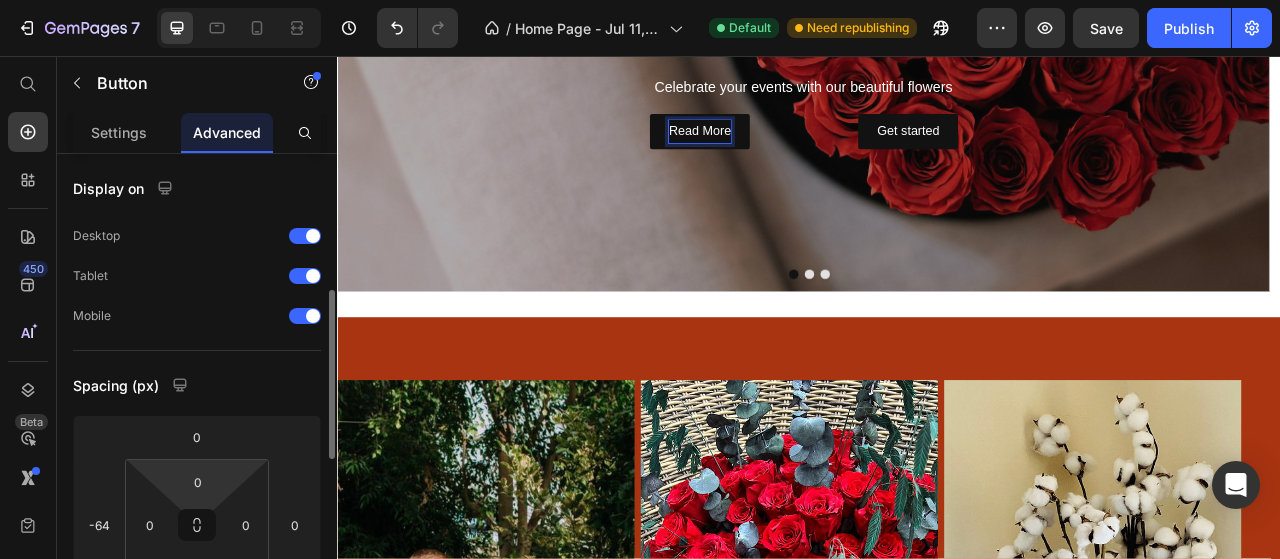 scroll, scrollTop: 100, scrollLeft: 0, axis: vertical 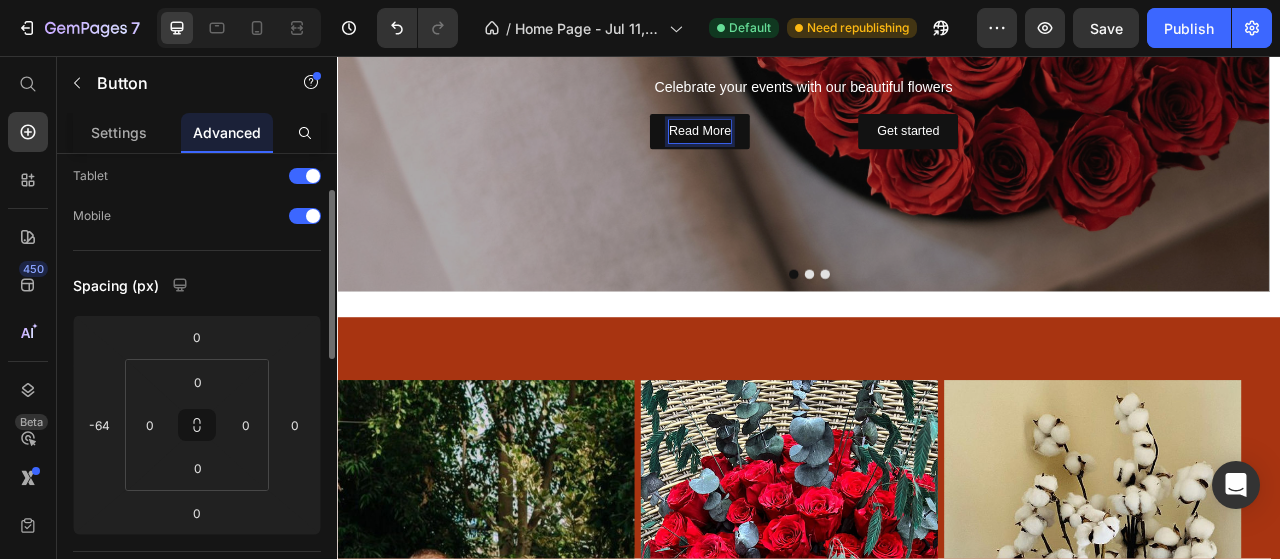 click on "Settings" 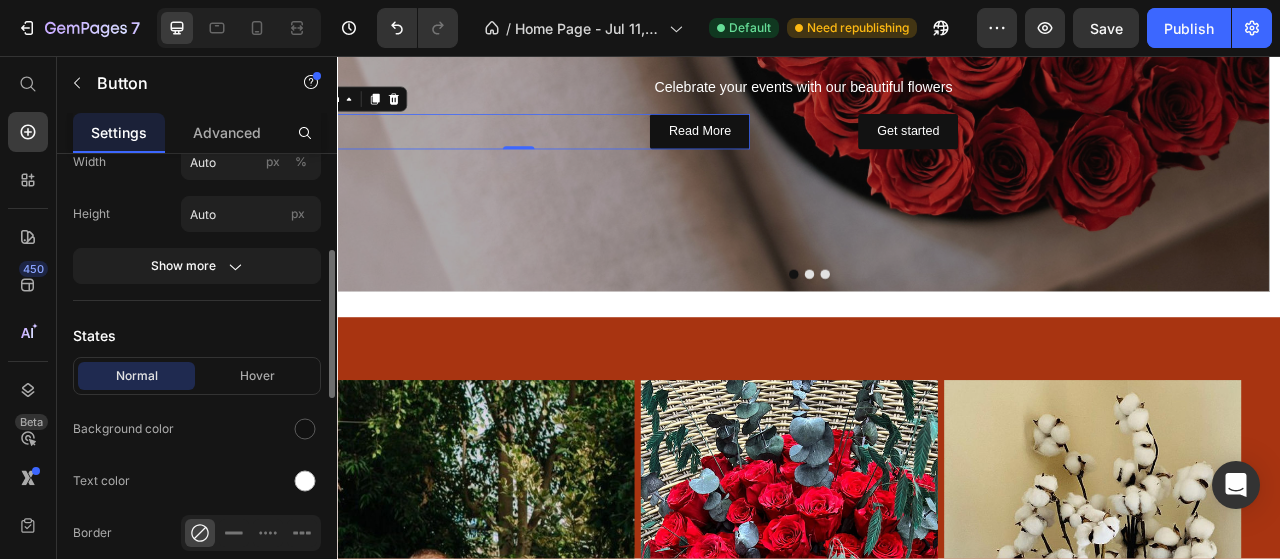 scroll, scrollTop: 200, scrollLeft: 0, axis: vertical 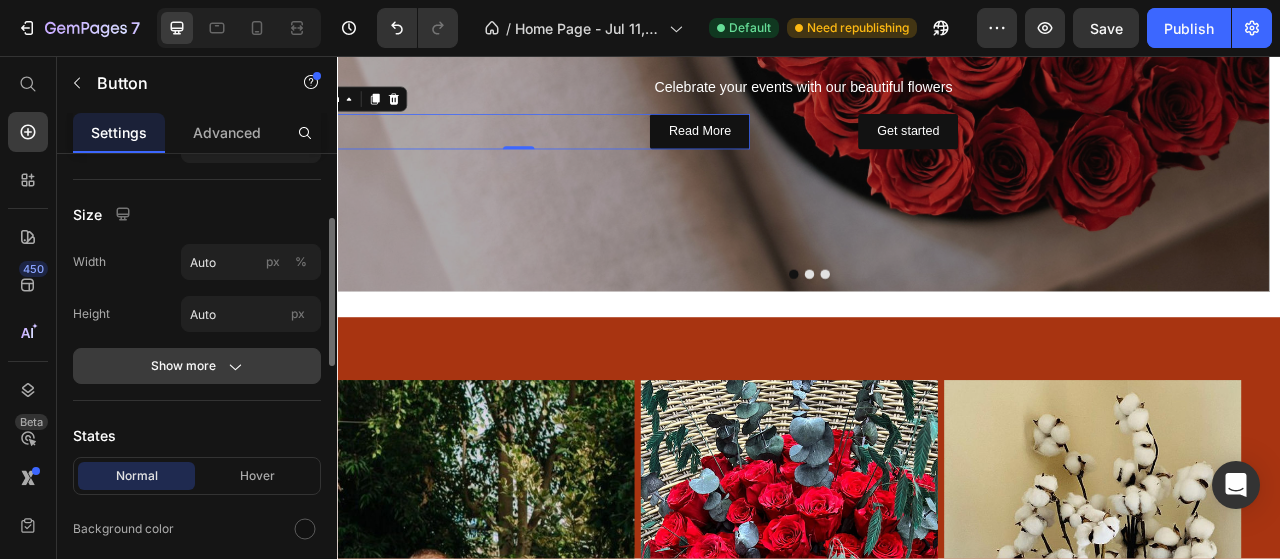 click on "Show more" at bounding box center (197, 366) 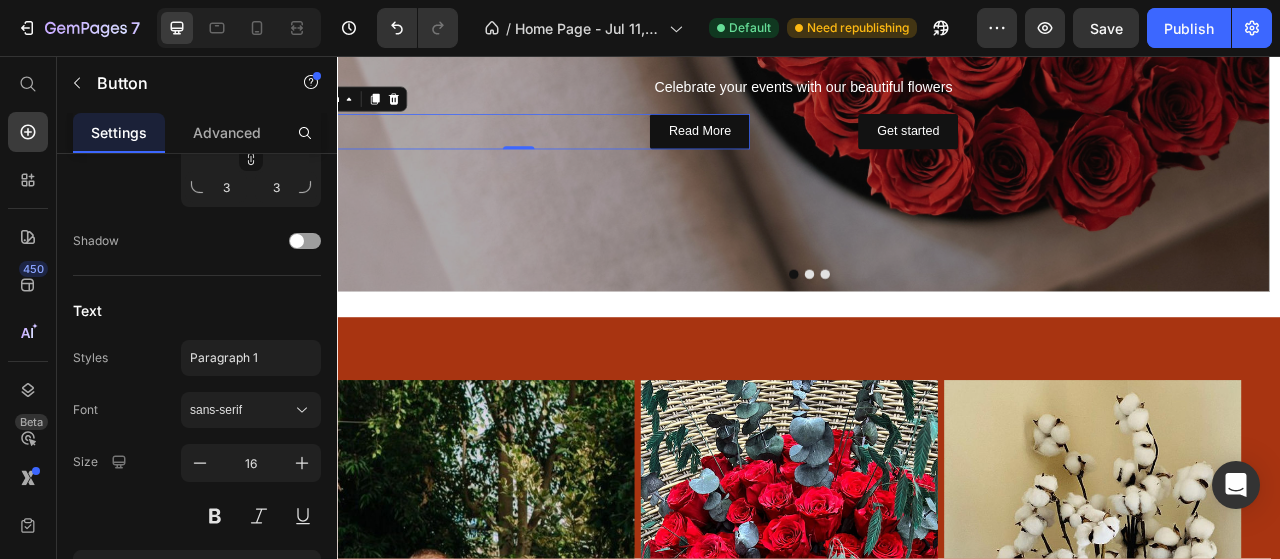 scroll, scrollTop: 1100, scrollLeft: 0, axis: vertical 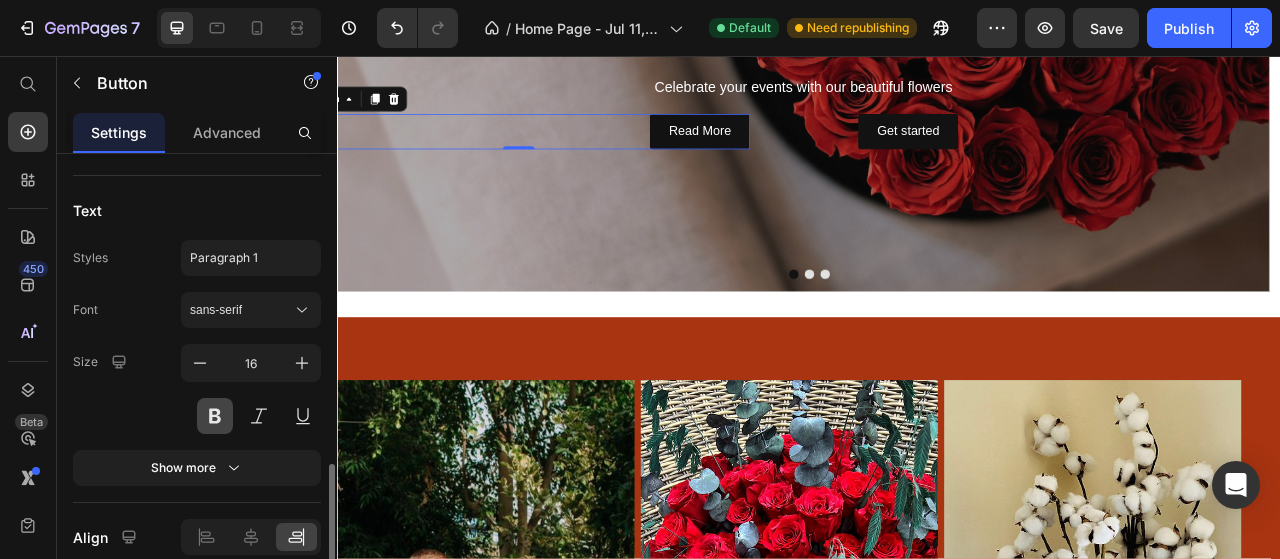 click at bounding box center (215, 416) 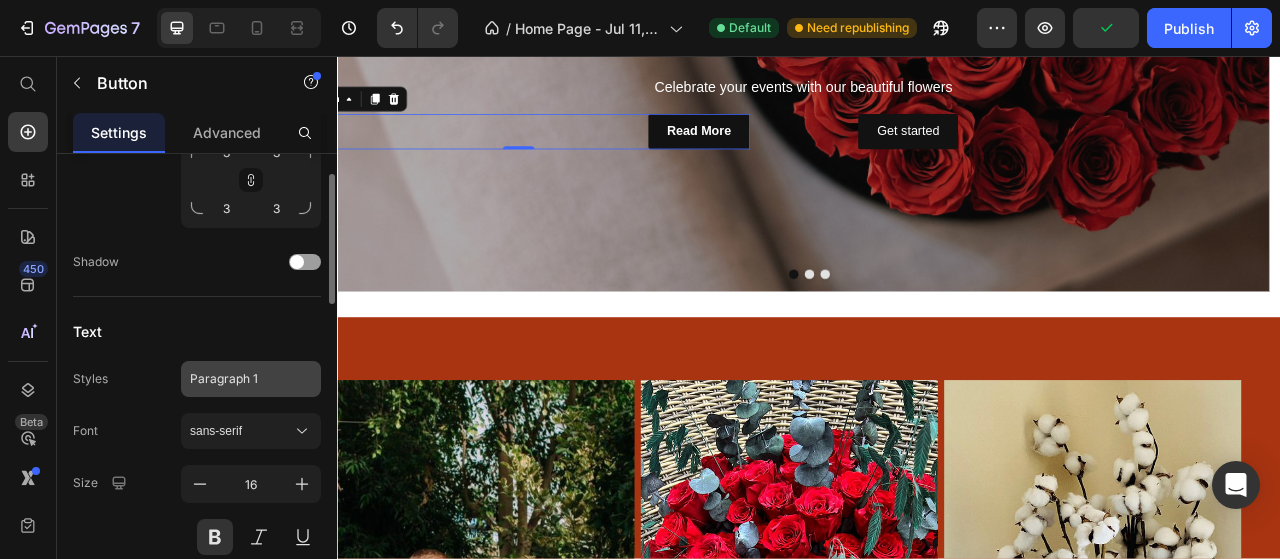 scroll, scrollTop: 779, scrollLeft: 0, axis: vertical 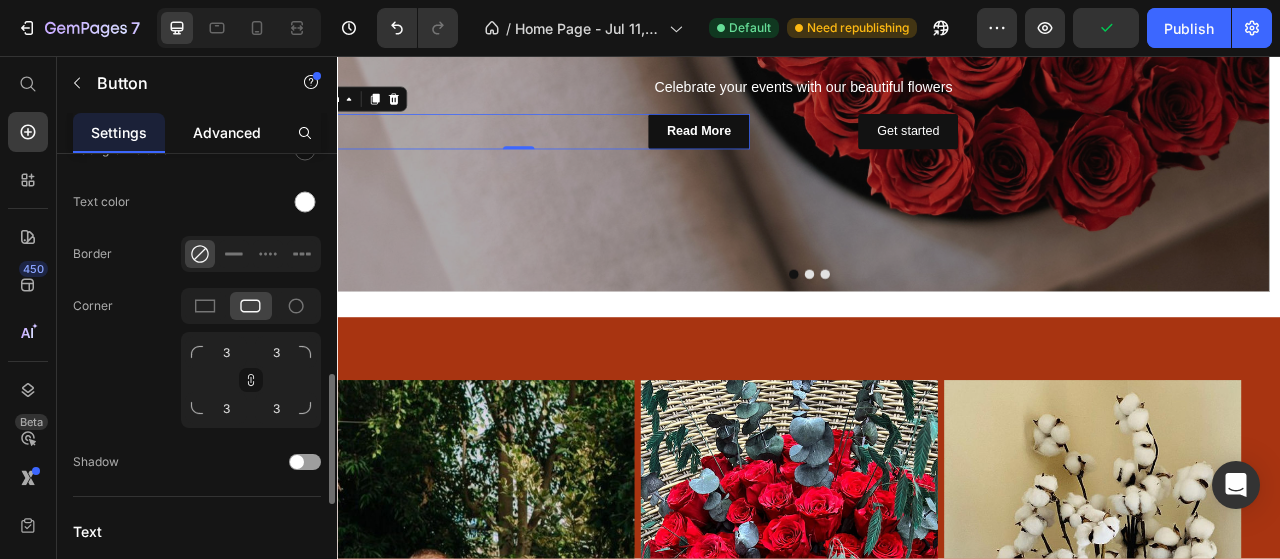 click on "Advanced" 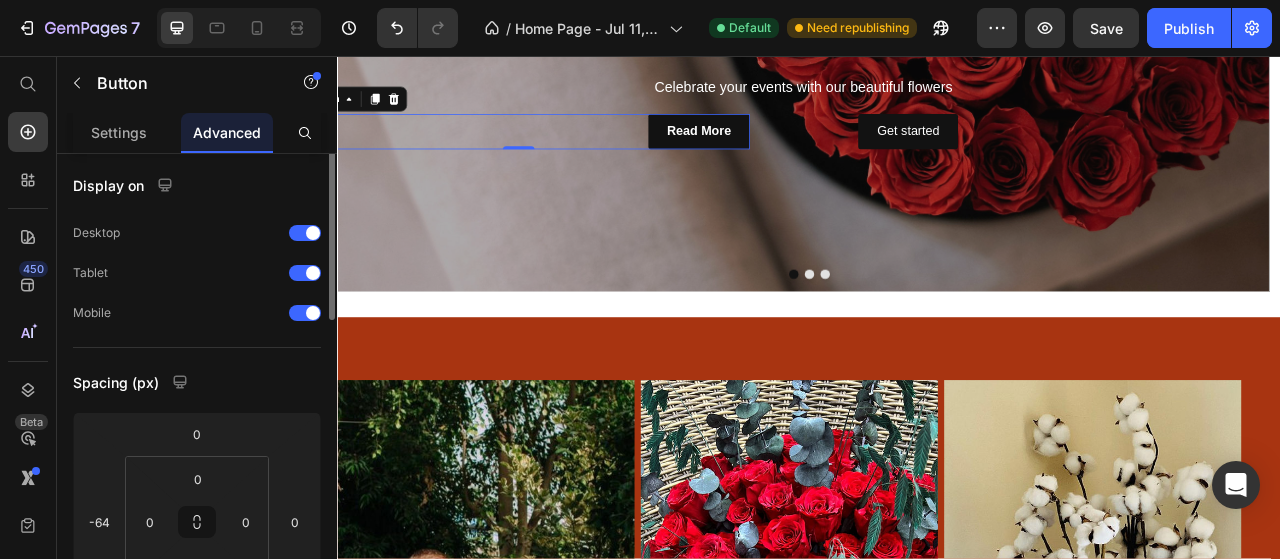 scroll, scrollTop: 0, scrollLeft: 0, axis: both 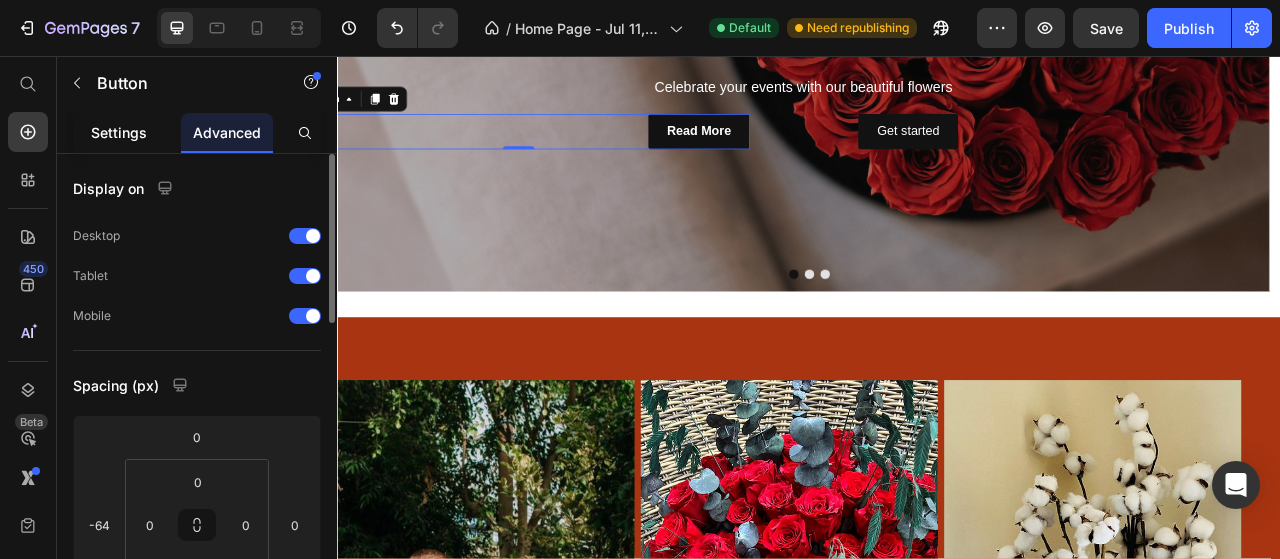 click on "Settings" at bounding box center [119, 132] 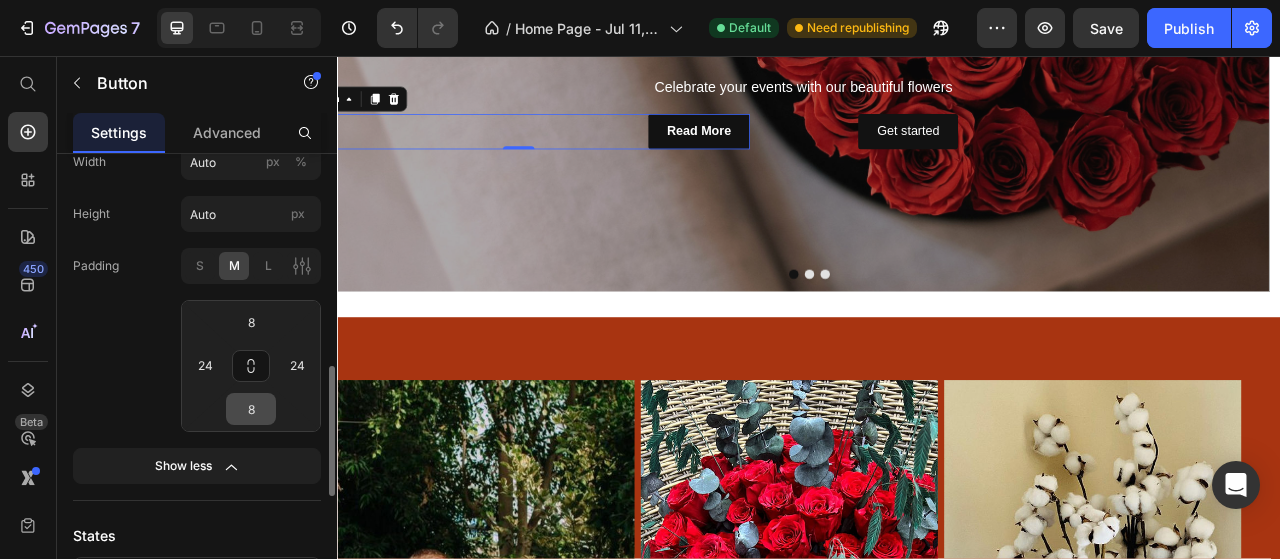 scroll, scrollTop: 500, scrollLeft: 0, axis: vertical 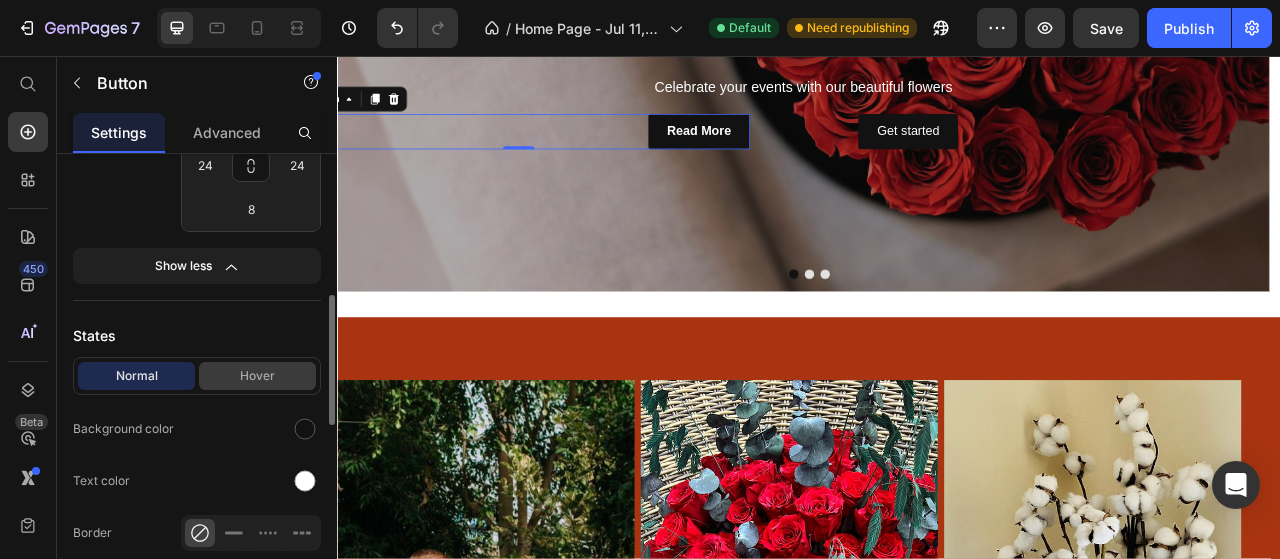 click on "Hover" at bounding box center [257, 376] 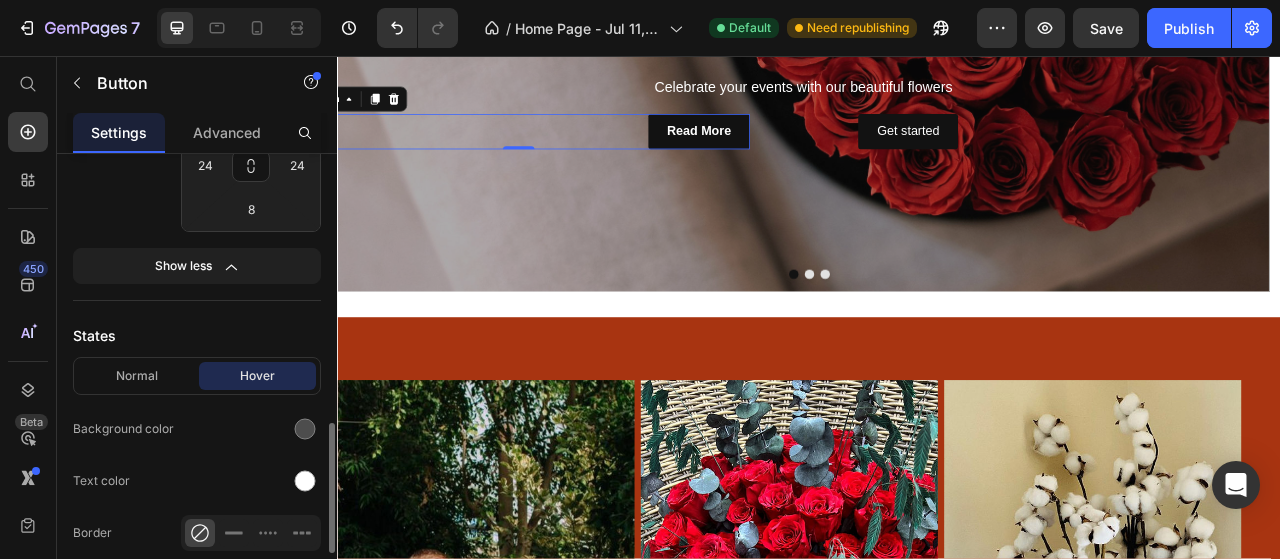 scroll, scrollTop: 600, scrollLeft: 0, axis: vertical 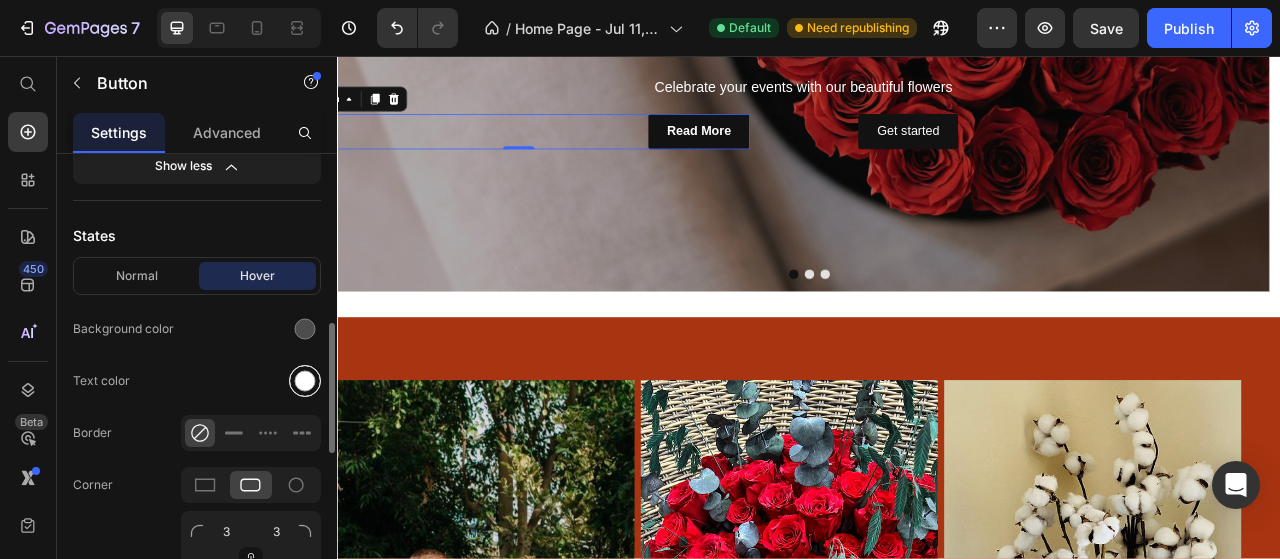 click at bounding box center (305, 381) 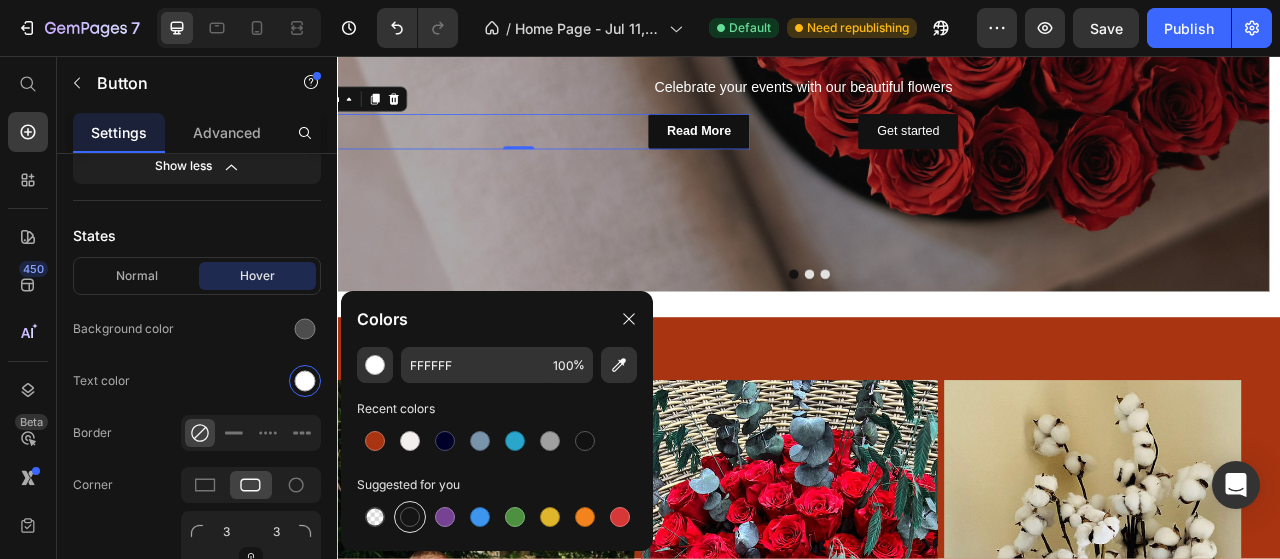 click at bounding box center [410, 517] 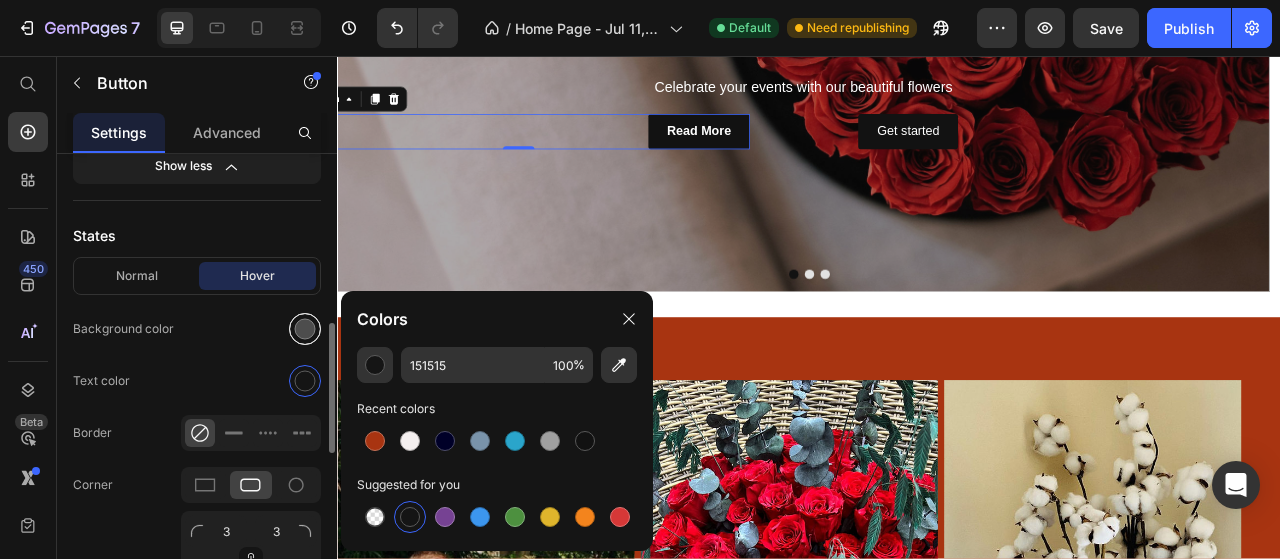 click at bounding box center (305, 329) 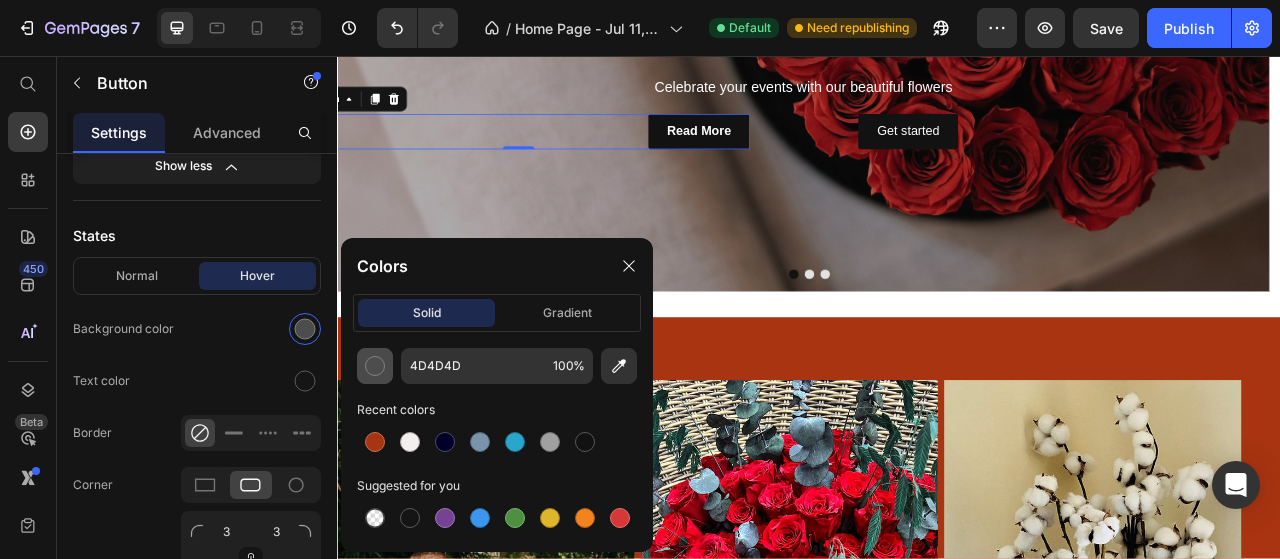 click at bounding box center [375, 366] 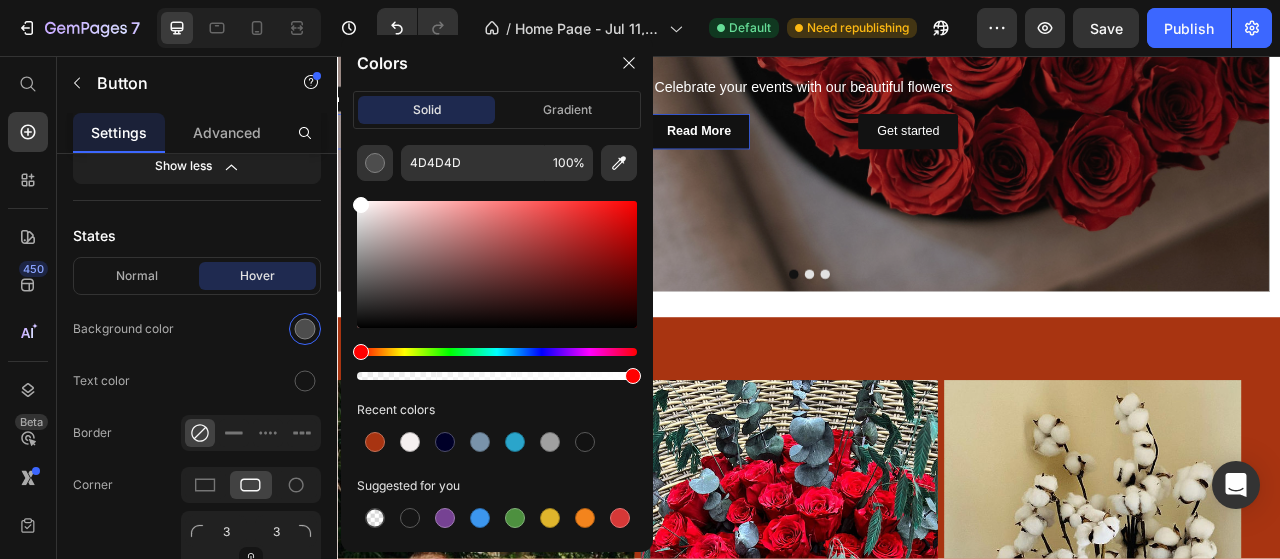 drag, startPoint x: 361, startPoint y: 325, endPoint x: 355, endPoint y: 199, distance: 126.14278 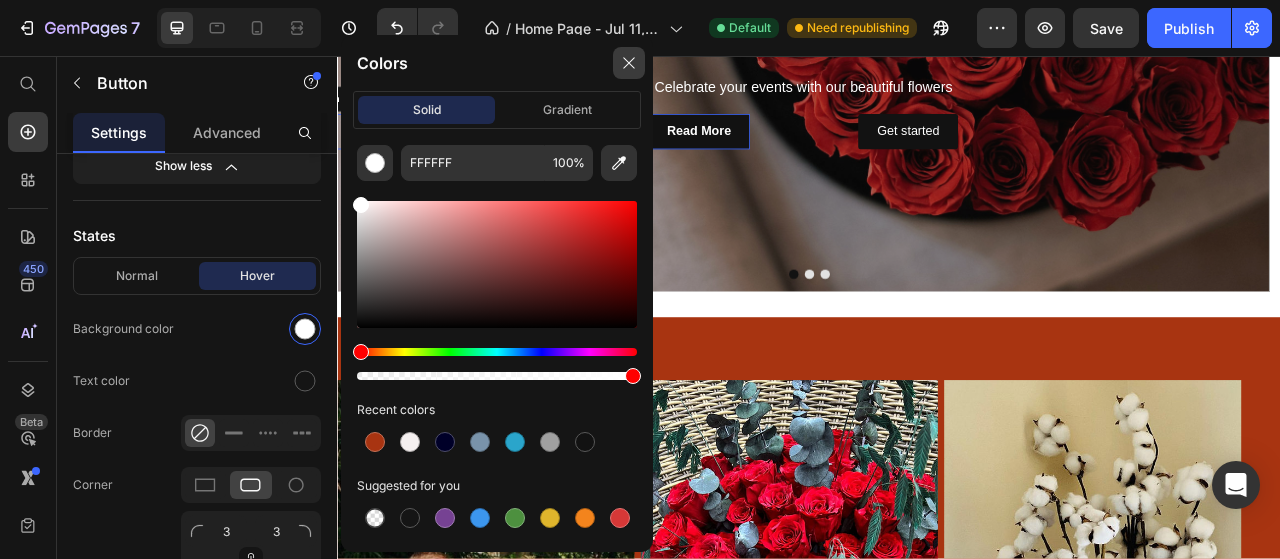 drag, startPoint x: 624, startPoint y: 60, endPoint x: 396, endPoint y: 204, distance: 269.66647 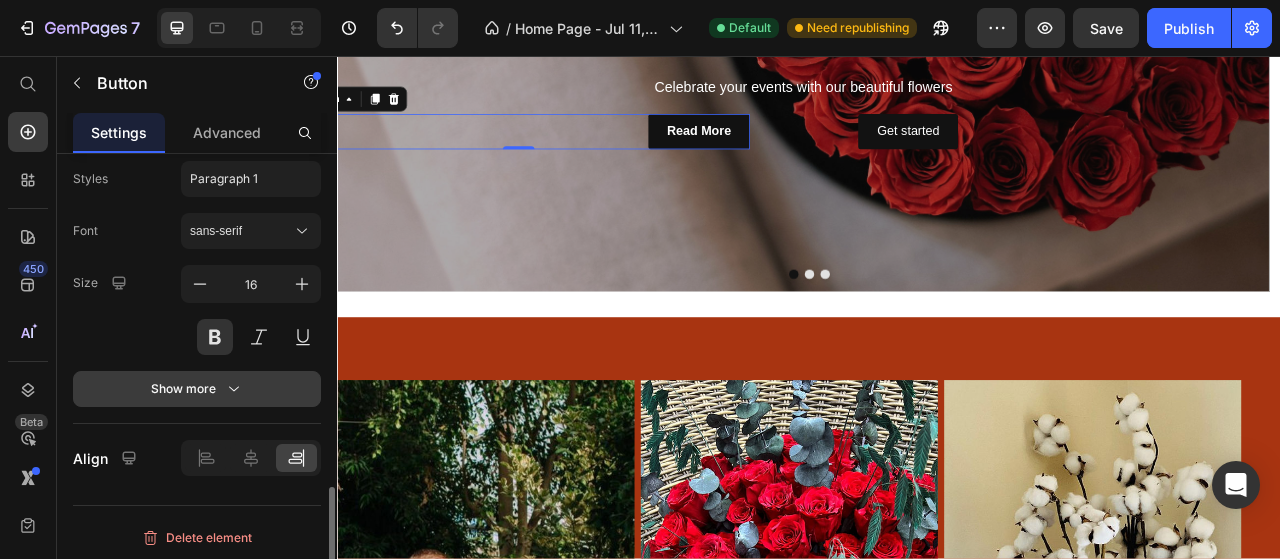 scroll, scrollTop: 1079, scrollLeft: 0, axis: vertical 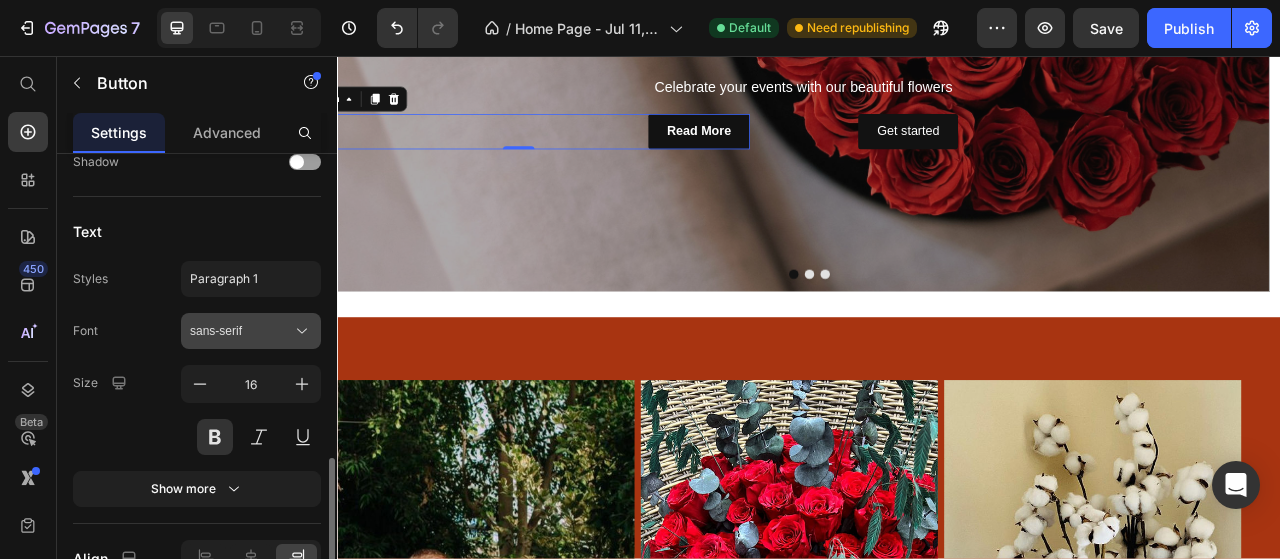 click on "sans-serif" at bounding box center (241, 331) 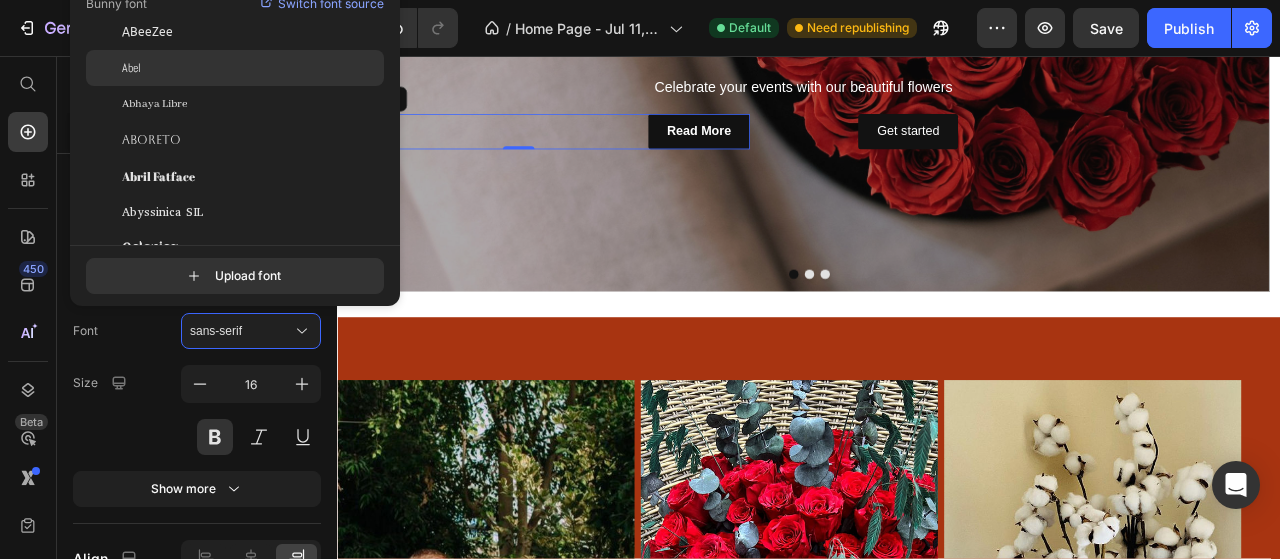 scroll, scrollTop: 0, scrollLeft: 0, axis: both 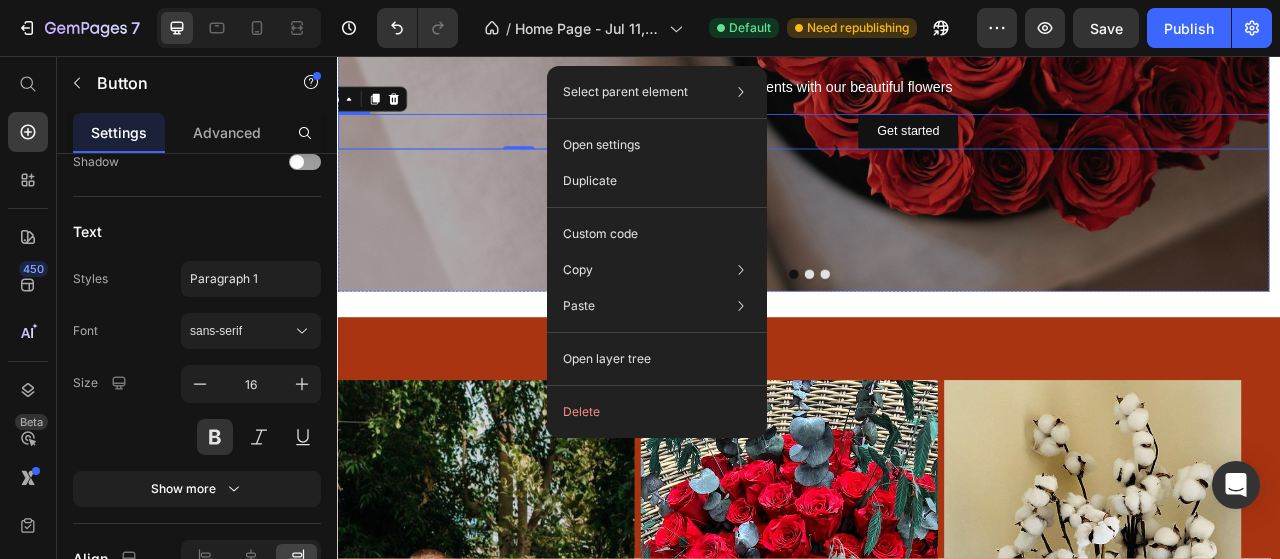 click on "Read More  Button   0 Get started Button Row" at bounding box center [929, 153] 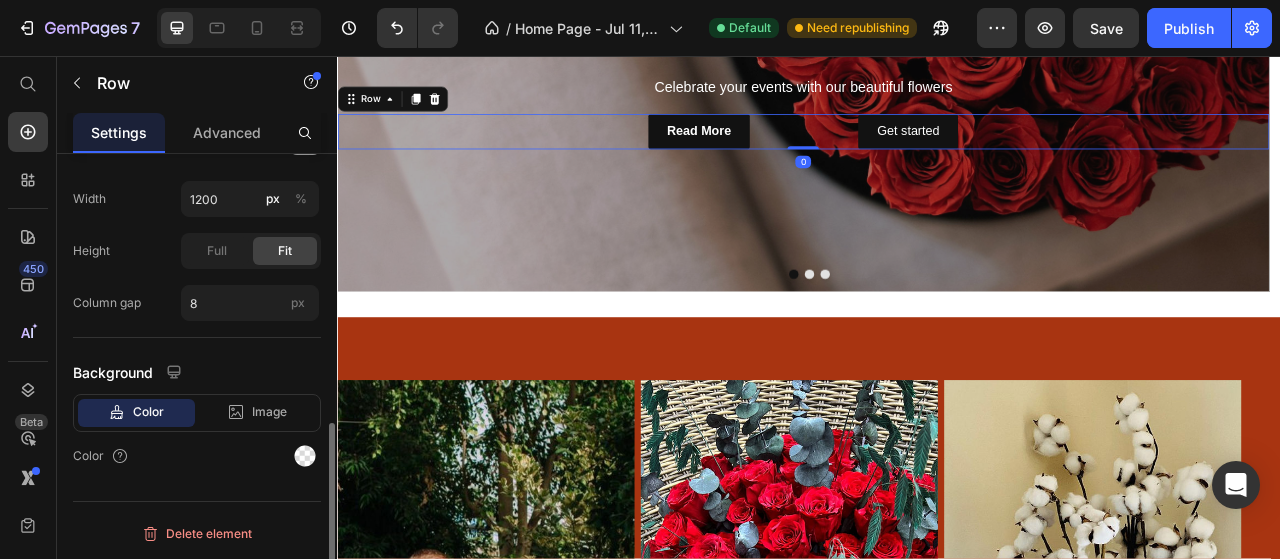 scroll, scrollTop: 0, scrollLeft: 0, axis: both 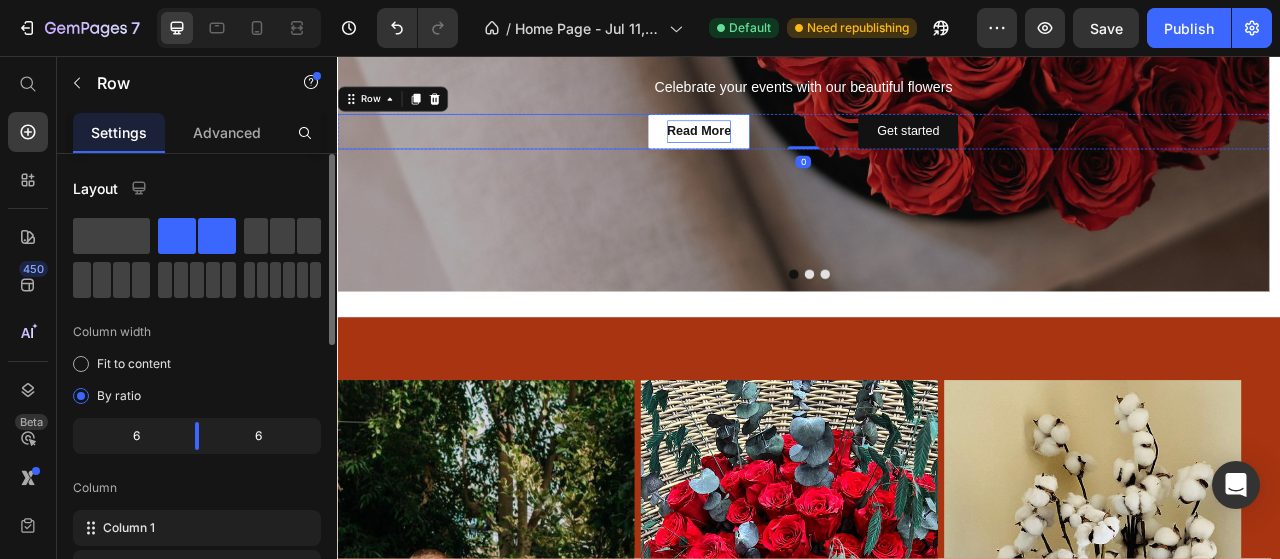 click on "Read More" at bounding box center [797, 153] 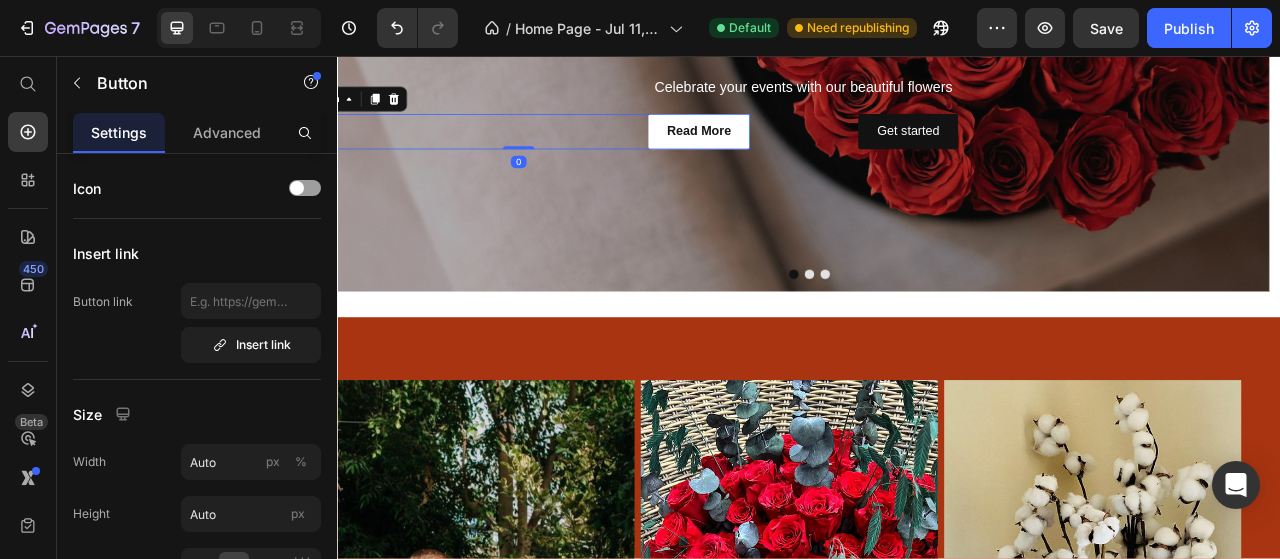 click on "Read More" at bounding box center (797, 153) 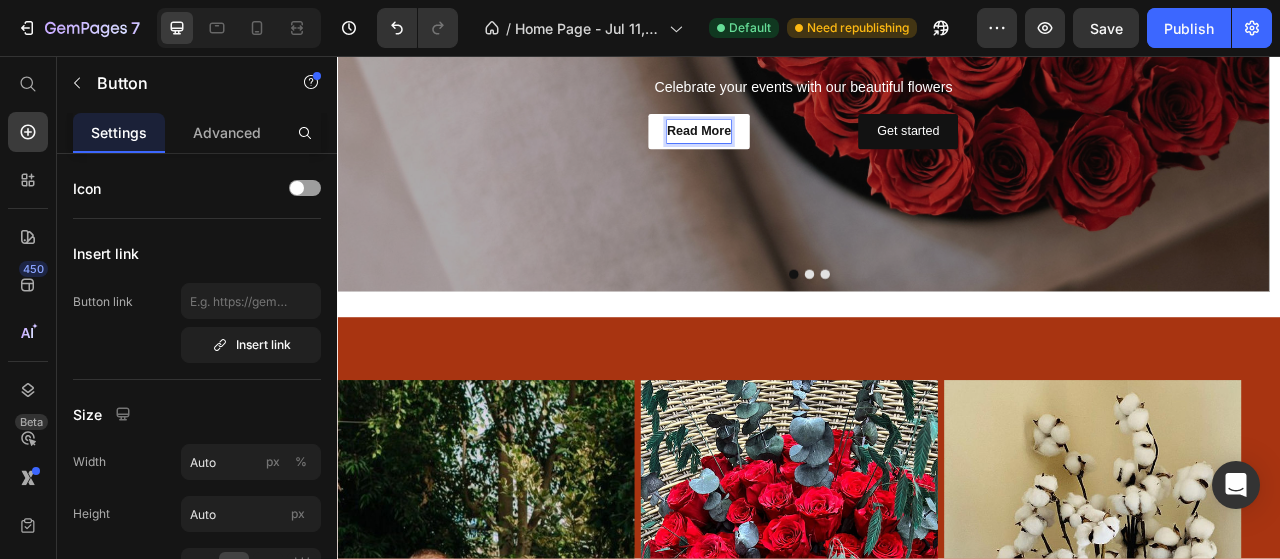click on "Read More" at bounding box center (797, 153) 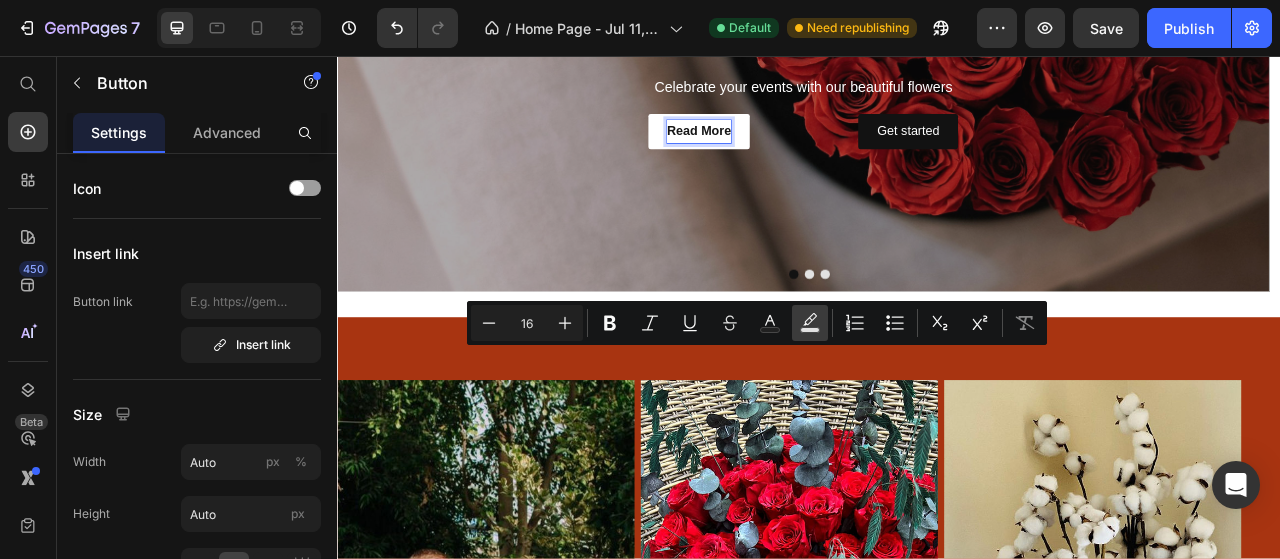click 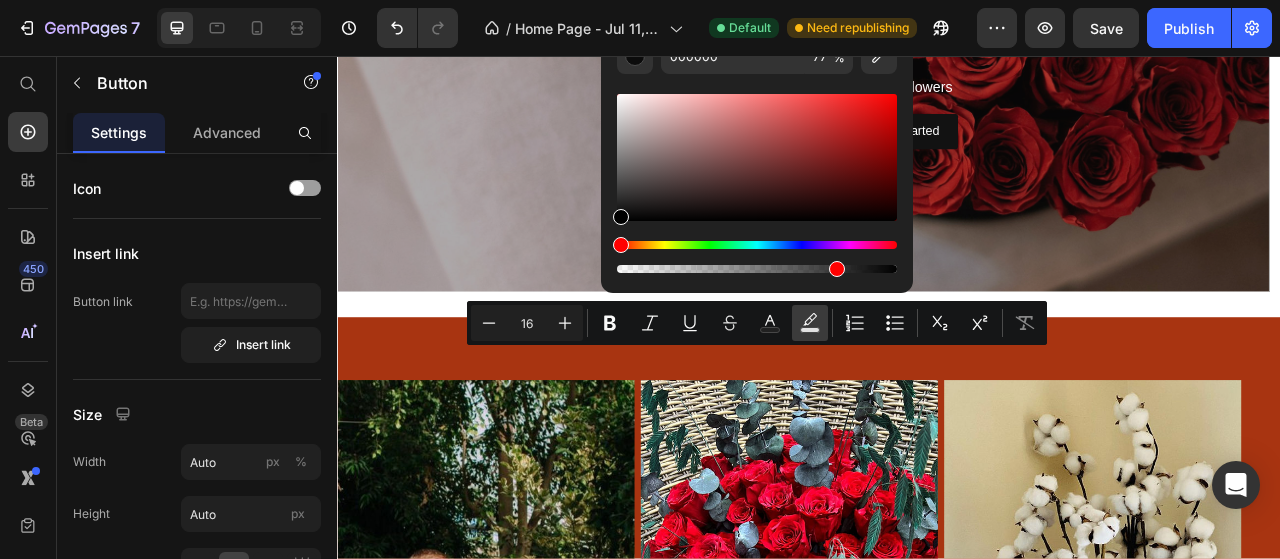 click 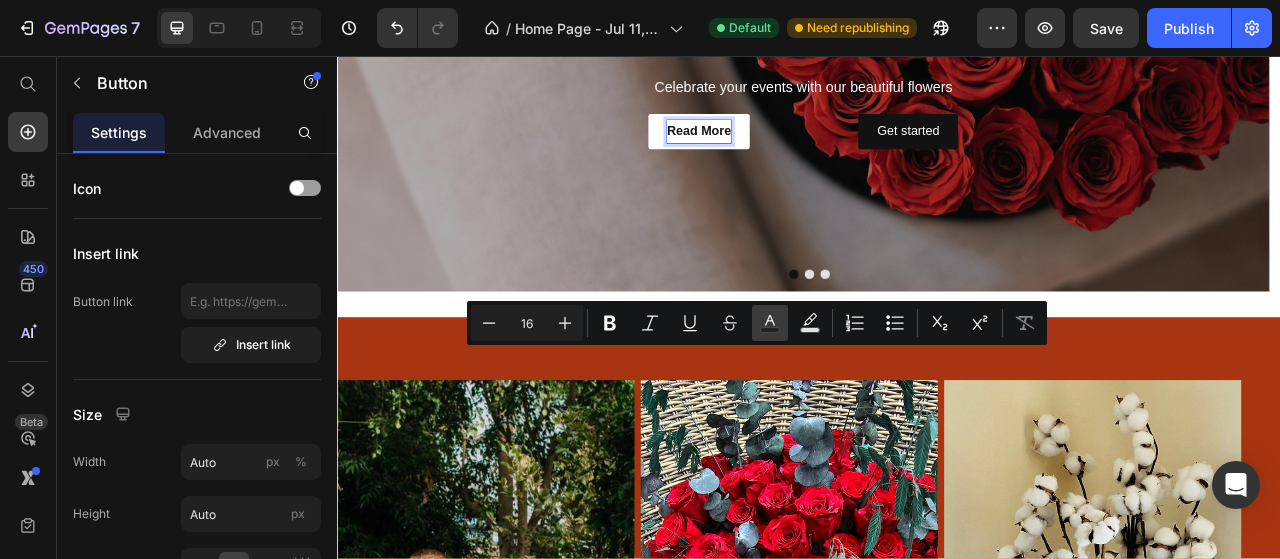 click 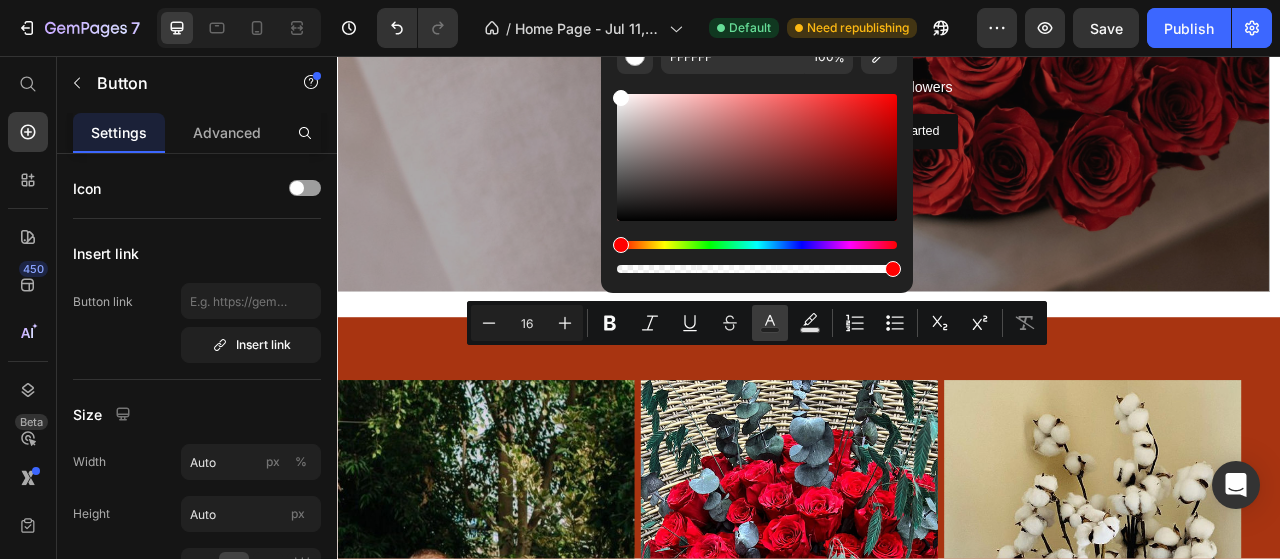 click 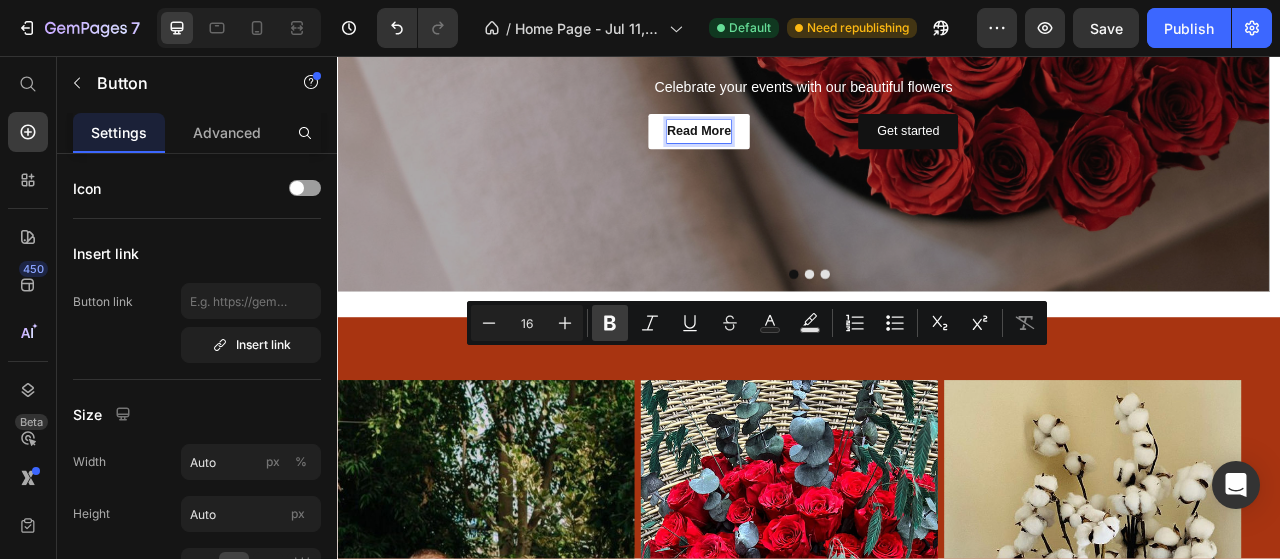 click 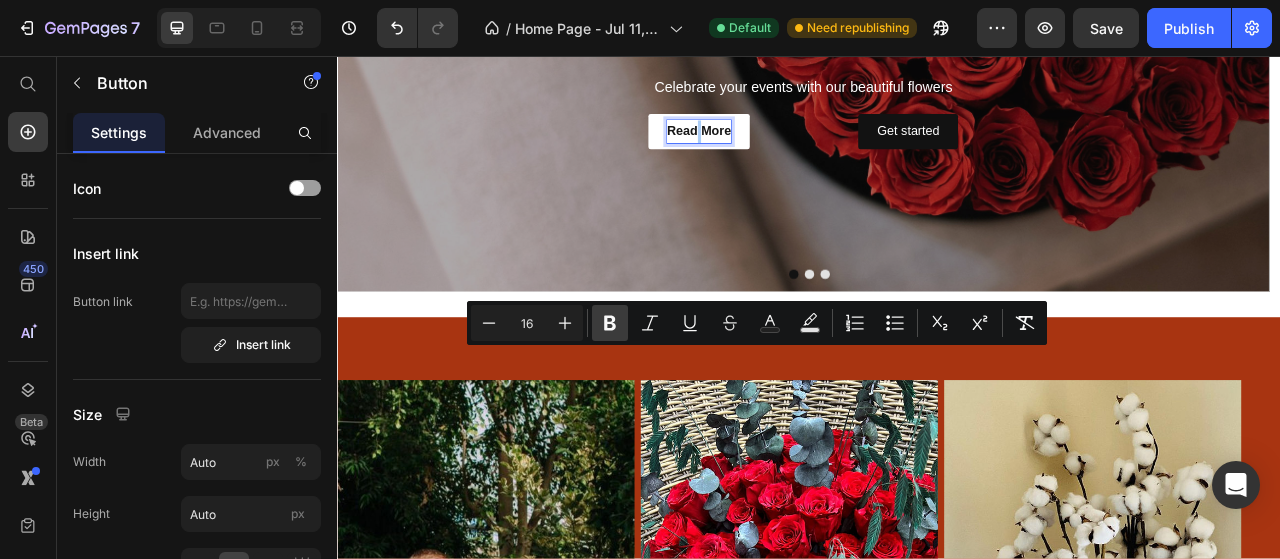 click 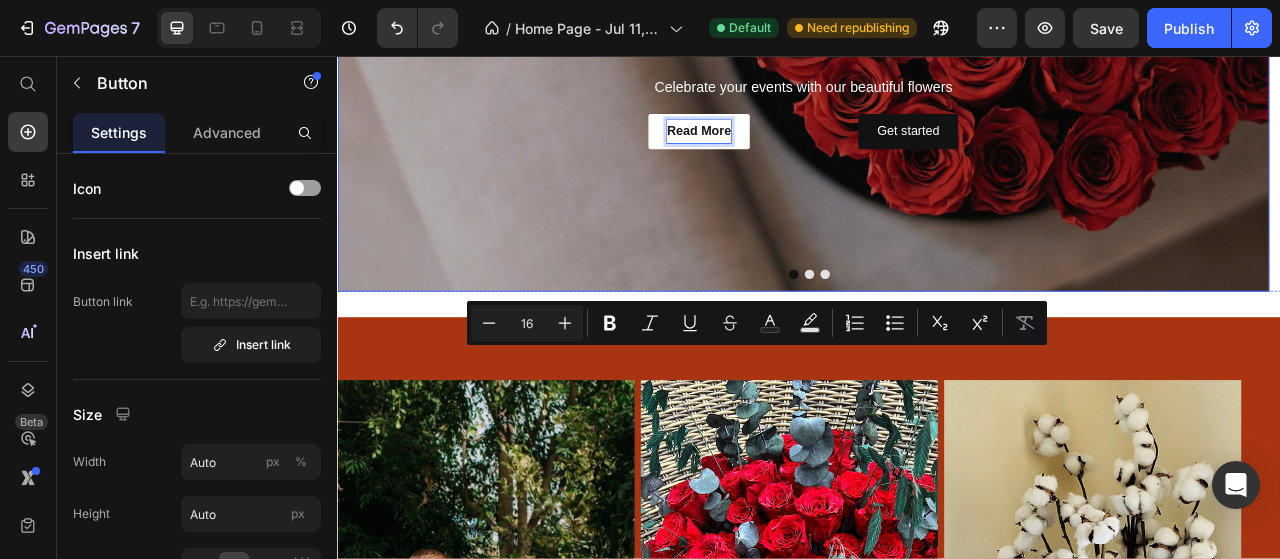 click at bounding box center (929, 48) 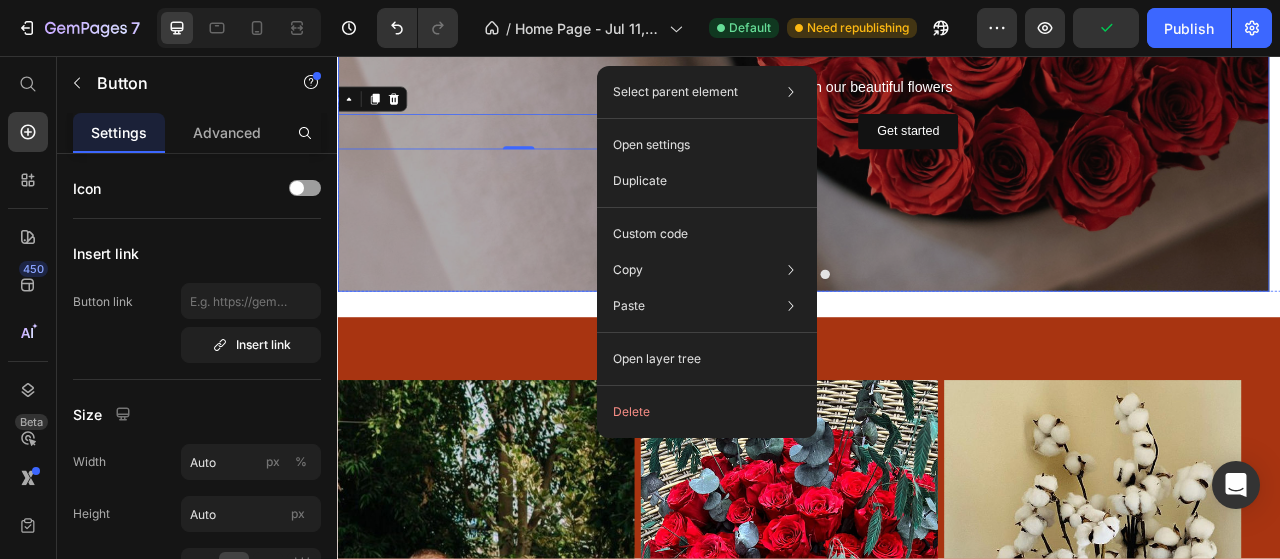 click at bounding box center [929, 48] 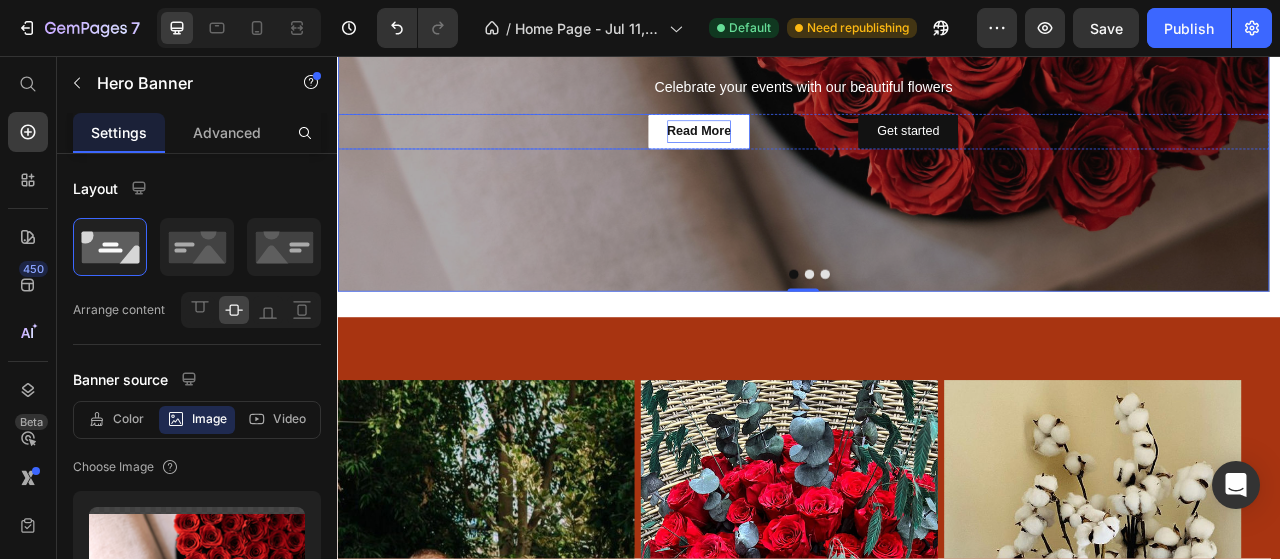 click on "Read More" at bounding box center (797, 153) 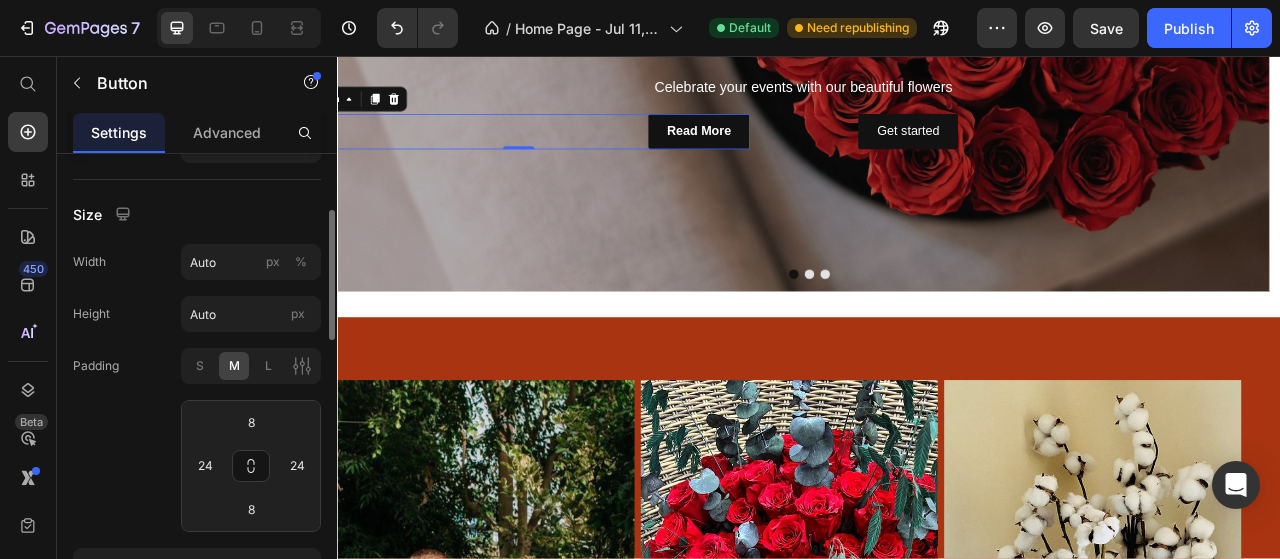 scroll, scrollTop: 400, scrollLeft: 0, axis: vertical 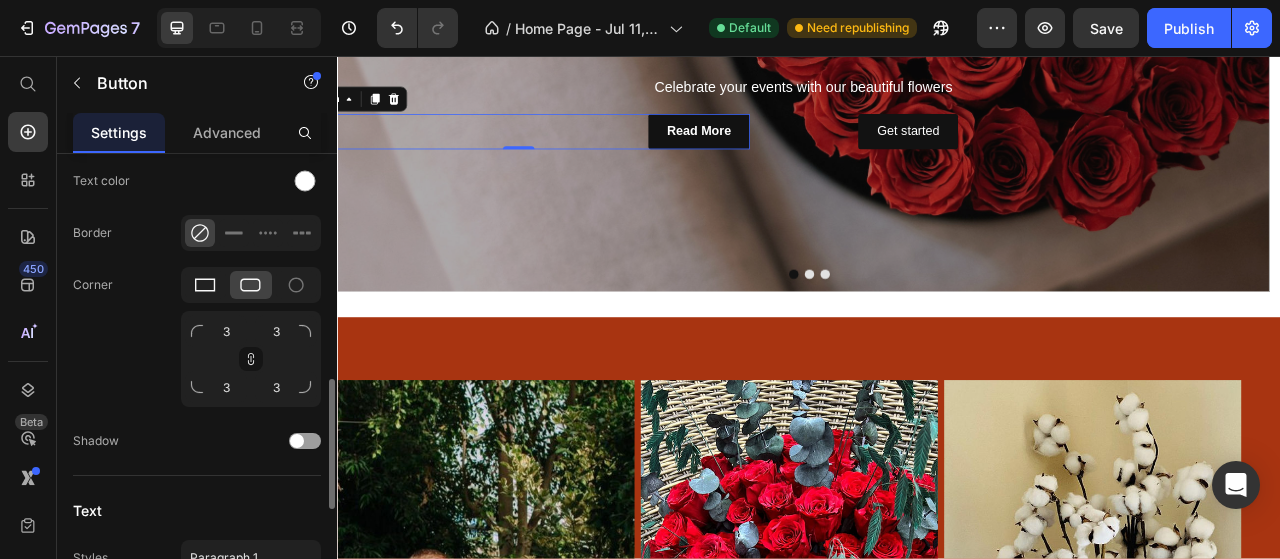 click 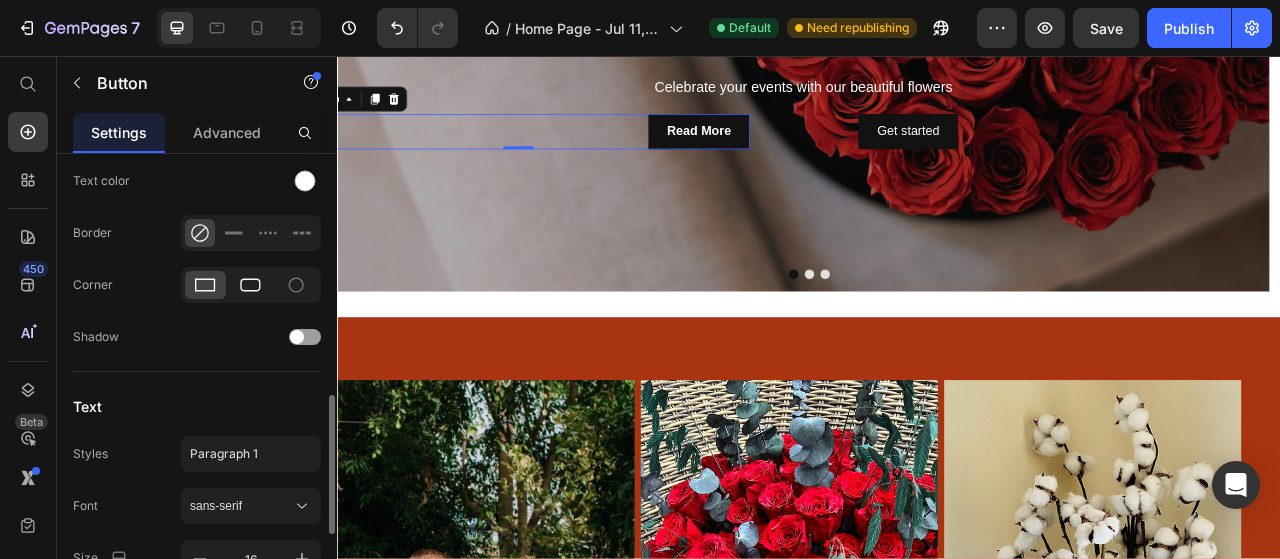 click 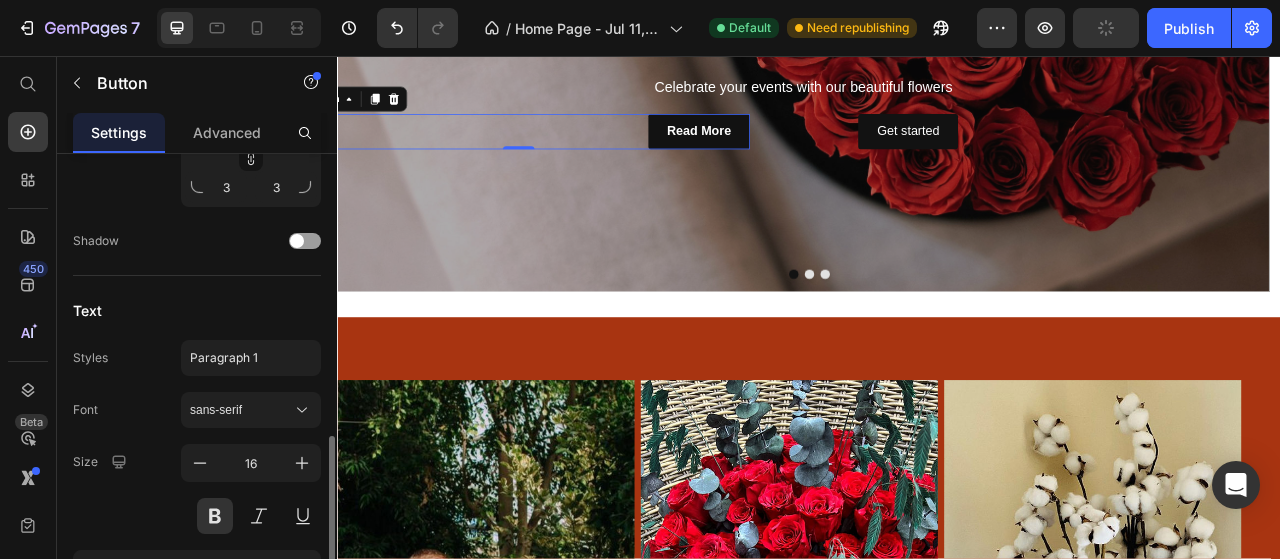 scroll, scrollTop: 1100, scrollLeft: 0, axis: vertical 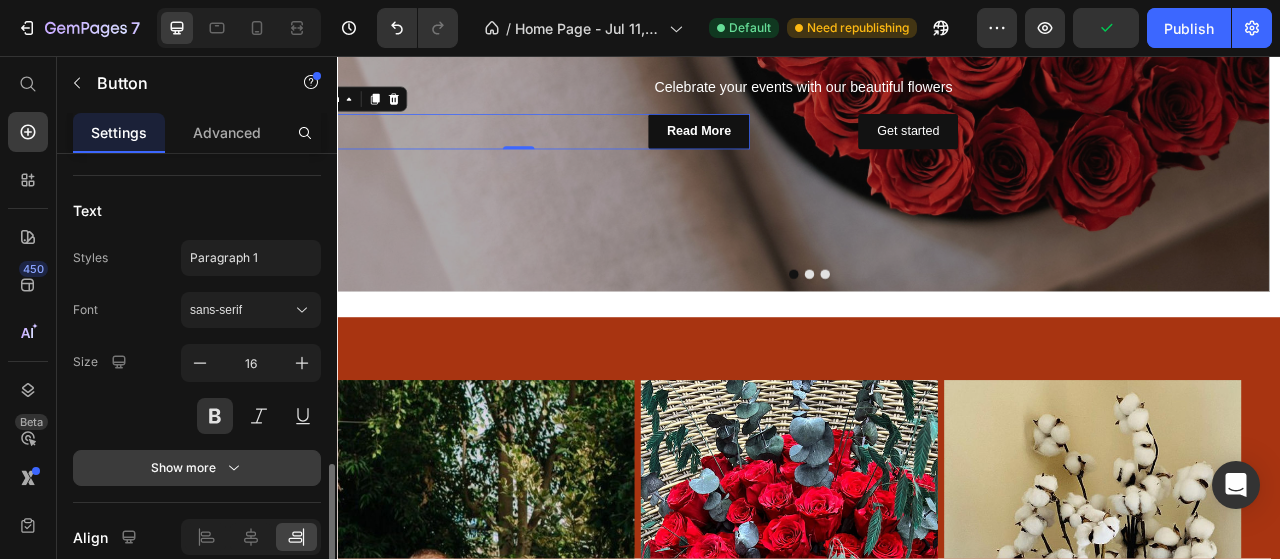 click on "Show more" at bounding box center [197, 468] 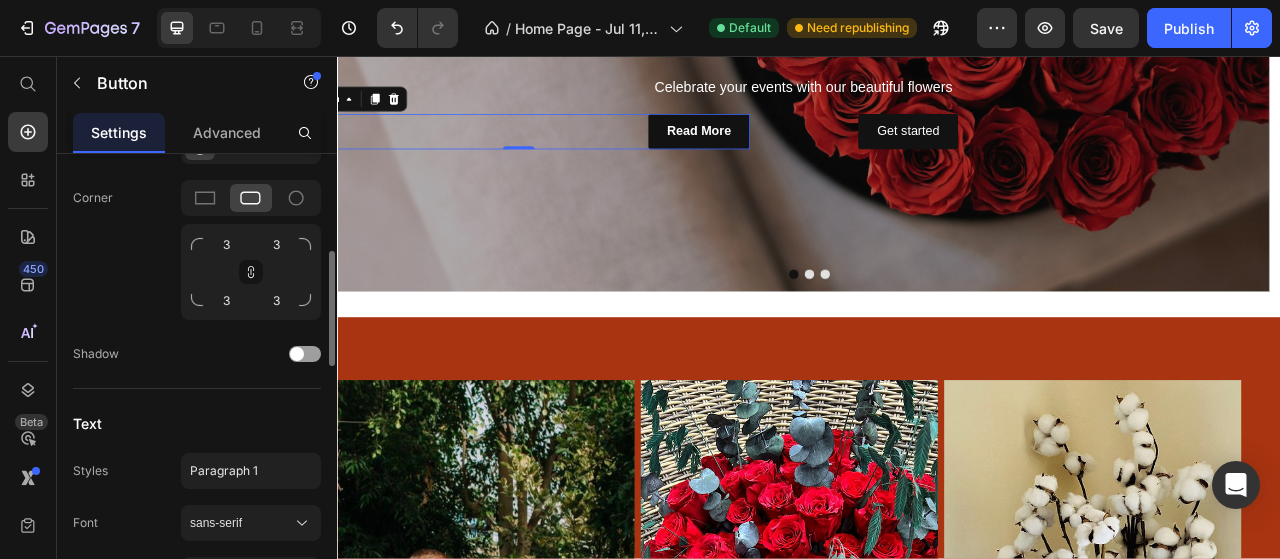 scroll, scrollTop: 787, scrollLeft: 0, axis: vertical 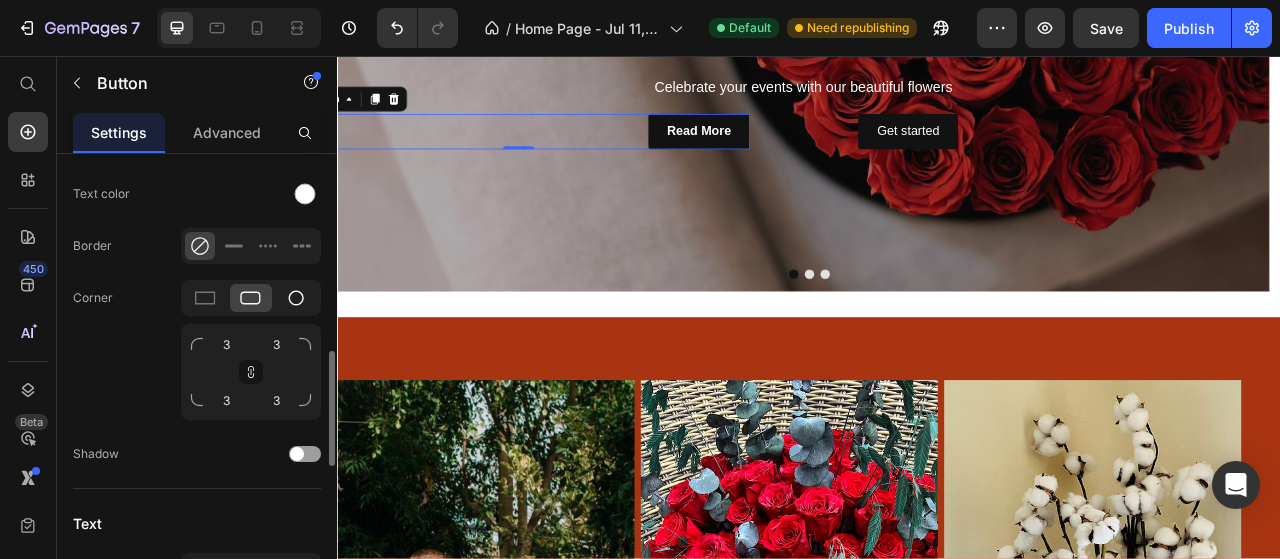 click 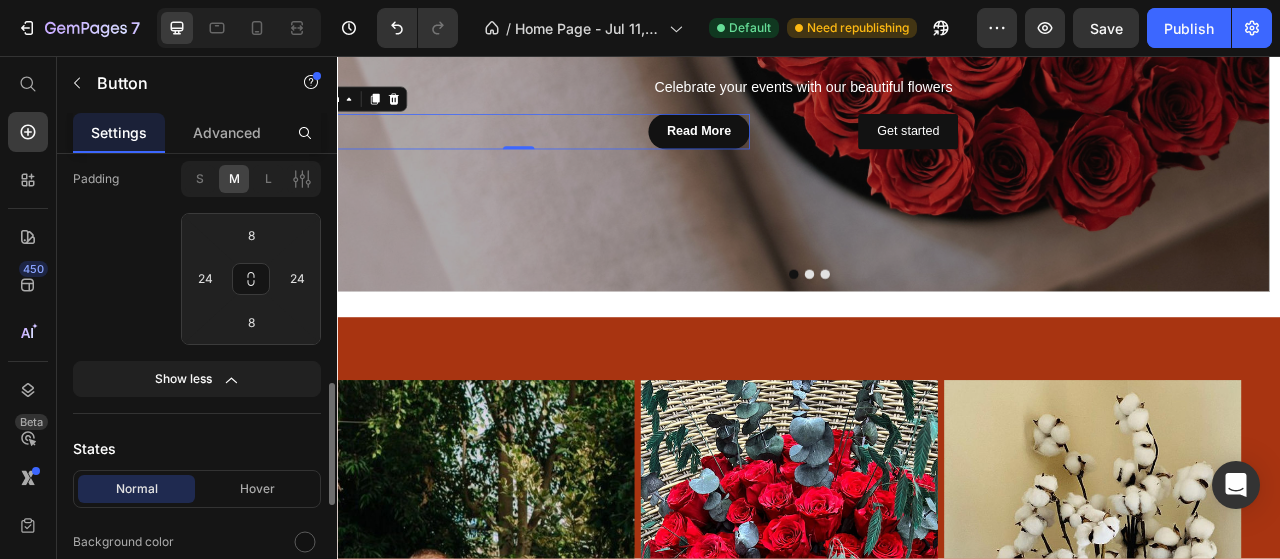 scroll, scrollTop: 487, scrollLeft: 0, axis: vertical 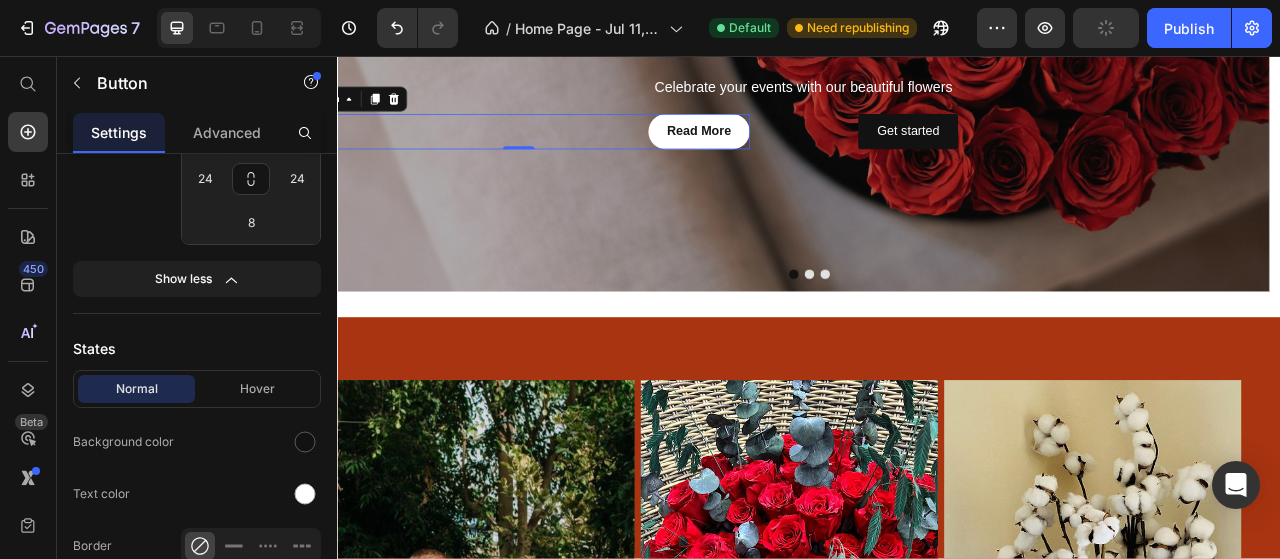 click on "Read More" at bounding box center [797, 153] 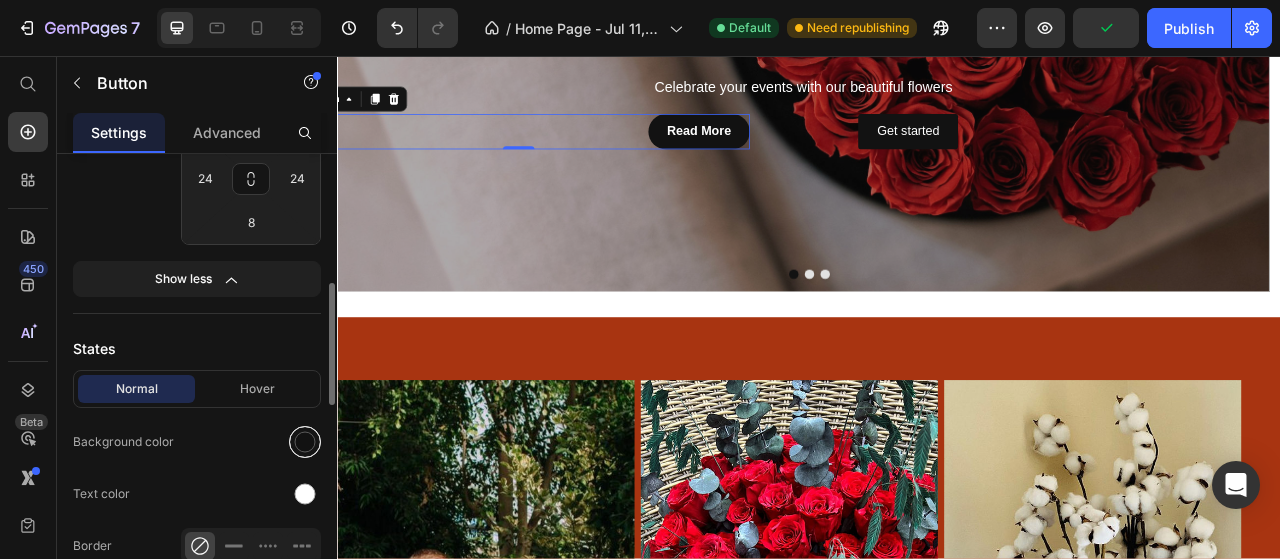 click at bounding box center (305, 442) 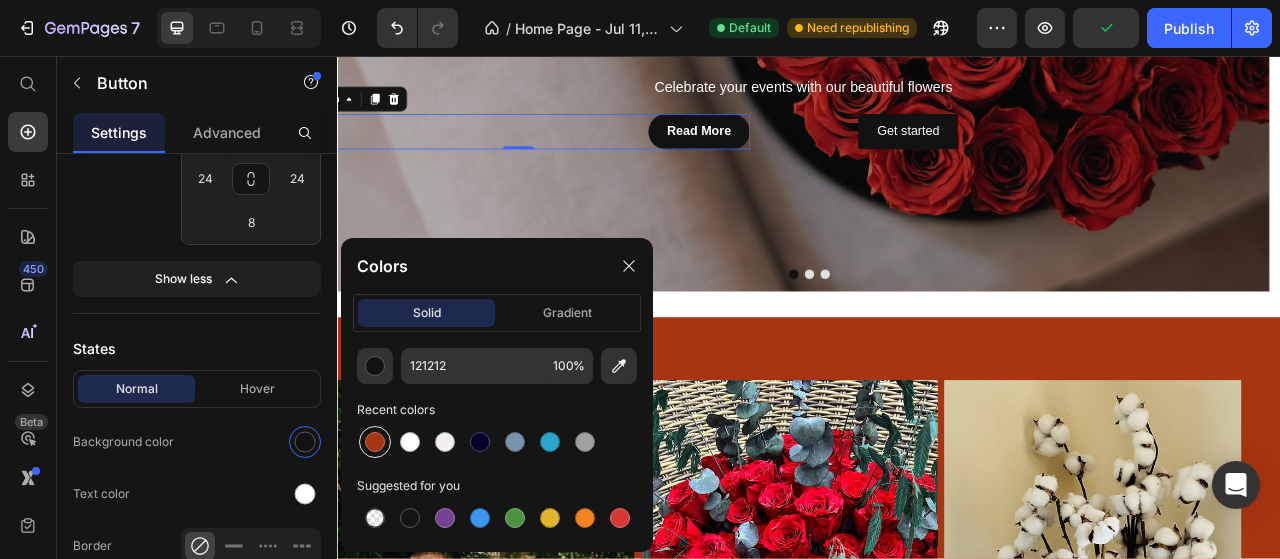 click at bounding box center (375, 442) 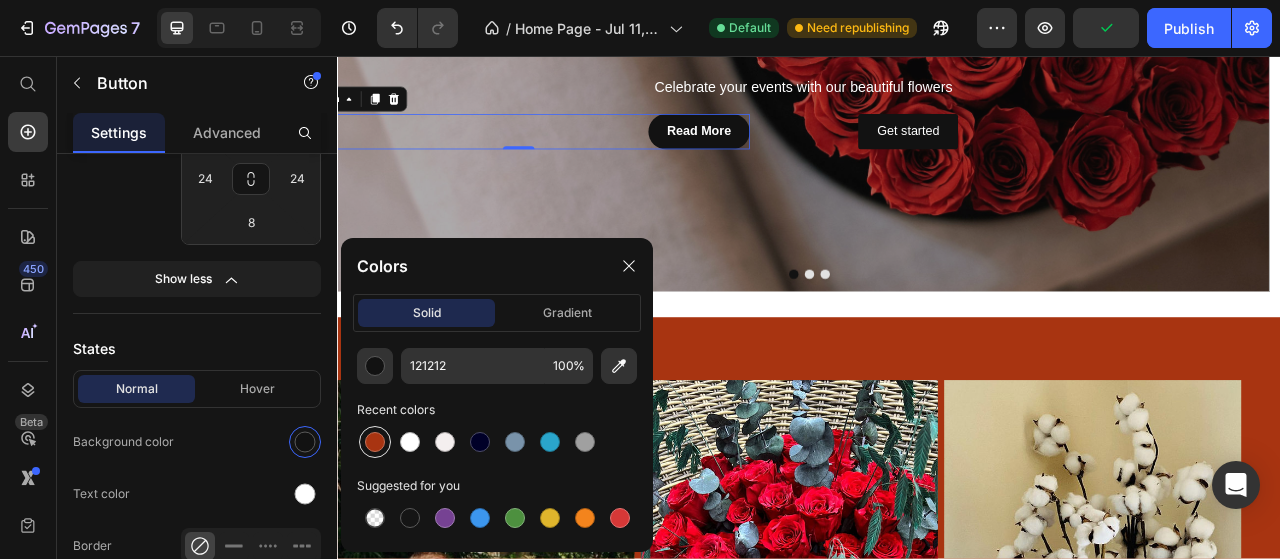 type on "A83411" 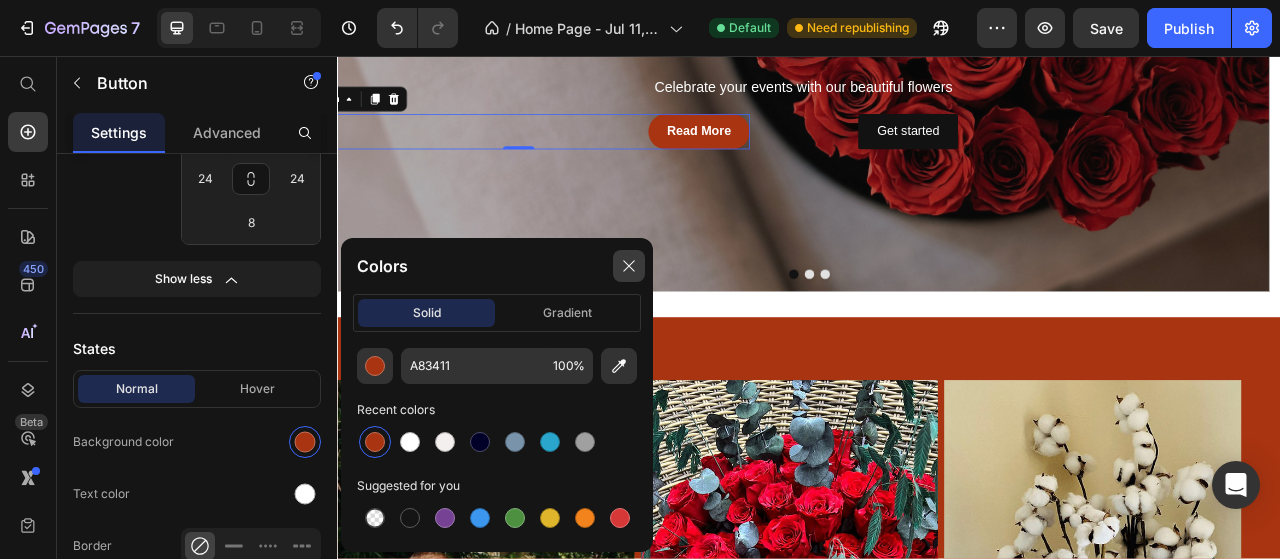 click at bounding box center [629, 266] 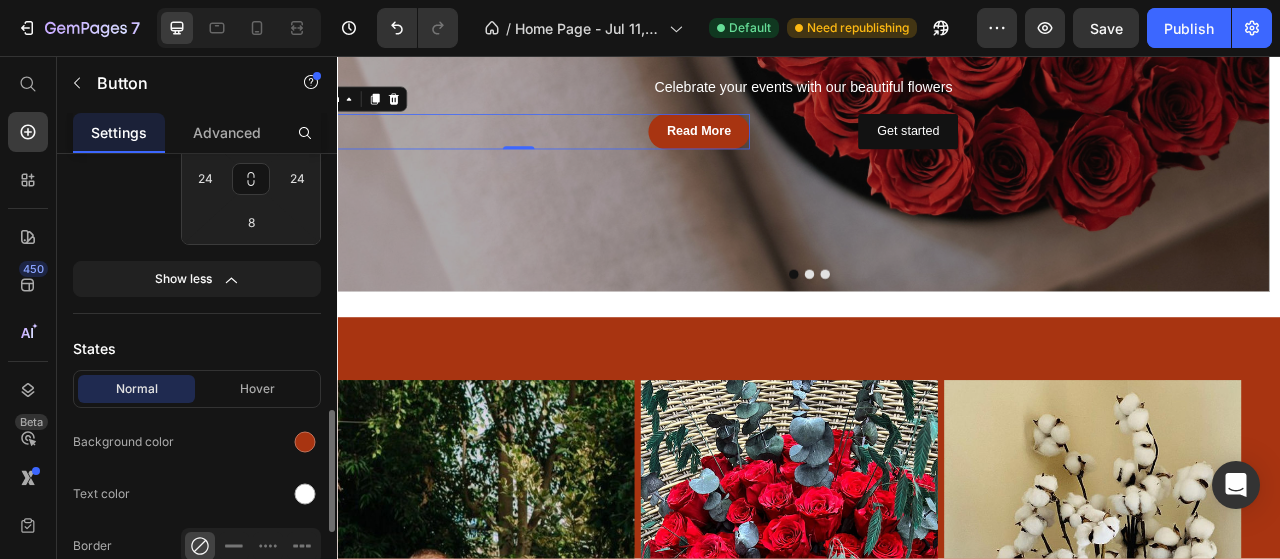 scroll, scrollTop: 687, scrollLeft: 0, axis: vertical 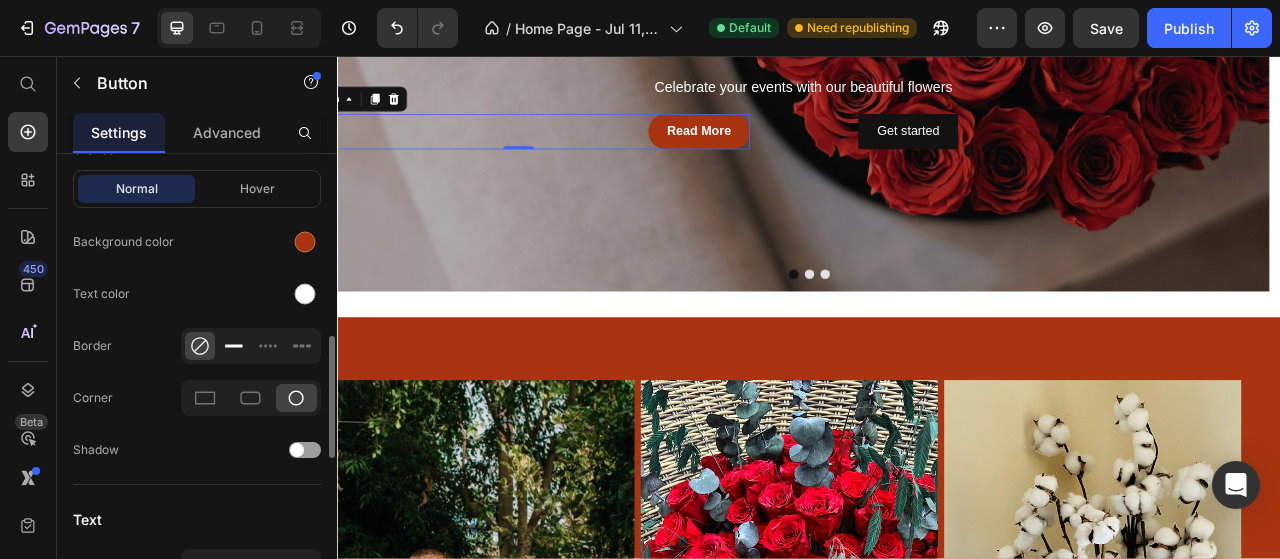 click 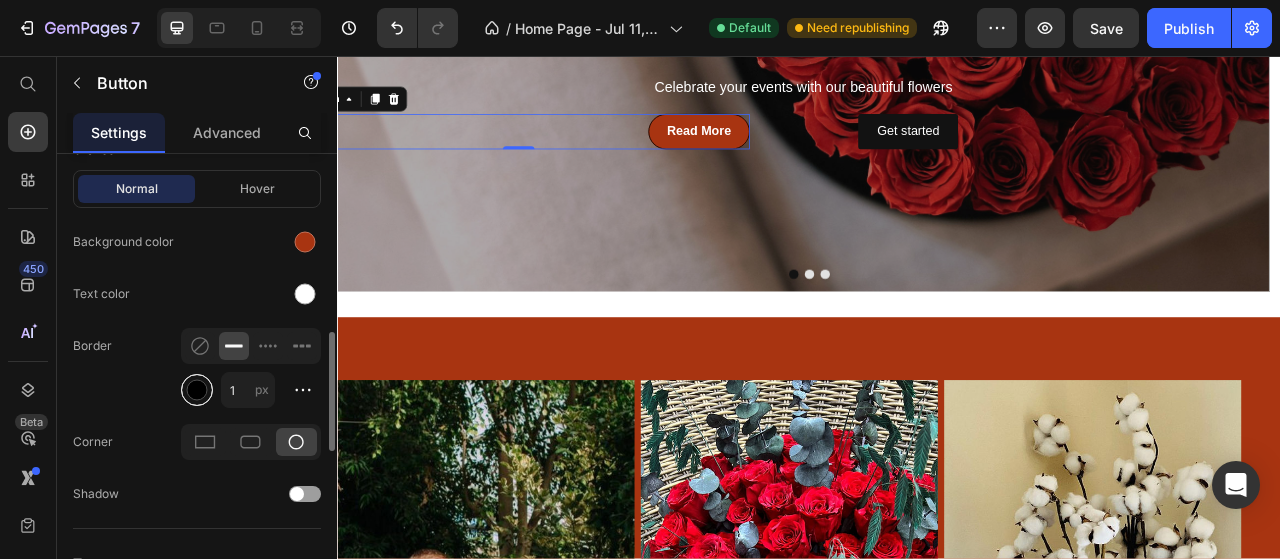 click at bounding box center (197, 390) 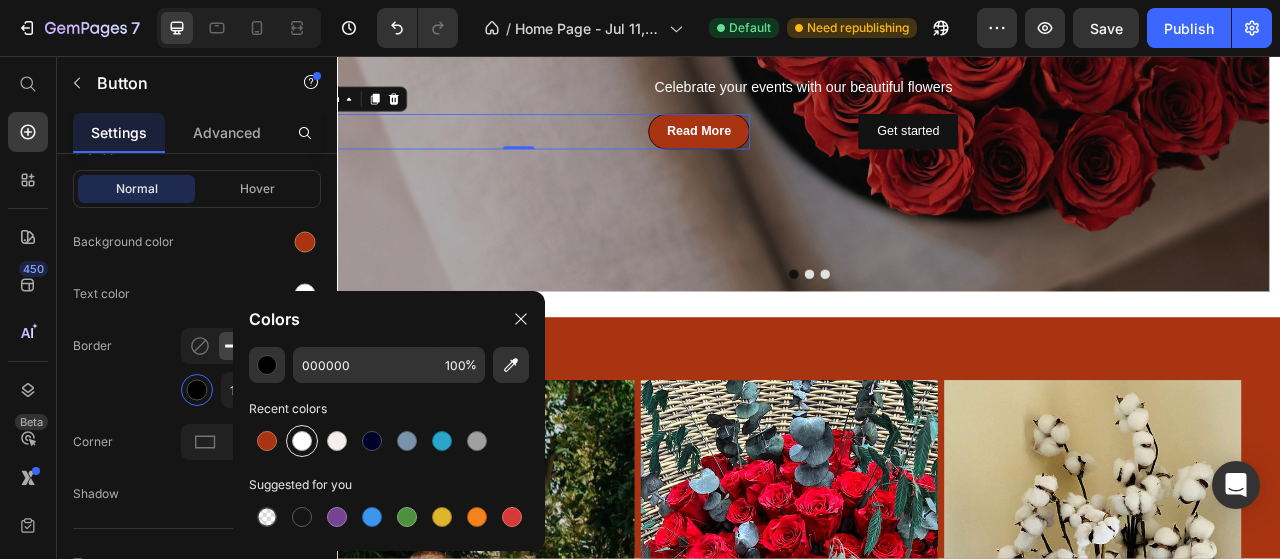 click at bounding box center (302, 441) 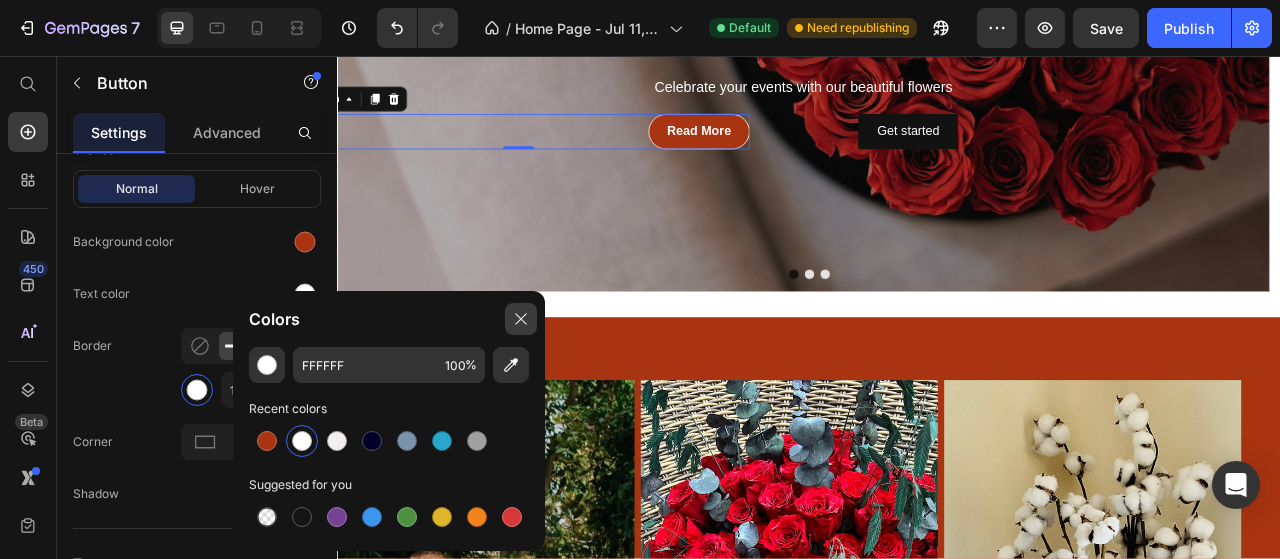click 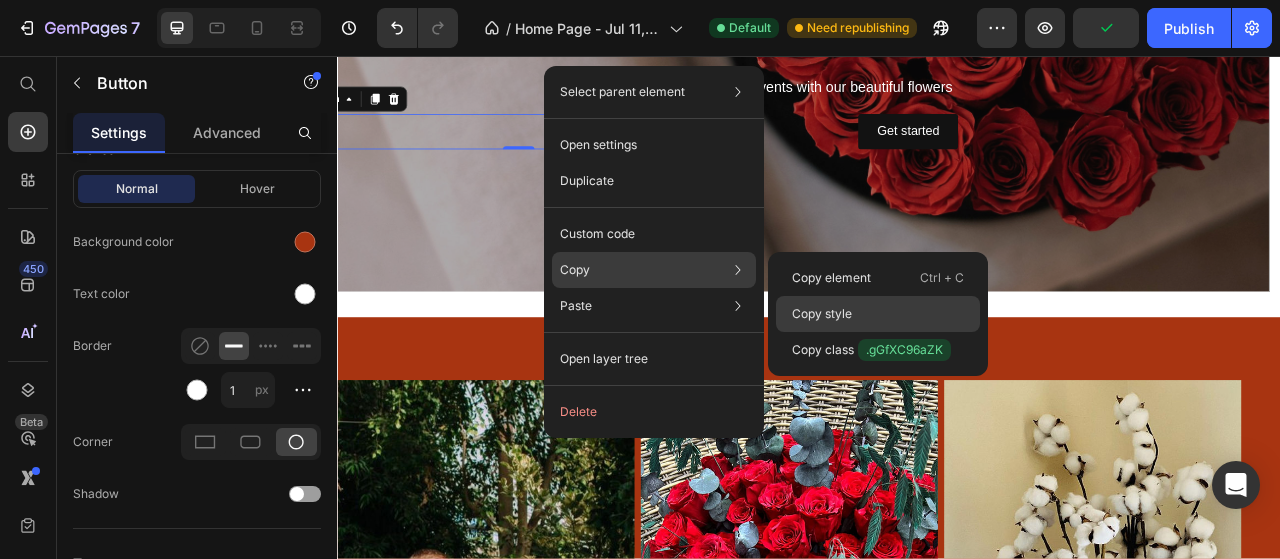 click on "Copy style" 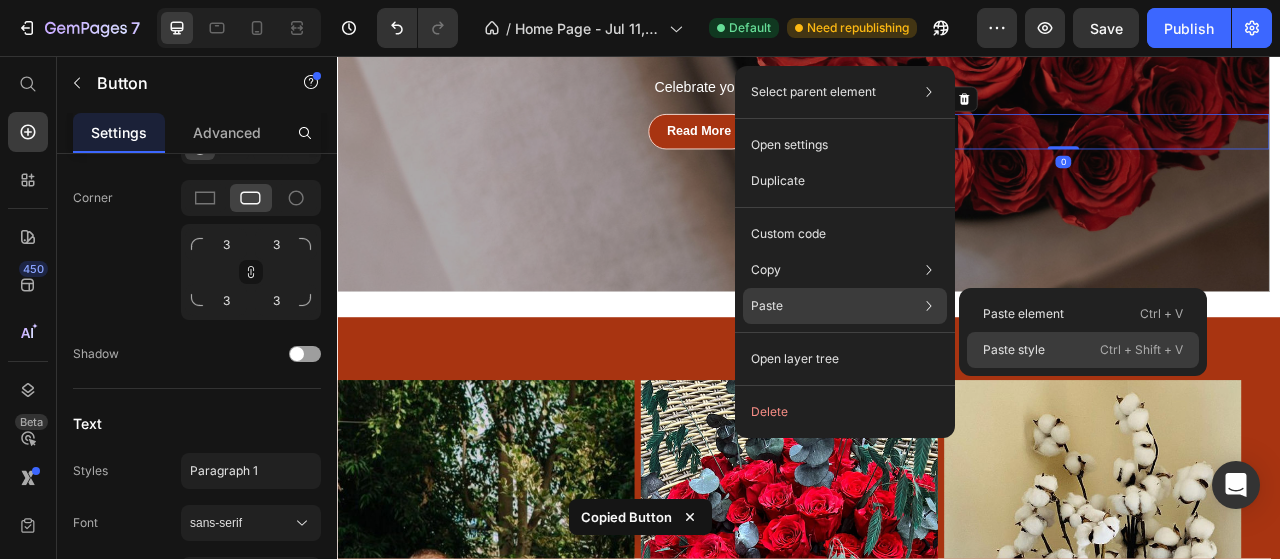 click on "Paste style" at bounding box center (1014, 350) 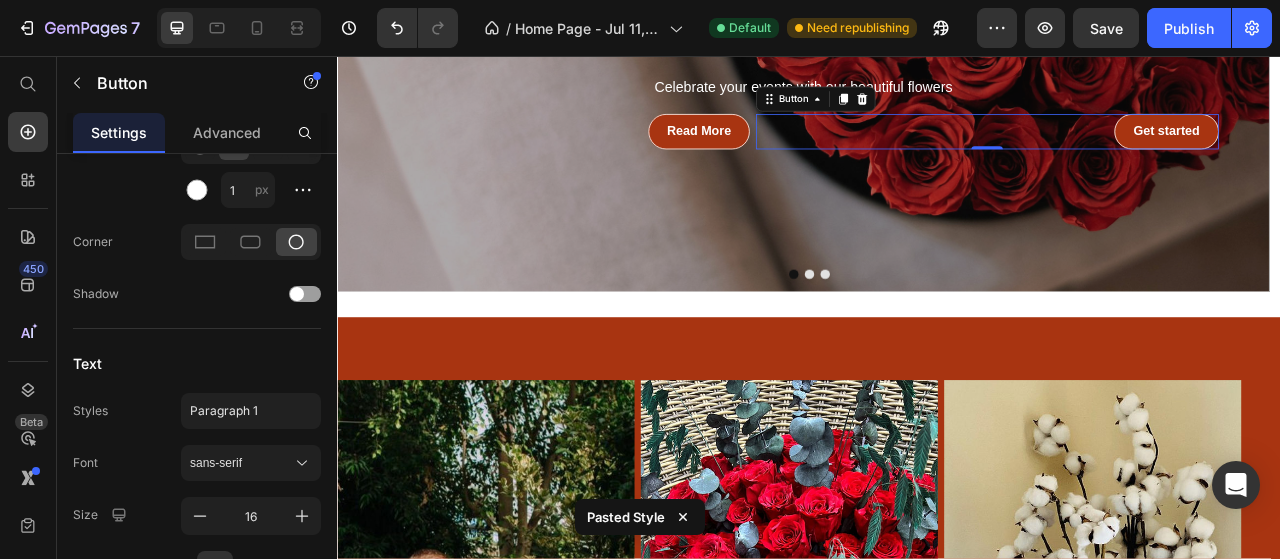 click on "Get started Button   0" at bounding box center [1163, 153] 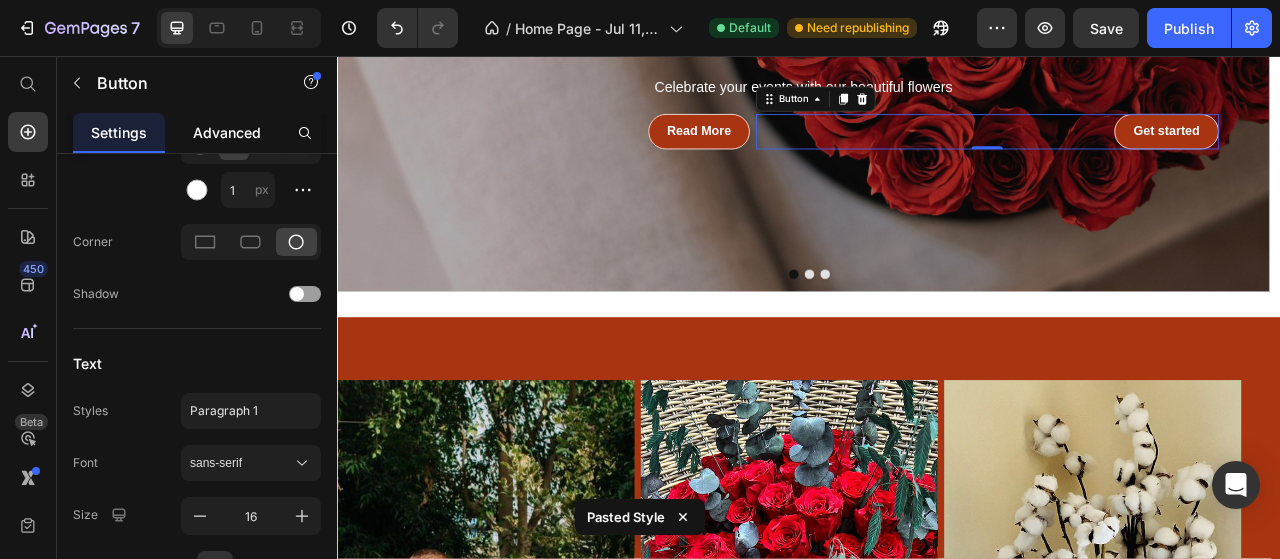 click on "Advanced" 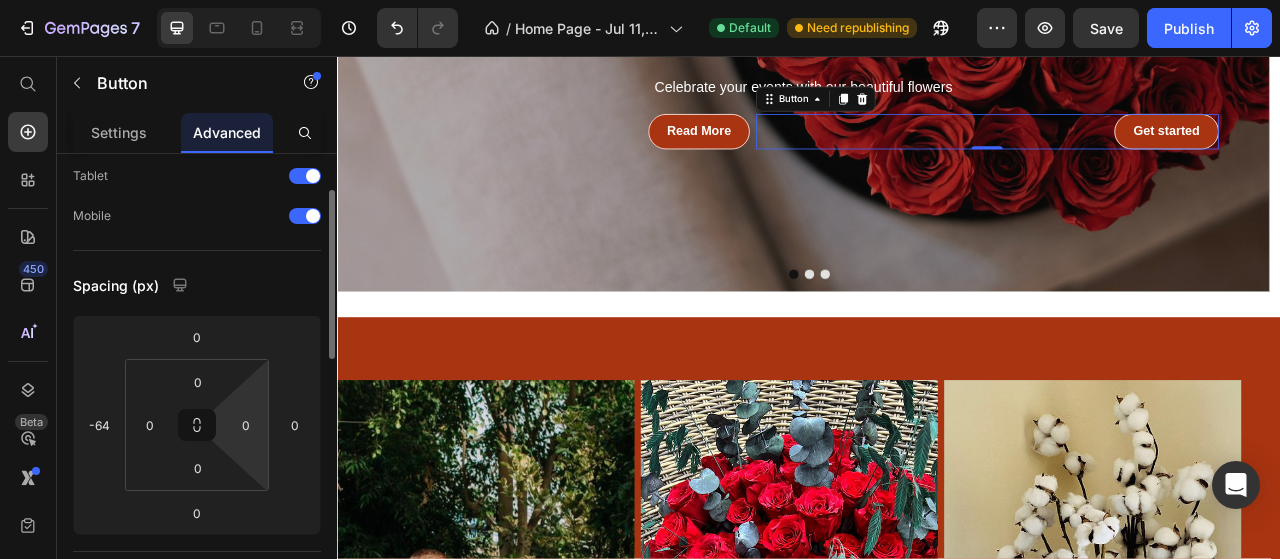 scroll, scrollTop: 200, scrollLeft: 0, axis: vertical 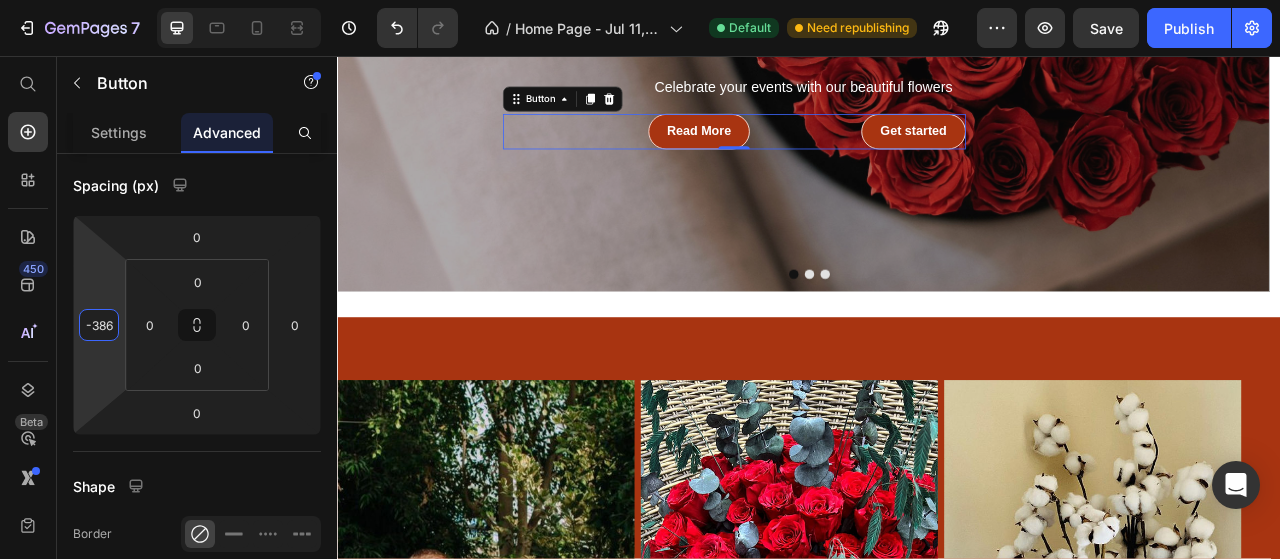 type on "-392" 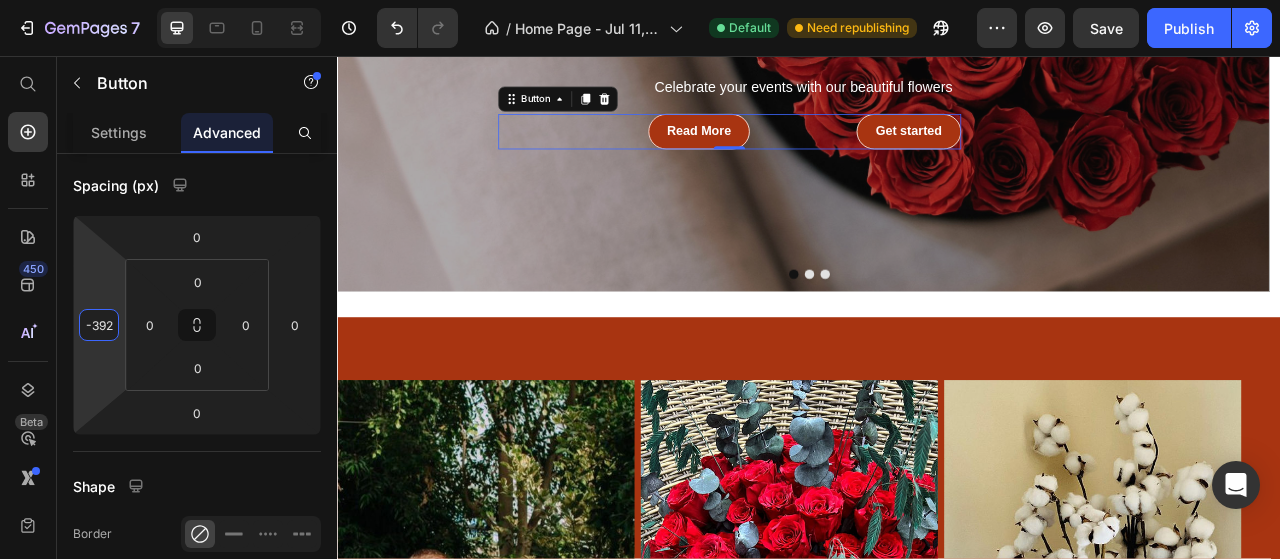 drag, startPoint x: 107, startPoint y: 332, endPoint x: 103, endPoint y: 527, distance: 195.04102 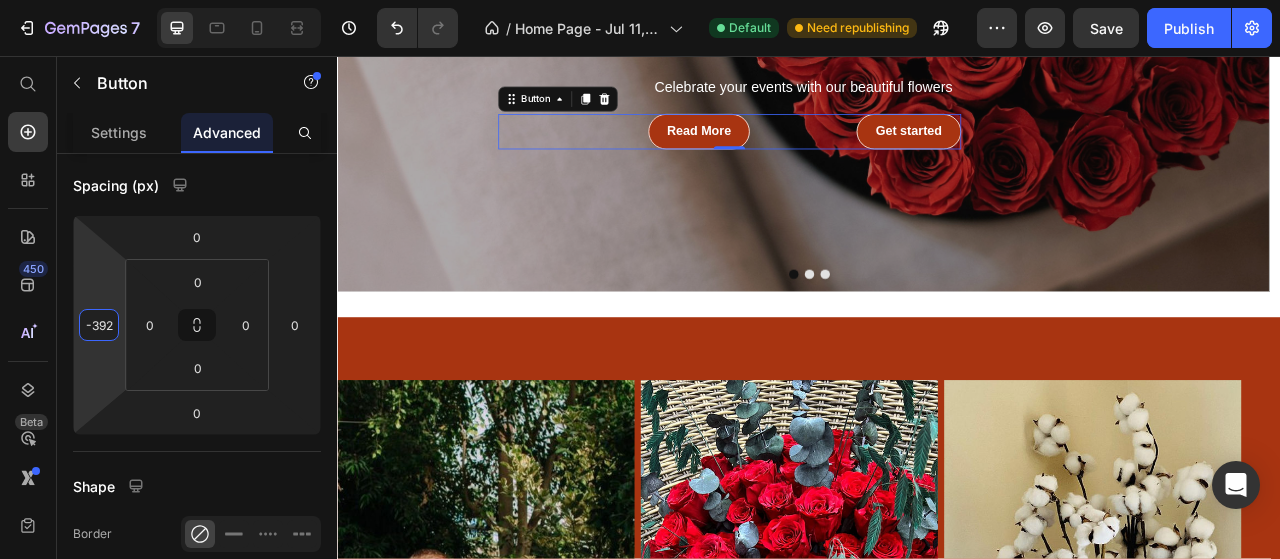 click on "7  Version history  /  Home Page - Jul 11, 10:05:44 Default Need republishing Preview  Save   Publish  450 Beta Start with Sections Elements Hero Section Product Detail Brands Trusted Badges Guarantee Product Breakdown How to use Testimonials Compare Bundle FAQs Social Proof Brand Story Product List Collection Blog List Contact Sticky Add to Cart Custom Footer Browse Library 450 Layout
Row
Row
Row
Row Text
Heading
Text Block Button
Button
Button
Sticky Back to top Media" at bounding box center [640, 0] 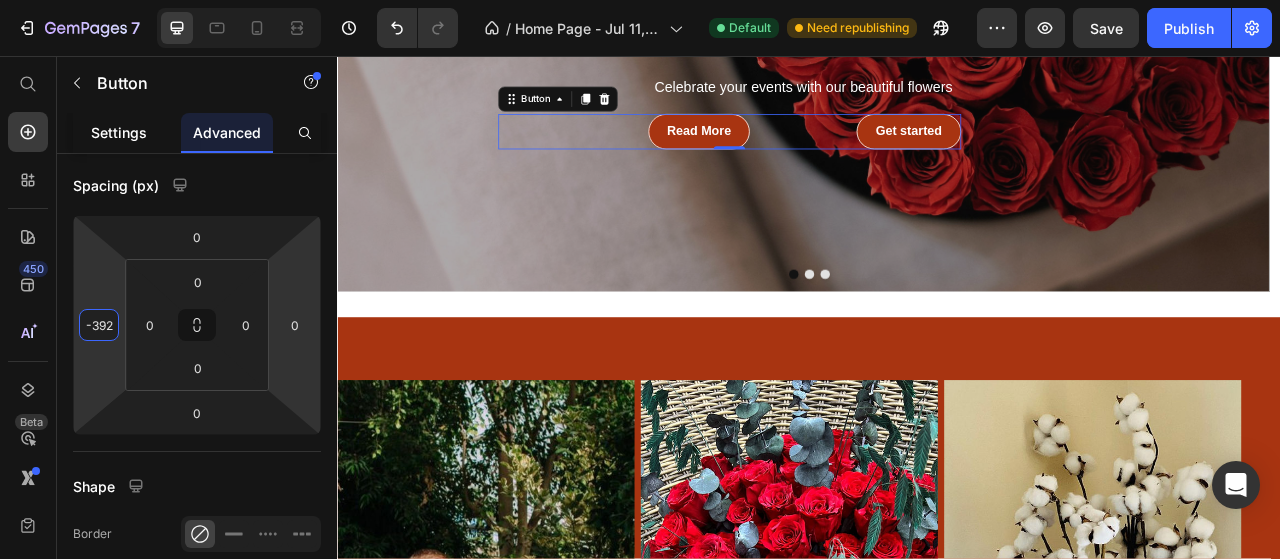 click on "Settings" at bounding box center (119, 132) 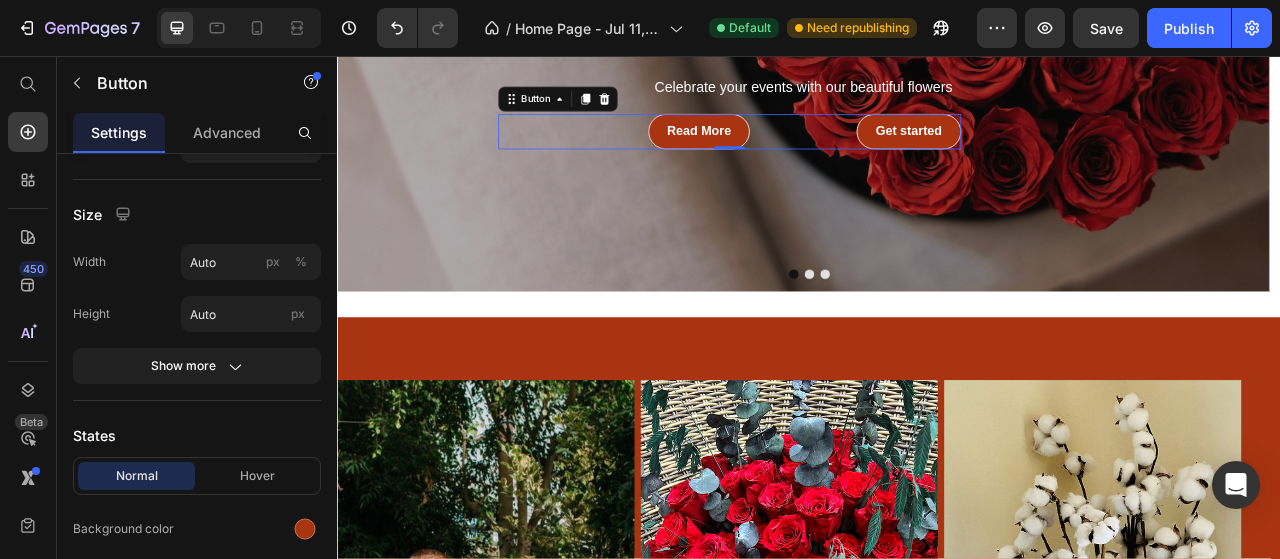 scroll, scrollTop: 0, scrollLeft: 0, axis: both 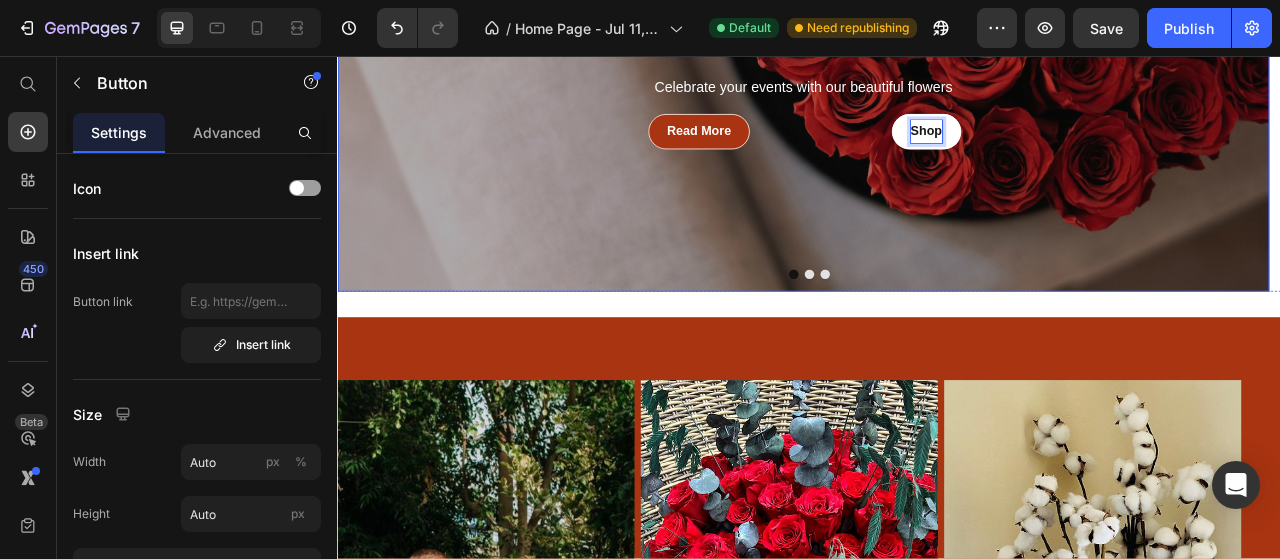 click on "Shop" at bounding box center [1086, 153] 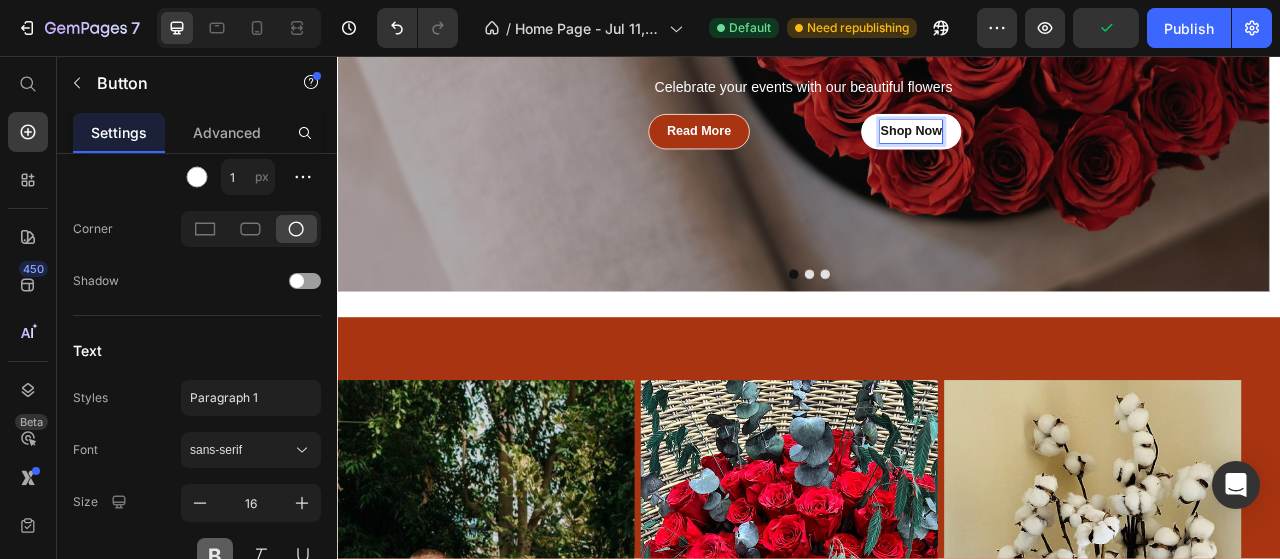 scroll, scrollTop: 900, scrollLeft: 0, axis: vertical 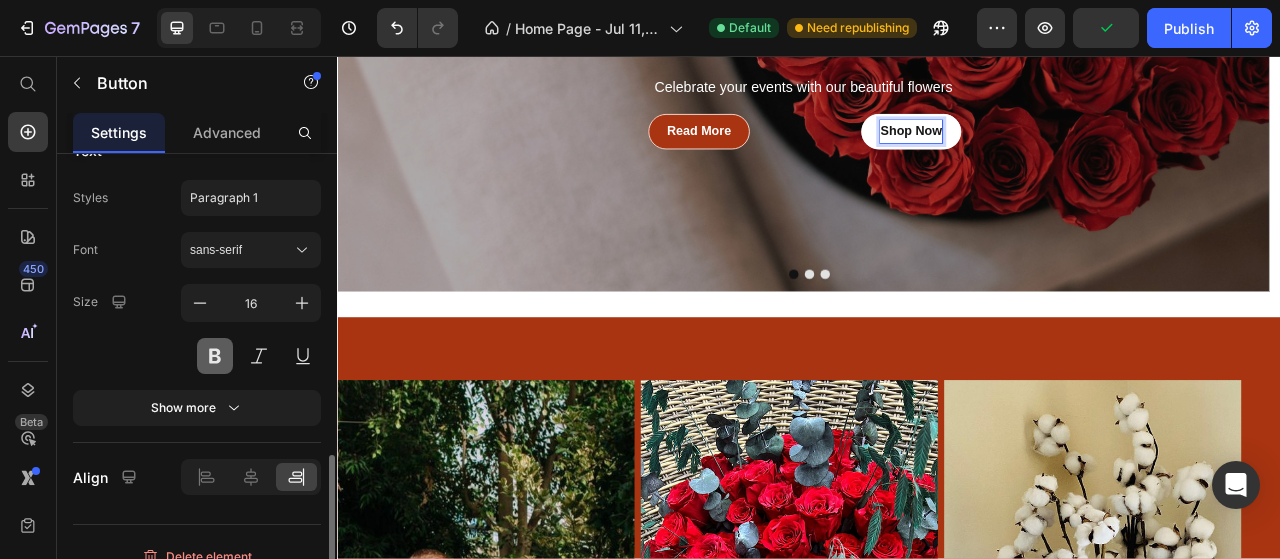 click at bounding box center (215, 356) 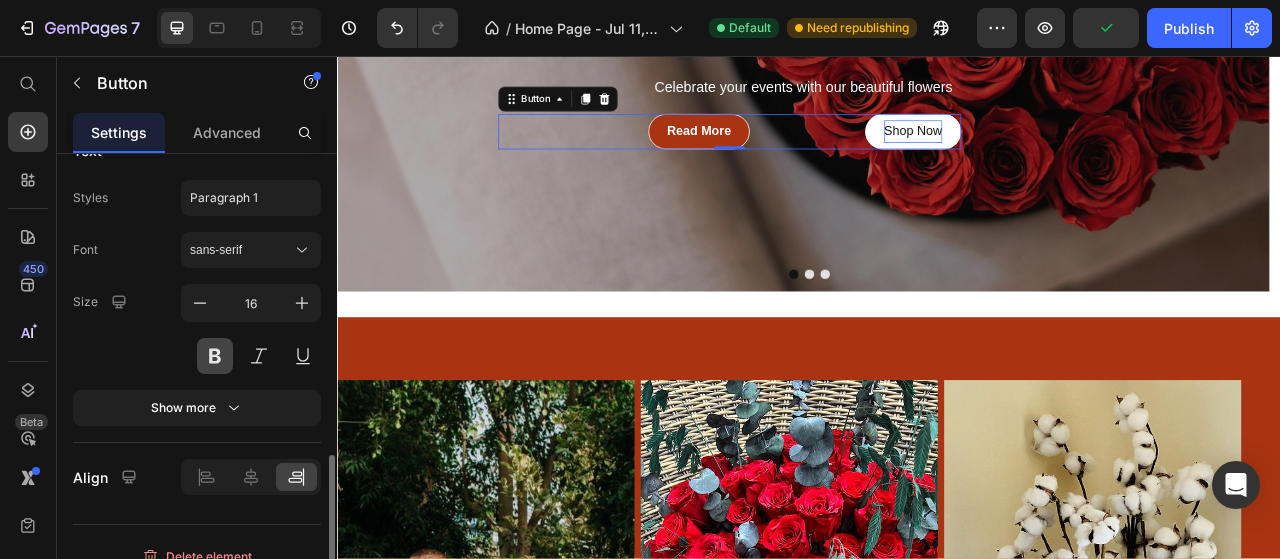 click at bounding box center (215, 356) 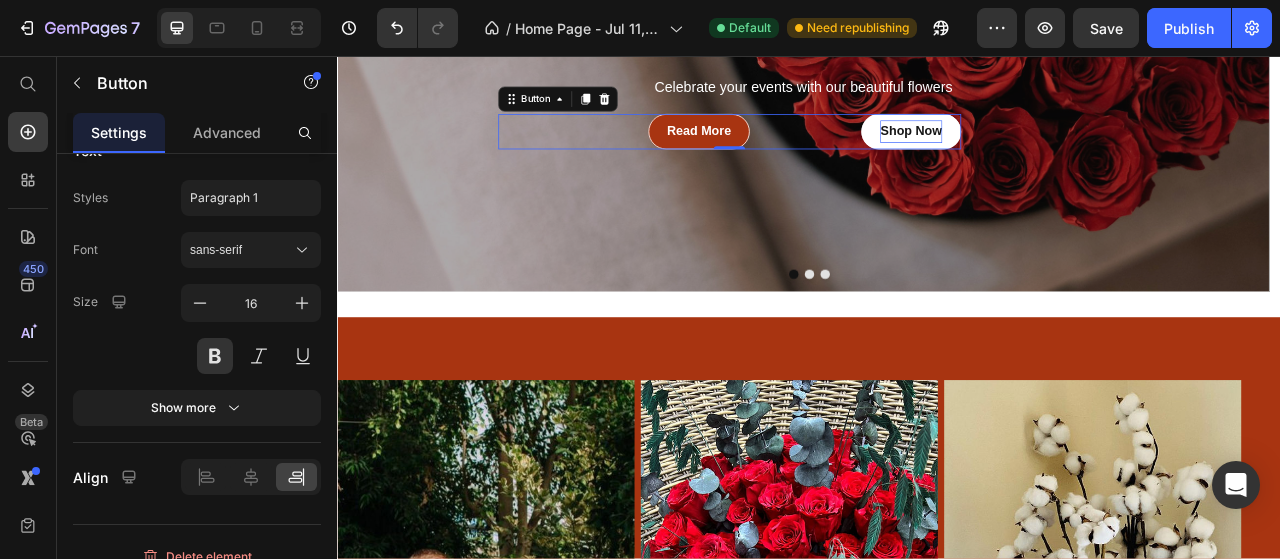 click on "Shop Now" at bounding box center [1066, 153] 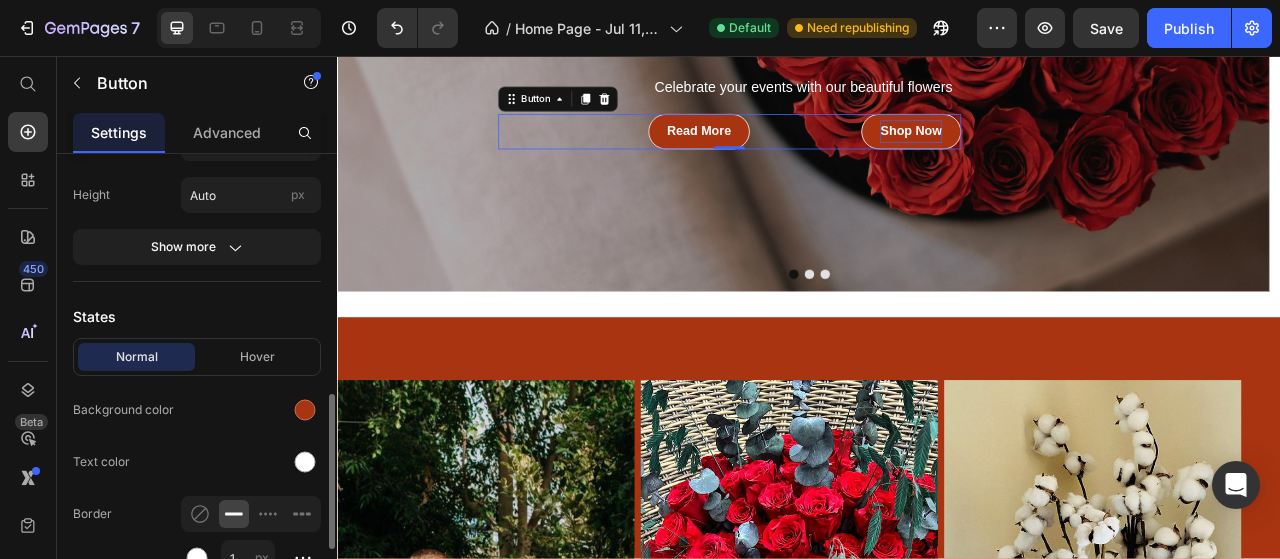 scroll, scrollTop: 419, scrollLeft: 0, axis: vertical 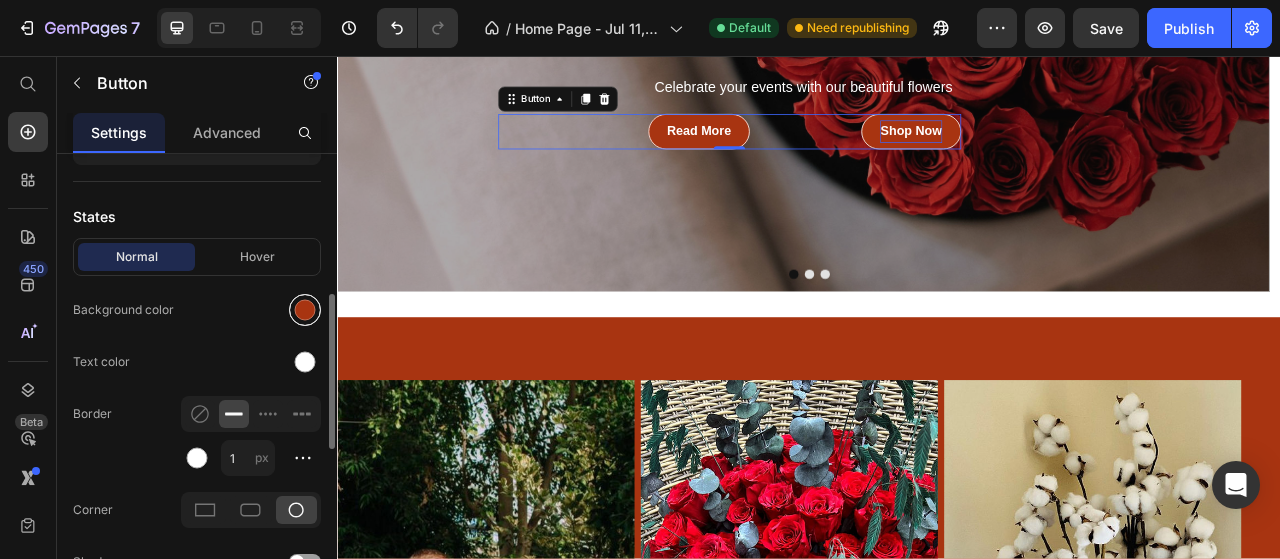 click at bounding box center [305, 310] 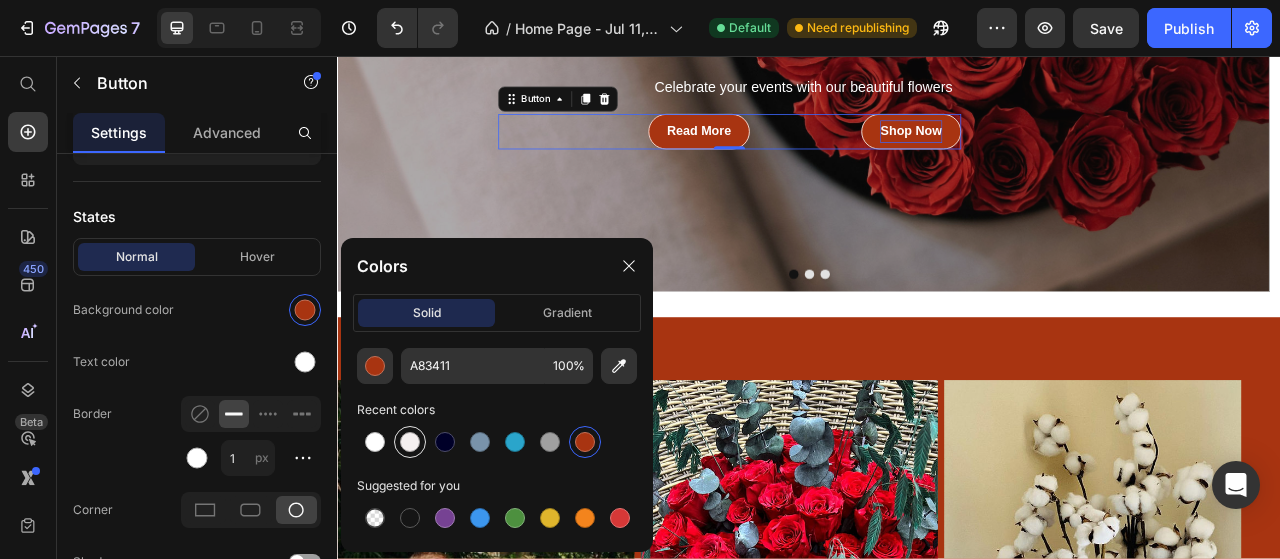 click at bounding box center (410, 442) 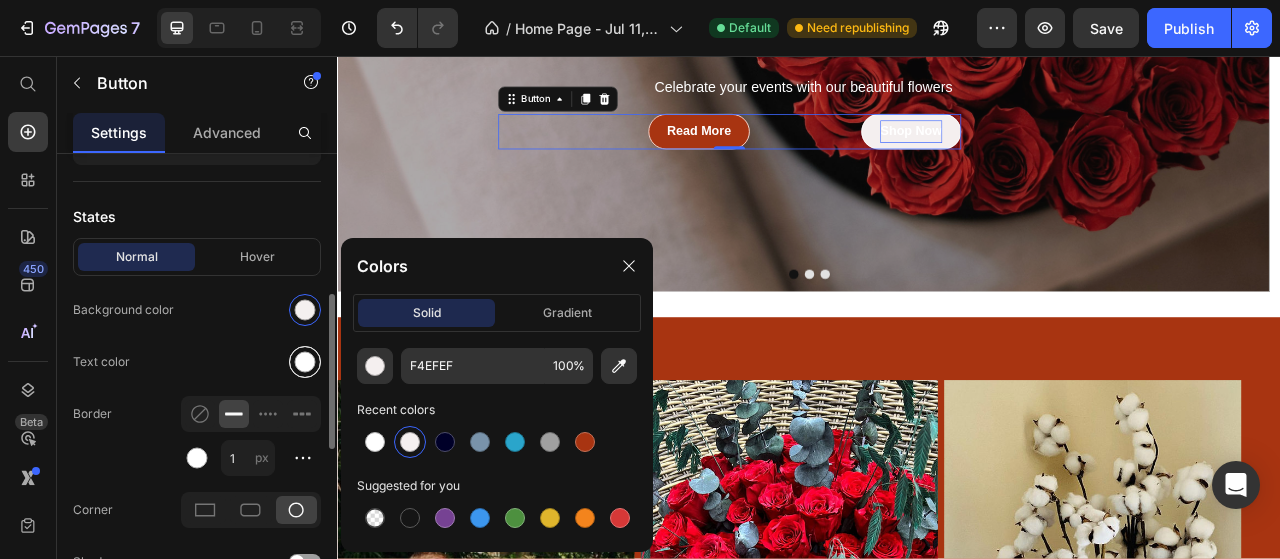 click at bounding box center [305, 362] 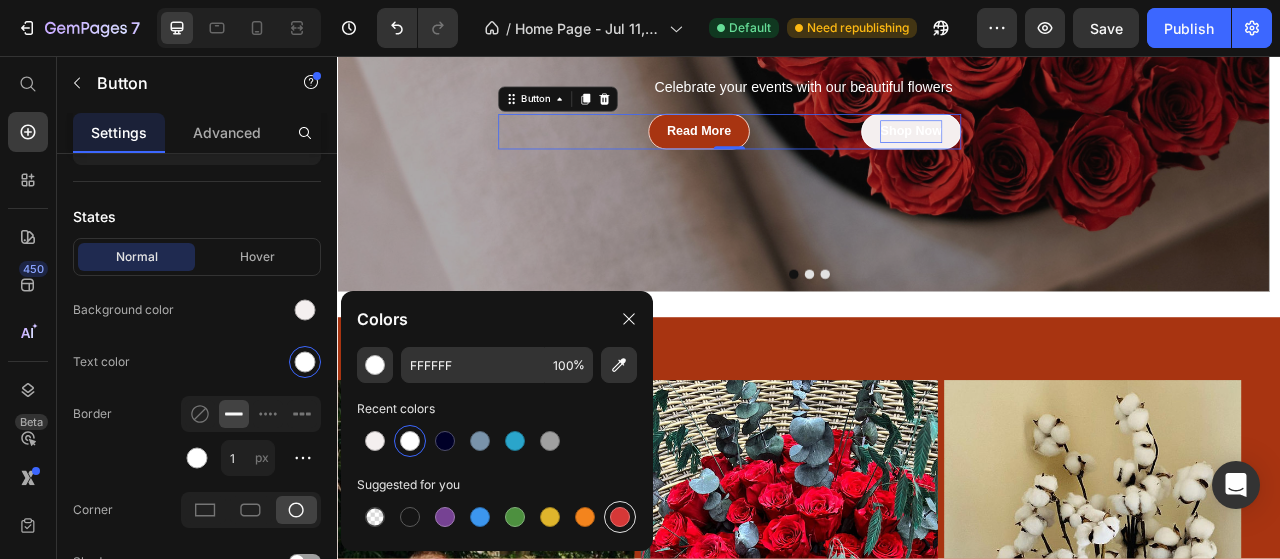 click at bounding box center [620, 517] 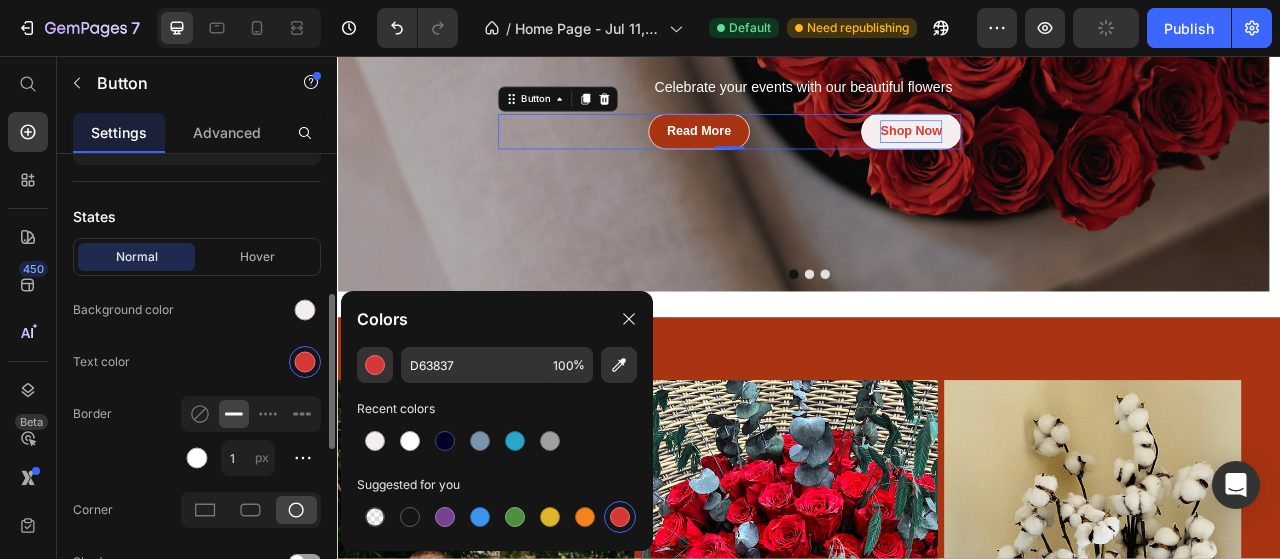 scroll, scrollTop: 319, scrollLeft: 0, axis: vertical 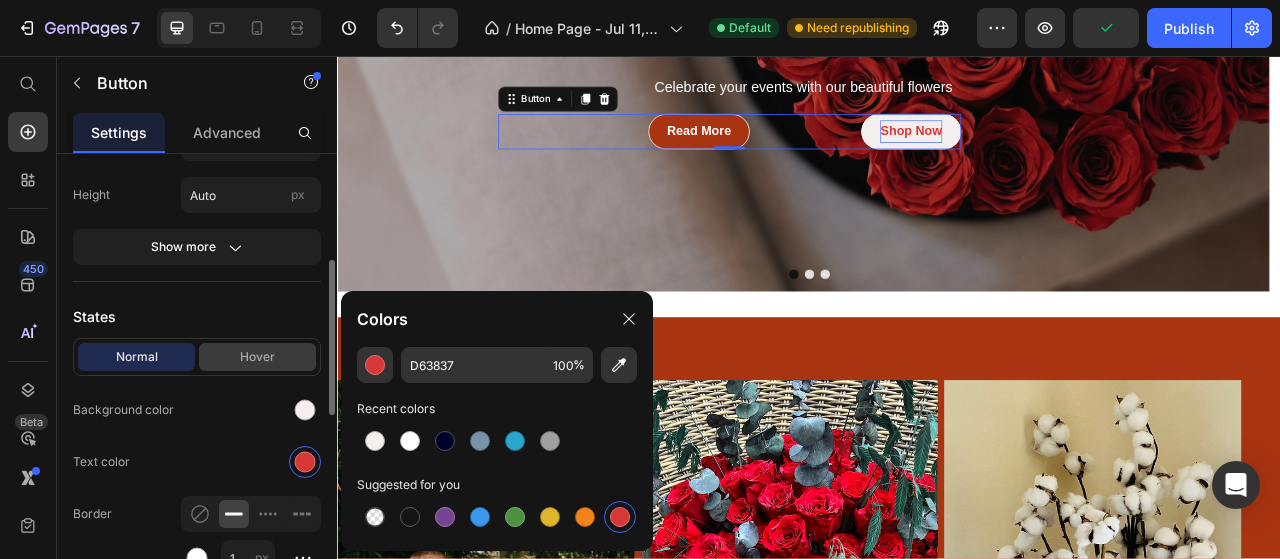 click on "Hover" at bounding box center [257, 357] 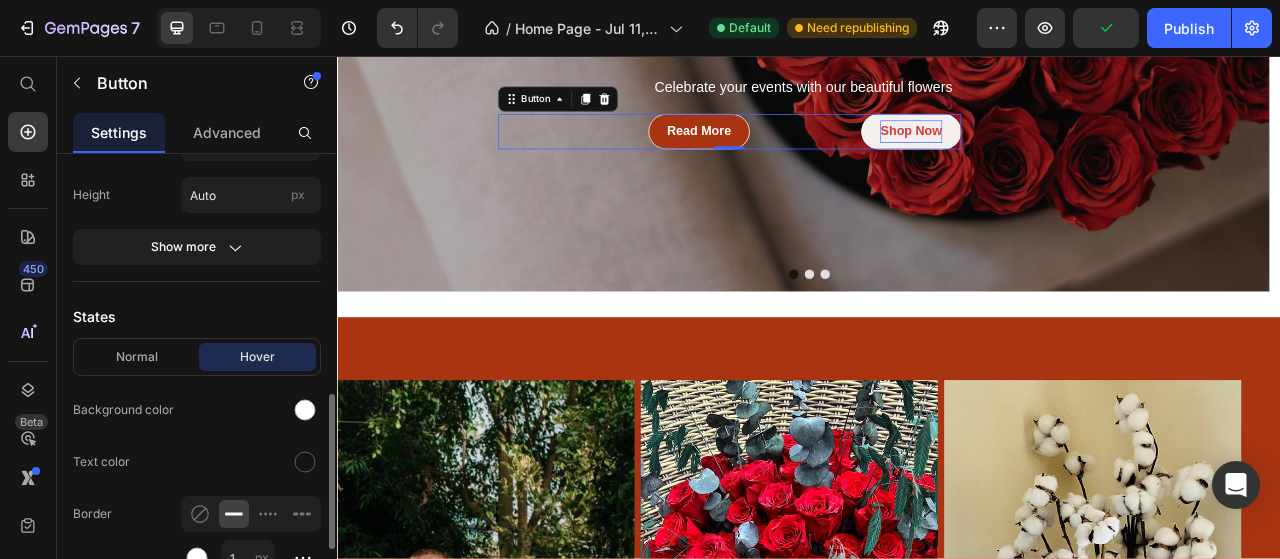 scroll, scrollTop: 419, scrollLeft: 0, axis: vertical 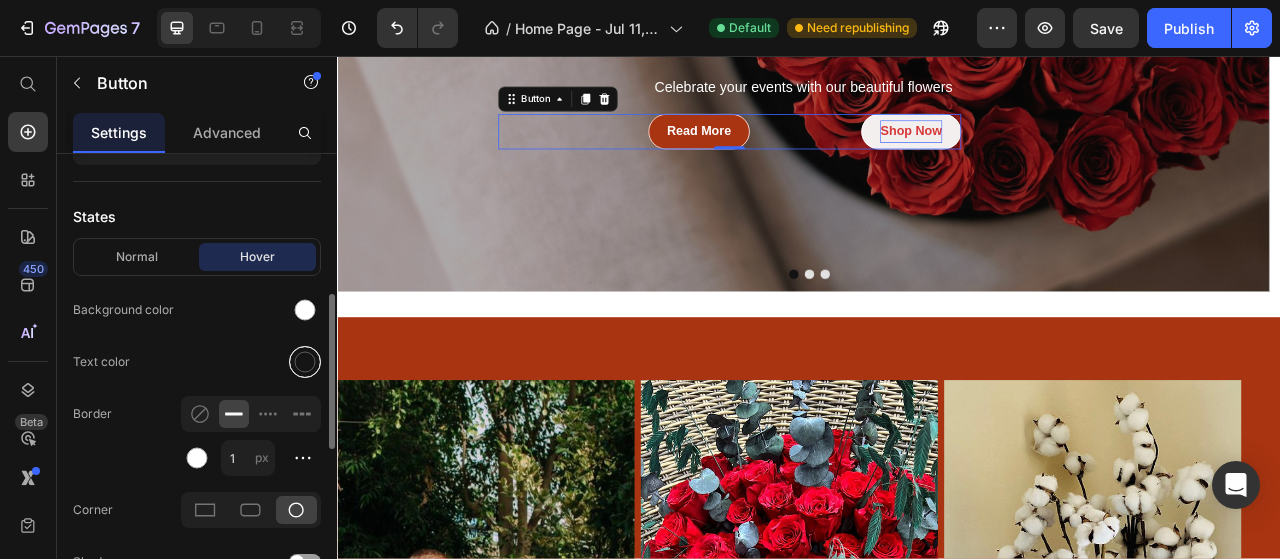click at bounding box center (305, 362) 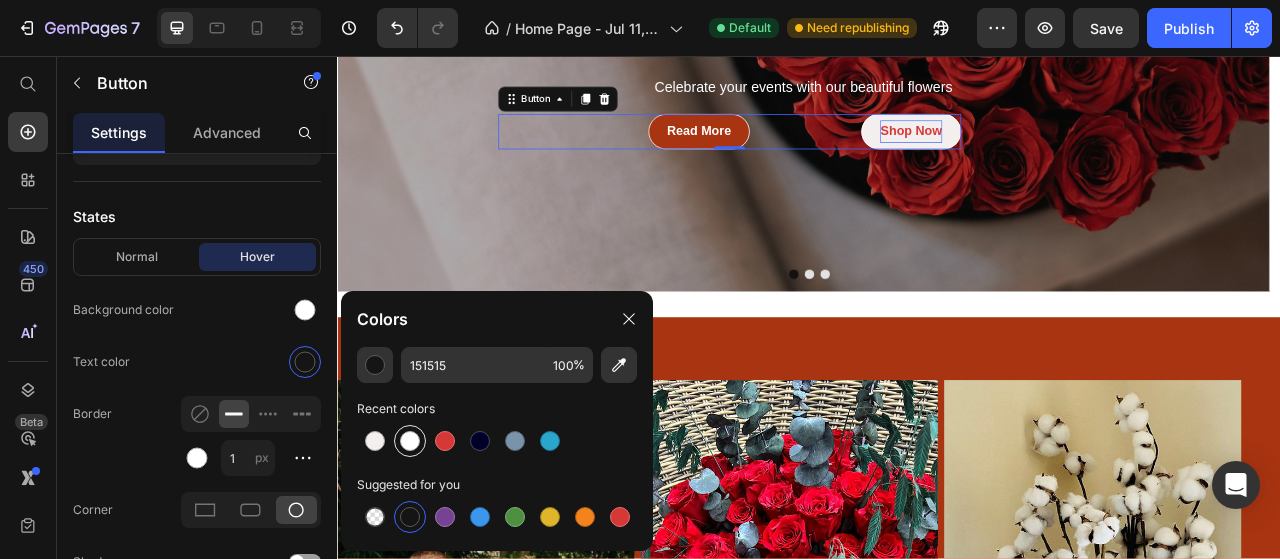 click at bounding box center [410, 441] 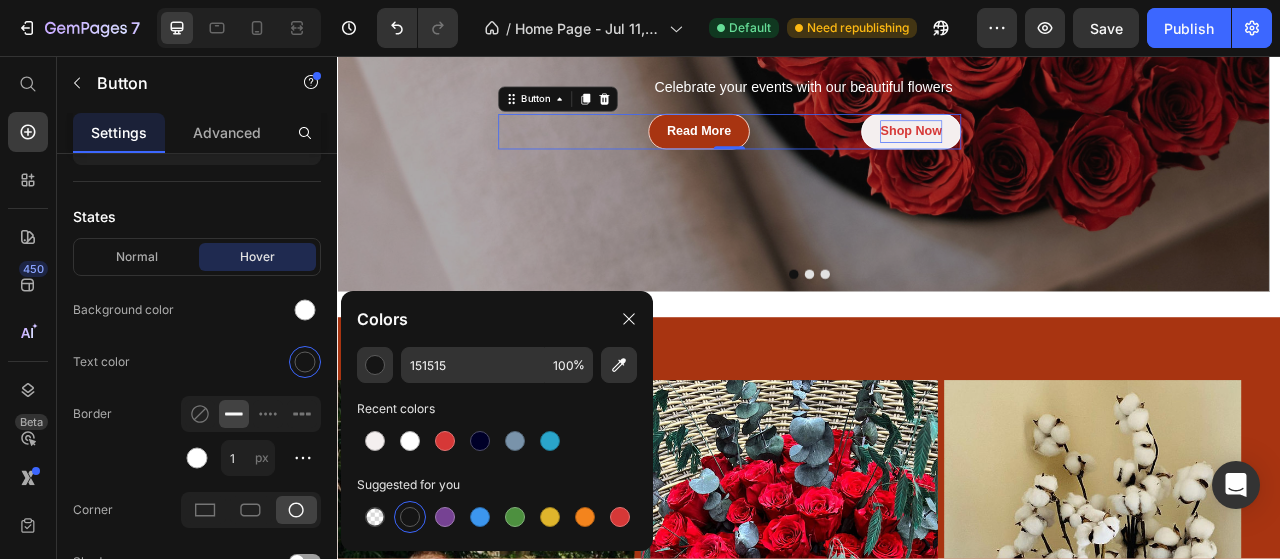 type on "FFFFFF" 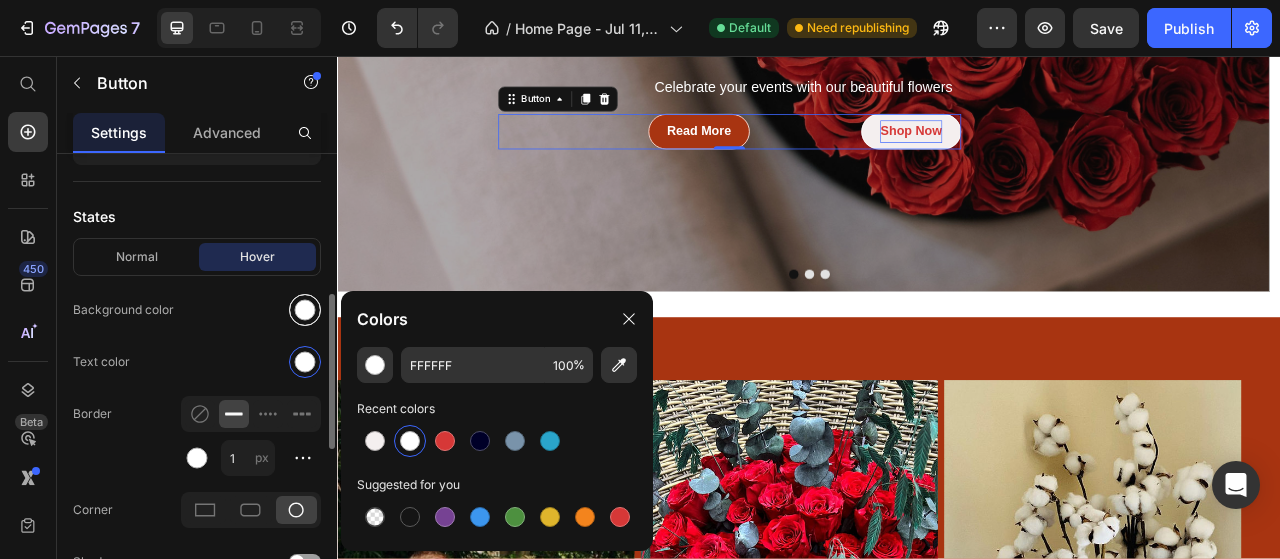 click at bounding box center [305, 310] 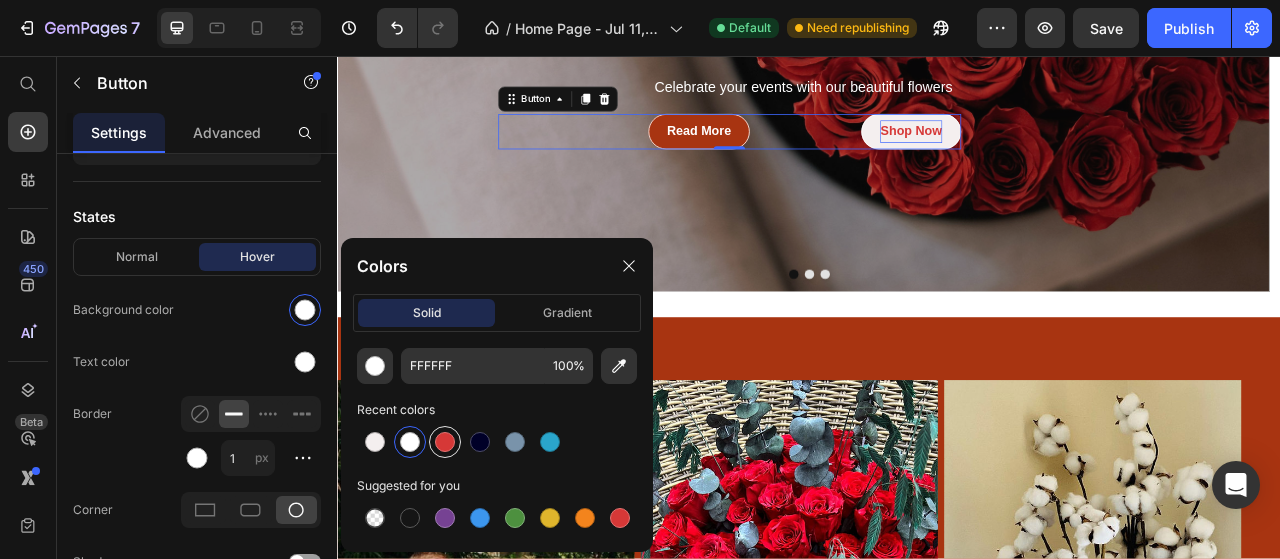 click at bounding box center (445, 442) 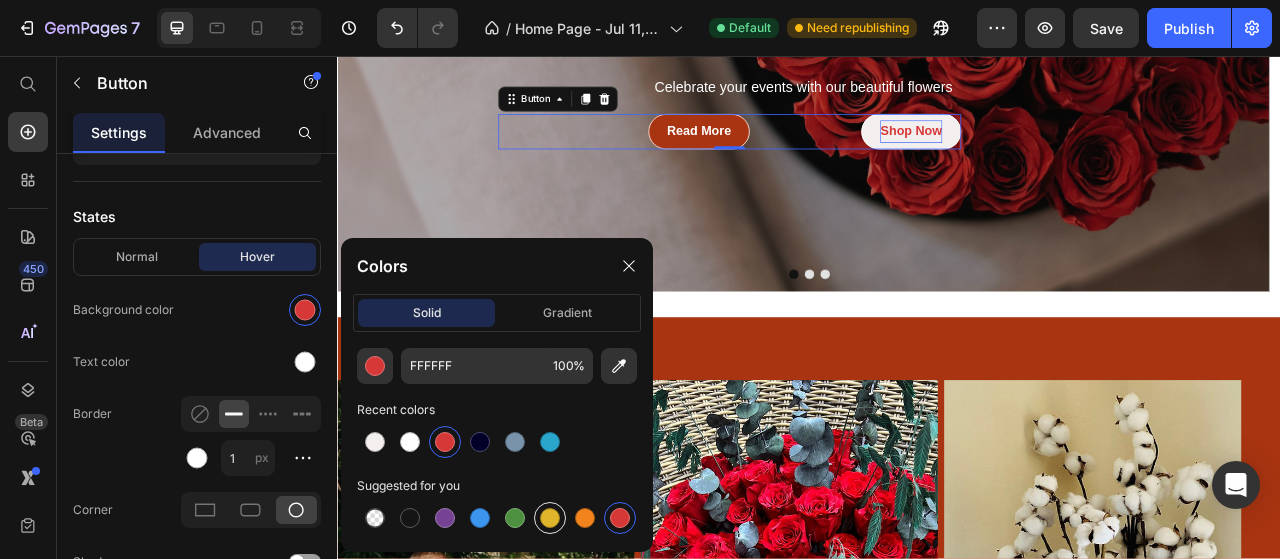 type on "D63837" 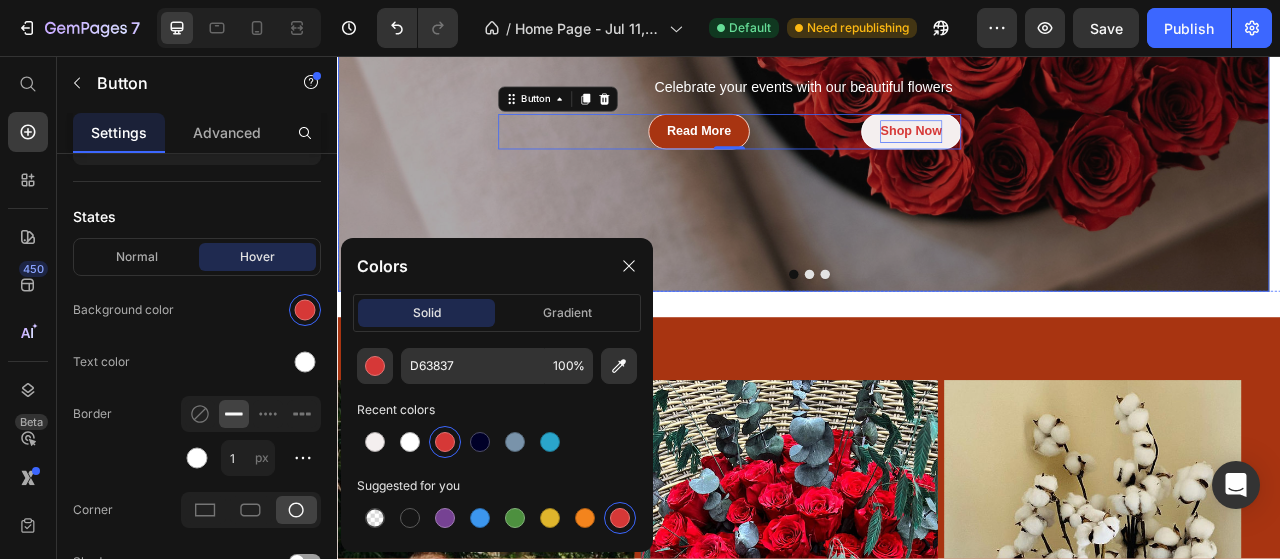 click at bounding box center (929, 48) 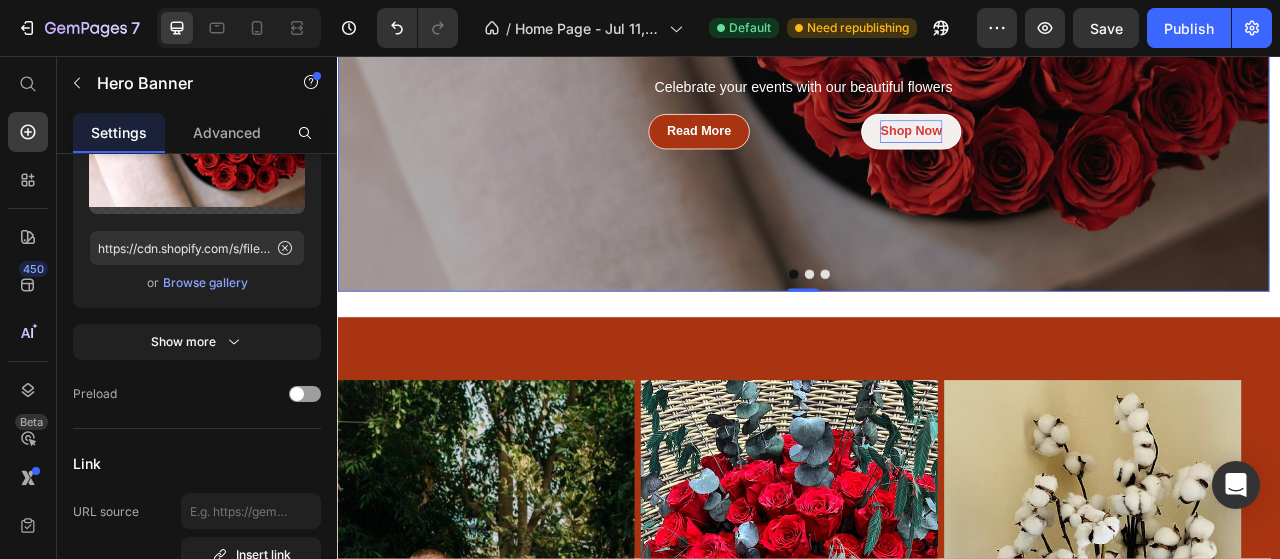 scroll, scrollTop: 0, scrollLeft: 0, axis: both 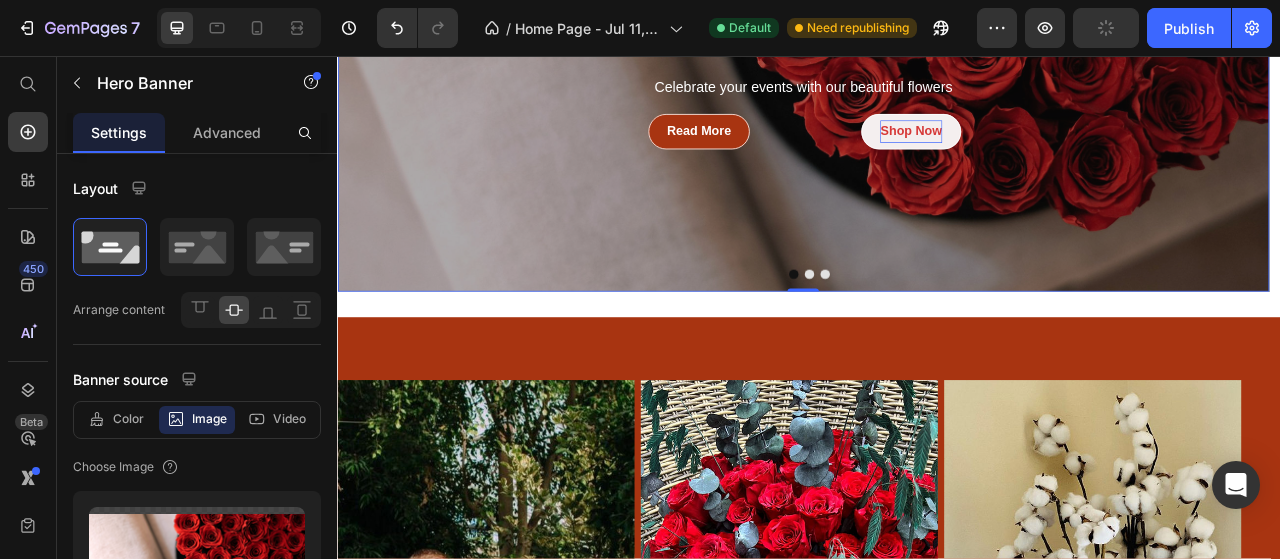 click on "Shop Now Button" at bounding box center (835, 153) 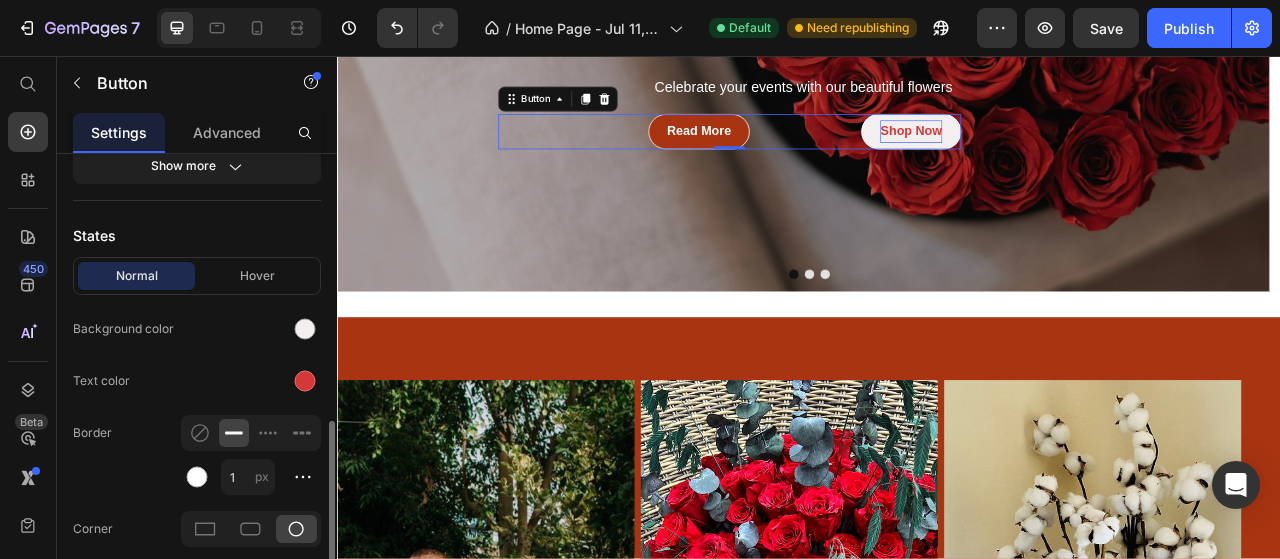scroll, scrollTop: 500, scrollLeft: 0, axis: vertical 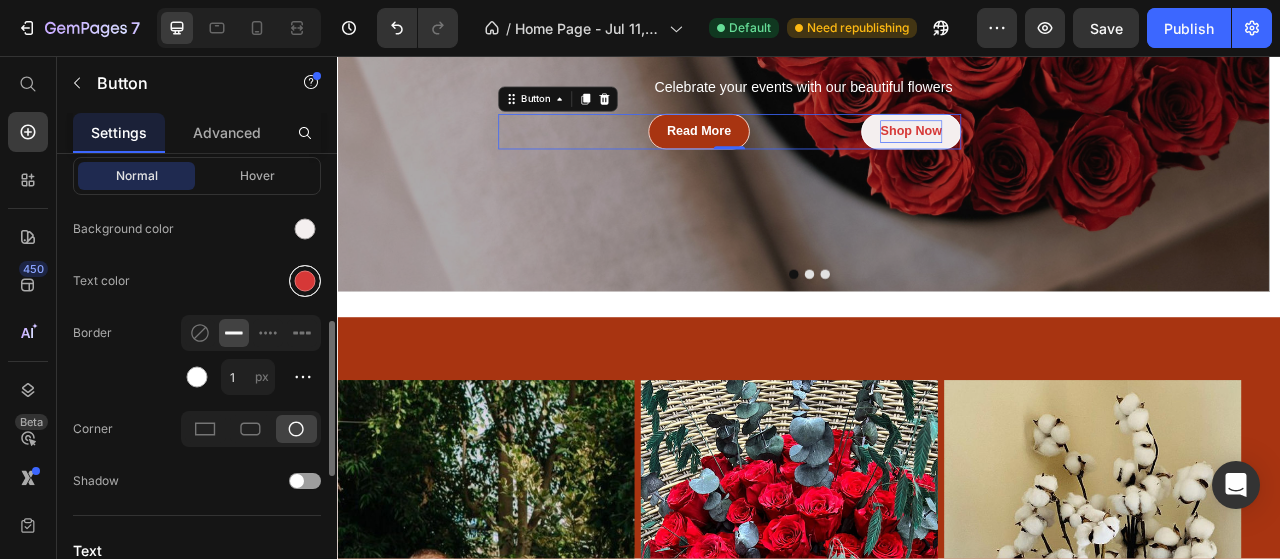 click at bounding box center (305, 281) 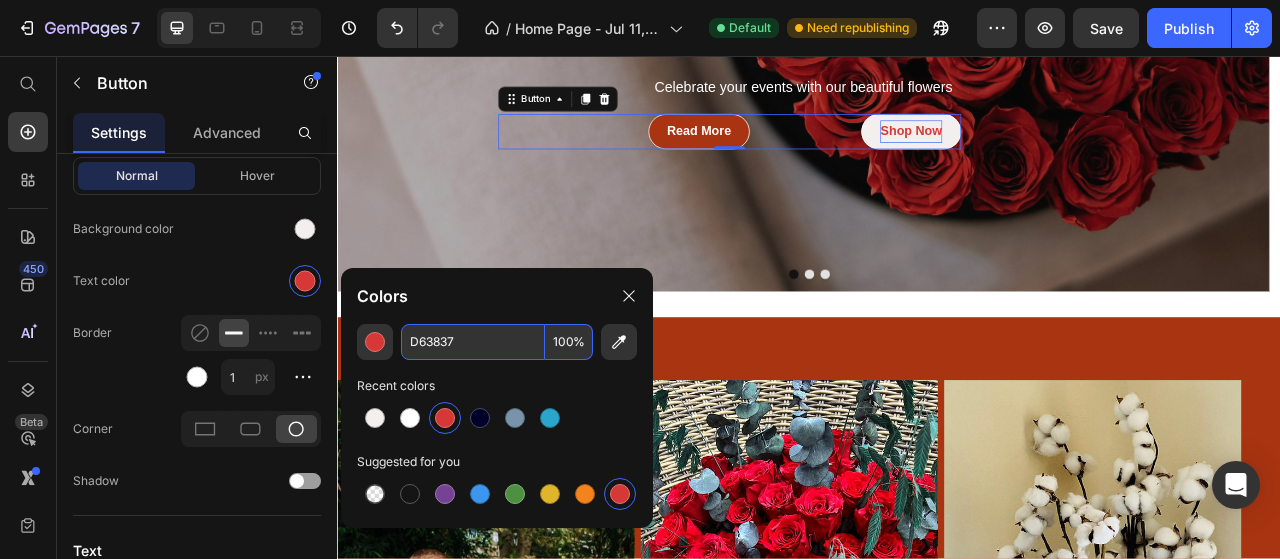 click on "D63837" at bounding box center [473, 342] 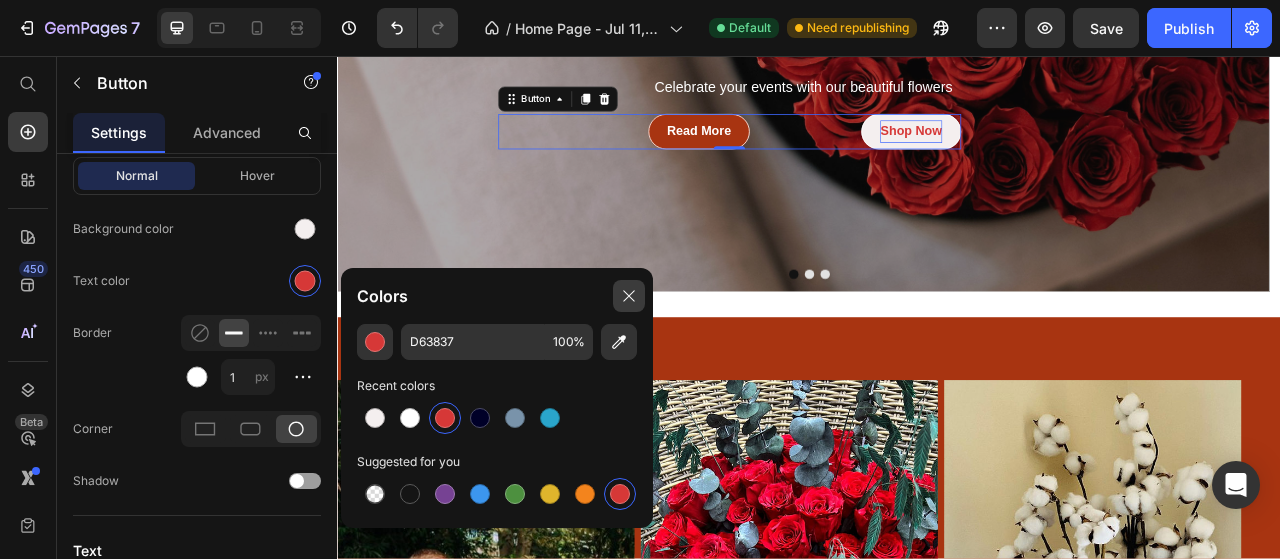 click 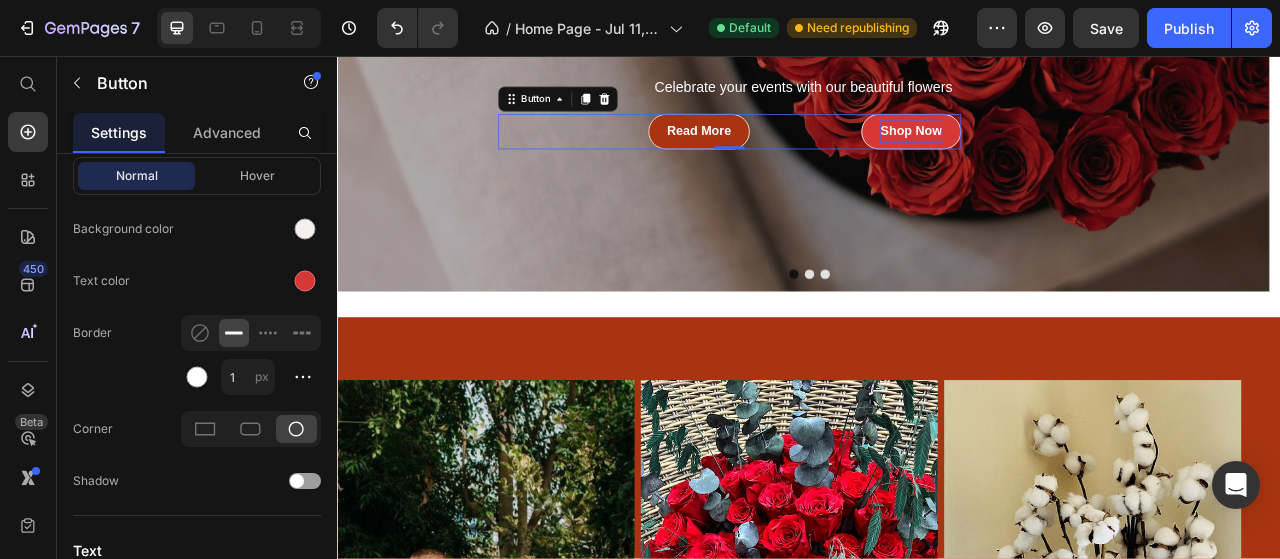 click on "Shop Now" at bounding box center [1066, 153] 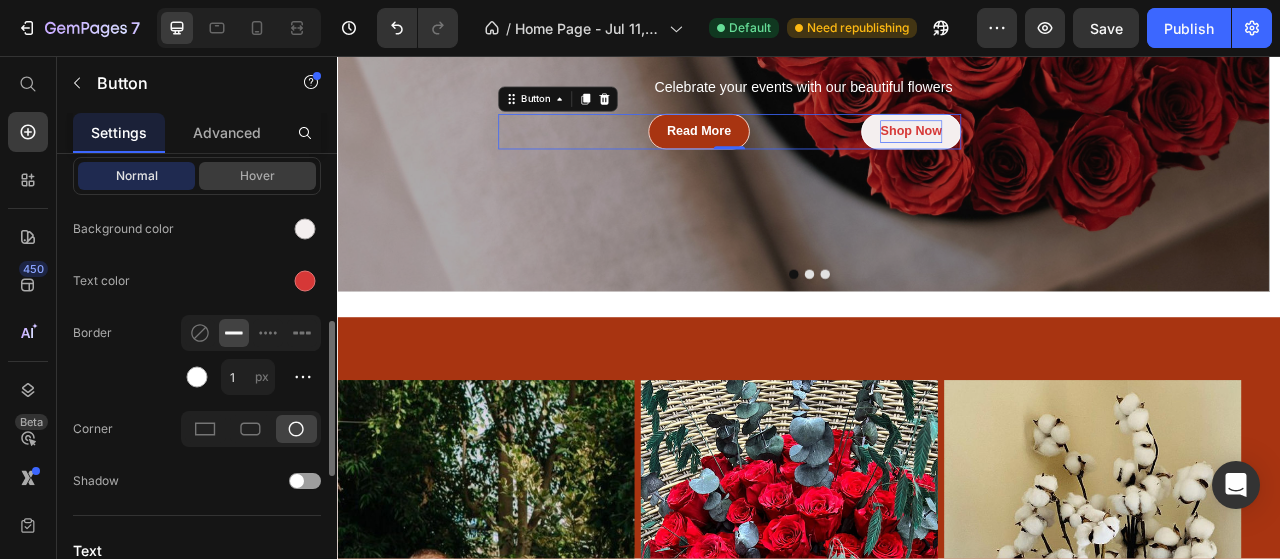 click on "Hover" at bounding box center [257, 176] 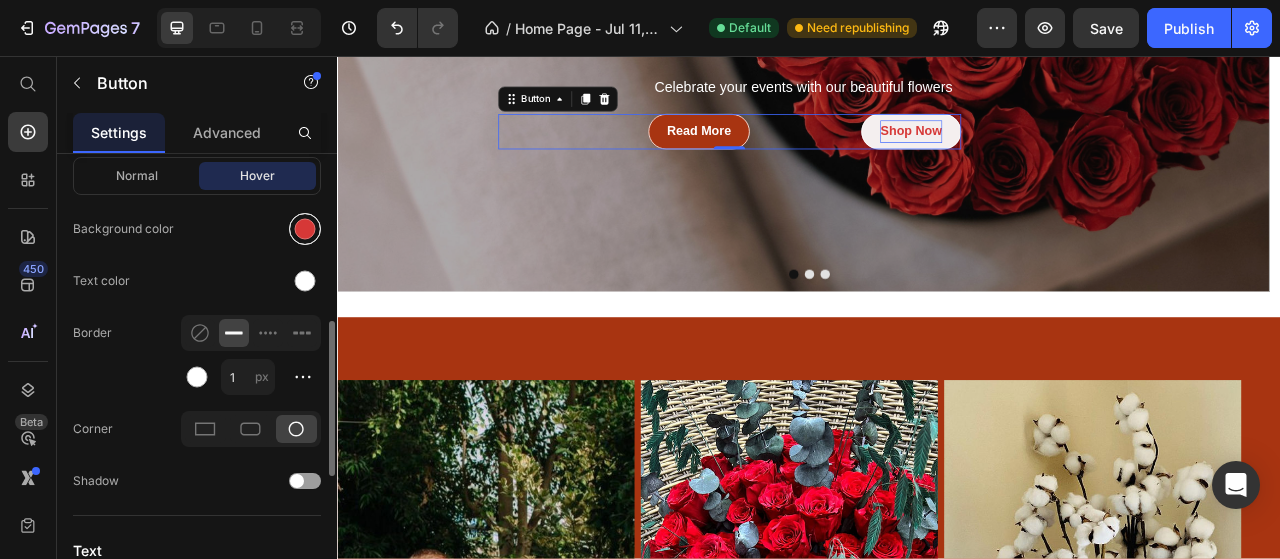 click at bounding box center [305, 229] 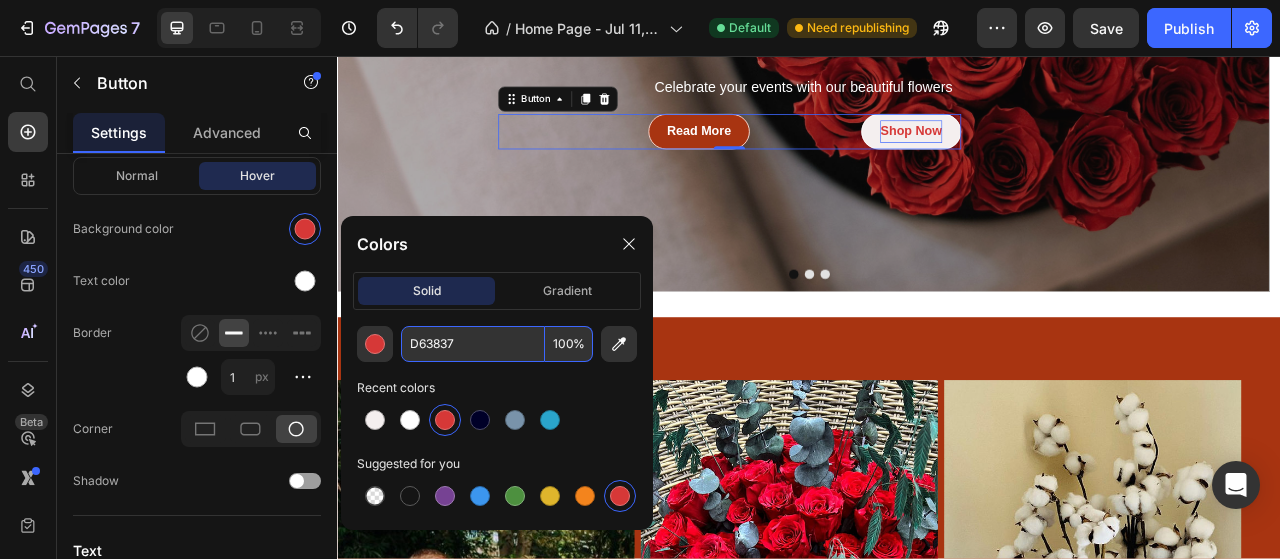 click on "D63837" at bounding box center [473, 344] 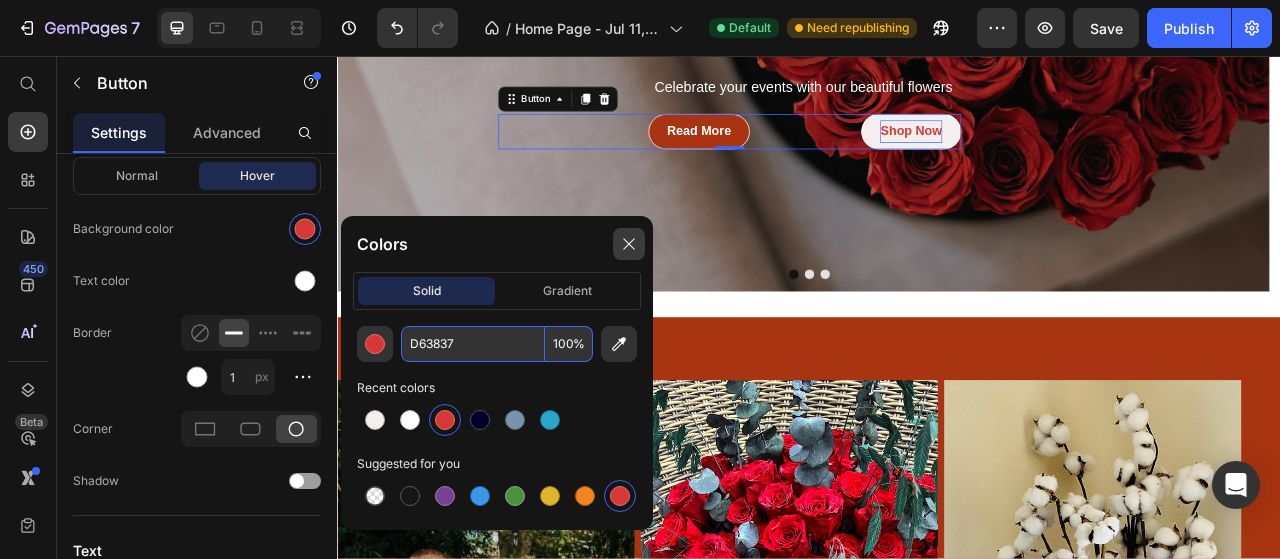click at bounding box center (629, 244) 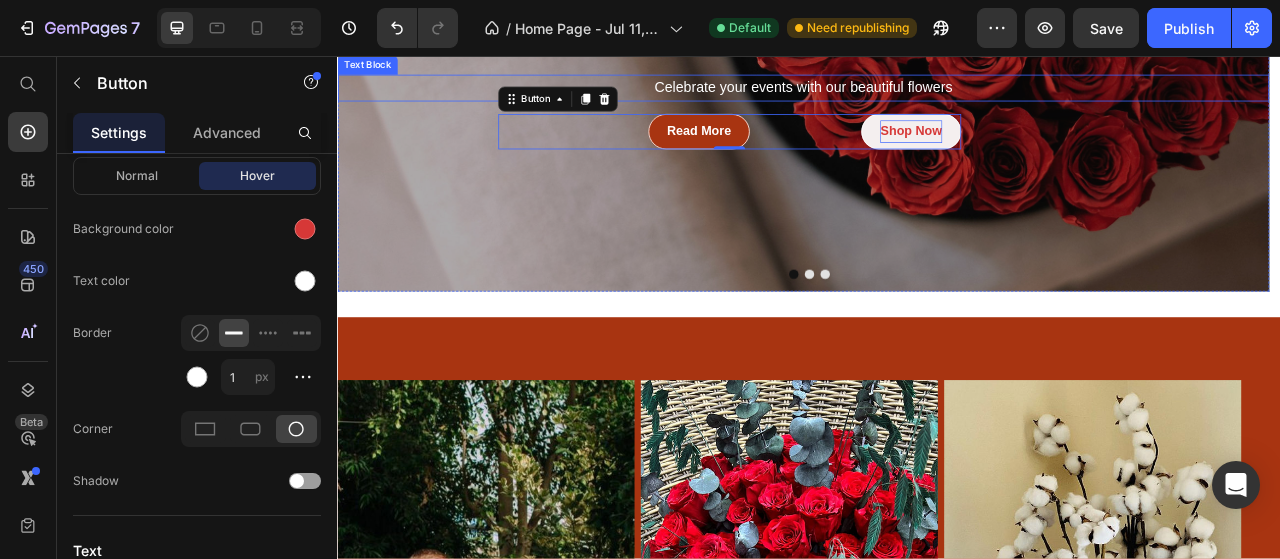 click on "Celebrate your events with our beautiful flowers" at bounding box center (929, 98) 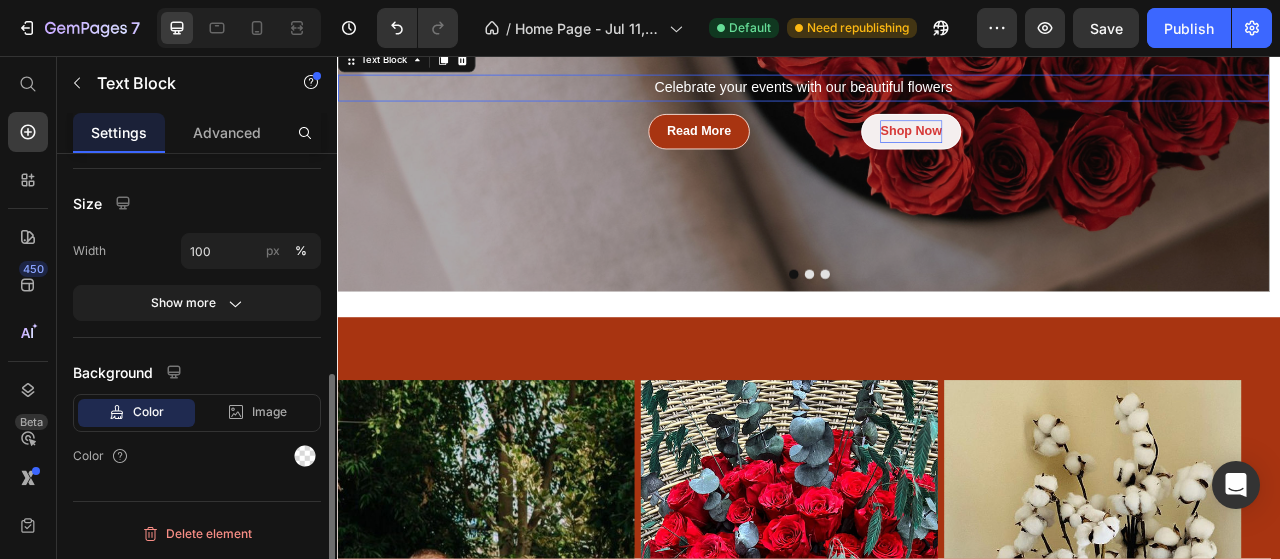 scroll, scrollTop: 0, scrollLeft: 0, axis: both 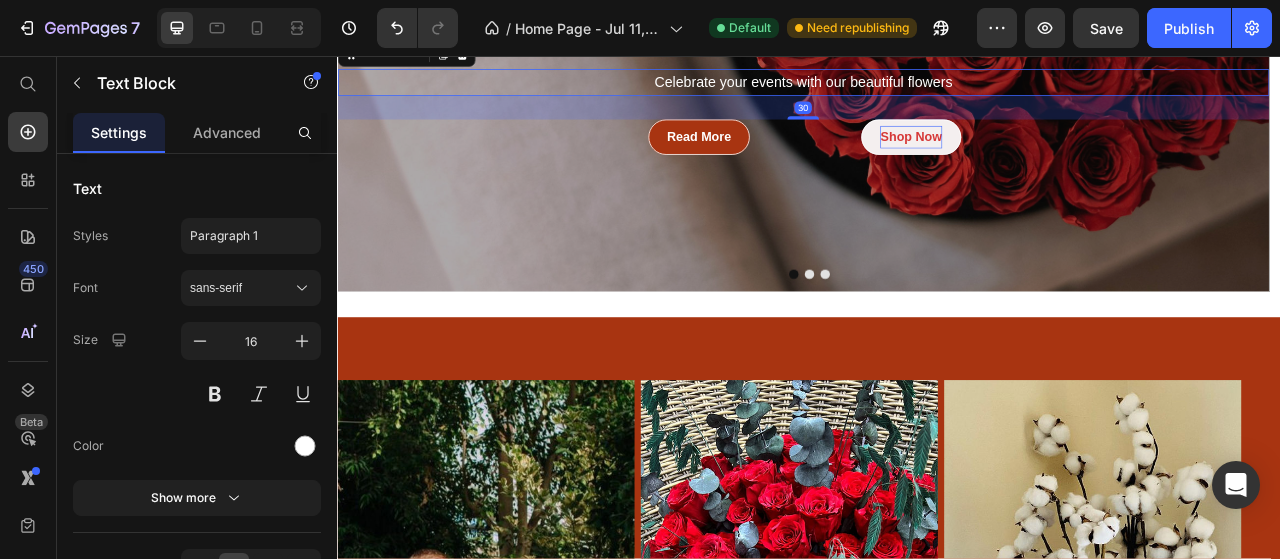 drag, startPoint x: 926, startPoint y: 410, endPoint x: 922, endPoint y: 424, distance: 14.56022 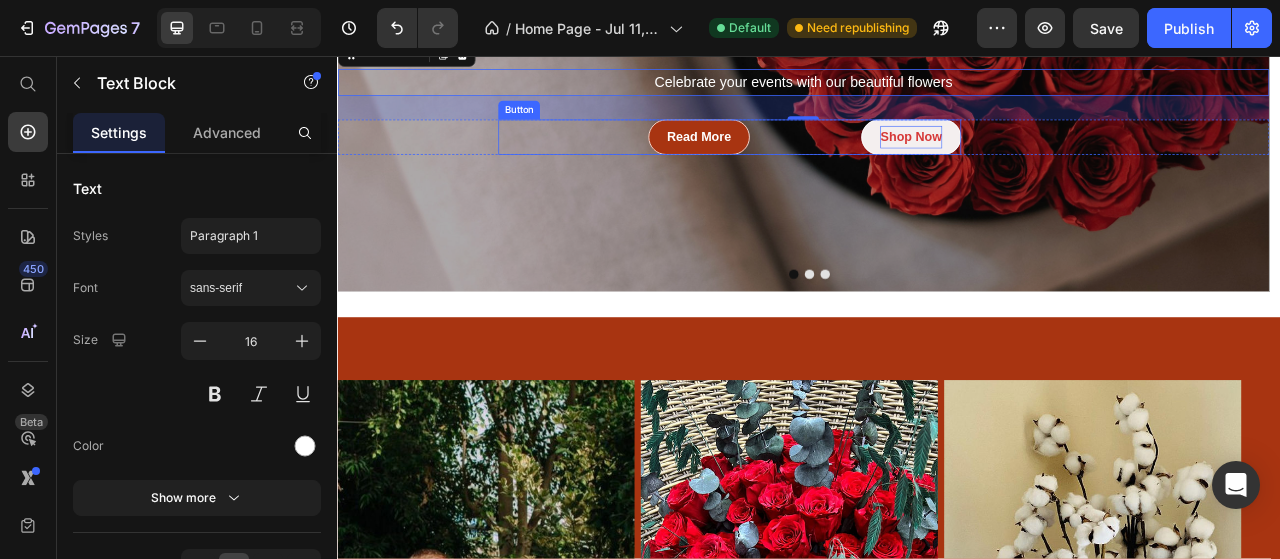 click on "Shop Now Button" at bounding box center (835, 160) 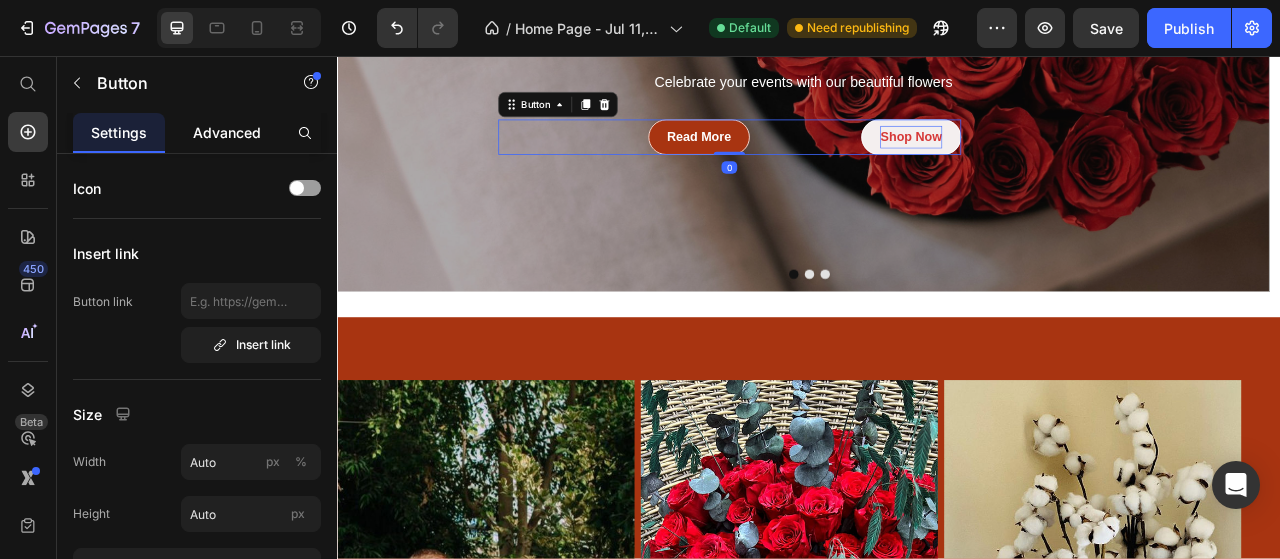 click on "Advanced" 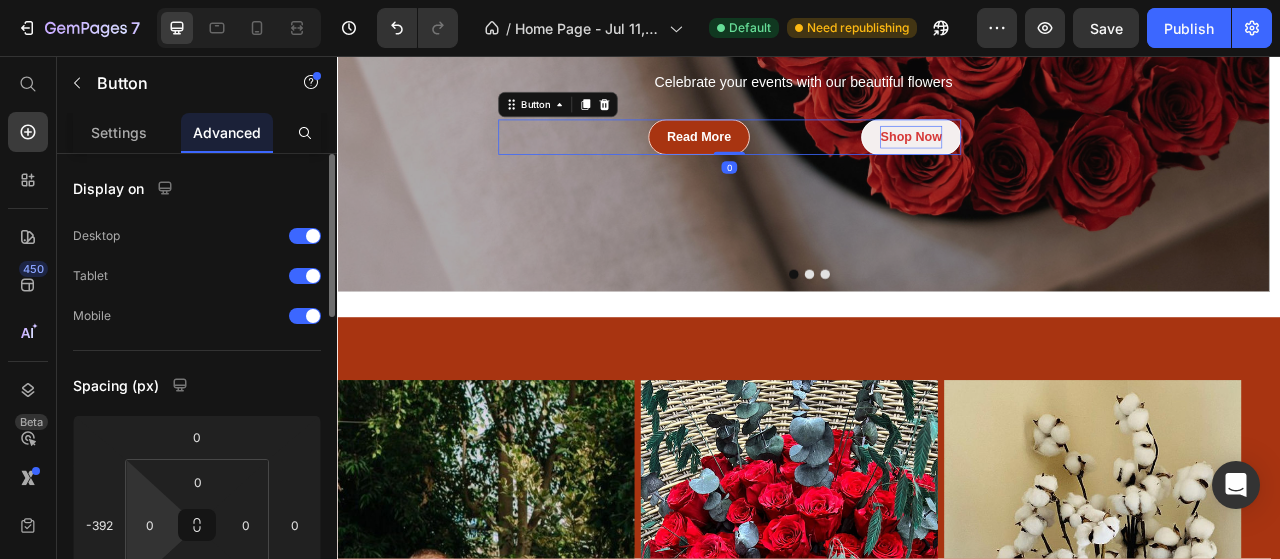 scroll, scrollTop: 100, scrollLeft: 0, axis: vertical 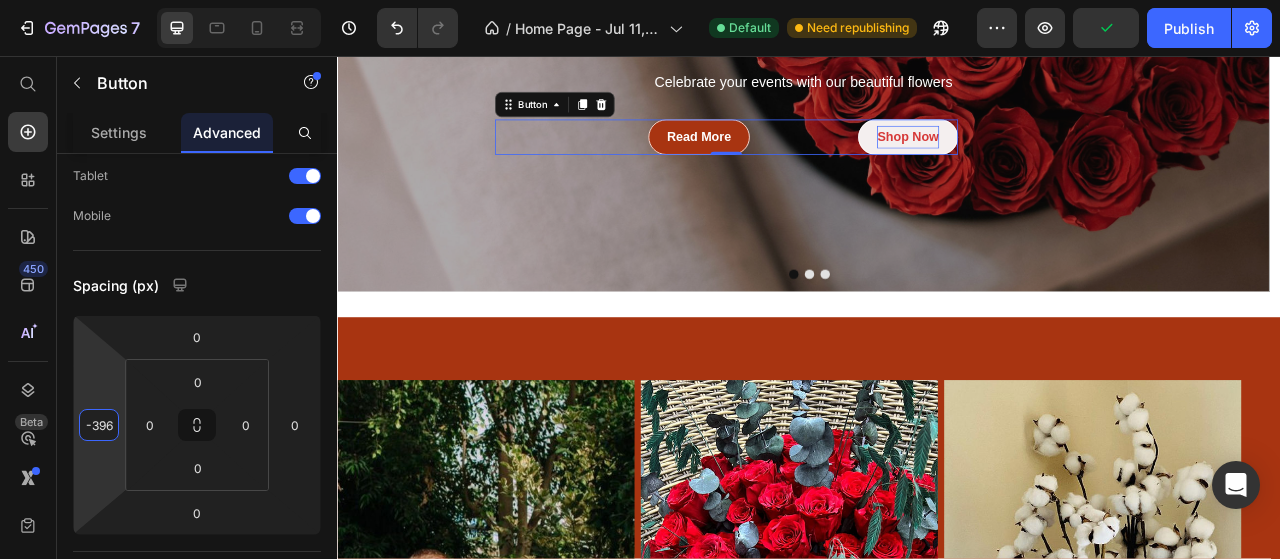 drag, startPoint x: 109, startPoint y: 457, endPoint x: 171, endPoint y: 488, distance: 69.31811 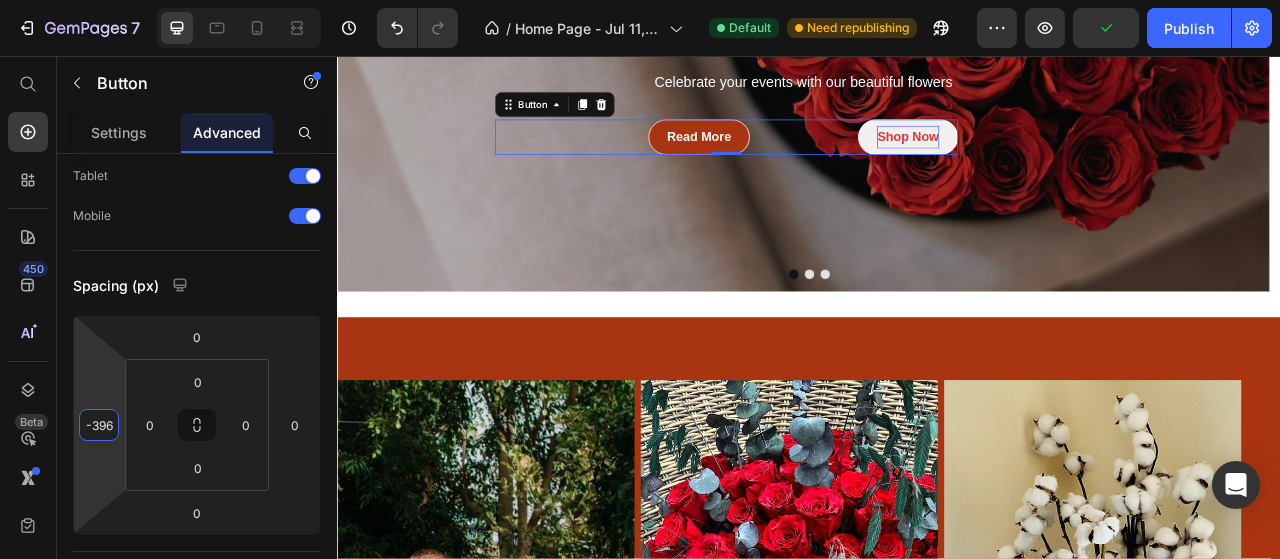 click on "7  Version history  /  Home Page - Jul 11, 10:05:44 Default Need republishing Preview  Publish  450 Beta Start with Sections Elements Hero Section Product Detail Brands Trusted Badges Guarantee Product Breakdown How to use Testimonials Compare Bundle FAQs Social Proof Brand Story Product List Collection Blog List Contact Sticky Add to Cart Custom Footer Browse Library 450 Layout
Row
Row
Row
Row Text
Heading
Text Block Button
Button
Button
Sticky Back to top Media" at bounding box center (640, 0) 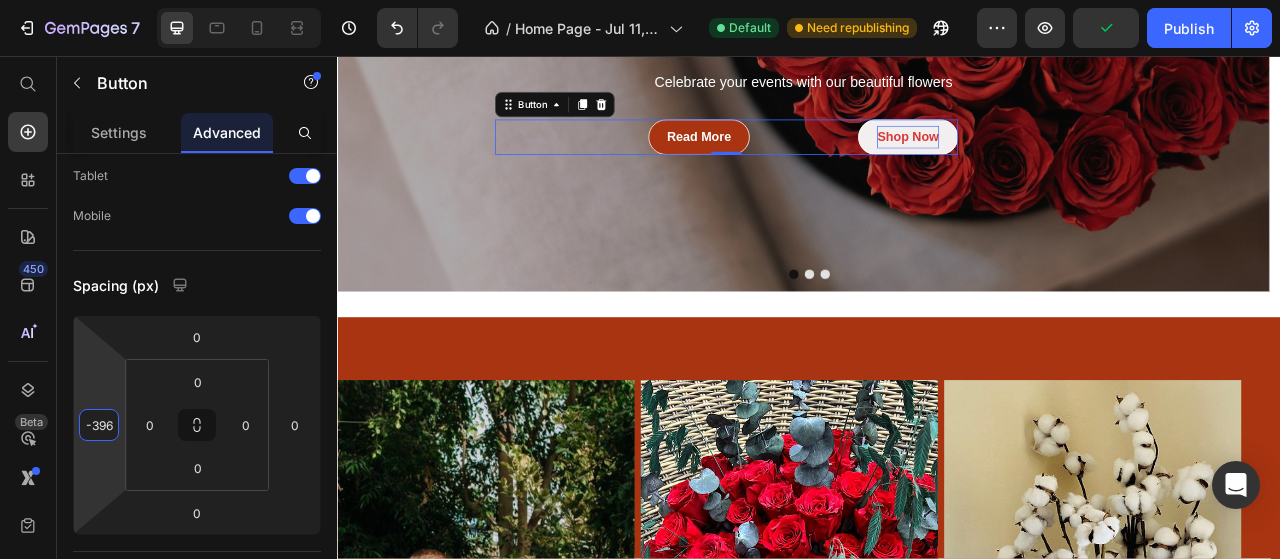 click on "Shop Now Button   0" at bounding box center [831, 160] 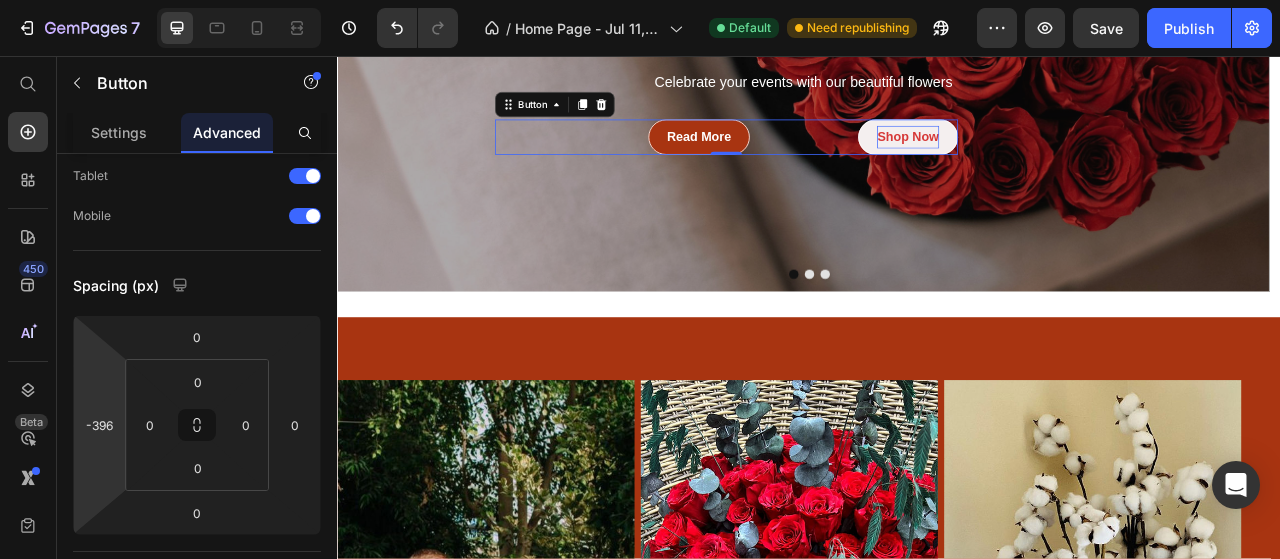 click on "Shop Now Button   0" at bounding box center [831, 160] 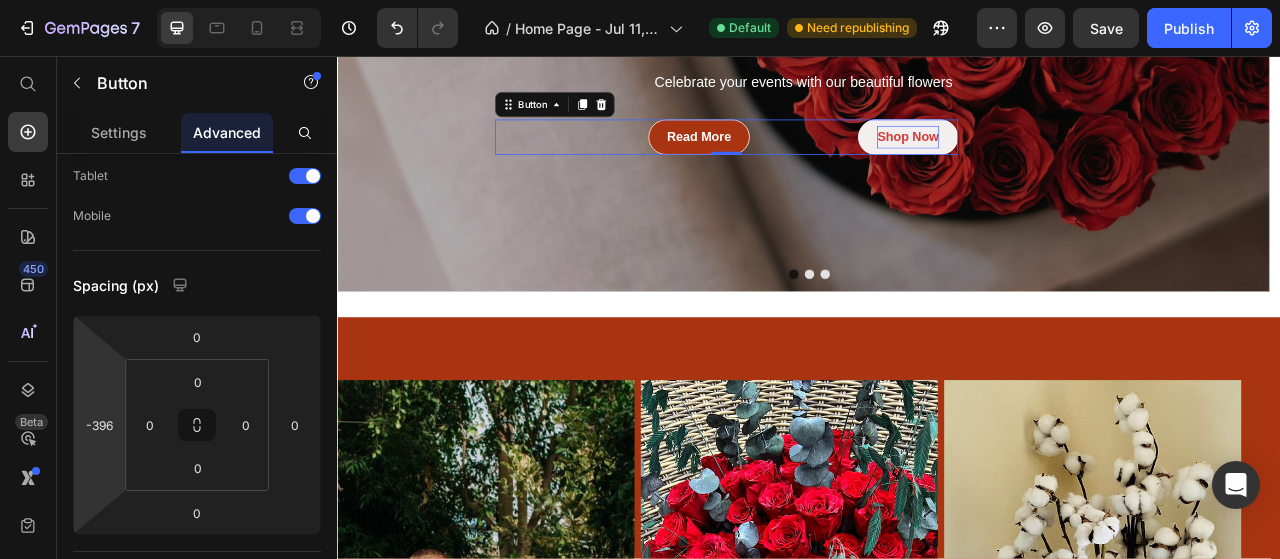 click on "Shop Now Button   0" at bounding box center [831, 160] 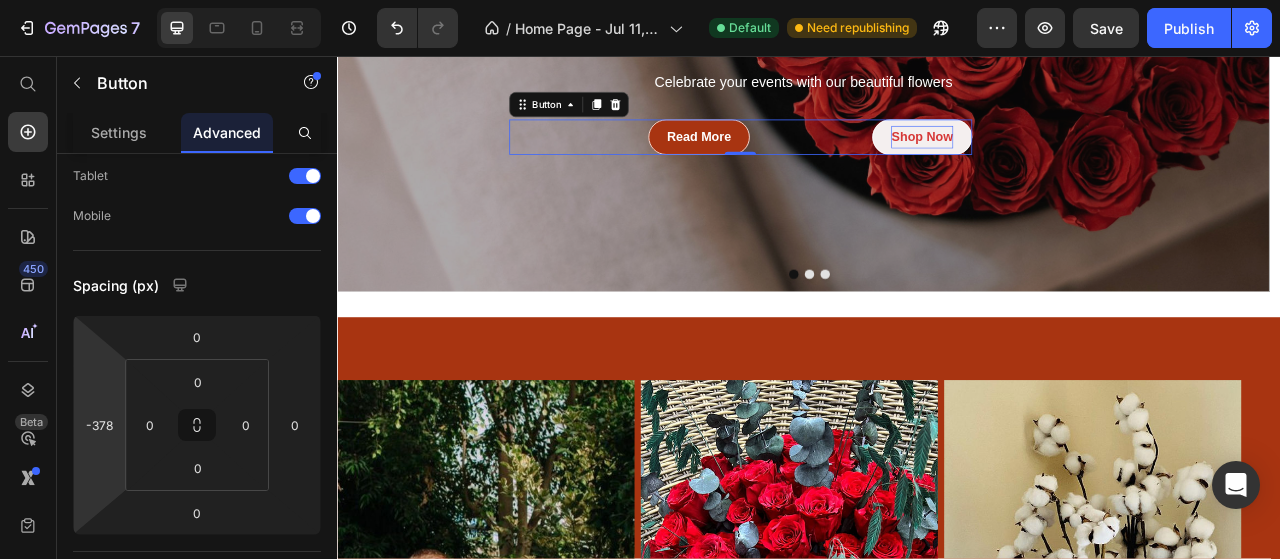 type on "-386" 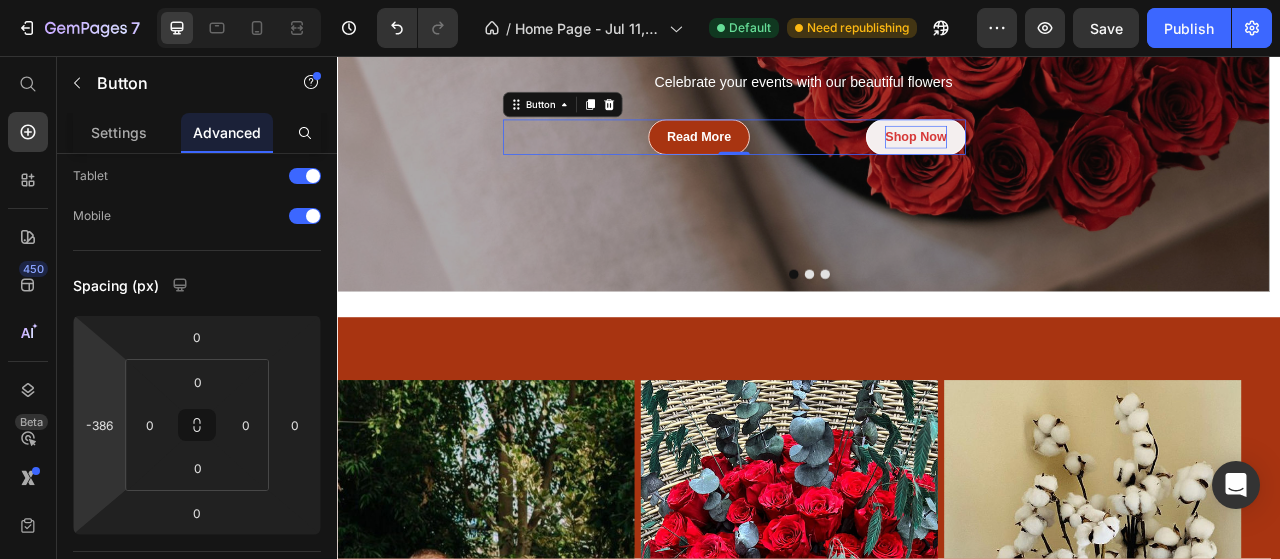 click on "7  Version history  /  Home Page - Jul 11, 10:05:44 Default Need republishing Preview  Save   Publish  450 Beta Start with Sections Elements Hero Section Product Detail Brands Trusted Badges Guarantee Product Breakdown How to use Testimonials Compare Bundle FAQs Social Proof Brand Story Product List Collection Blog List Contact Sticky Add to Cart Custom Footer Browse Library 450 Layout
Row
Row
Row
Row Text
Heading
Text Block Button
Button
Button
Sticky Back to top Media" at bounding box center (640, 0) 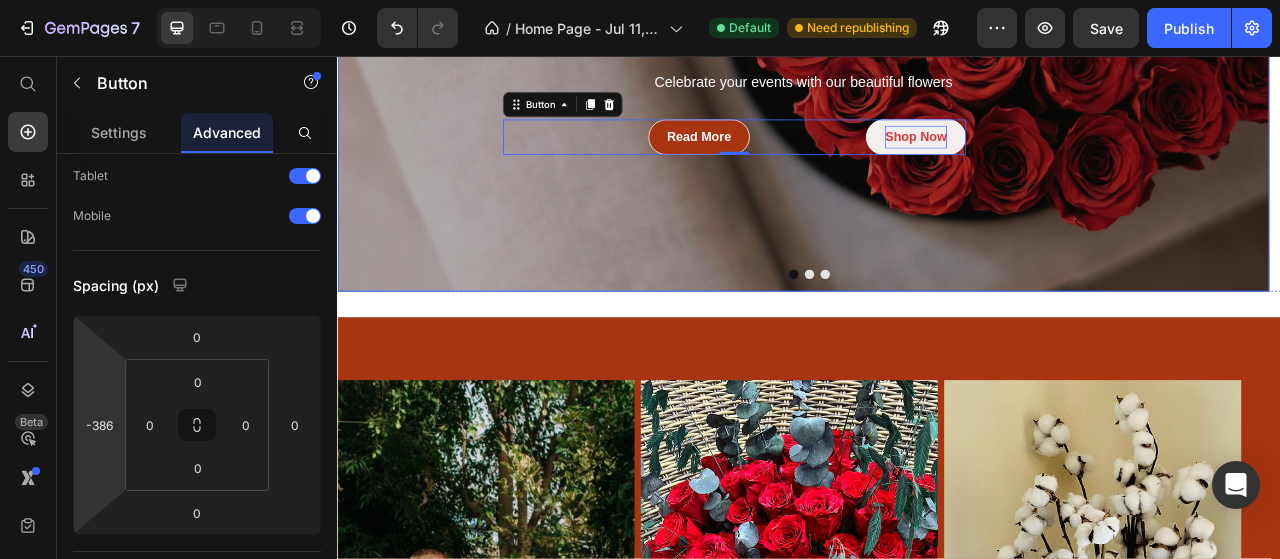 click at bounding box center (929, 48) 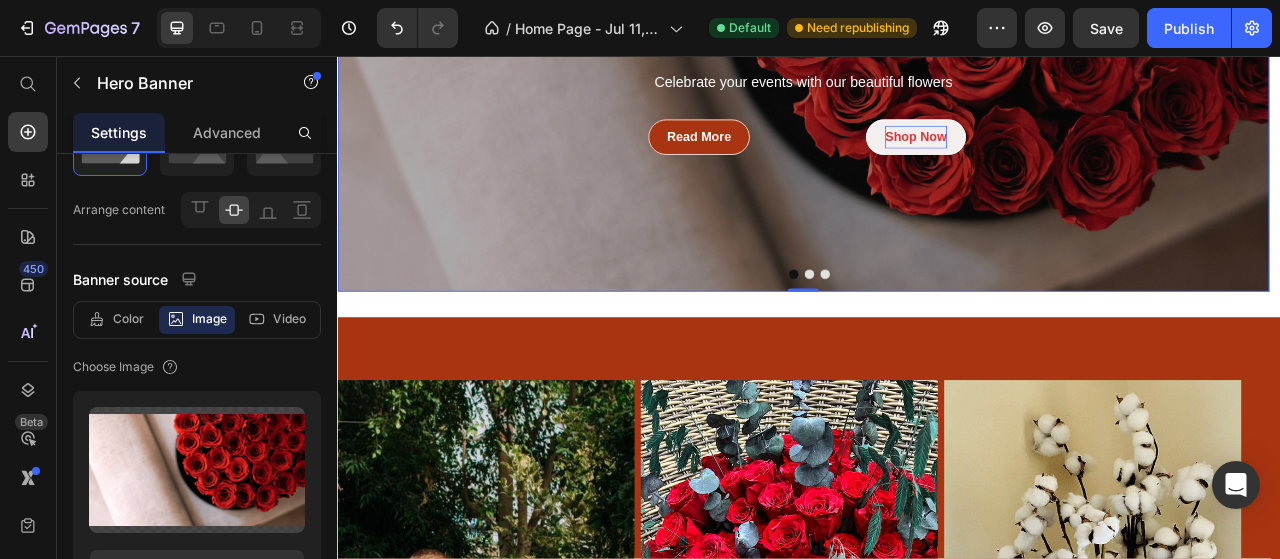 scroll, scrollTop: 0, scrollLeft: 0, axis: both 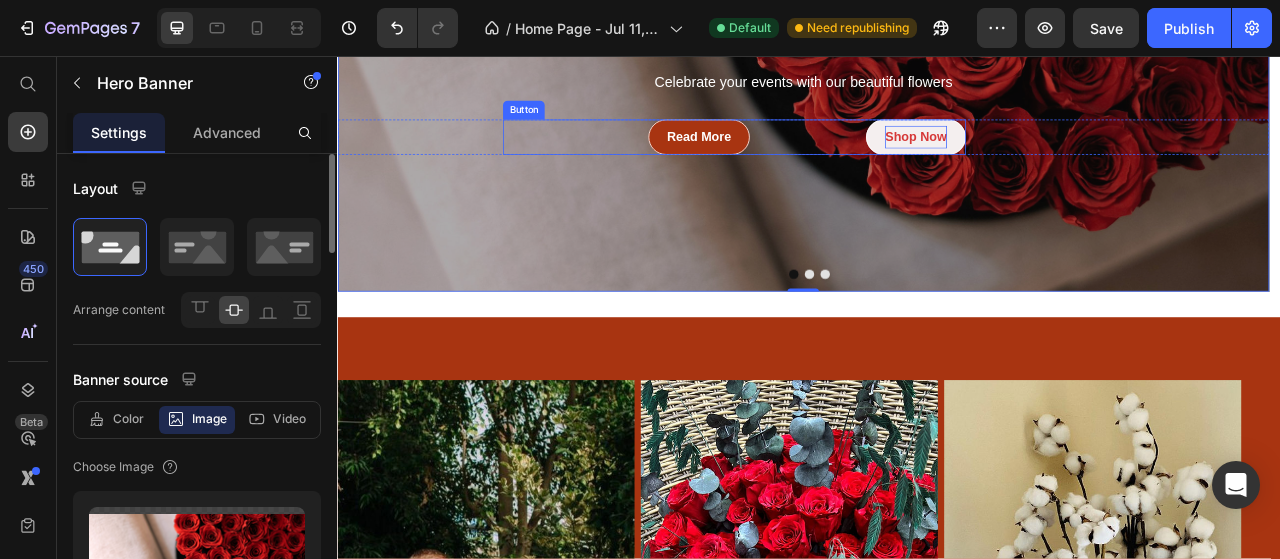 click on "Shop Now Button" at bounding box center [841, 160] 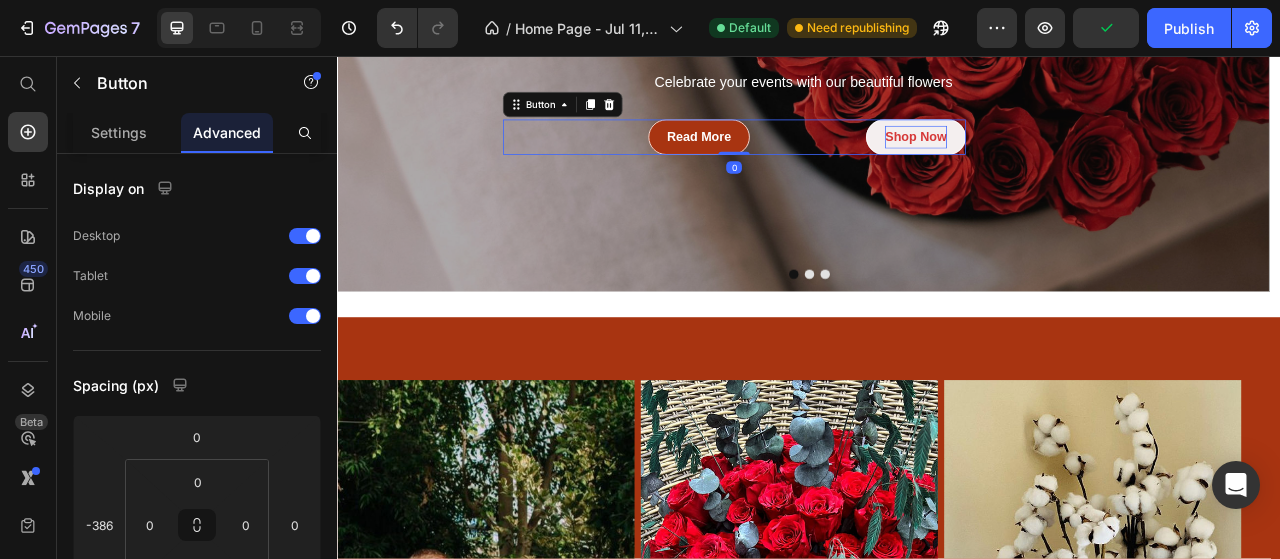 click on "Shop Now Button   0" at bounding box center (841, 160) 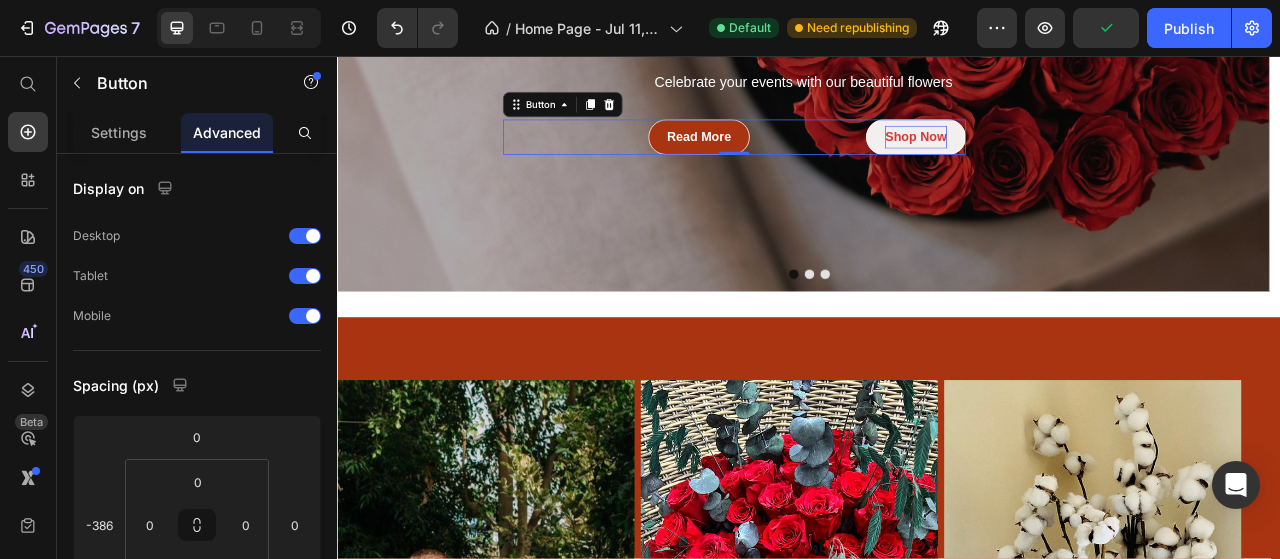 click on "Shop Now Button   0" at bounding box center (841, 160) 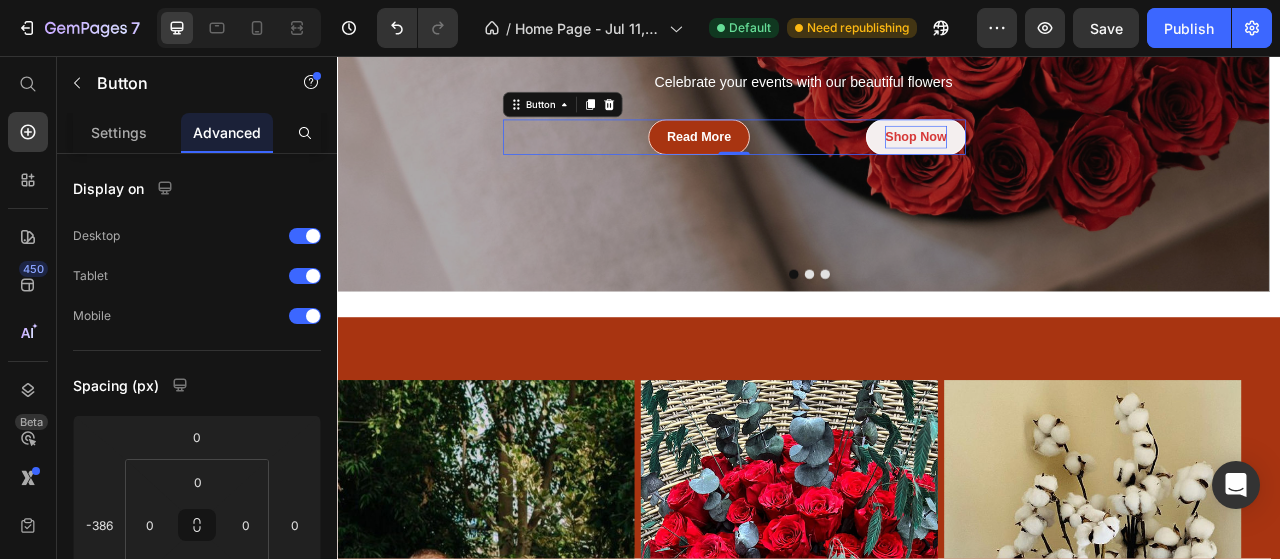 click on "Shop Now Button   0" at bounding box center (841, 160) 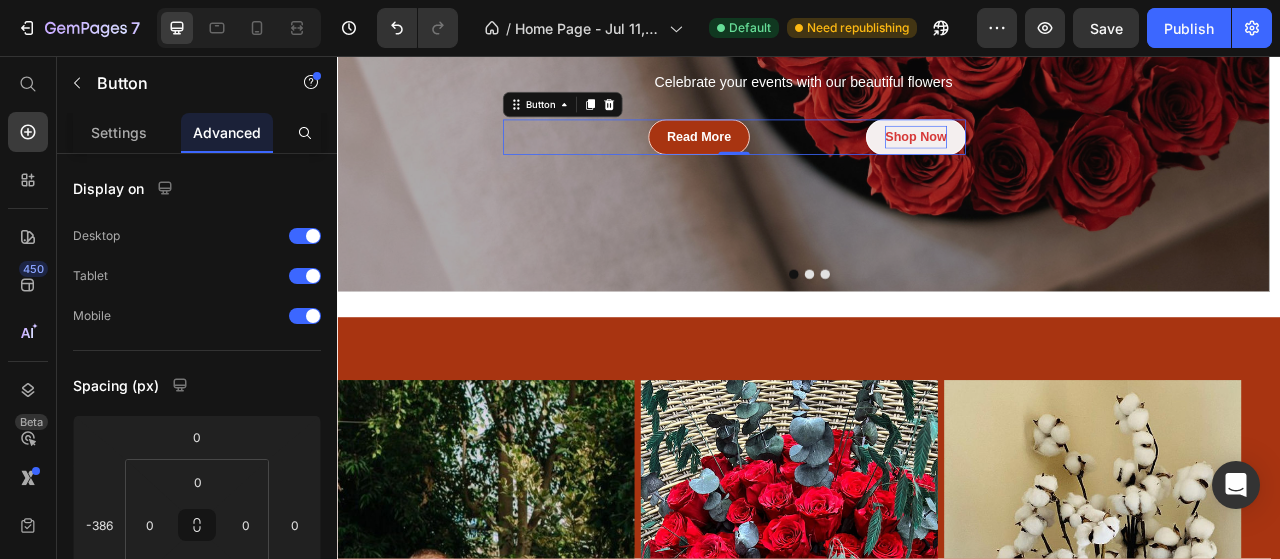 click on "Shop Now Button   0" at bounding box center [841, 160] 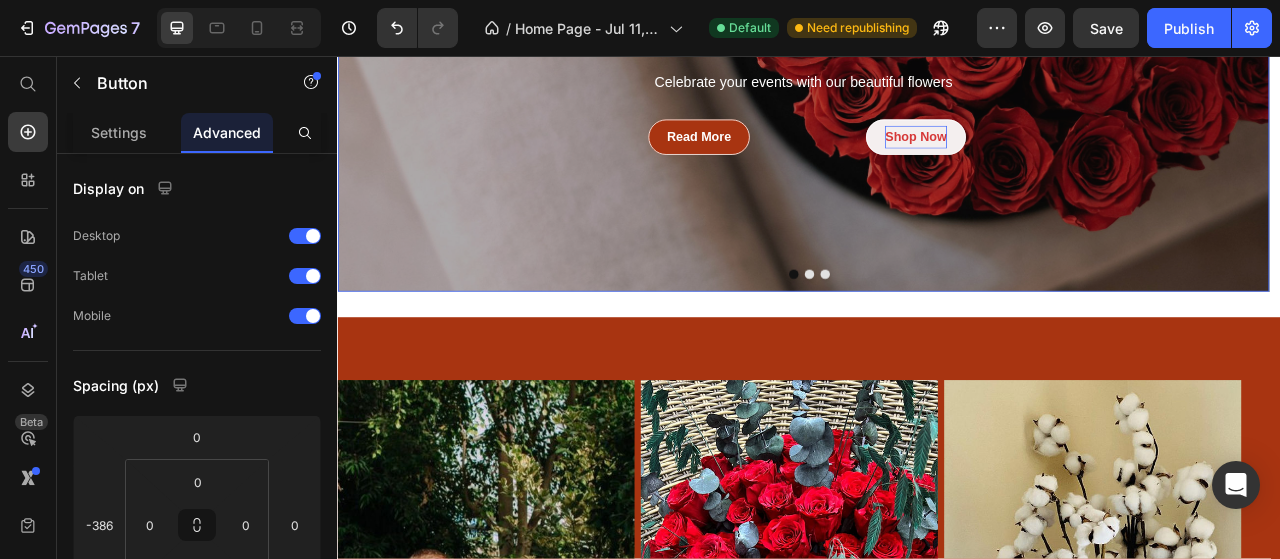 click at bounding box center [929, 48] 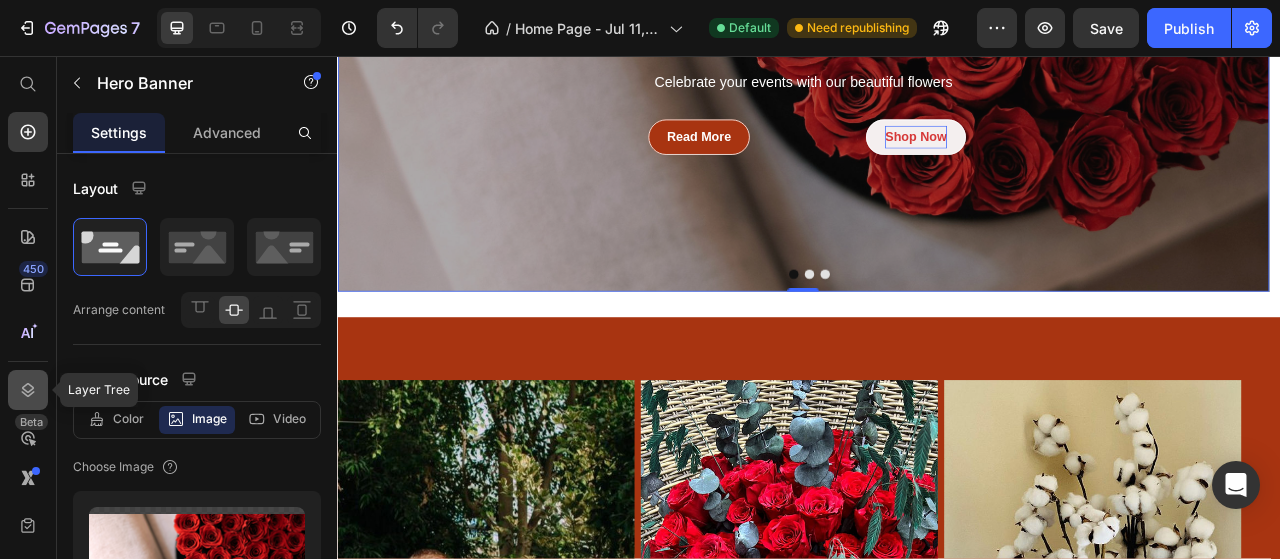 click 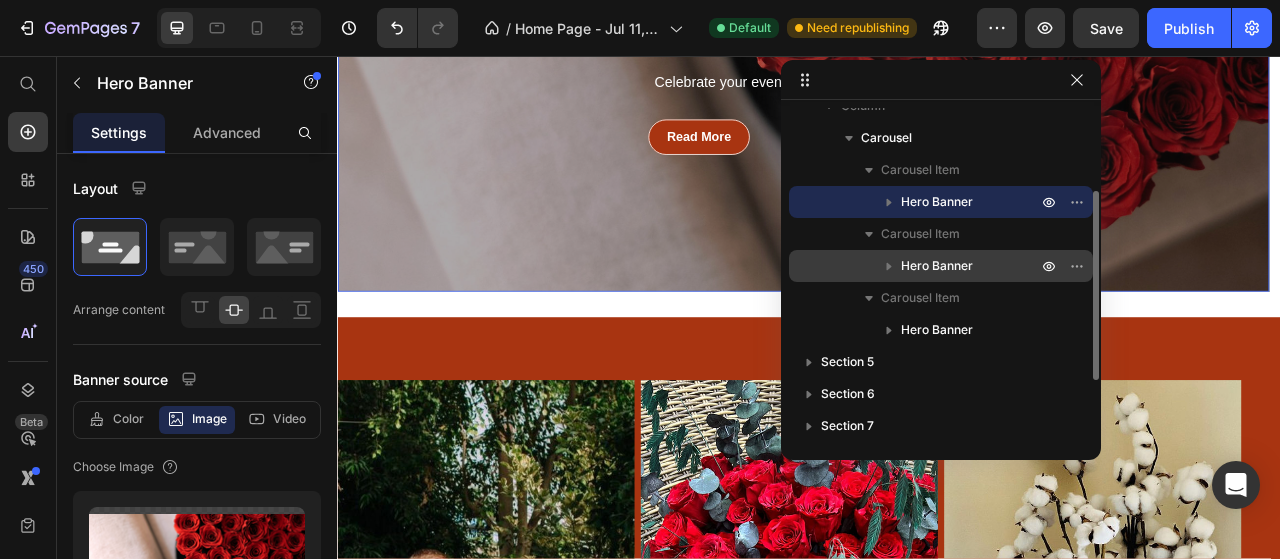 scroll, scrollTop: 46, scrollLeft: 0, axis: vertical 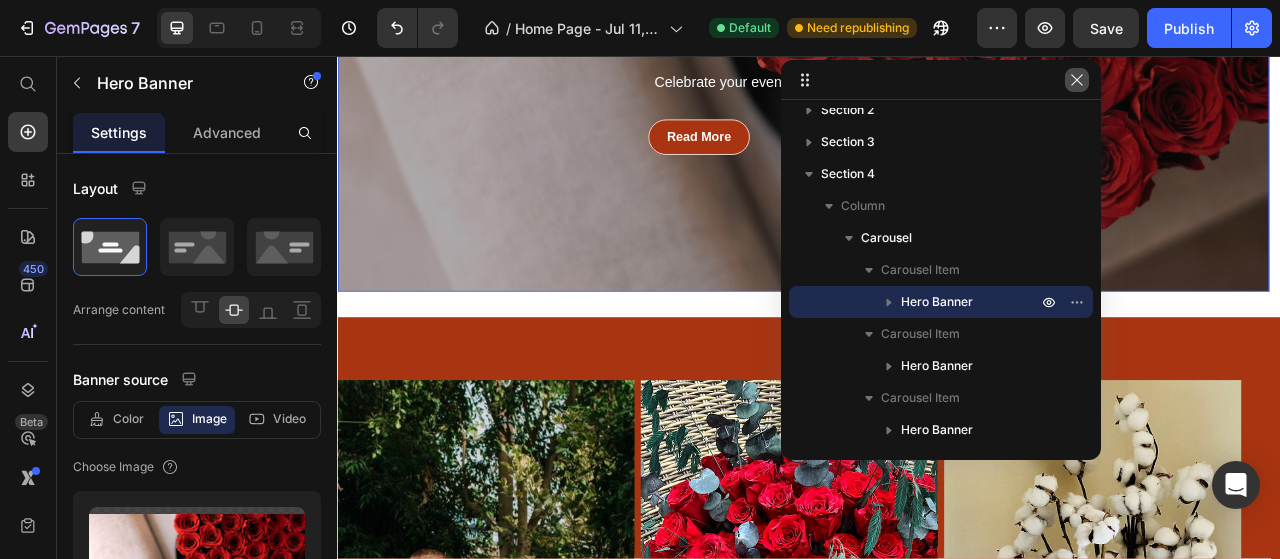 click 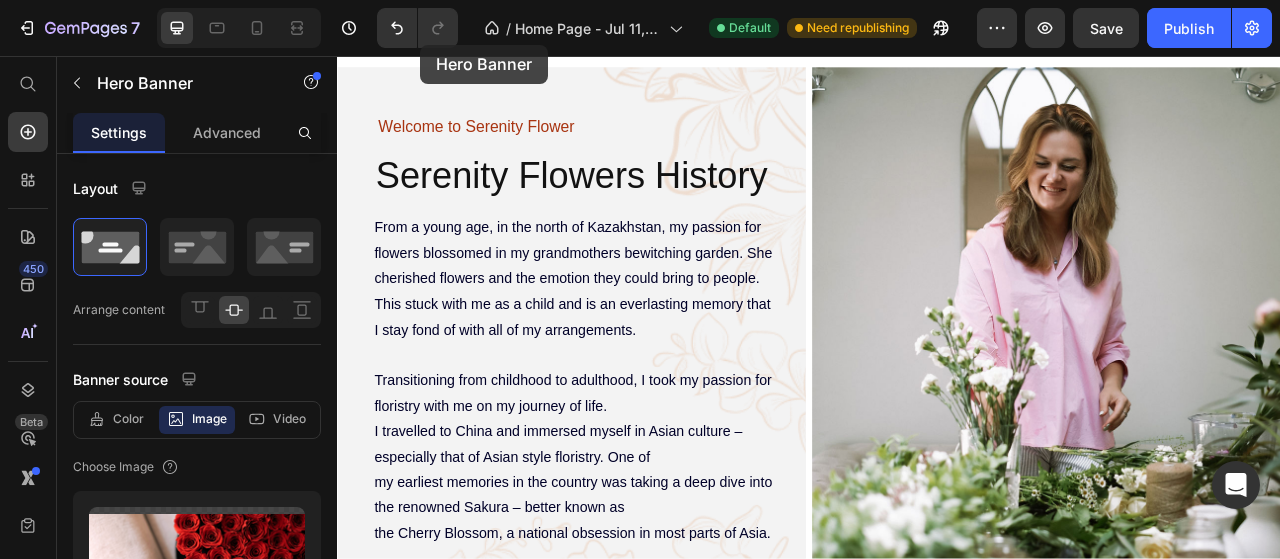 scroll, scrollTop: 0, scrollLeft: 0, axis: both 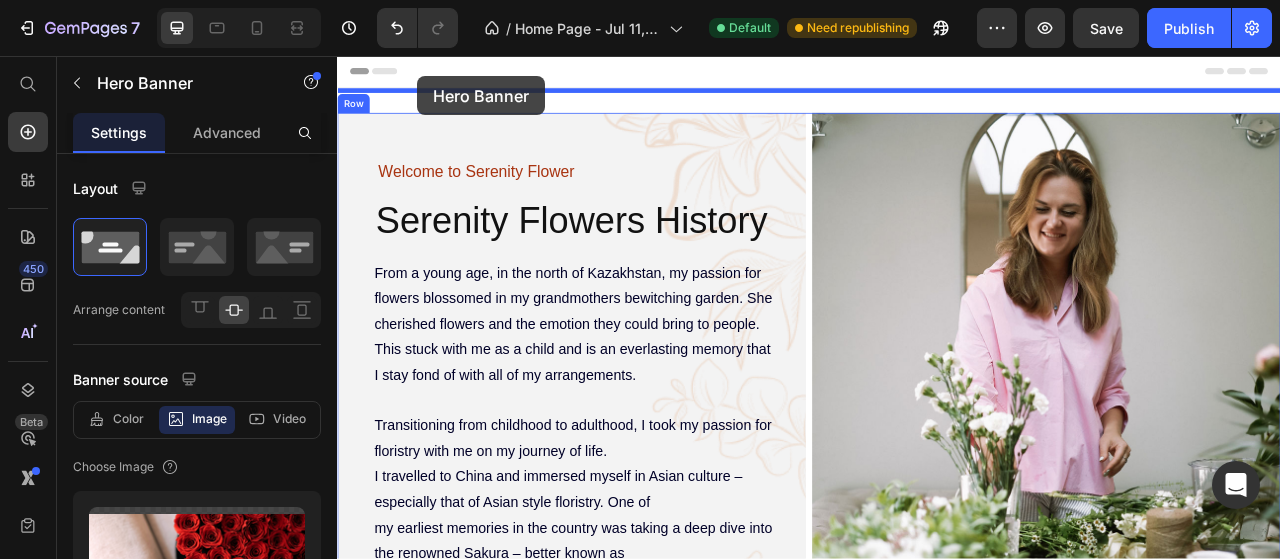 drag, startPoint x: 384, startPoint y: 345, endPoint x: 439, endPoint y: 82, distance: 268.68942 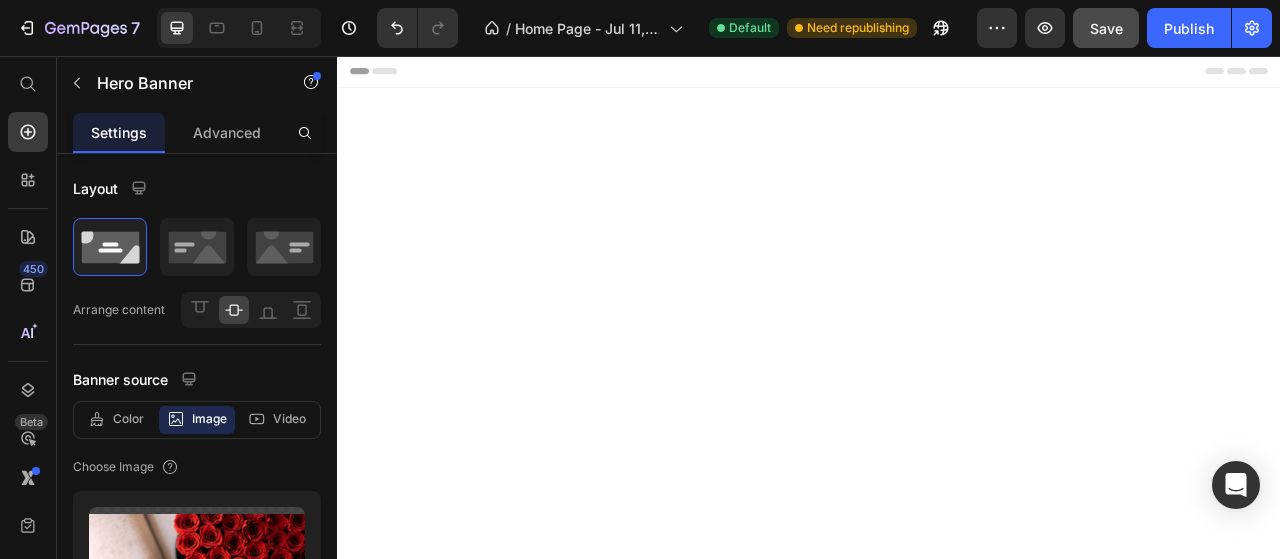 click on "Save" at bounding box center (1106, 28) 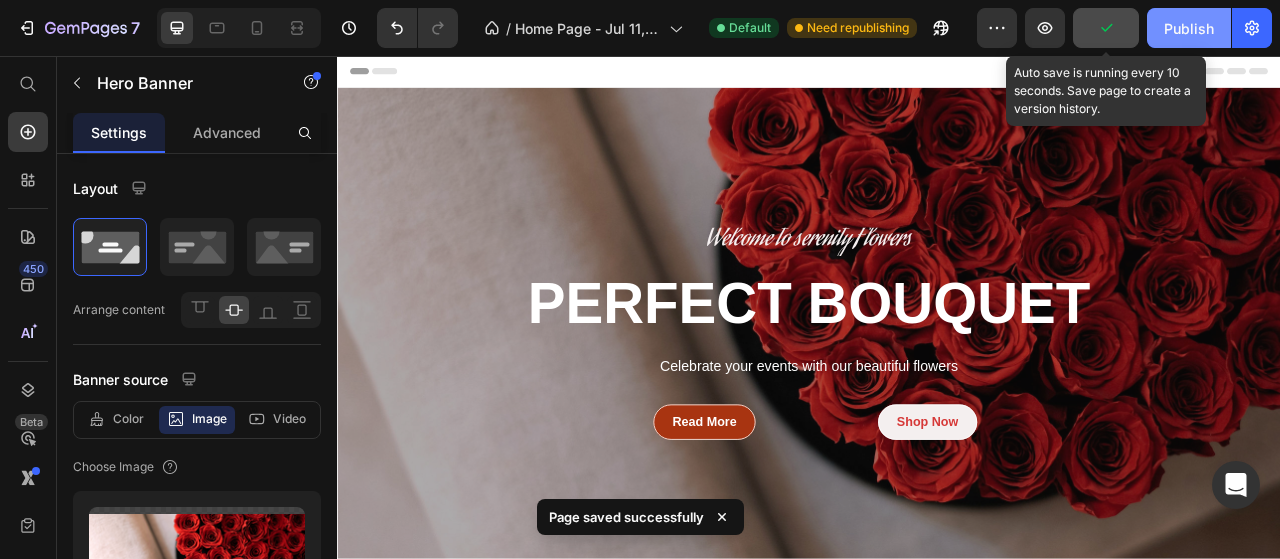 click on "Publish" at bounding box center (1189, 28) 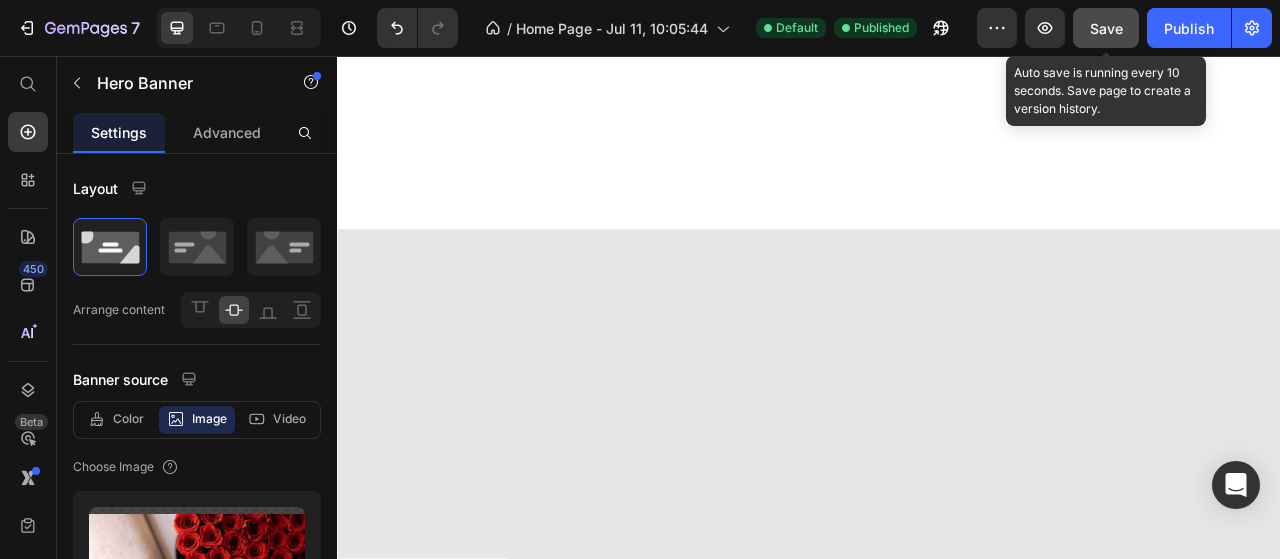 scroll, scrollTop: 0, scrollLeft: 0, axis: both 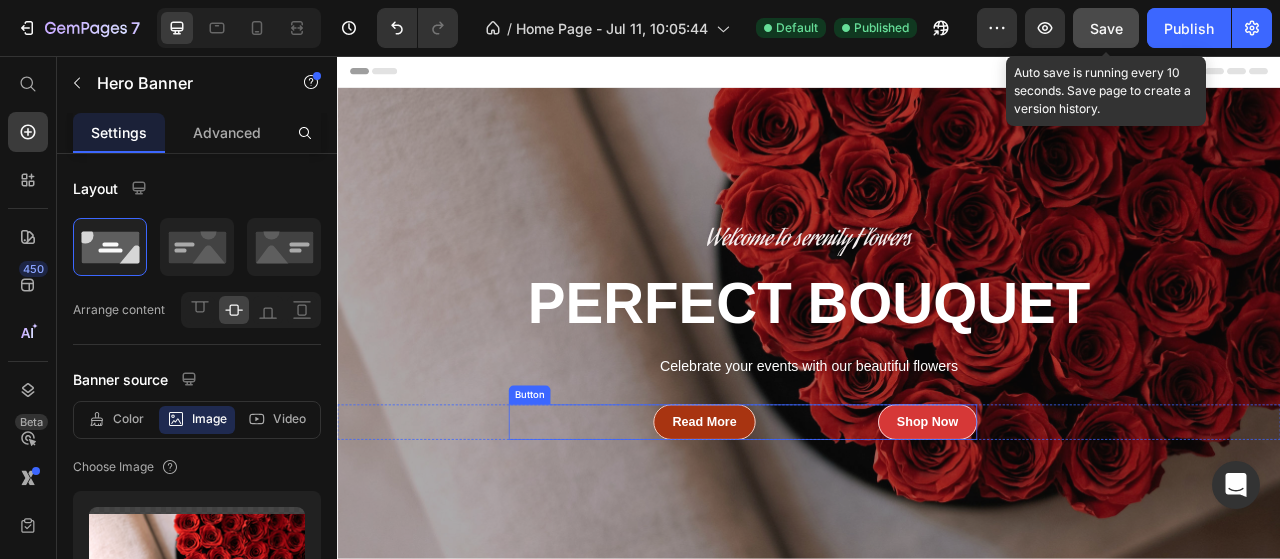 click on "Shop Now" at bounding box center (1088, 522) 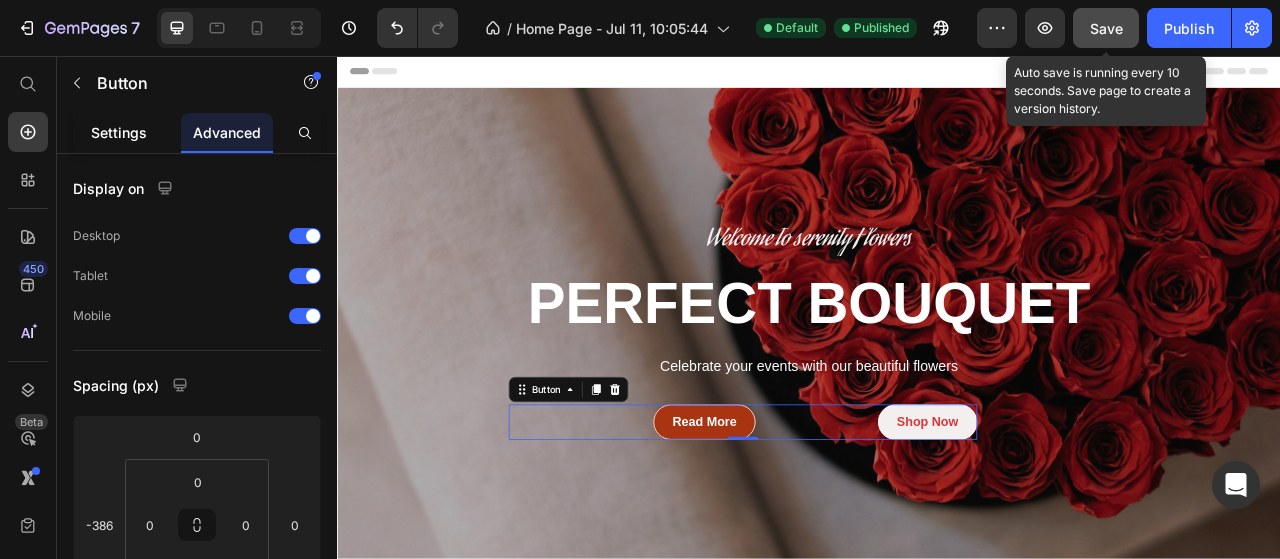 click on "Settings" at bounding box center (119, 132) 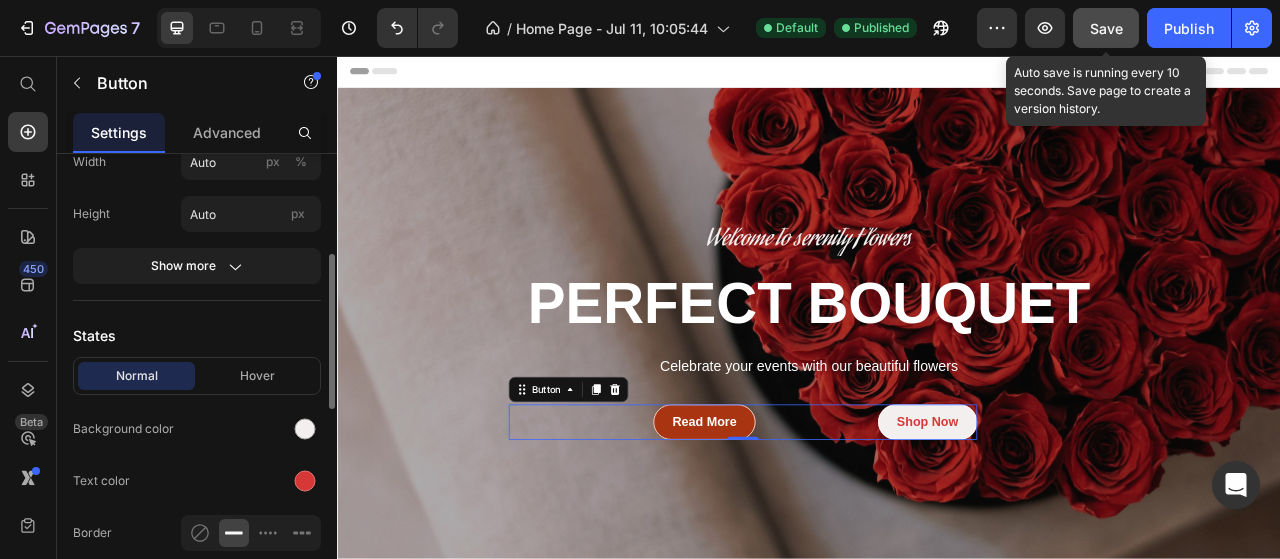 scroll, scrollTop: 400, scrollLeft: 0, axis: vertical 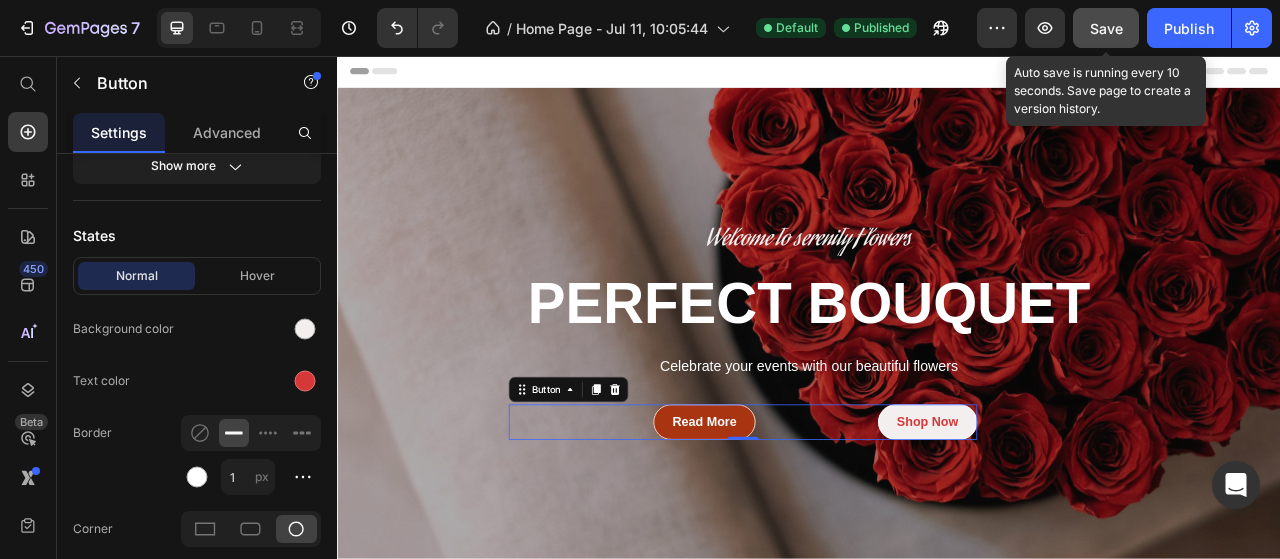 click on "Shop Now Button   0" at bounding box center (853, 522) 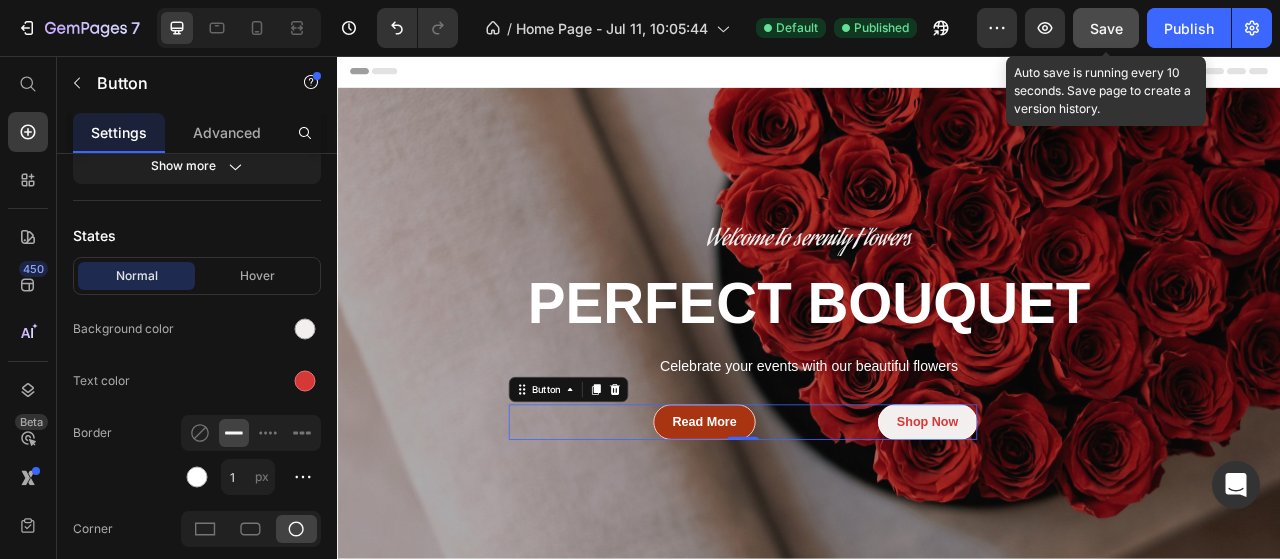 click on "Shop Now Button   0" at bounding box center (853, 522) 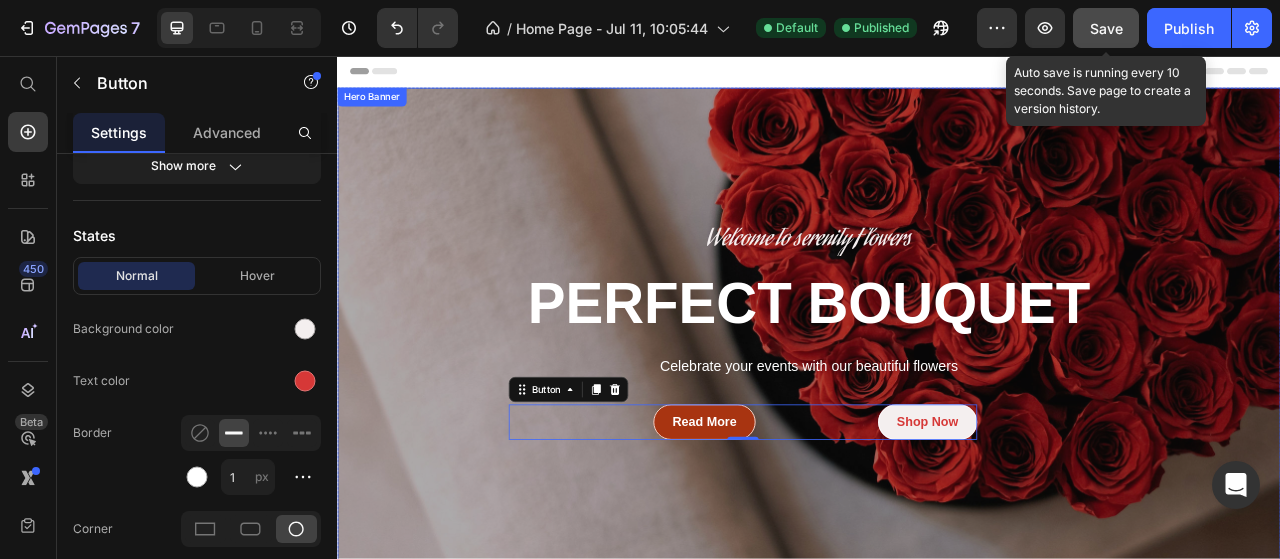click on "Welcome to serenity Flowers Text Block PERFECT BOUQUET Heading Celebrate your events with our beautiful flowers Text Block Read More   Button Shop Now Button   0 Row" at bounding box center [937, 409] 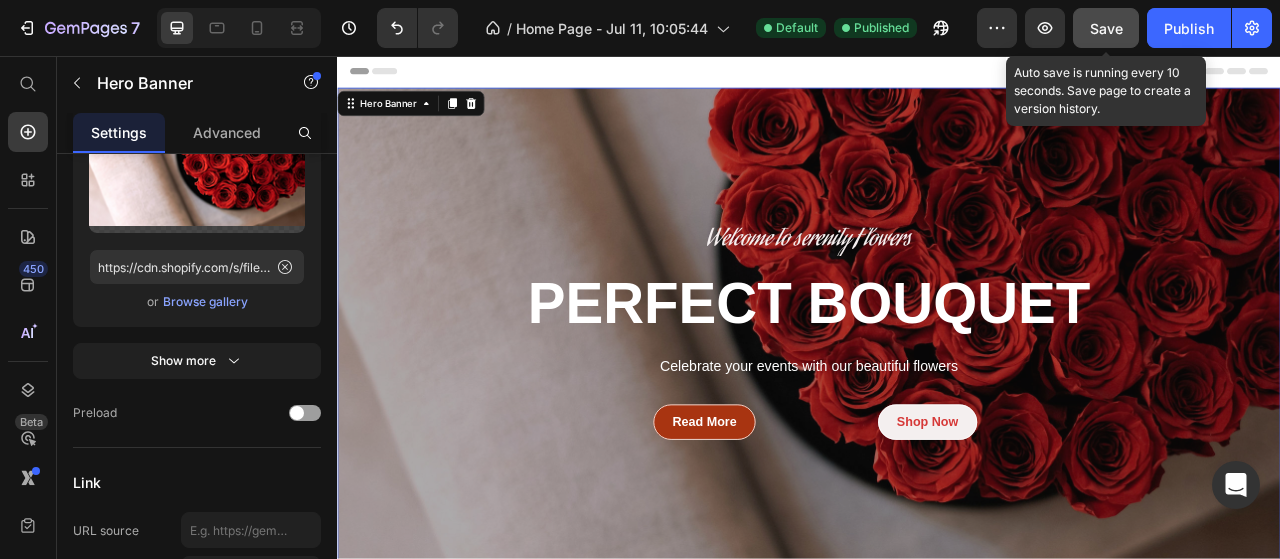 scroll, scrollTop: 0, scrollLeft: 0, axis: both 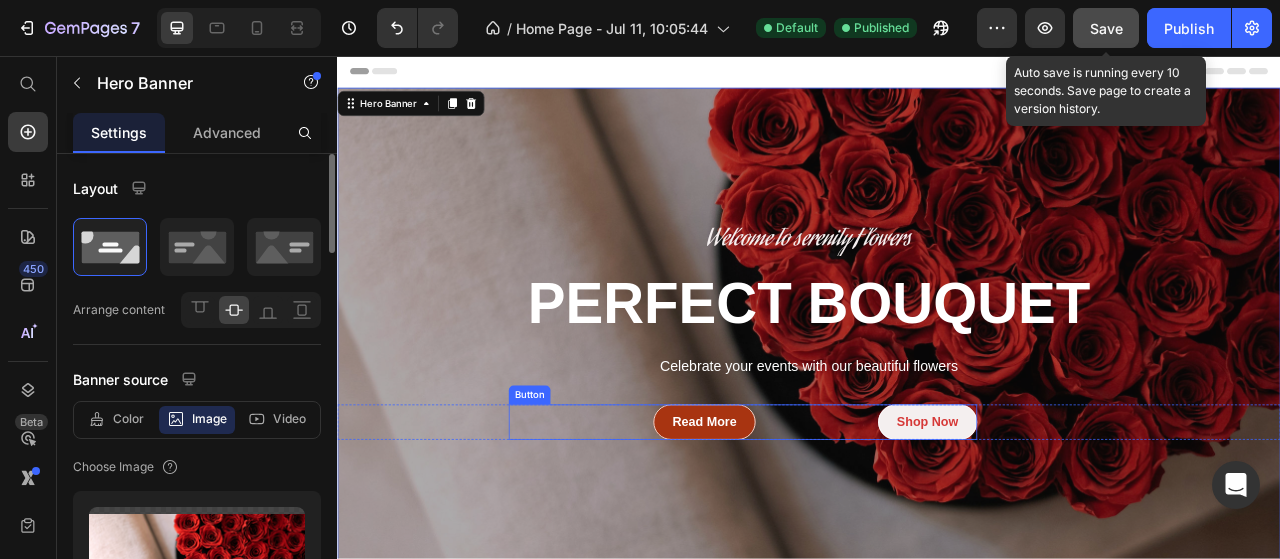 click on "Shop Now Button" at bounding box center (853, 522) 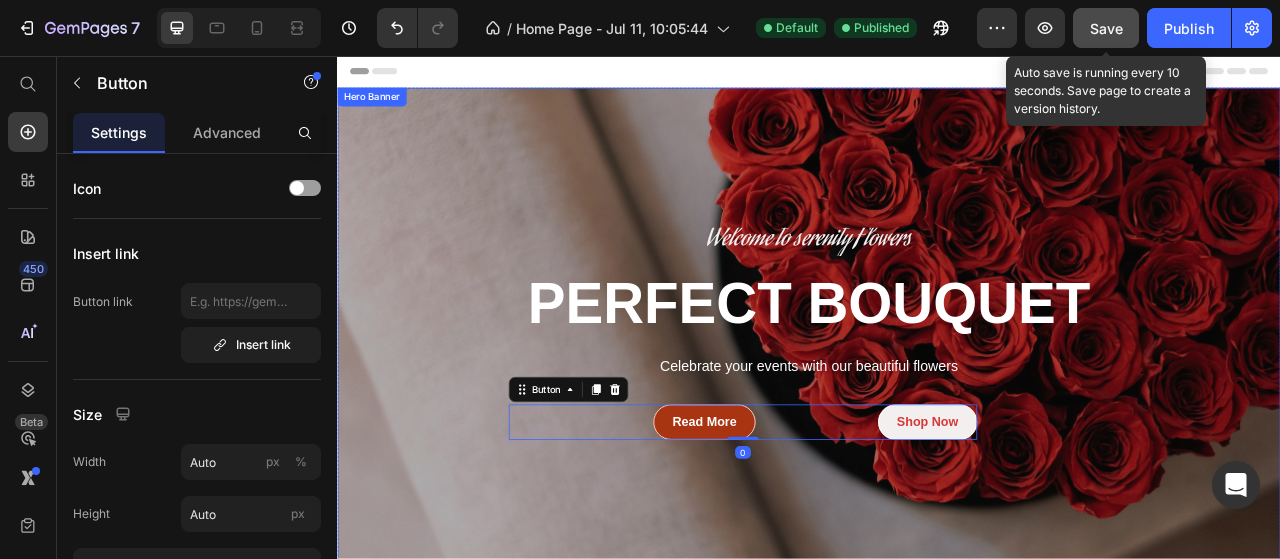 click at bounding box center [937, 410] 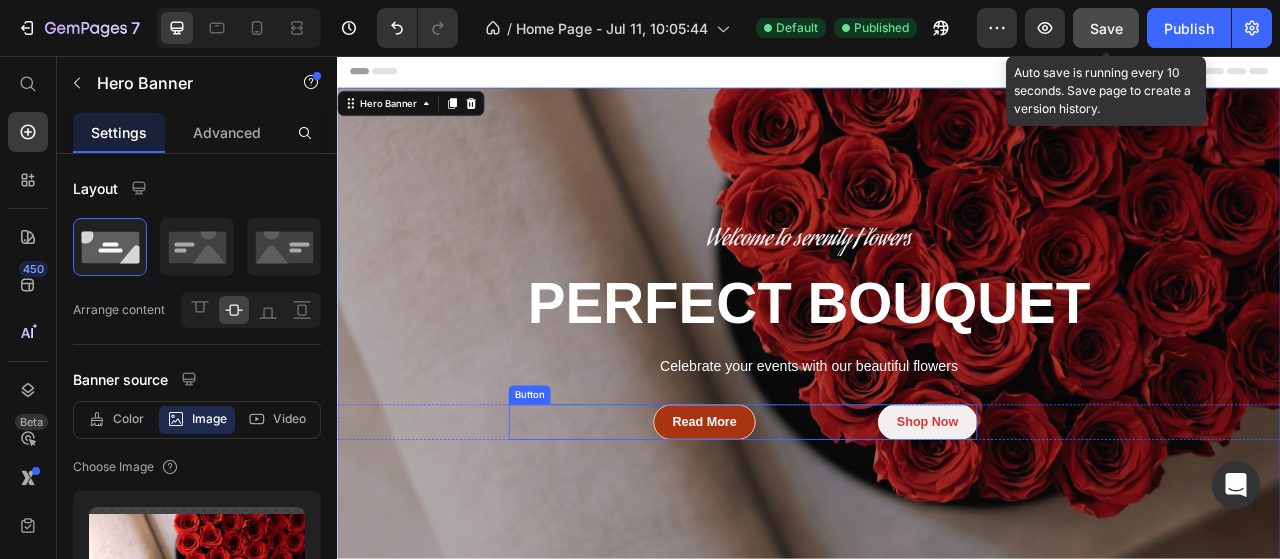 click on "Shop Now Button" at bounding box center [853, 522] 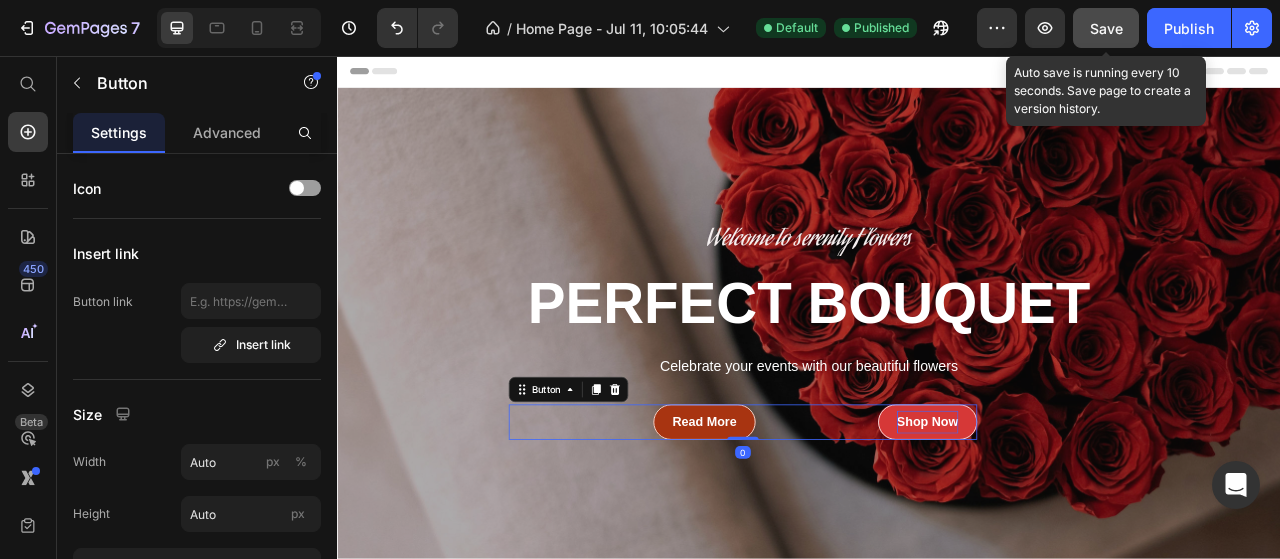click on "Shop Now" at bounding box center (1088, 522) 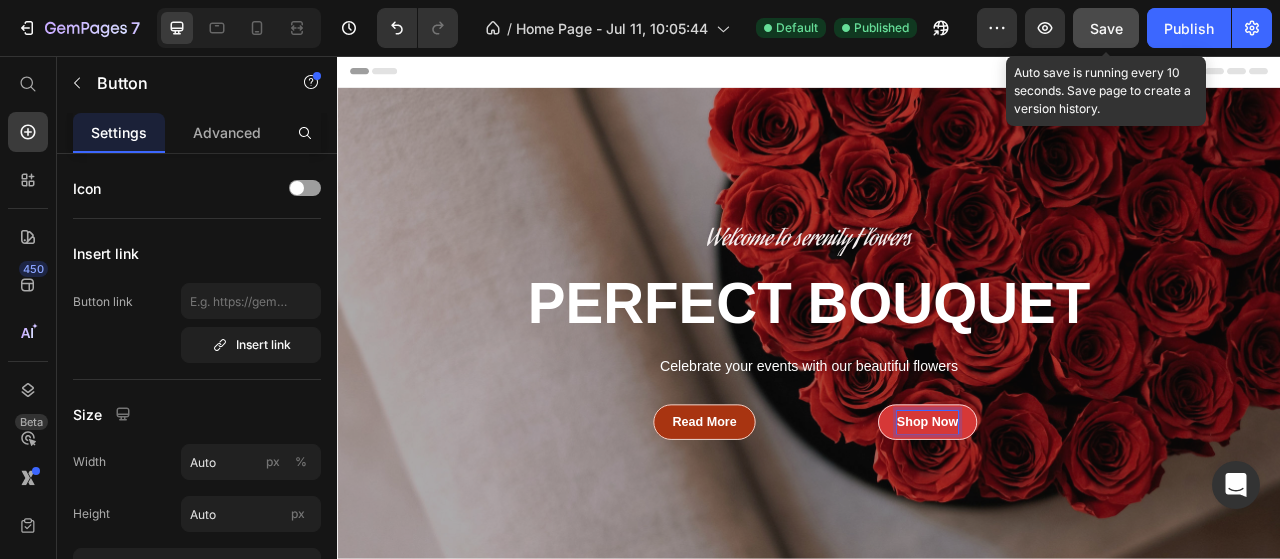 click on "Shop Now" at bounding box center (1088, 522) 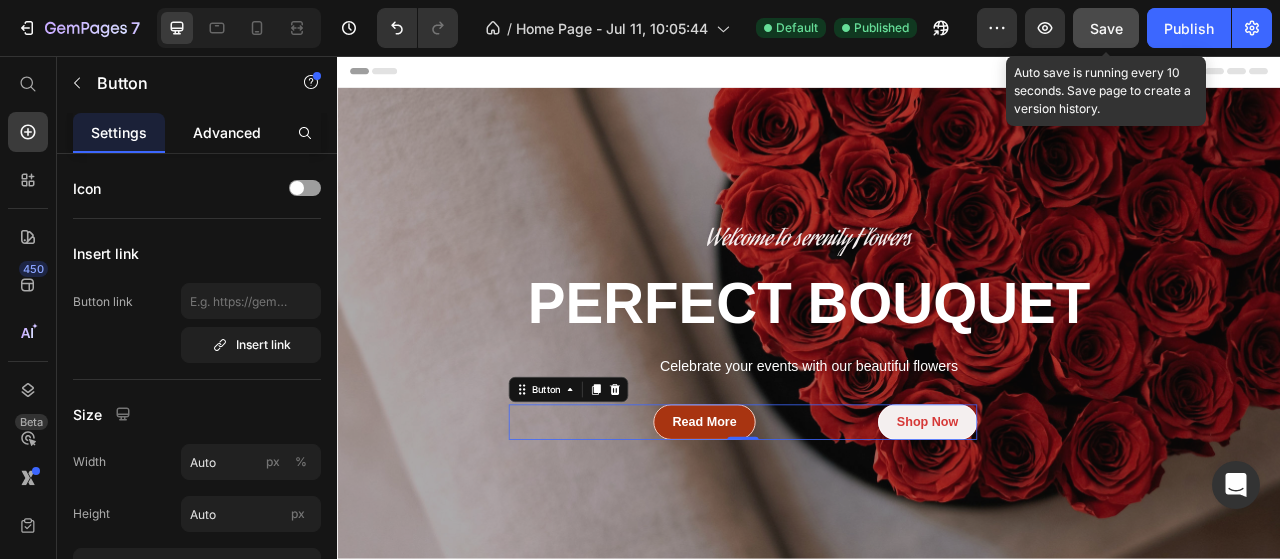 click on "Advanced" at bounding box center [227, 132] 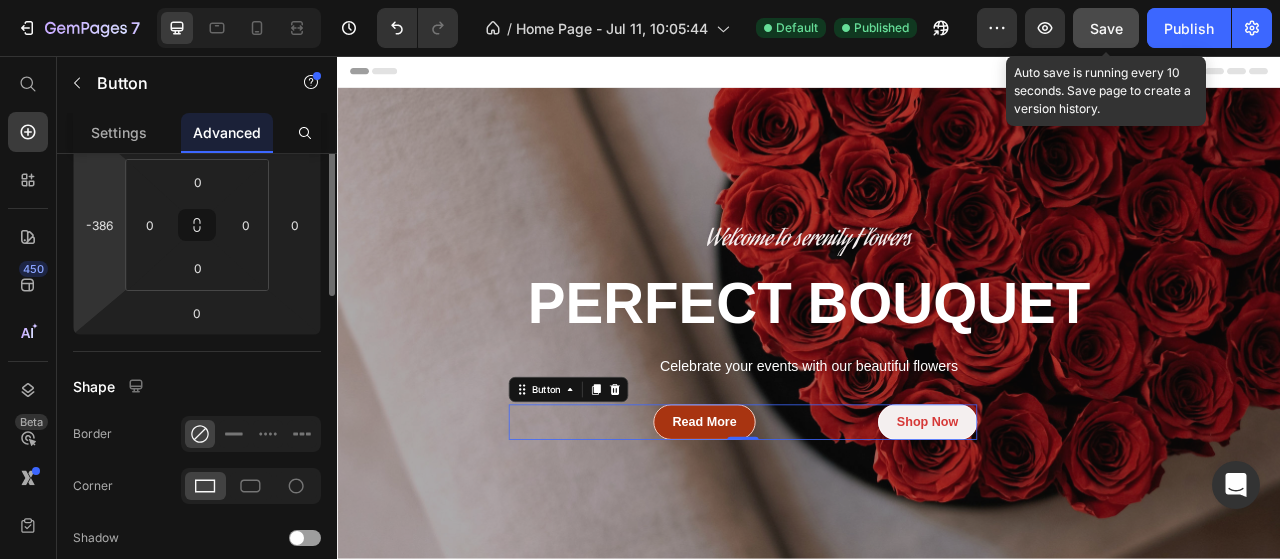 scroll, scrollTop: 200, scrollLeft: 0, axis: vertical 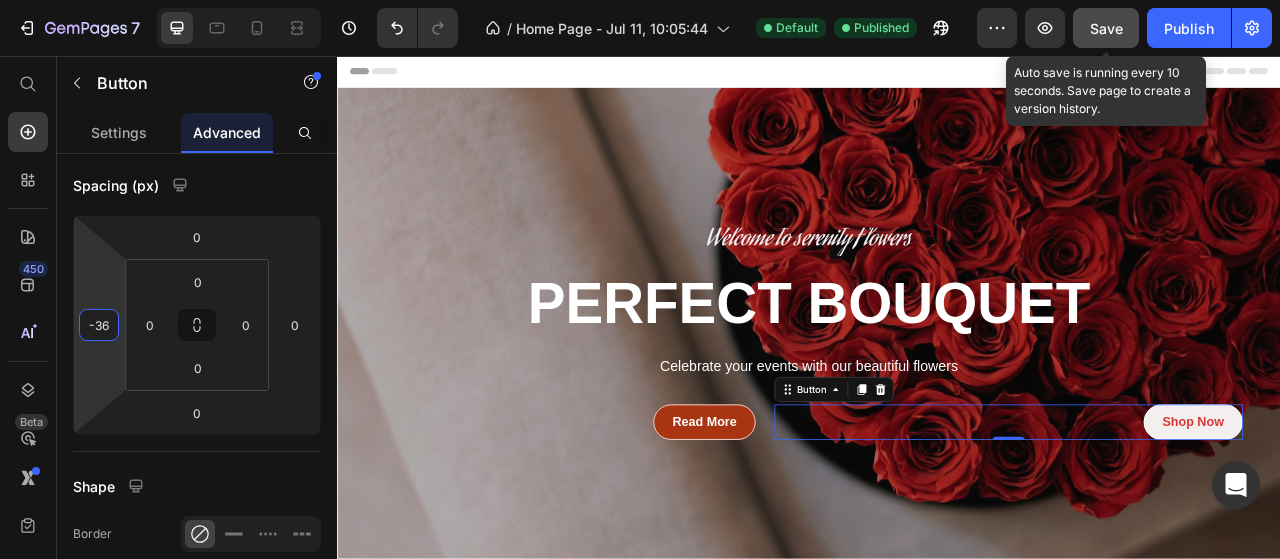 type on "-34" 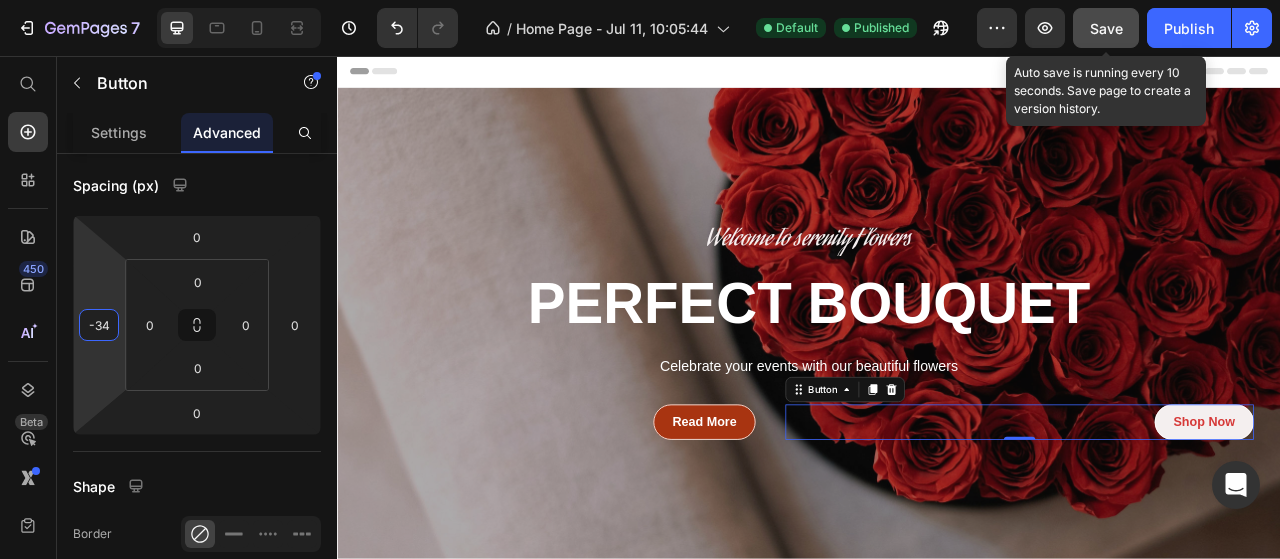 drag, startPoint x: 98, startPoint y: 354, endPoint x: 122, endPoint y: 178, distance: 177.62883 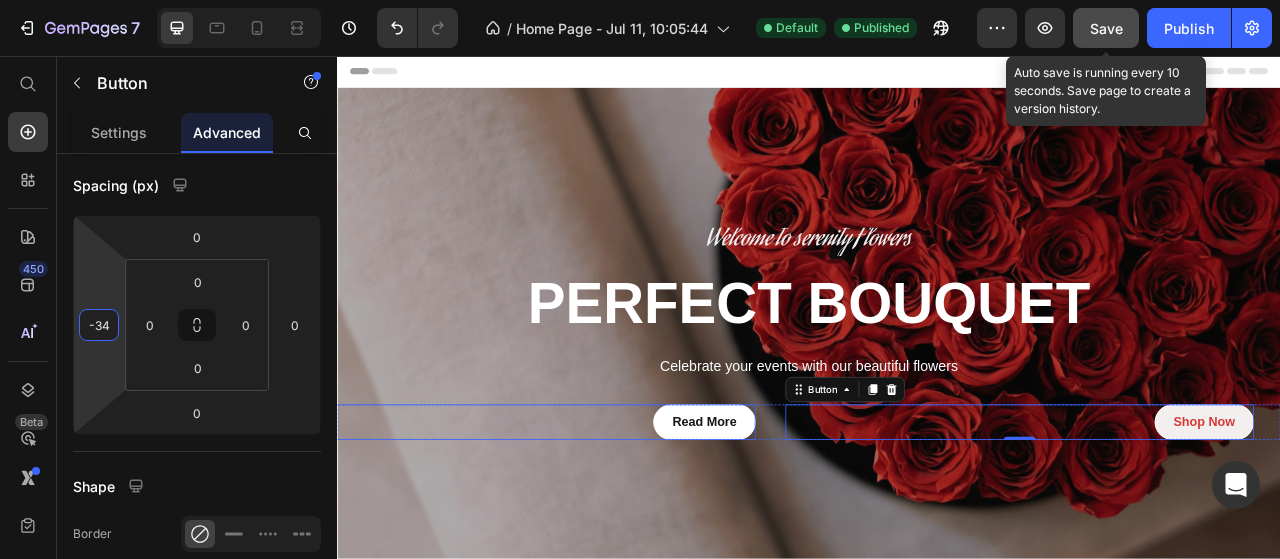 drag, startPoint x: 810, startPoint y: 509, endPoint x: 780, endPoint y: 534, distance: 39.051247 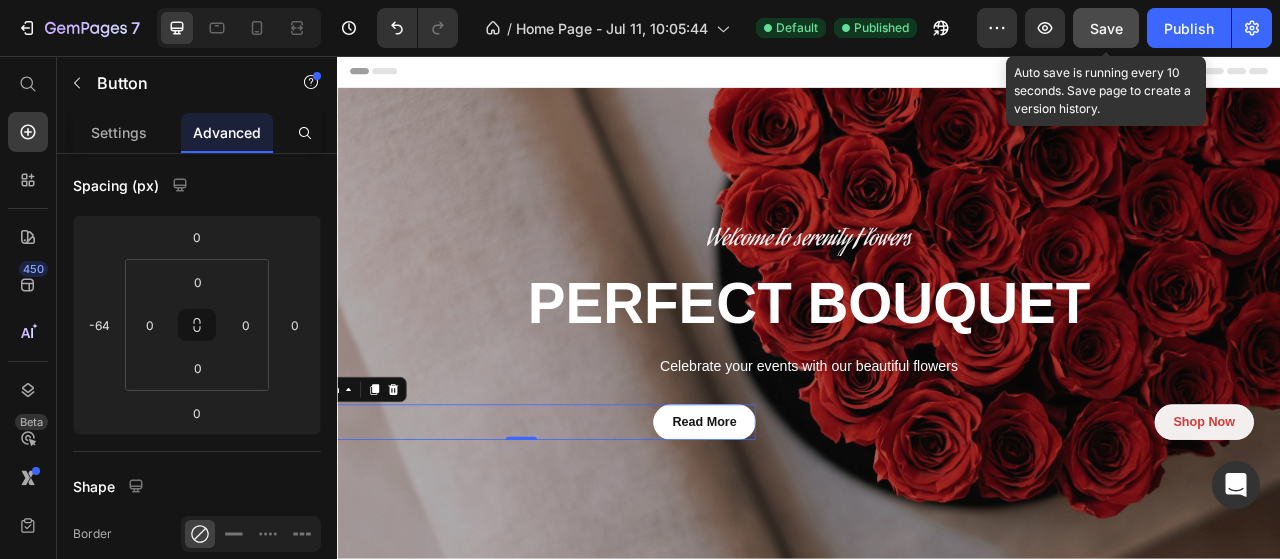 click on "Read More" at bounding box center [804, 522] 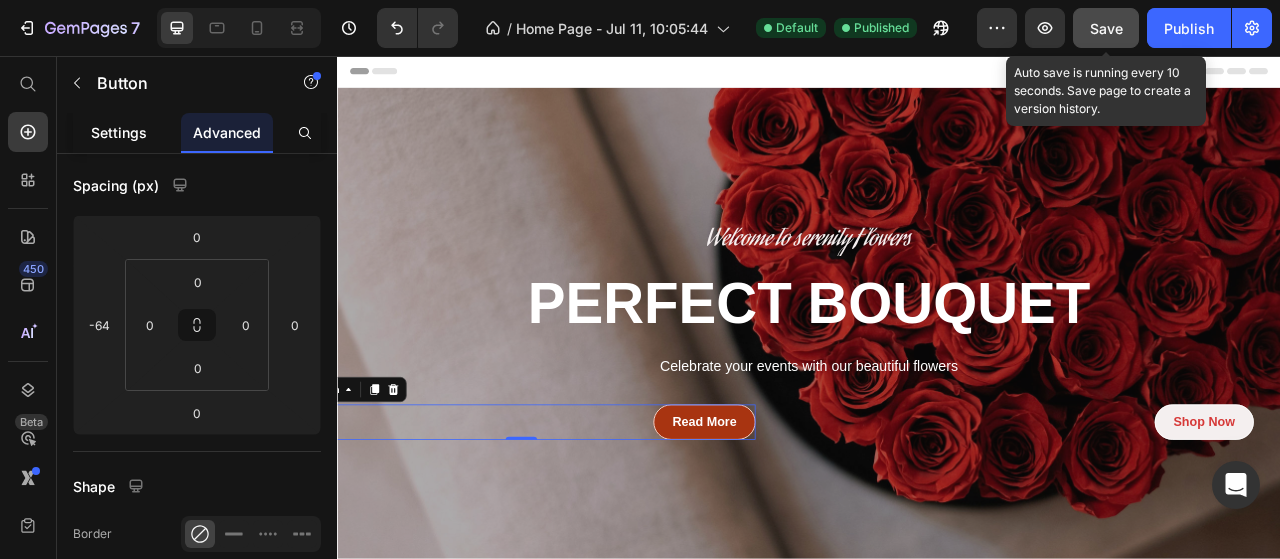 click on "Settings" at bounding box center [119, 132] 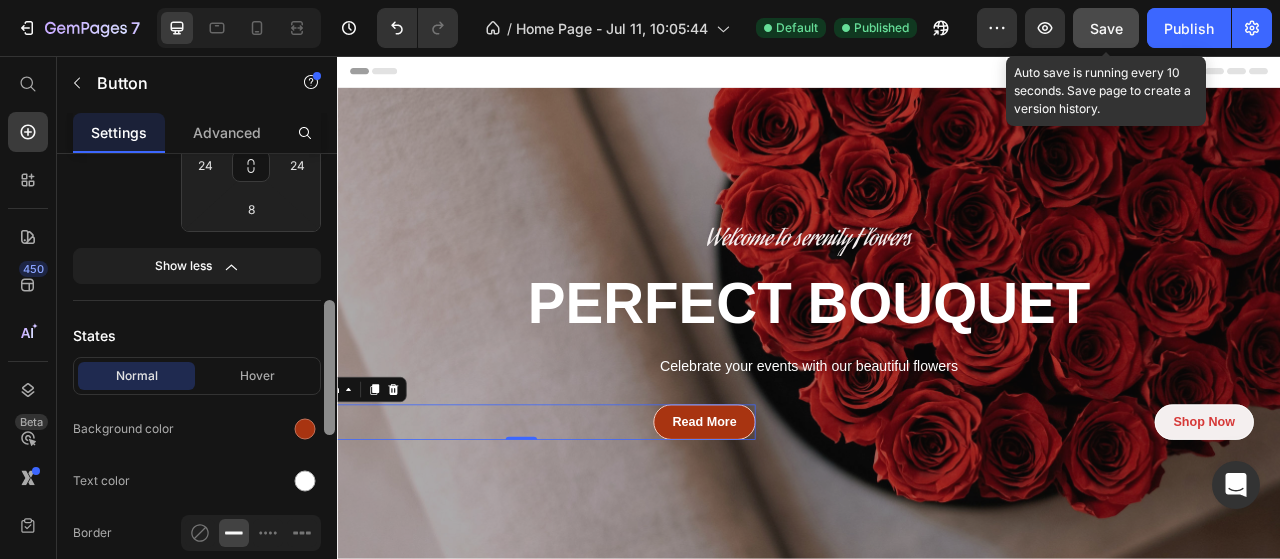scroll, scrollTop: 600, scrollLeft: 0, axis: vertical 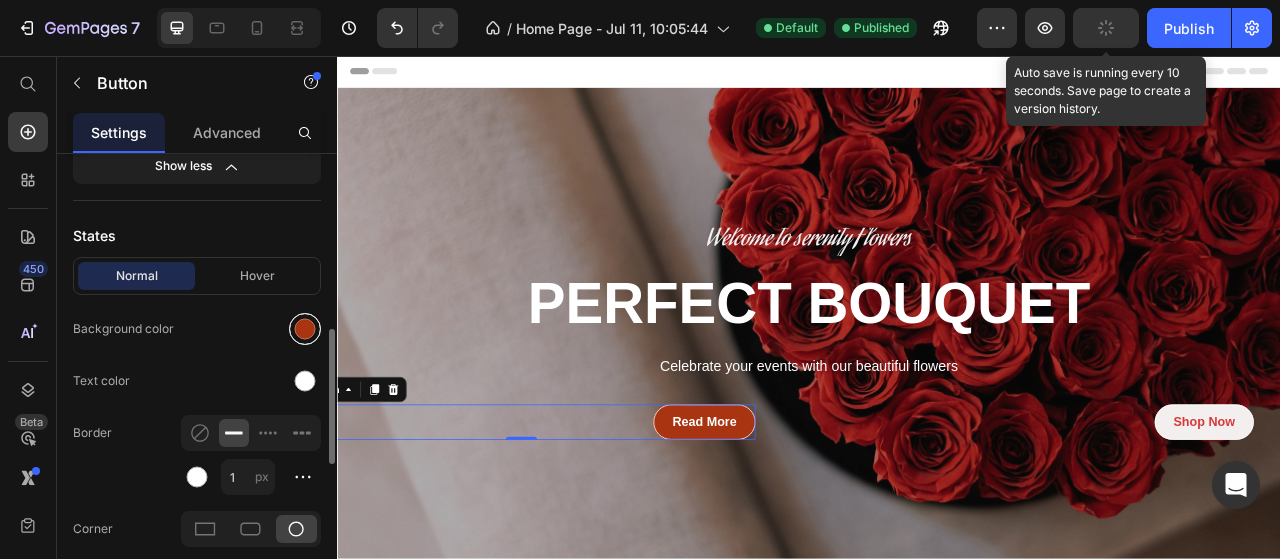 click at bounding box center [305, 329] 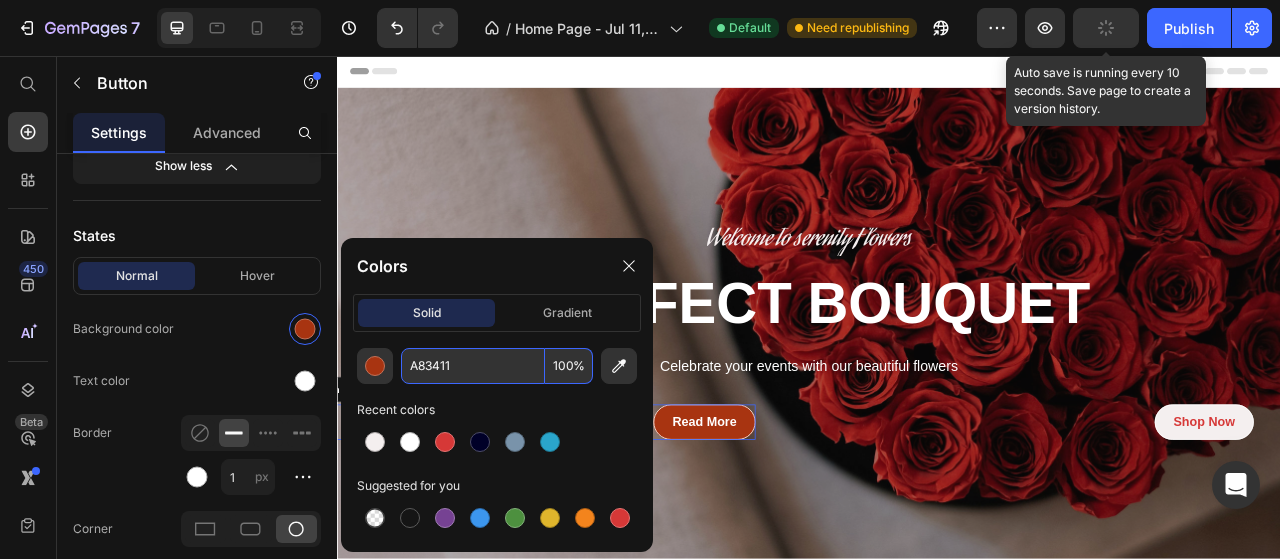 click on "A83411" at bounding box center [473, 366] 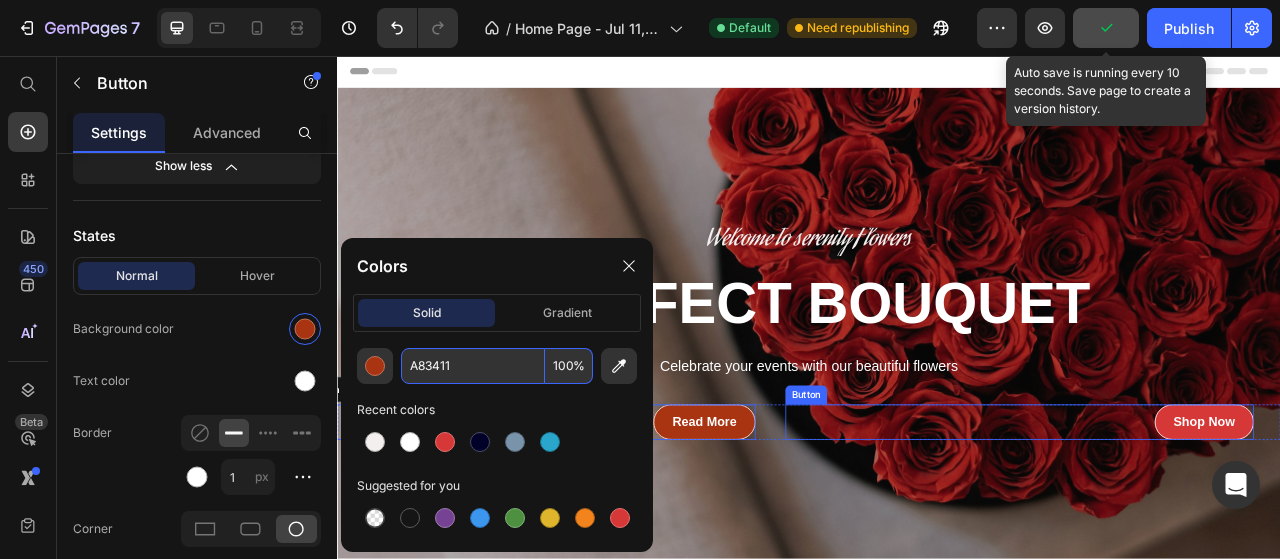 click on "Shop Now" at bounding box center (1440, 522) 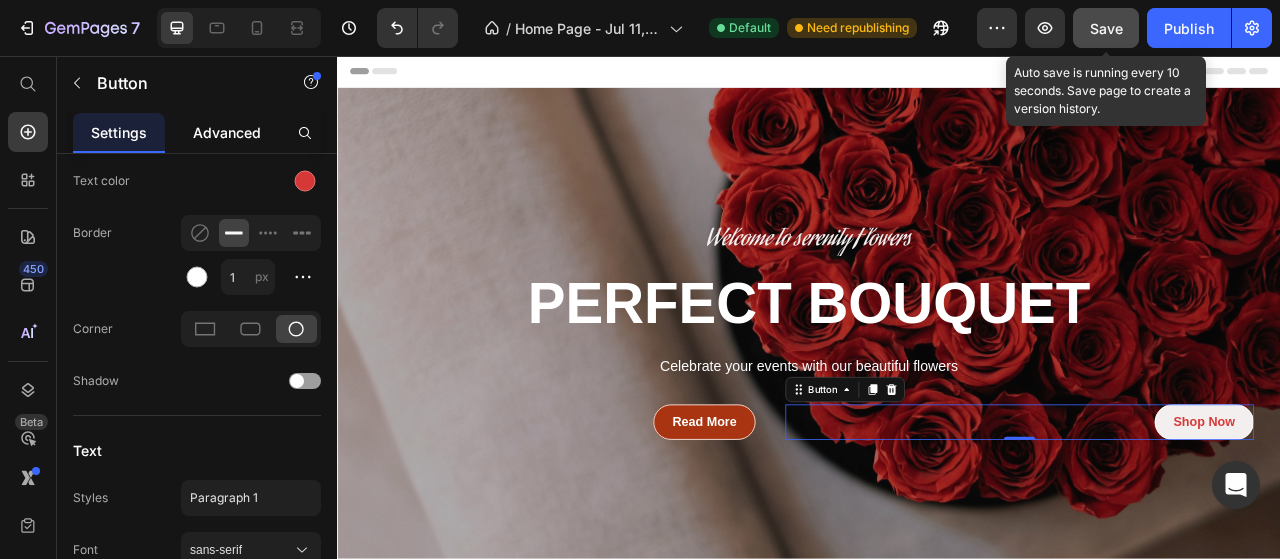 click on "Advanced" at bounding box center (227, 132) 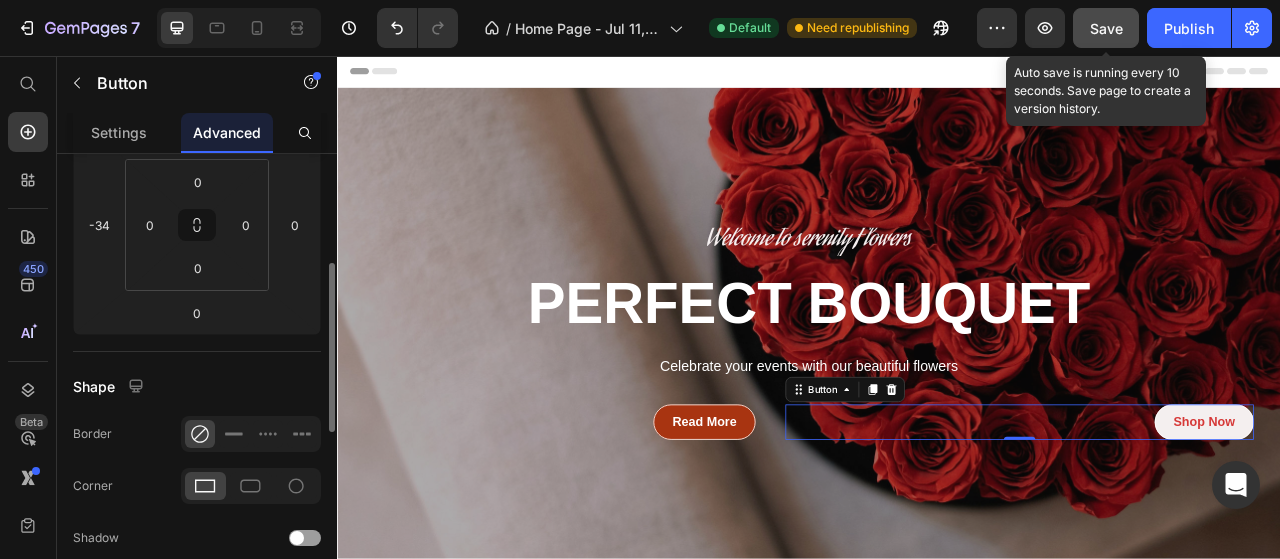 scroll, scrollTop: 0, scrollLeft: 0, axis: both 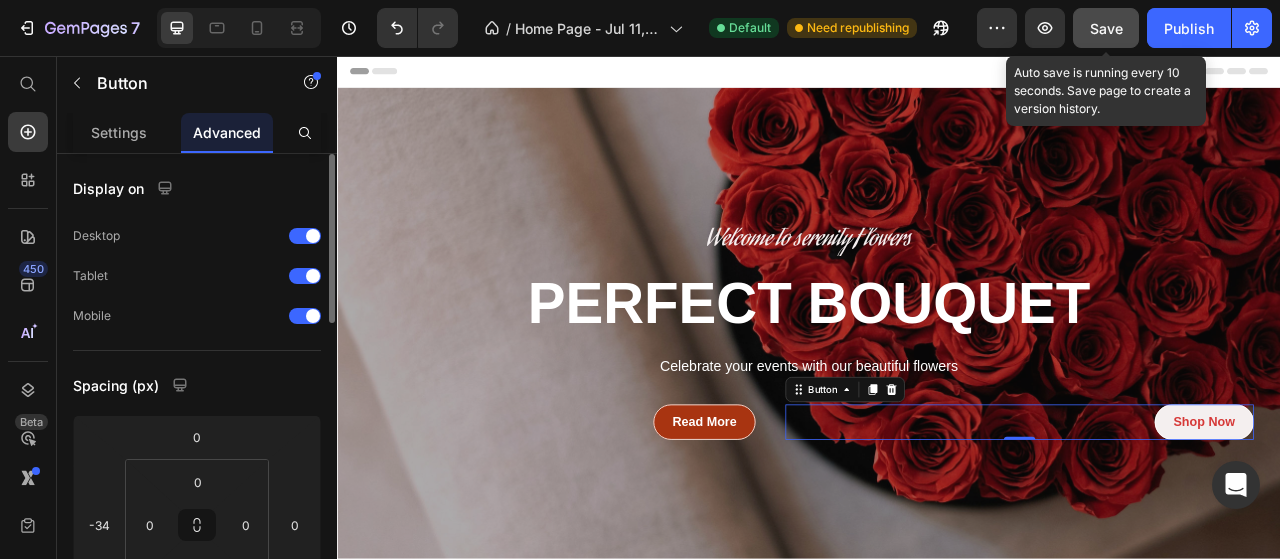 click on "Settings" 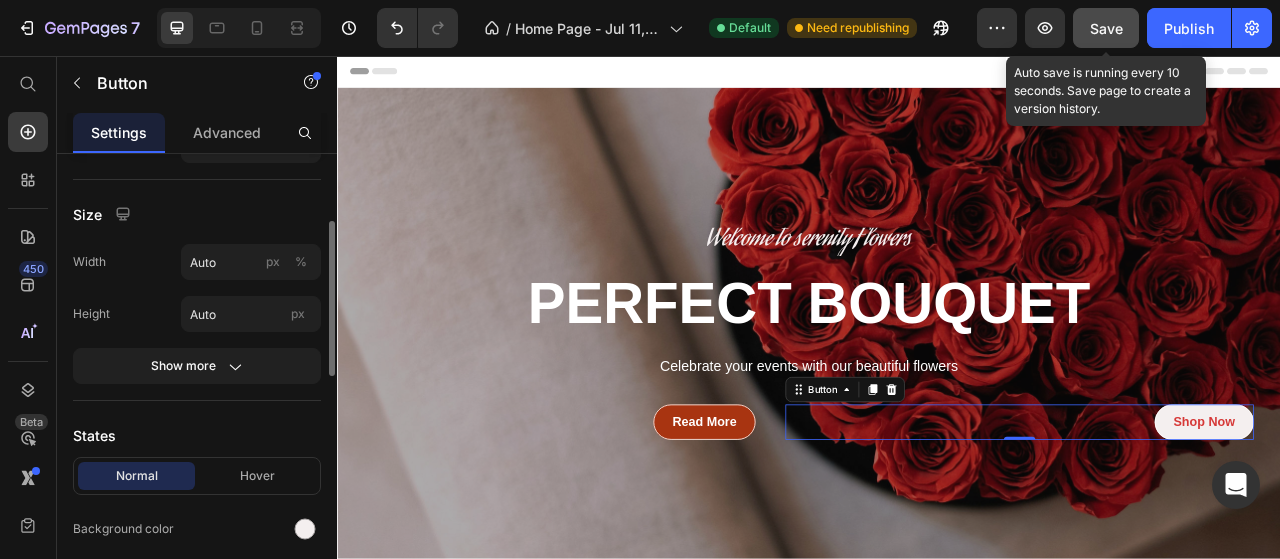 scroll, scrollTop: 400, scrollLeft: 0, axis: vertical 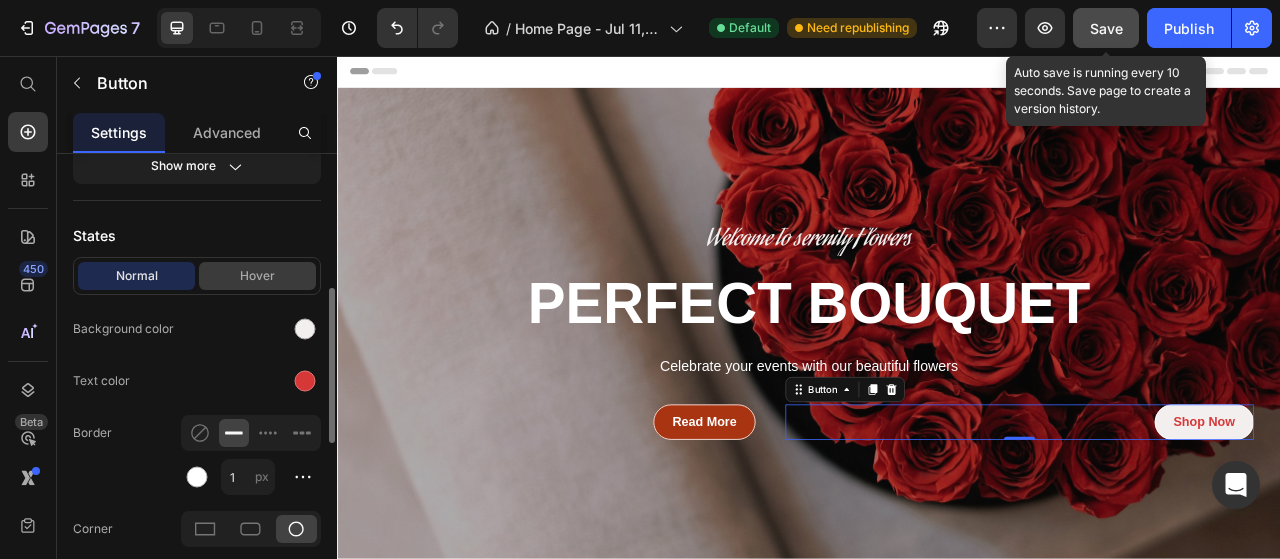 click on "Hover" at bounding box center (257, 276) 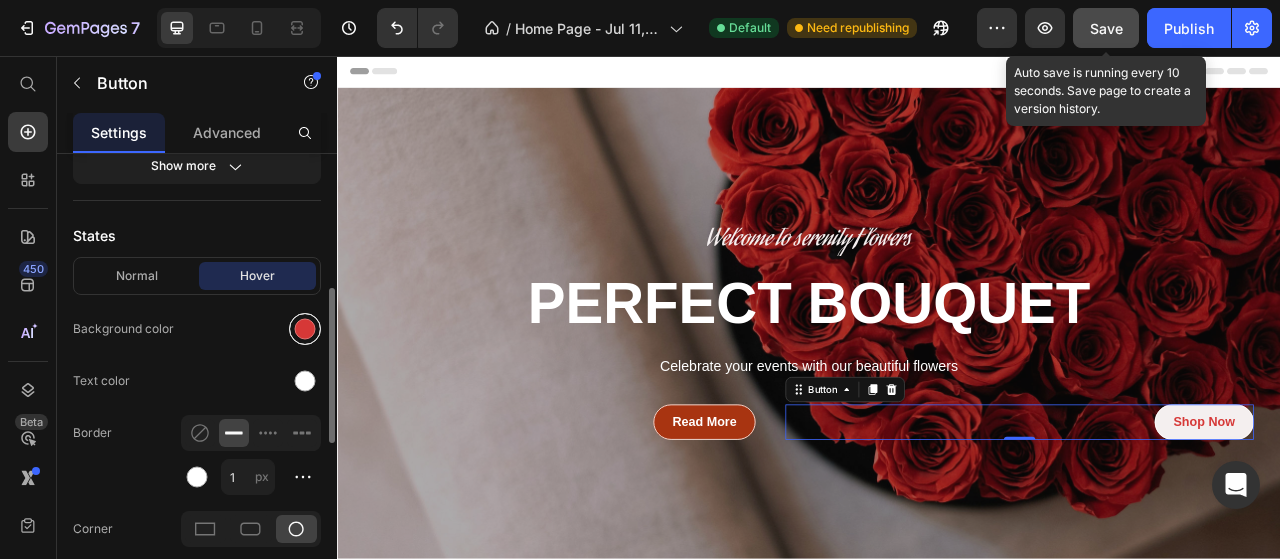 click at bounding box center (305, 329) 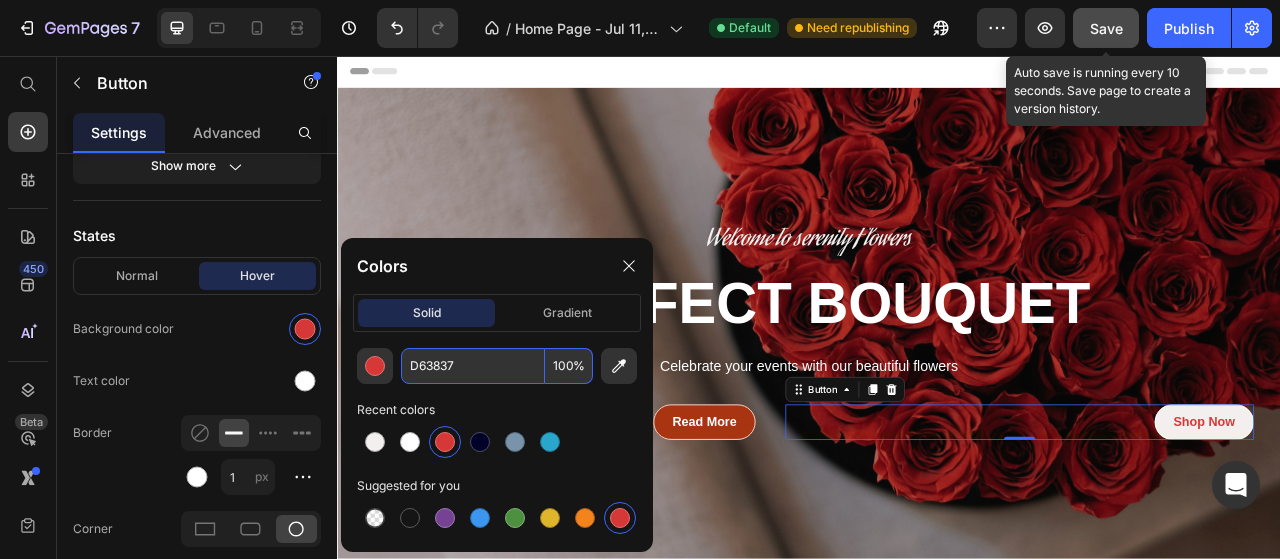 click on "D63837" at bounding box center (473, 366) 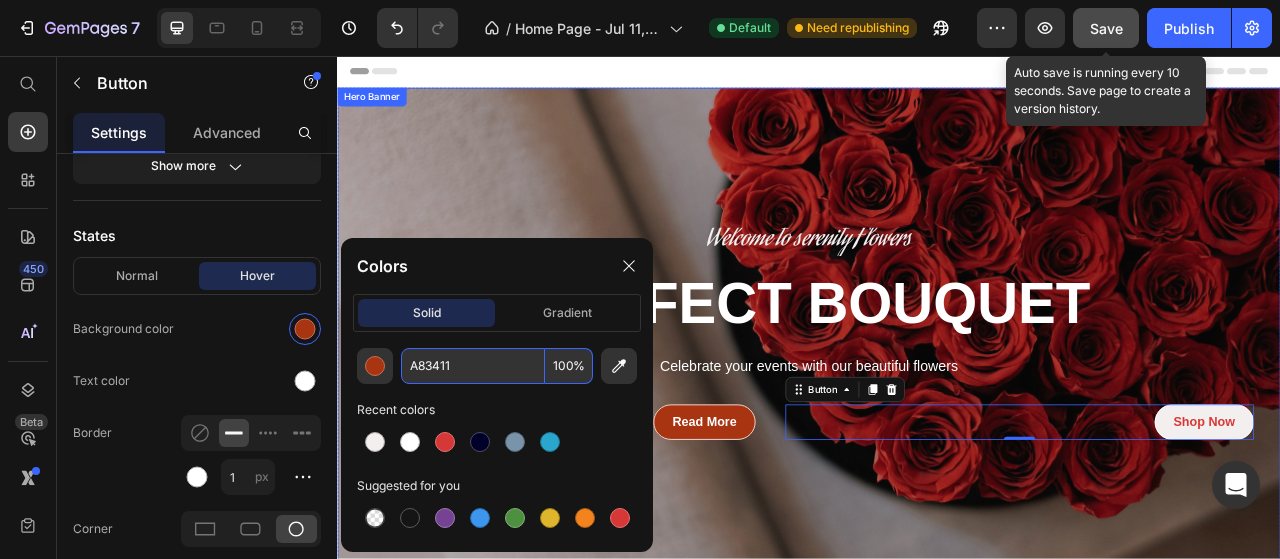 click at bounding box center (937, 410) 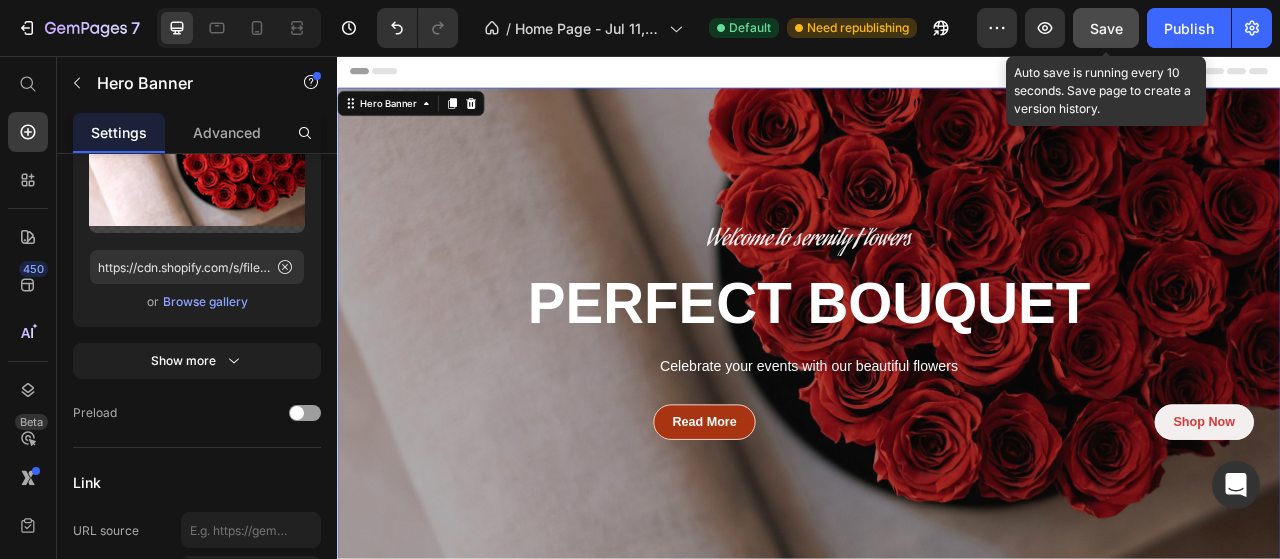 scroll, scrollTop: 0, scrollLeft: 0, axis: both 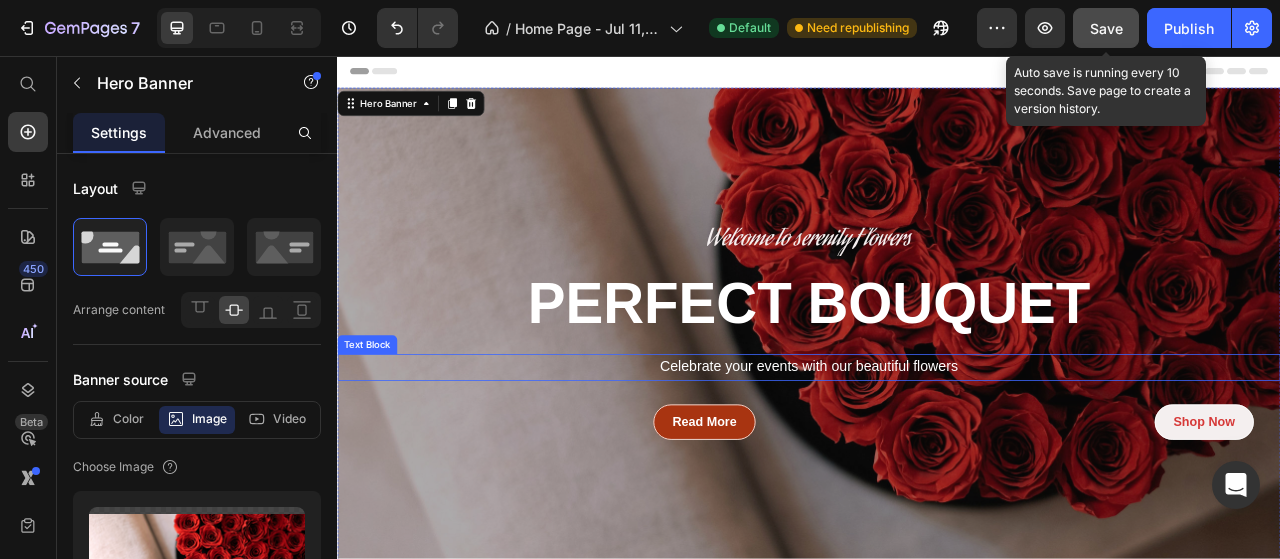 click on "Celebrate your events with our beautiful flowers" at bounding box center (936, 452) 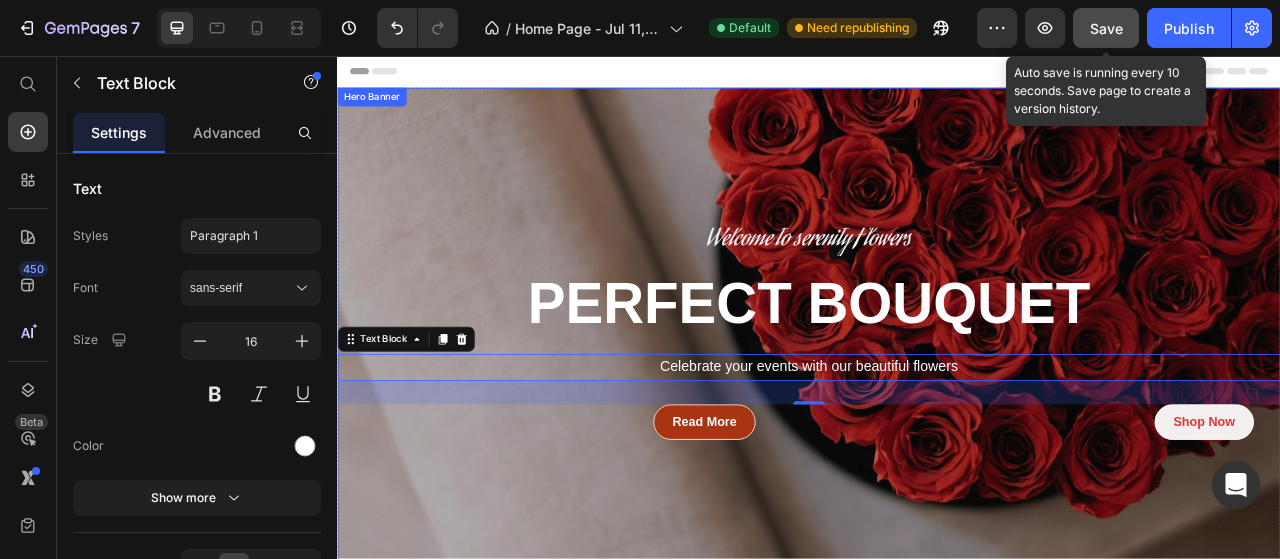 click on "Welcome to serenity Flowers Text Block PERFECT BOUQUET Heading Celebrate your events with our beautiful flowers Text Block   30 Read More   Button Shop Now Button Row" at bounding box center (937, 409) 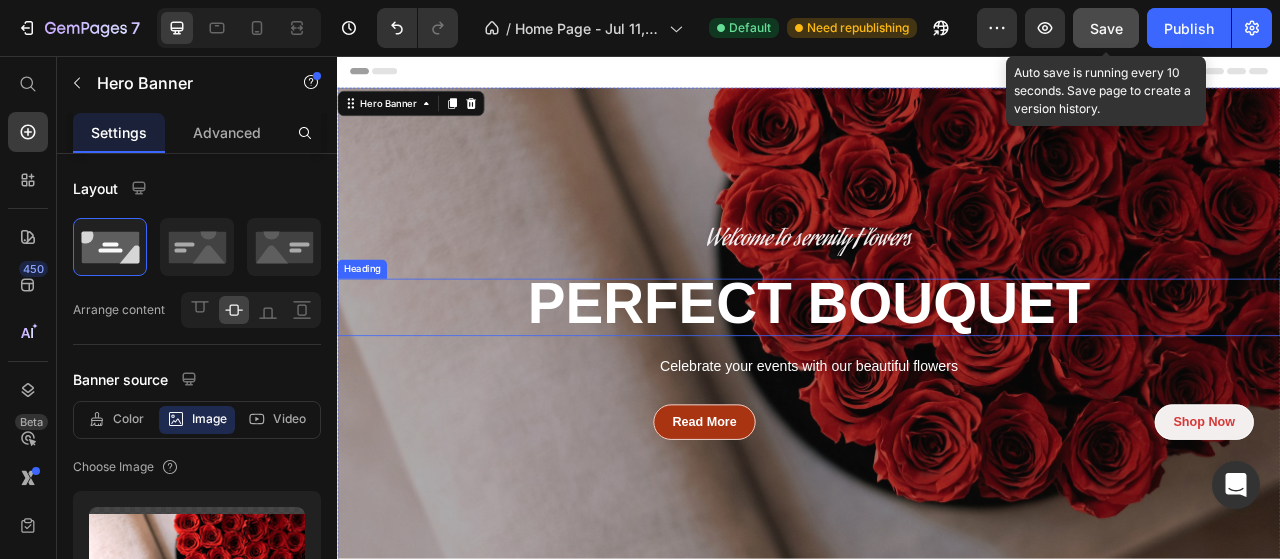 click on "PERFECT BOUQUET" at bounding box center [937, 371] 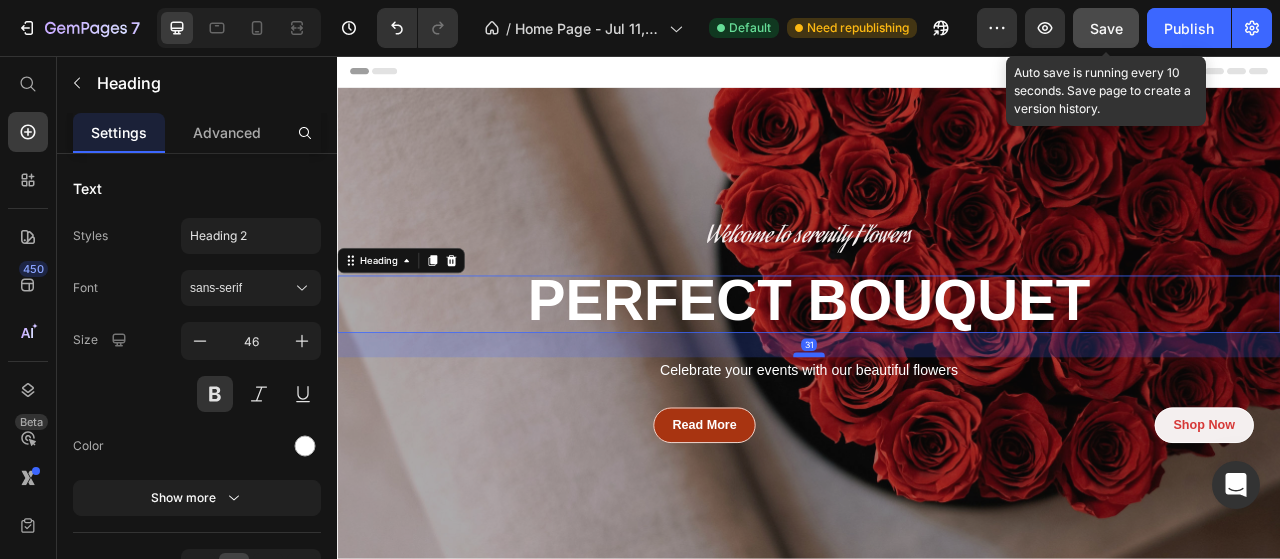 click at bounding box center [937, 437] 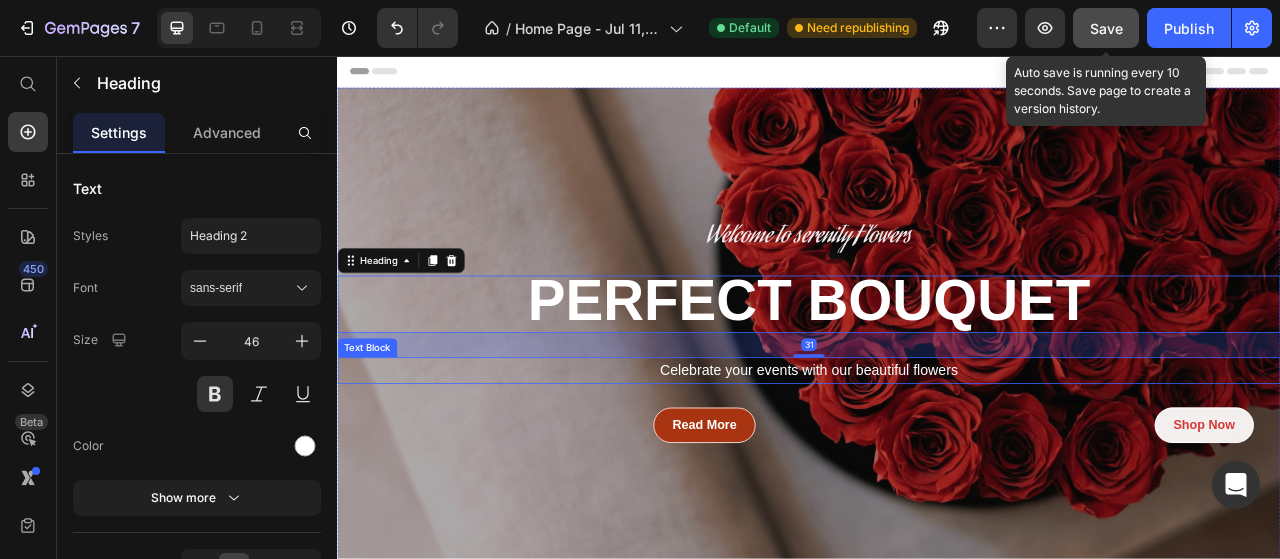 click on "Celebrate your events with our beautiful flowers" at bounding box center (936, 456) 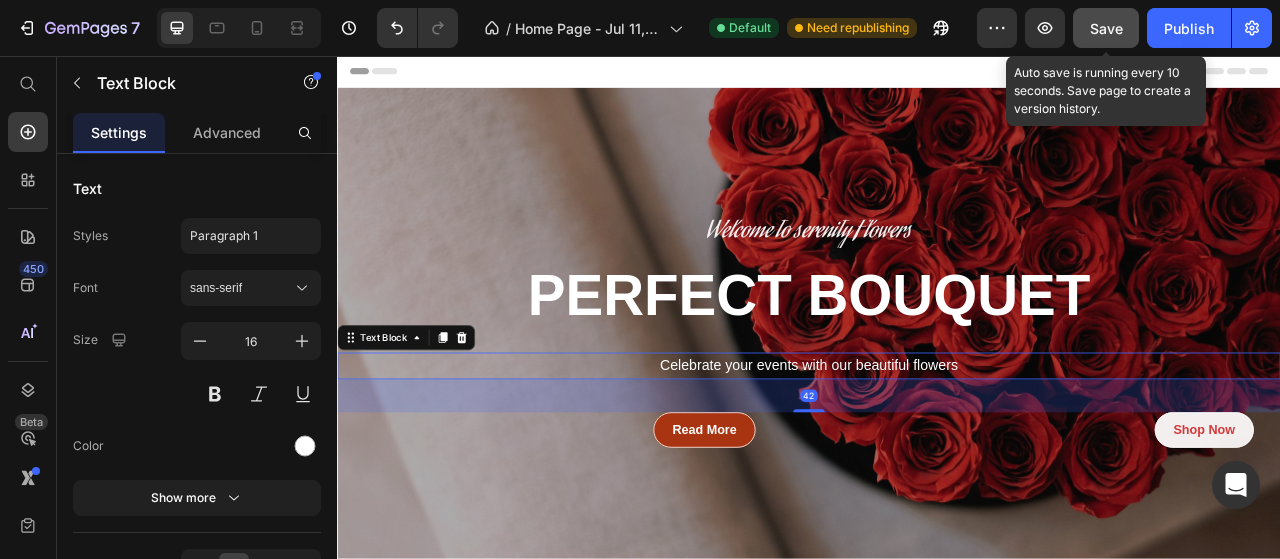 drag, startPoint x: 937, startPoint y: 496, endPoint x: 936, endPoint y: 508, distance: 12.0415945 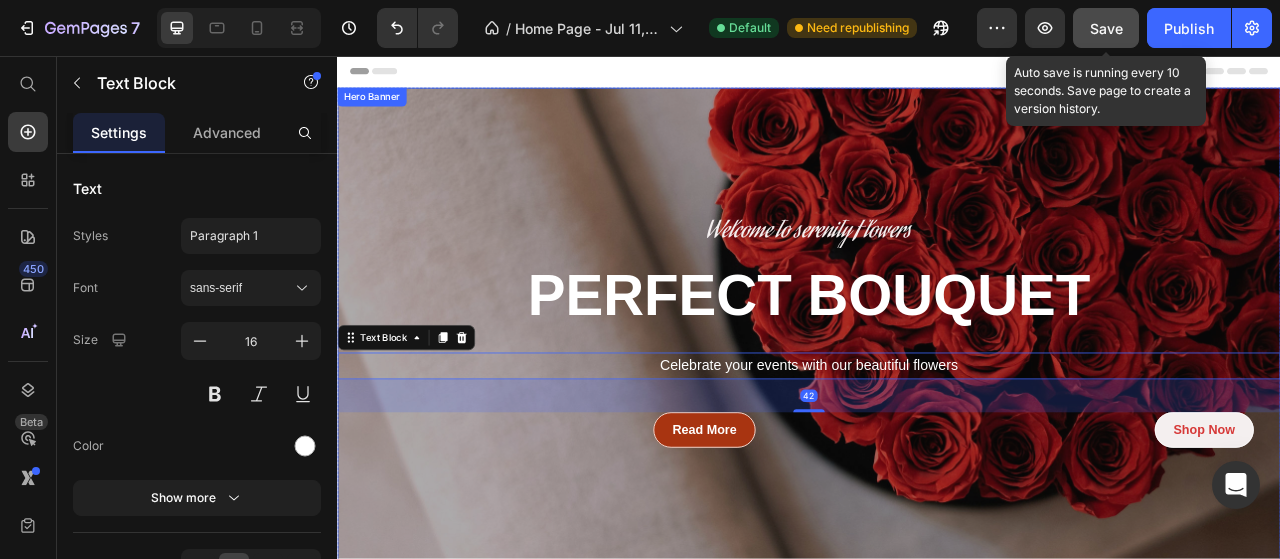 click at bounding box center (937, 410) 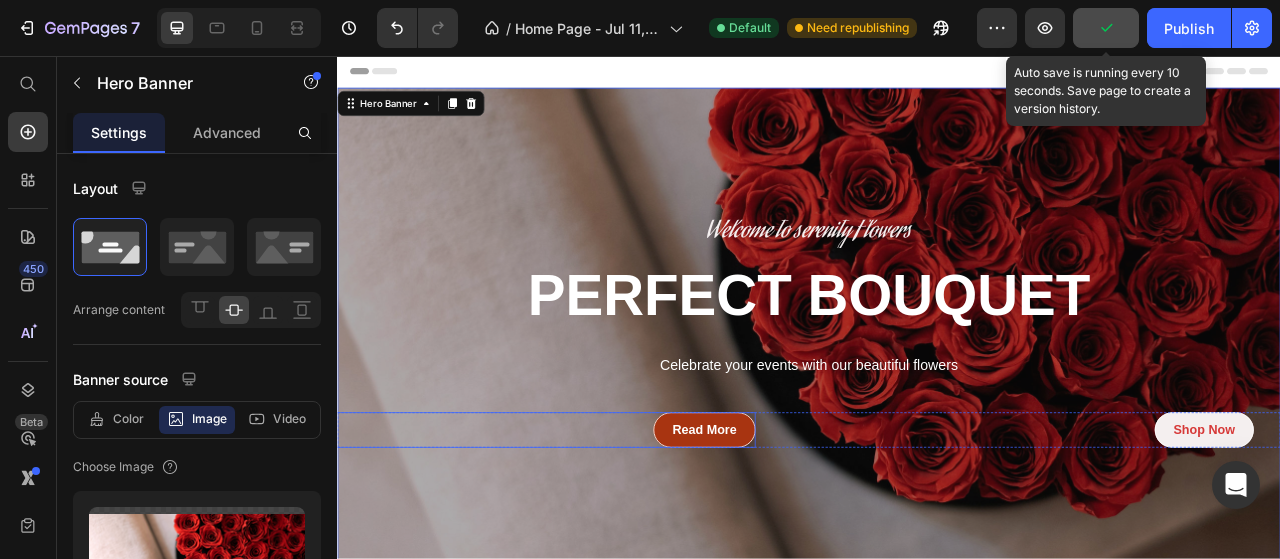 click on "Read More   Button" at bounding box center [571, 532] 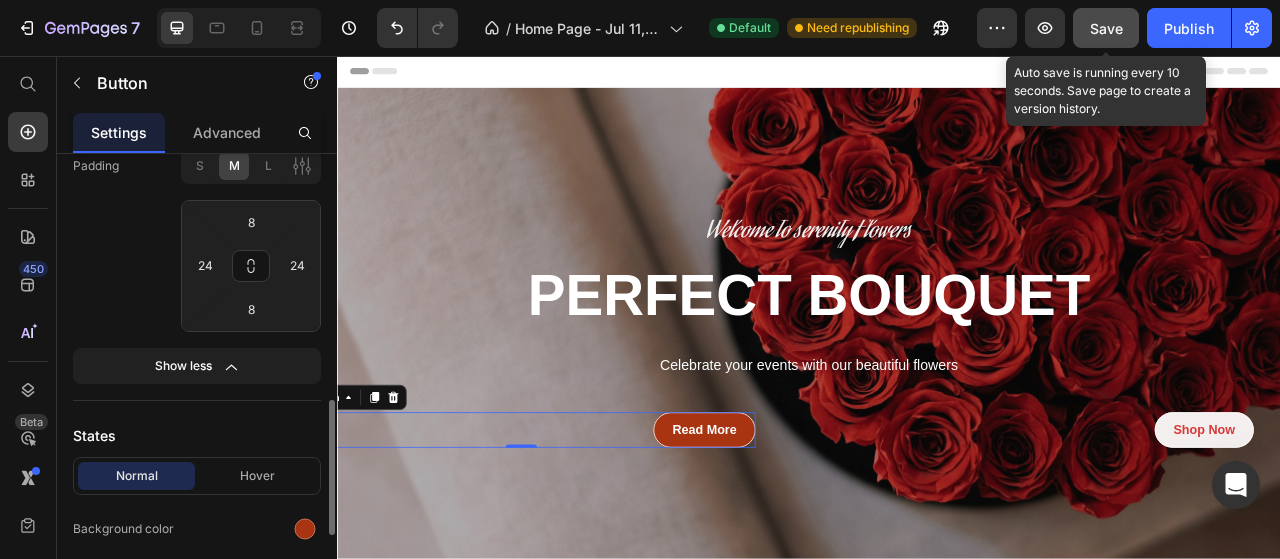 scroll, scrollTop: 600, scrollLeft: 0, axis: vertical 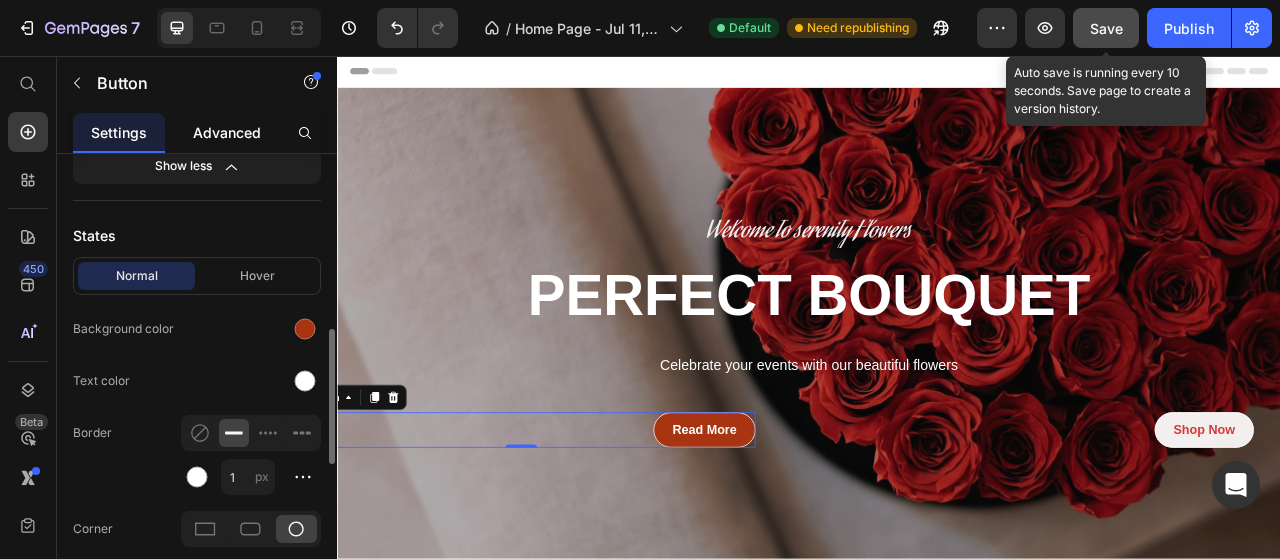 click on "Advanced" at bounding box center (227, 132) 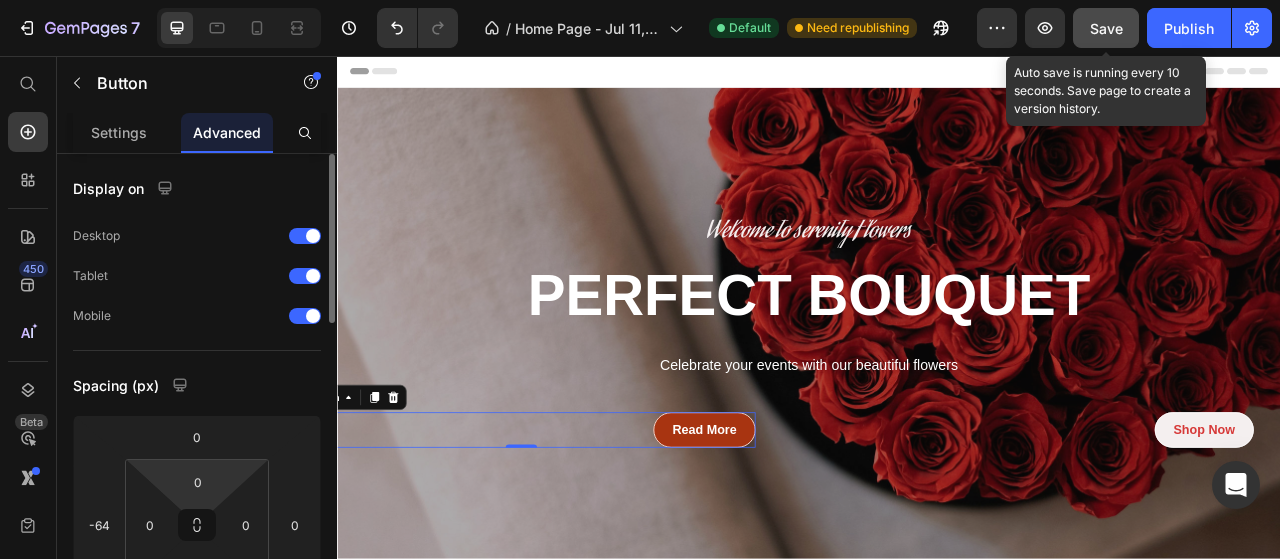 scroll, scrollTop: 200, scrollLeft: 0, axis: vertical 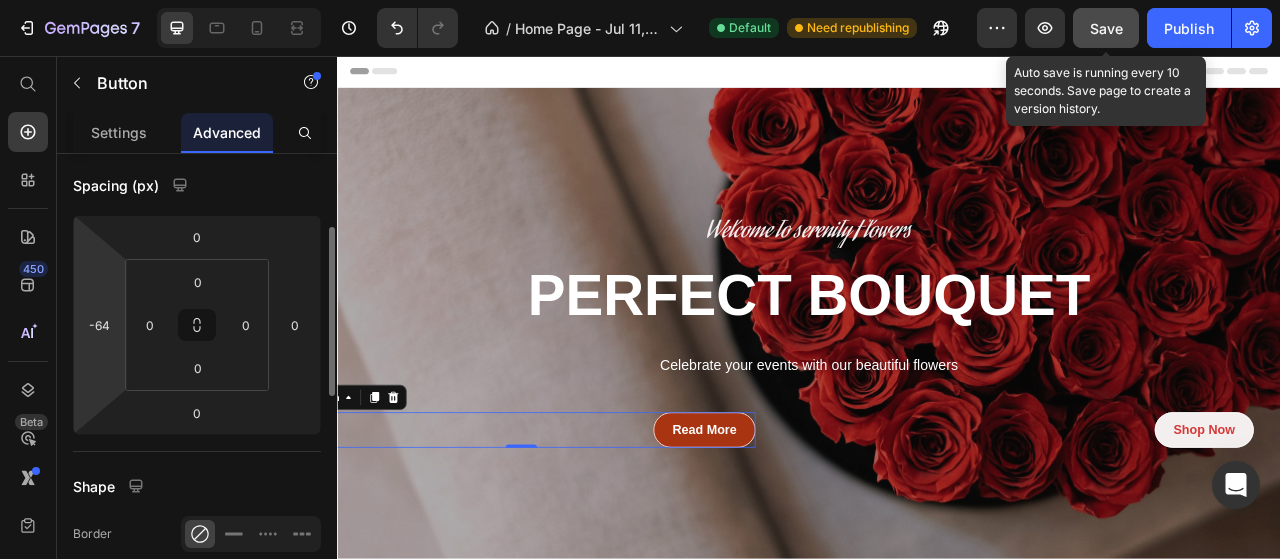 click on "7  Version history  /  Home Page - Jul 11, 10:05:44 Default Need republishing Preview  Save  Auto save is running every 10 seconds. Save page to create a version history.  Publish  450 Beta Start with Sections Elements Hero Section Product Detail Brands Trusted Badges Guarantee Product Breakdown How to use Testimonials Compare Bundle FAQs Social Proof Brand Story Product List Collection Blog List Contact Sticky Add to Cart Custom Footer Browse Library 450 Layout
Row
Row
Row
Row Text
Heading
Text Block Button
Button
Button
Media Image" at bounding box center (640, 0) 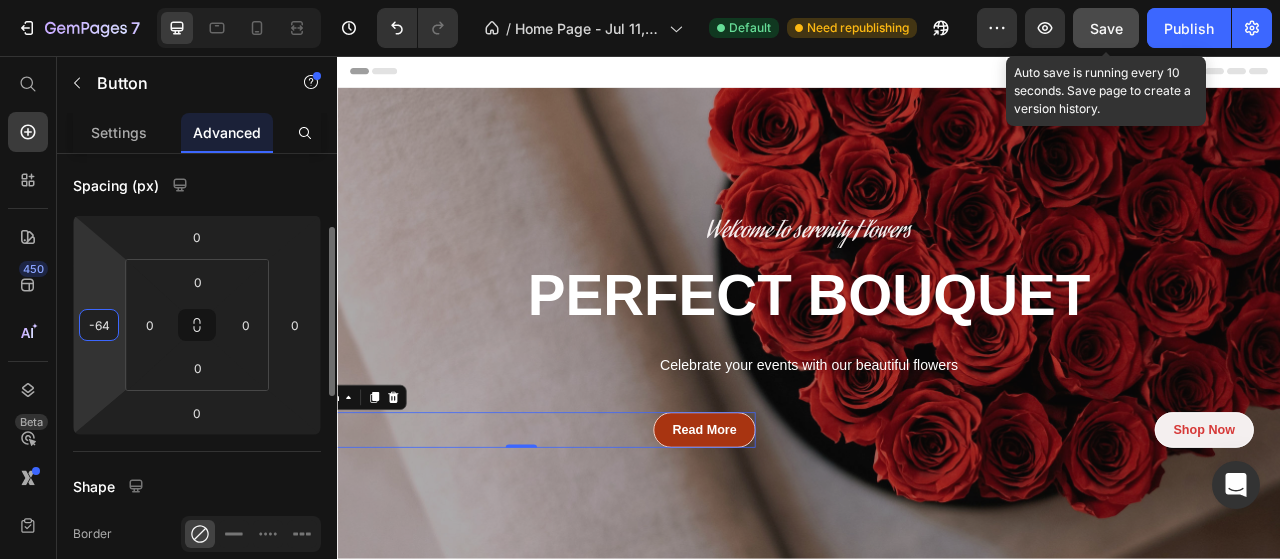 click on "7  Version history  /  Home Page - Jul 11, 10:05:44 Default Need republishing Preview  Save  Auto save is running every 10 seconds. Save page to create a version history.  Publish  450 Beta Start with Sections Elements Hero Section Product Detail Brands Trusted Badges Guarantee Product Breakdown How to use Testimonials Compare Bundle FAQs Social Proof Brand Story Product List Collection Blog List Contact Sticky Add to Cart Custom Footer Browse Library 450 Layout
Row
Row
Row
Row Text
Heading
Text Block Button
Button
Button
Media Image" at bounding box center [640, 0] 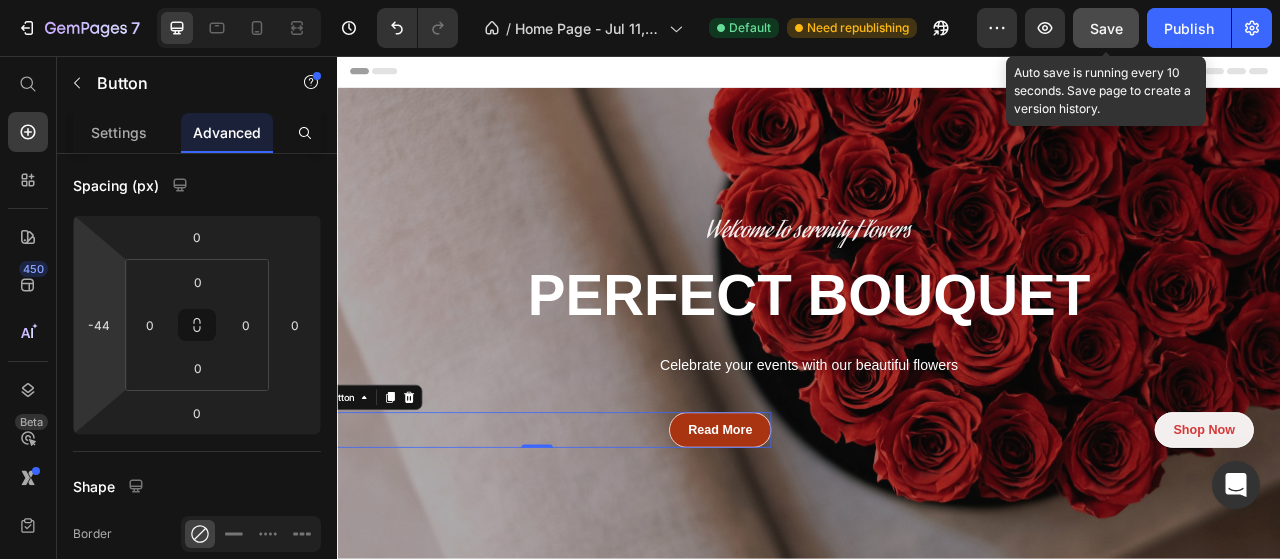 type on "-56" 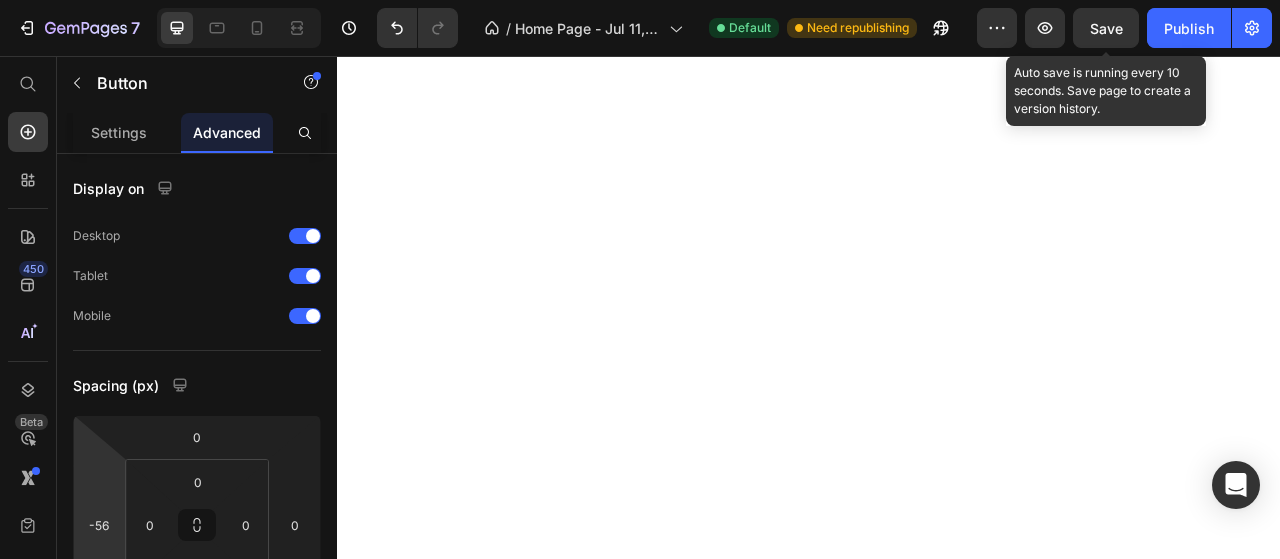 scroll, scrollTop: 0, scrollLeft: 0, axis: both 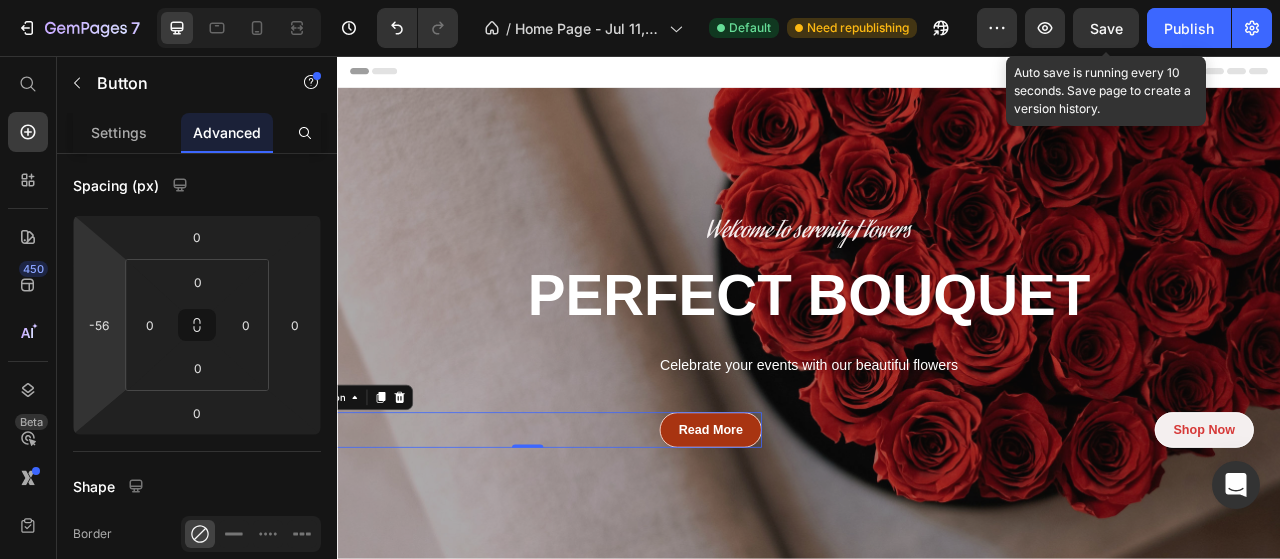 click on "7  Version history  /  Home Page - Jul 11, 10:05:44 Default Need republishing Preview  Save  Auto save is running every 10 seconds. Save page to create a version history.  Publish  450 Beta Start with Sections Elements Hero Section Product Detail Brands Trusted Badges Guarantee Product Breakdown How to use Testimonials Compare Bundle FAQs Social Proof Brand Story Product List Collection Blog List Contact Sticky Add to Cart Custom Footer Browse Library 450 Layout
Row
Row
Row
Row Text
Heading
Text Block Button
Button
Button
Media Image" at bounding box center (640, 0) 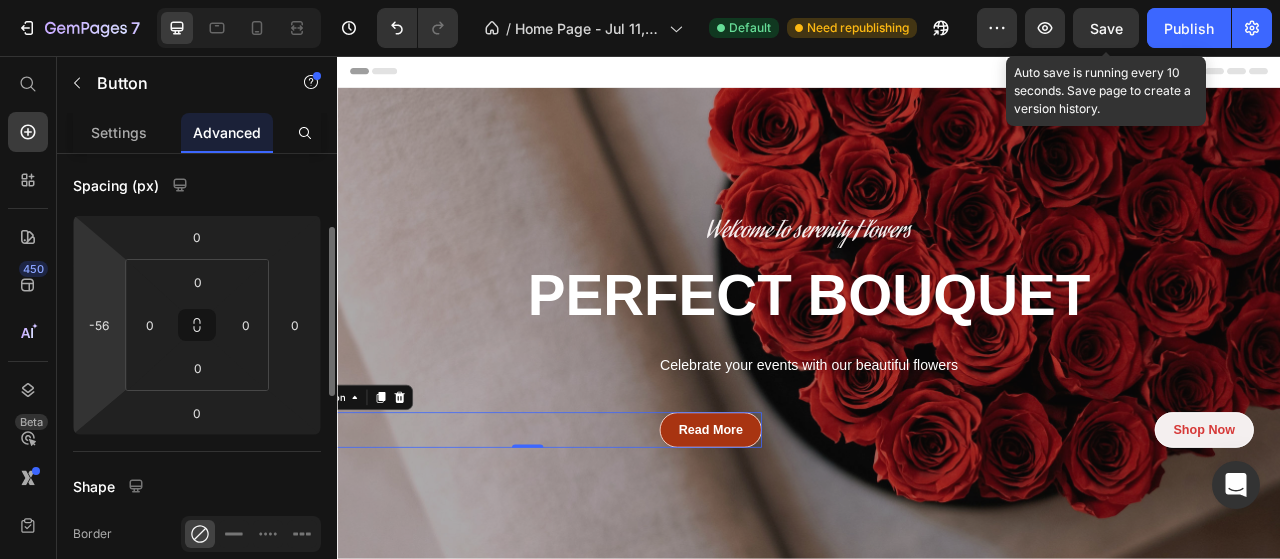 type on "-64" 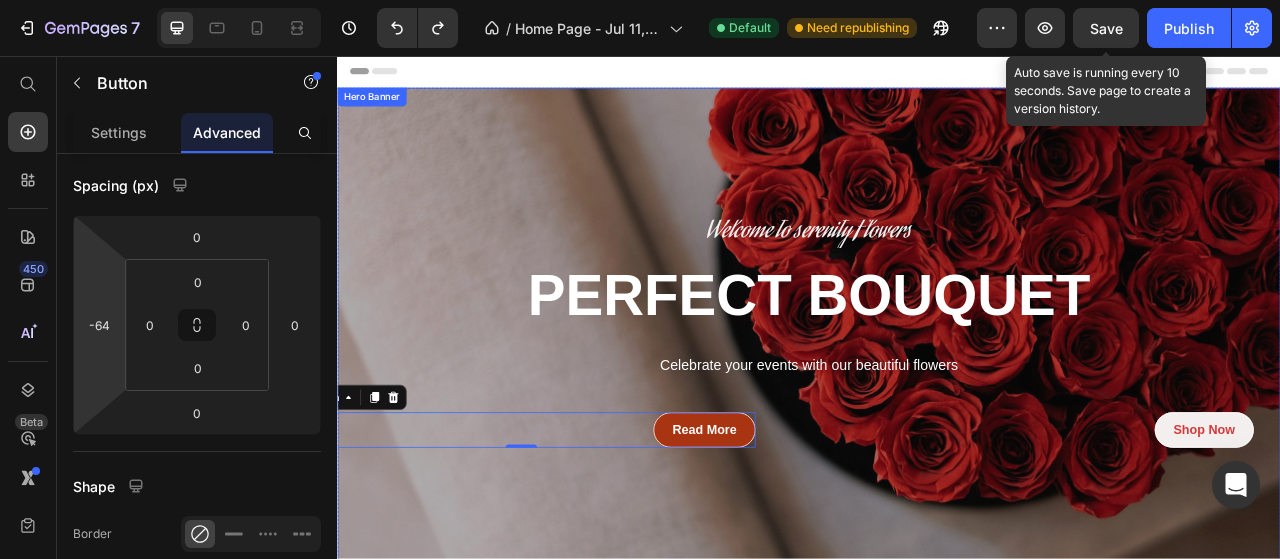 click at bounding box center (937, 410) 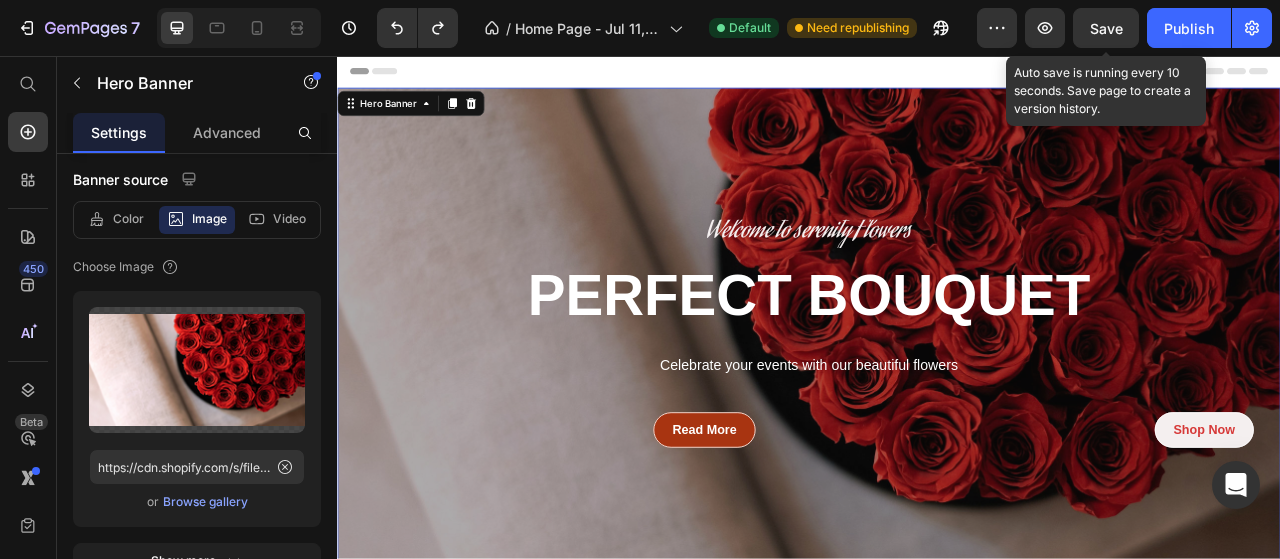 scroll, scrollTop: 0, scrollLeft: 0, axis: both 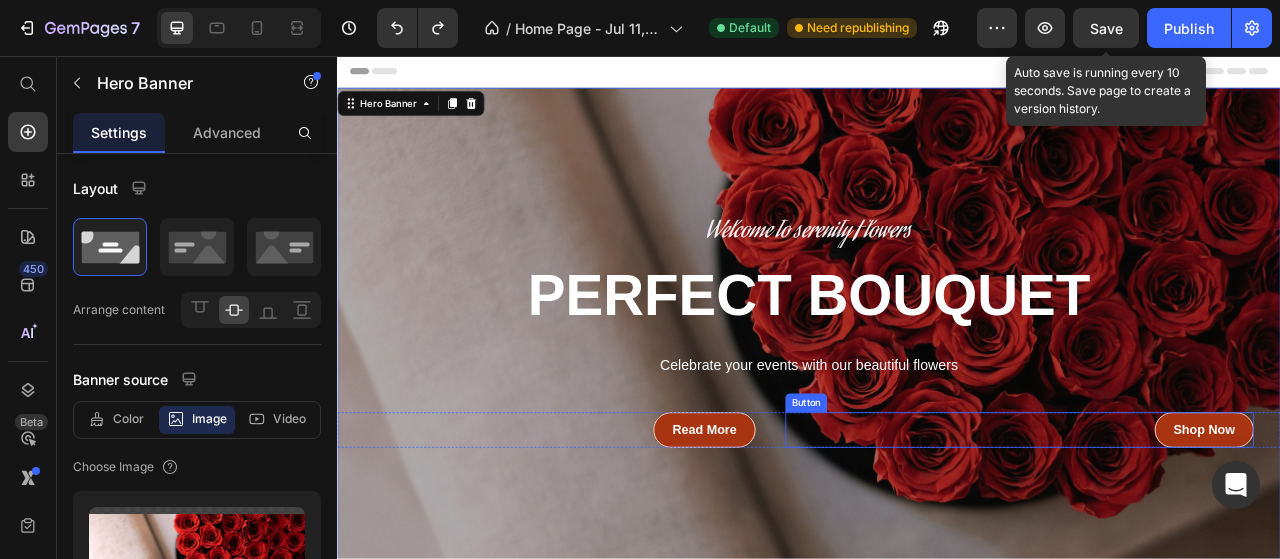 click on "Shop Now" at bounding box center [1440, 532] 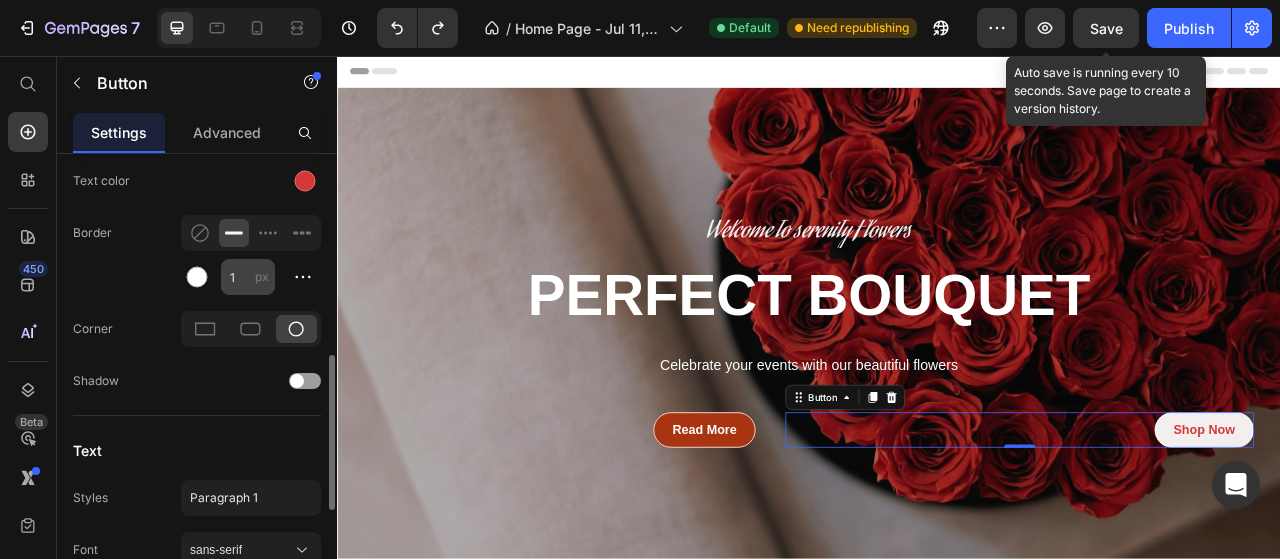scroll, scrollTop: 400, scrollLeft: 0, axis: vertical 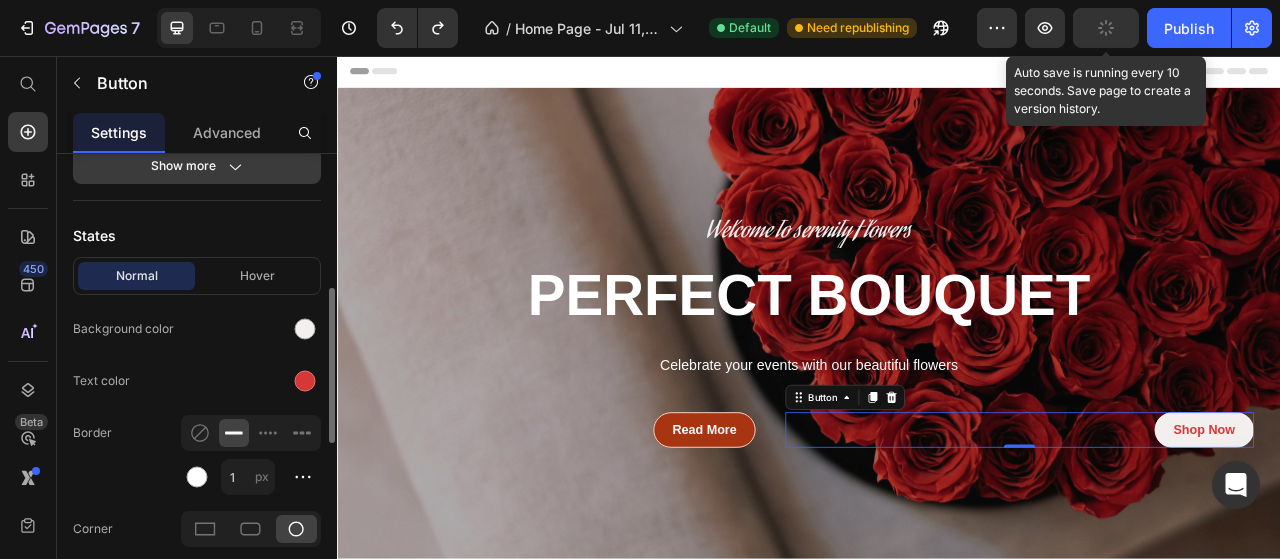 click on "Show more" at bounding box center [197, 166] 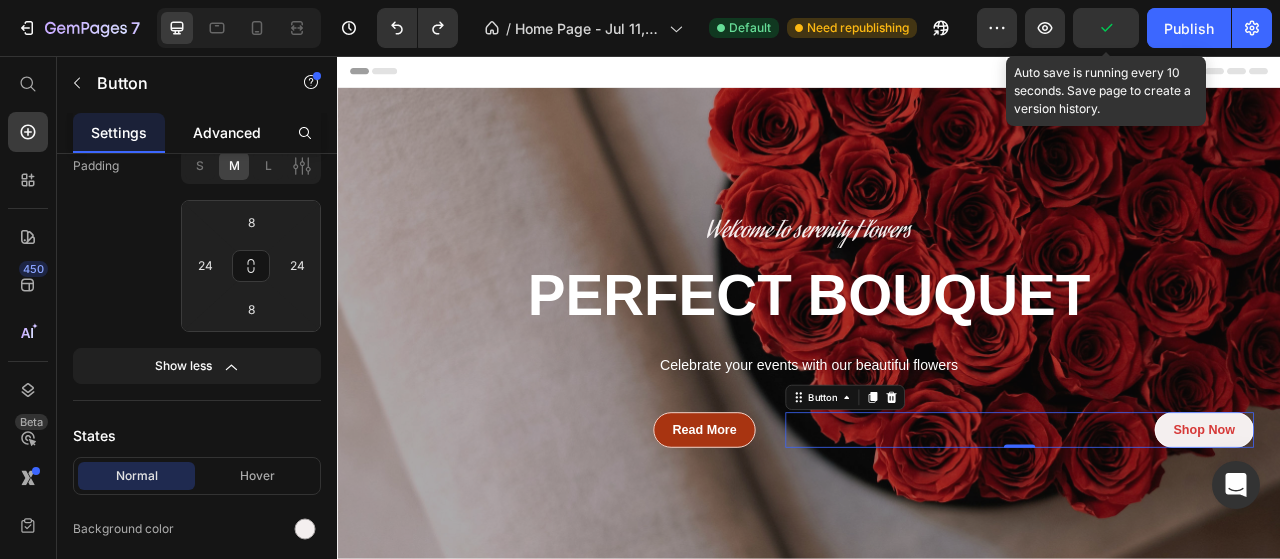 click on "Advanced" at bounding box center [227, 132] 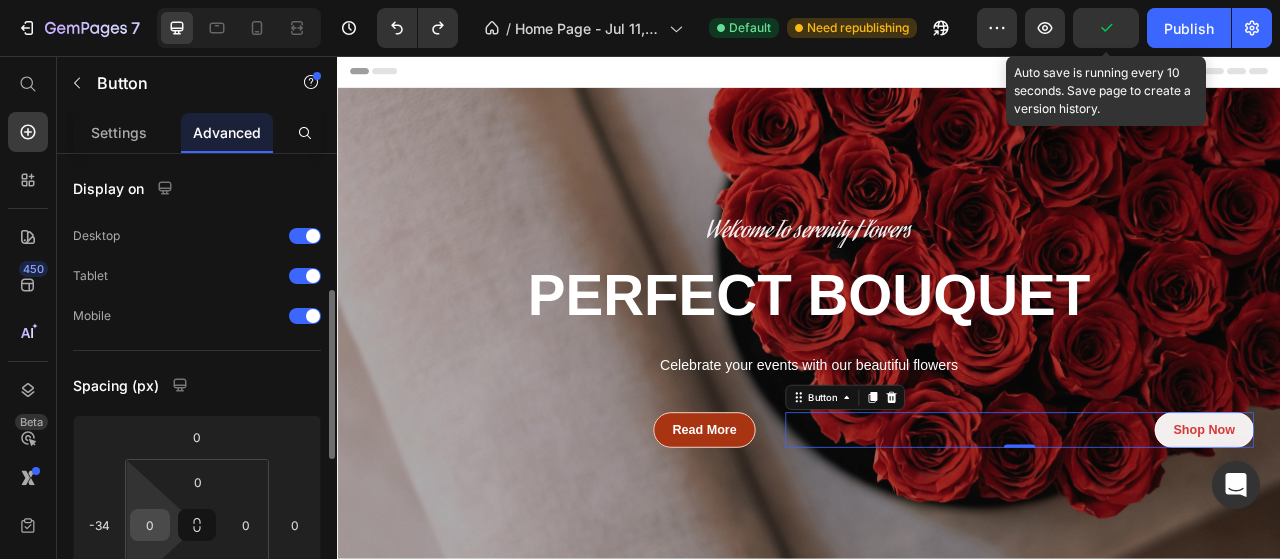scroll, scrollTop: 100, scrollLeft: 0, axis: vertical 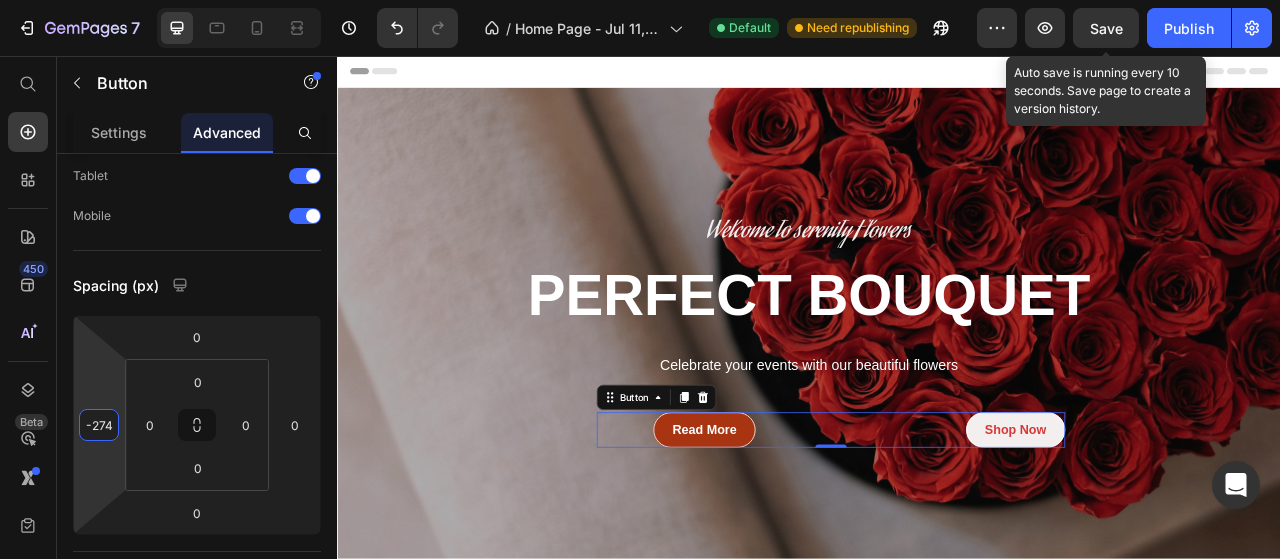 drag, startPoint x: 98, startPoint y: 454, endPoint x: 71, endPoint y: 598, distance: 146.50938 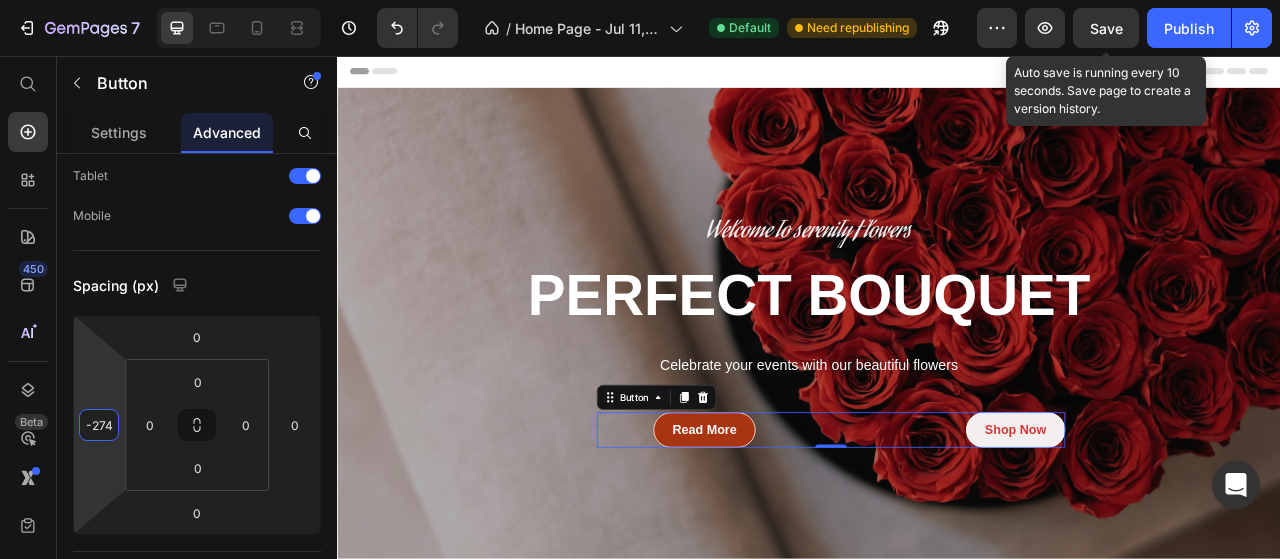 click on "7  Version history  /  Home Page - Jul 11, 10:05:44 Default Need republishing Preview  Save  Auto save is running every 10 seconds. Save page to create a version history.  Publish  450 Beta Start with Sections Elements Hero Section Product Detail Brands Trusted Badges Guarantee Product Breakdown How to use Testimonials Compare Bundle FAQs Social Proof Brand Story Product List Collection Blog List Contact Sticky Add to Cart Custom Footer Browse Library 450 Layout
Row
Row
Row
Row Text
Heading
Text Block Button
Button
Button
Media Image" at bounding box center [640, 0] 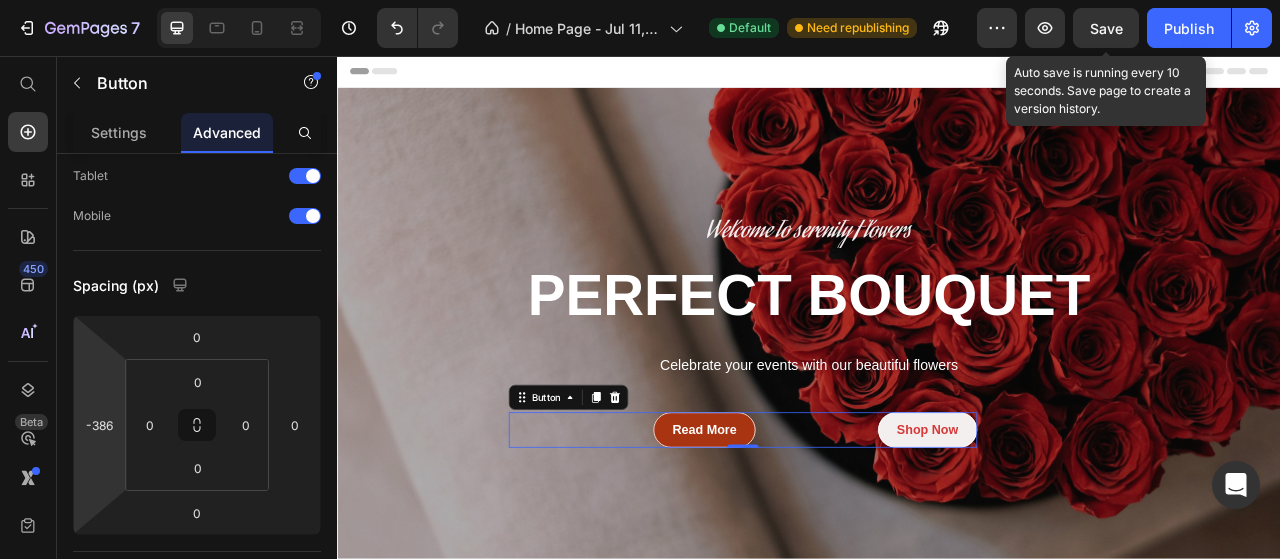 drag, startPoint x: 101, startPoint y: 480, endPoint x: 90, endPoint y: 517, distance: 38.600517 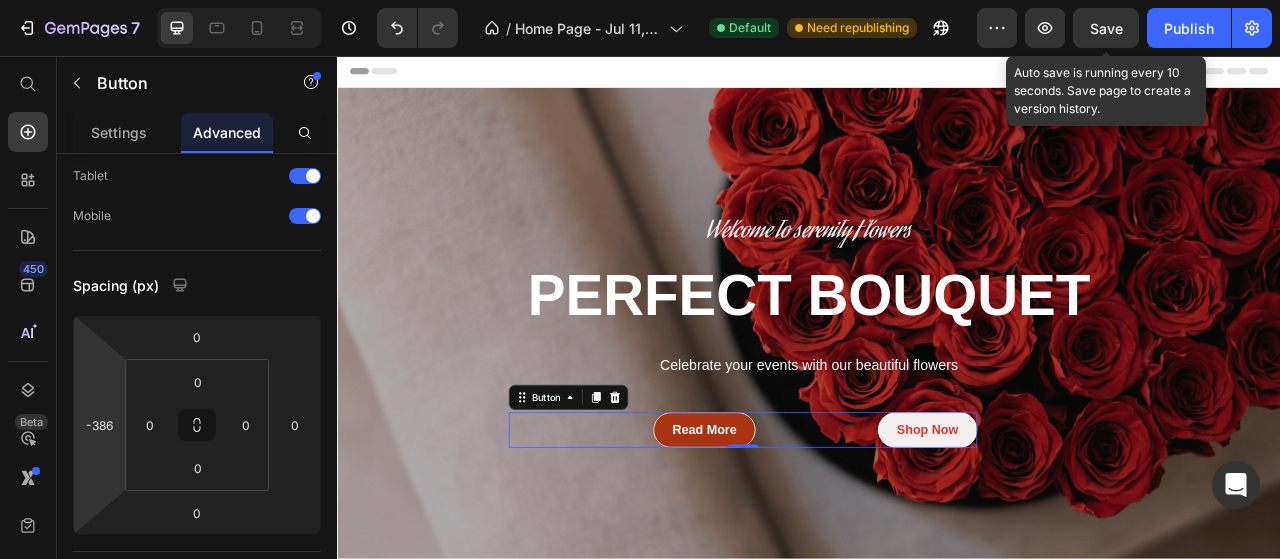click on "7  Version history  /  Home Page - Jul 11, 10:05:44 Default Need republishing Preview  Save  Auto save is running every 10 seconds. Save page to create a version history.  Publish  450 Beta Start with Sections Elements Hero Section Product Detail Brands Trusted Badges Guarantee Product Breakdown How to use Testimonials Compare Bundle FAQs Social Proof Brand Story Product List Collection Blog List Contact Sticky Add to Cart Custom Footer Browse Library 450 Layout
Row
Row
Row
Row Text
Heading
Text Block Button
Button
Button
Media Image" at bounding box center [640, 0] 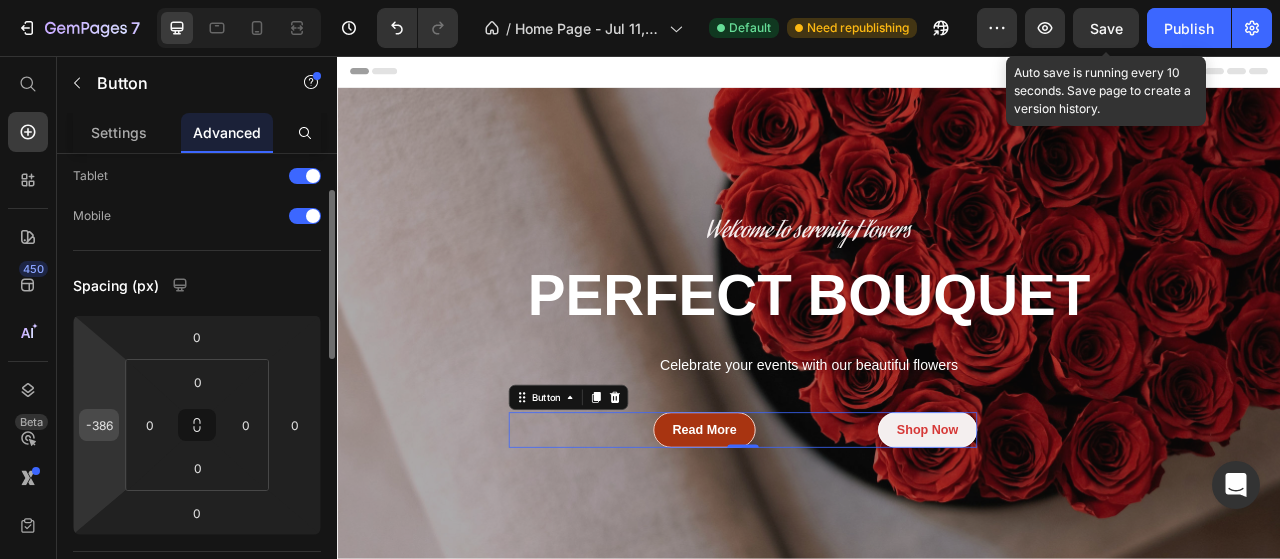 click on "-386" at bounding box center (99, 425) 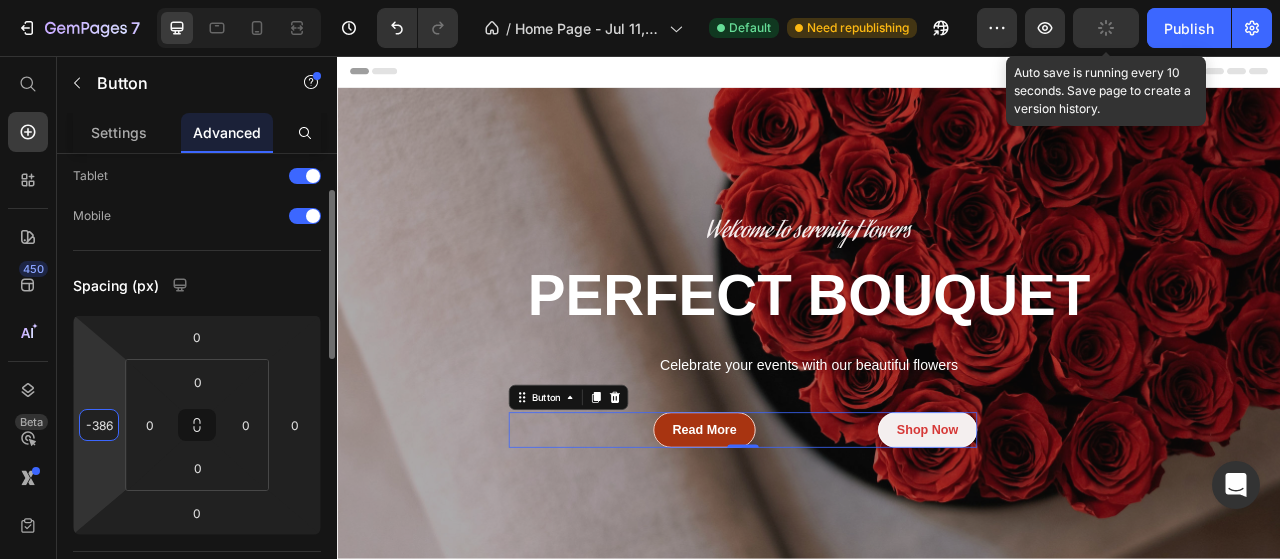 click on "-386" at bounding box center [99, 425] 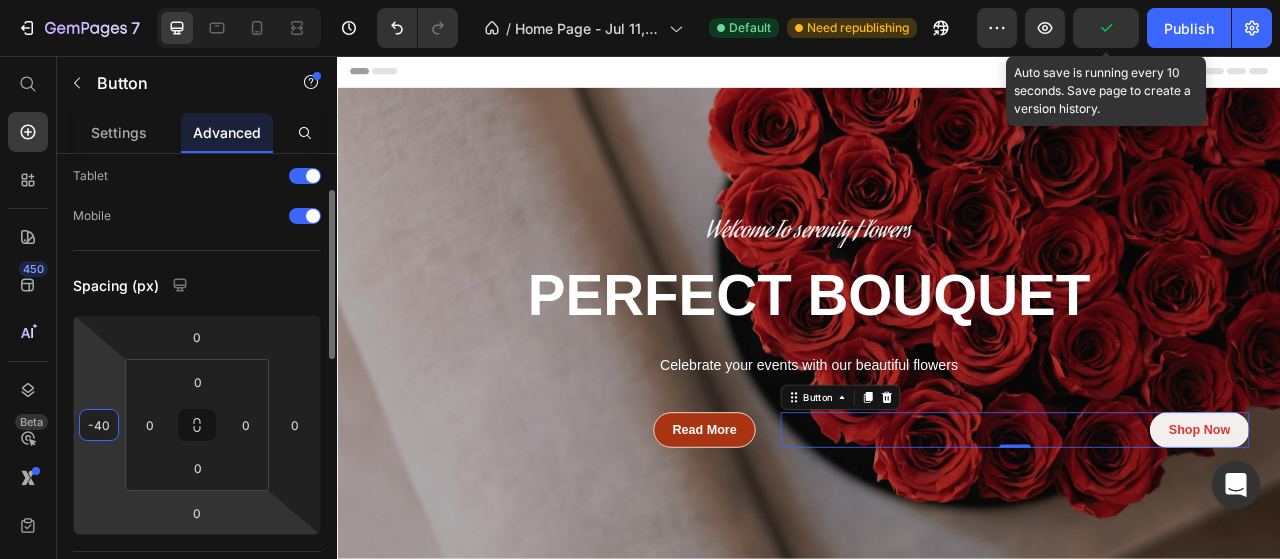 type on "-400" 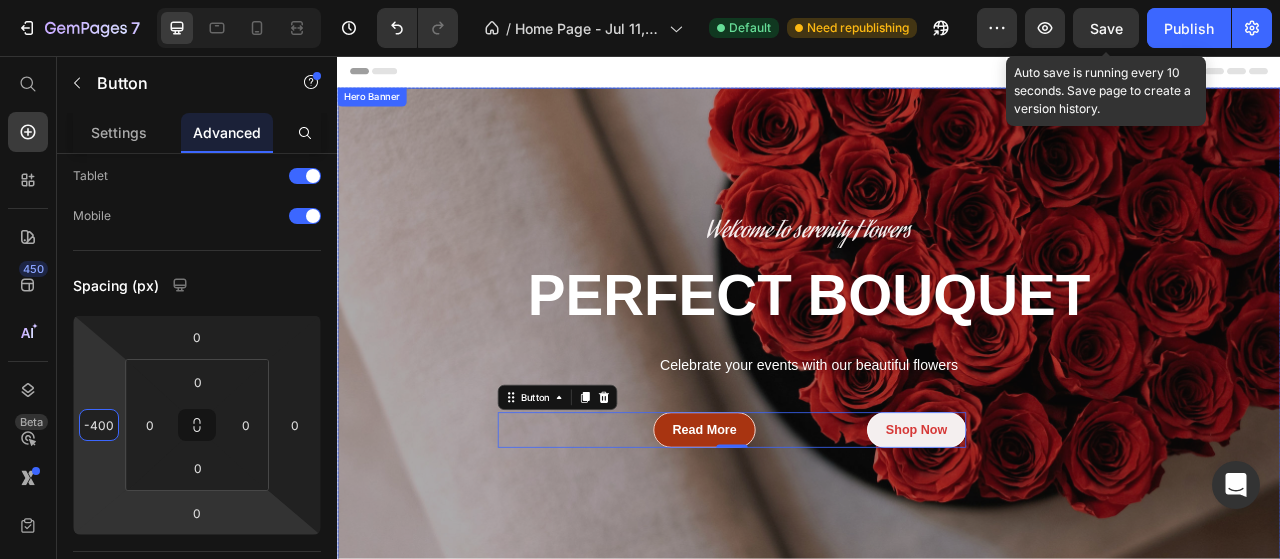 click on "Welcome to serenity Flowers Text Block PERFECT BOUQUET Heading Celebrate your events with our beautiful flowers Text Block Read More   Button Shop Now Button   0 Row" at bounding box center [937, 409] 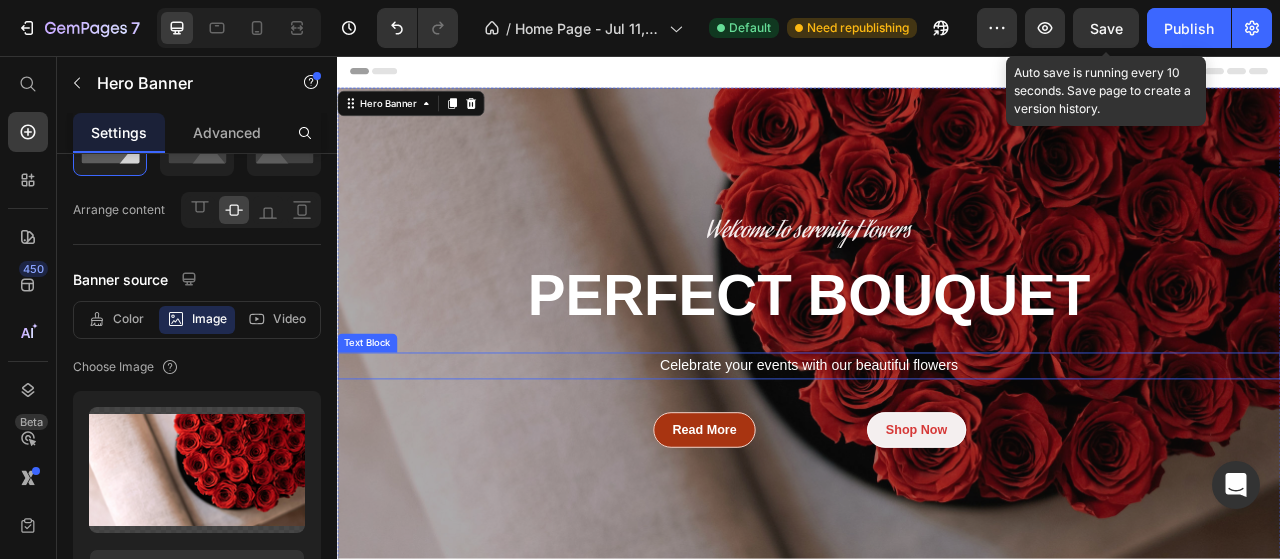 scroll, scrollTop: 0, scrollLeft: 0, axis: both 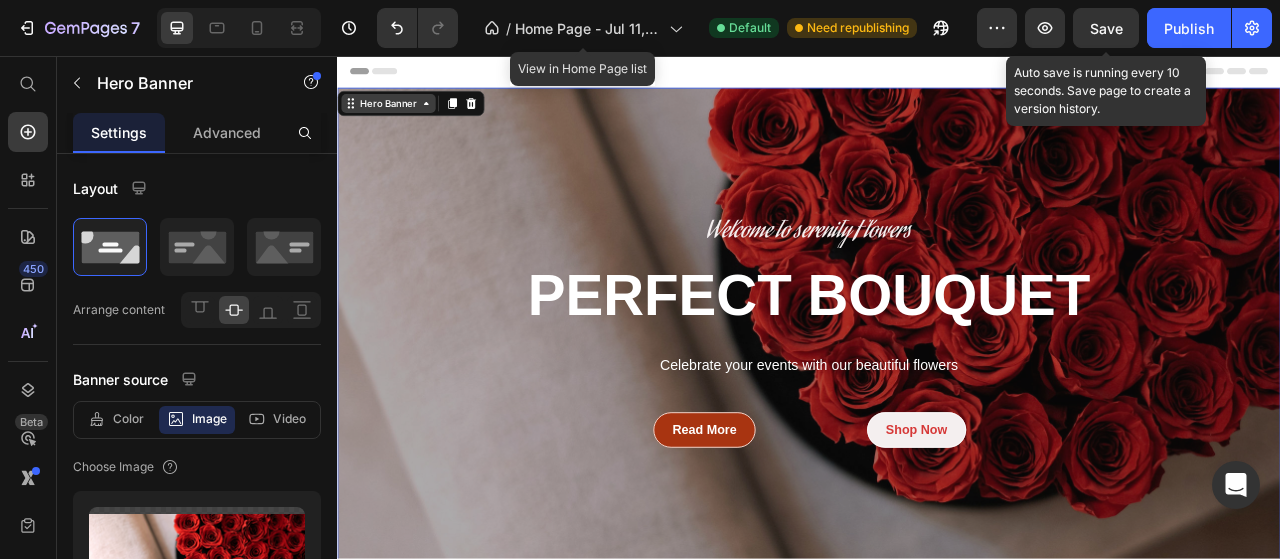 click on "Hero Banner" at bounding box center [402, 117] 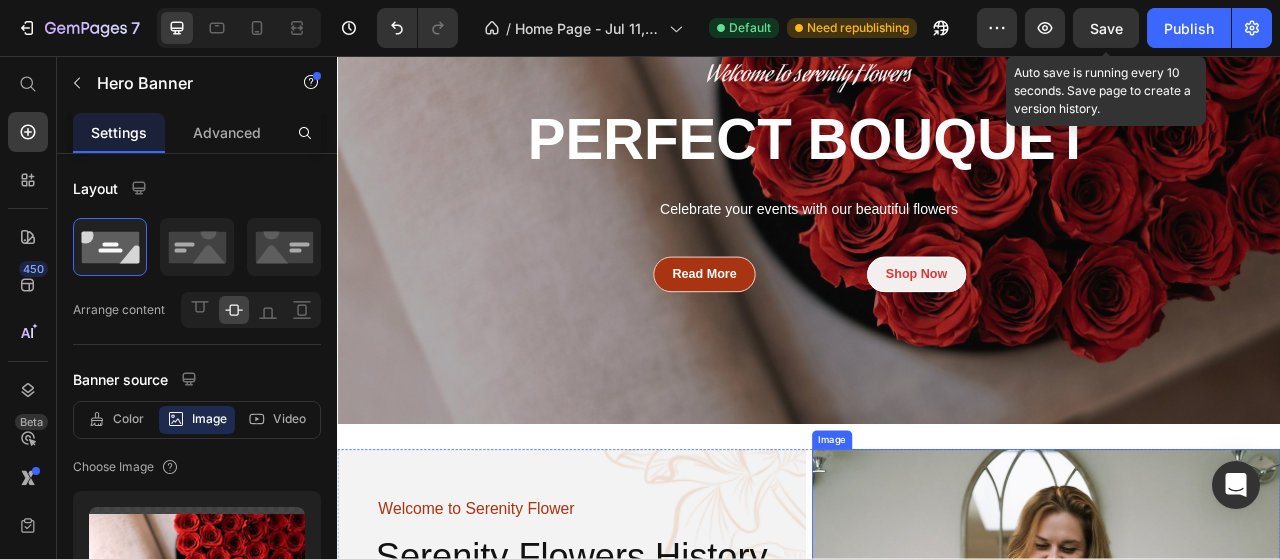 scroll, scrollTop: 0, scrollLeft: 0, axis: both 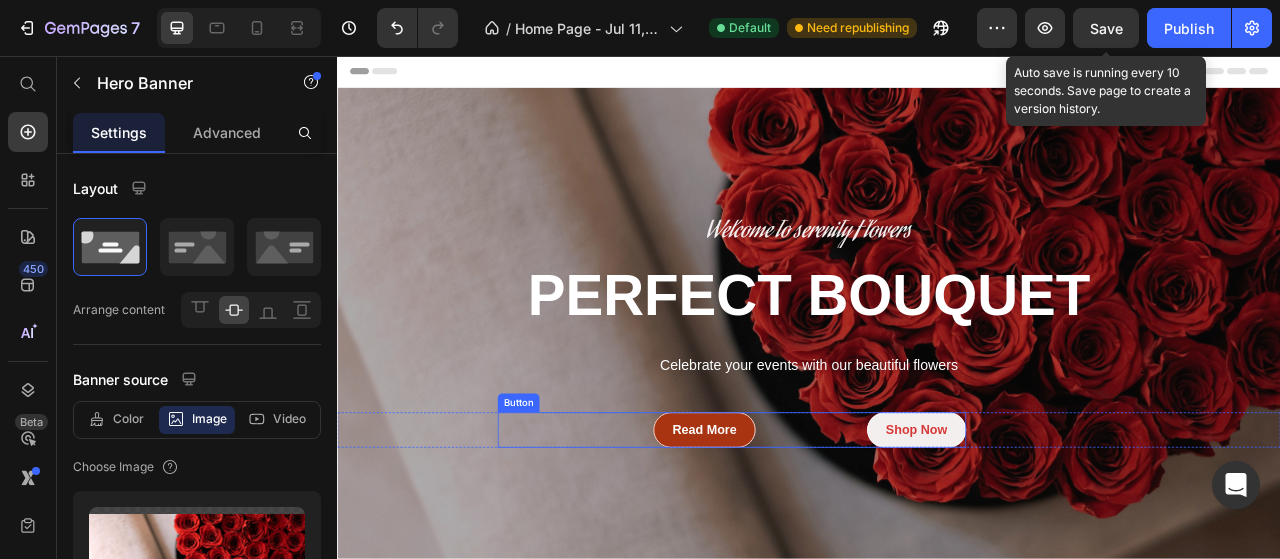 click on "Shop Now Button" at bounding box center [839, 532] 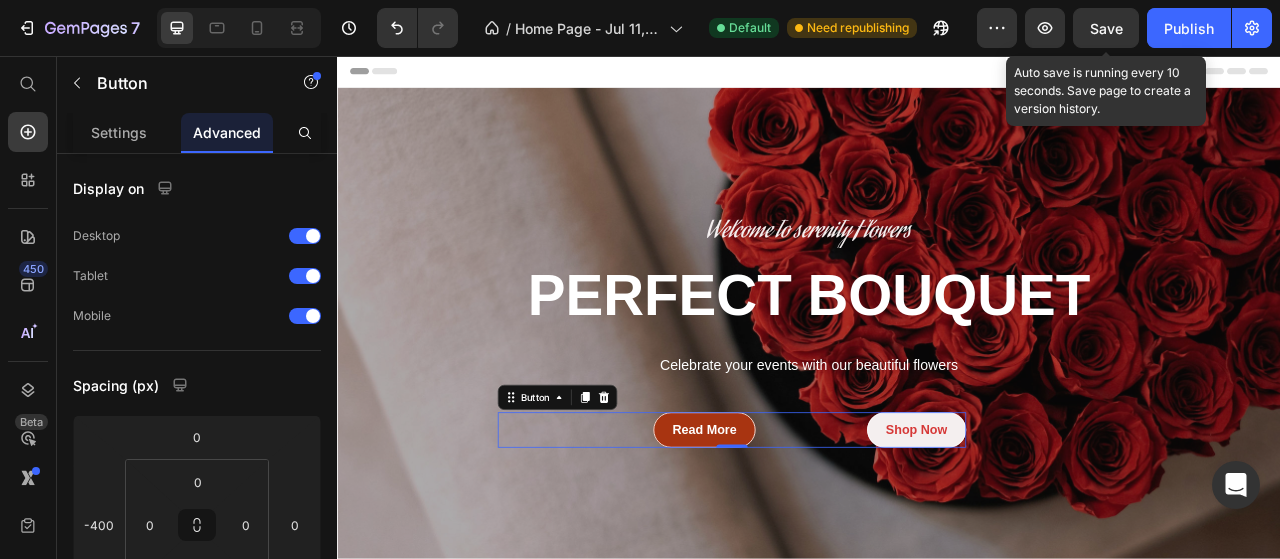 click on "Shop Now Button   0" at bounding box center (839, 532) 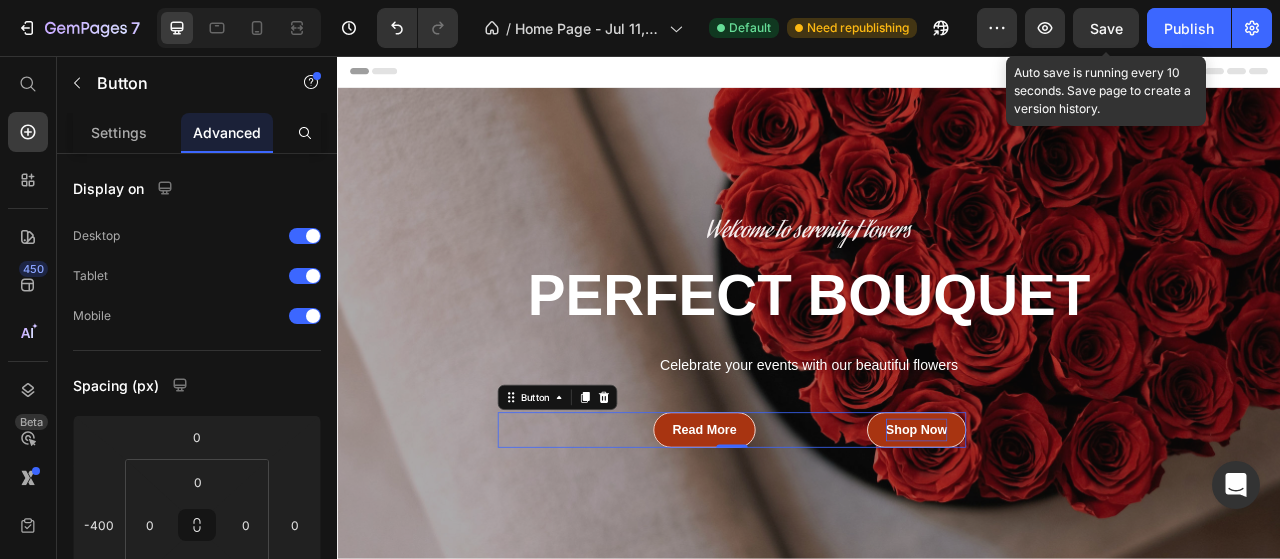 click on "Shop Now" at bounding box center [1074, 532] 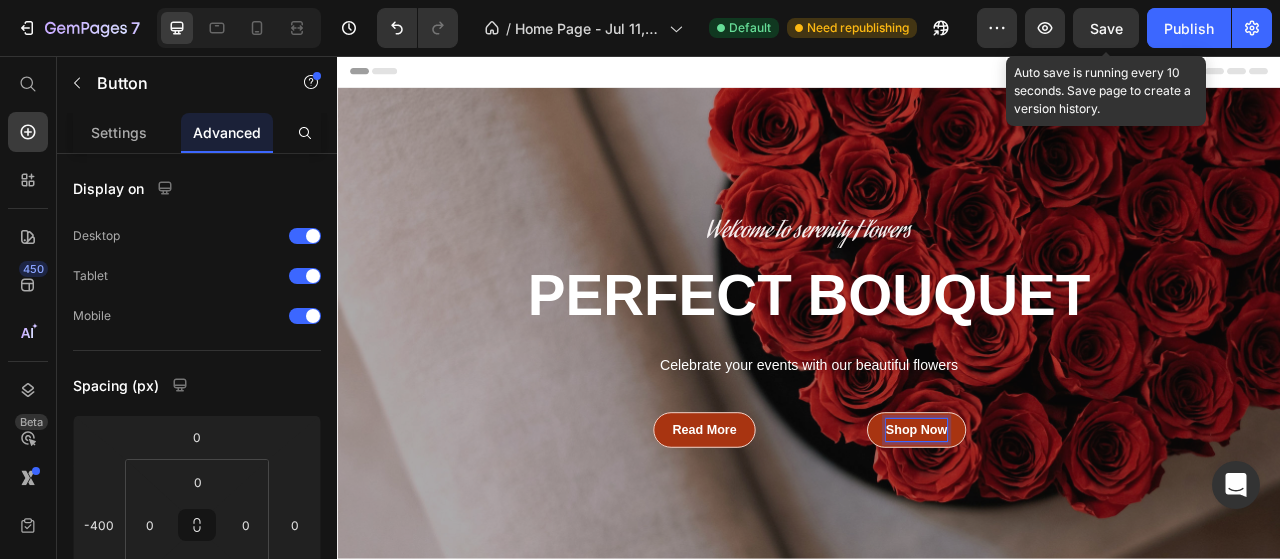 click on "Shop Now" at bounding box center (1074, 532) 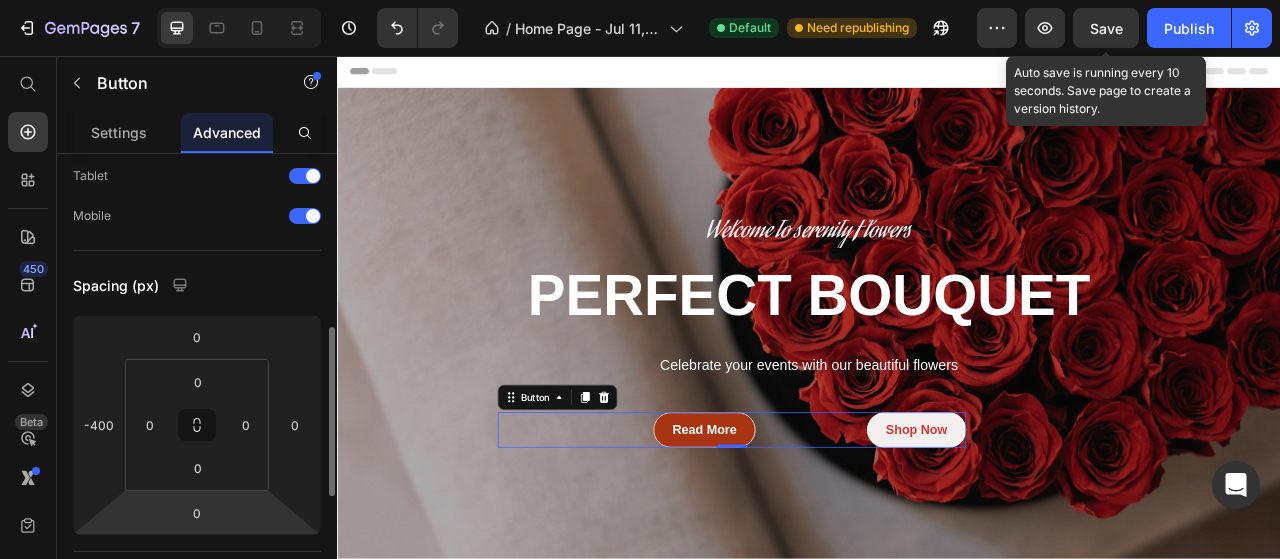 scroll, scrollTop: 300, scrollLeft: 0, axis: vertical 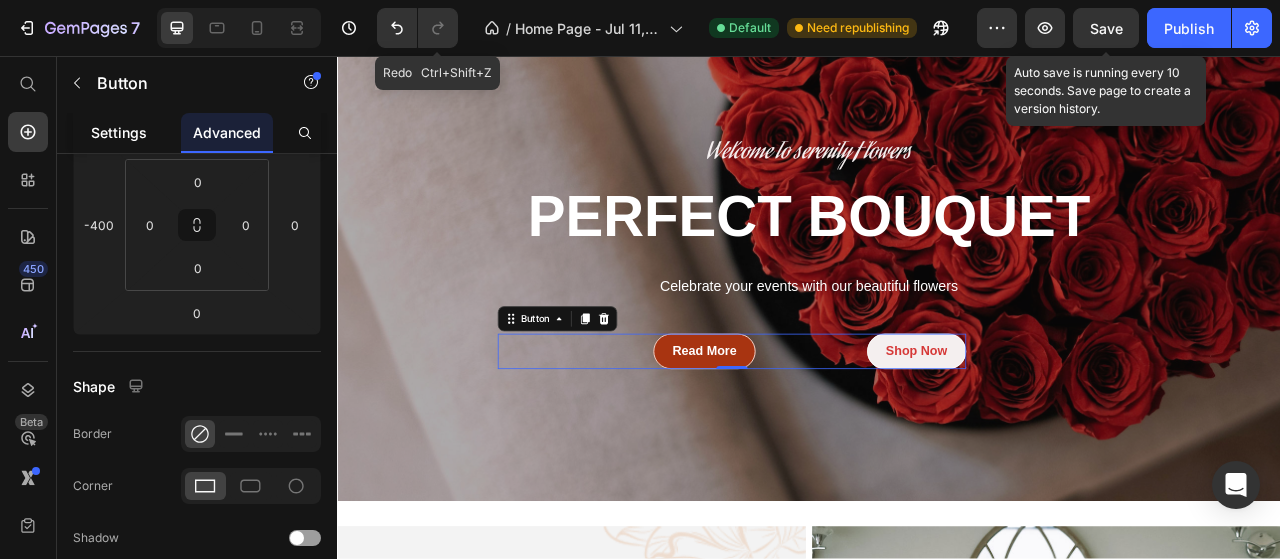click on "Settings" at bounding box center [119, 132] 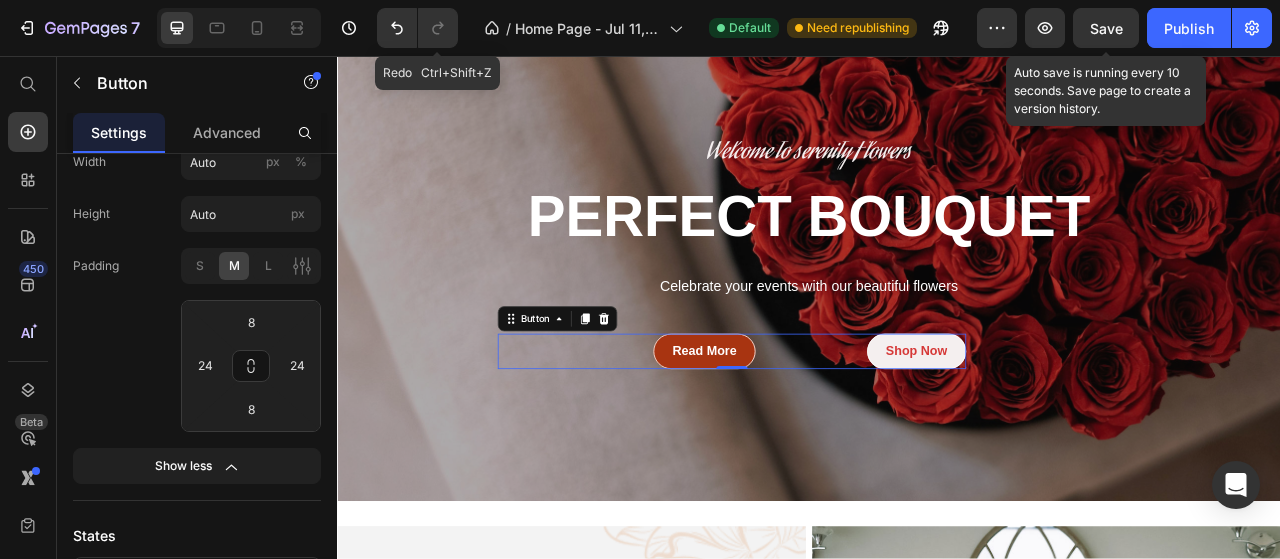 scroll, scrollTop: 0, scrollLeft: 0, axis: both 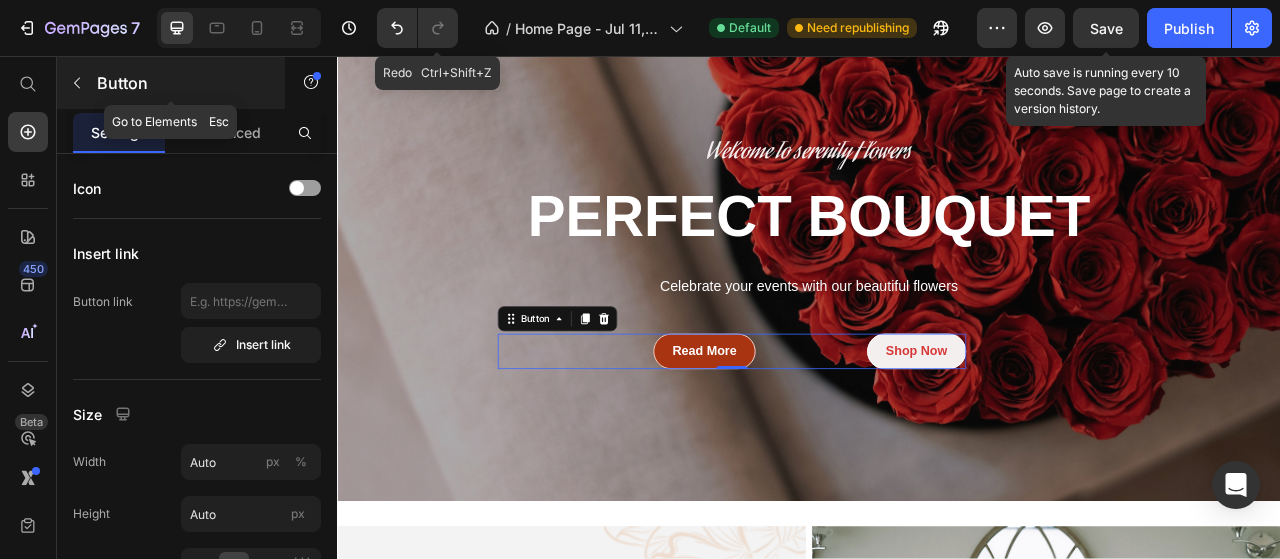click 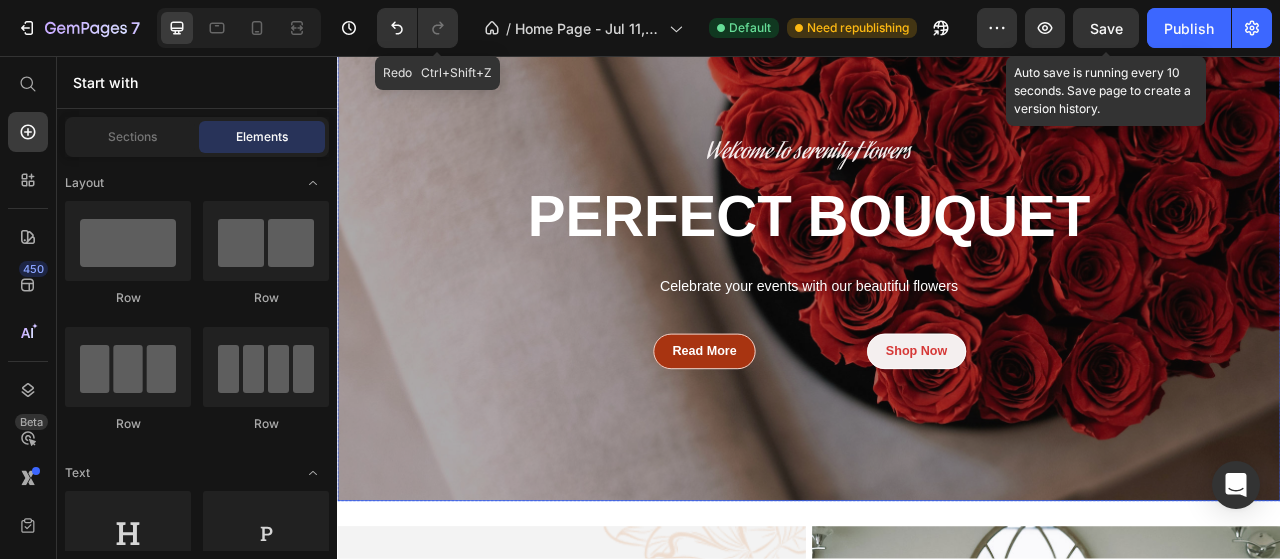 scroll, scrollTop: 0, scrollLeft: 0, axis: both 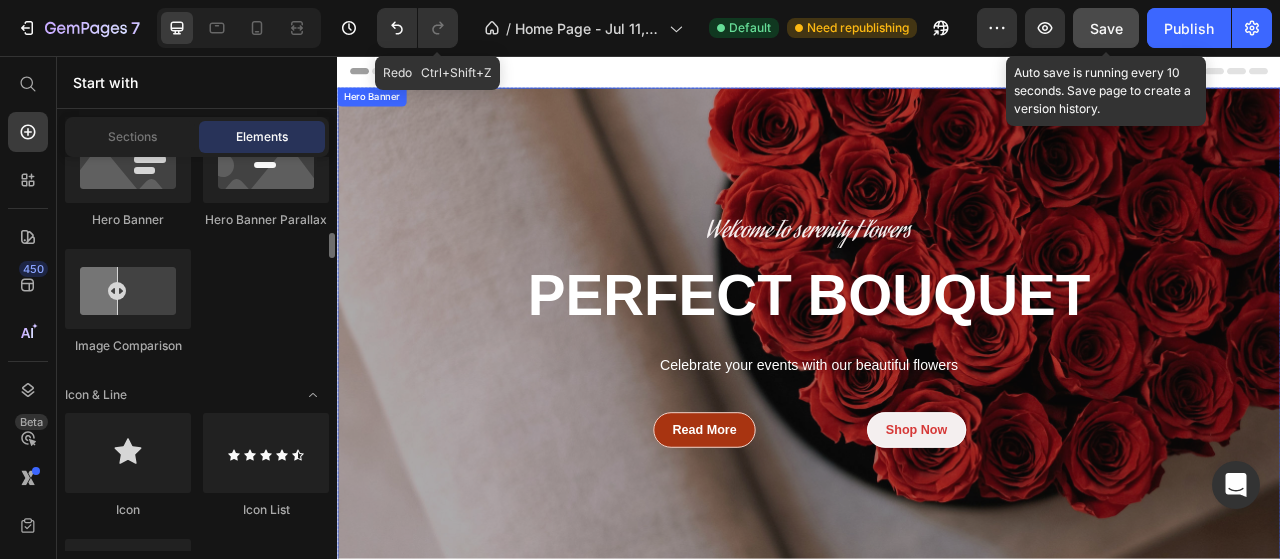 click on "Save" at bounding box center (1106, 28) 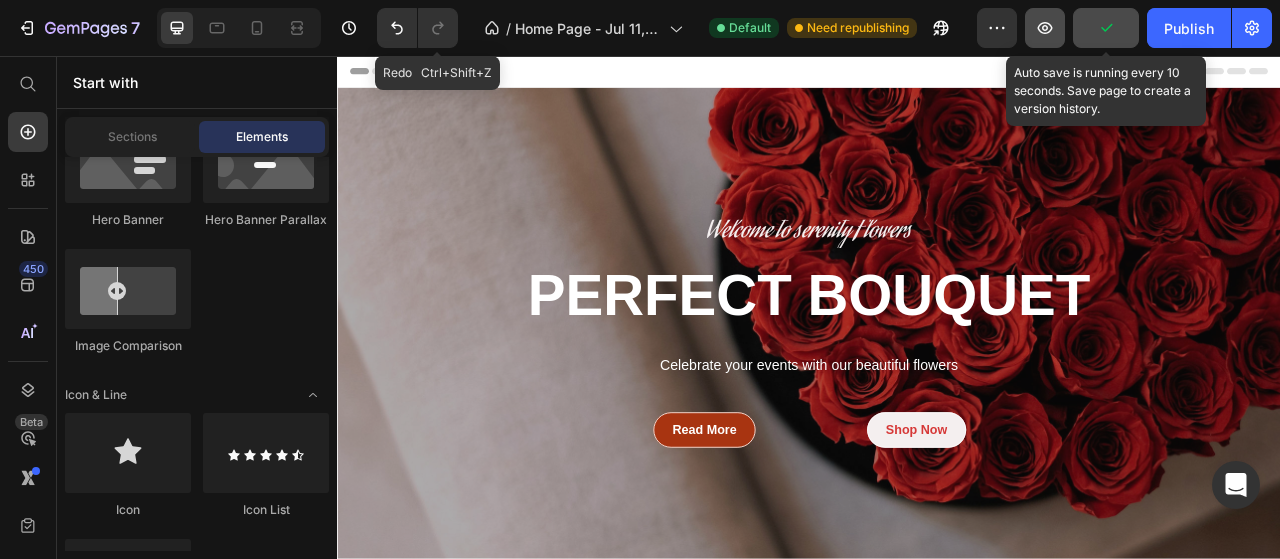 click 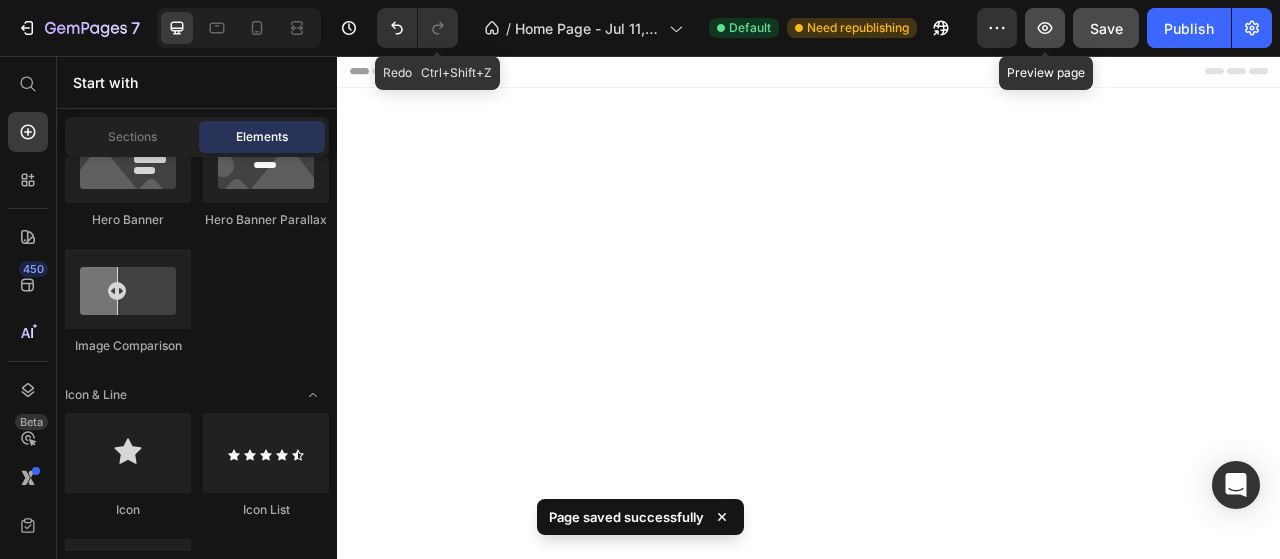 scroll, scrollTop: 1200, scrollLeft: 0, axis: vertical 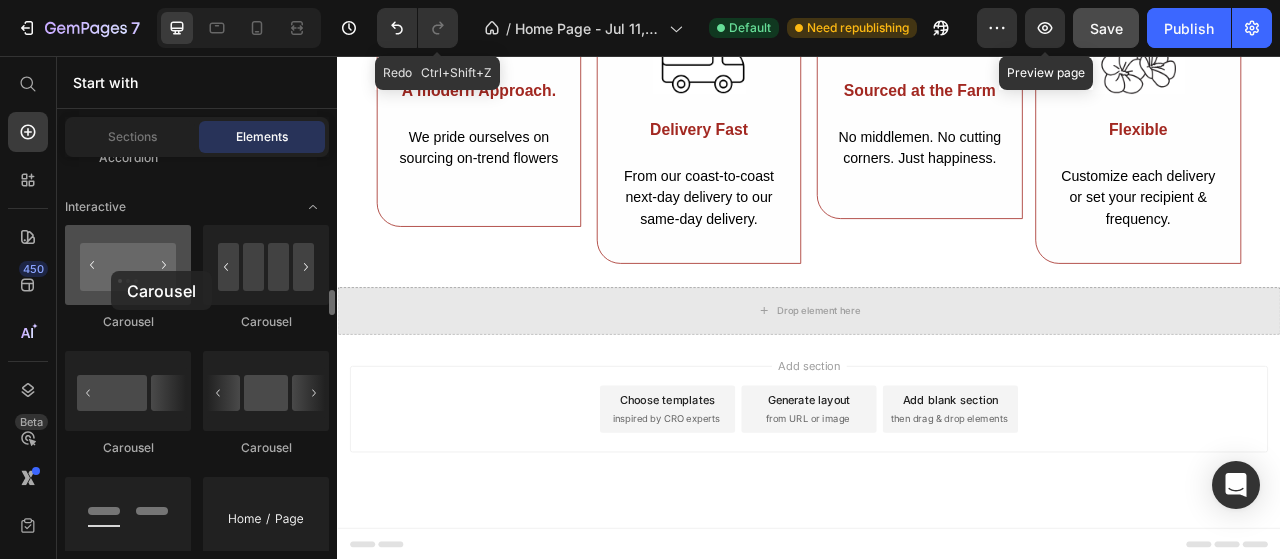 drag, startPoint x: 120, startPoint y: 255, endPoint x: 111, endPoint y: 271, distance: 18.35756 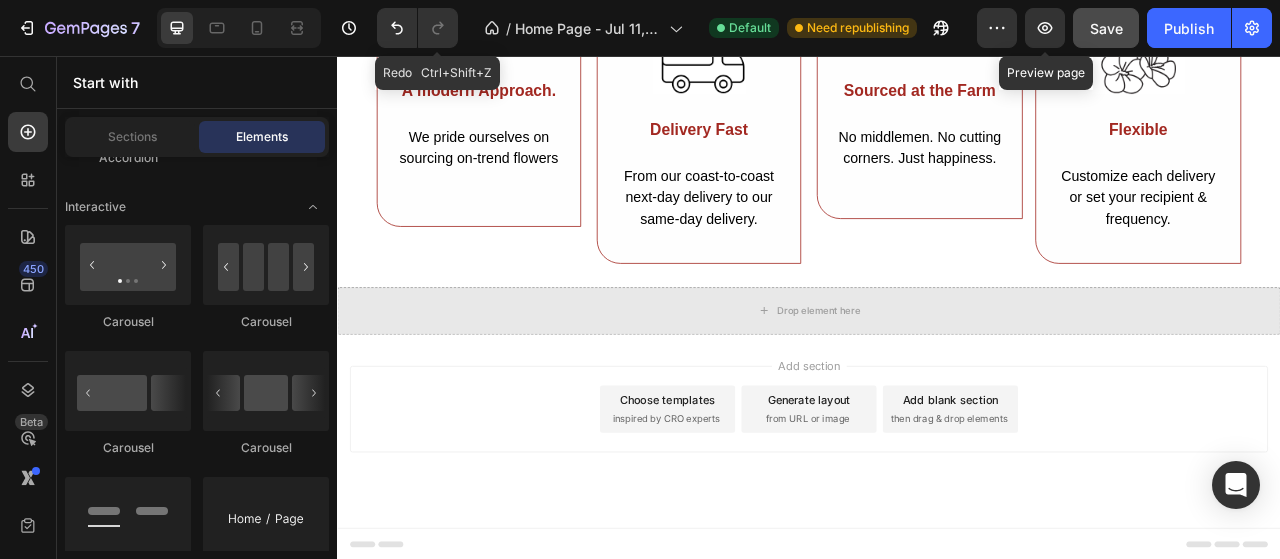 click on "Add blank section" at bounding box center (1117, 494) 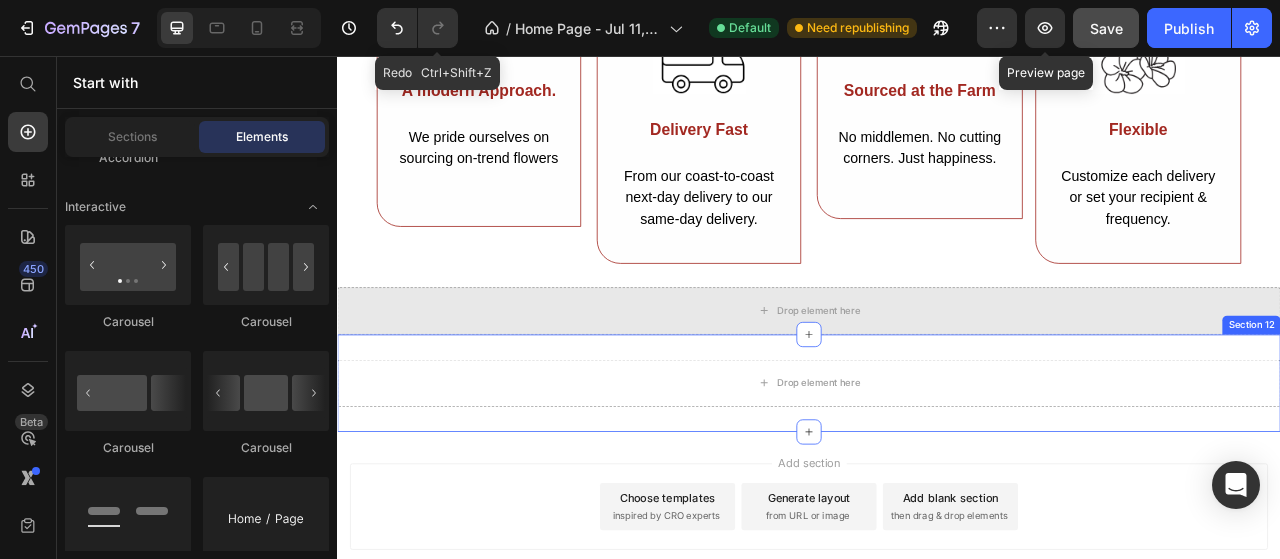 click on "Drop element here Section 12" at bounding box center (937, 473) 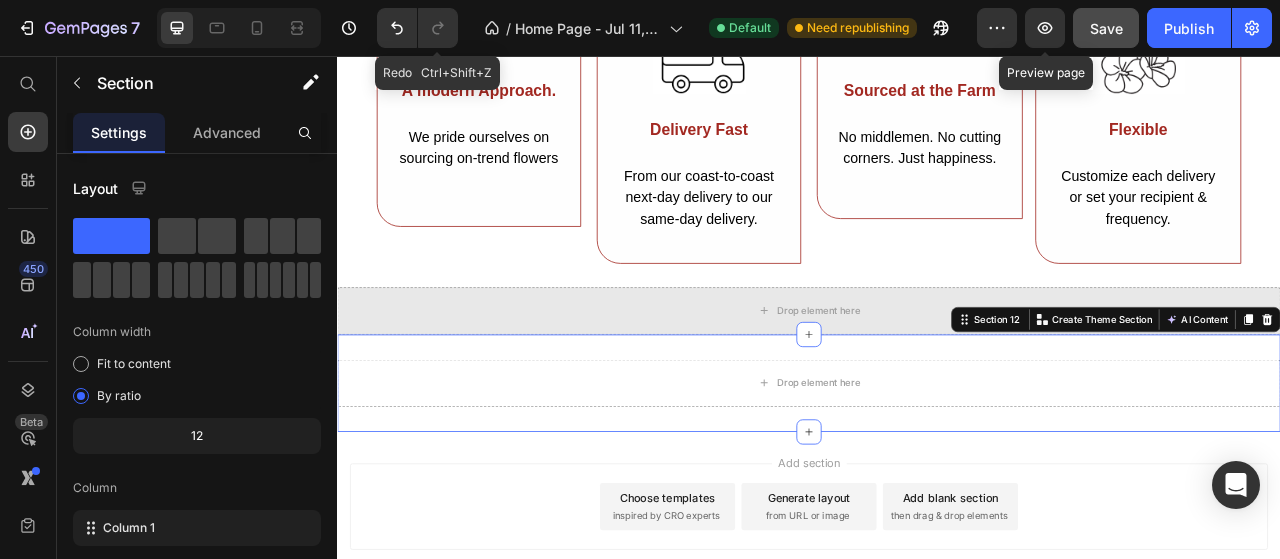 click at bounding box center [1520, 392] 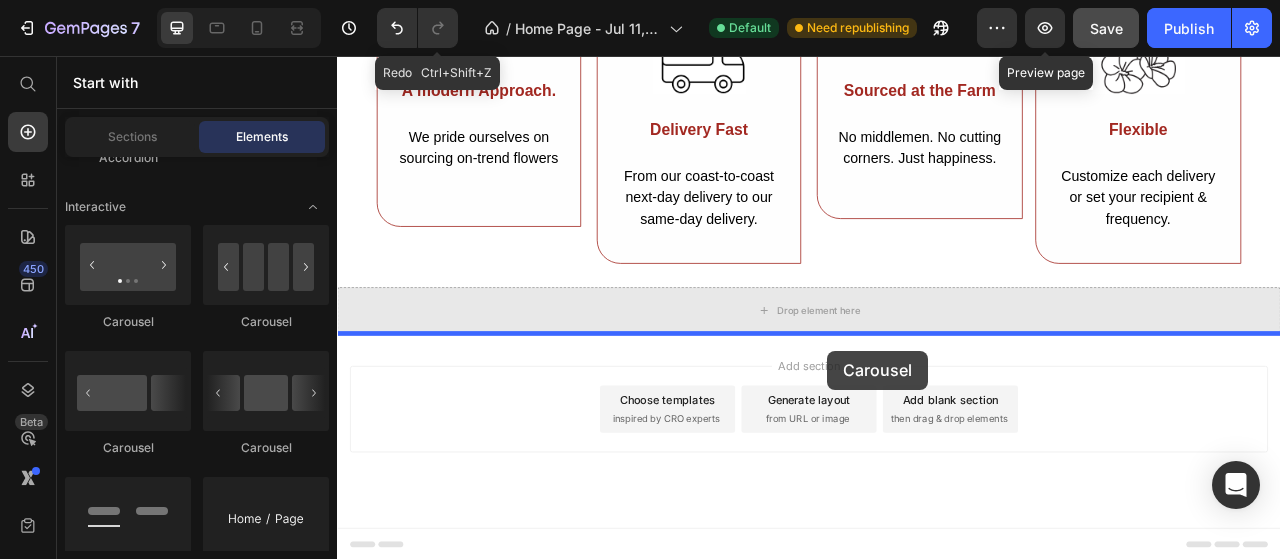 drag, startPoint x: 490, startPoint y: 312, endPoint x: 922, endPoint y: 380, distance: 437.3191 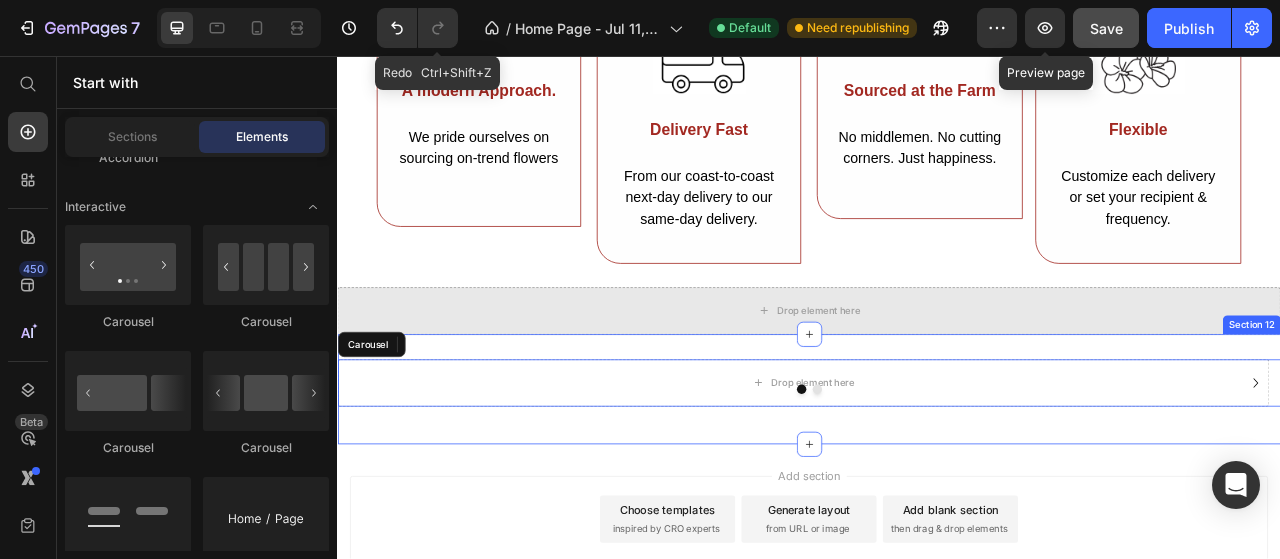 click on "Section 12" at bounding box center (1500, 399) 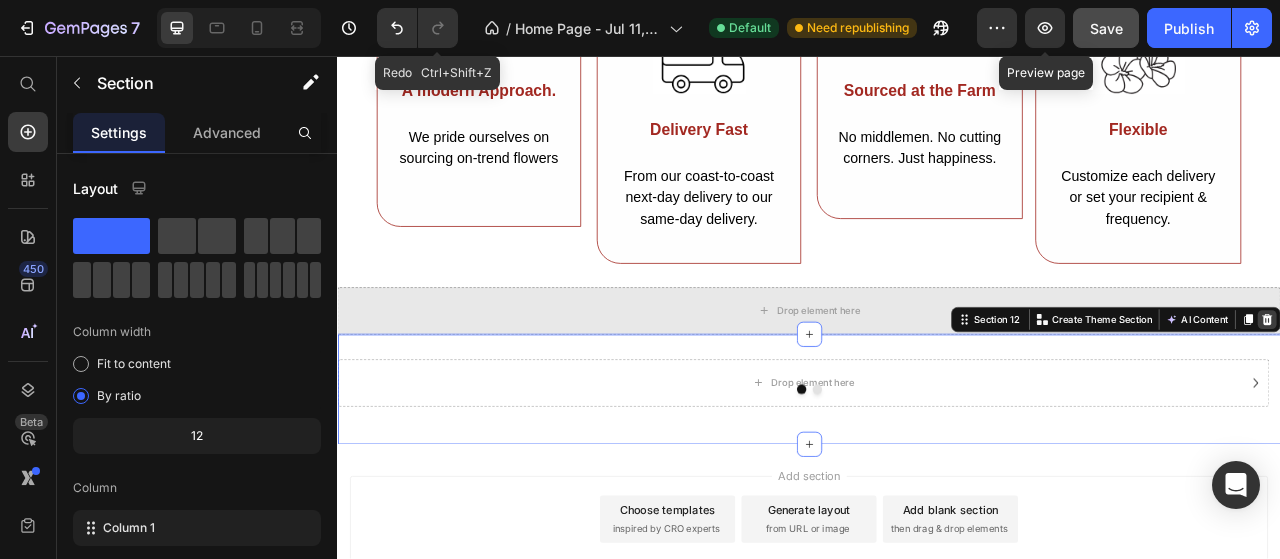 click 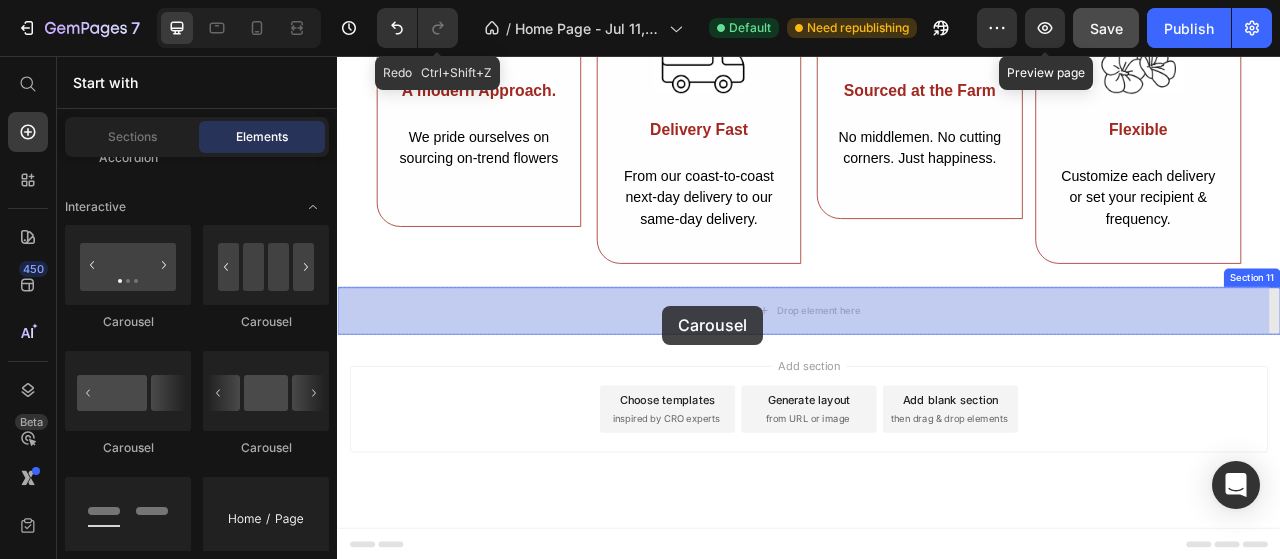 drag, startPoint x: 462, startPoint y: 330, endPoint x: 751, endPoint y: 374, distance: 292.3303 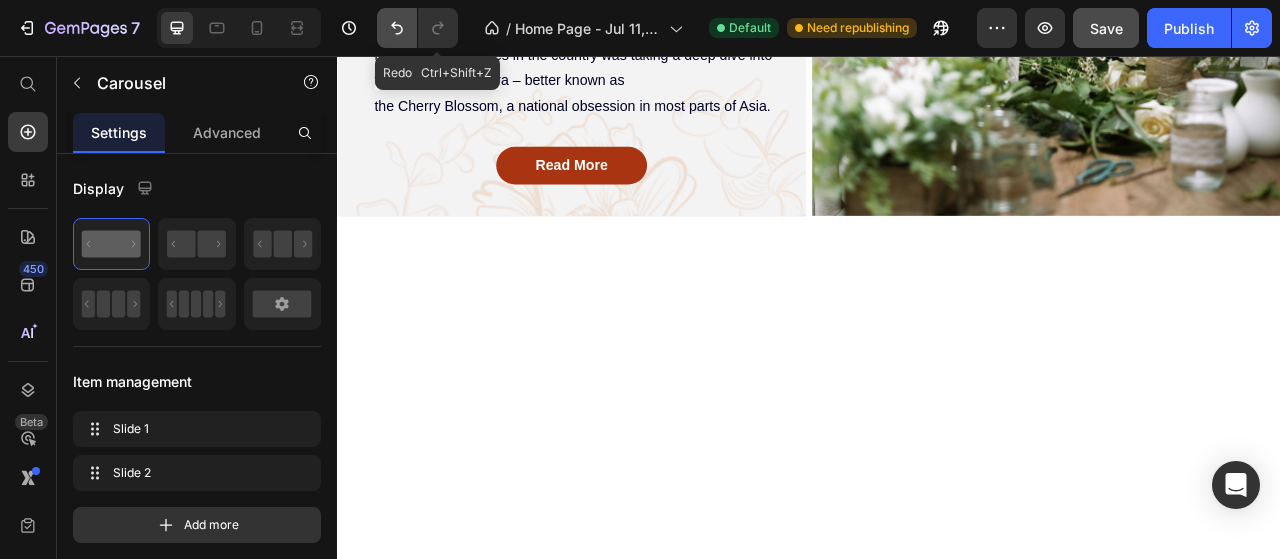scroll, scrollTop: 0, scrollLeft: 0, axis: both 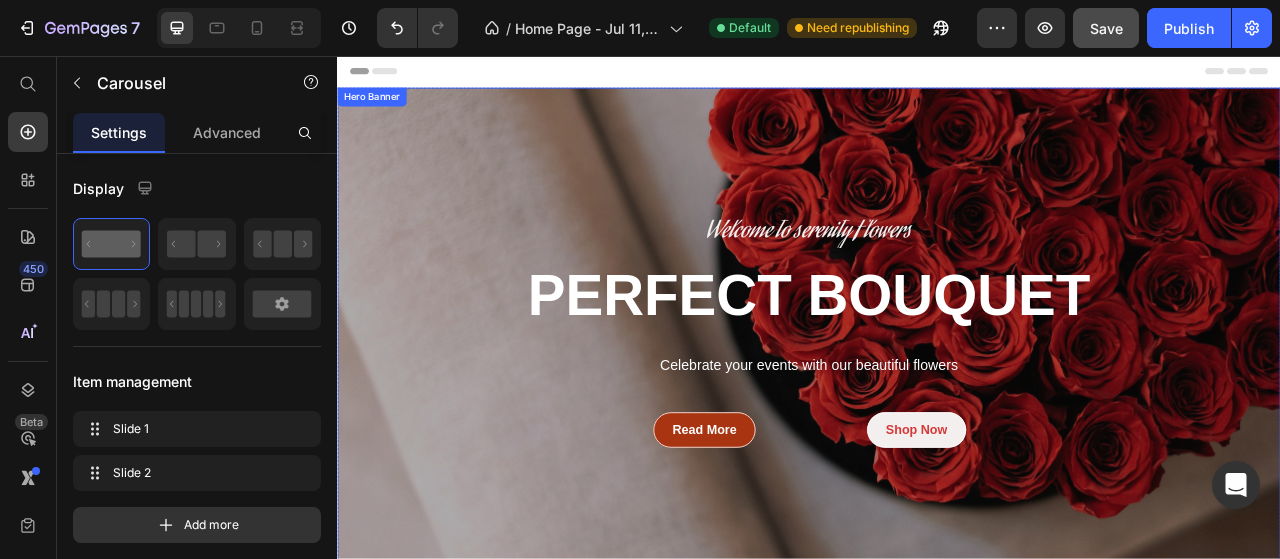 click on "Hero Banner" at bounding box center [381, 109] 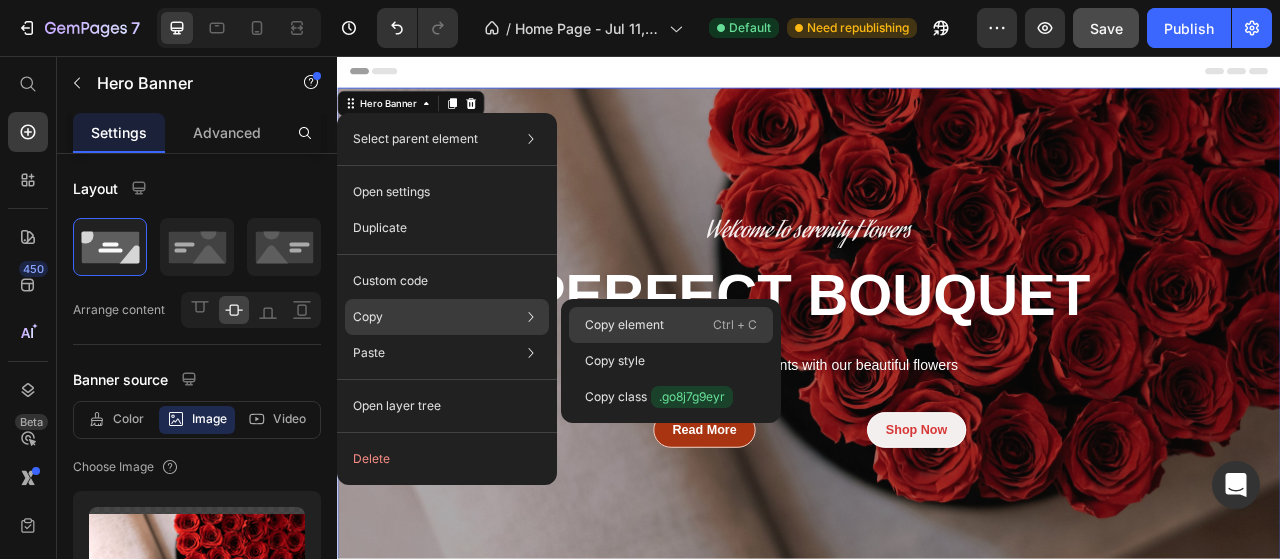 click on "Copy element" at bounding box center [624, 325] 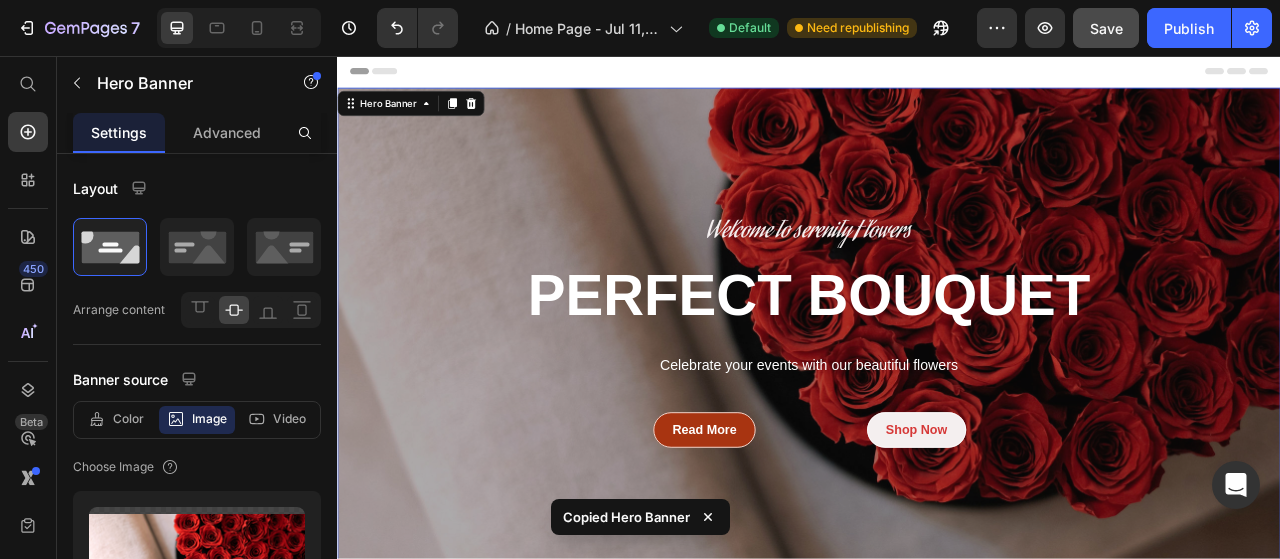 scroll, scrollTop: 5527, scrollLeft: 0, axis: vertical 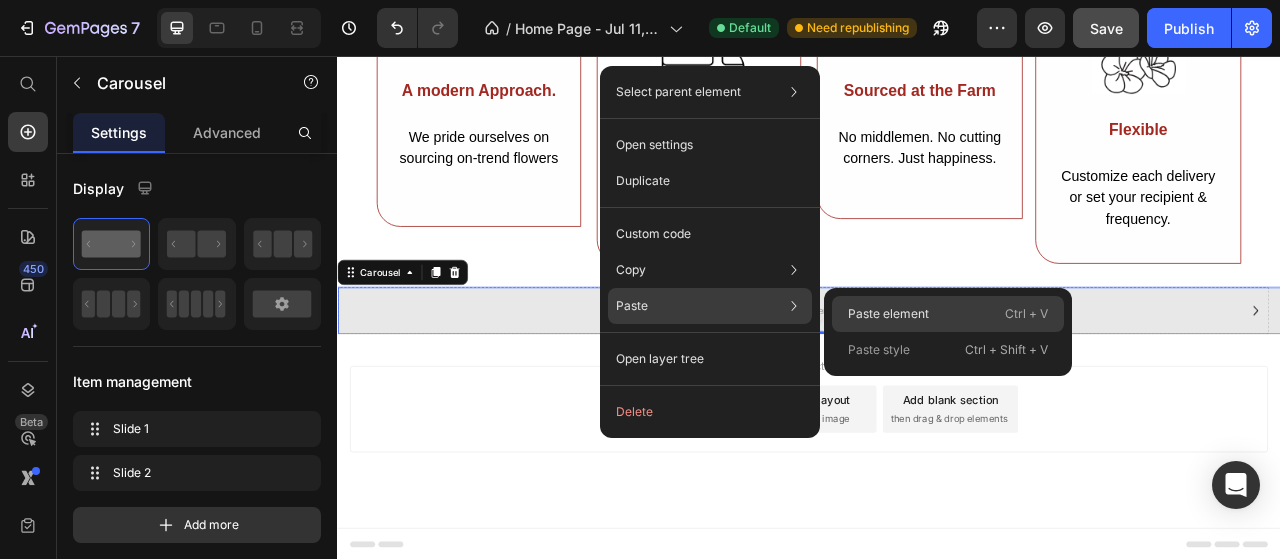 click on "Paste element" at bounding box center (888, 314) 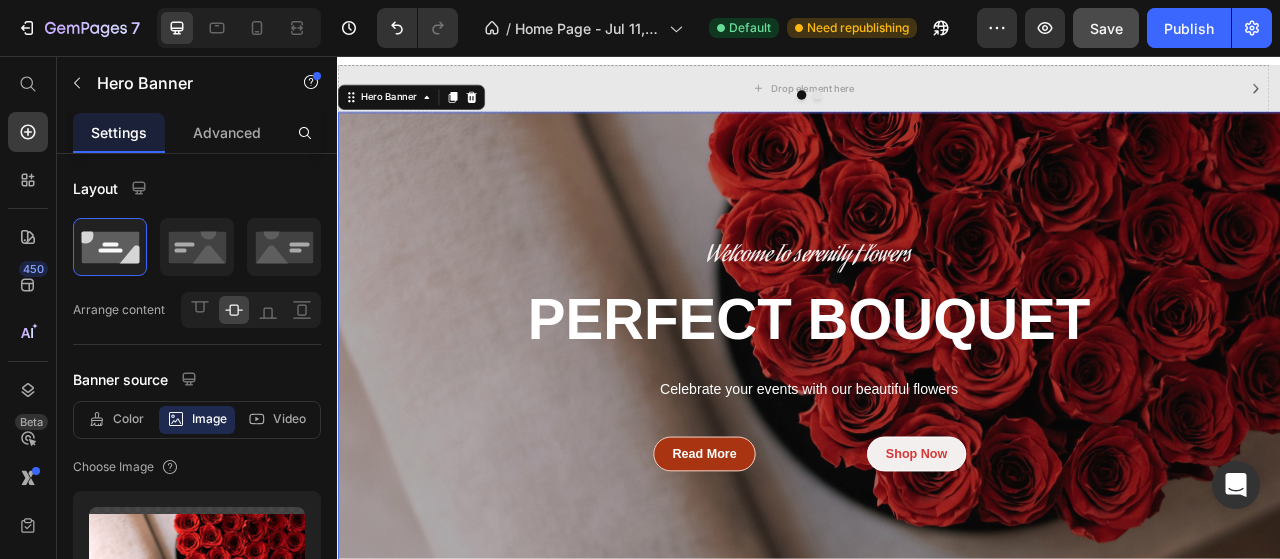 scroll, scrollTop: 5710, scrollLeft: 0, axis: vertical 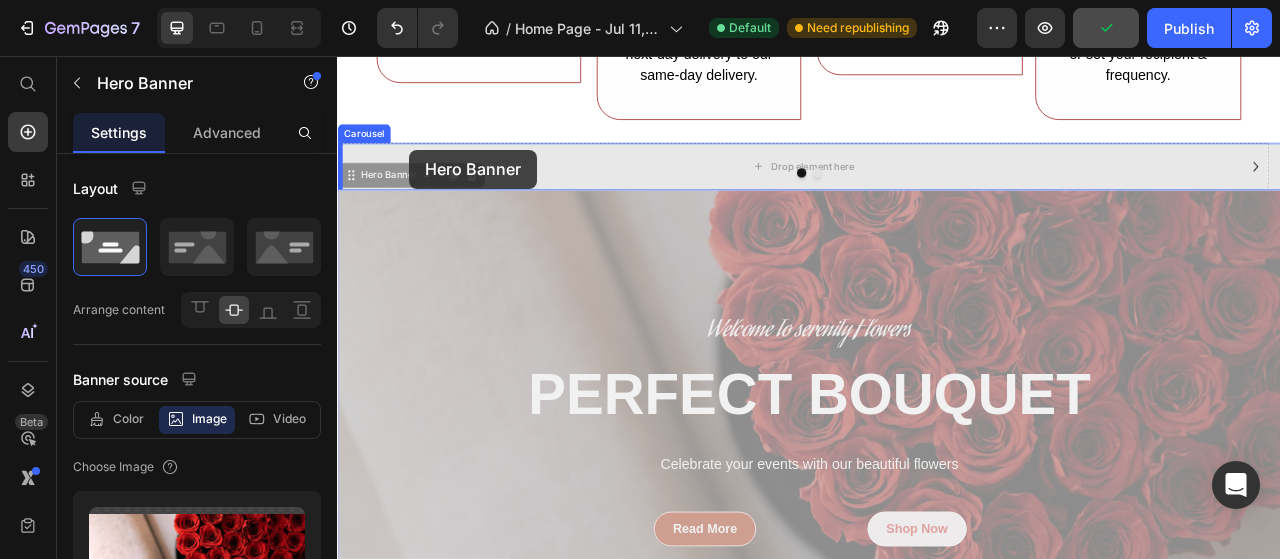 drag, startPoint x: 412, startPoint y: 207, endPoint x: 428, endPoint y: 175, distance: 35.77709 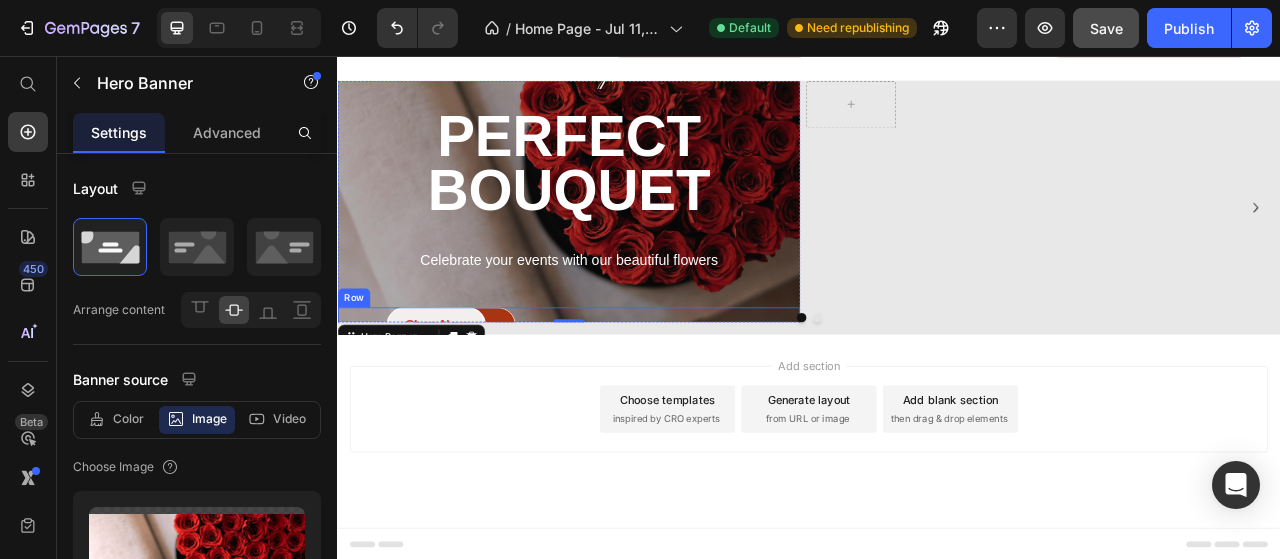 scroll, scrollTop: 5590, scrollLeft: 0, axis: vertical 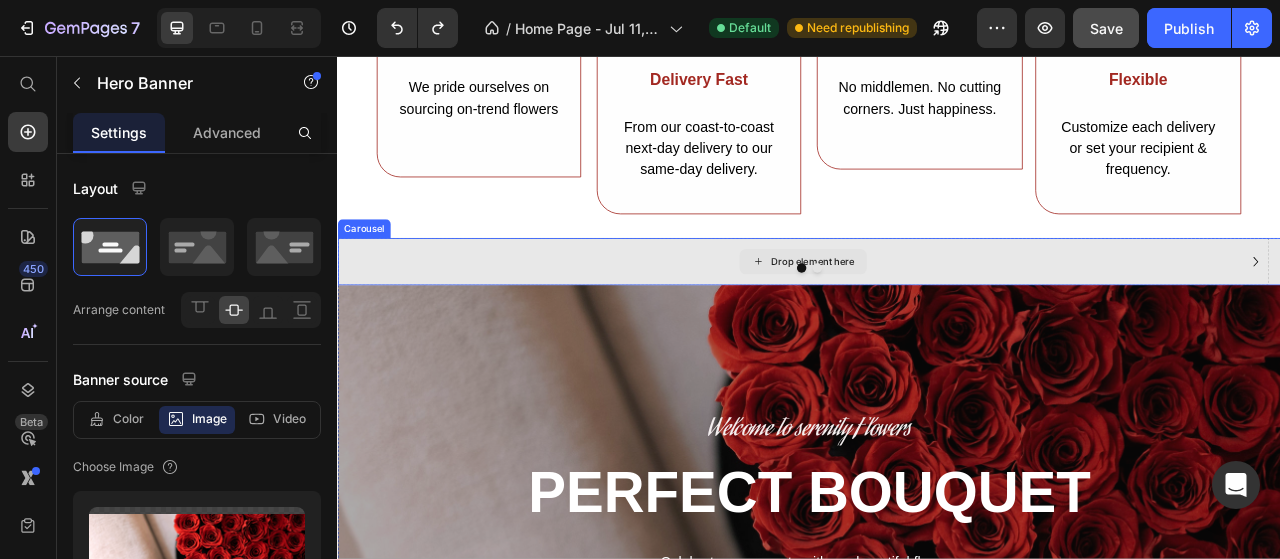 click on "Drop element here" at bounding box center [929, 318] 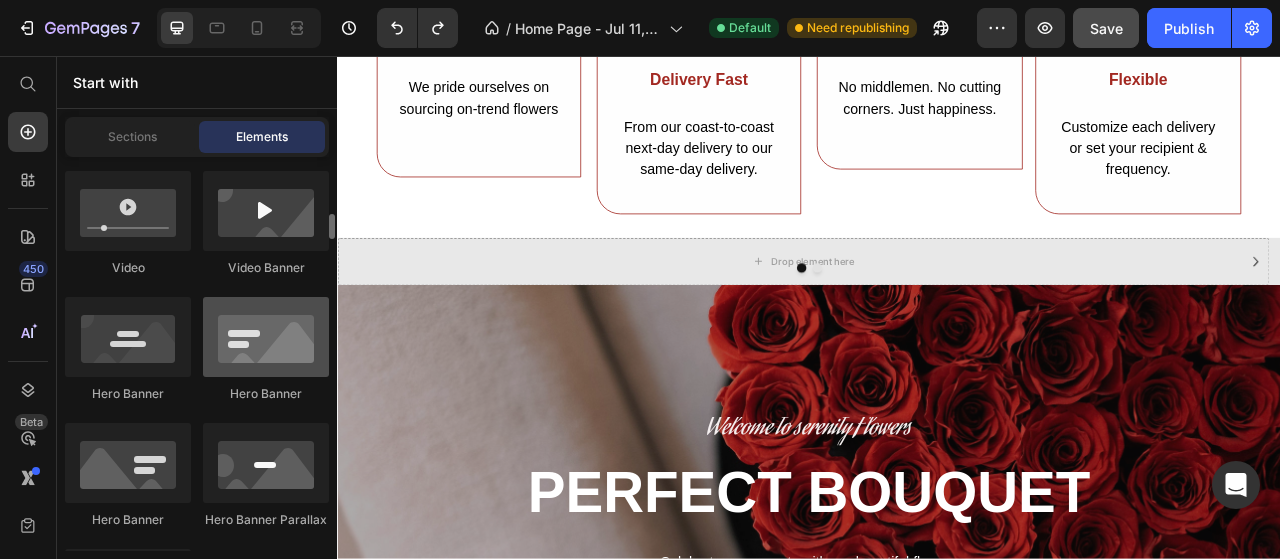 scroll, scrollTop: 800, scrollLeft: 0, axis: vertical 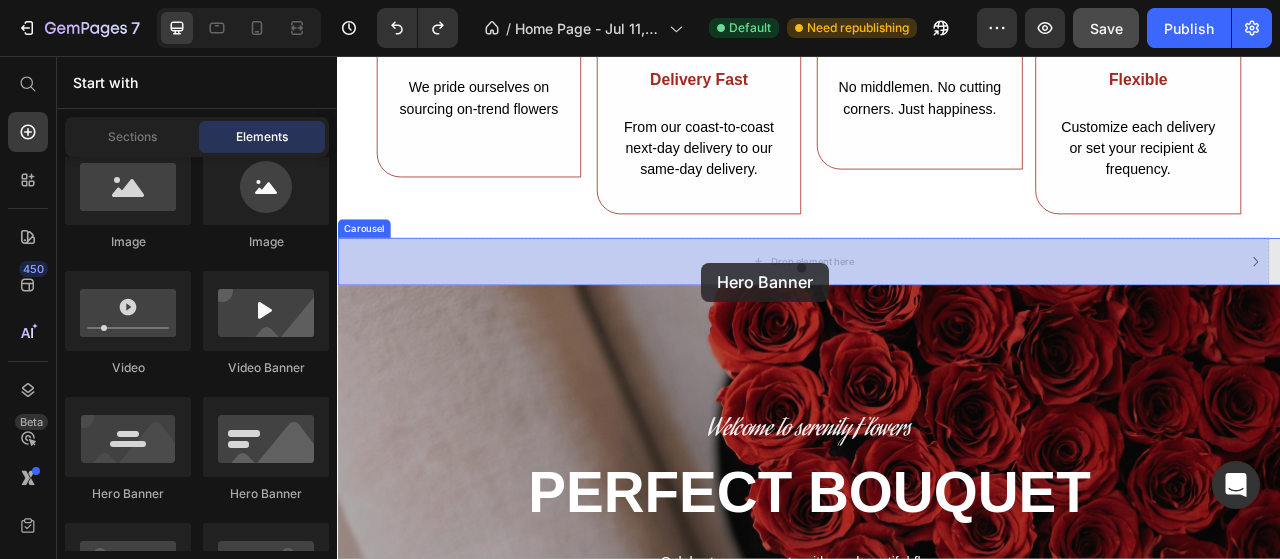 drag, startPoint x: 660, startPoint y: 502, endPoint x: 800, endPoint y: 319, distance: 230.4105 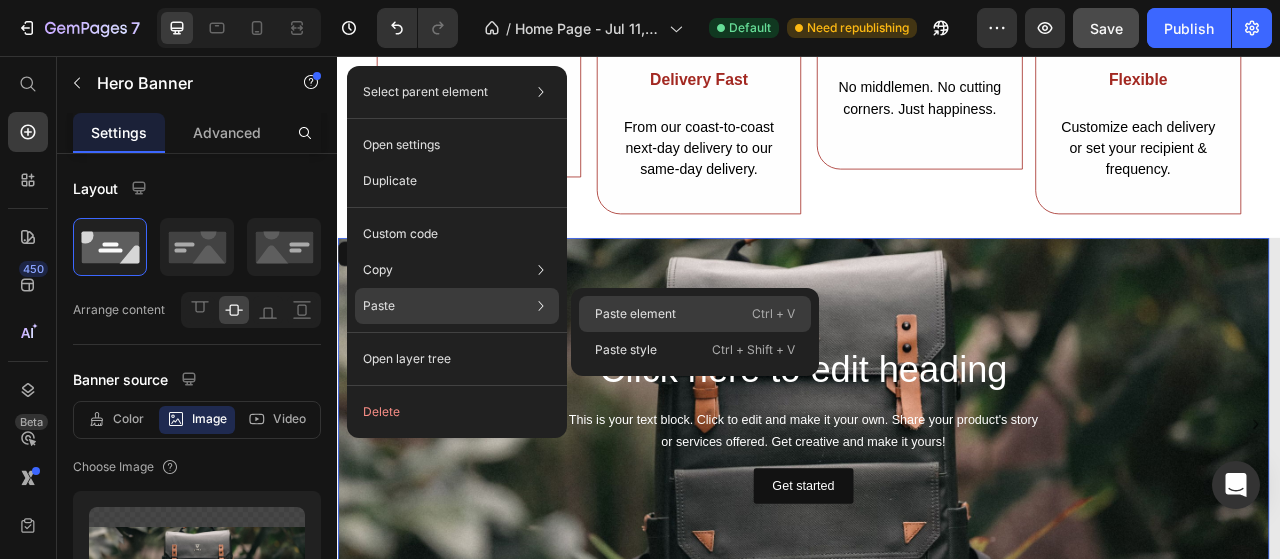 click on "Paste element" at bounding box center [635, 314] 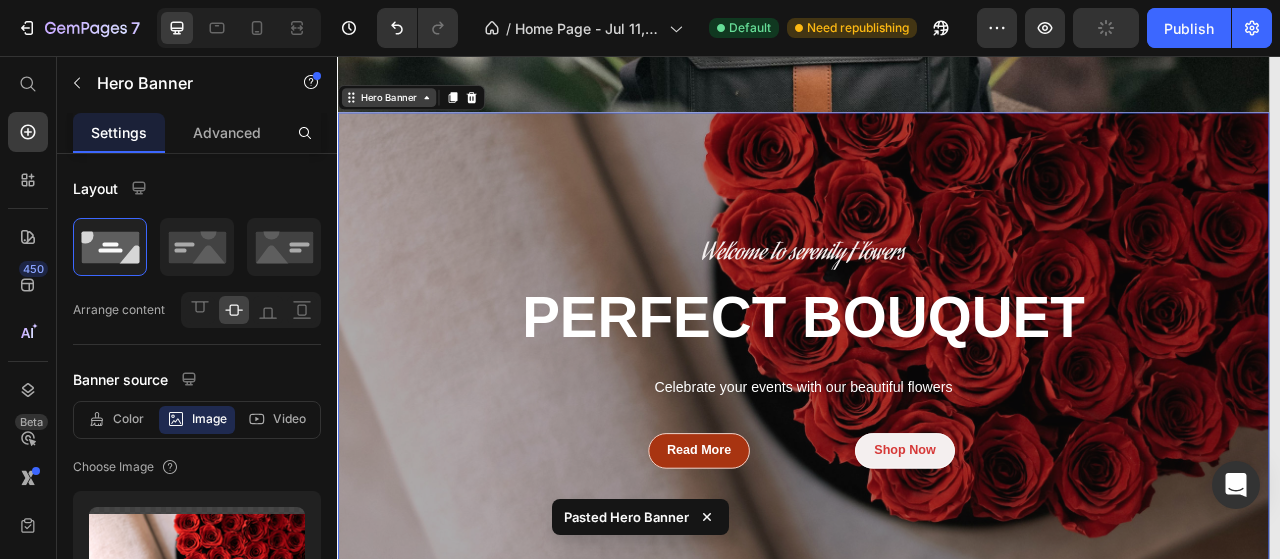 scroll, scrollTop: 5924, scrollLeft: 0, axis: vertical 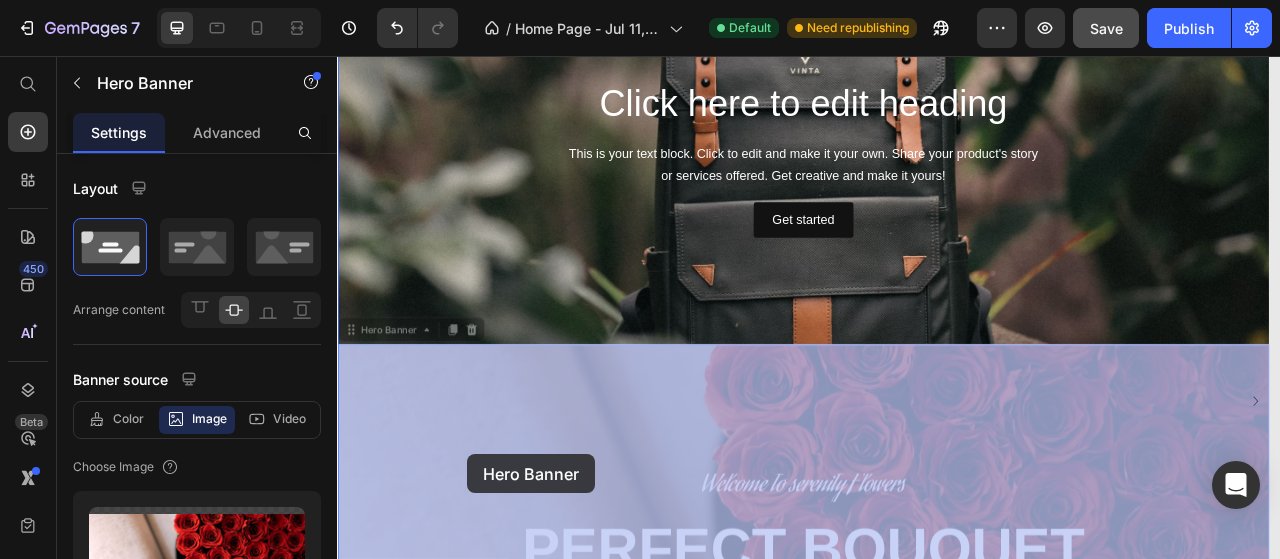 drag, startPoint x: 432, startPoint y: 416, endPoint x: 490, endPoint y: 528, distance: 126.12692 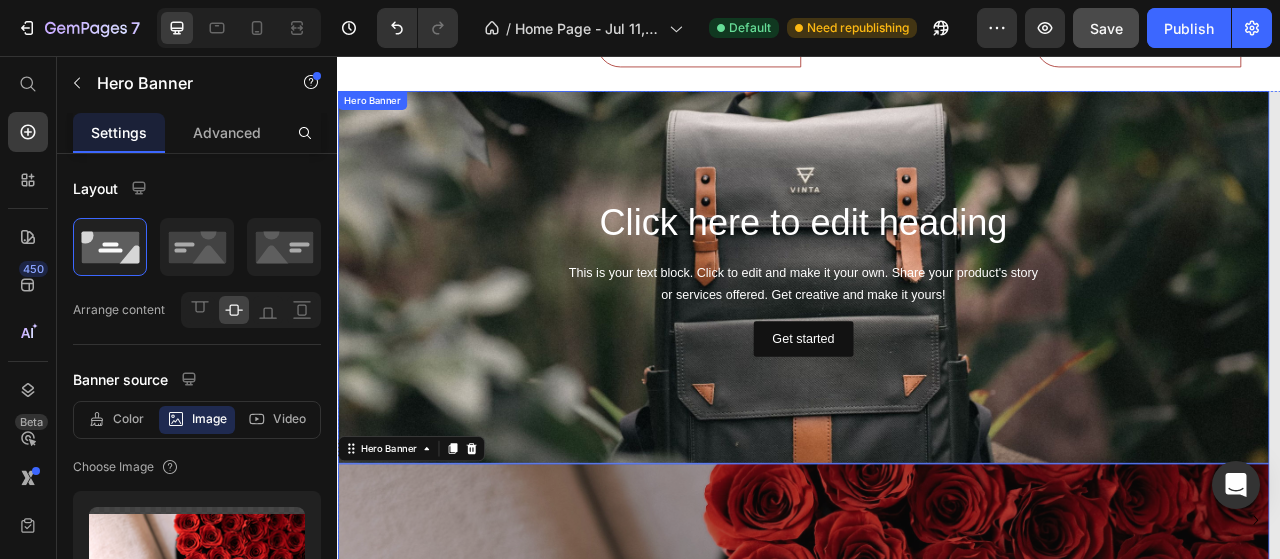 scroll, scrollTop: 5677, scrollLeft: 0, axis: vertical 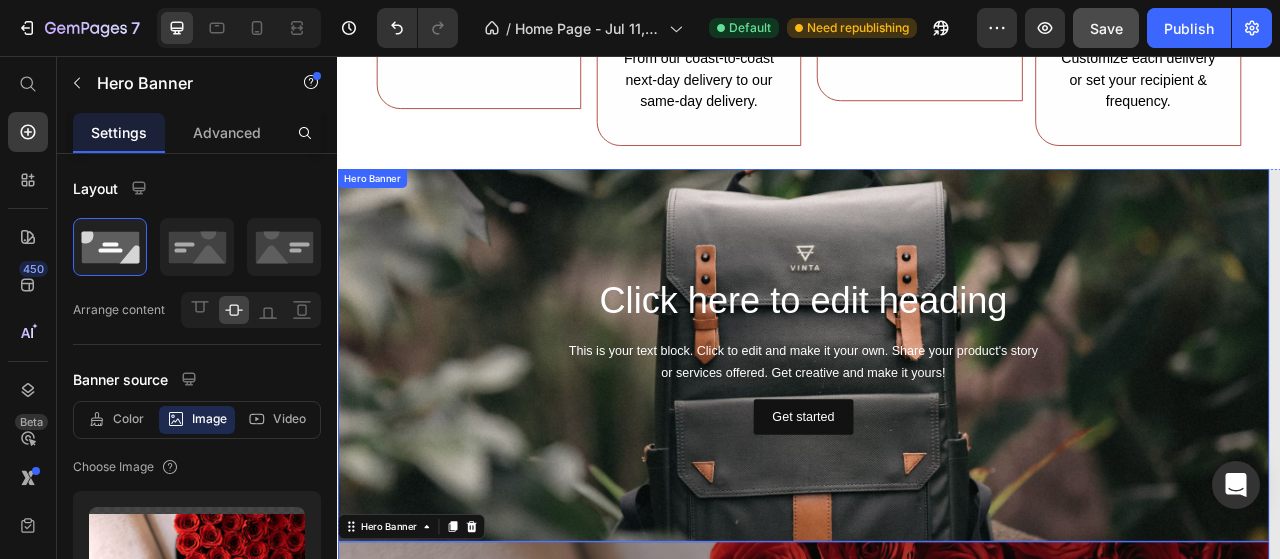 click on "Click here to edit heading Heading This is your text block. Click to edit and make it your own. Share your product's story                   or services offered. Get creative and make it yours! Text Block Get started Button Hero Banner" at bounding box center (929, 438) 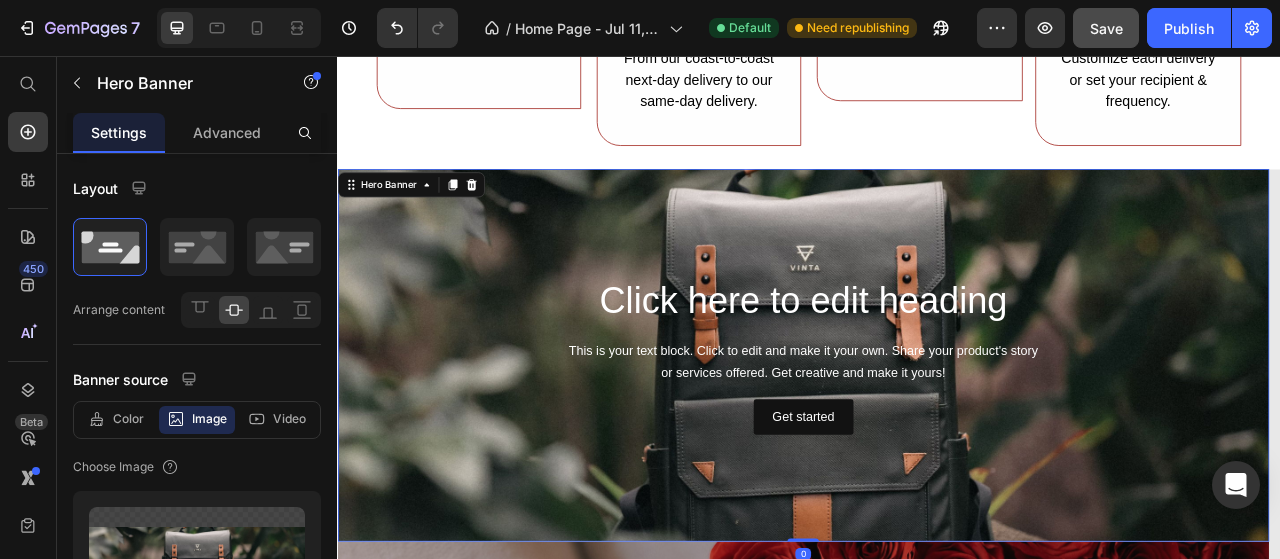 click at bounding box center (929, 438) 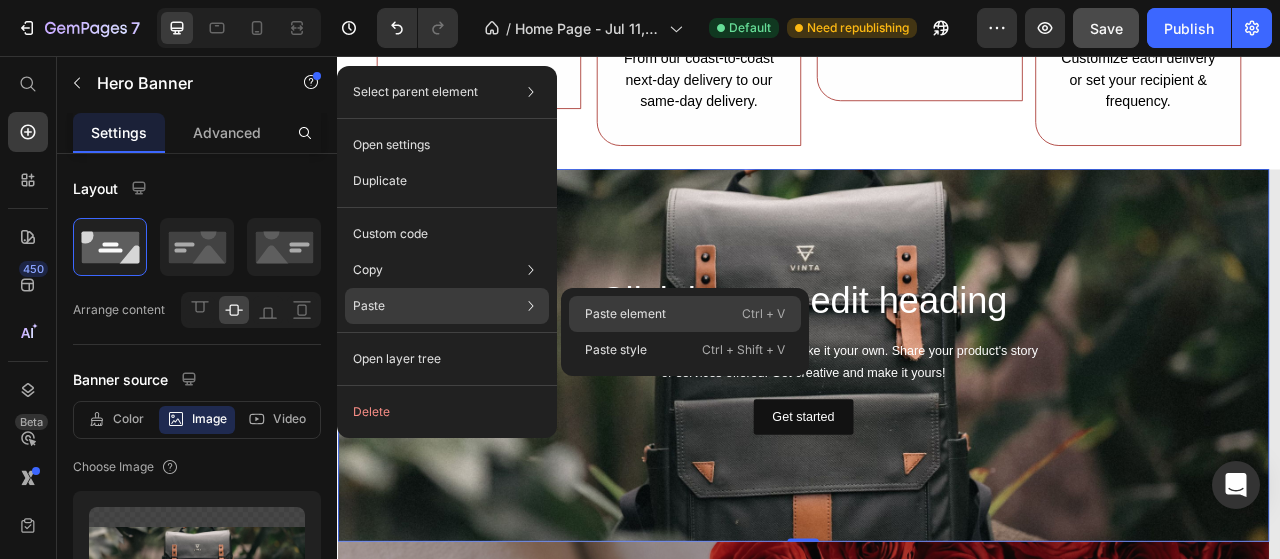 click on "Paste element" at bounding box center [625, 314] 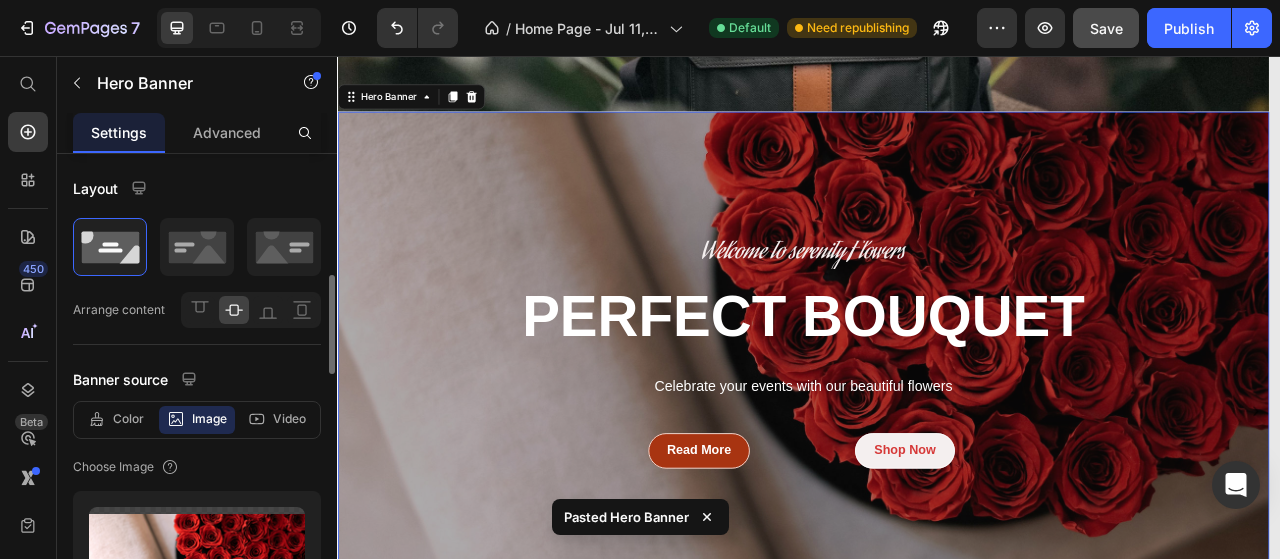 scroll, scrollTop: 7024, scrollLeft: 0, axis: vertical 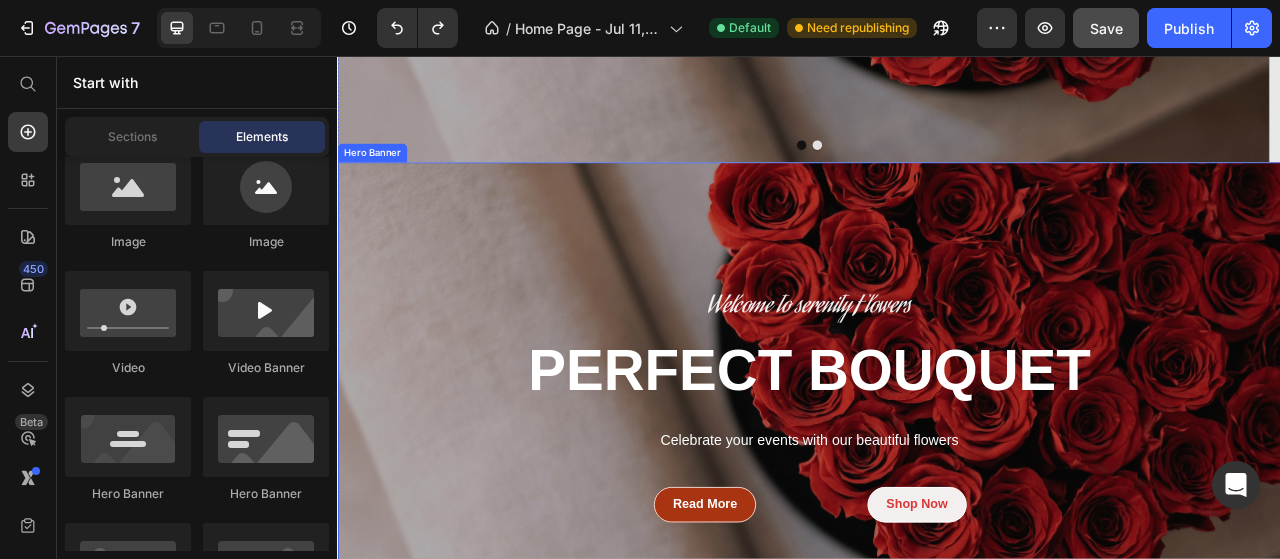 click on "Hero Banner" at bounding box center [381, 180] 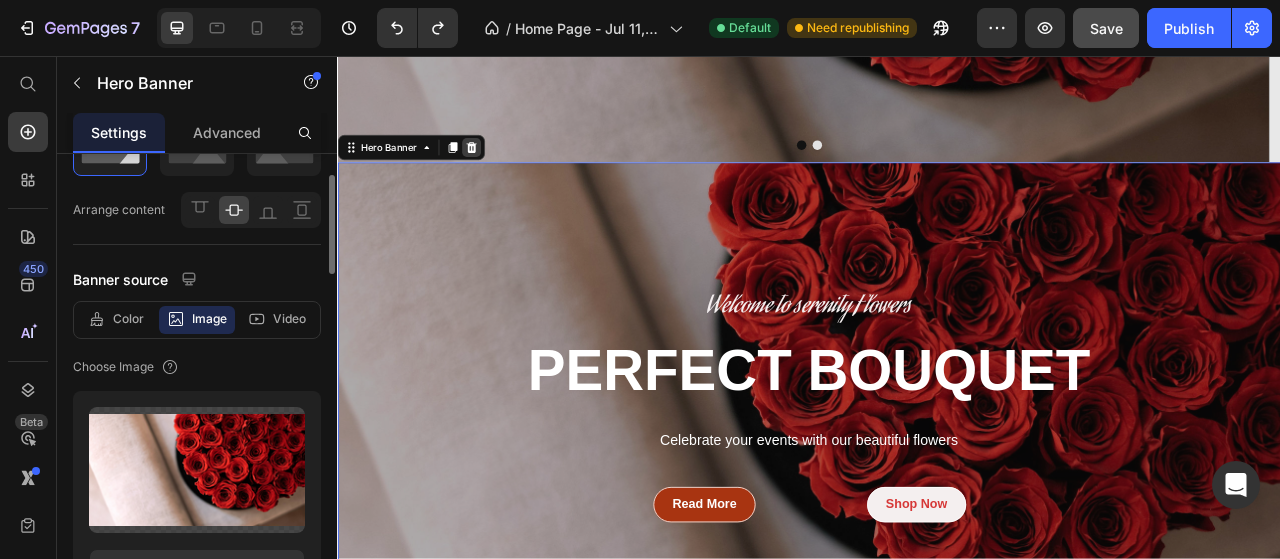 click 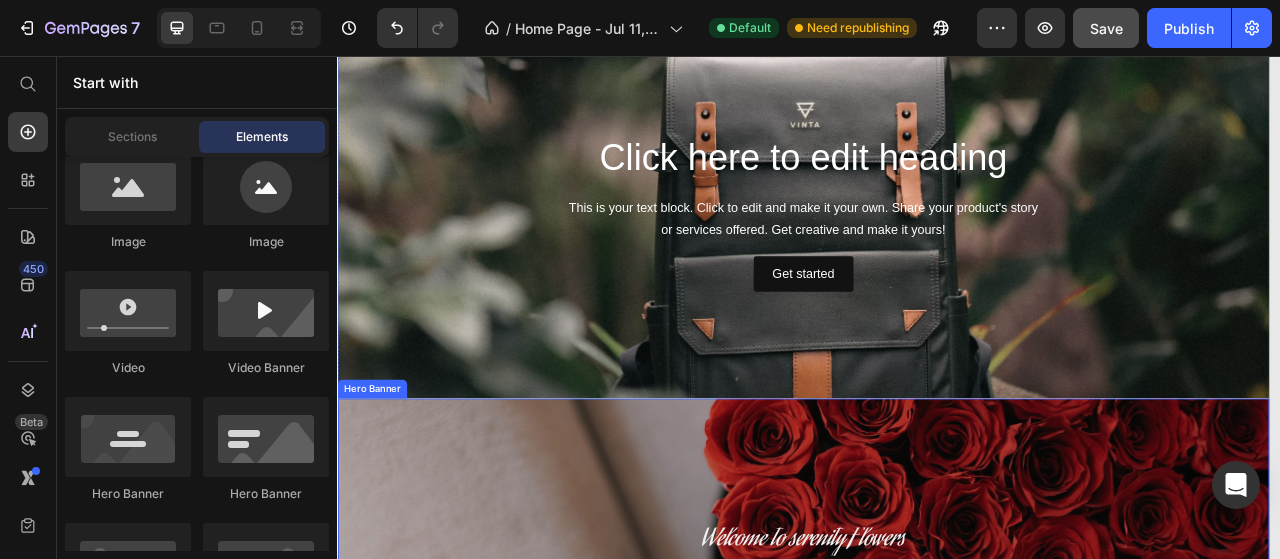 scroll, scrollTop: 5959, scrollLeft: 0, axis: vertical 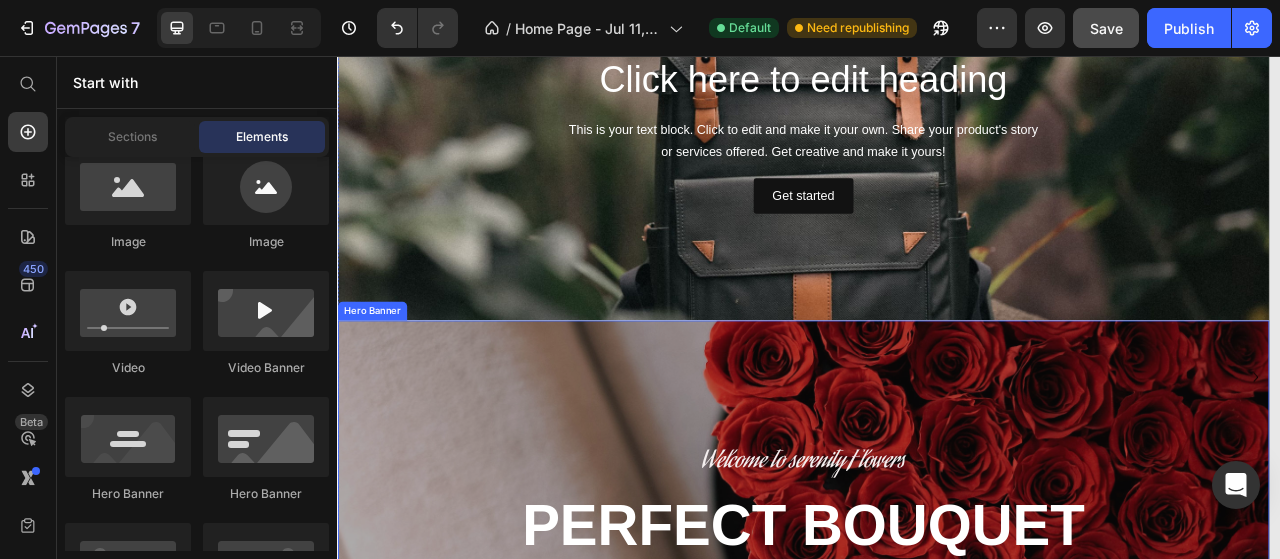 click at bounding box center (929, 702) 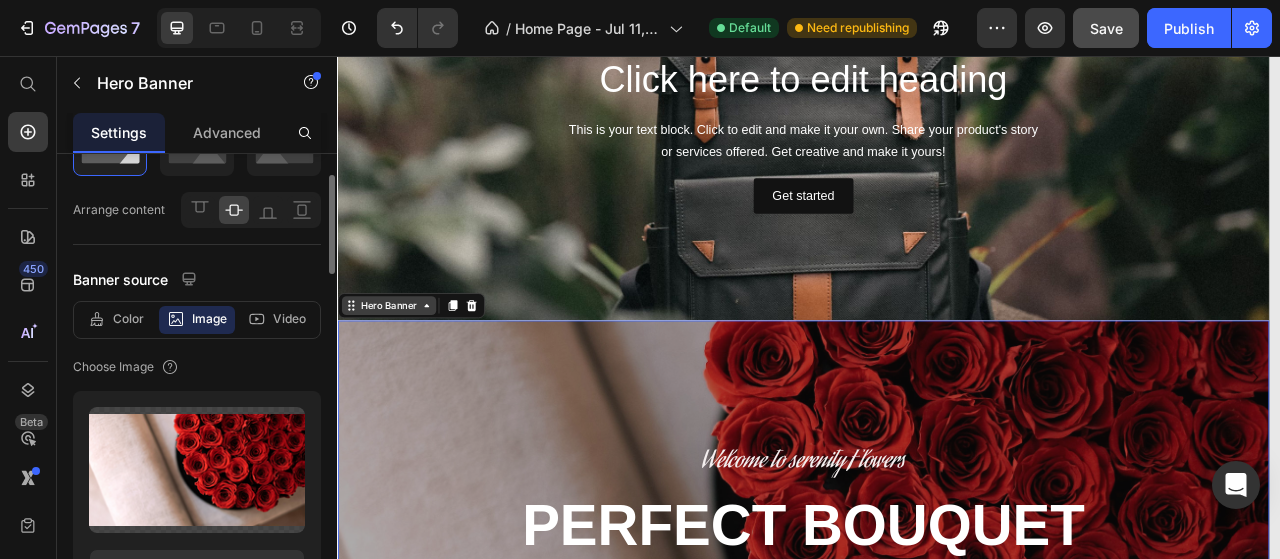 click on "Hero Banner" at bounding box center (402, 374) 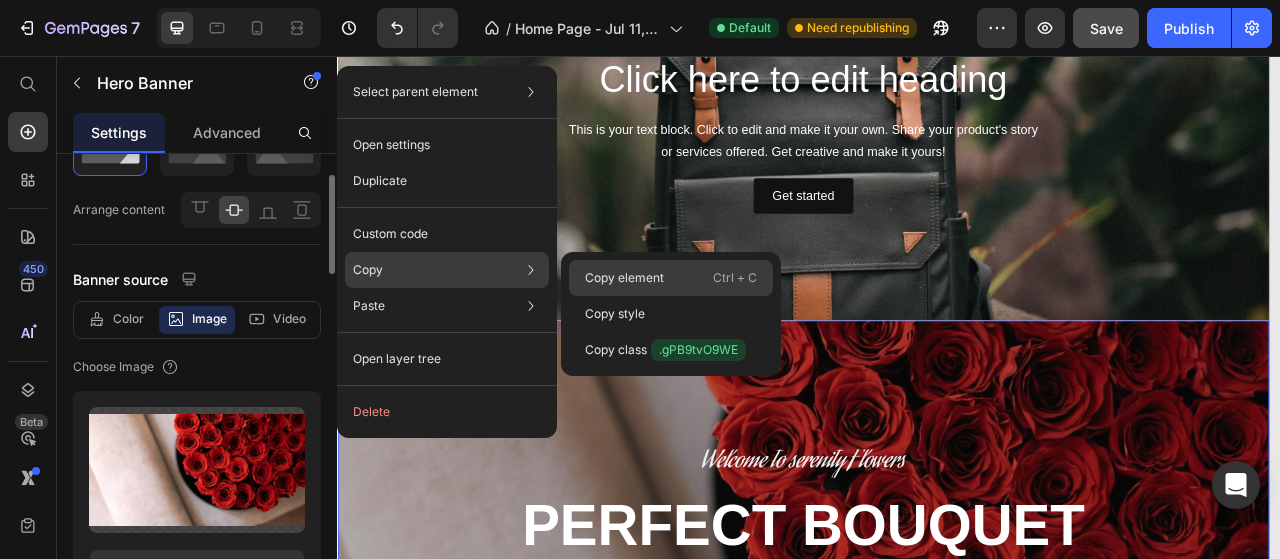 click on "Copy element" at bounding box center (624, 278) 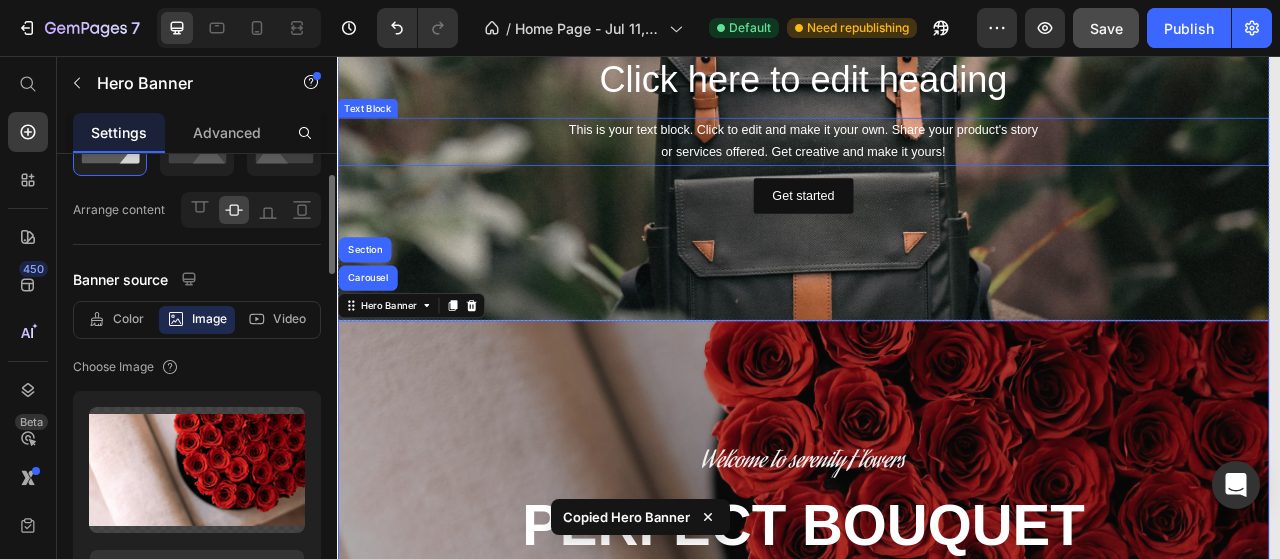 scroll, scrollTop: 5659, scrollLeft: 0, axis: vertical 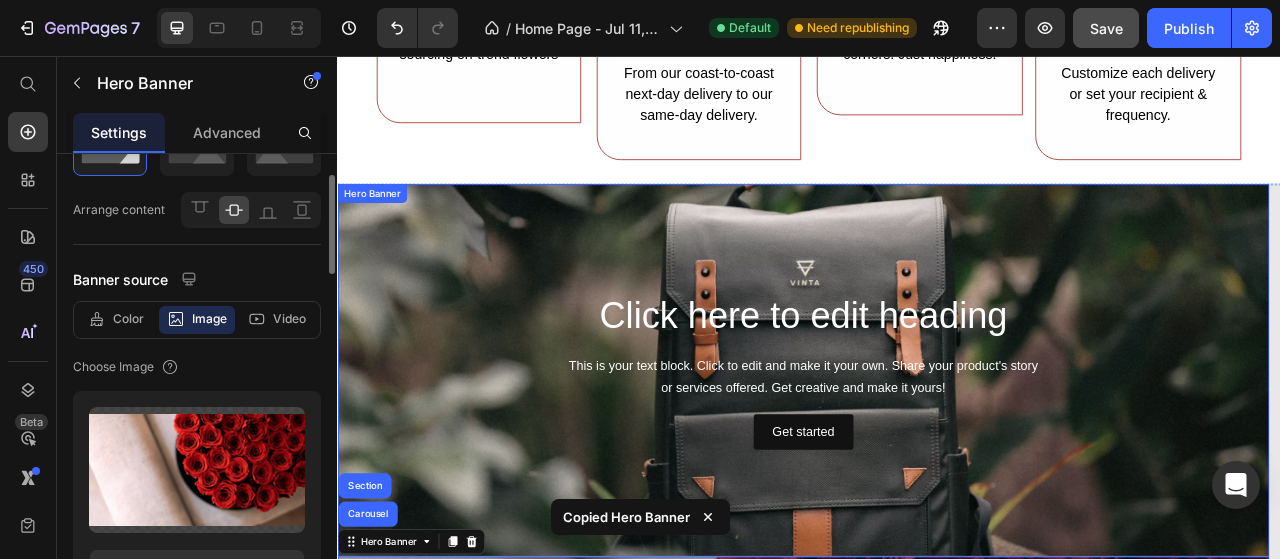 click on "Hero Banner" at bounding box center (381, 231) 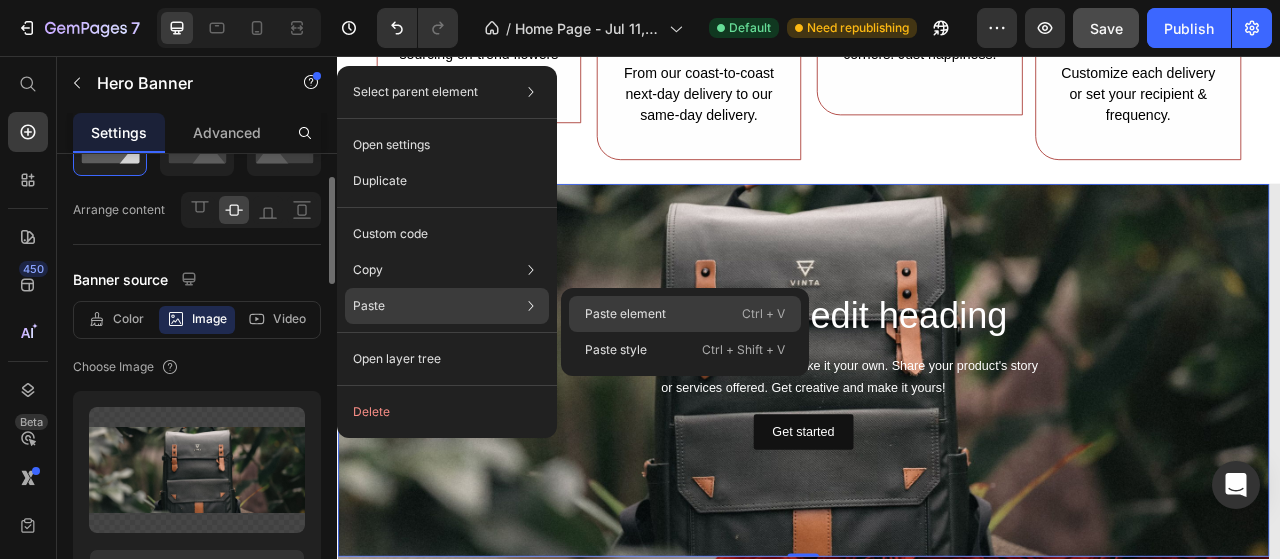 drag, startPoint x: 592, startPoint y: 315, endPoint x: 346, endPoint y: 506, distance: 311.44342 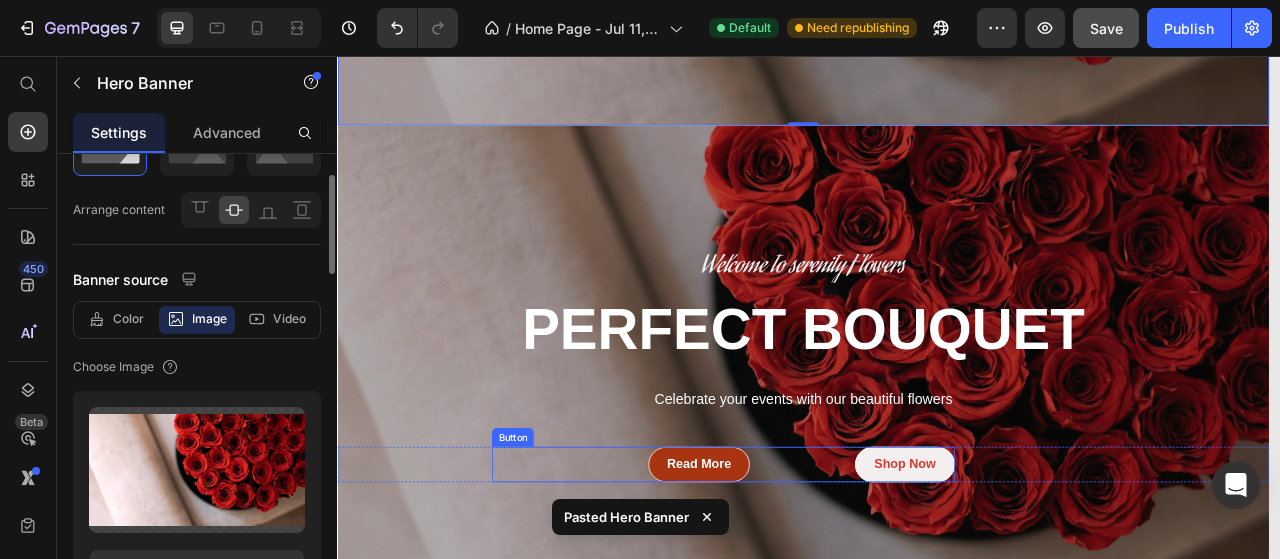 scroll, scrollTop: 7024, scrollLeft: 0, axis: vertical 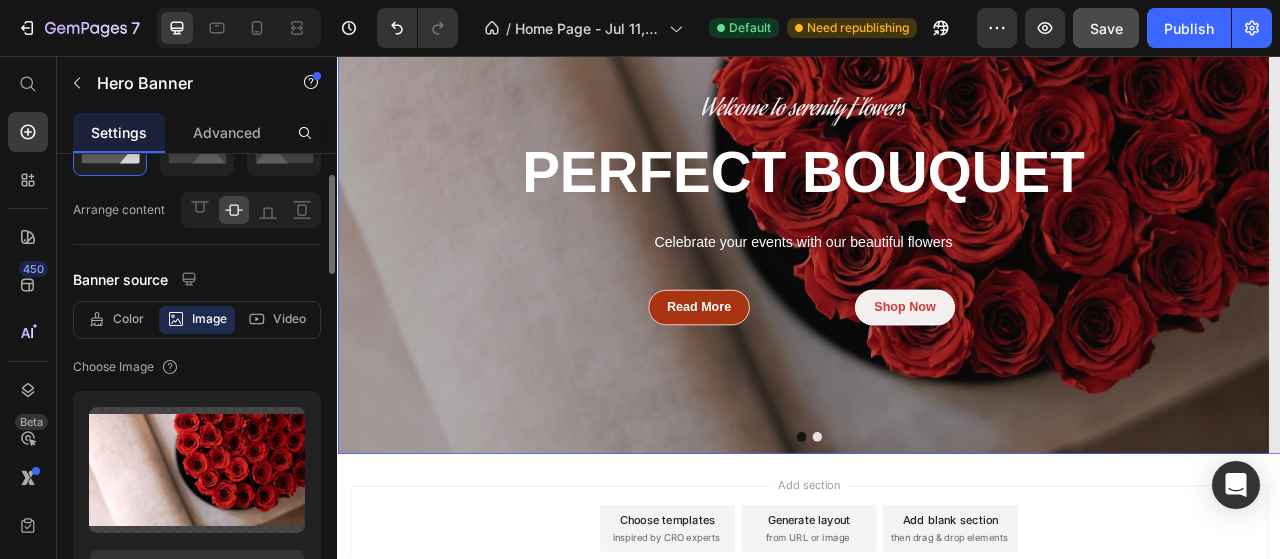 click at bounding box center [947, 541] 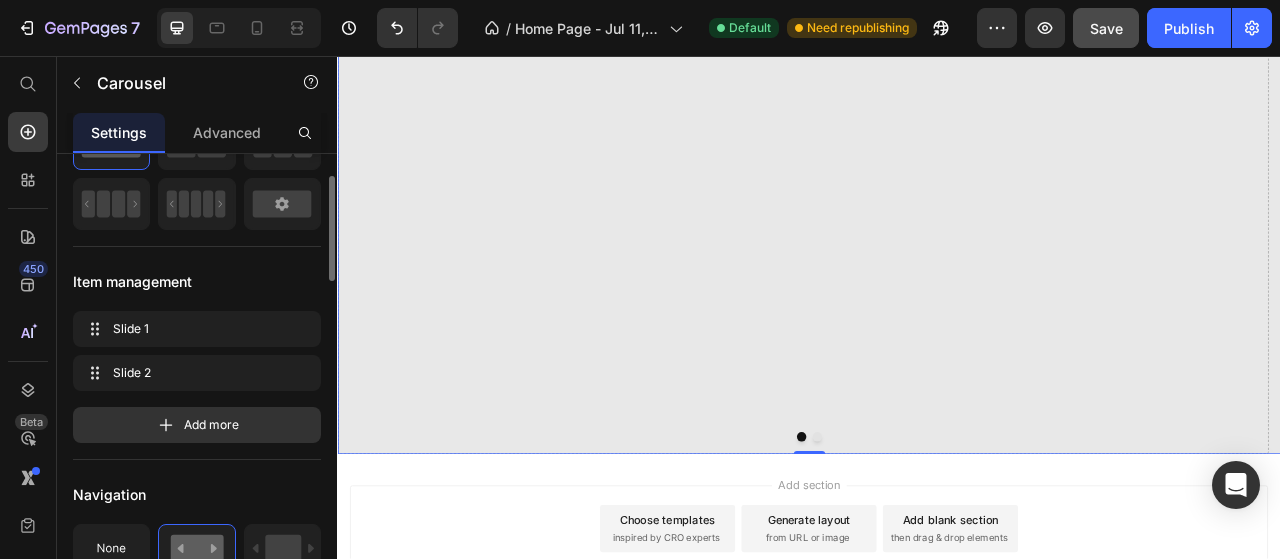 scroll, scrollTop: 0, scrollLeft: 0, axis: both 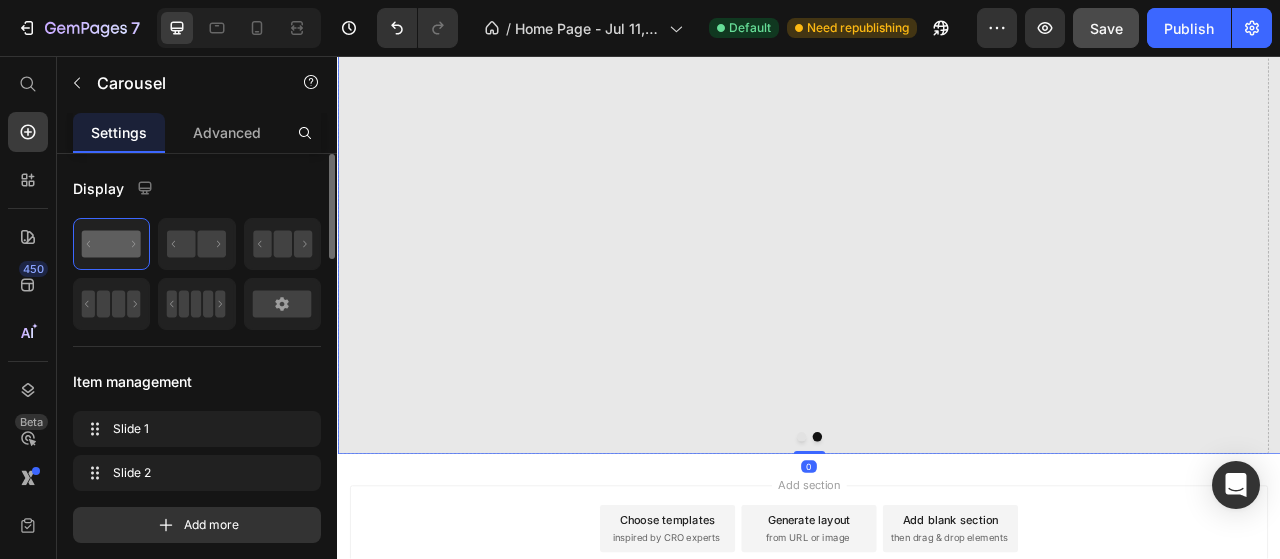 click at bounding box center [927, 541] 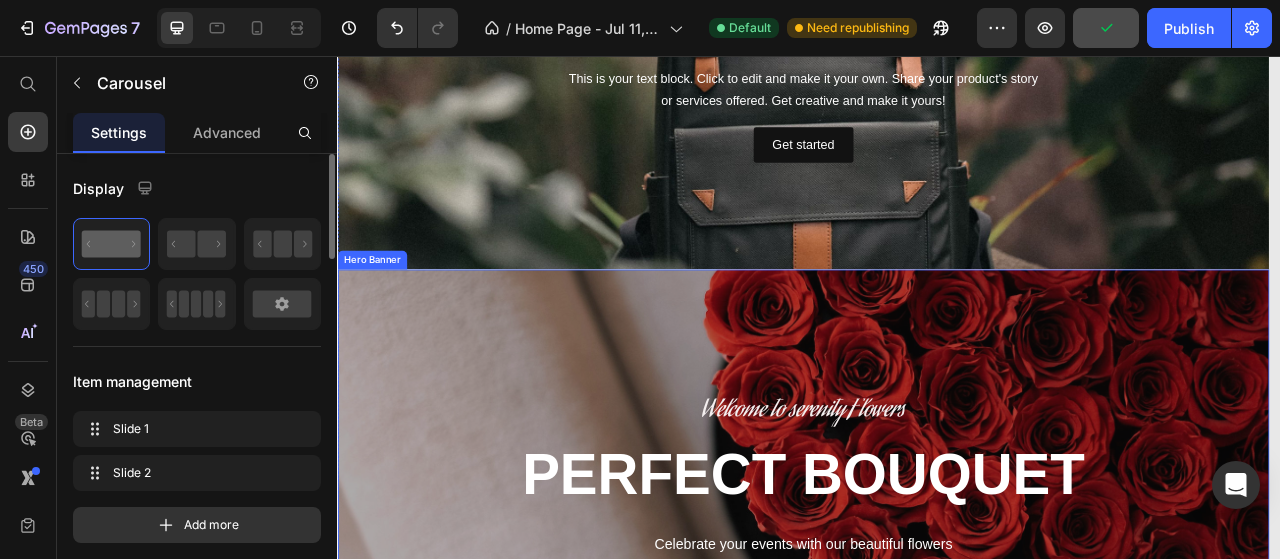 scroll, scrollTop: 5924, scrollLeft: 0, axis: vertical 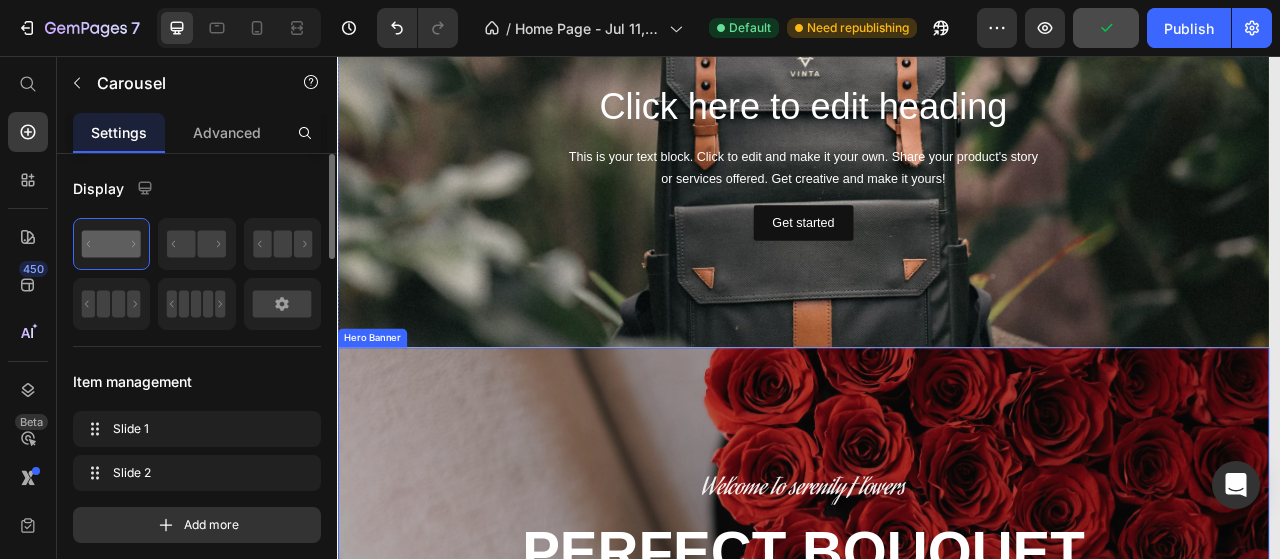 click on "Hero Banner" at bounding box center [381, 416] 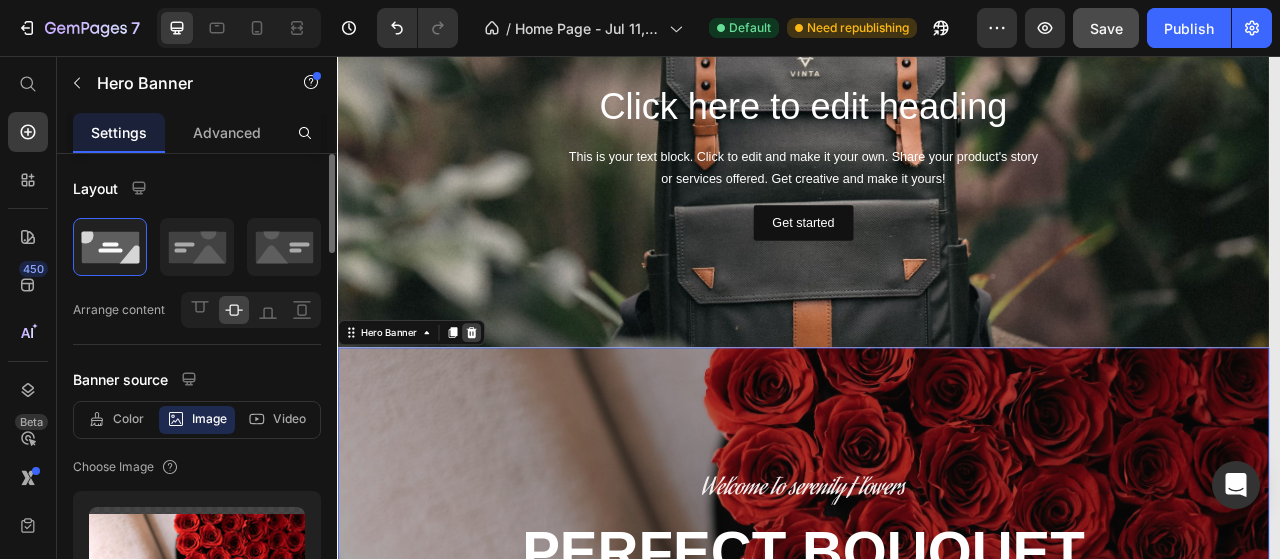 click 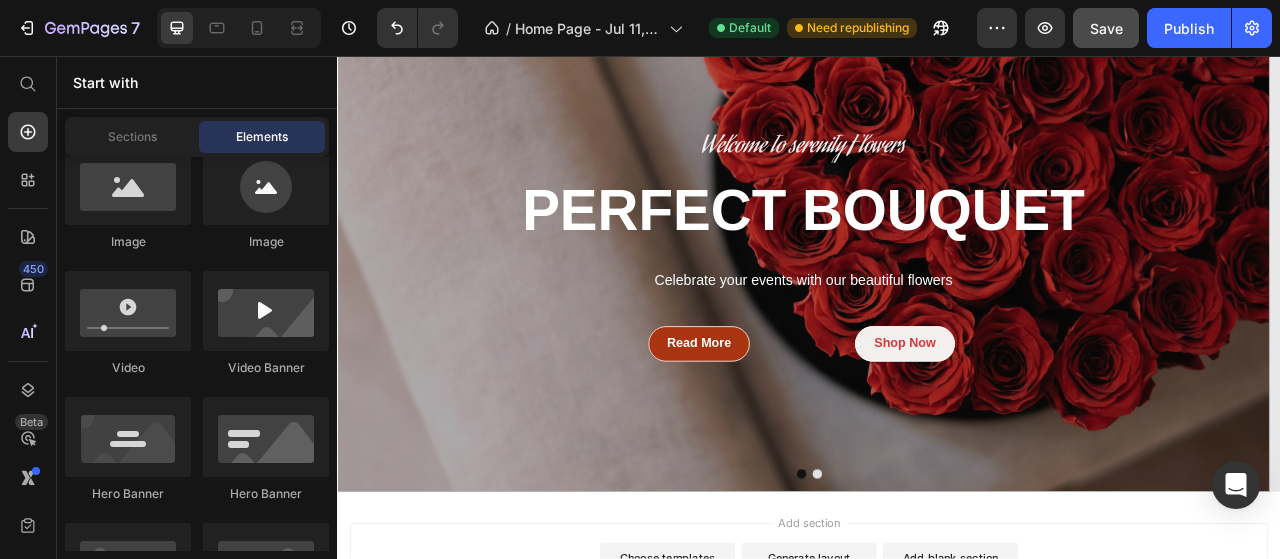 scroll, scrollTop: 5659, scrollLeft: 0, axis: vertical 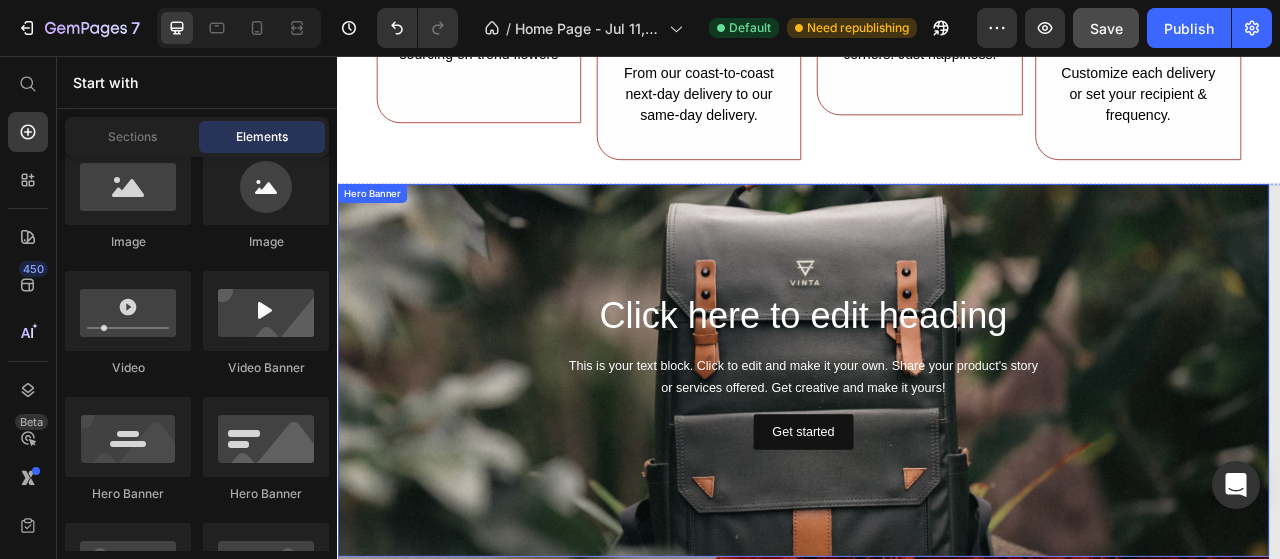 click at bounding box center (929, 456) 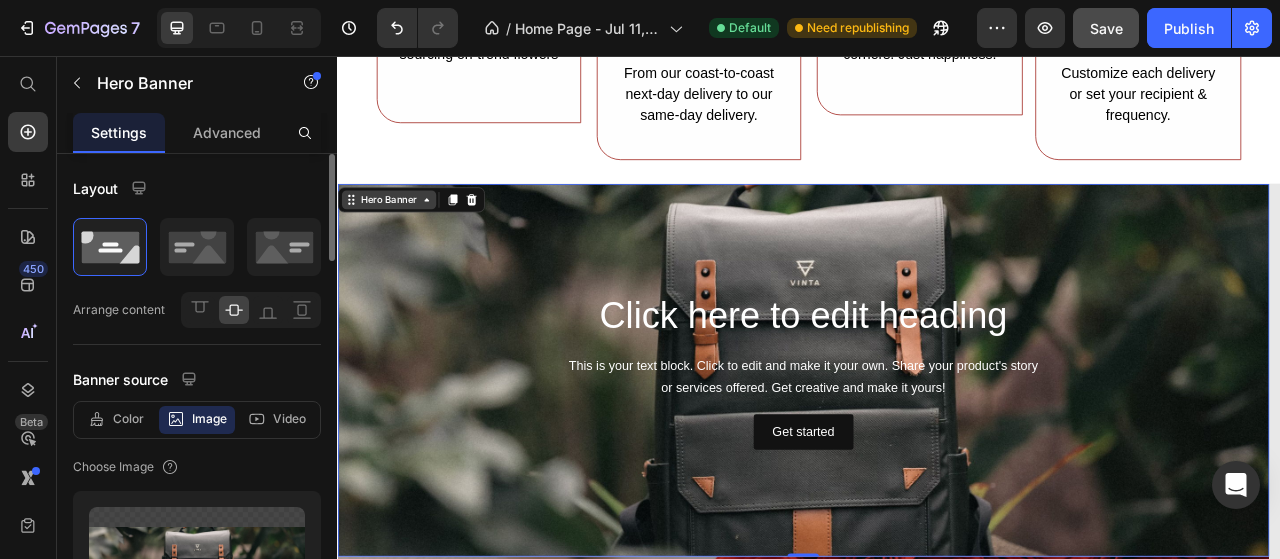 click on "Hero Banner" at bounding box center (402, 239) 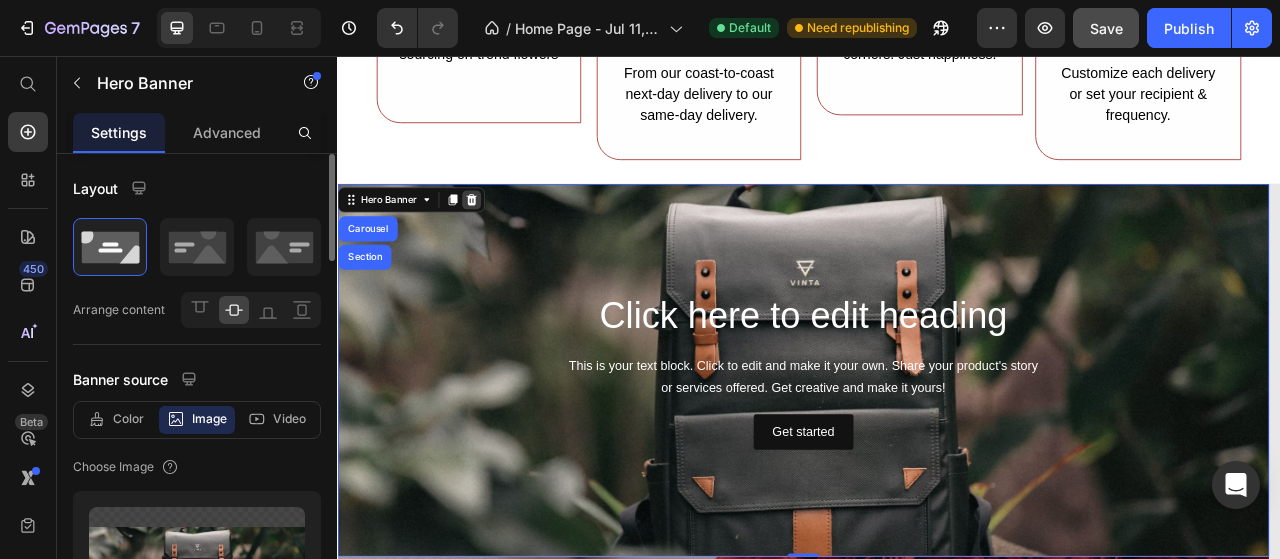 click 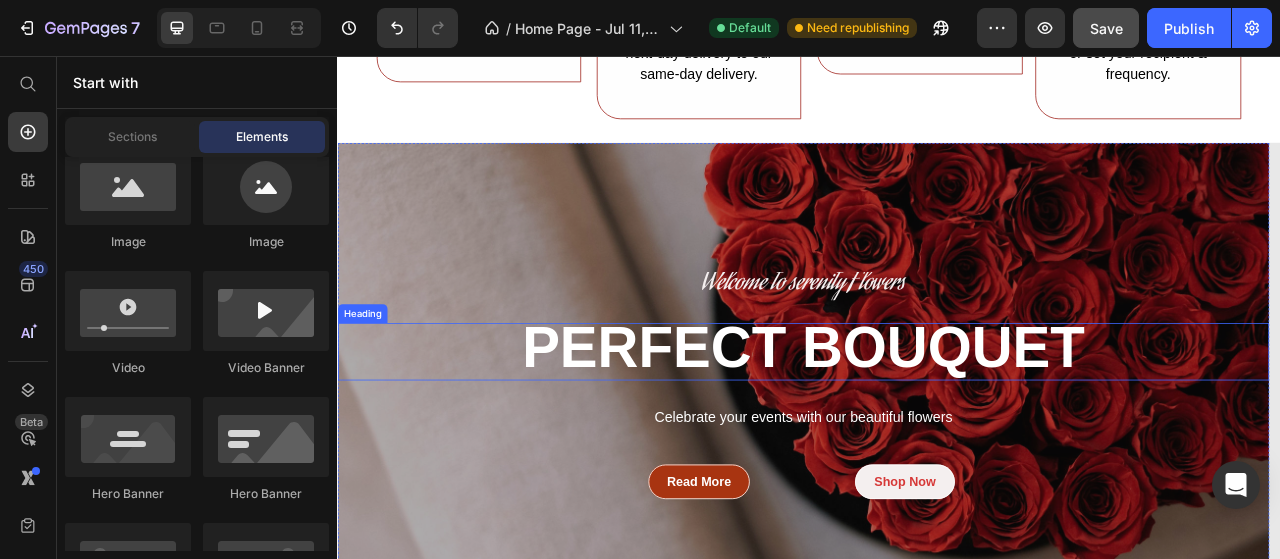 scroll, scrollTop: 5959, scrollLeft: 0, axis: vertical 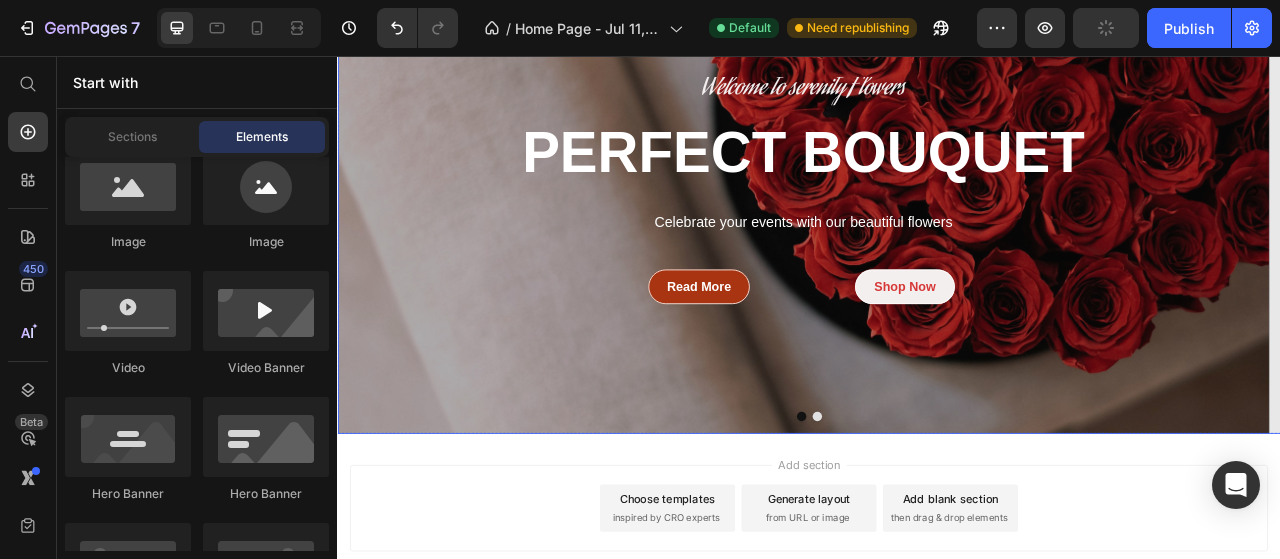 click at bounding box center (927, 515) 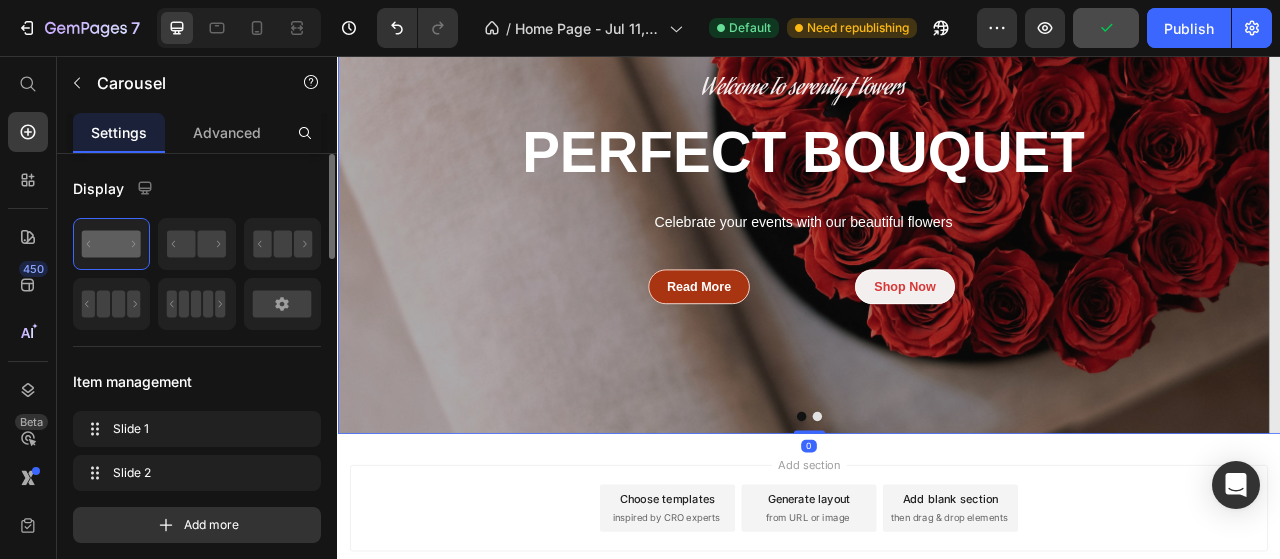 click at bounding box center (927, 515) 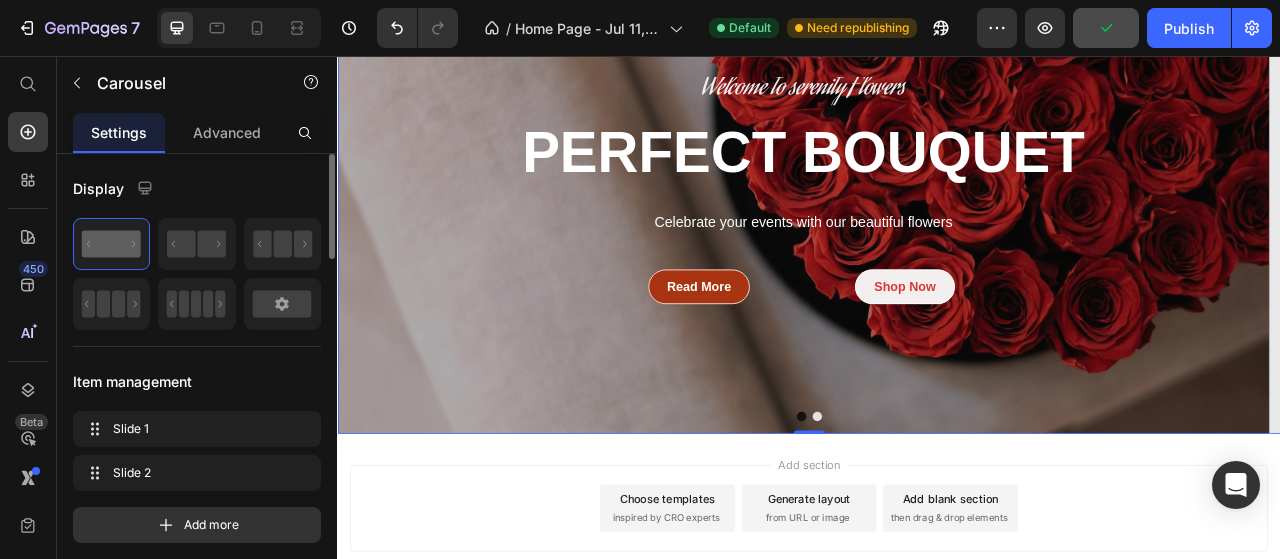 click at bounding box center (927, 515) 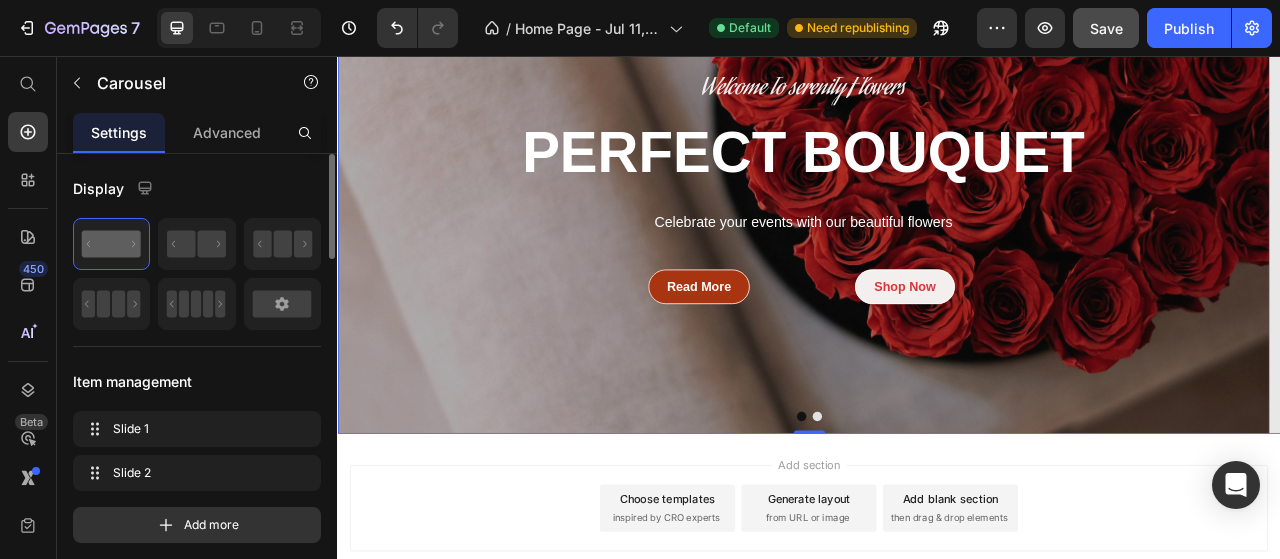 click at bounding box center (947, 515) 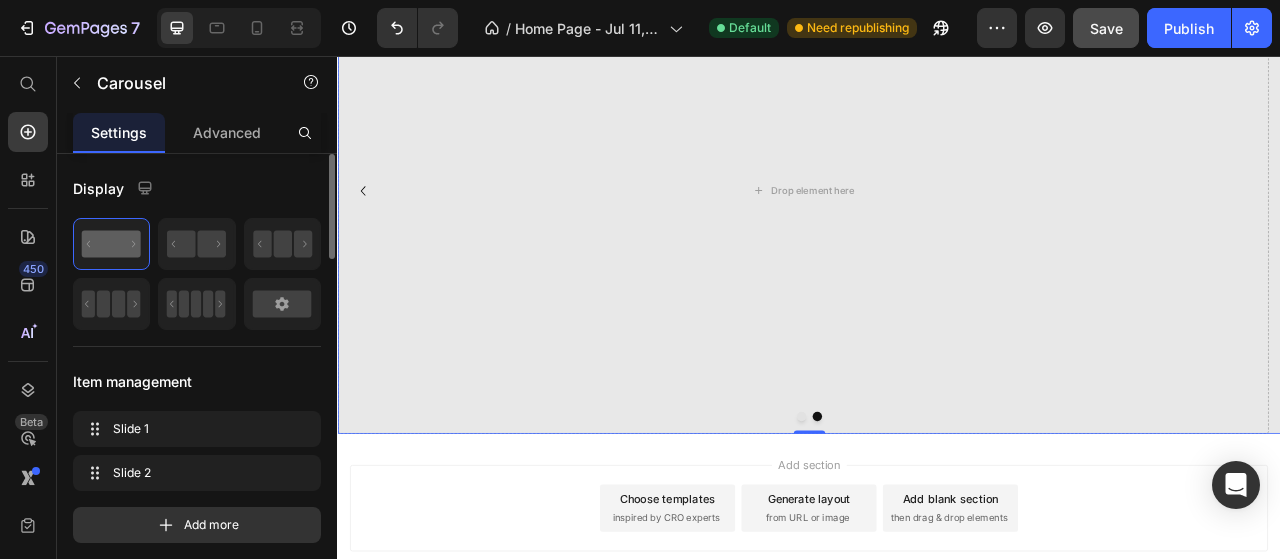 click at bounding box center (927, 515) 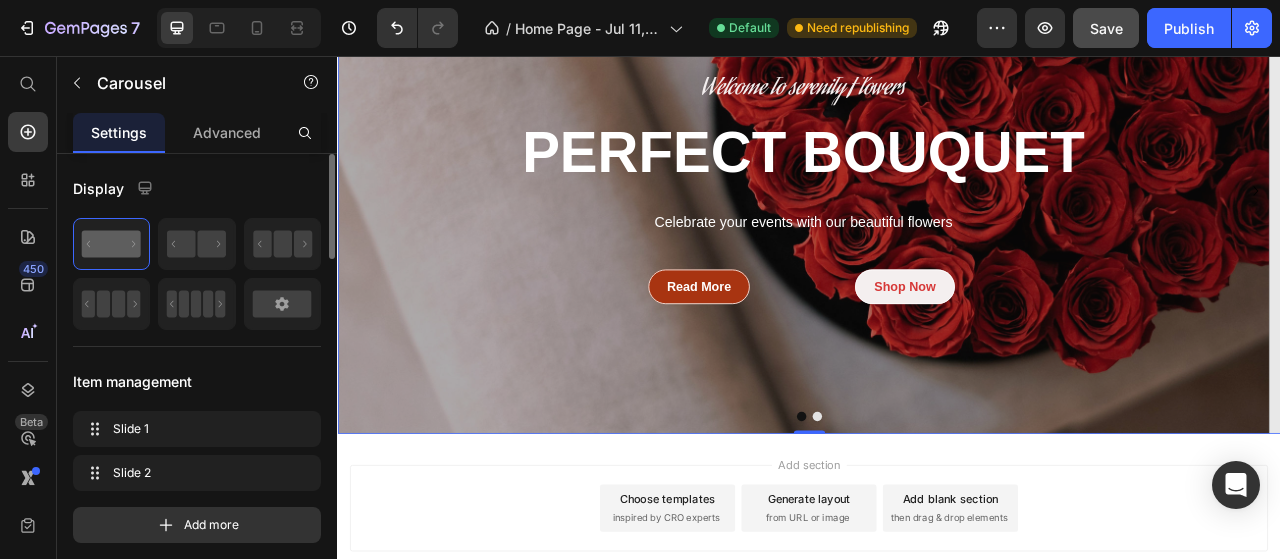 scroll, scrollTop: 5759, scrollLeft: 0, axis: vertical 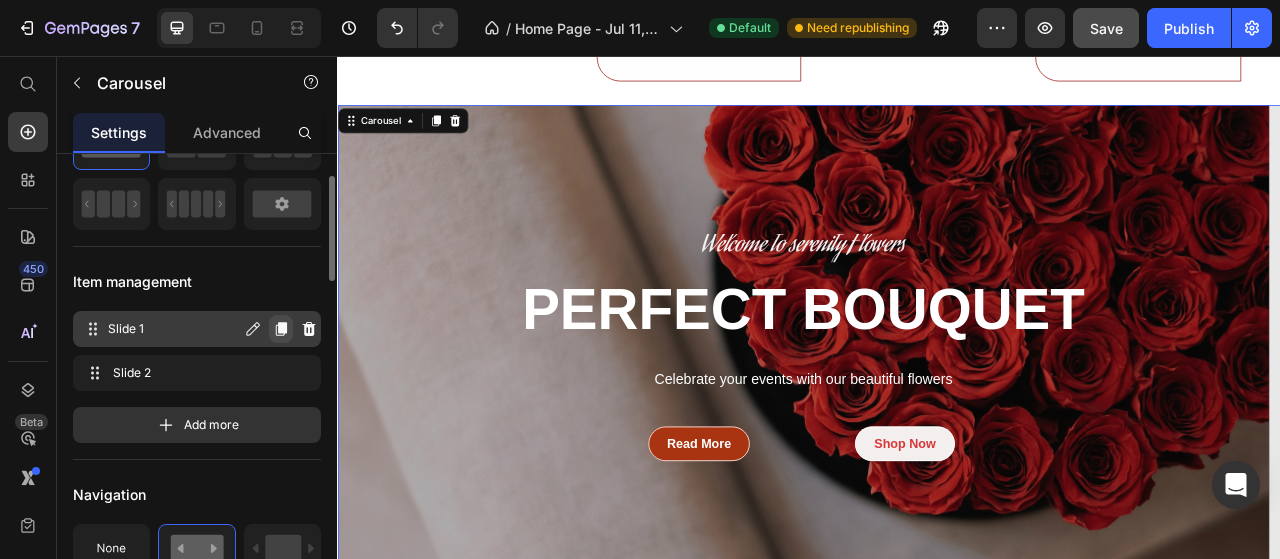 click 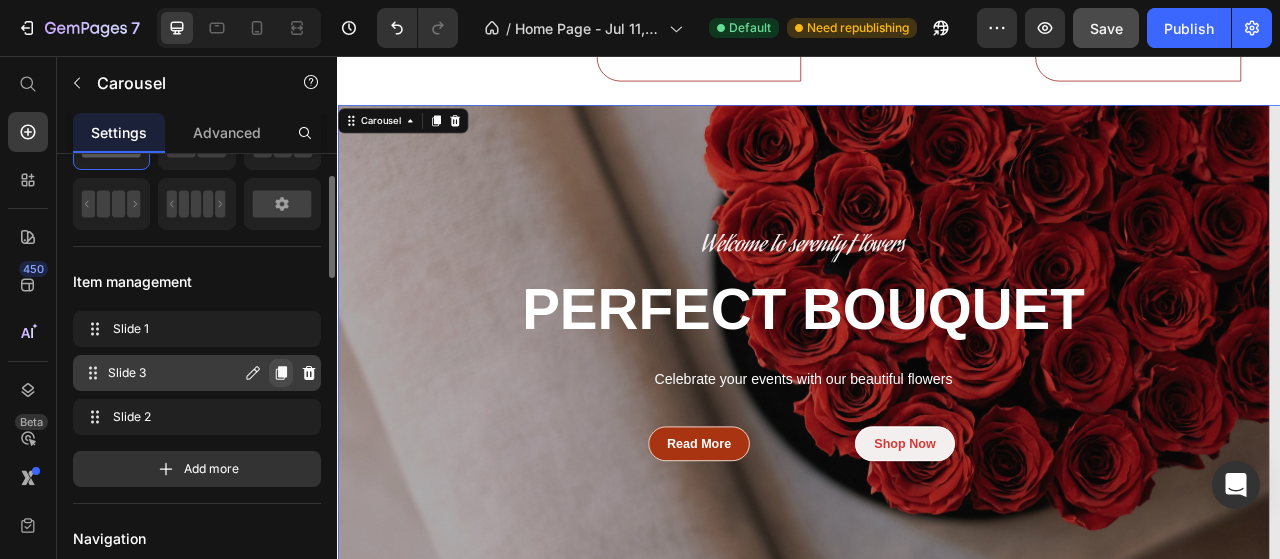 click 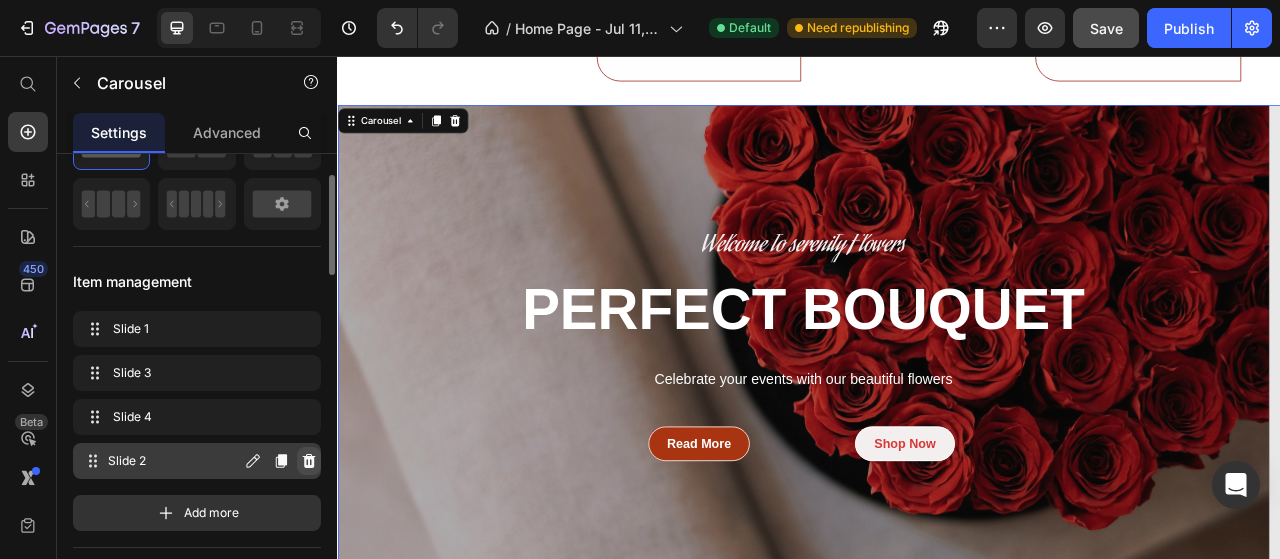 click 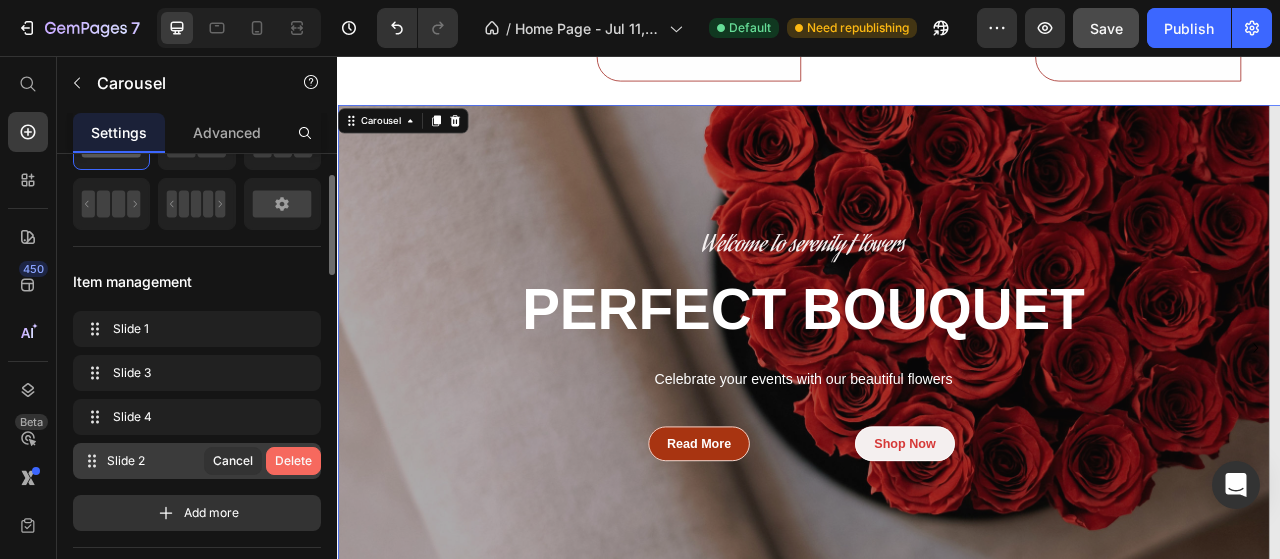 click on "Delete" at bounding box center (293, 461) 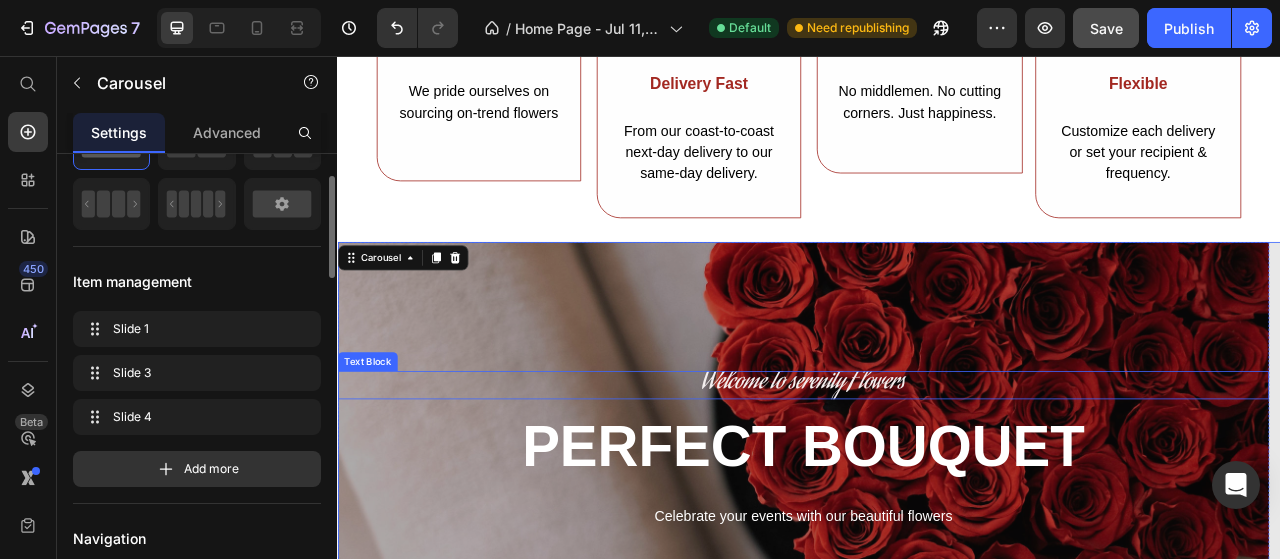 scroll, scrollTop: 5859, scrollLeft: 0, axis: vertical 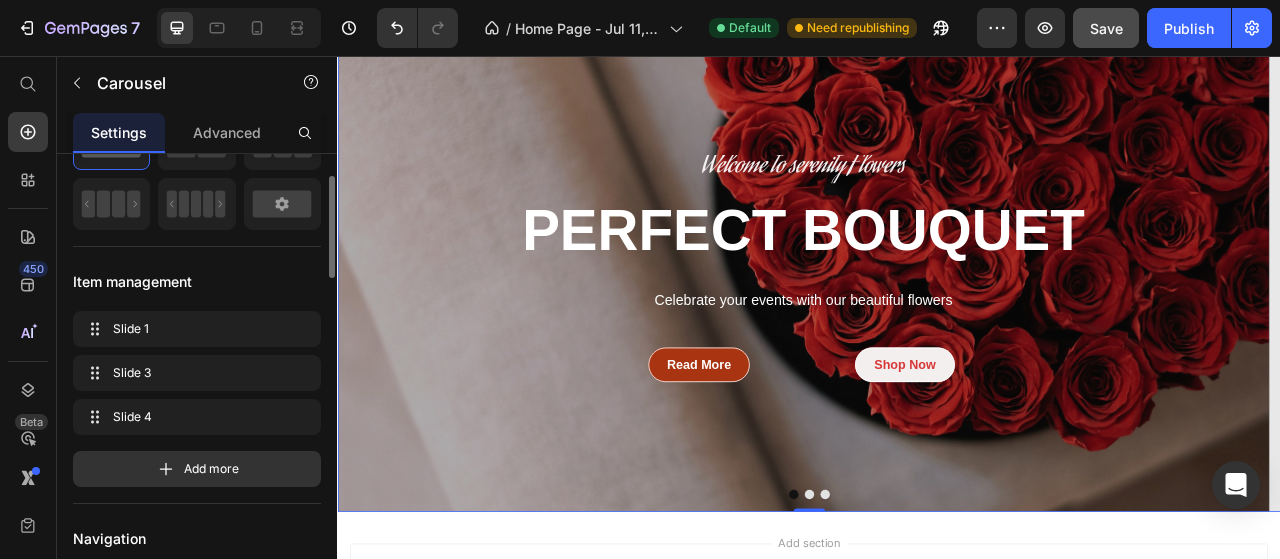 click at bounding box center [937, 615] 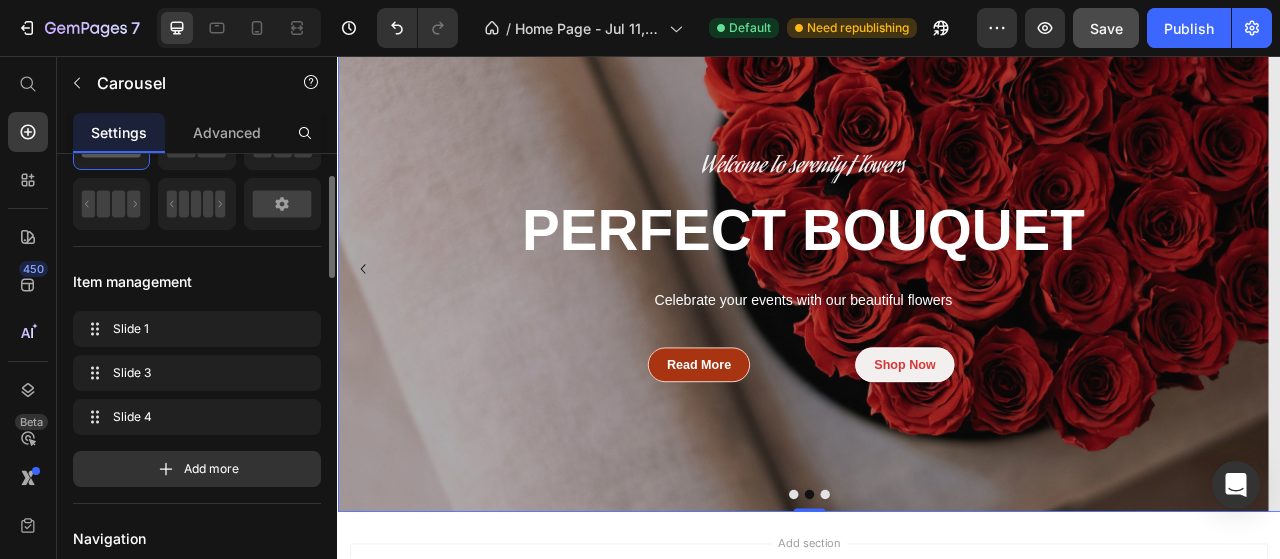 click at bounding box center [957, 615] 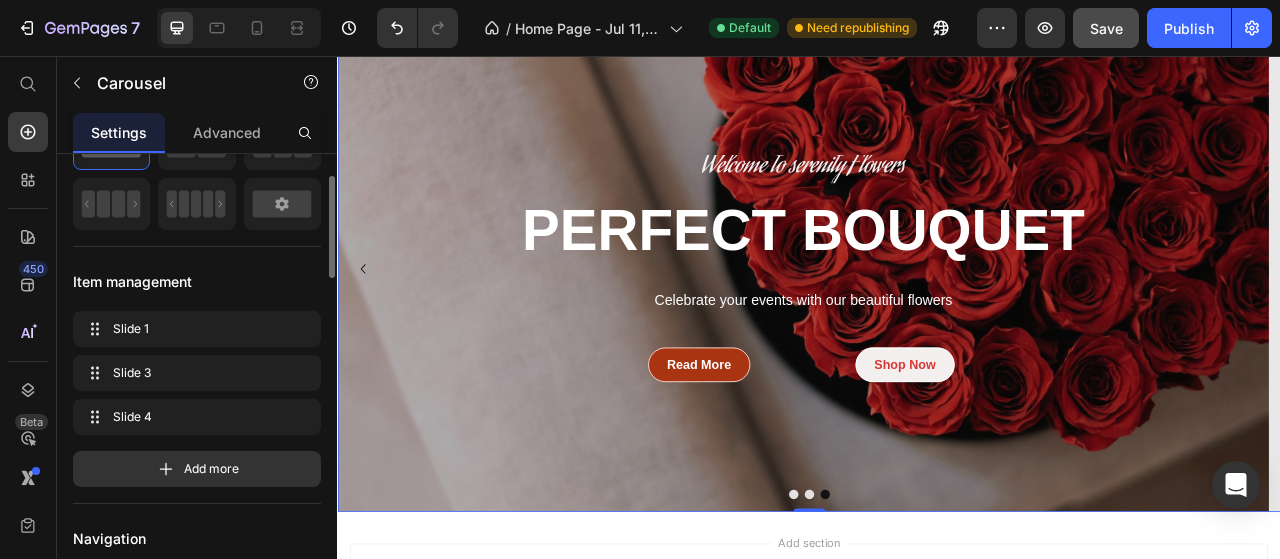 click at bounding box center [937, 615] 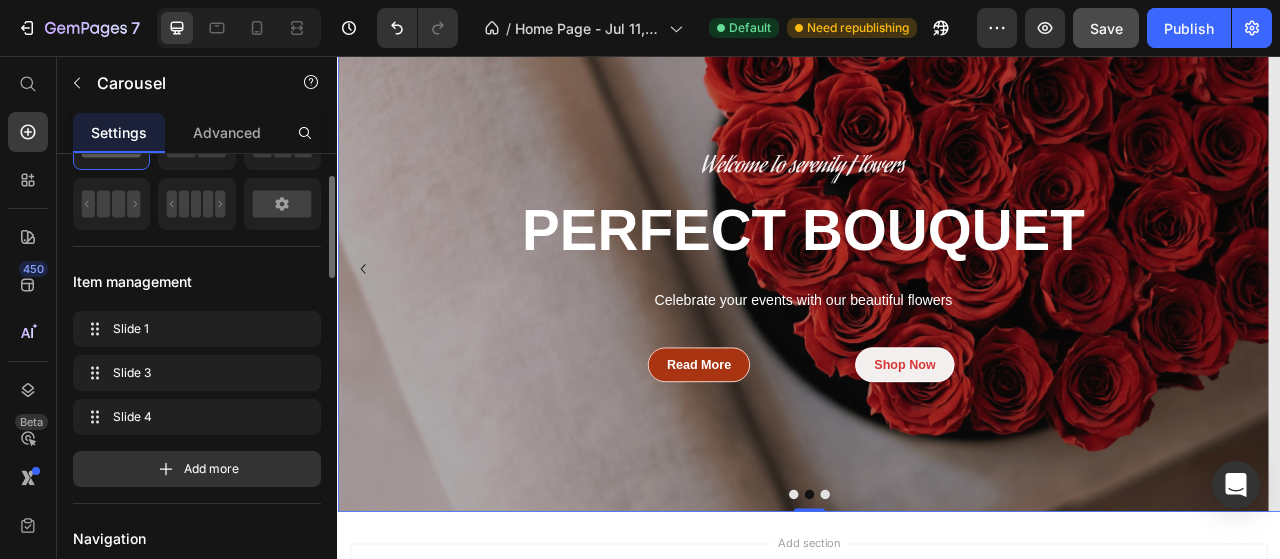click at bounding box center [917, 615] 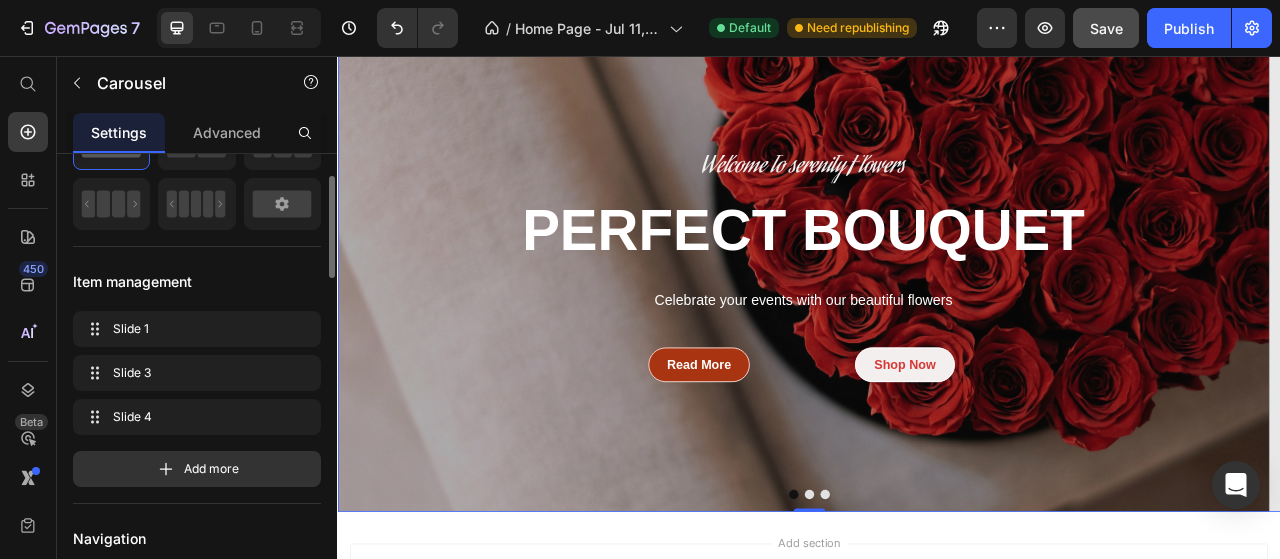 click at bounding box center (937, 615) 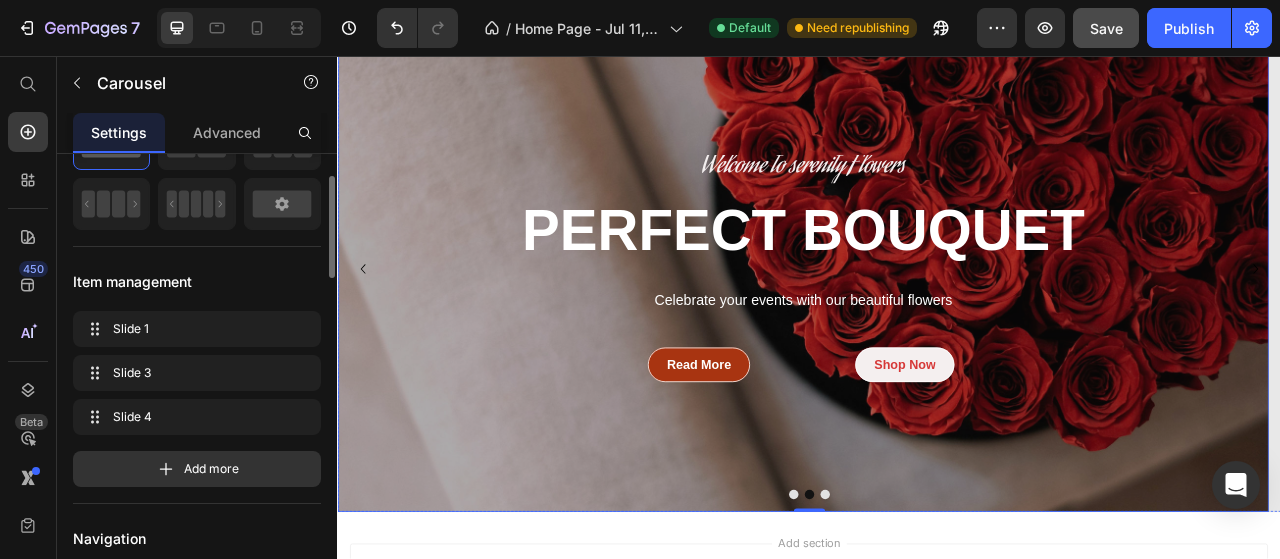 click at bounding box center (929, 328) 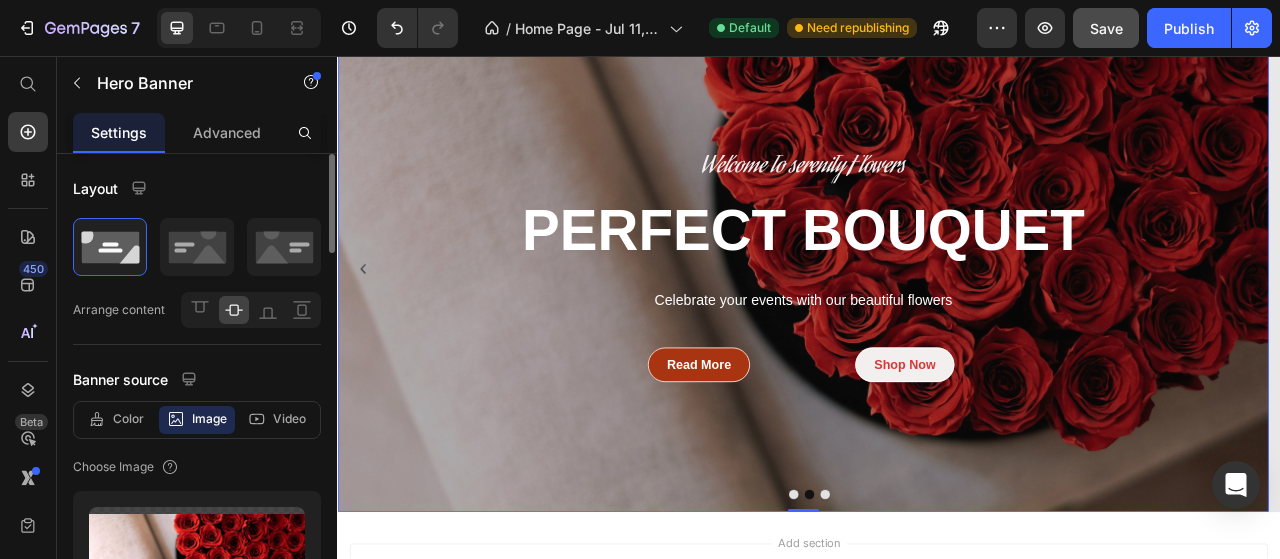 scroll, scrollTop: 300, scrollLeft: 0, axis: vertical 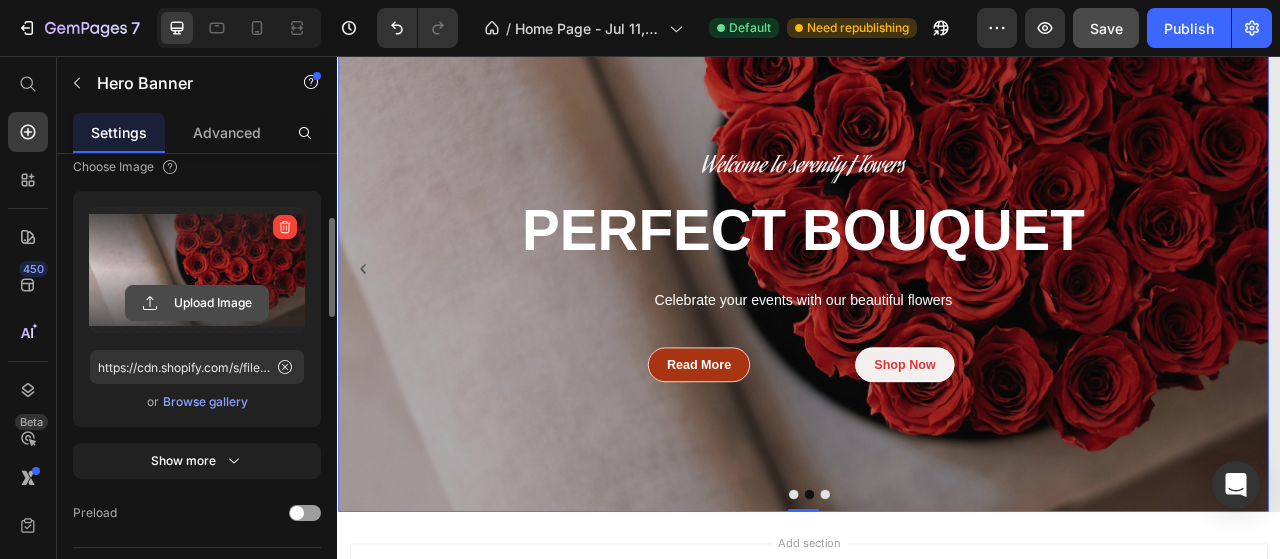 click 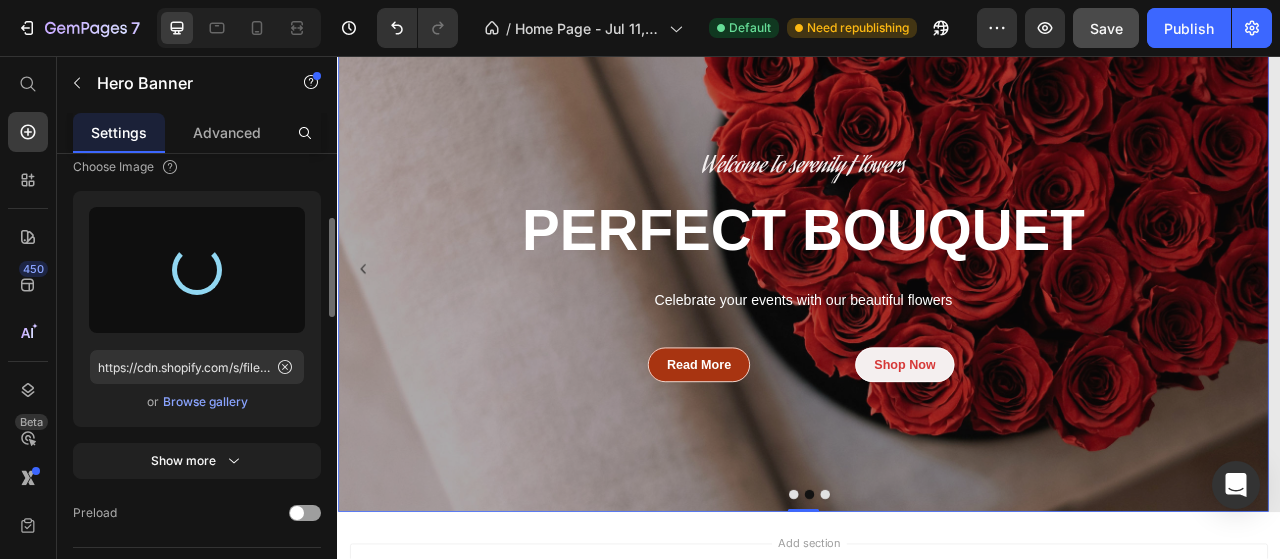 type on "https://cdn.shopify.com/s/files/1/0945/0763/0909/files/gempages_574916696461017956-db0f2cc2-995b-419c-a105-c9b49449074a.png" 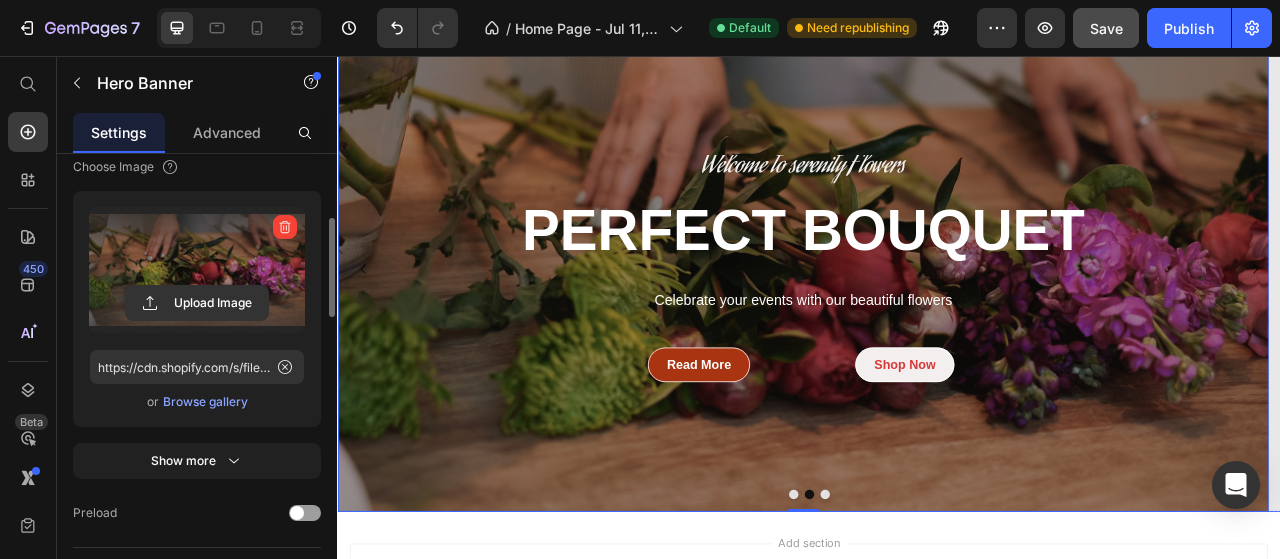 click at bounding box center (957, 615) 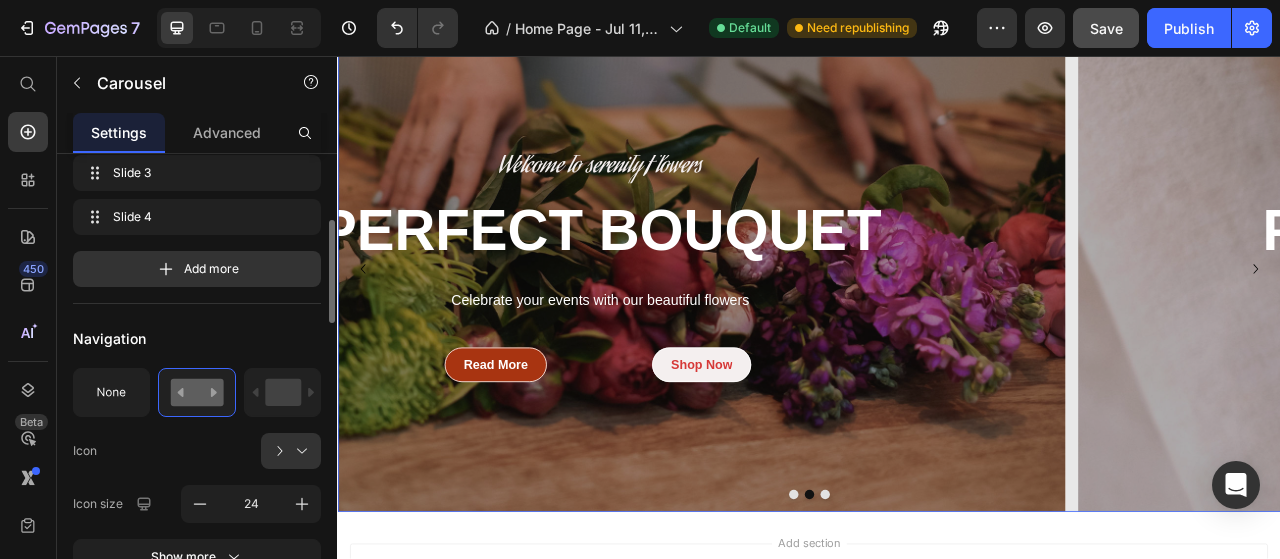 scroll, scrollTop: 0, scrollLeft: 0, axis: both 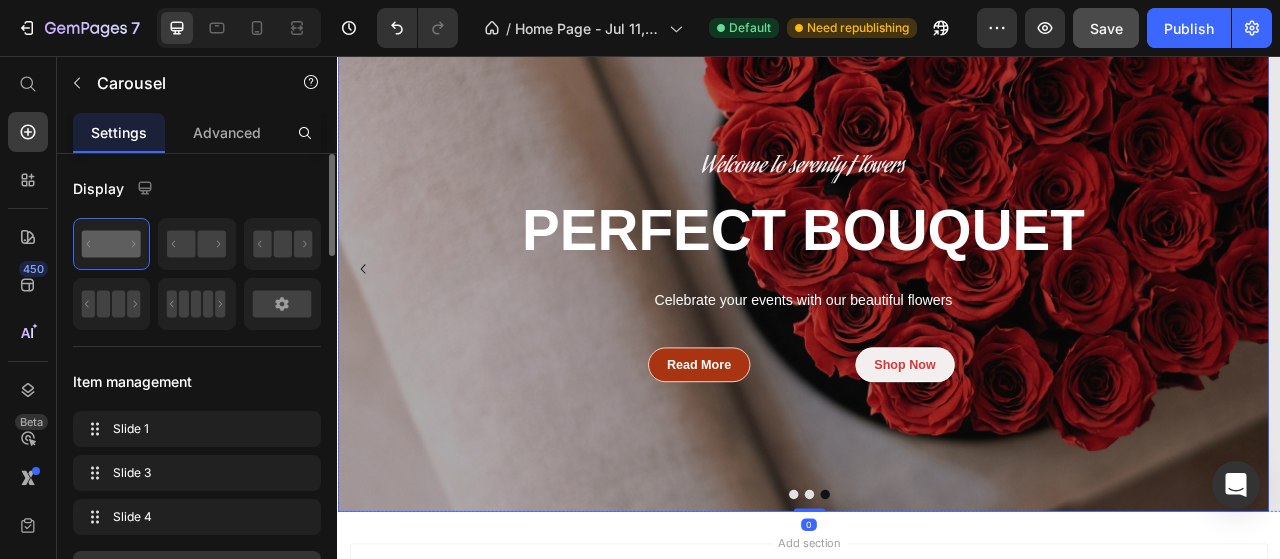 click at bounding box center (929, 328) 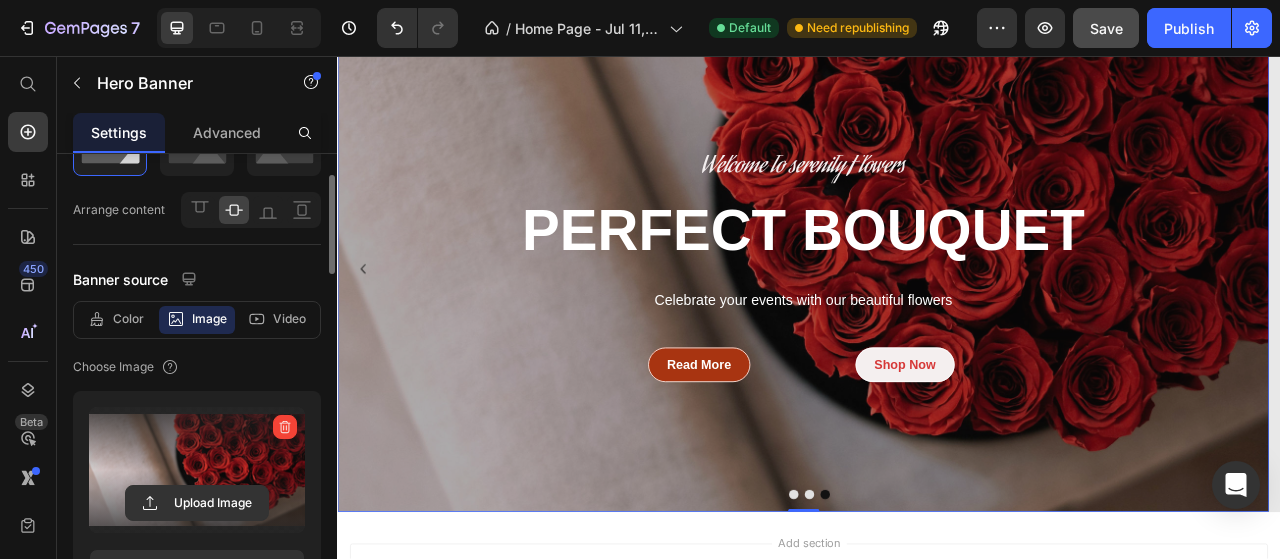 scroll, scrollTop: 200, scrollLeft: 0, axis: vertical 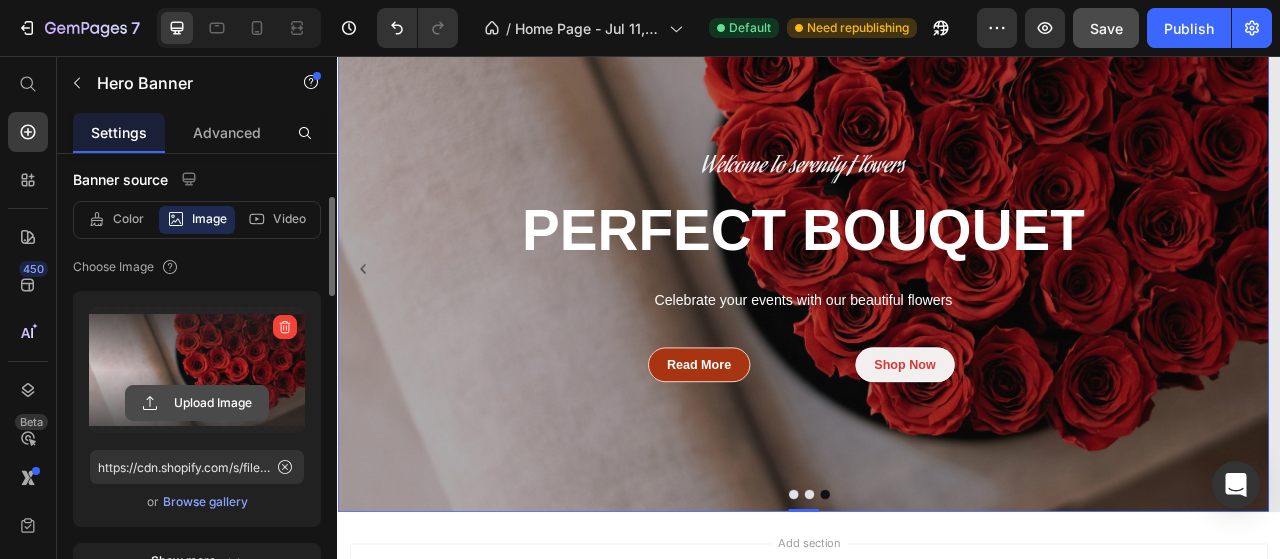 click 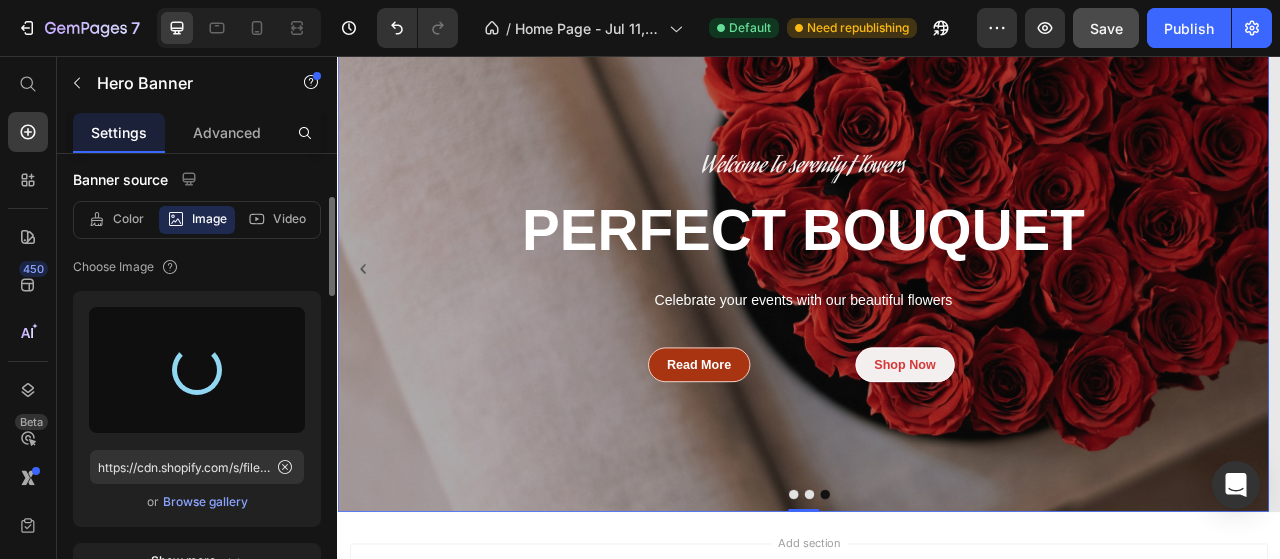 type on "https://cdn.shopify.com/s/files/1/0945/0763/0909/files/gempages_574916696461017956-f64084b8-4f81-44b4-9b05-8a6bce091de3.png" 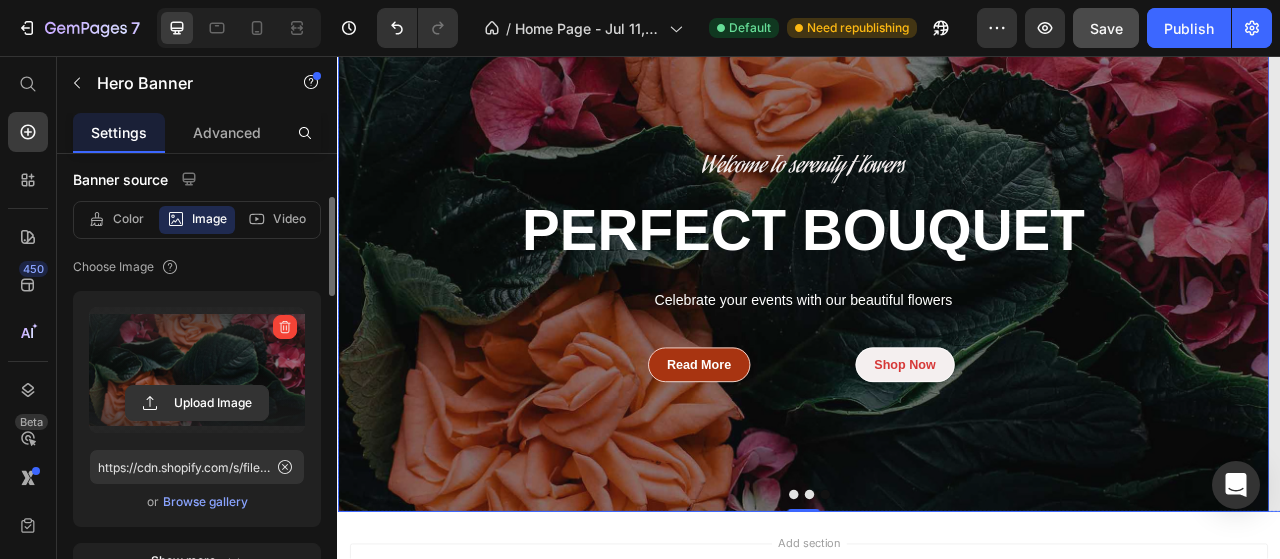 click at bounding box center [937, 615] 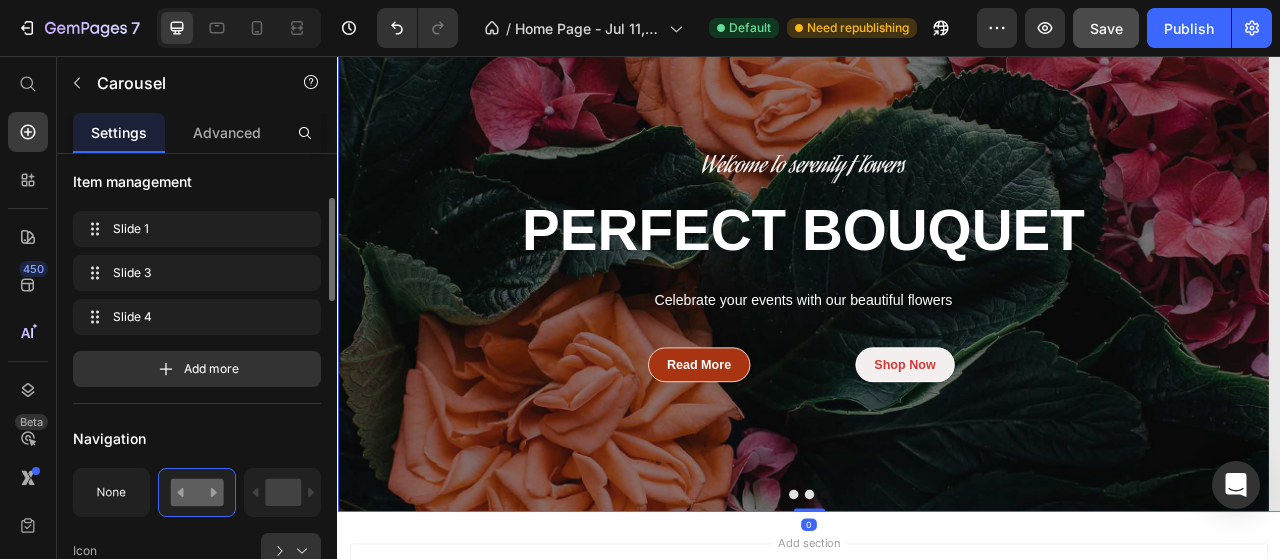 scroll, scrollTop: 0, scrollLeft: 0, axis: both 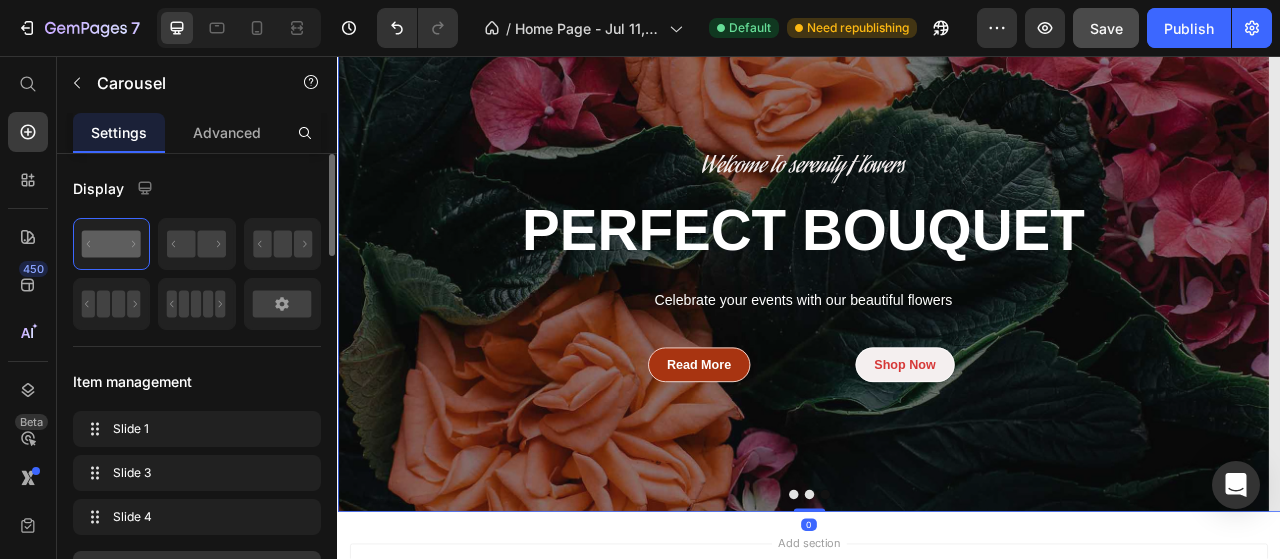 click at bounding box center [917, 615] 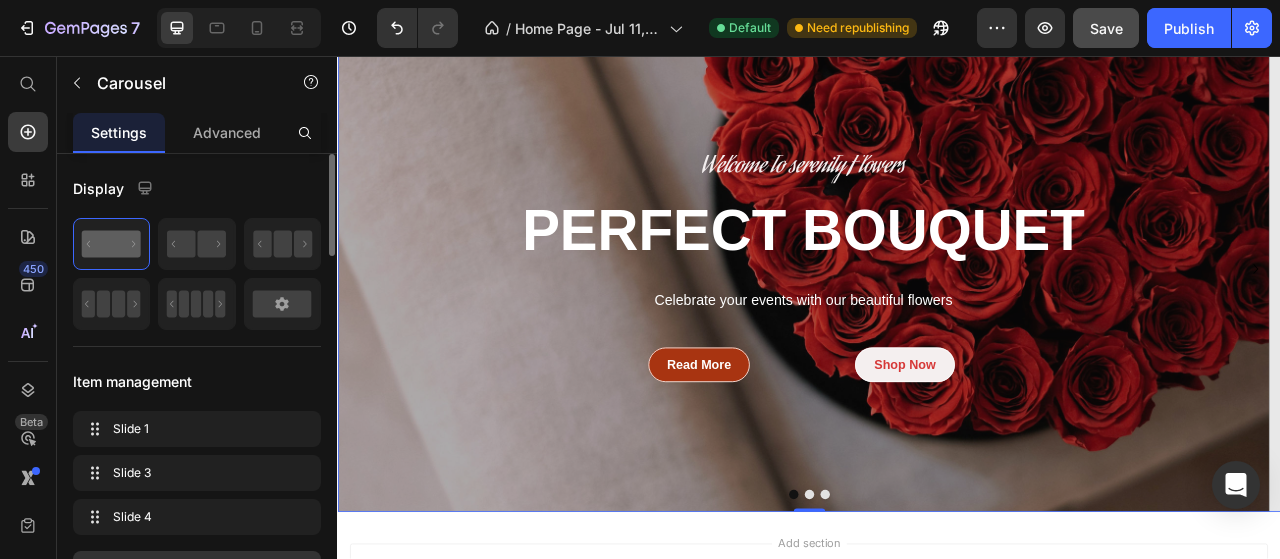 click at bounding box center [937, 615] 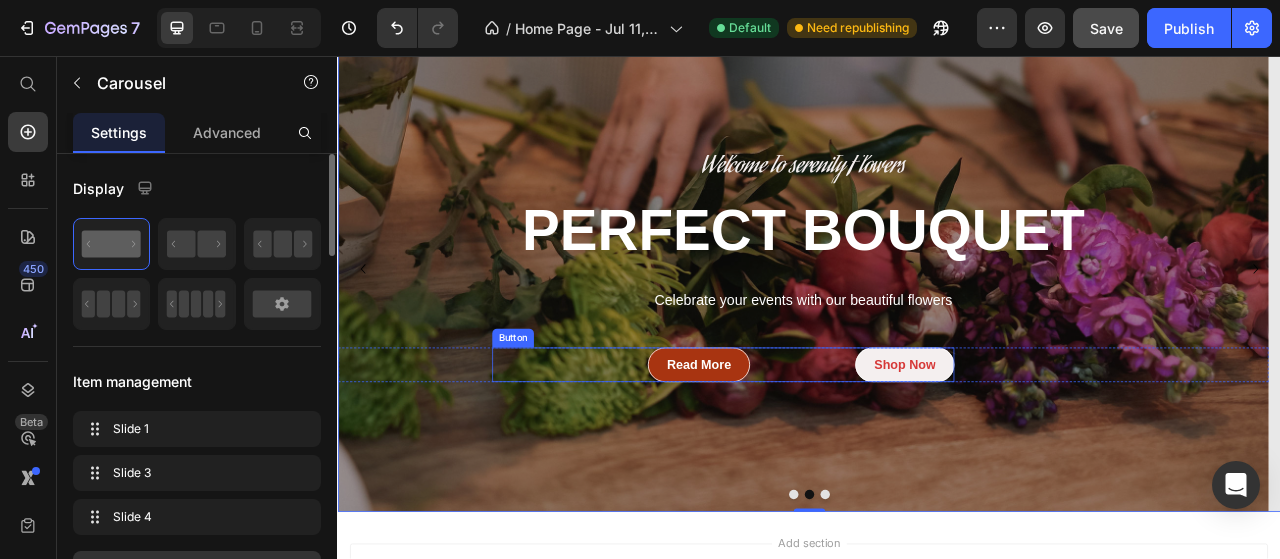 scroll, scrollTop: 5759, scrollLeft: 0, axis: vertical 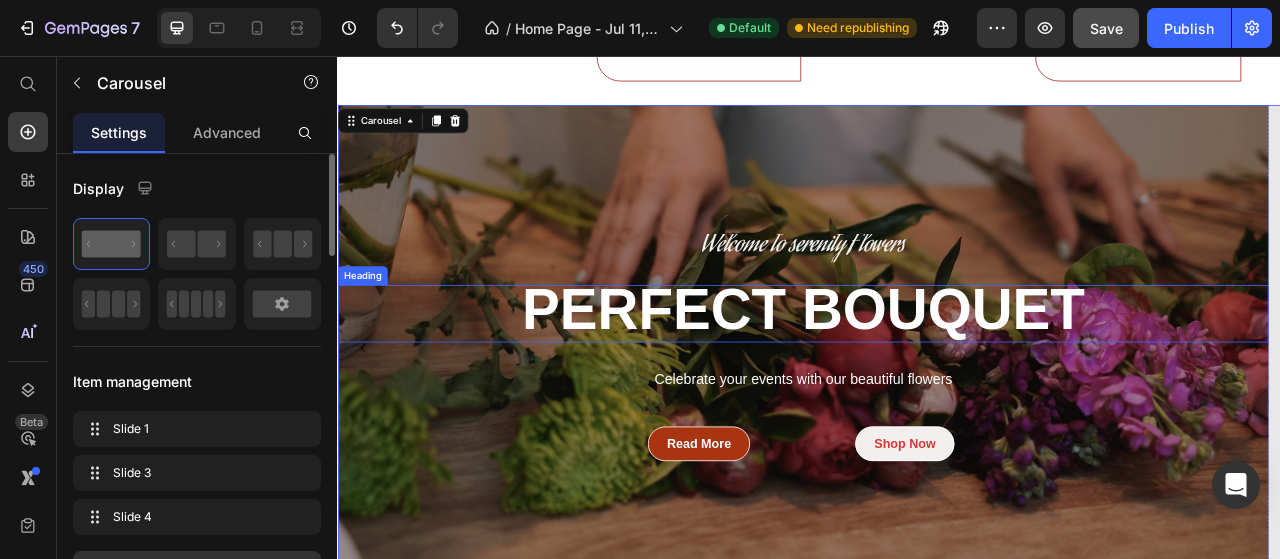 click on "PERFECT BOUQUET" at bounding box center (929, 379) 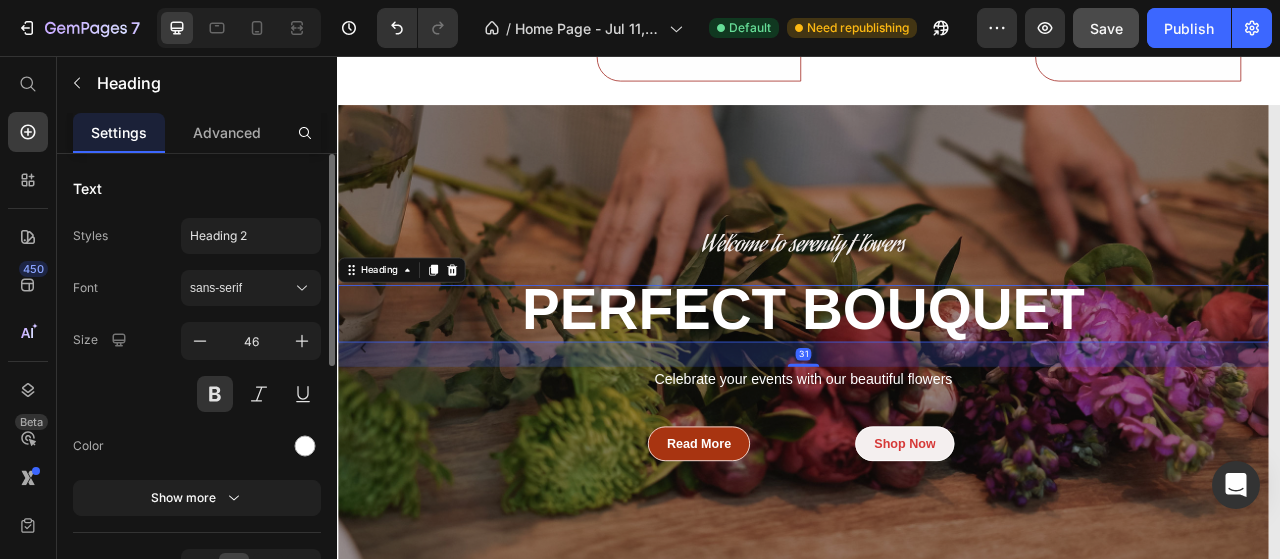 click on "PERFECT BOUQUET" at bounding box center [929, 379] 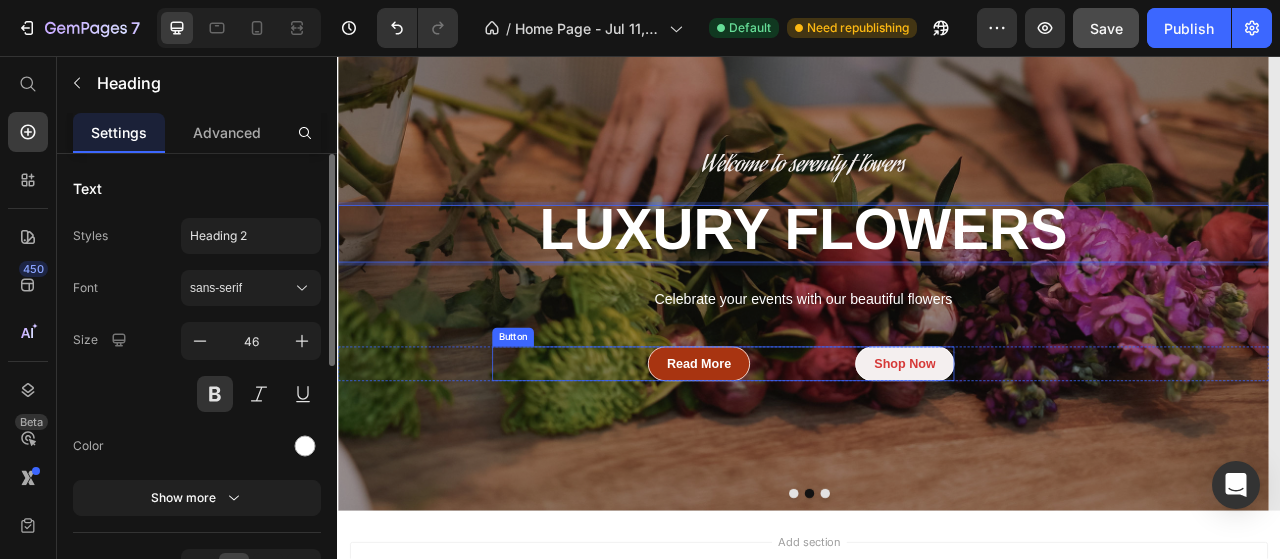 scroll, scrollTop: 5959, scrollLeft: 0, axis: vertical 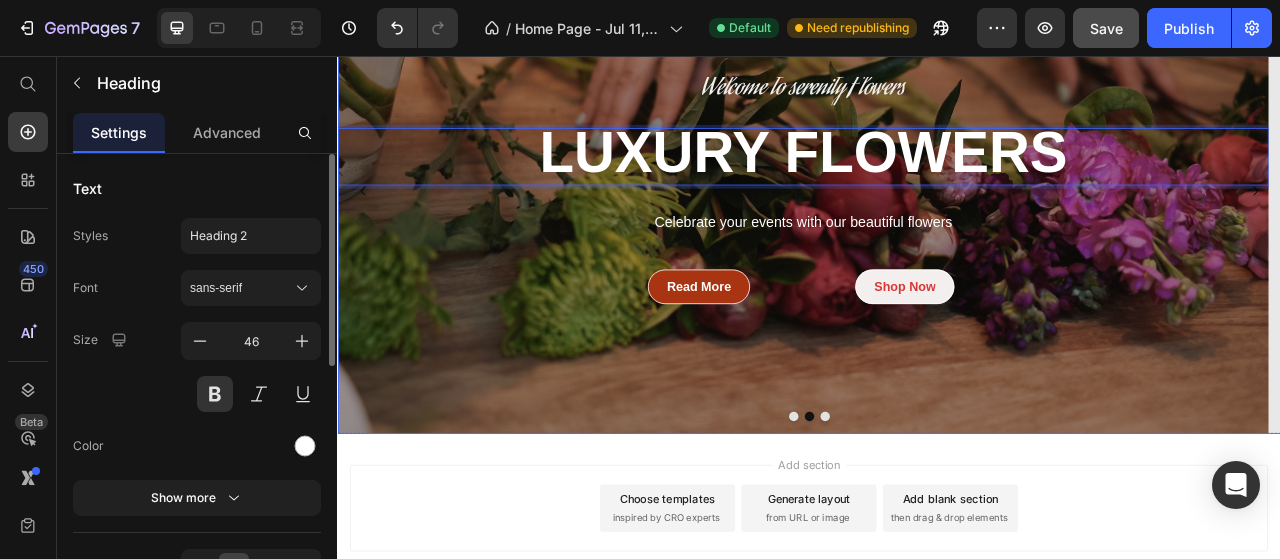 click at bounding box center [937, 515] 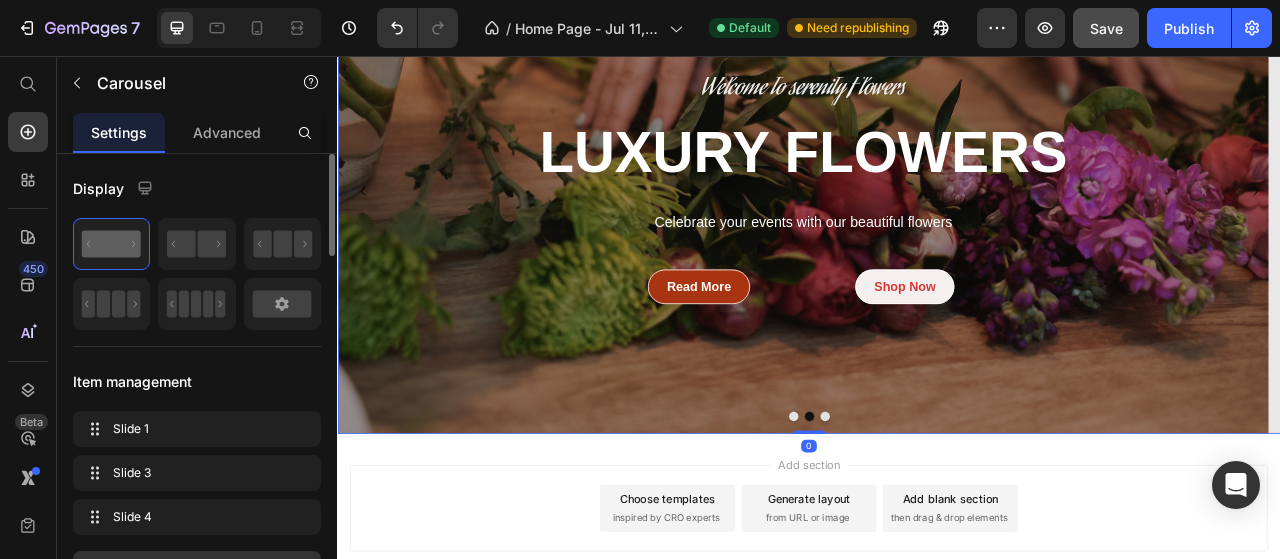 click at bounding box center [957, 515] 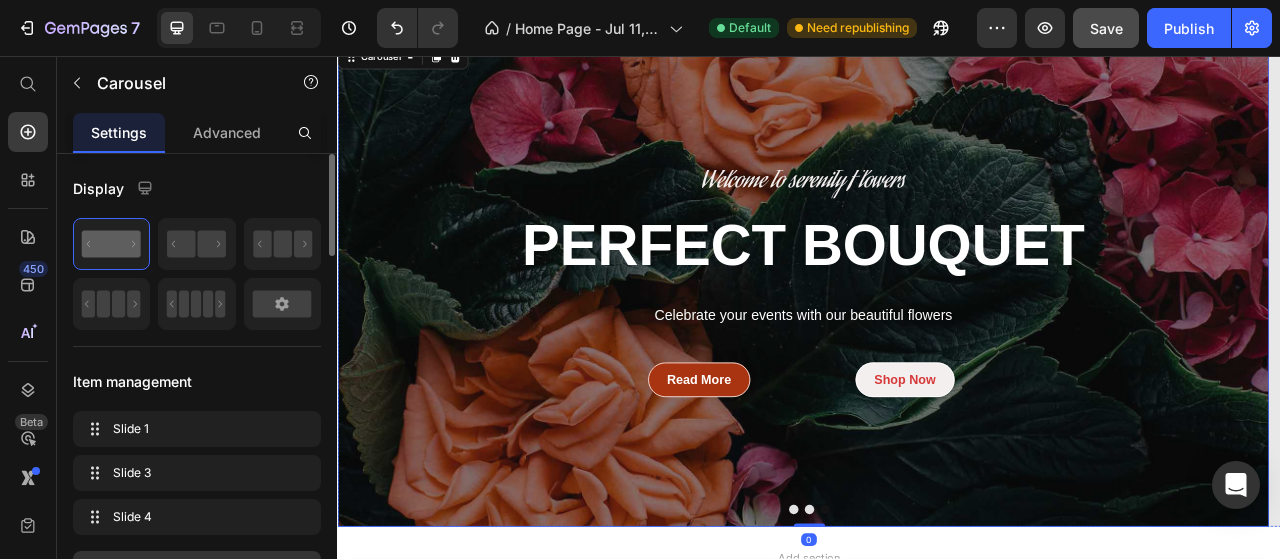 scroll, scrollTop: 5759, scrollLeft: 0, axis: vertical 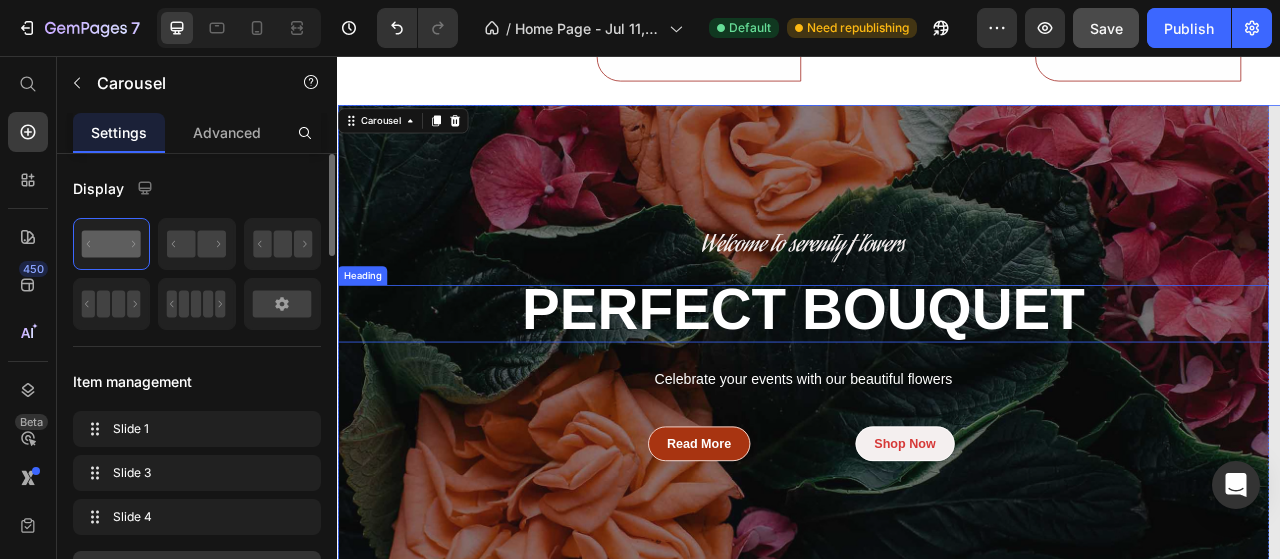 click on "PERFECT BOUQUET" at bounding box center (929, 379) 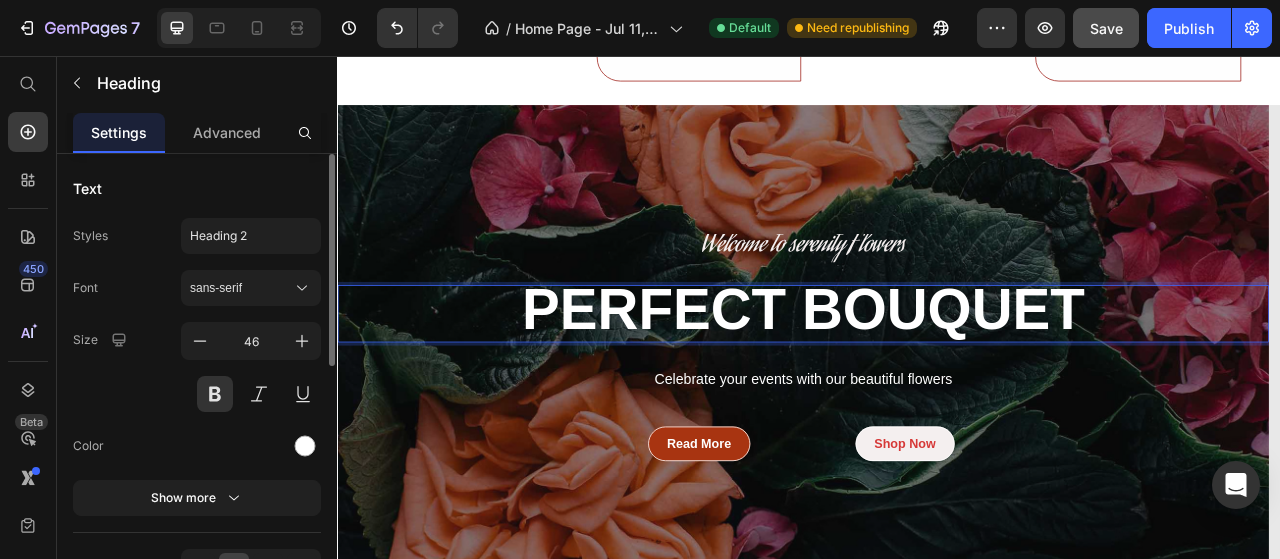 click on "PERFECT BOUQUET" at bounding box center [929, 379] 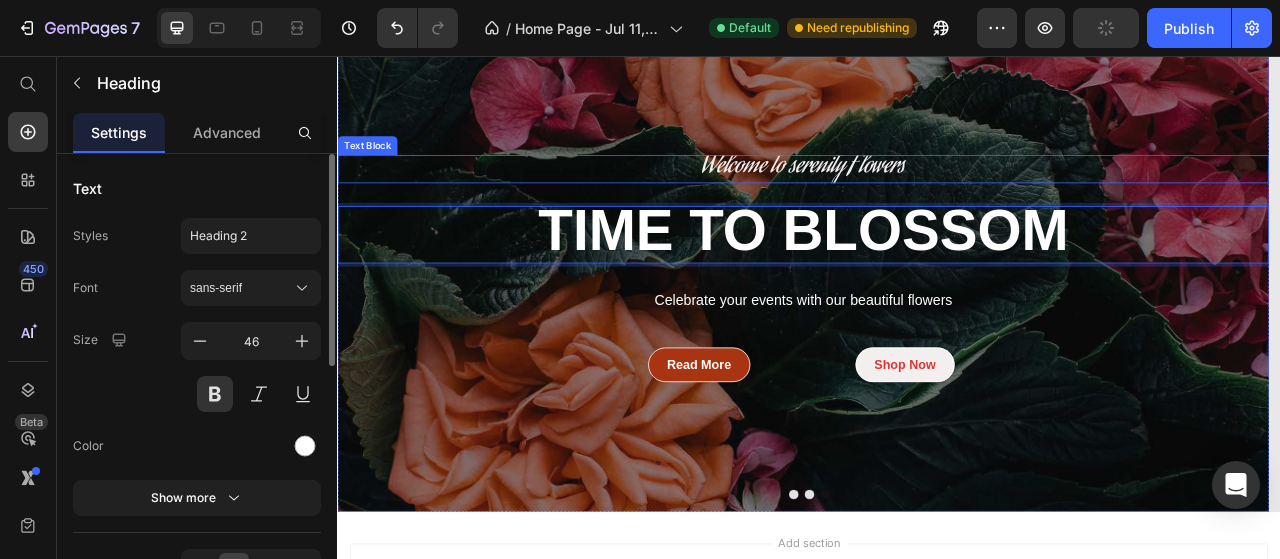 scroll, scrollTop: 5659, scrollLeft: 0, axis: vertical 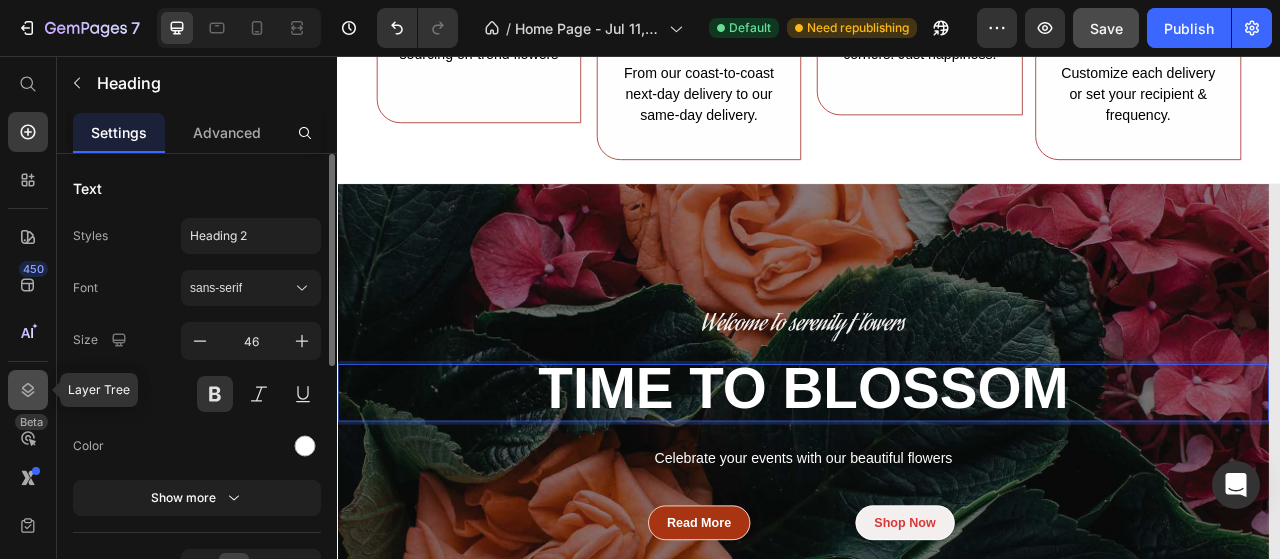 click 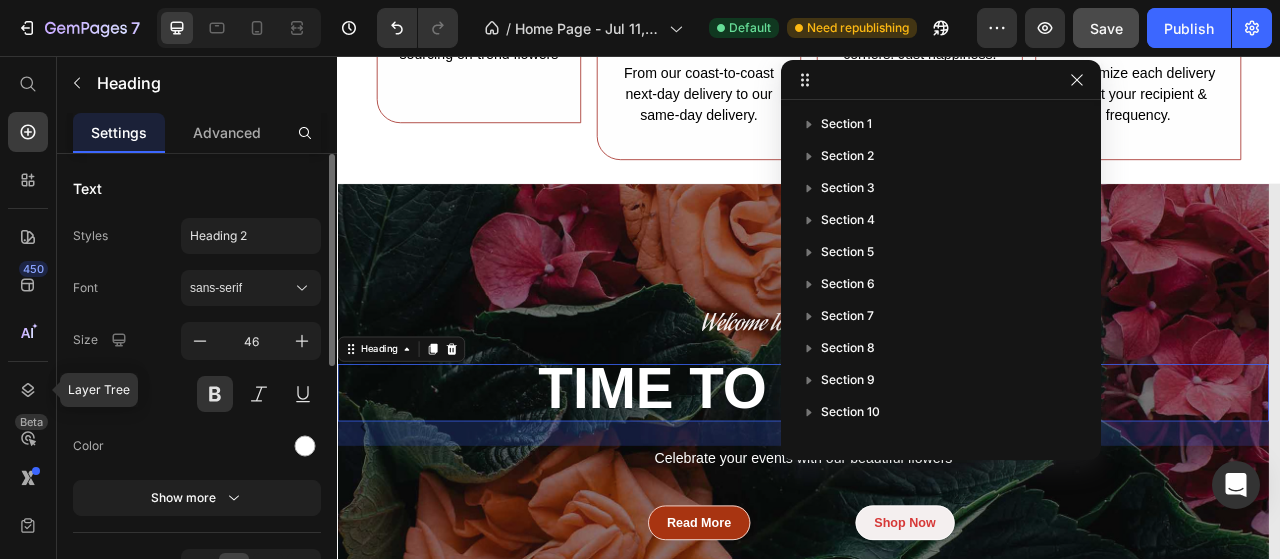 scroll, scrollTop: 438, scrollLeft: 0, axis: vertical 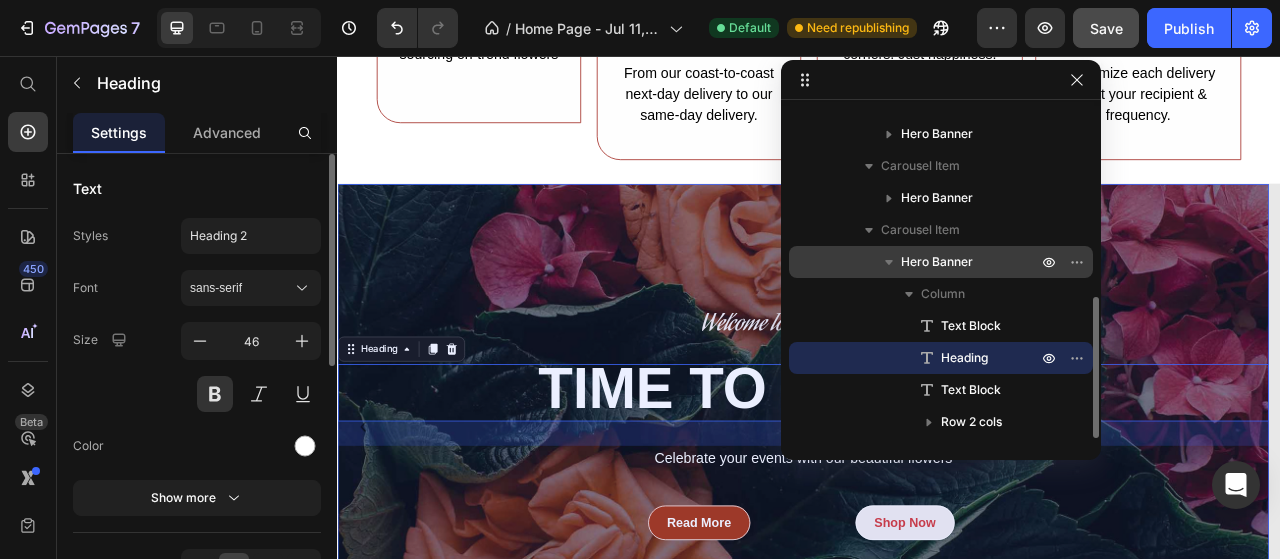 click on "Hero Banner" at bounding box center [937, 262] 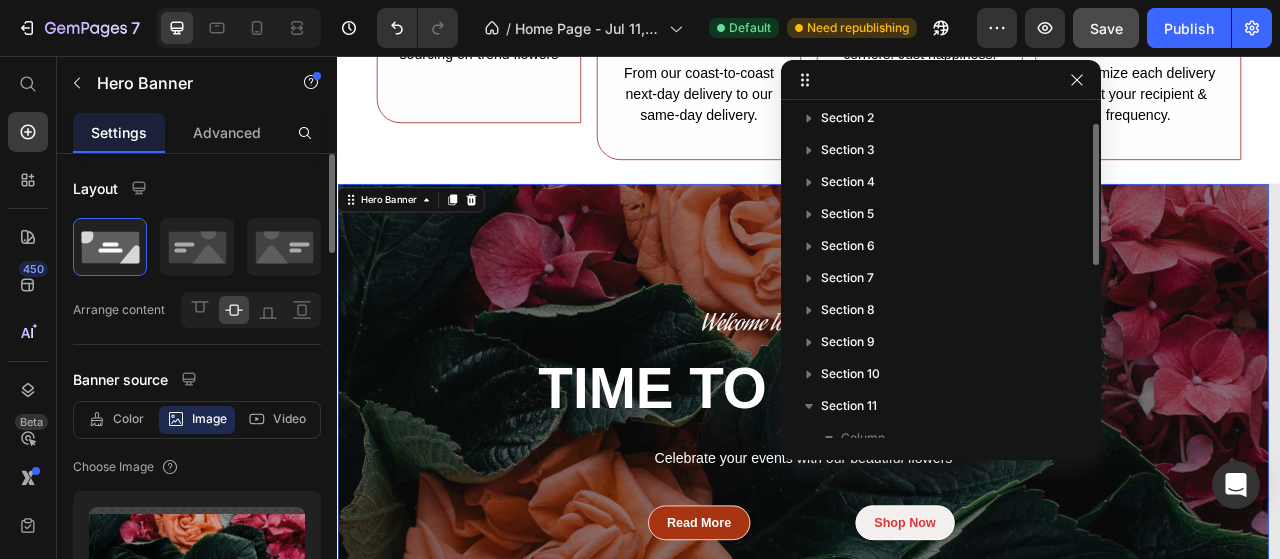 scroll, scrollTop: 0, scrollLeft: 0, axis: both 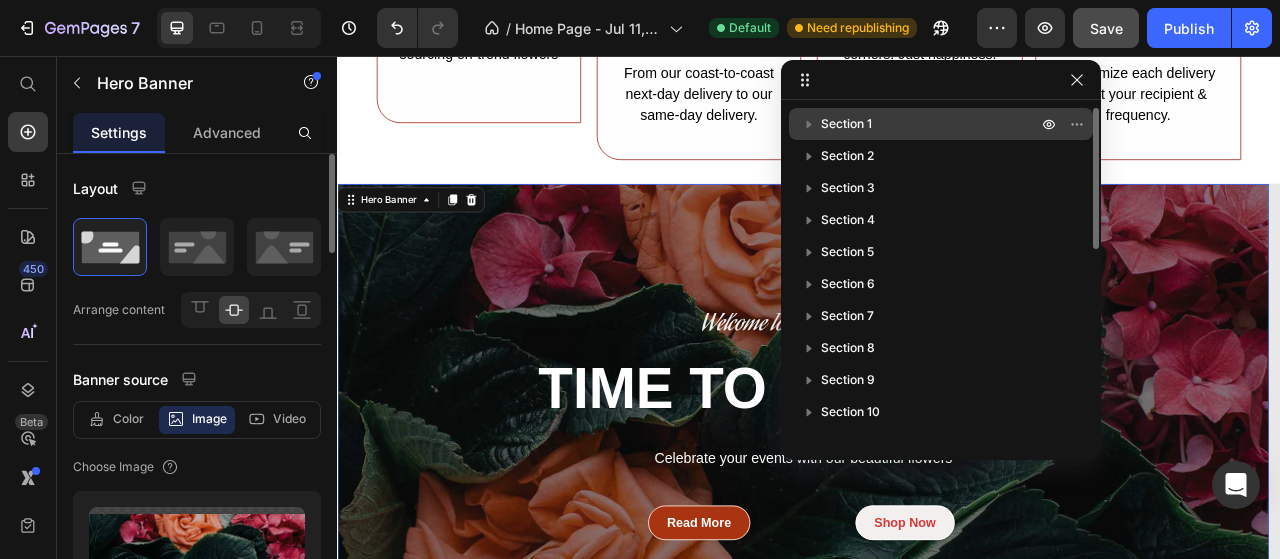 click on "Section 1" at bounding box center (931, 124) 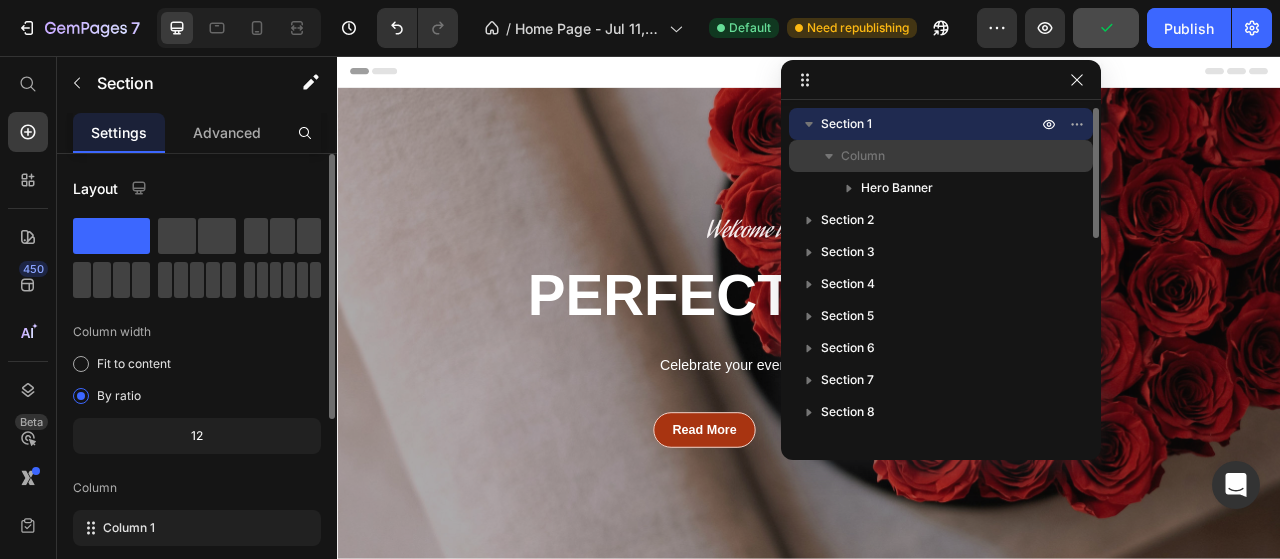 scroll, scrollTop: 0, scrollLeft: 0, axis: both 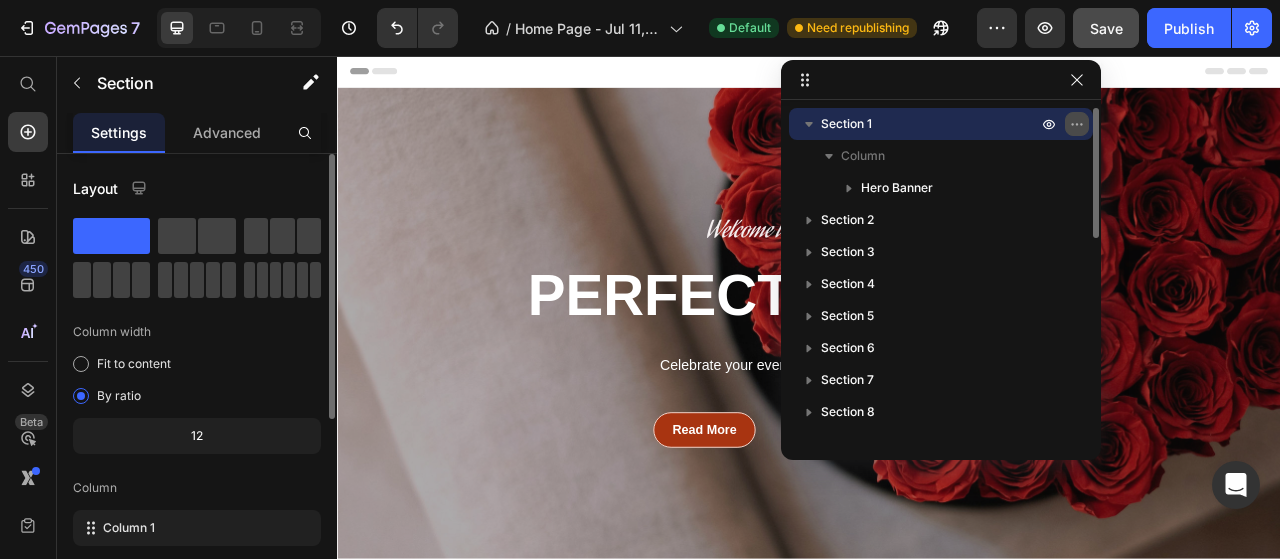 click at bounding box center [1077, 124] 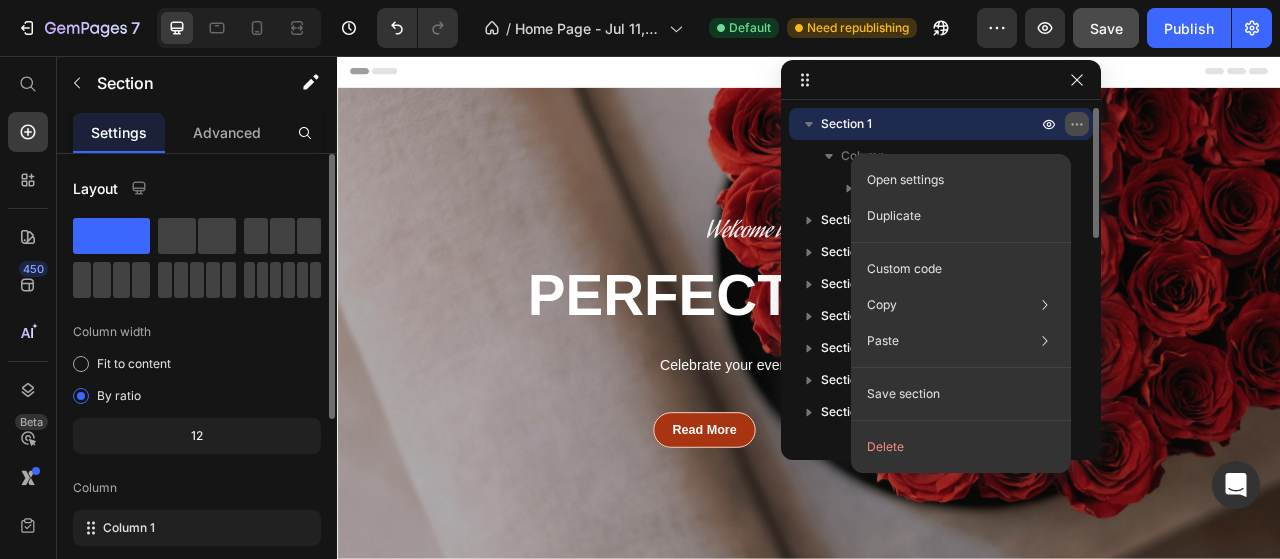 click 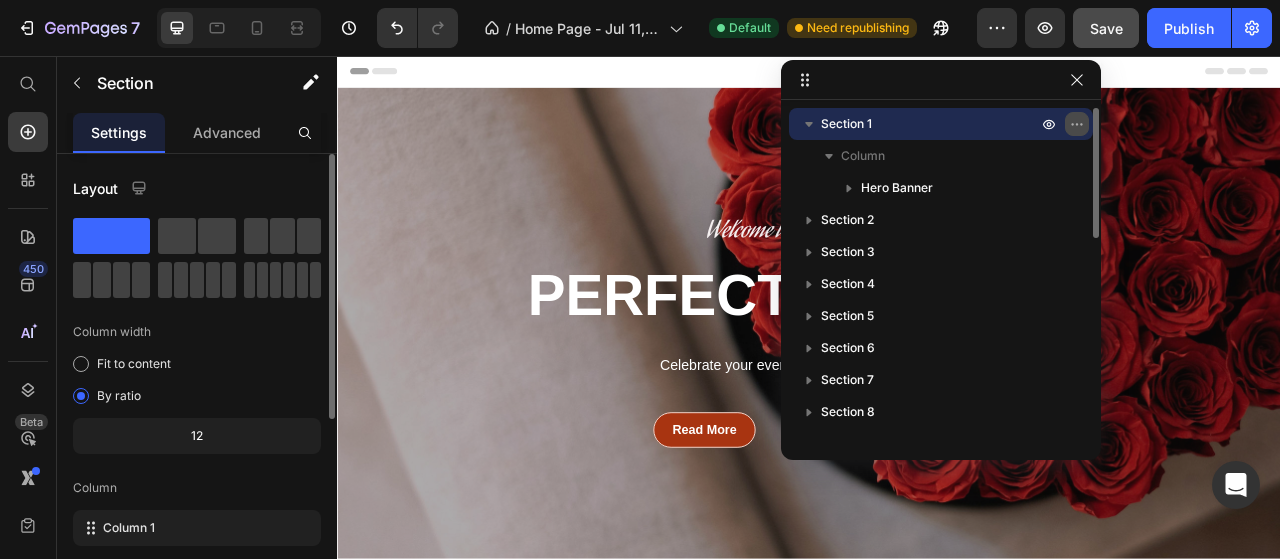 click 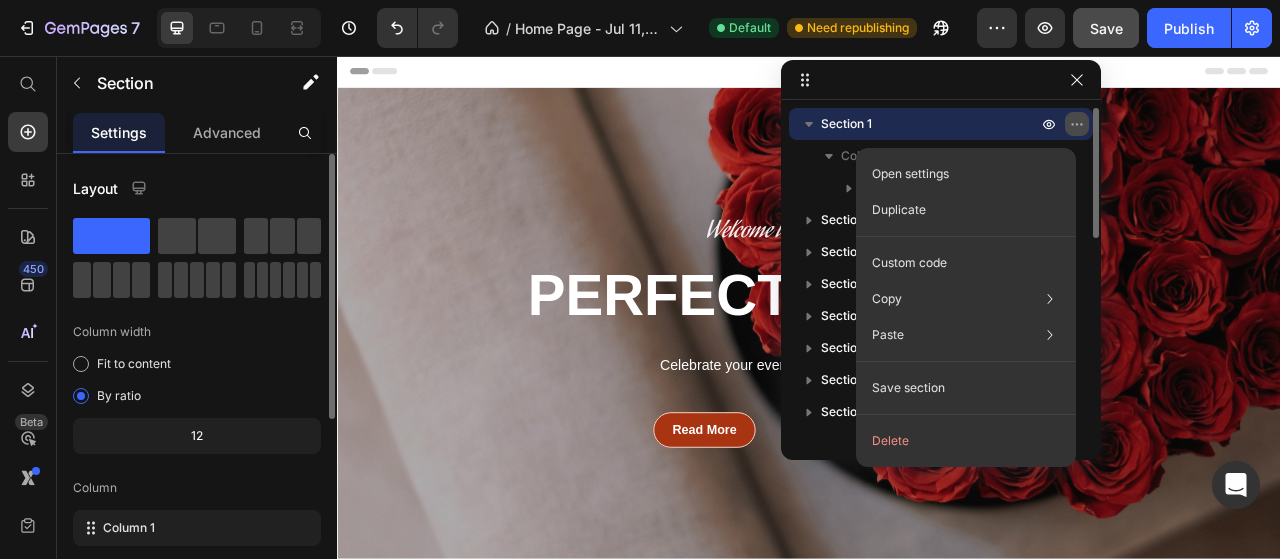 click 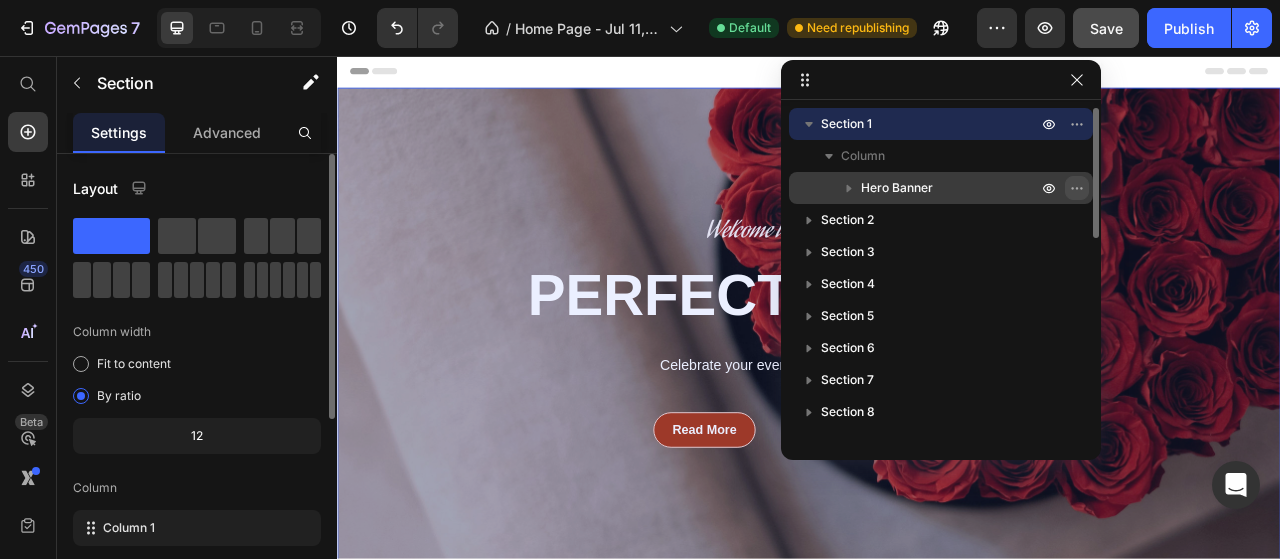 click 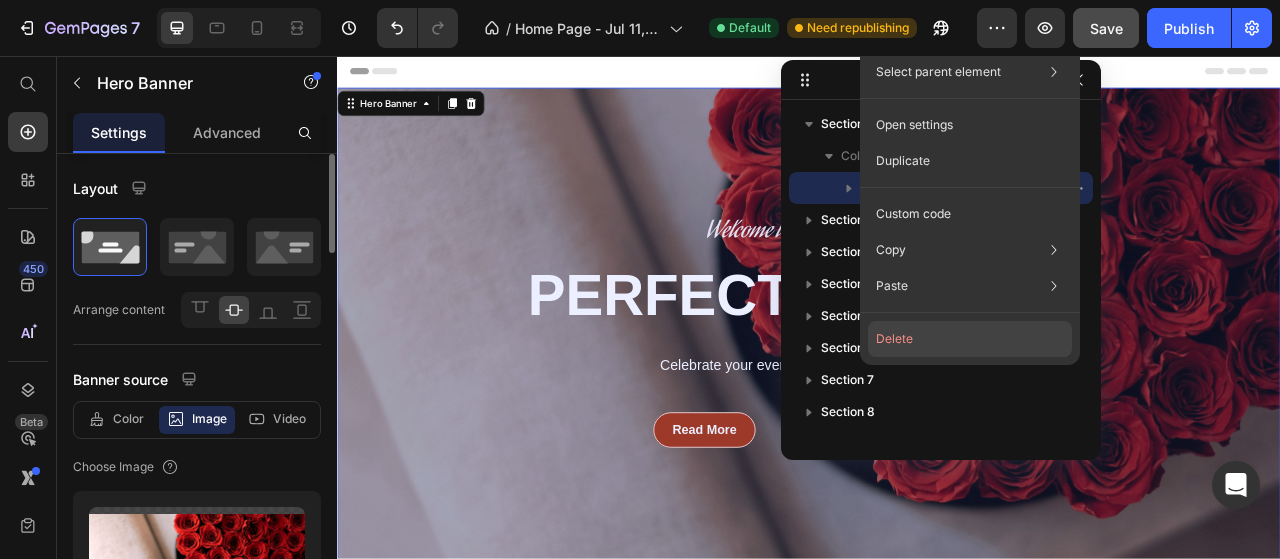 click on "Delete" 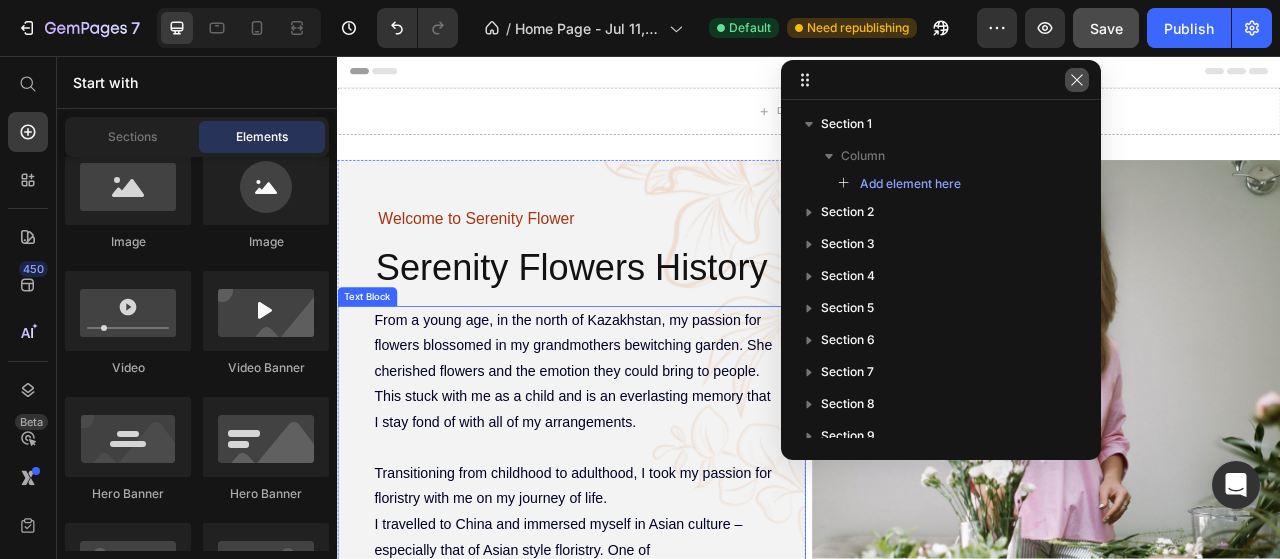 click 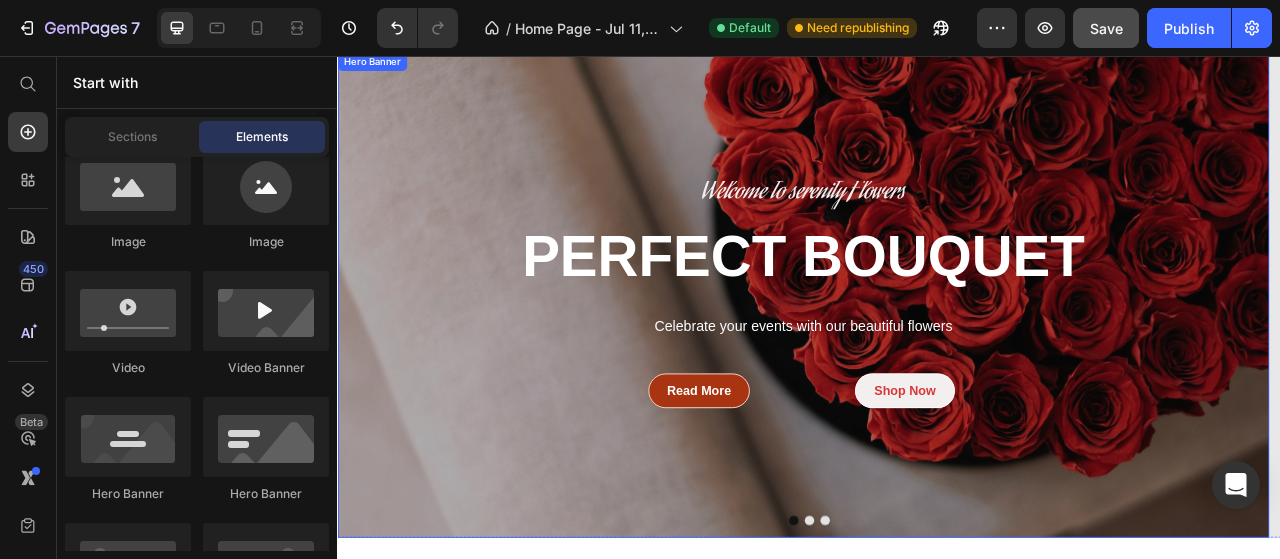 scroll, scrollTop: 5585, scrollLeft: 0, axis: vertical 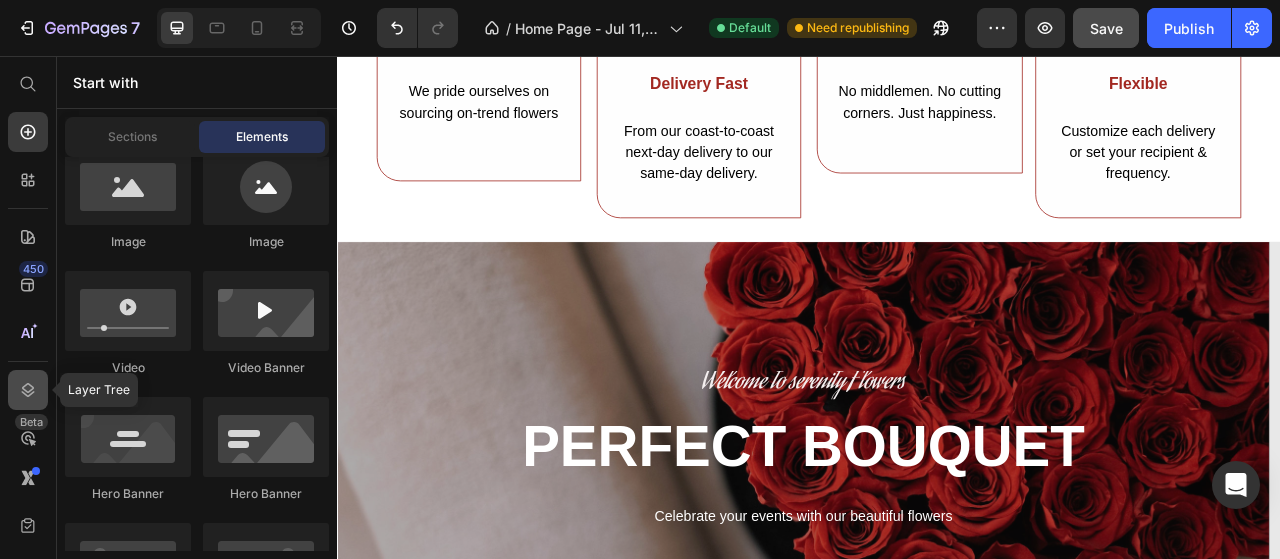 click 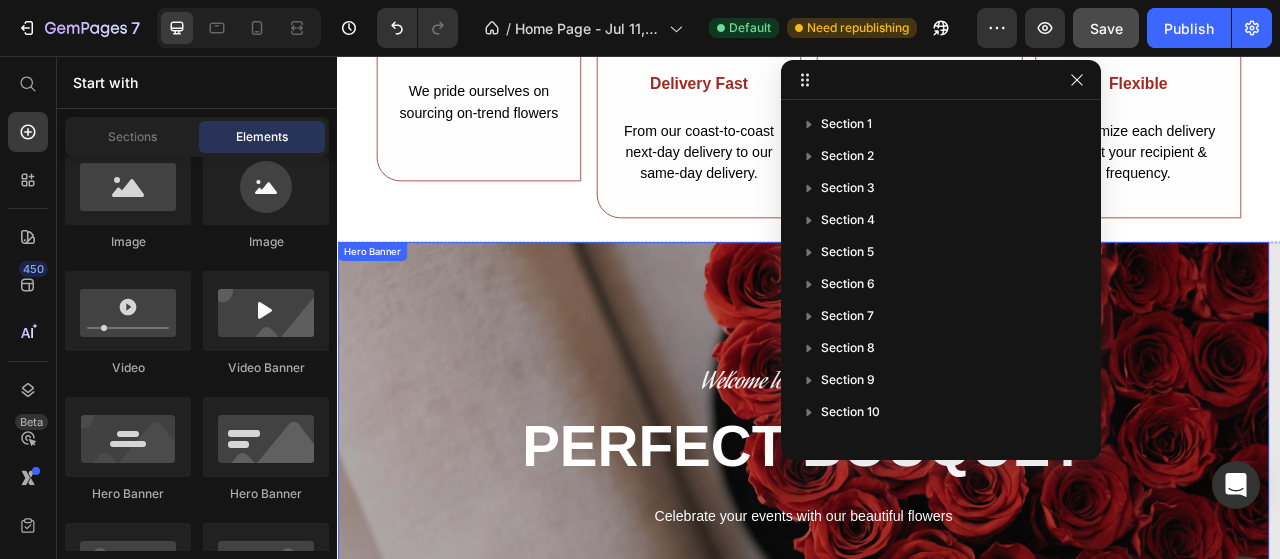 click on "Hero Banner" at bounding box center [381, 305] 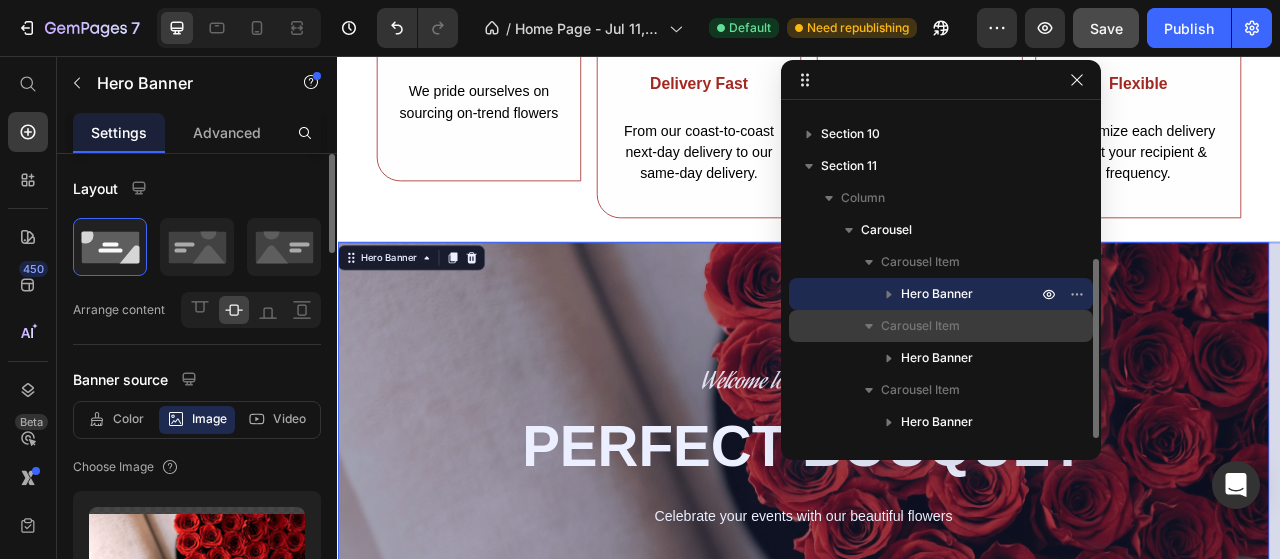 scroll, scrollTop: 178, scrollLeft: 0, axis: vertical 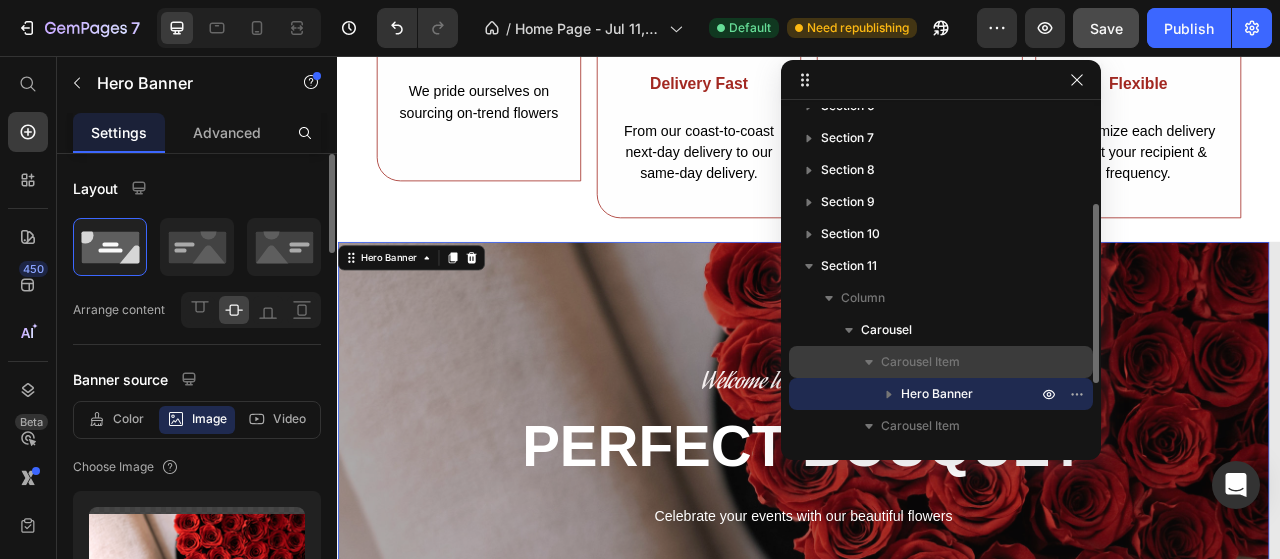 drag, startPoint x: 839, startPoint y: 393, endPoint x: 858, endPoint y: 372, distance: 28.319605 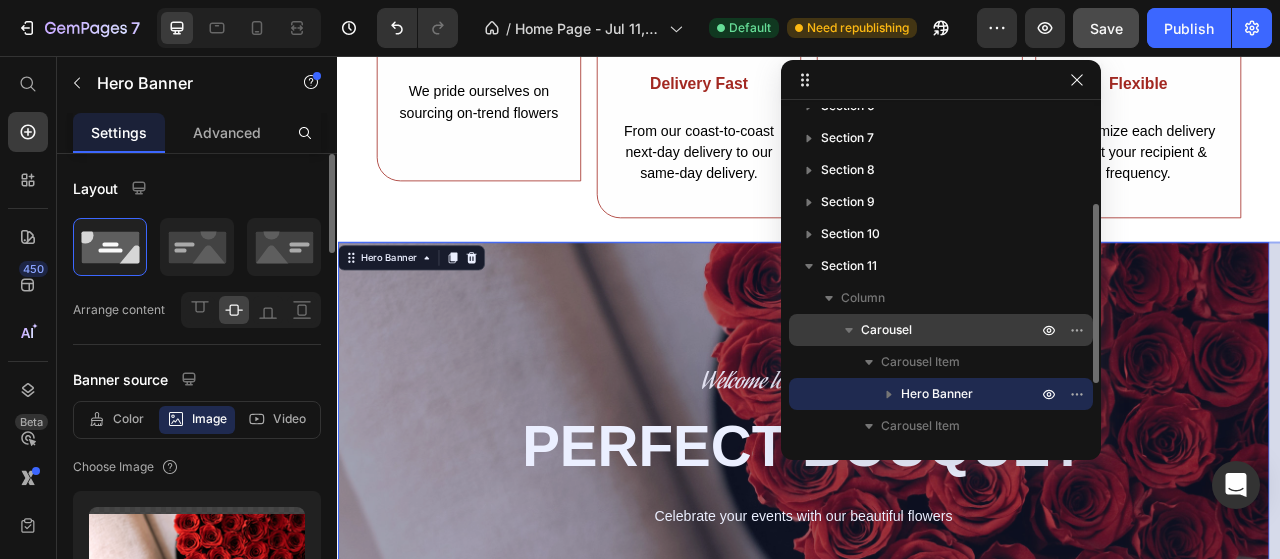 drag, startPoint x: 921, startPoint y: 398, endPoint x: 924, endPoint y: 344, distance: 54.08327 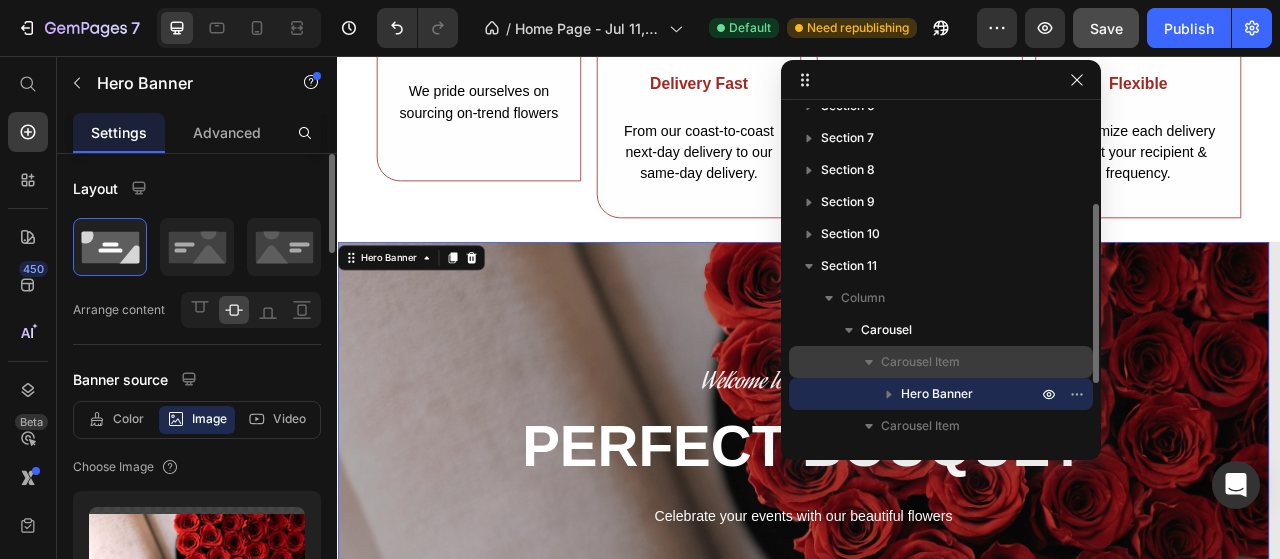 drag, startPoint x: 1030, startPoint y: 395, endPoint x: 1016, endPoint y: 371, distance: 27.784887 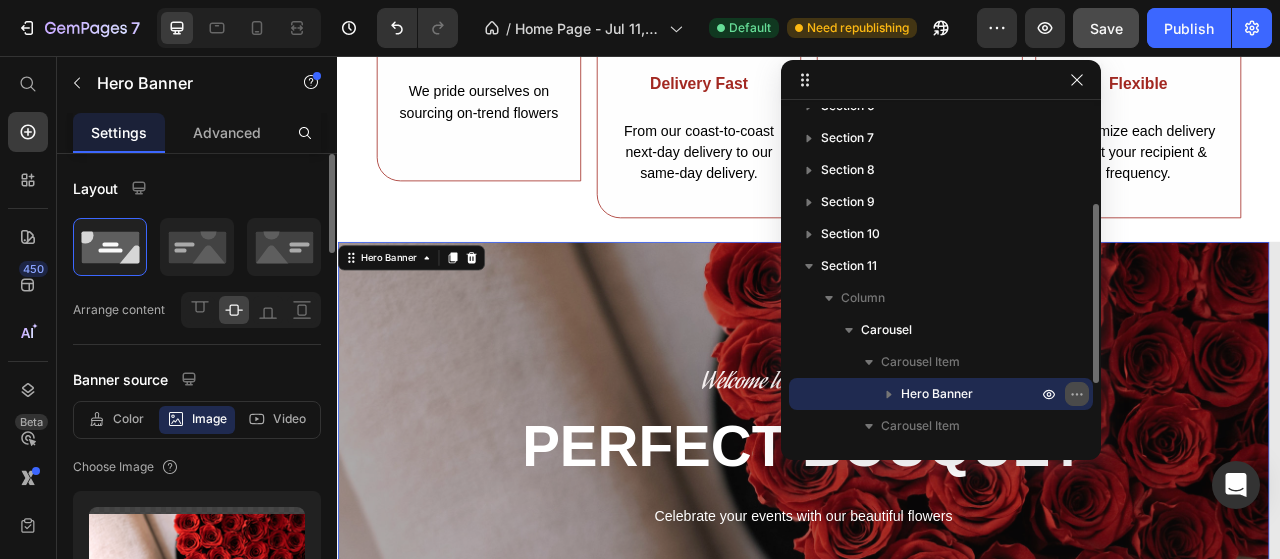 click 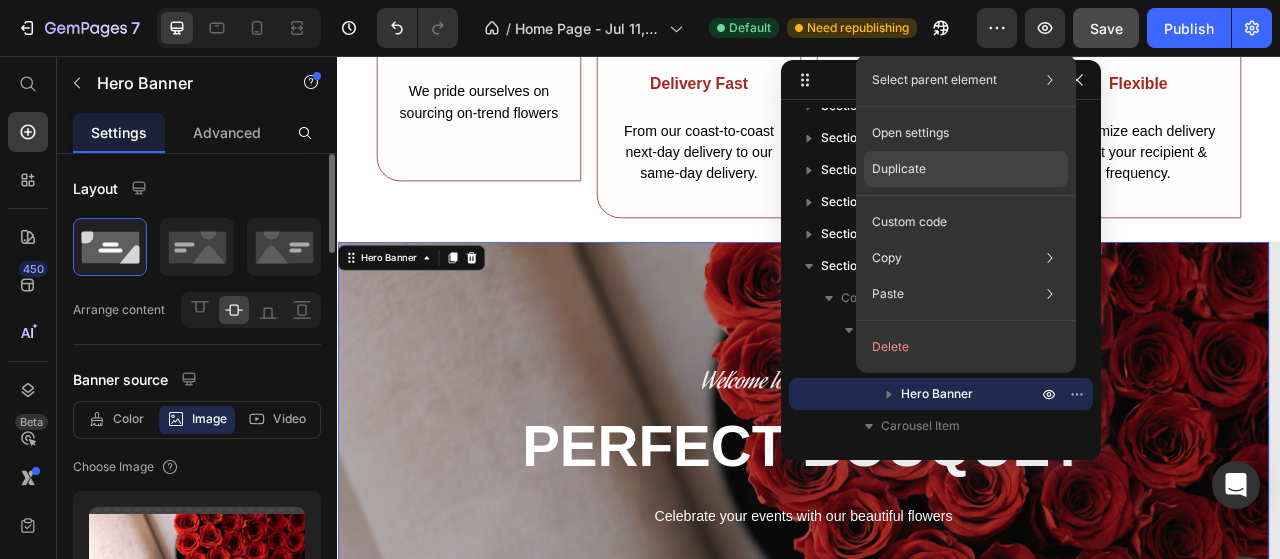 click on "Duplicate" 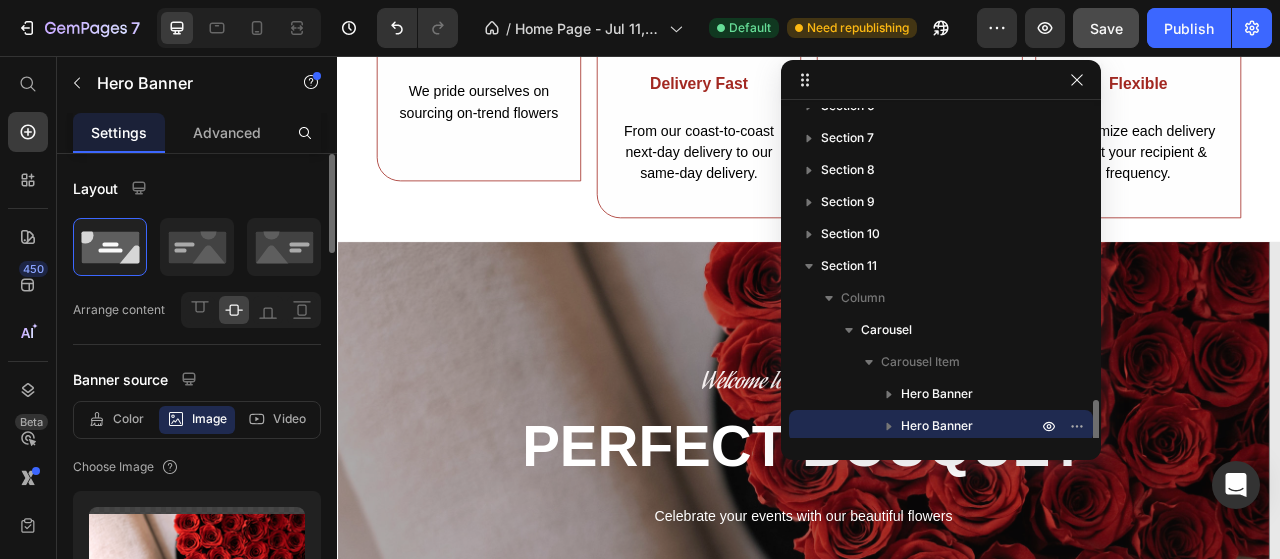 scroll, scrollTop: 310, scrollLeft: 0, axis: vertical 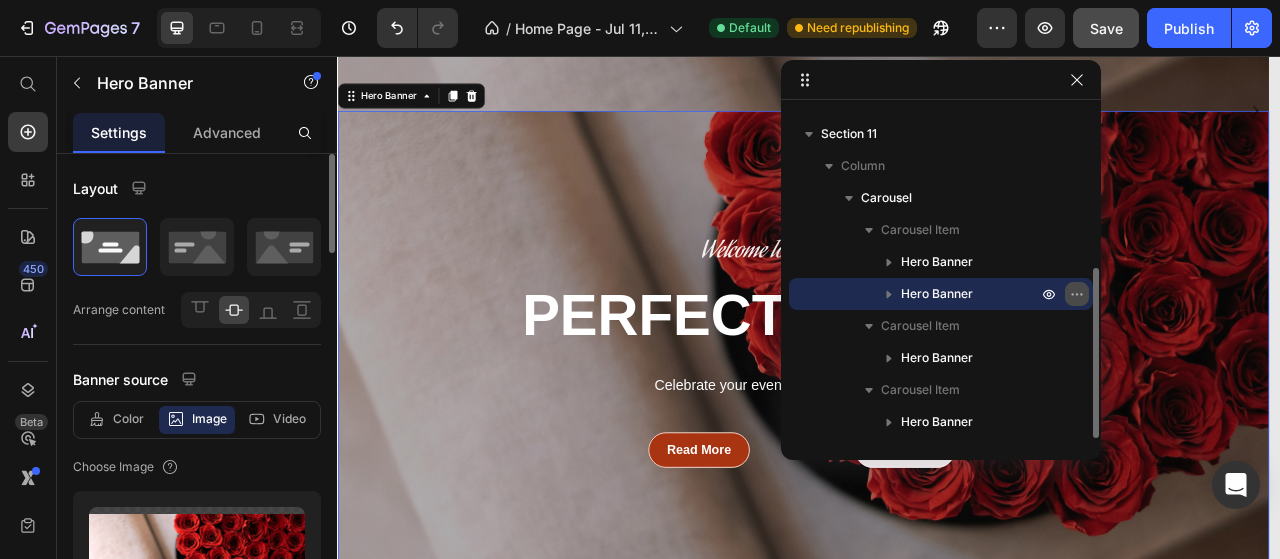 click 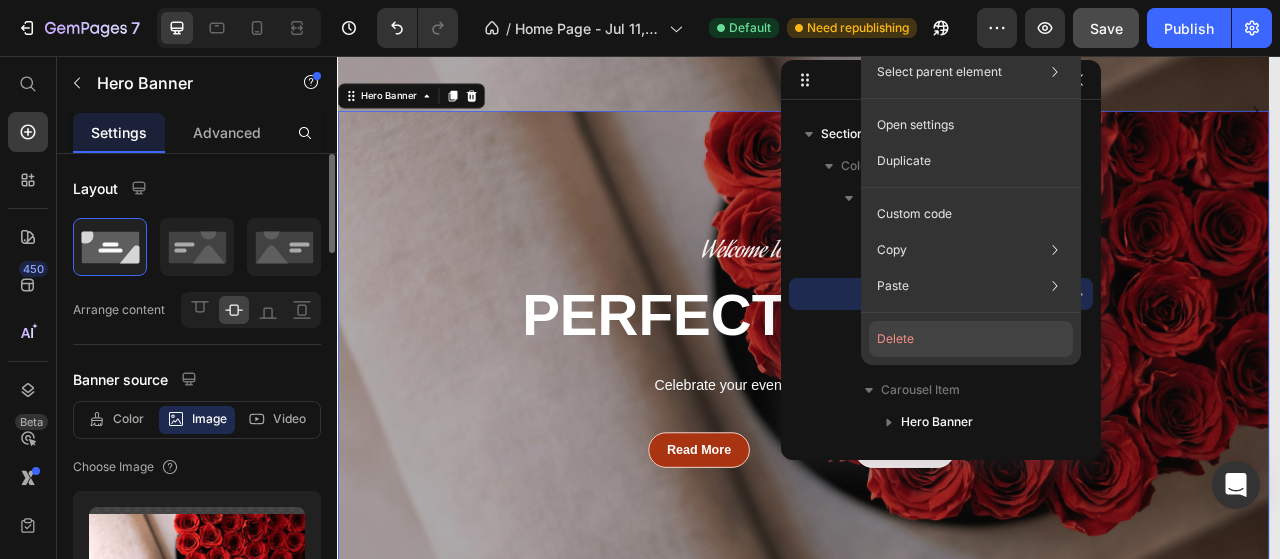 click on "Delete" 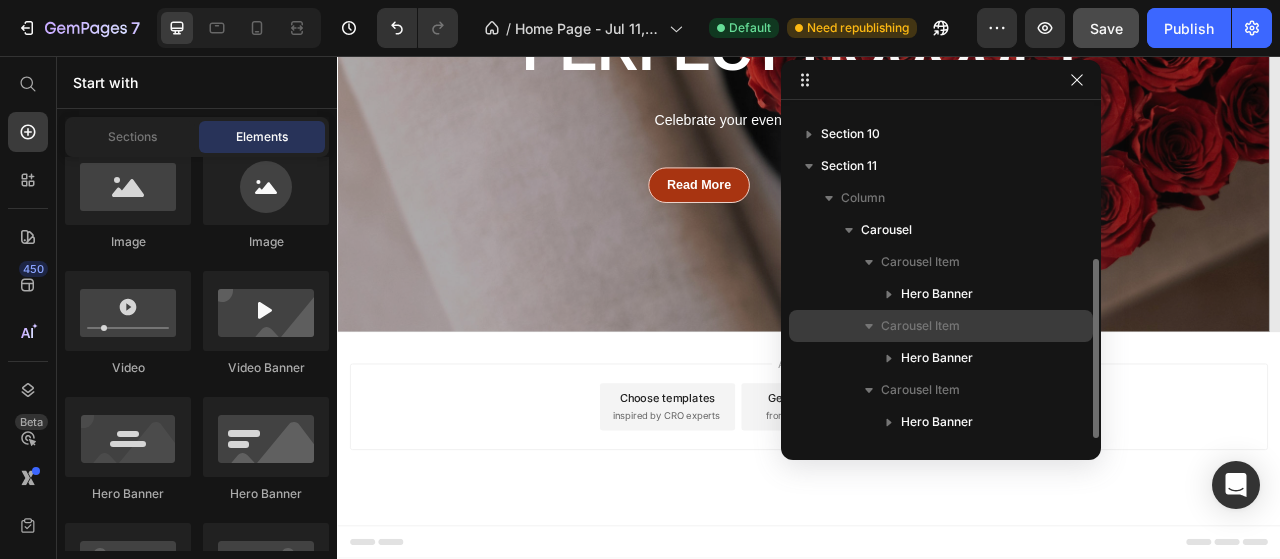 scroll, scrollTop: 278, scrollLeft: 0, axis: vertical 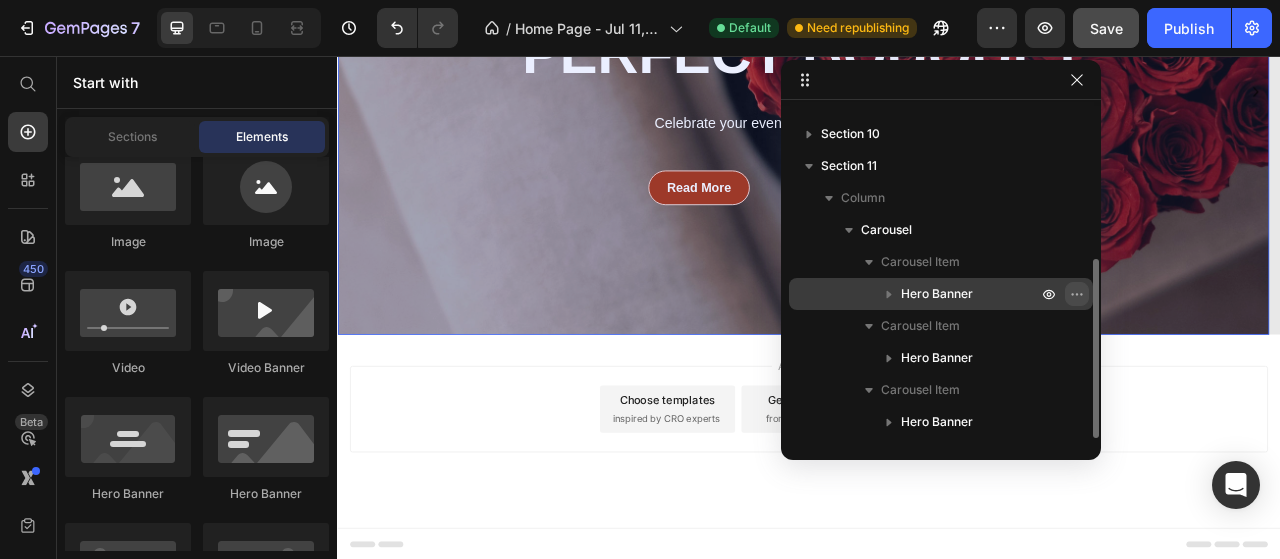 click 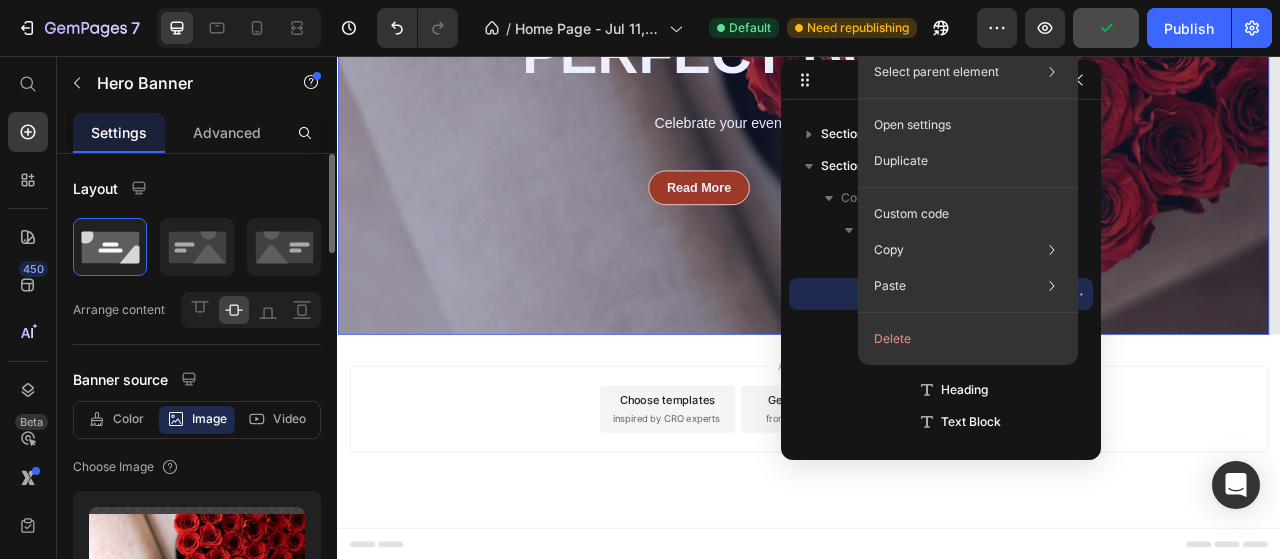 click on "Add section Choose templates inspired by CRO experts Generate layout from URL or image Add blank section then drag & drop elements" at bounding box center (937, 534) 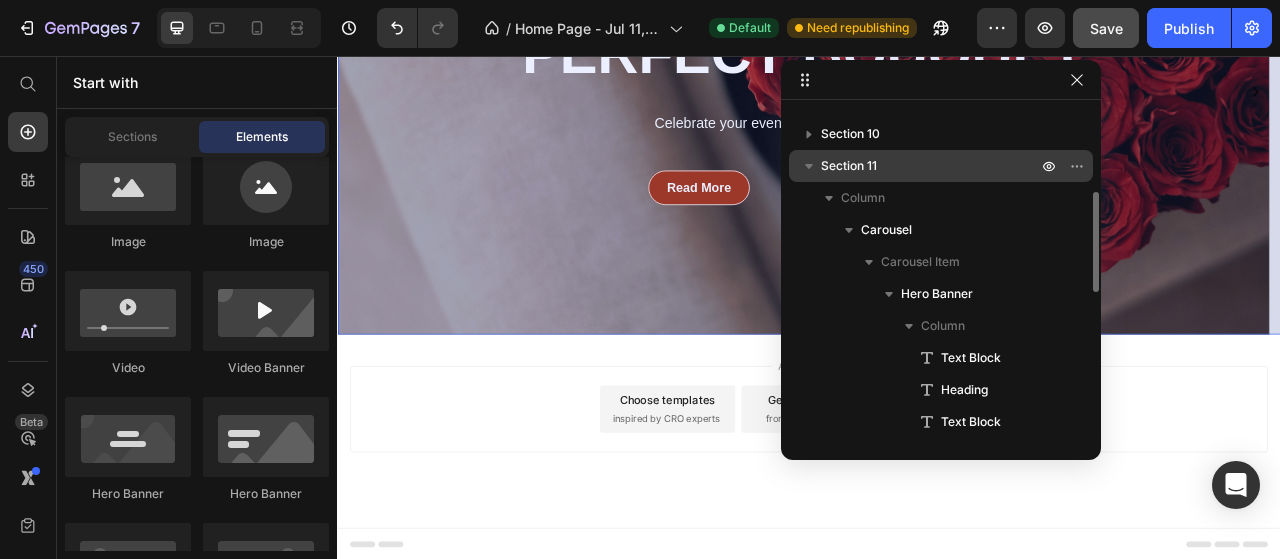 drag, startPoint x: 942, startPoint y: 289, endPoint x: 910, endPoint y: 155, distance: 137.76791 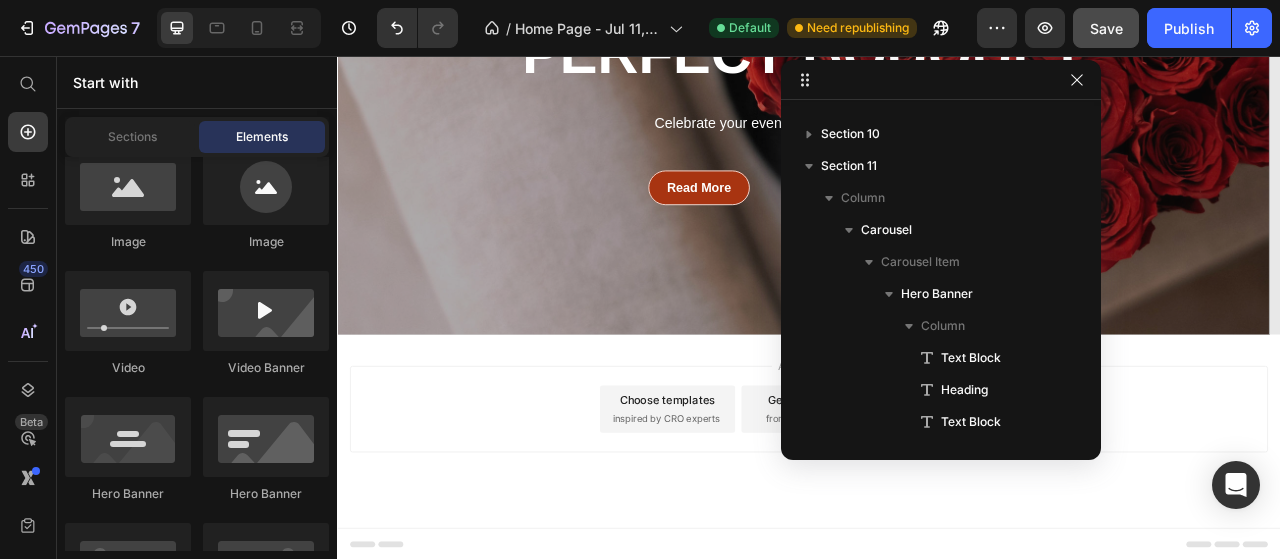 click on "Add section Choose templates inspired by CRO experts Generate layout from URL or image Add blank section then drag & drop elements" at bounding box center (937, 534) 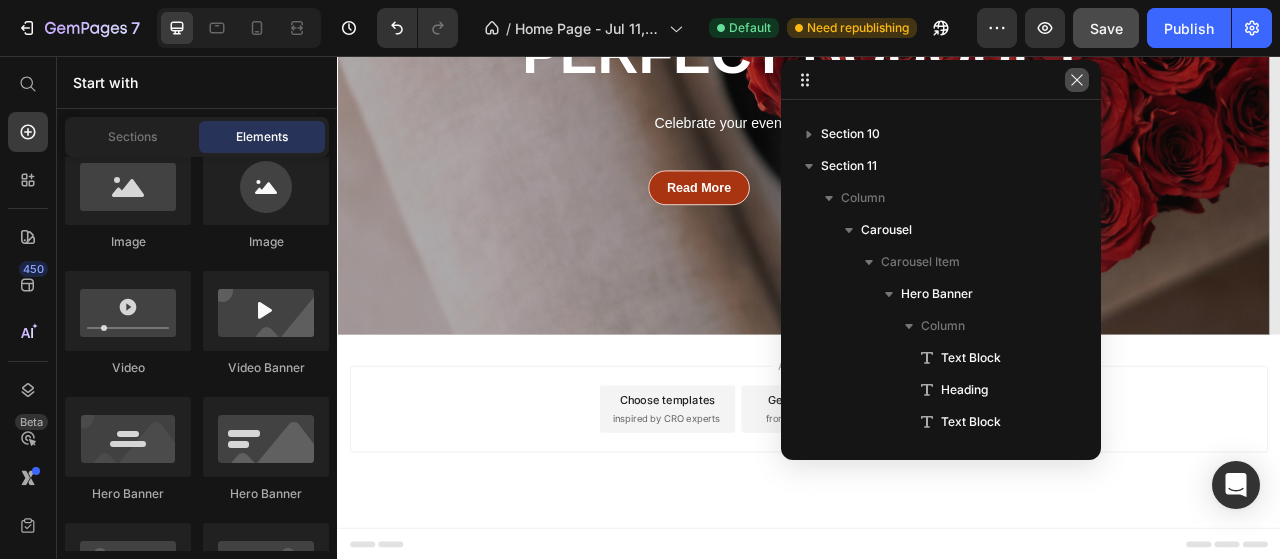 click at bounding box center [1077, 80] 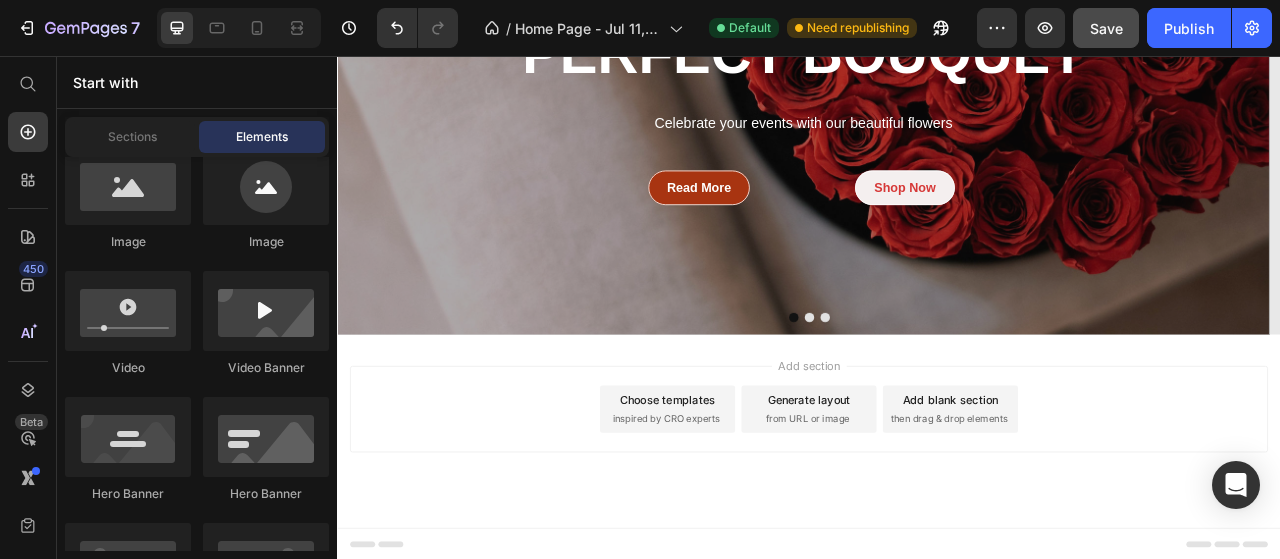 scroll, scrollTop: 5685, scrollLeft: 0, axis: vertical 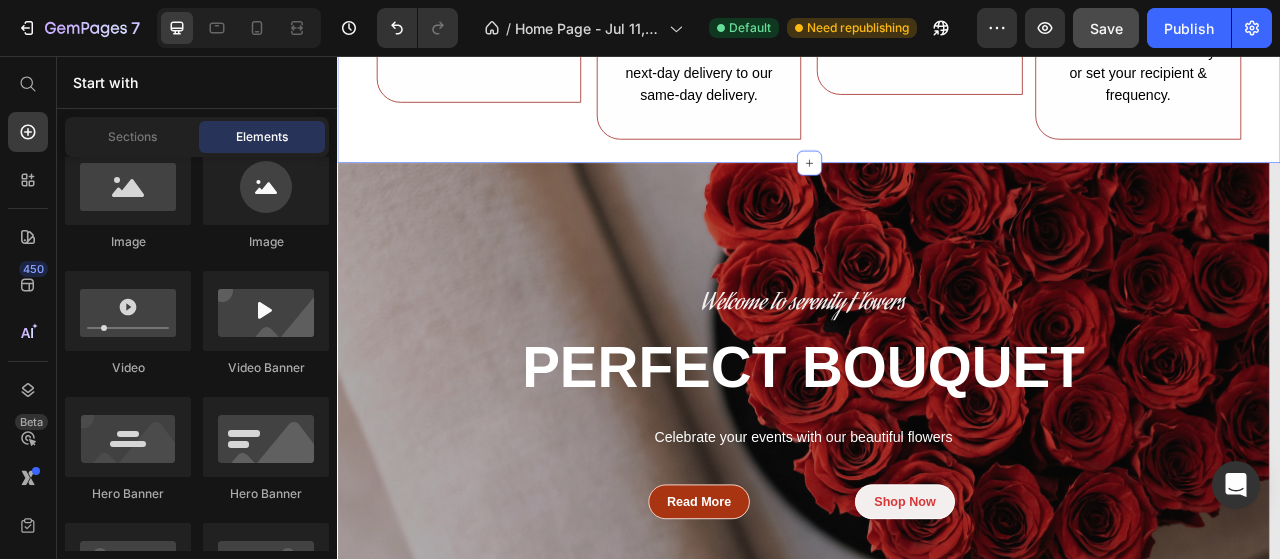 click on "Image A modern Approach. Text Block We pride ourselves on sourcing on-trend flowers Text Block Row Image Delivery Fast Text Block From our coast-to-coast next-day delivery to our same-day delivery. Text Block Row Row Image Sourced at the Farm Text Block No middlemen. No cutting corners. Just happiness. Text Block Row Image Flexible Text Block Customize each delivery or set your recipient & frequency. Text Block Row Row Row Section 10" at bounding box center (937, -45) 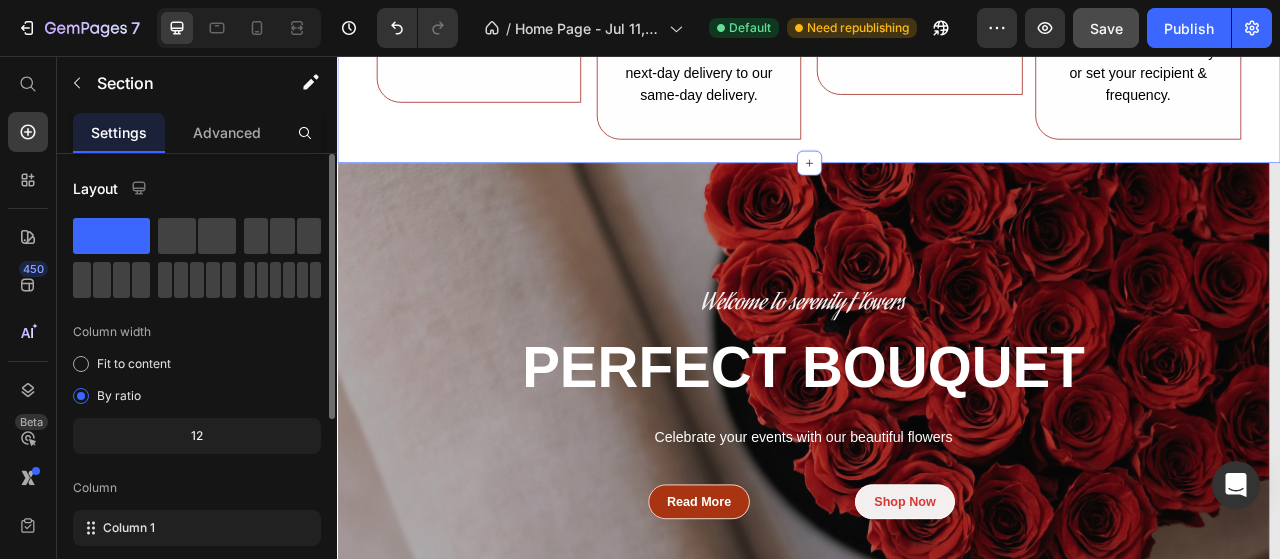 click on "Image A modern Approach. Text Block We pride ourselves on sourcing on-trend flowers Text Block Row Image Delivery Fast Text Block From our coast-to-coast next-day delivery to our same-day delivery. Text Block Row Row Image Sourced at the Farm Text Block No middlemen. No cutting corners. Just happiness. Text Block Row Image Flexible Text Block Customize each delivery or set your recipient & frequency. Text Block Row Row Row Section 10   You can create reusable sections Create Theme Section AI Content Write with GemAI What would you like to describe here? Tone and Voice Persuasive Product Show more Generate" at bounding box center (937, -45) 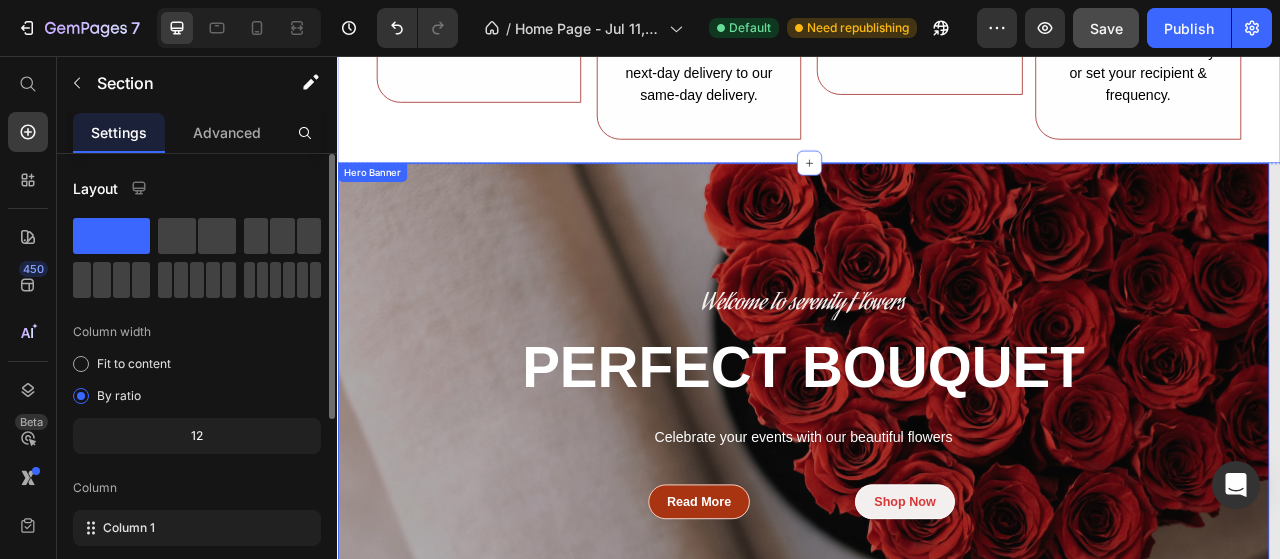 click on "Hero Banner" at bounding box center (381, 205) 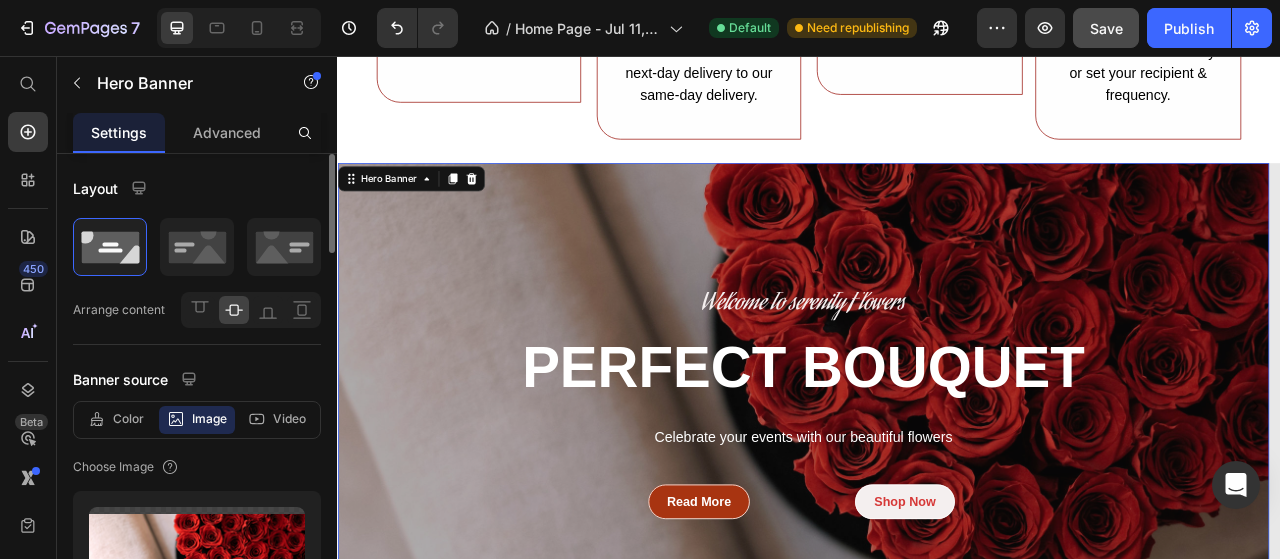 scroll, scrollTop: 5785, scrollLeft: 0, axis: vertical 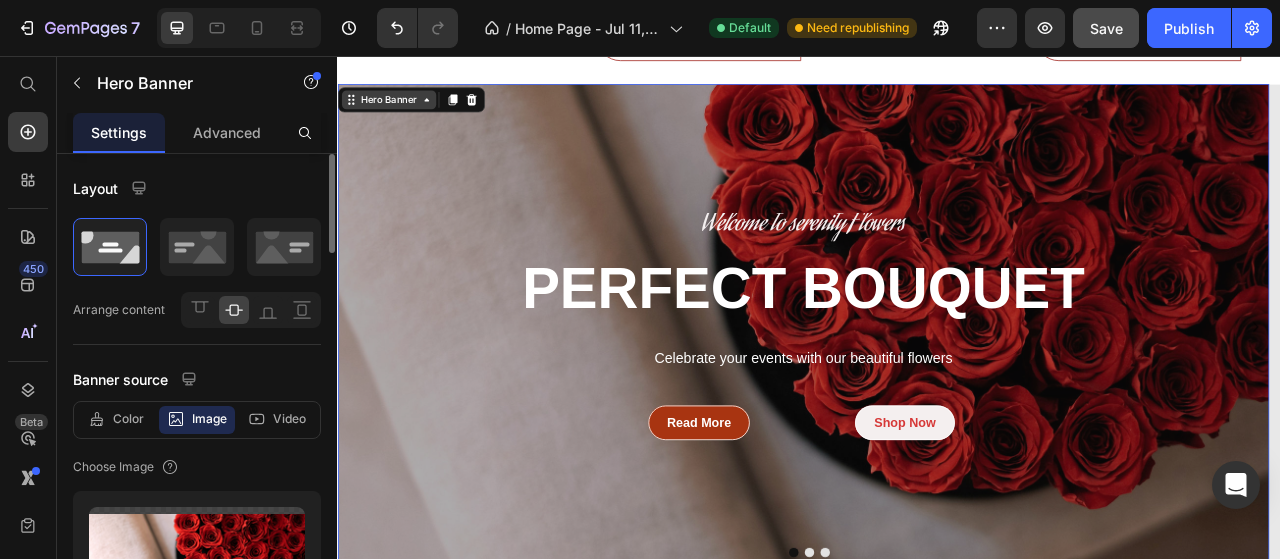 click on "Hero Banner" at bounding box center [402, 113] 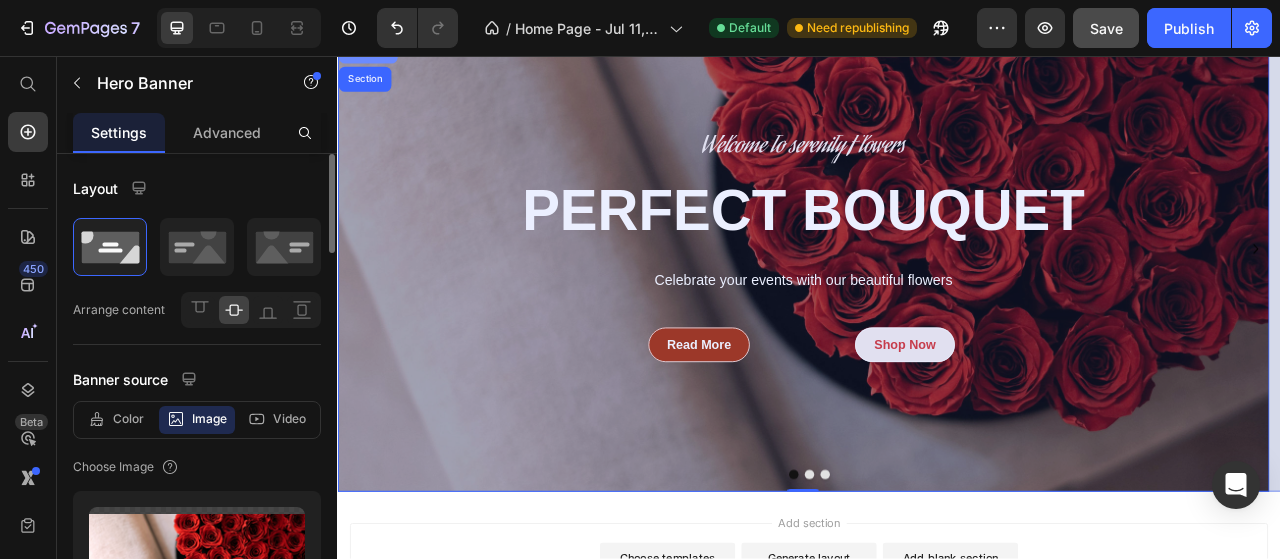 scroll, scrollTop: 5785, scrollLeft: 0, axis: vertical 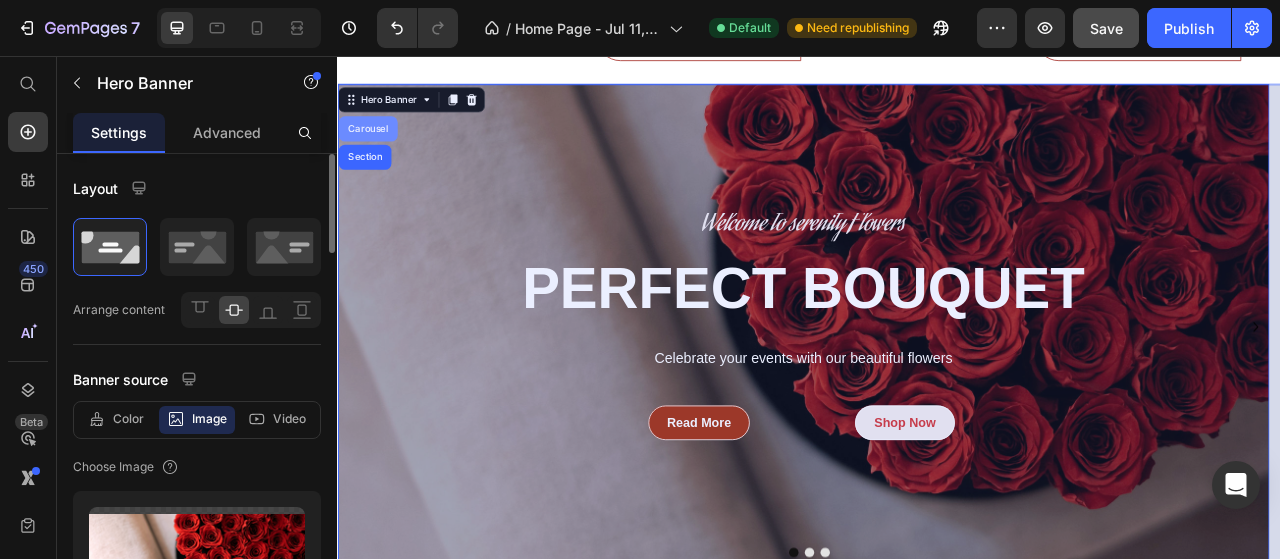 click on "Carousel" at bounding box center (375, 150) 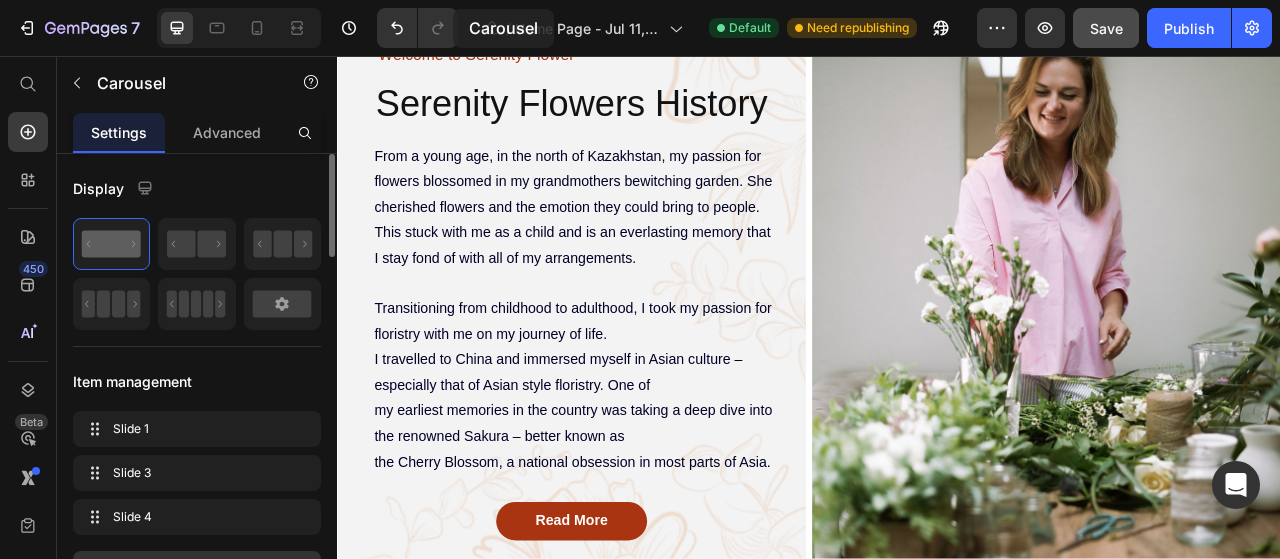 scroll, scrollTop: 0, scrollLeft: 0, axis: both 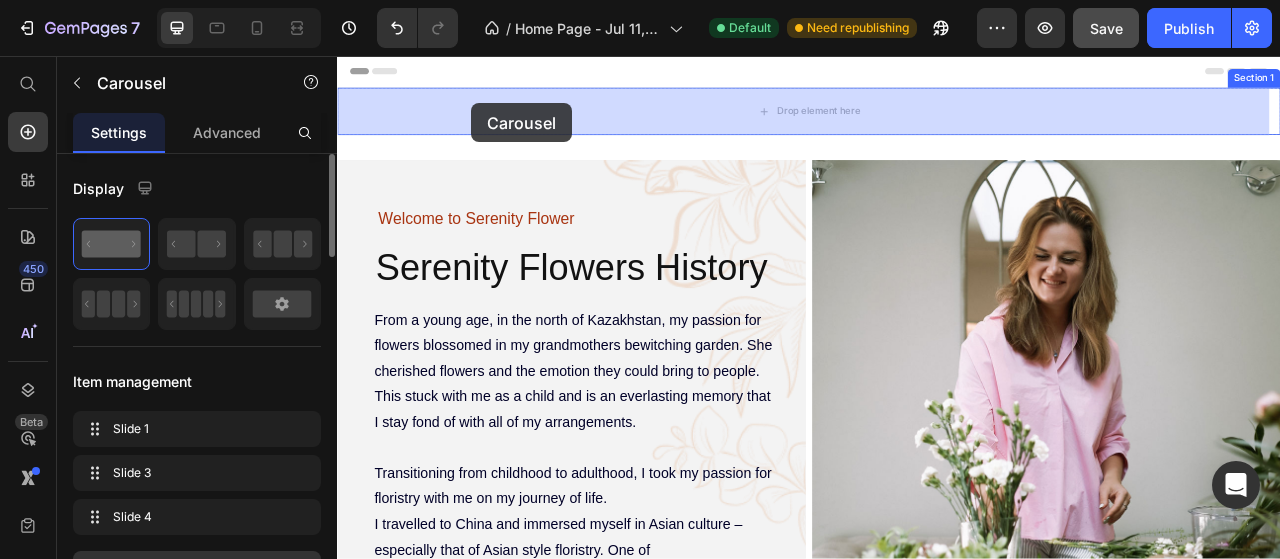 drag, startPoint x: 381, startPoint y: 313, endPoint x: 507, endPoint y: 116, distance: 233.84824 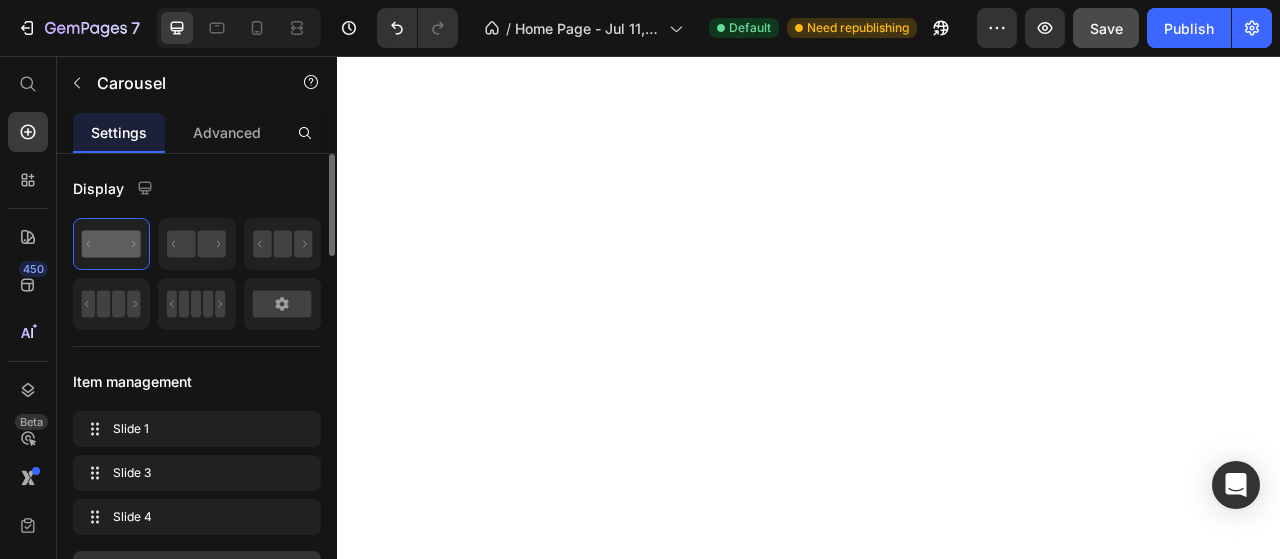scroll, scrollTop: 2800, scrollLeft: 0, axis: vertical 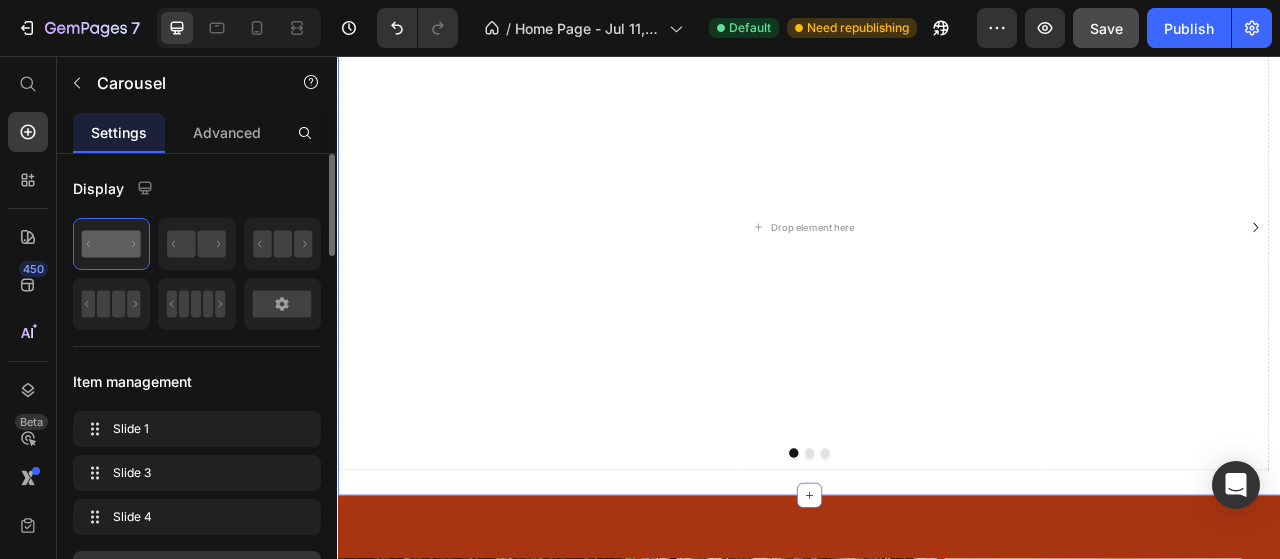 click on "Section 5" at bounding box center (1502, -78) 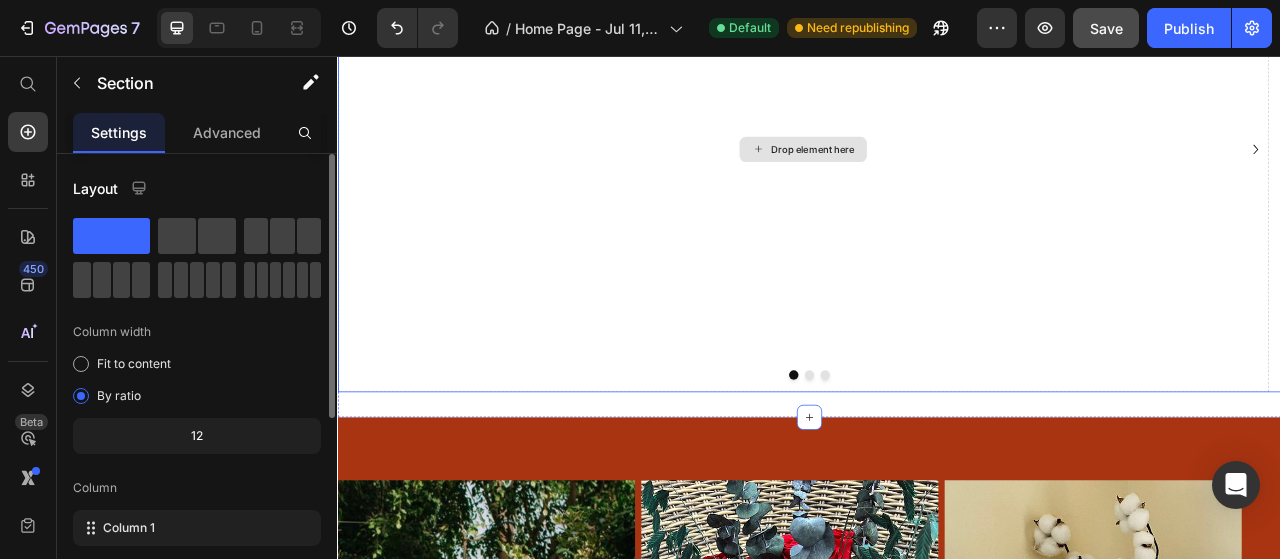 scroll, scrollTop: 2800, scrollLeft: 0, axis: vertical 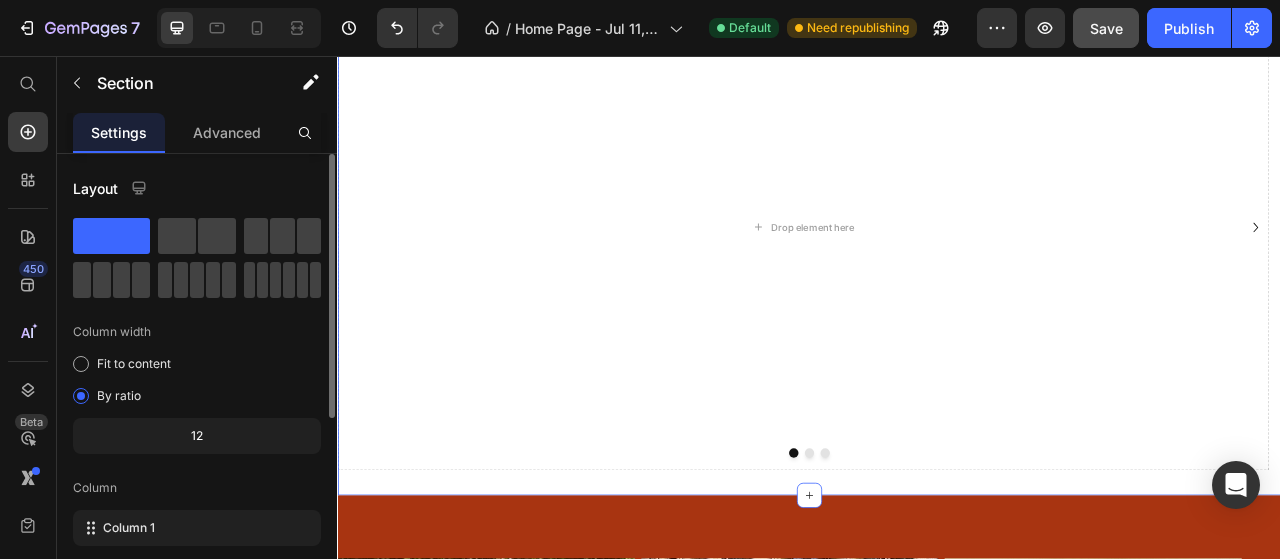 click 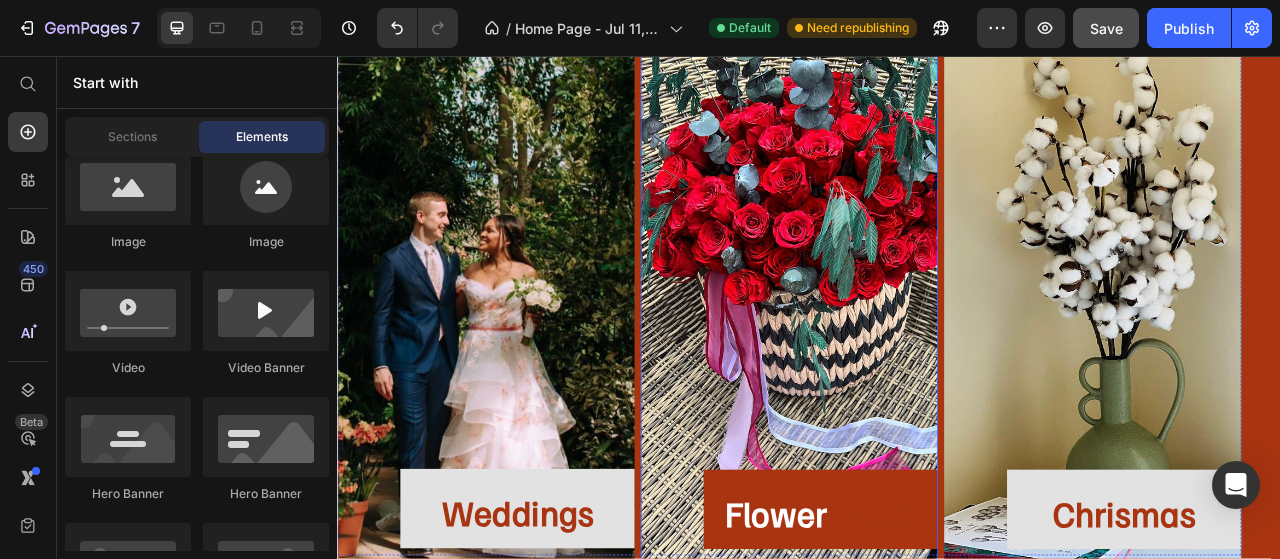 click on "Save" at bounding box center (1106, 28) 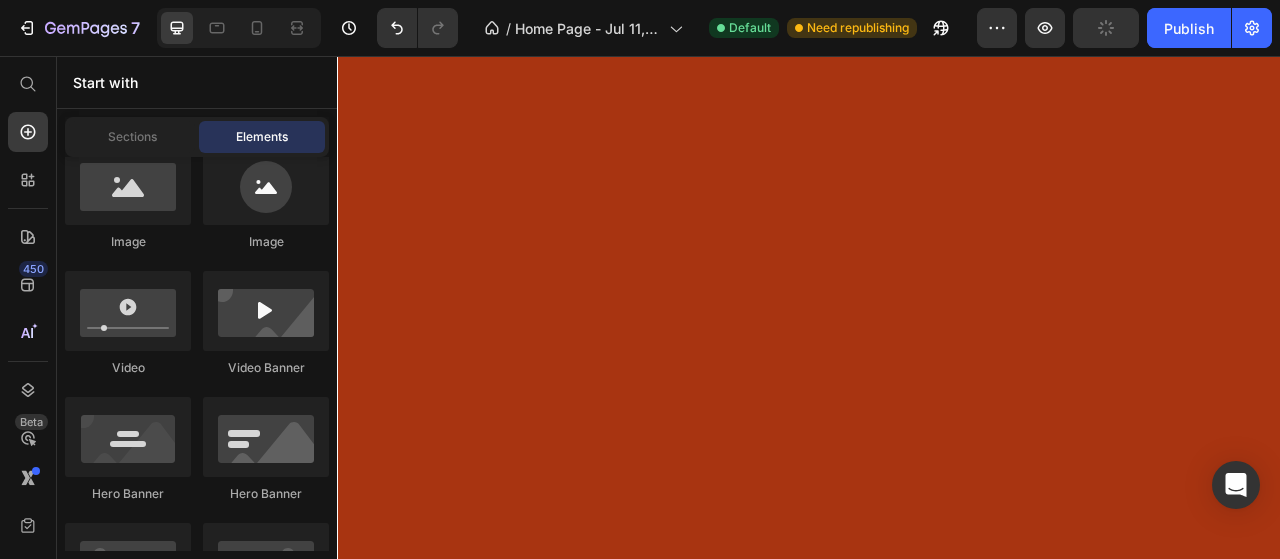 scroll, scrollTop: 416, scrollLeft: 0, axis: vertical 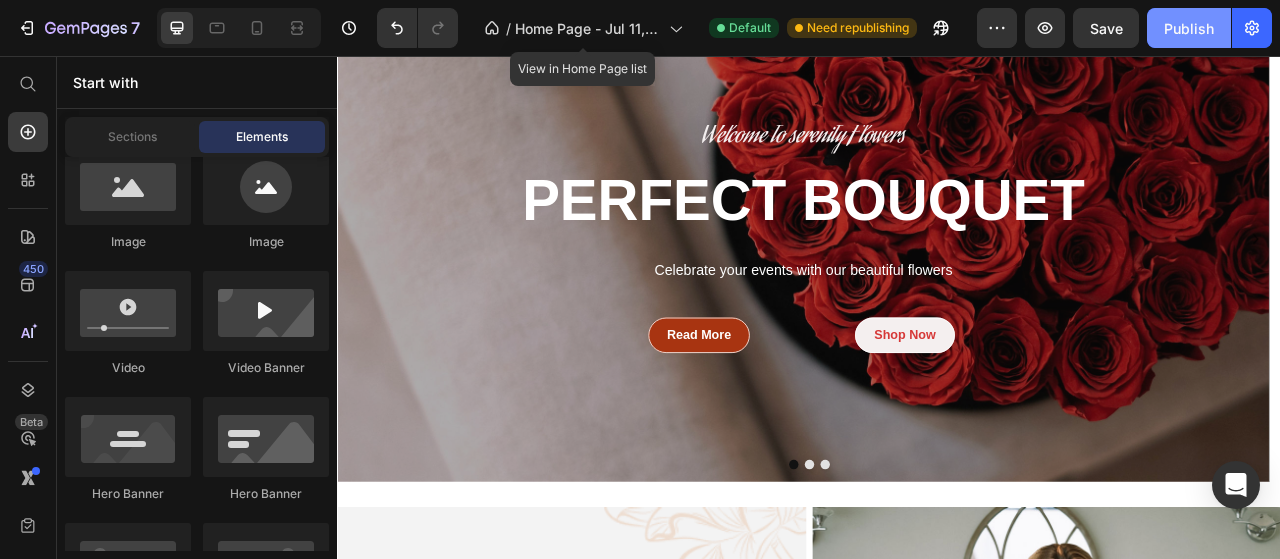 click on "Publish" at bounding box center [1189, 28] 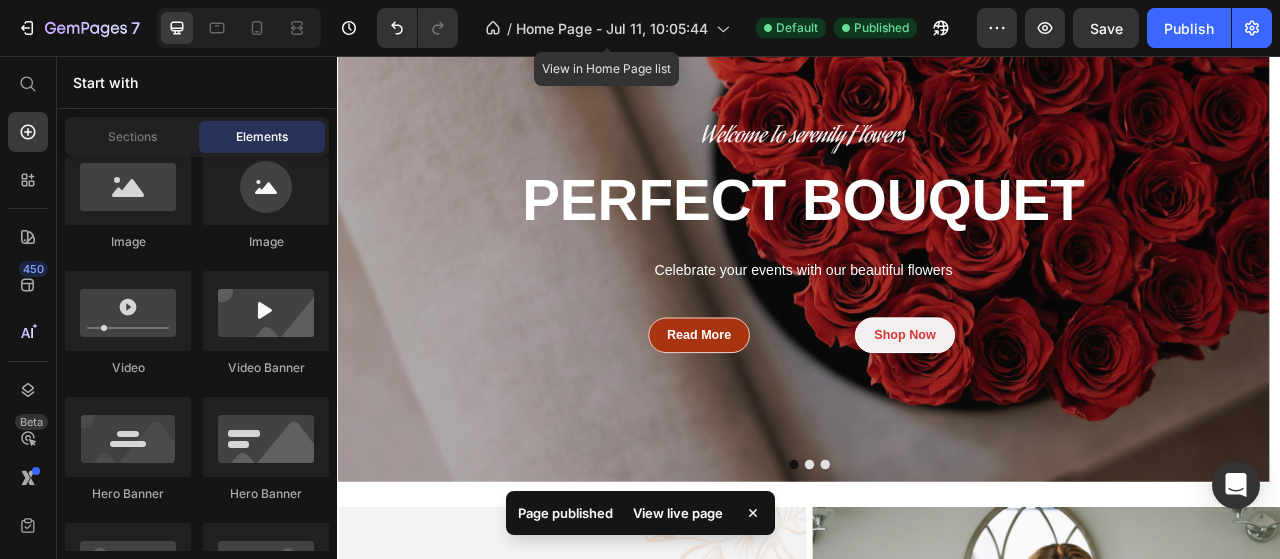 click on "View live page" at bounding box center (678, 513) 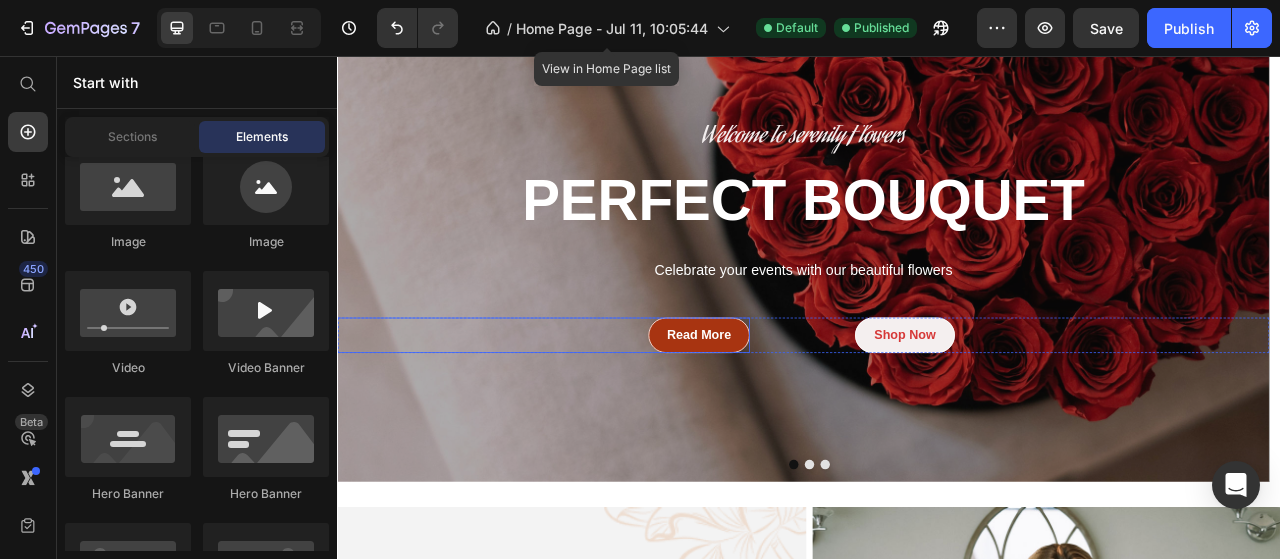click on "Read More   Button" at bounding box center [567, 412] 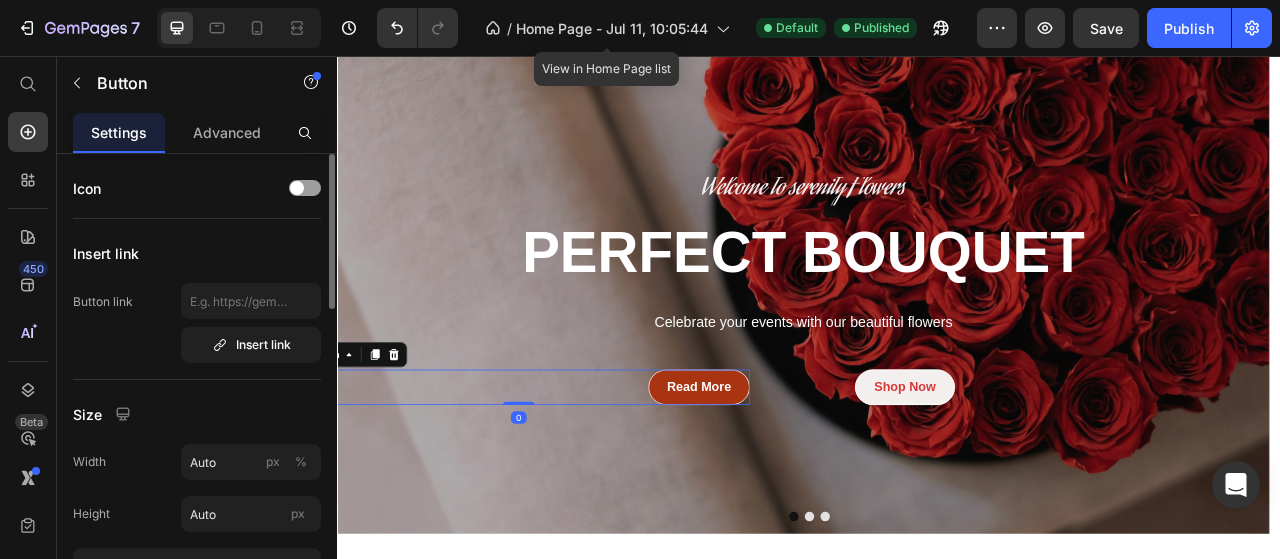 scroll, scrollTop: 0, scrollLeft: 0, axis: both 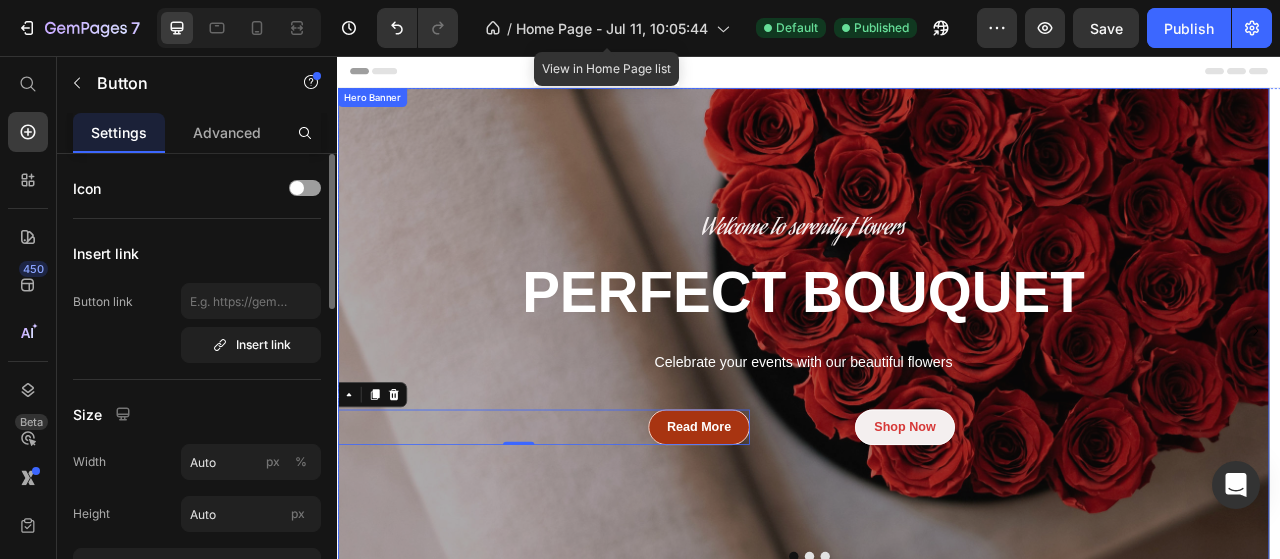 click on "Hero Banner" at bounding box center (381, 109) 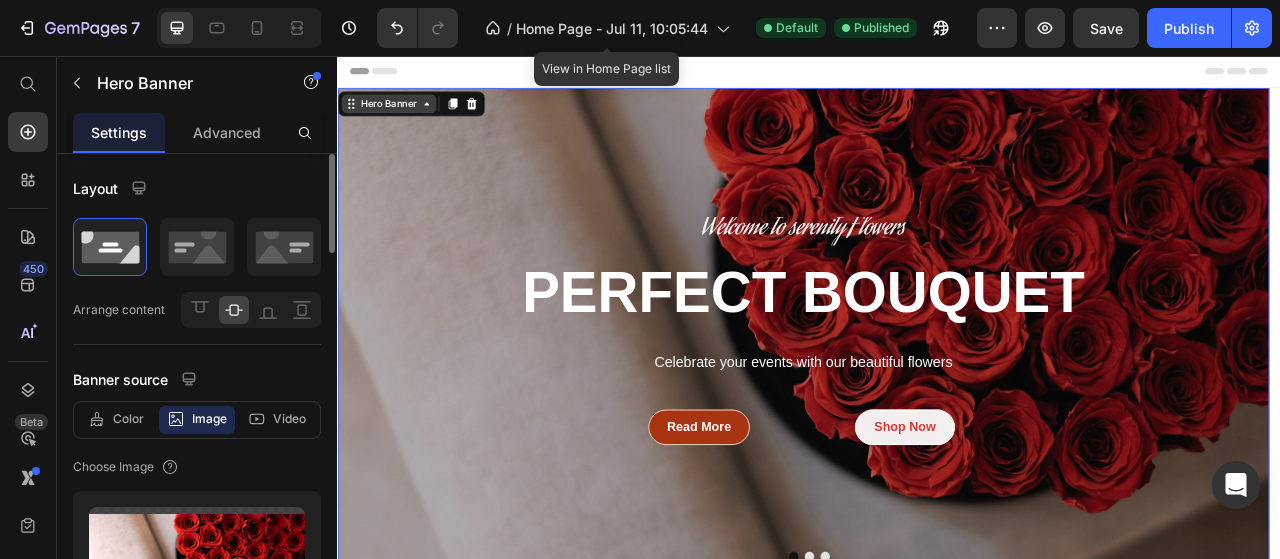 click on "Hero Banner" at bounding box center [402, 117] 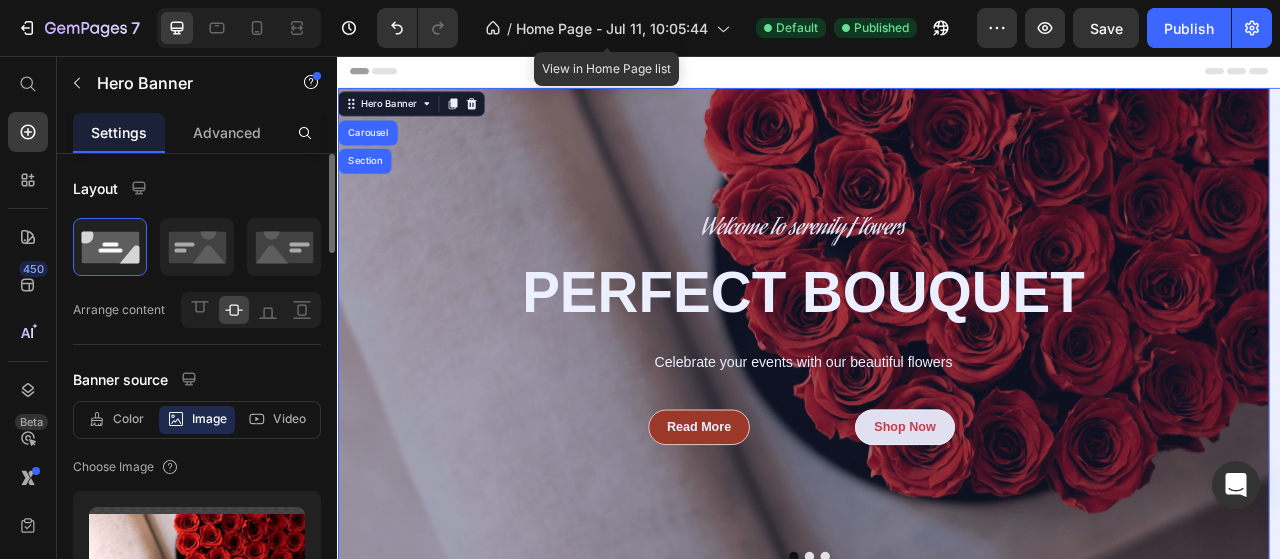 drag, startPoint x: 401, startPoint y: 148, endPoint x: 370, endPoint y: 176, distance: 41.773197 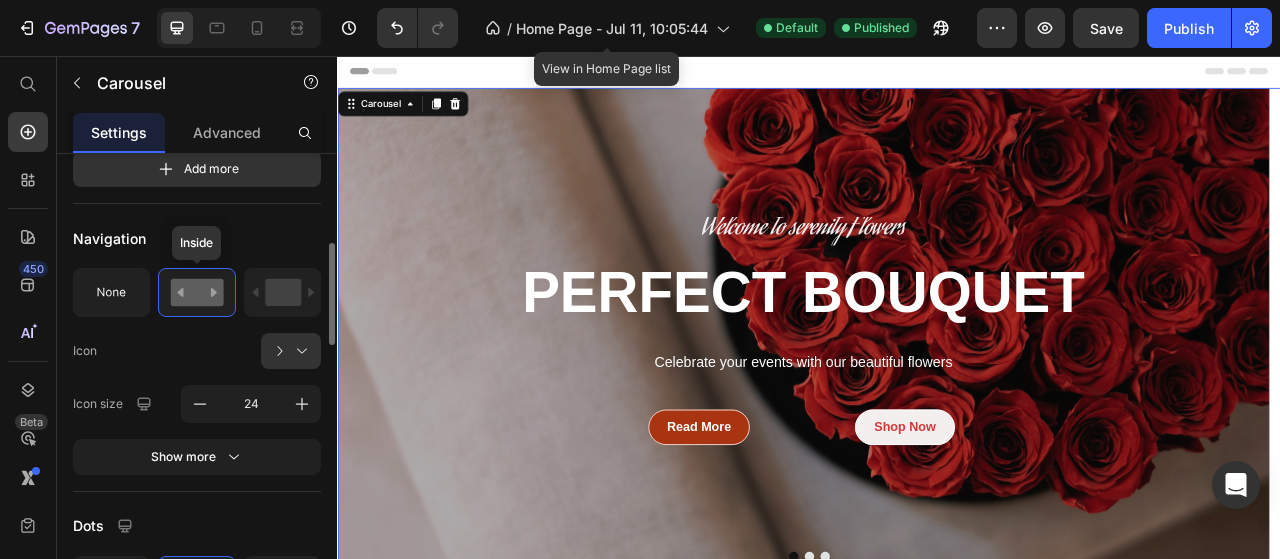 scroll, scrollTop: 600, scrollLeft: 0, axis: vertical 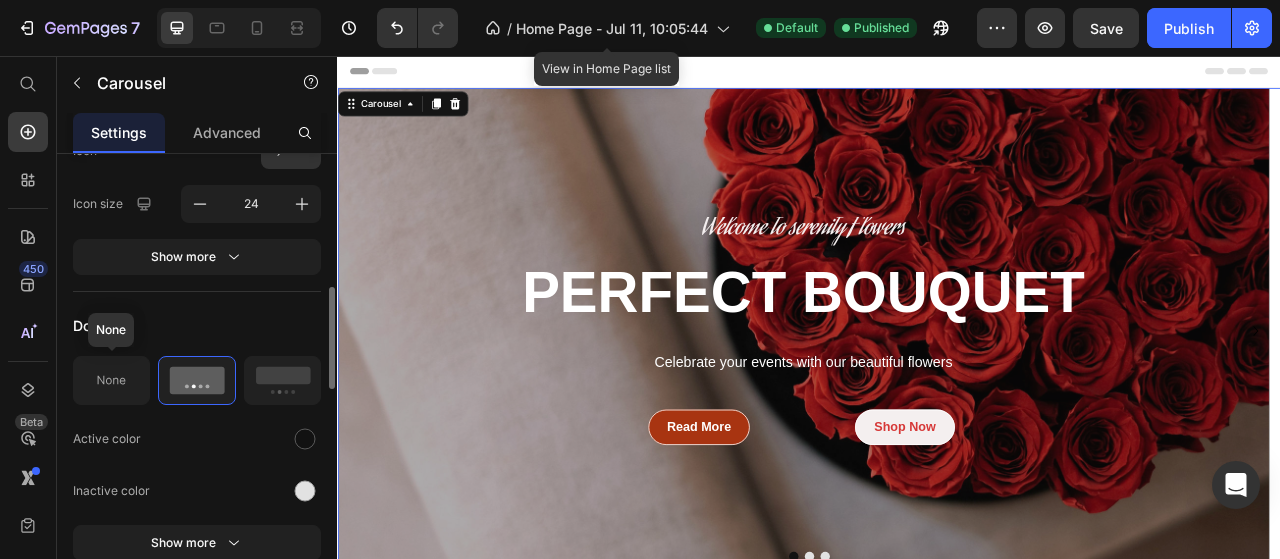 drag, startPoint x: 98, startPoint y: 371, endPoint x: 108, endPoint y: 367, distance: 10.770329 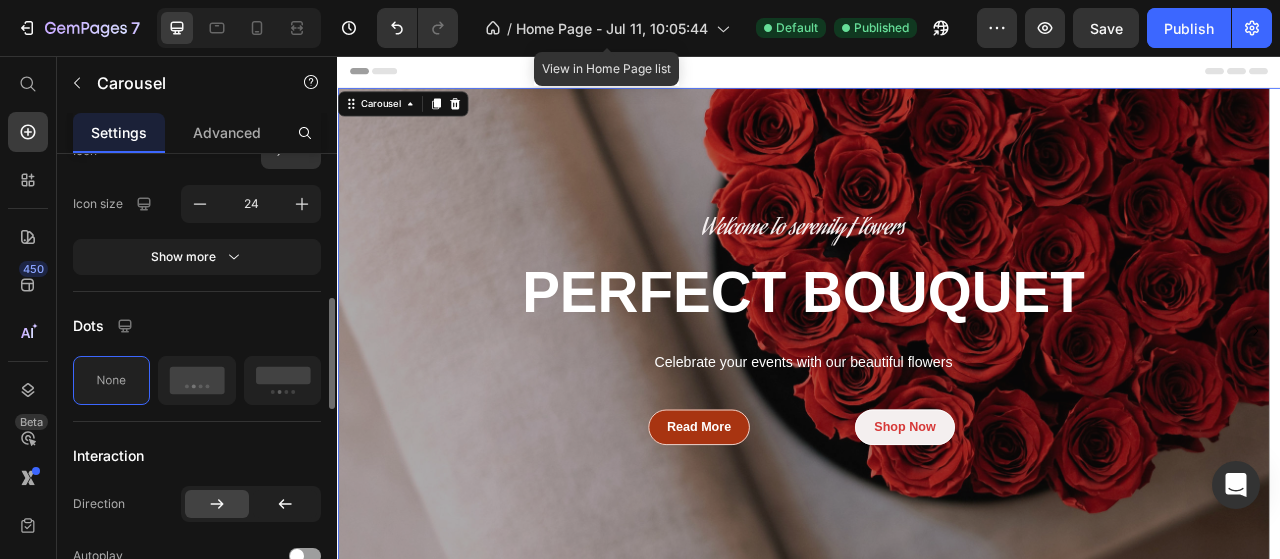 scroll, scrollTop: 800, scrollLeft: 0, axis: vertical 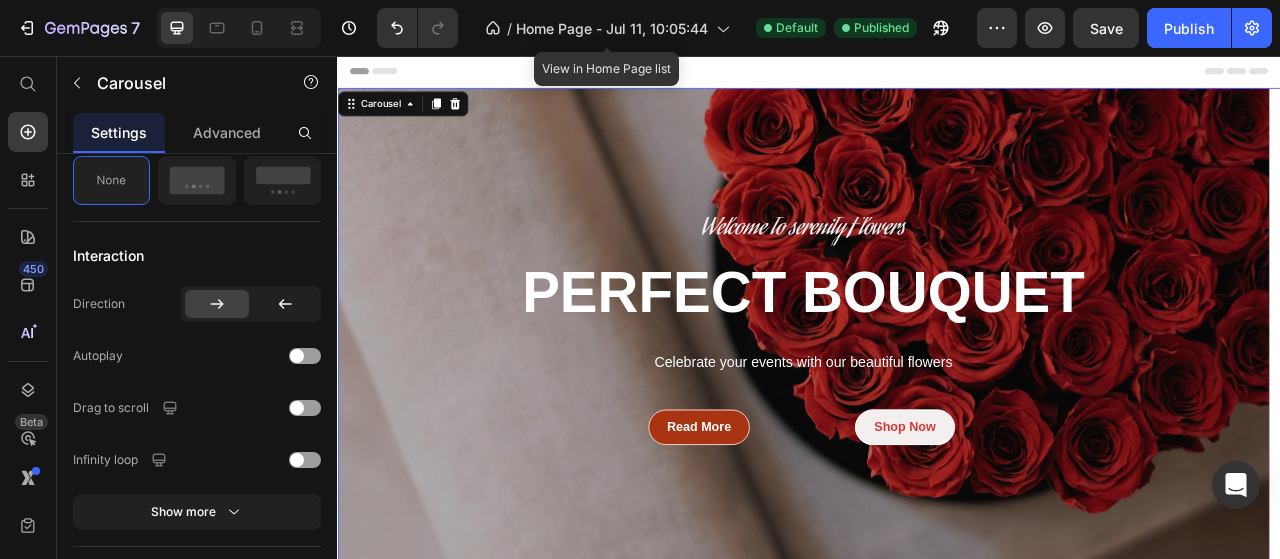 click 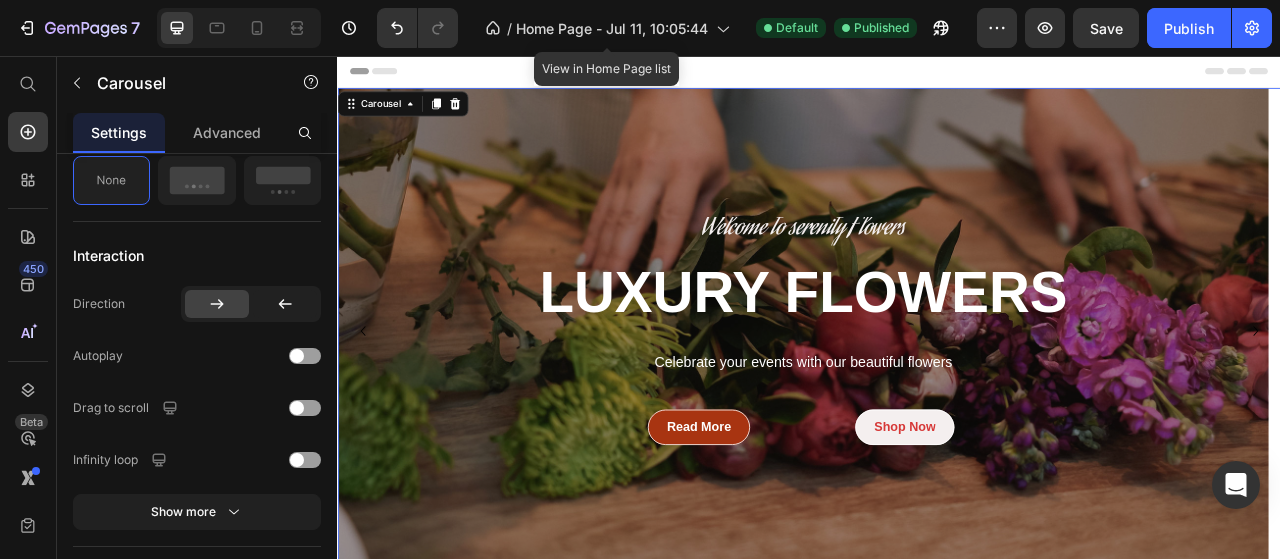 click 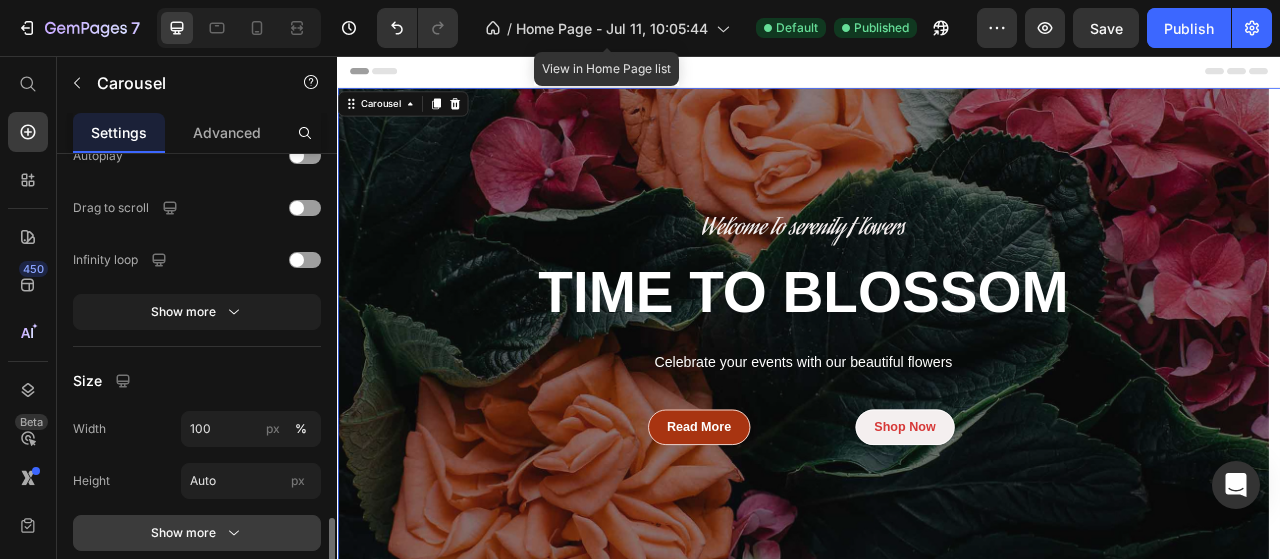 scroll, scrollTop: 1200, scrollLeft: 0, axis: vertical 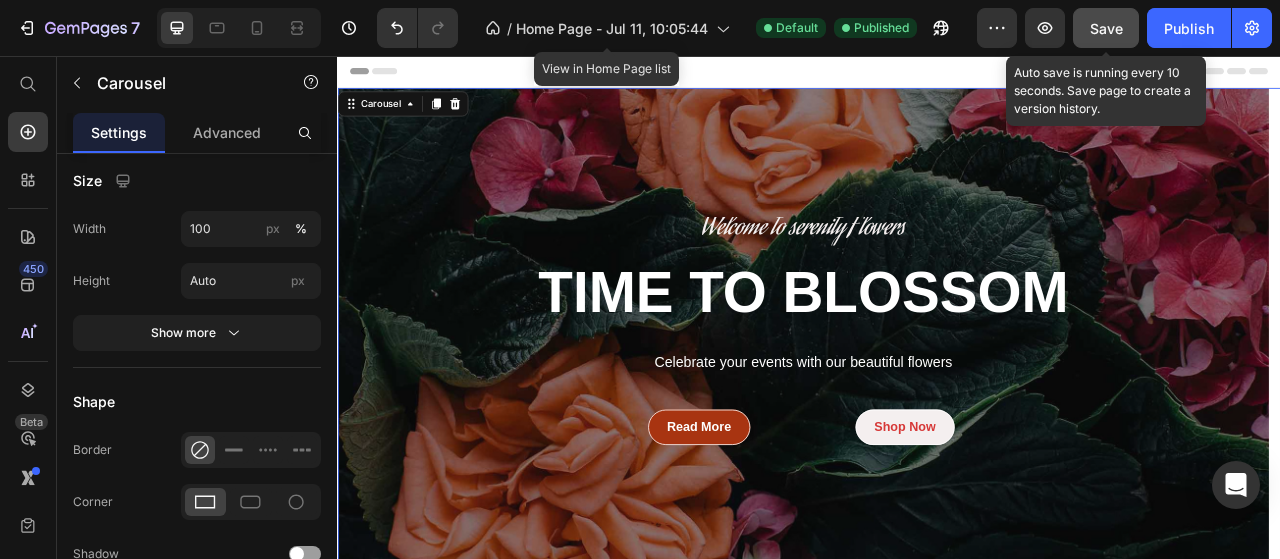 click on "Save" at bounding box center (1106, 28) 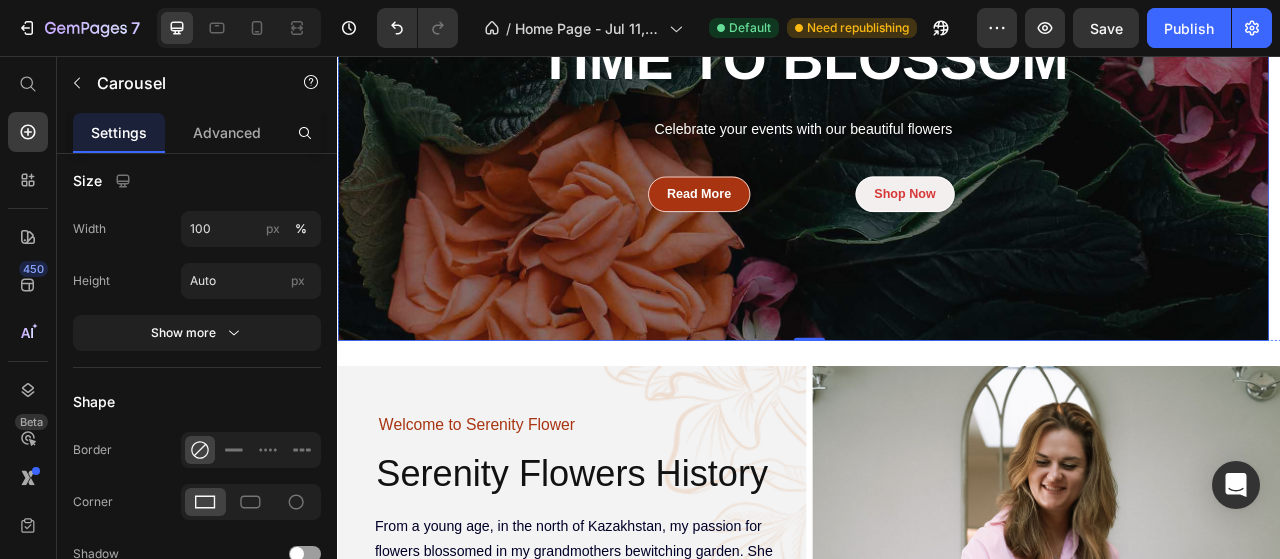 scroll, scrollTop: 0, scrollLeft: 0, axis: both 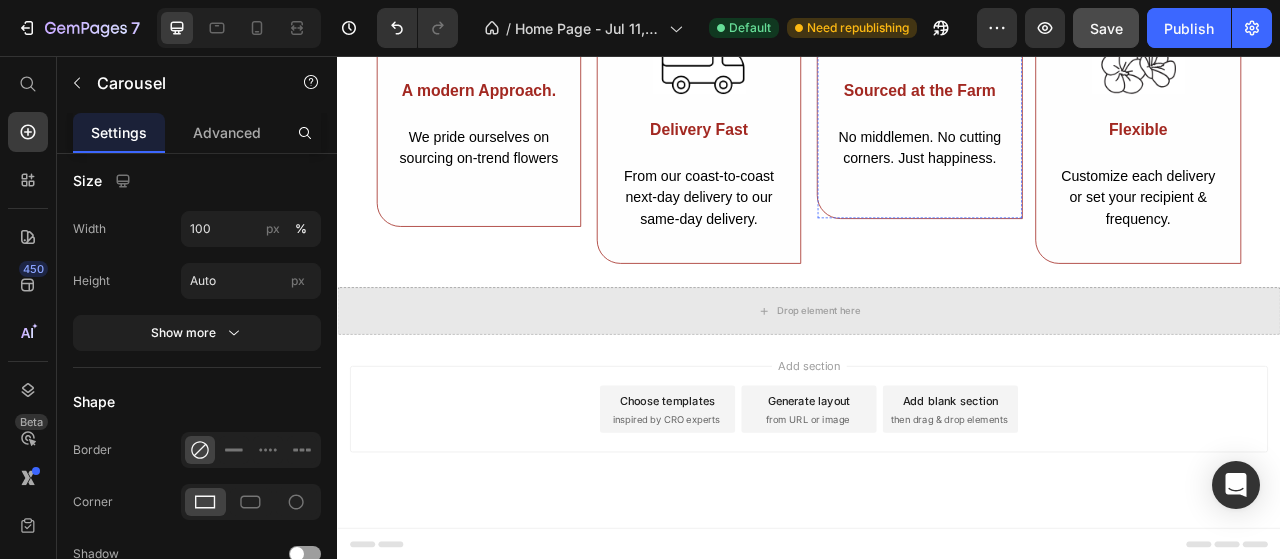 click on "Save" 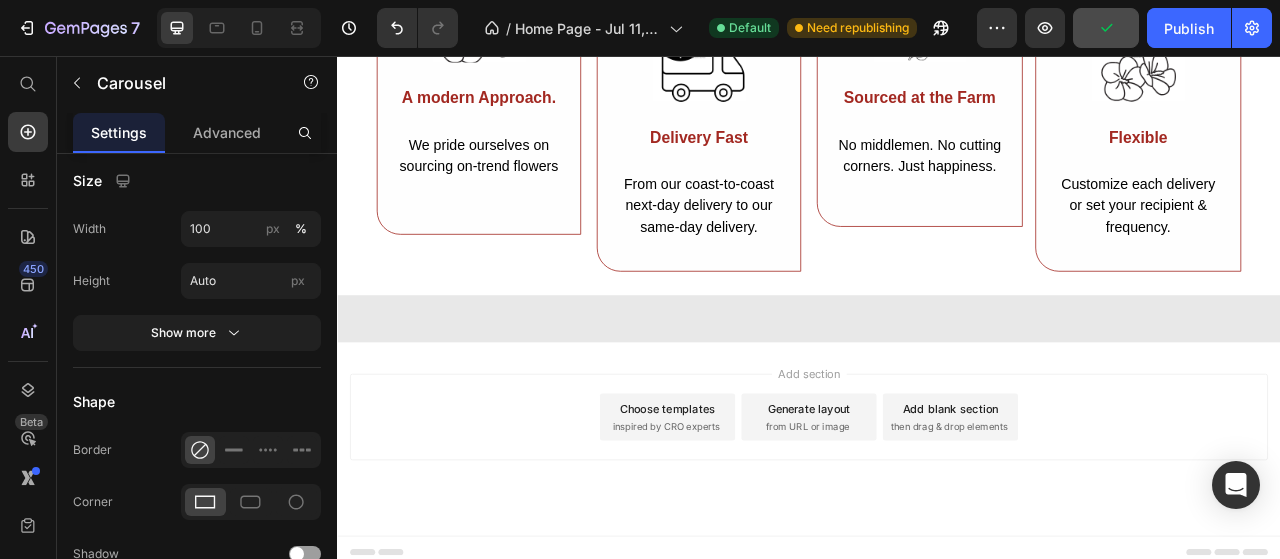 scroll, scrollTop: 4503, scrollLeft: 0, axis: vertical 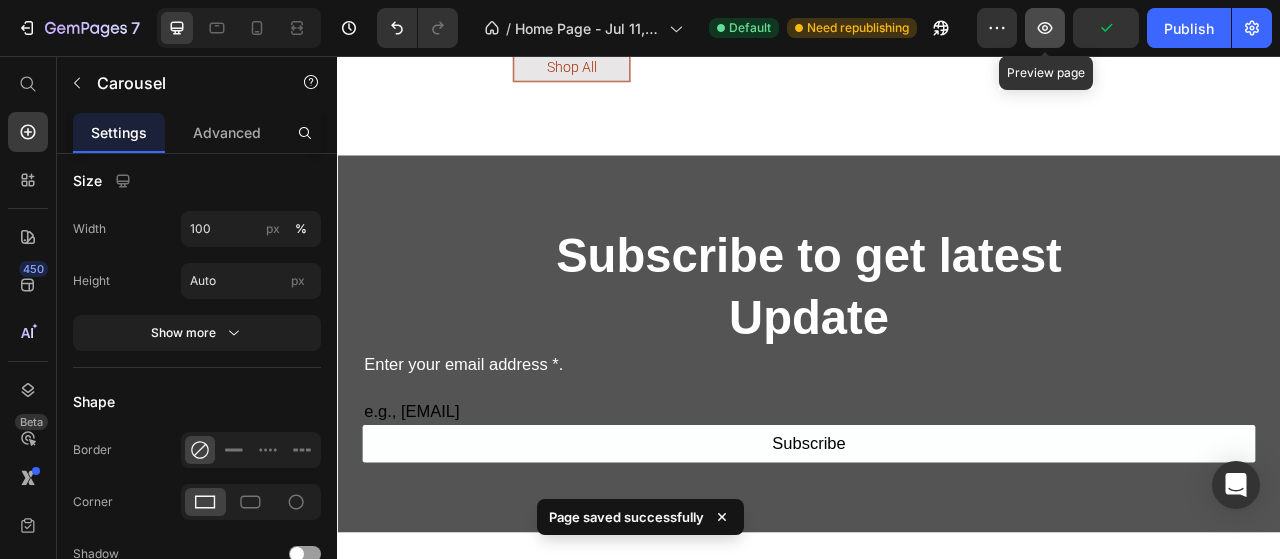 click 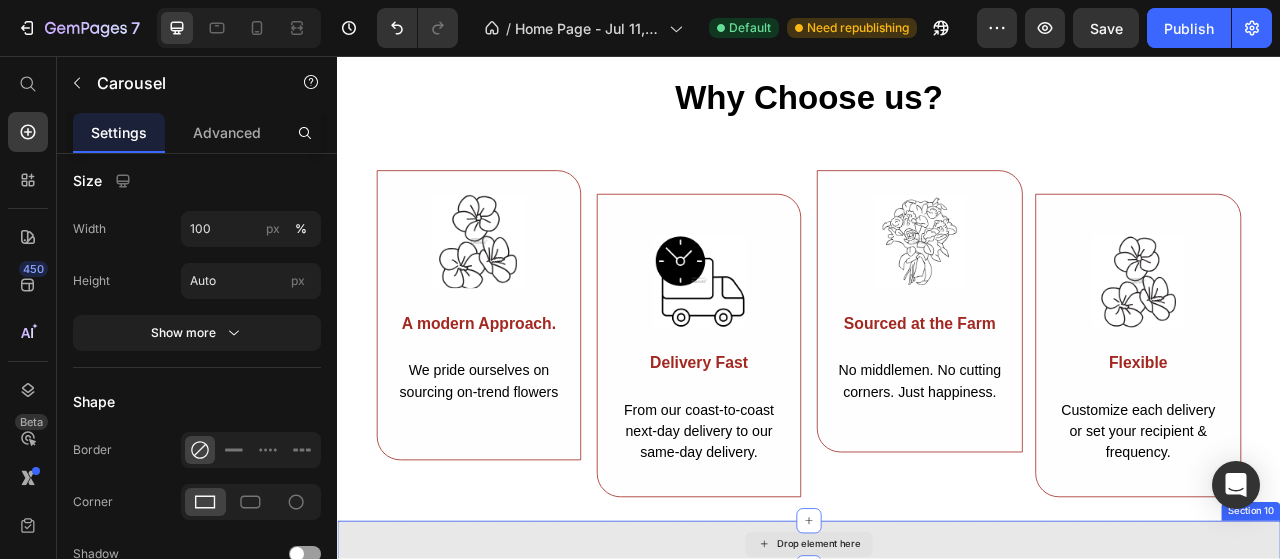 scroll, scrollTop: 5103, scrollLeft: 0, axis: vertical 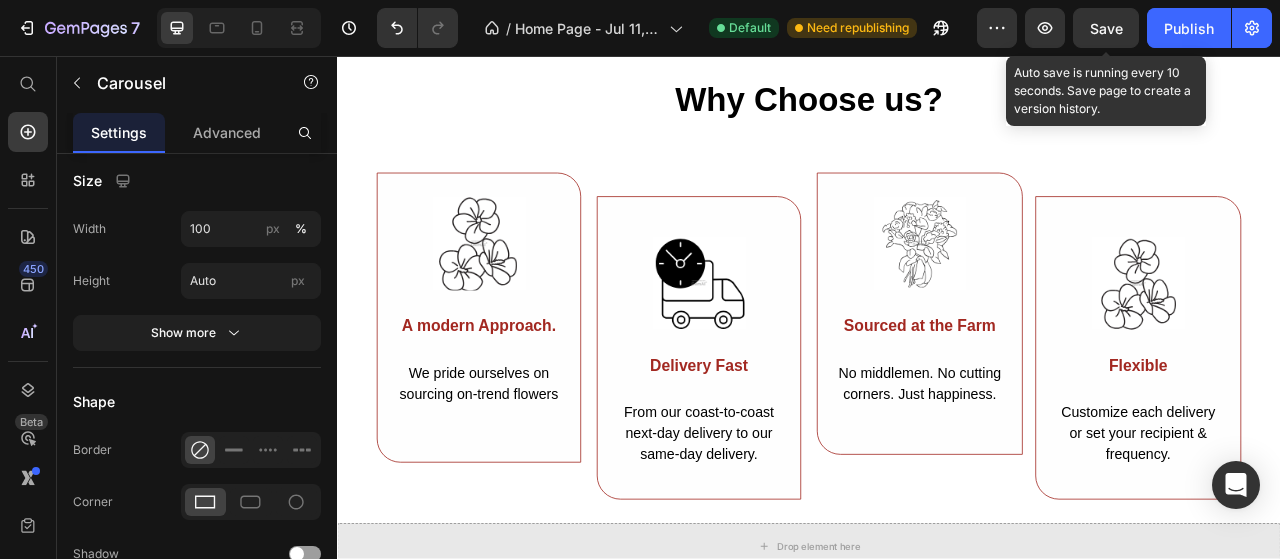 click on "Save" at bounding box center [1106, 28] 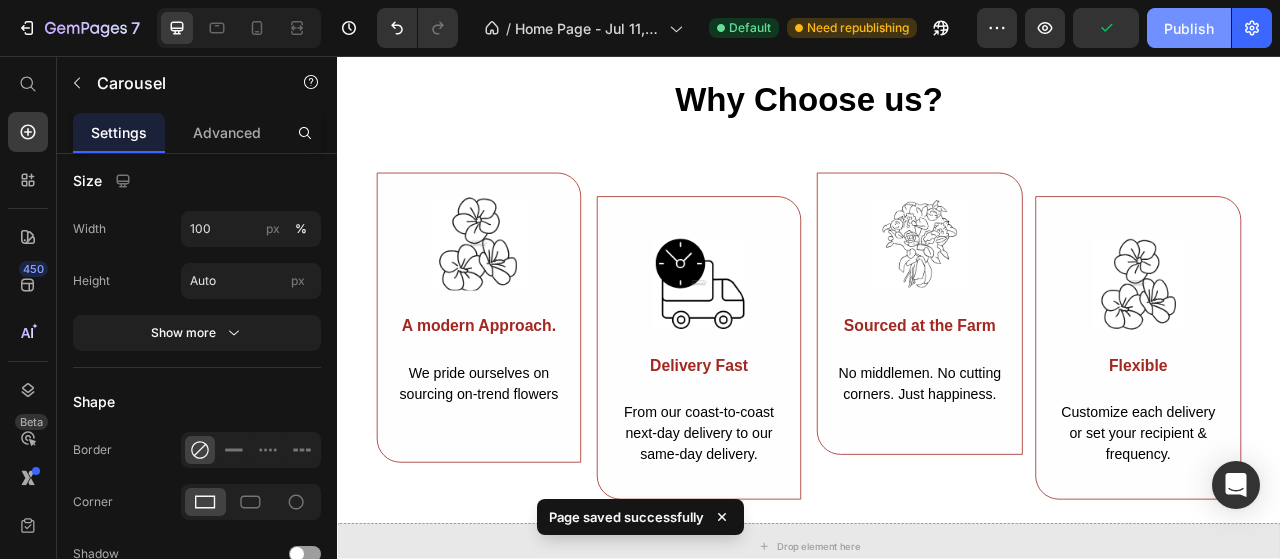 click on "Publish" at bounding box center (1189, 28) 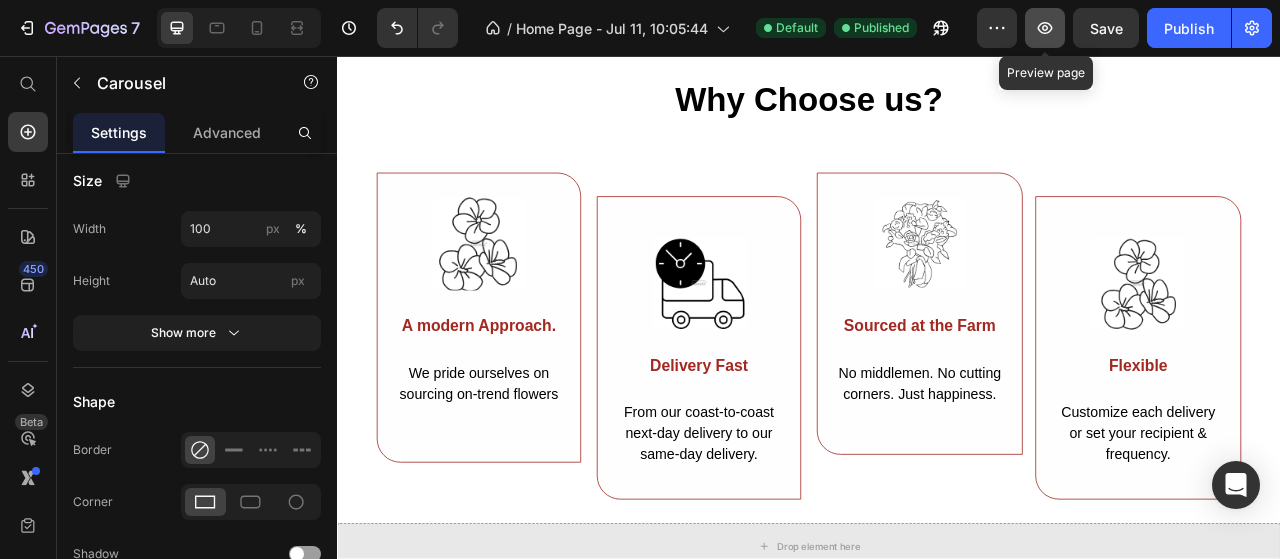 click 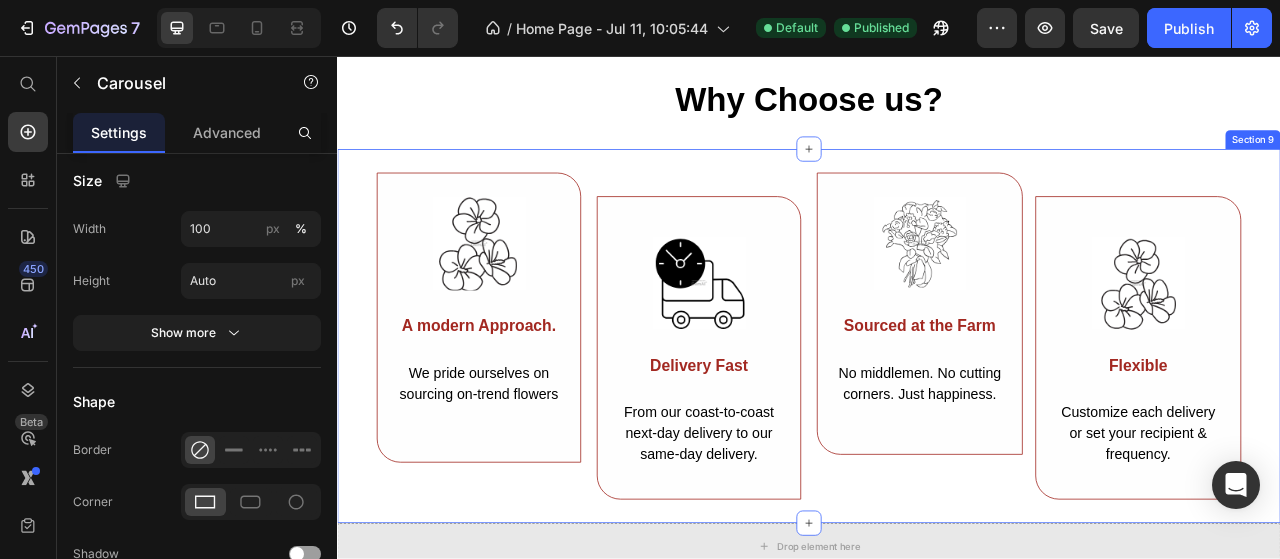 click on "Why Choose us?" at bounding box center [937, 113] 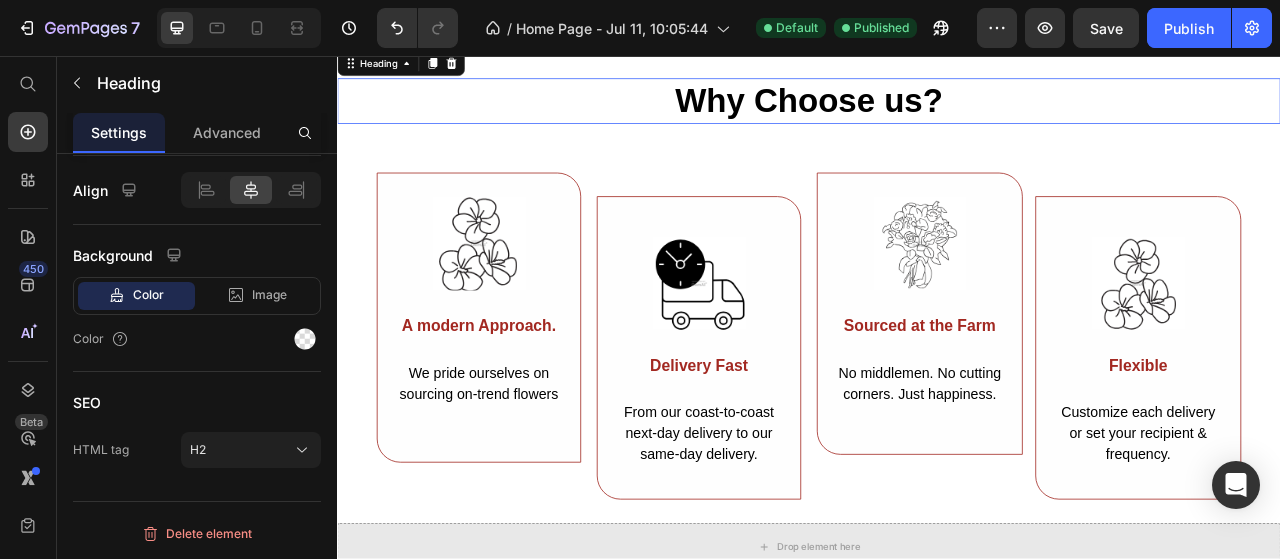scroll, scrollTop: 0, scrollLeft: 0, axis: both 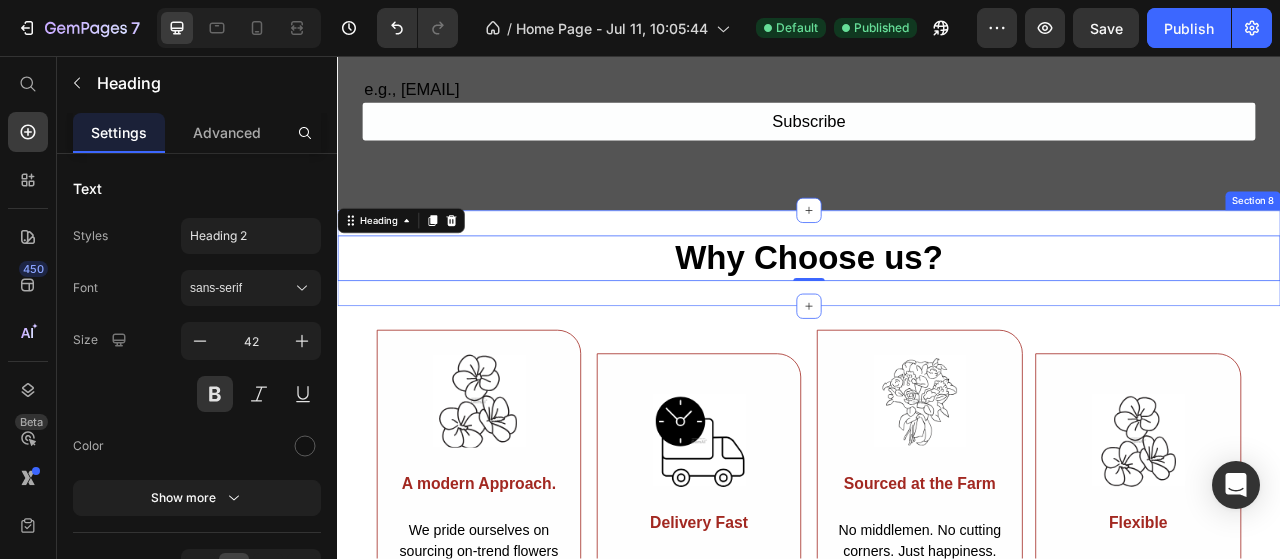 click on "Section 8" at bounding box center [1502, 241] 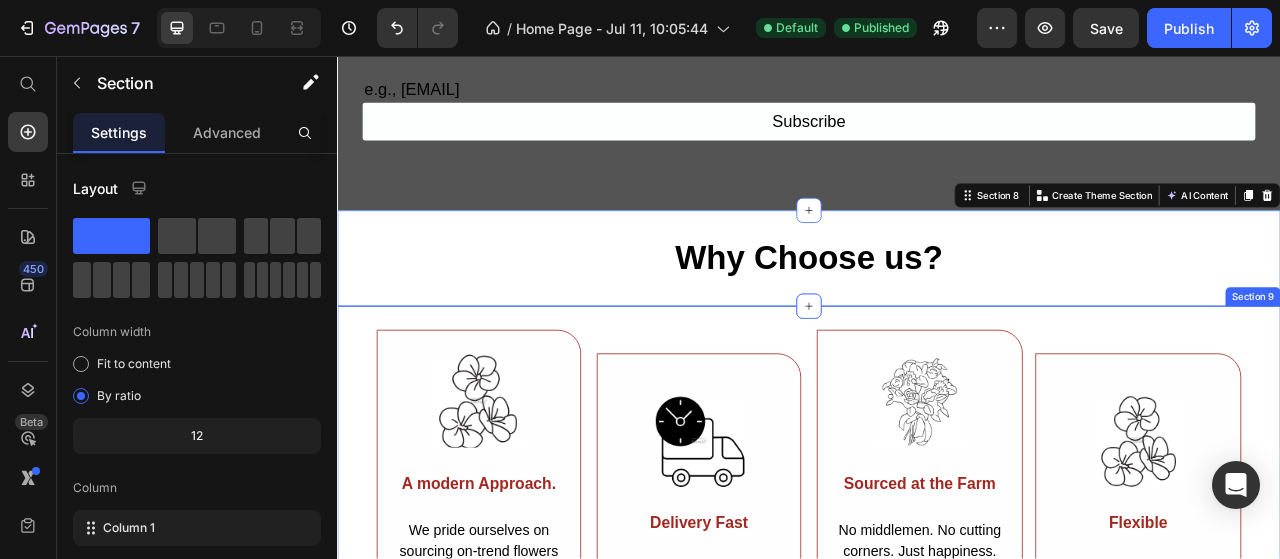 click on "Image A modern Approach. Text Block We pride ourselves on sourcing on-trend flowers Text Block Row Image Delivery Fast Text Block From our coast-to-coast next-day delivery to our same-day delivery. Text Block Row Row Image Sourced at the Farm Text Block No middlemen. No cutting corners. Just happiness. Text Block Row Image Flexible Text Block Customize each delivery or set your recipient & frequency. Text Block Row Row Row Section 9" at bounding box center [937, 613] 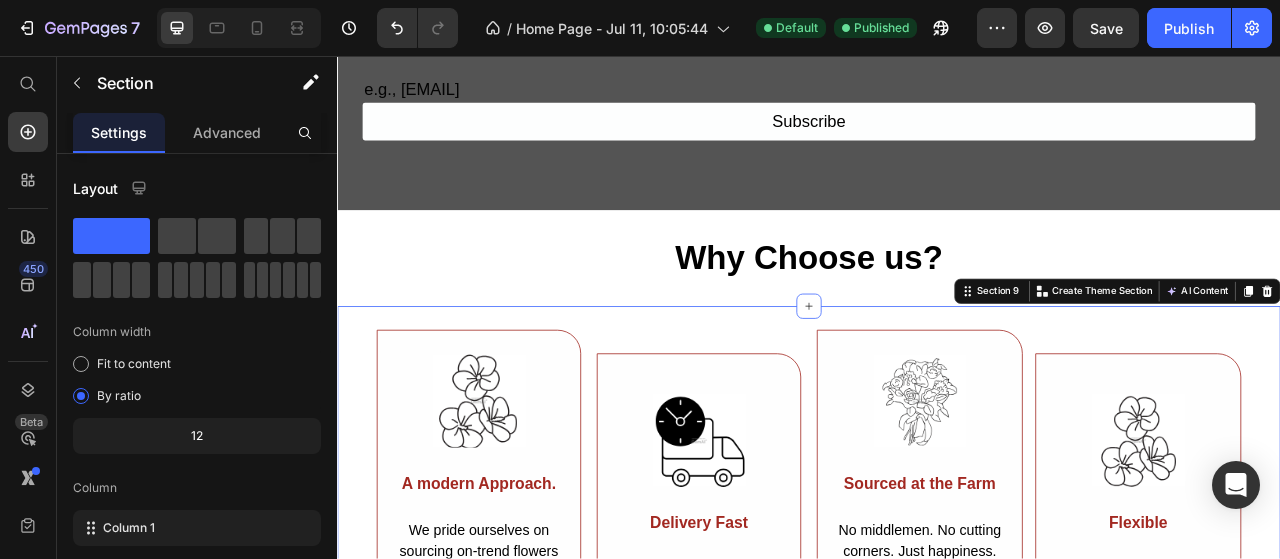 click on "Image A modern Approach. Text Block We pride ourselves on sourcing on-trend flowers Text Block Row Image Delivery Fast Text Block From our coast-to-coast next-day delivery to our same-day delivery. Text Block Row Row Image Sourced at the Farm Text Block No middlemen. No cutting corners. Just happiness. Text Block Row Image Flexible Text Block Customize each delivery or set your recipient & frequency. Text Block Row Row Row Section 9   You can create reusable sections Create Theme Section AI Content Write with GemAI What would you like to describe here? Tone and Voice Persuasive Product Show more Generate" at bounding box center [937, 613] 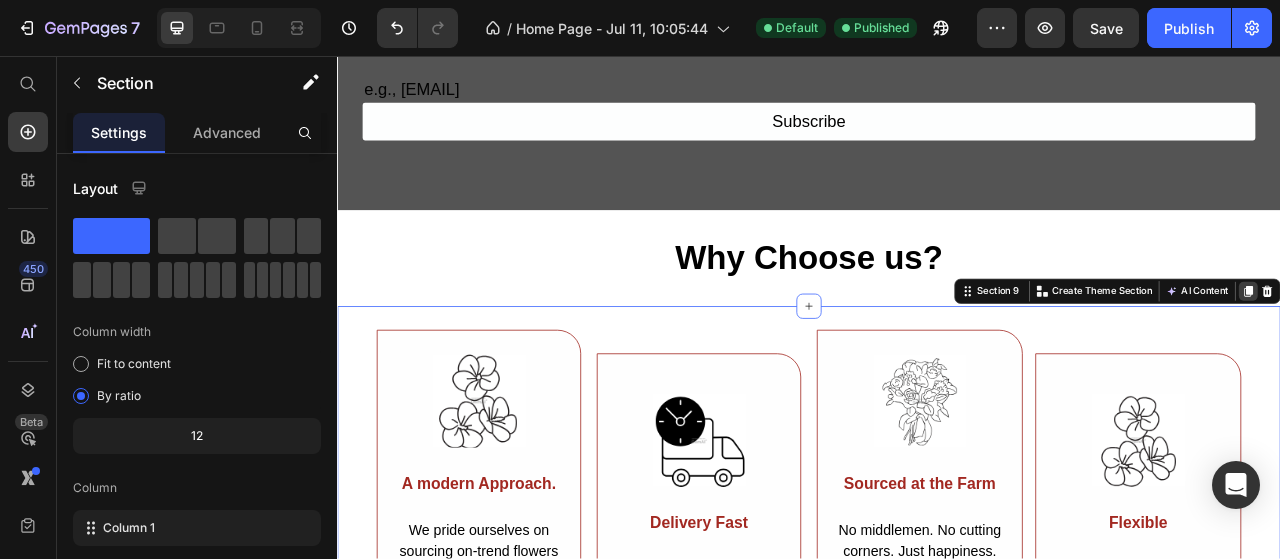 click 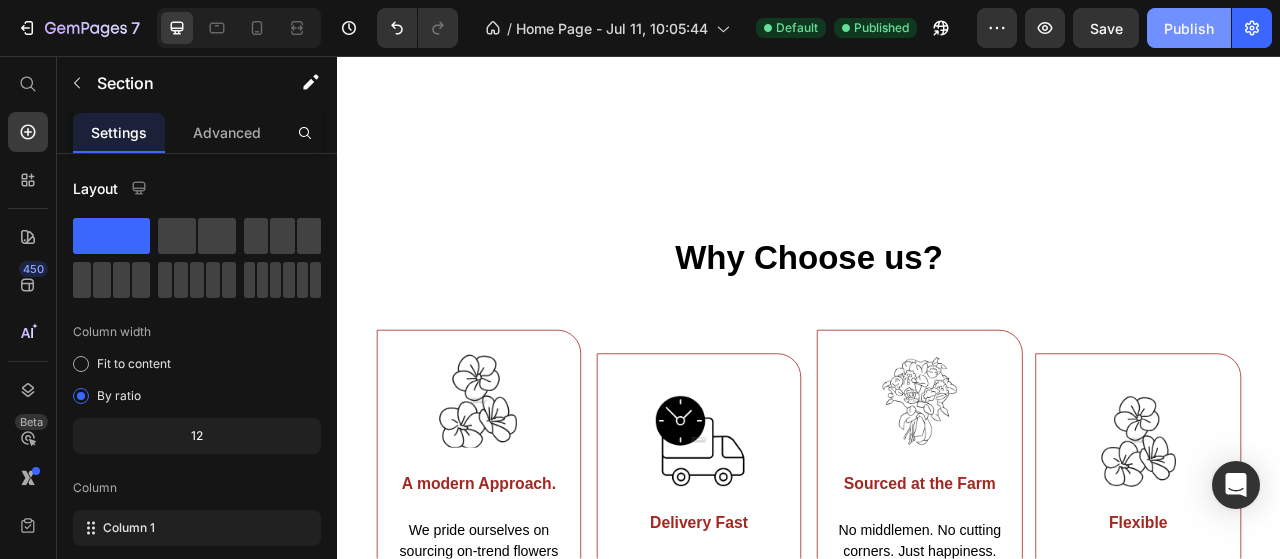 scroll, scrollTop: 5626, scrollLeft: 0, axis: vertical 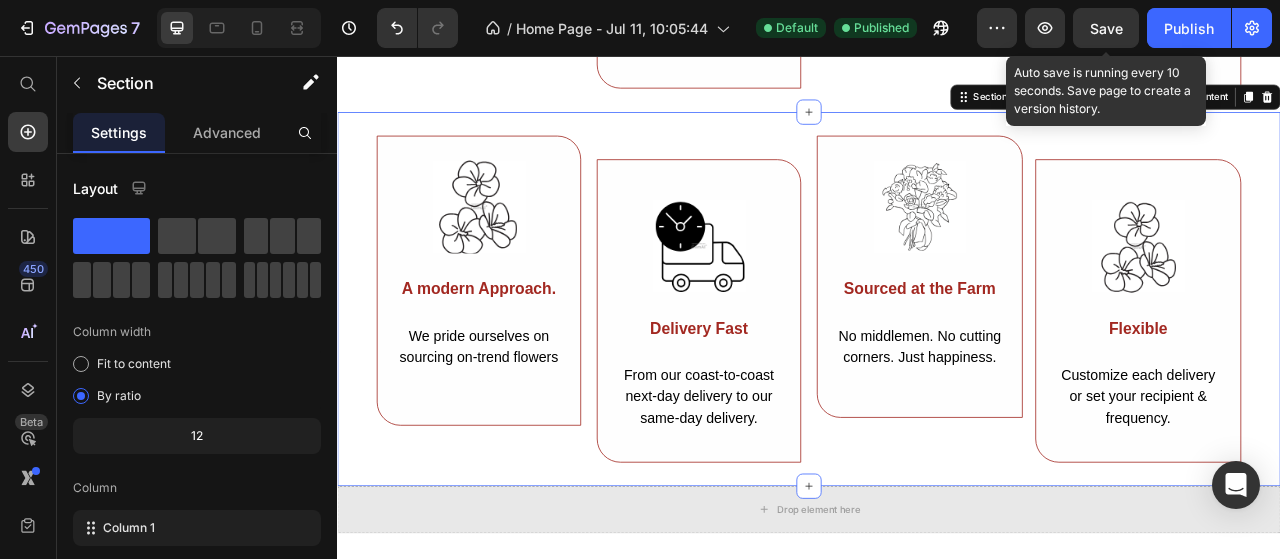 click on "Save" at bounding box center (1106, 28) 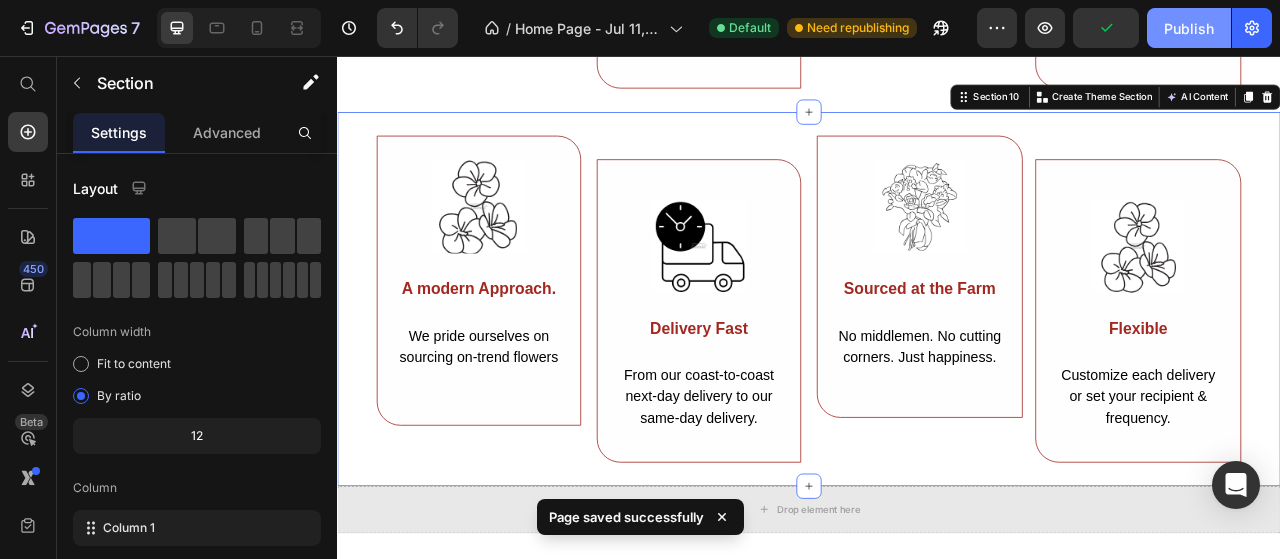 click on "Publish" at bounding box center (1189, 28) 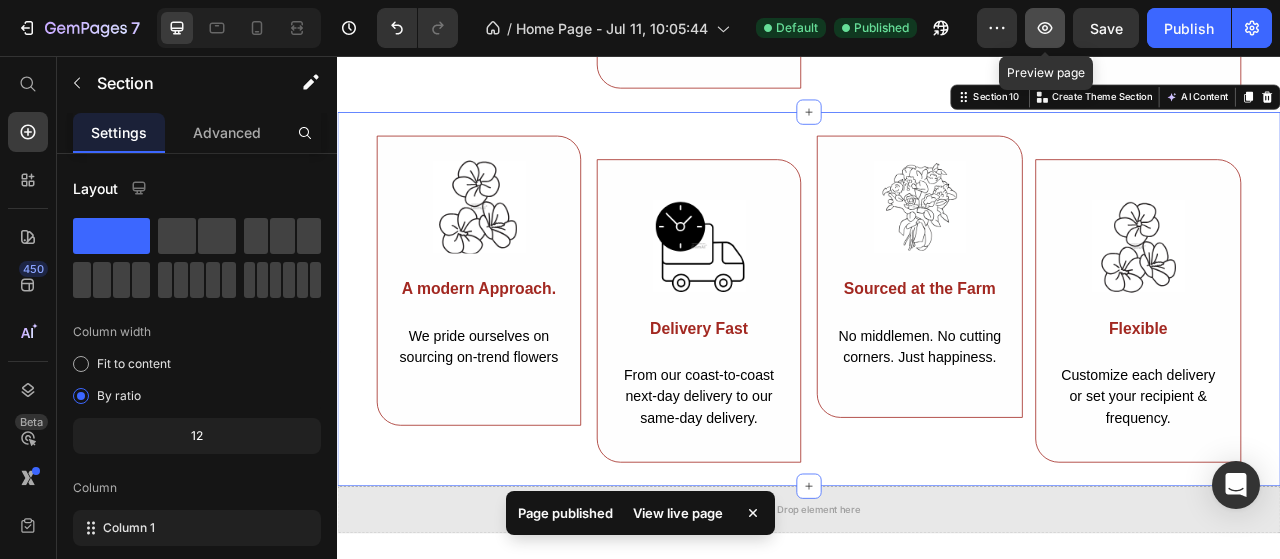 click 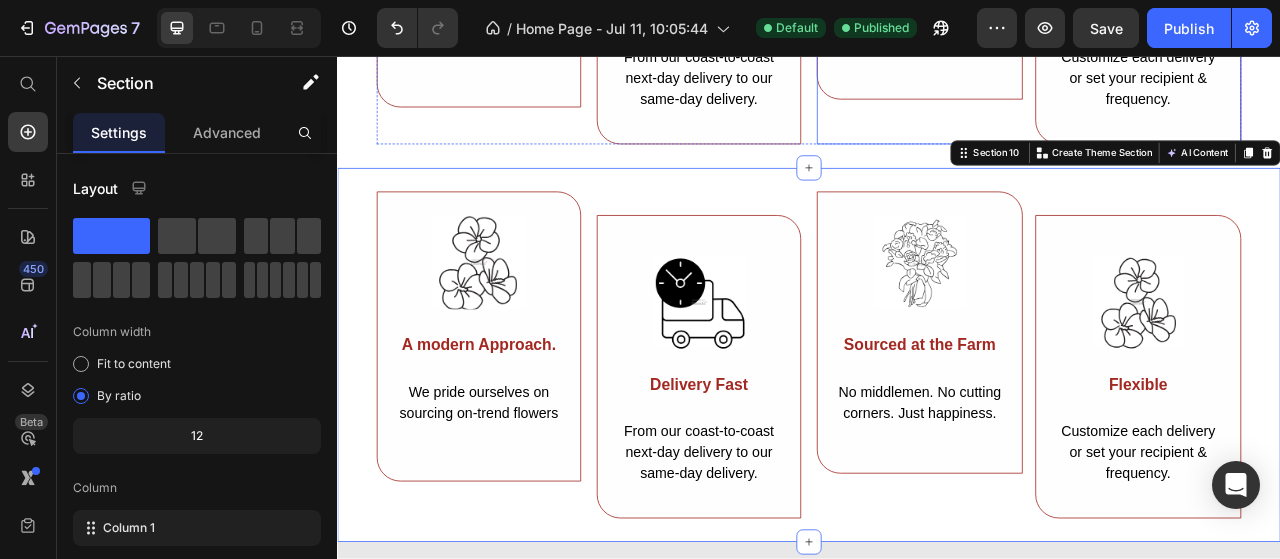 scroll, scrollTop: 5026, scrollLeft: 0, axis: vertical 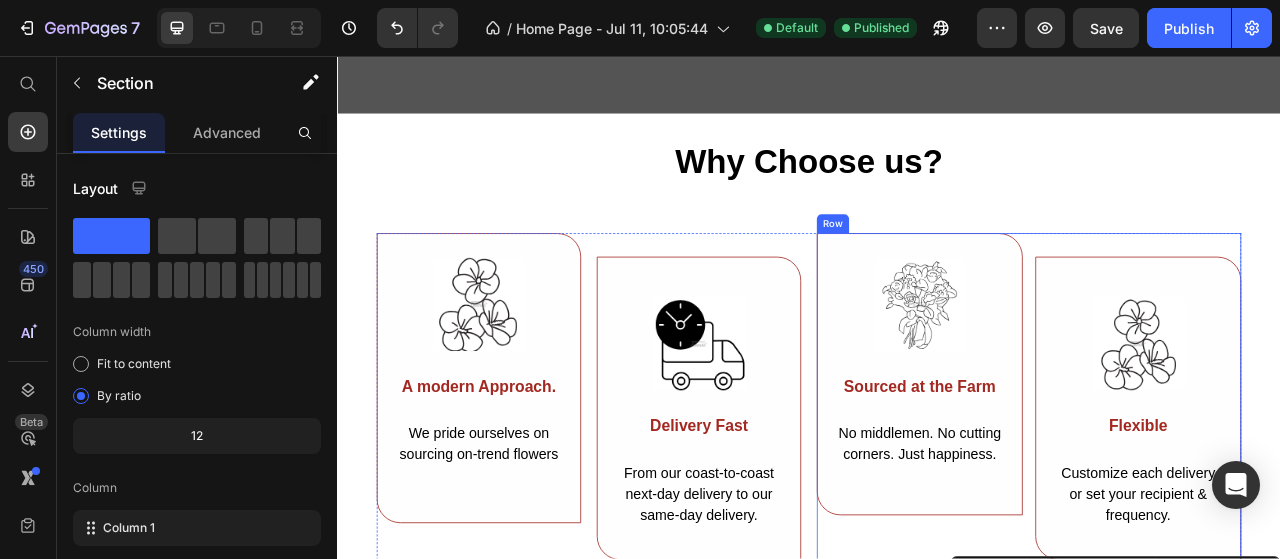 click on "Image Flexible Text Block Customize each delivery or set your recipient & frequency. Text Block Row" at bounding box center (1356, 490) 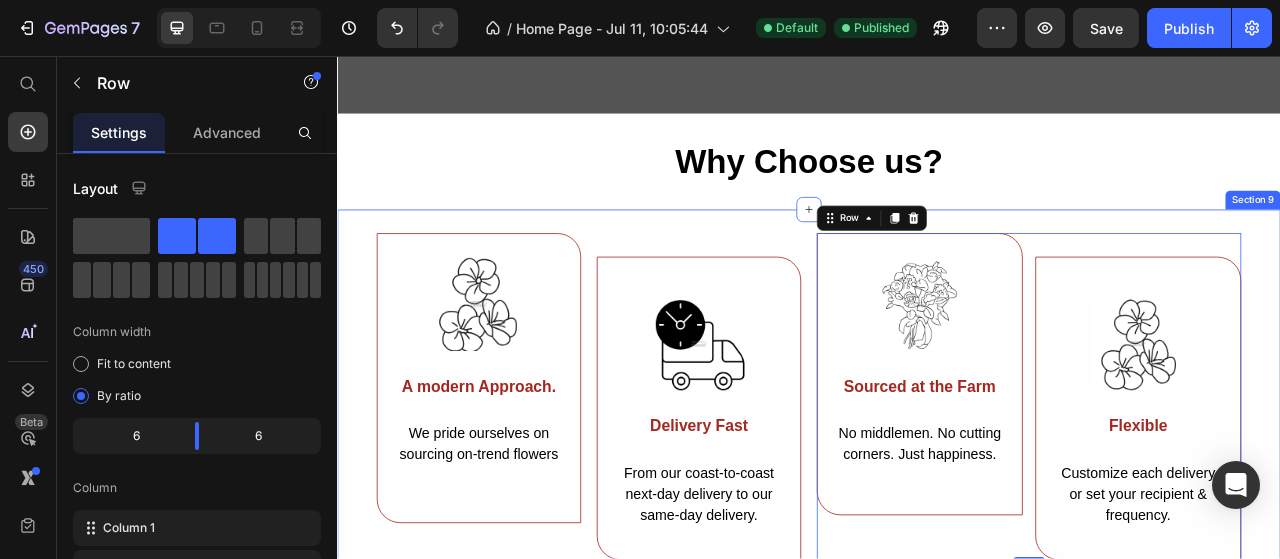 click on "Section 9" at bounding box center [1502, 240] 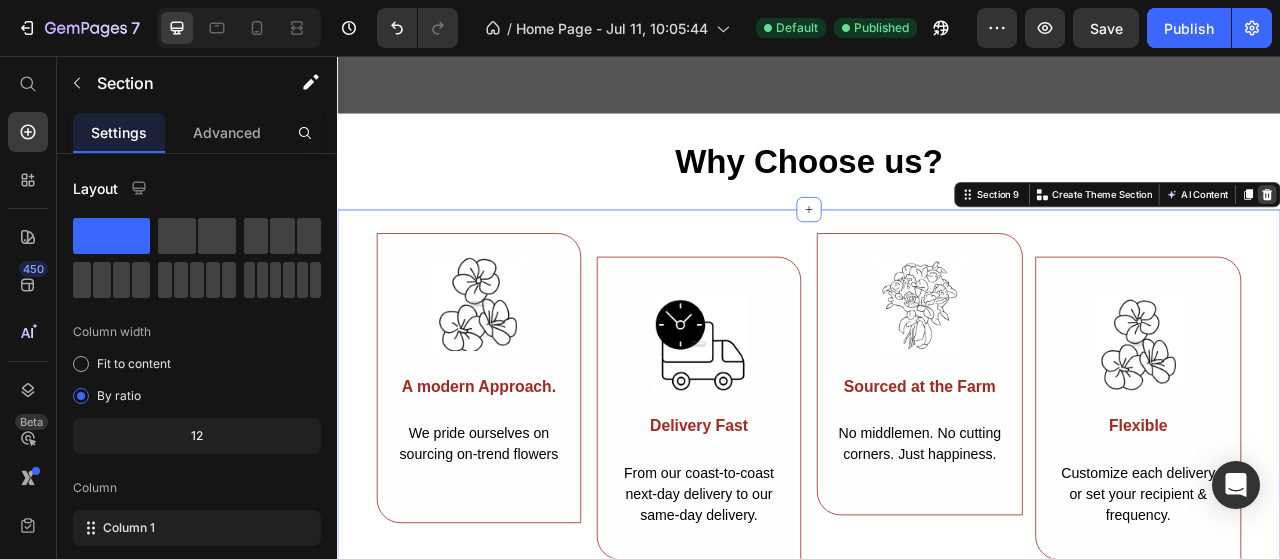 click 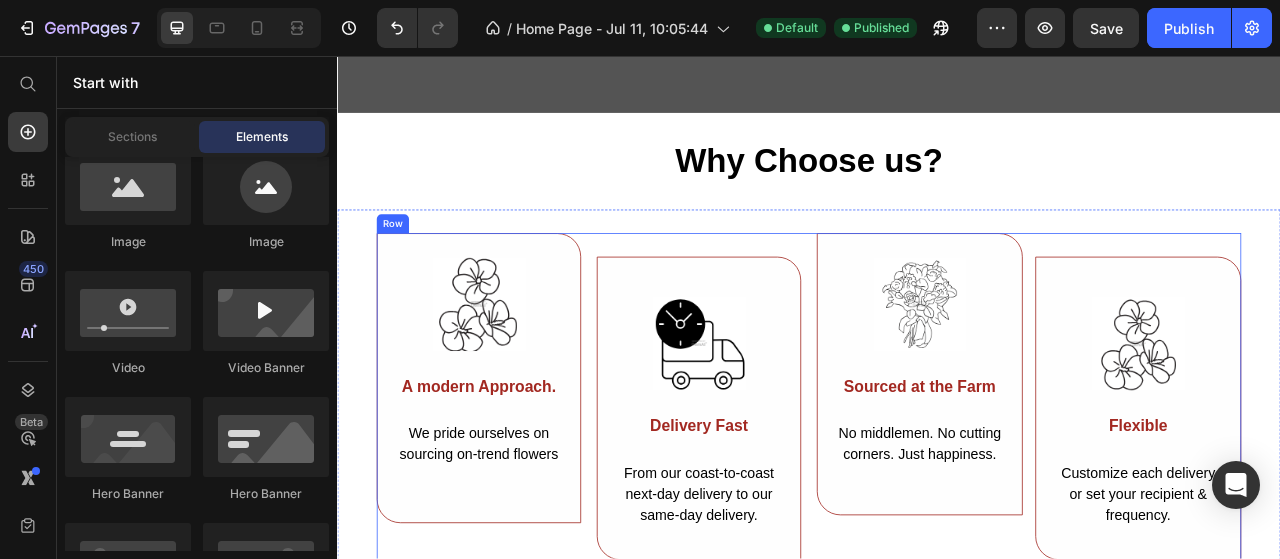 scroll, scrollTop: 5126, scrollLeft: 0, axis: vertical 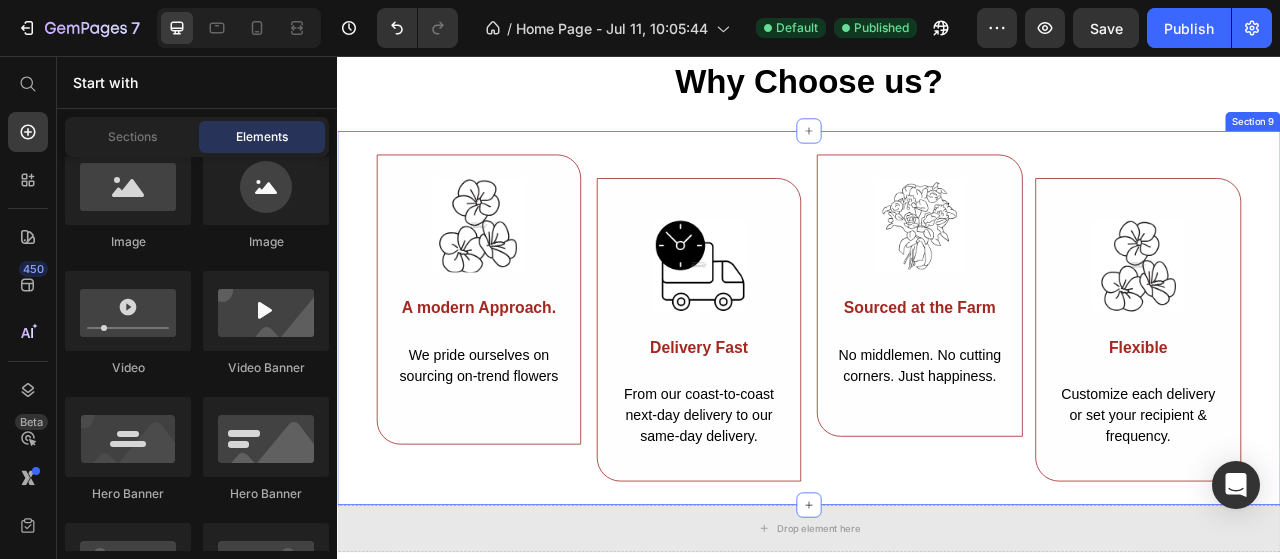 click on "Image A modern Approach. Text Block We pride ourselves on sourcing on-trend flowers Text Block Row Image Delivery Fast Text Block From our coast-to-coast next-day delivery to our same-day delivery. Text Block Row Row Image Sourced at the Farm Text Block No middlemen. No cutting corners. Just happiness. Text Block Row Image Flexible Text Block Customize each delivery or set your recipient & frequency. Text Block Row Row Row Section 9" at bounding box center [937, 390] 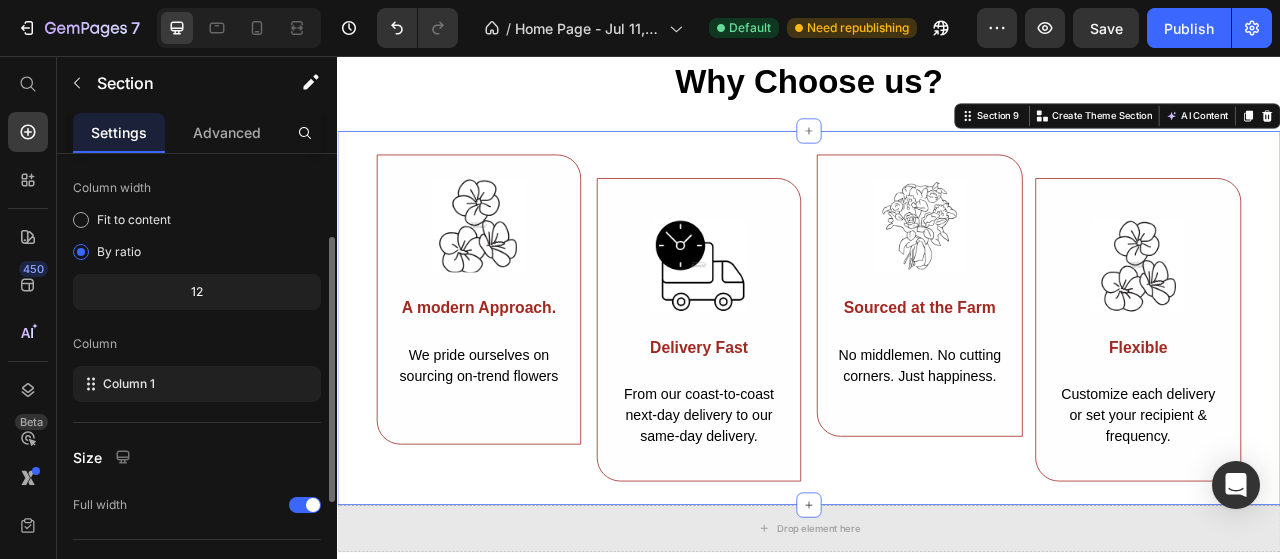 scroll, scrollTop: 0, scrollLeft: 0, axis: both 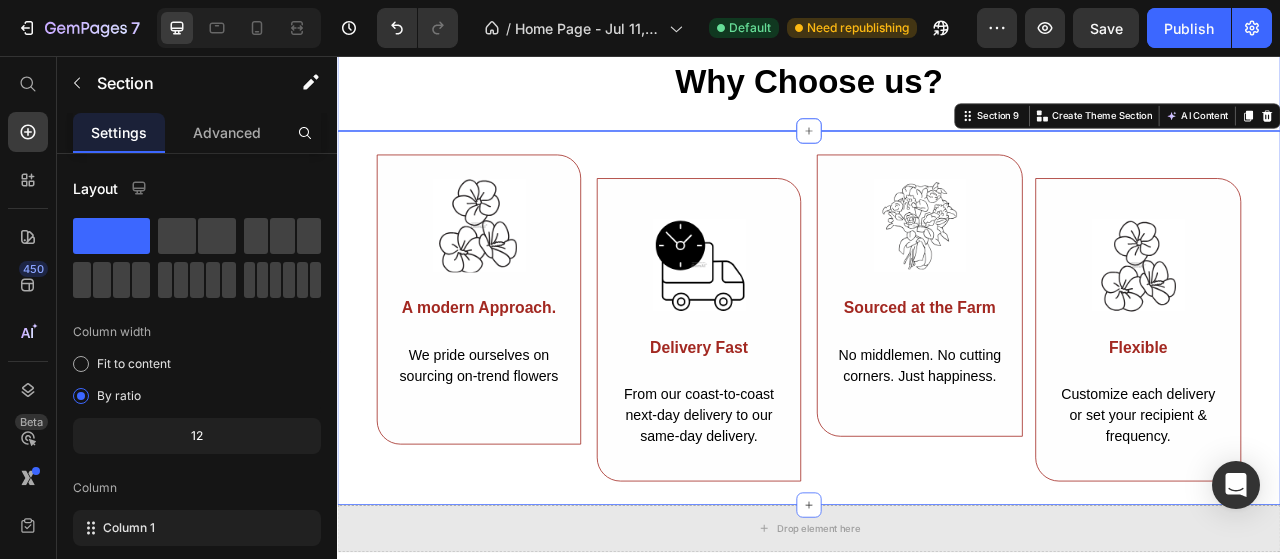 click on "Why Choose us? Heading Section 8" at bounding box center (937, 90) 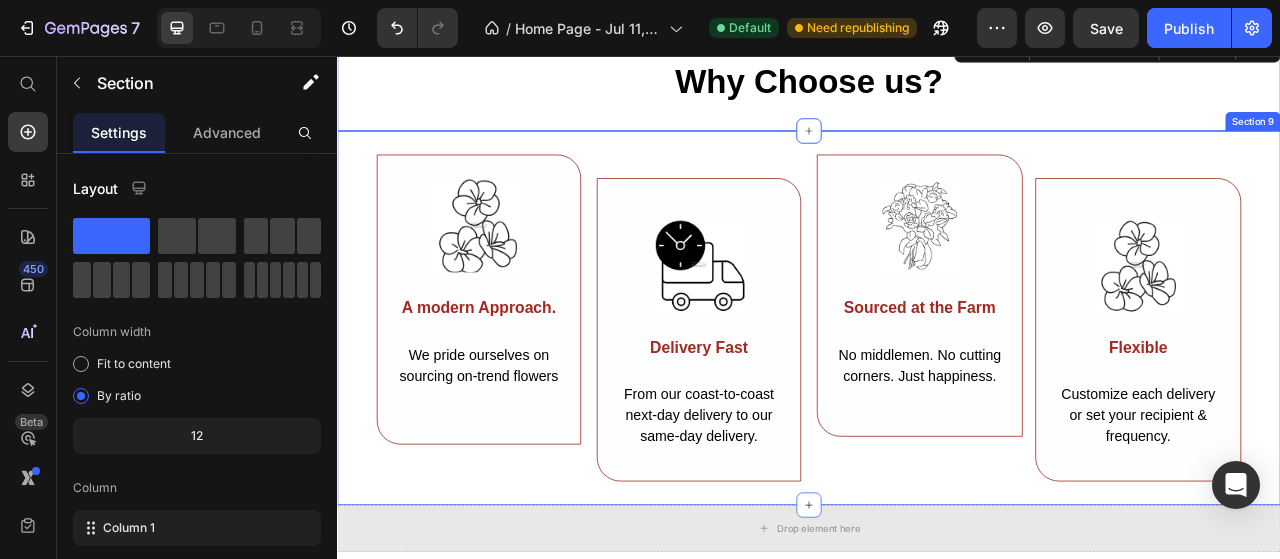 click on "Image A modern Approach. Text Block We pride ourselves on sourcing on-trend flowers Text Block Row Image Delivery Fast Text Block From our coast-to-coast next-day delivery to our same-day delivery. Text Block Row Row Image Sourced at the Farm Text Block No middlemen. No cutting corners. Just happiness. Text Block Row Image Flexible Text Block Customize each delivery or set your recipient & frequency. Text Block Row Row Row Section 9" at bounding box center (937, 390) 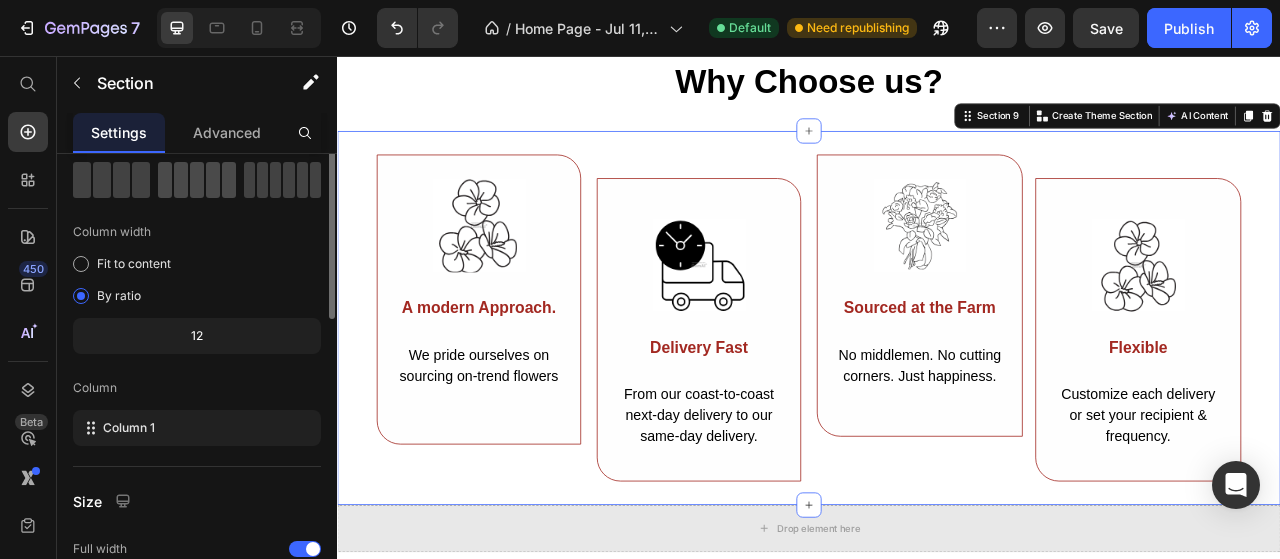 scroll, scrollTop: 0, scrollLeft: 0, axis: both 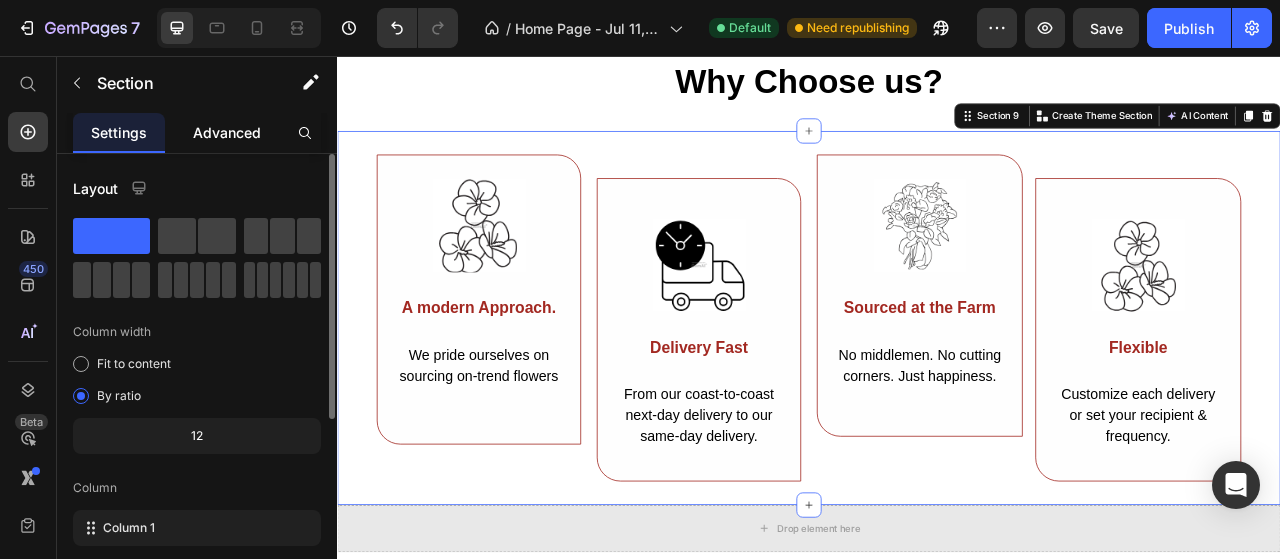 click on "Advanced" at bounding box center (227, 132) 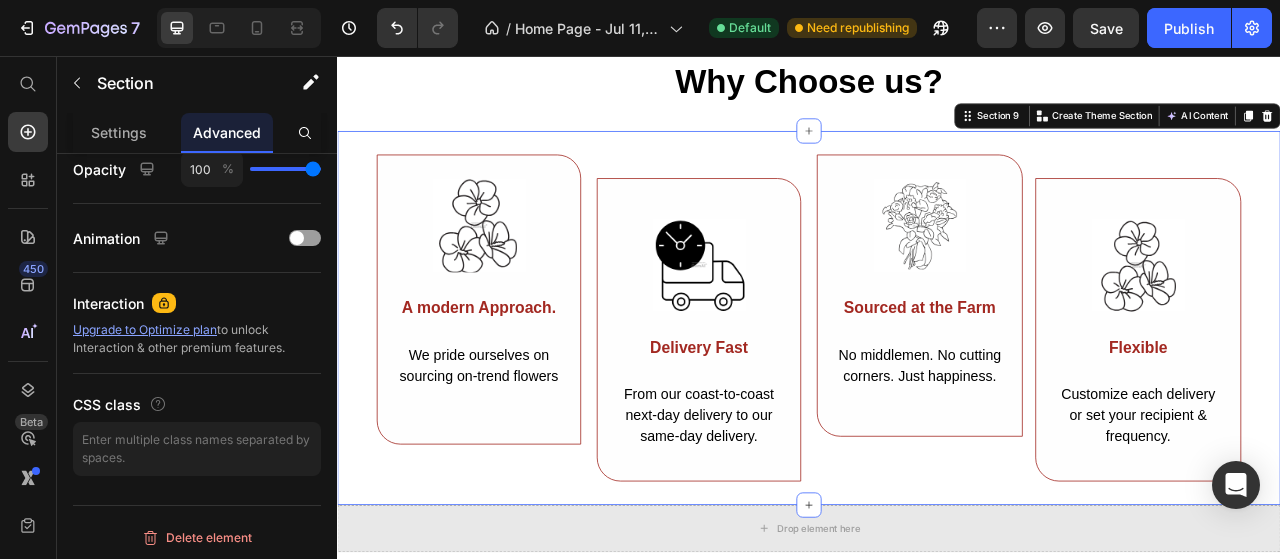scroll, scrollTop: 403, scrollLeft: 0, axis: vertical 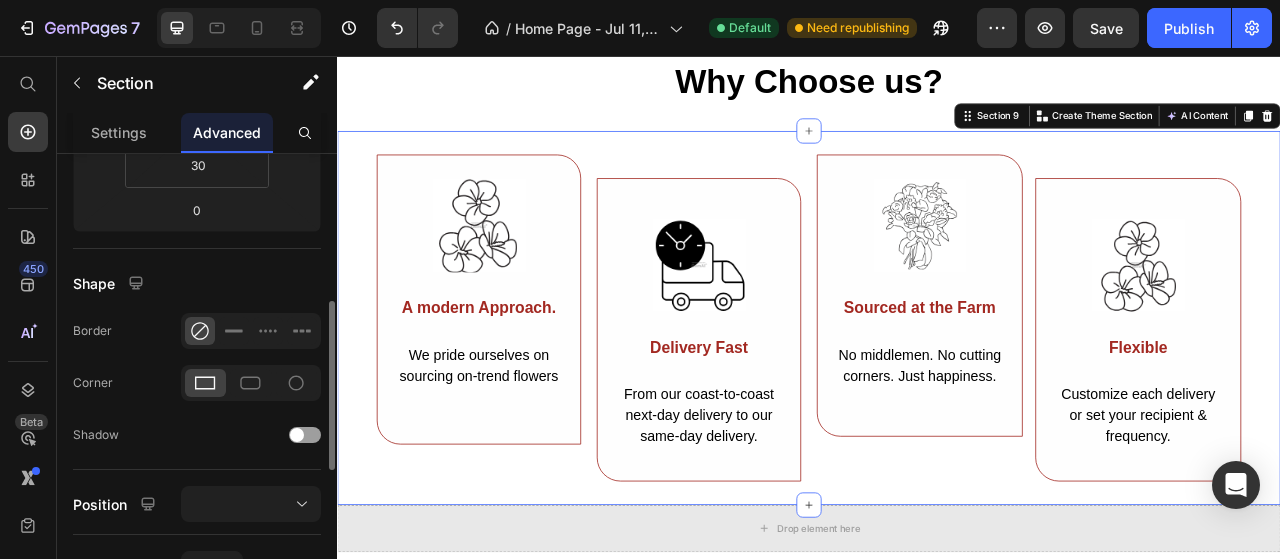 click on "Settings" at bounding box center [119, 132] 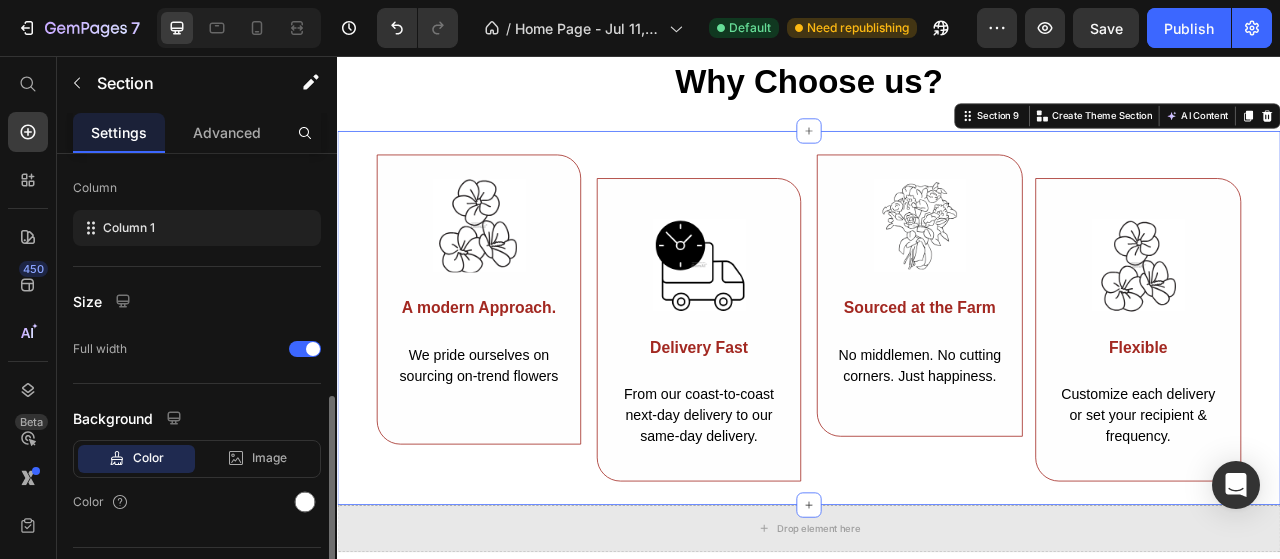 scroll, scrollTop: 344, scrollLeft: 0, axis: vertical 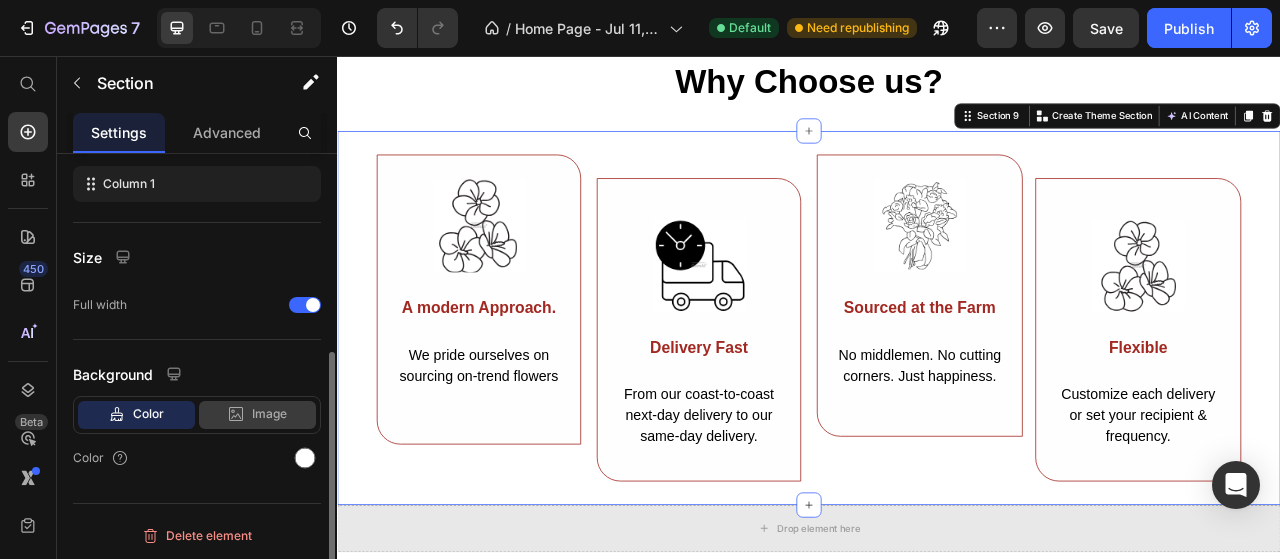 click on "Image" 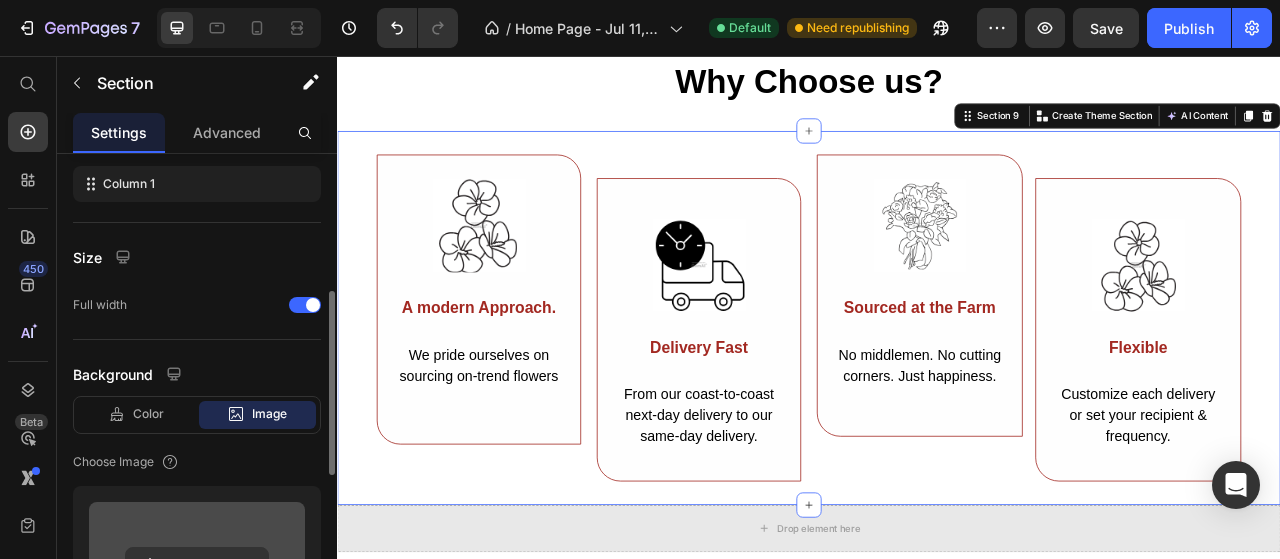 scroll, scrollTop: 444, scrollLeft: 0, axis: vertical 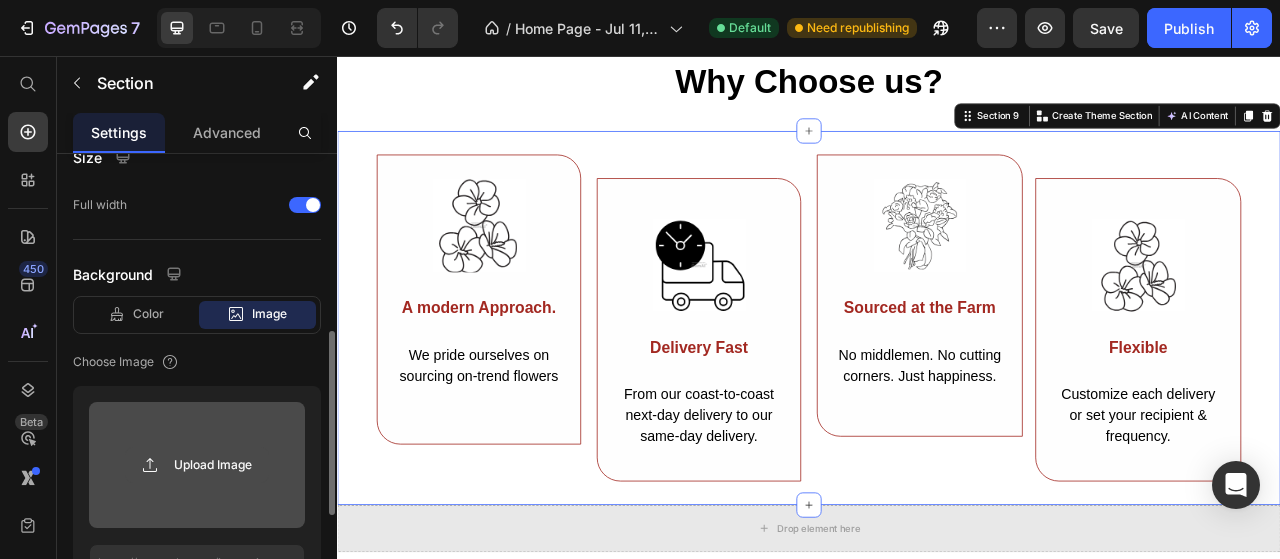click 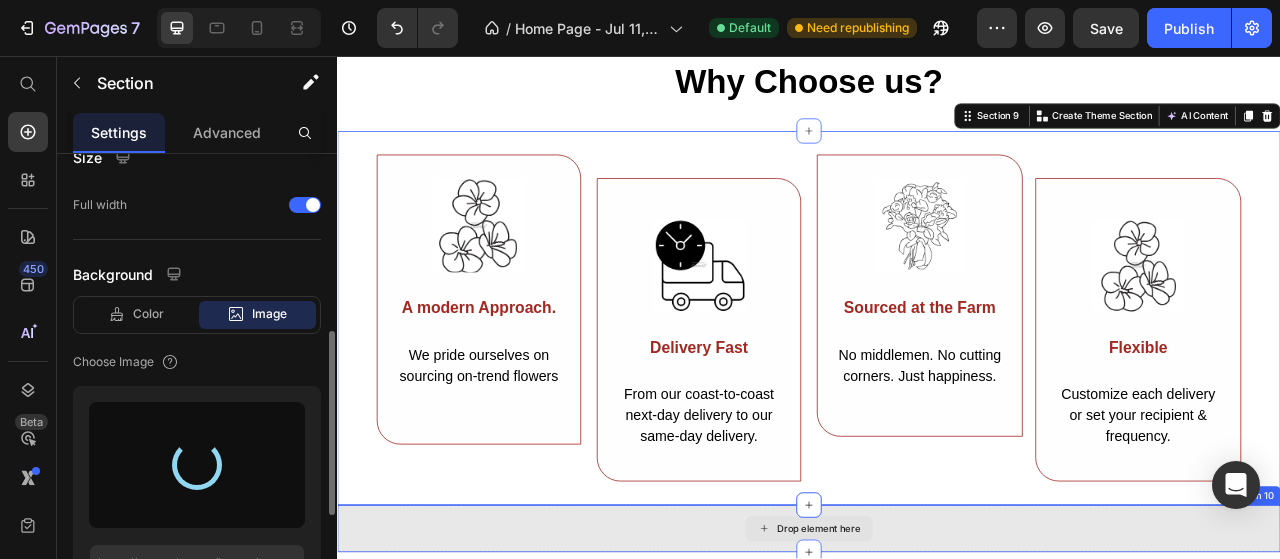 type on "https://cdn.shopify.com/s/files/1/0945/0763/0909/files/gempages_574916696461017956-961d57c8-1813-4f13-a89a-296fce971c29.png" 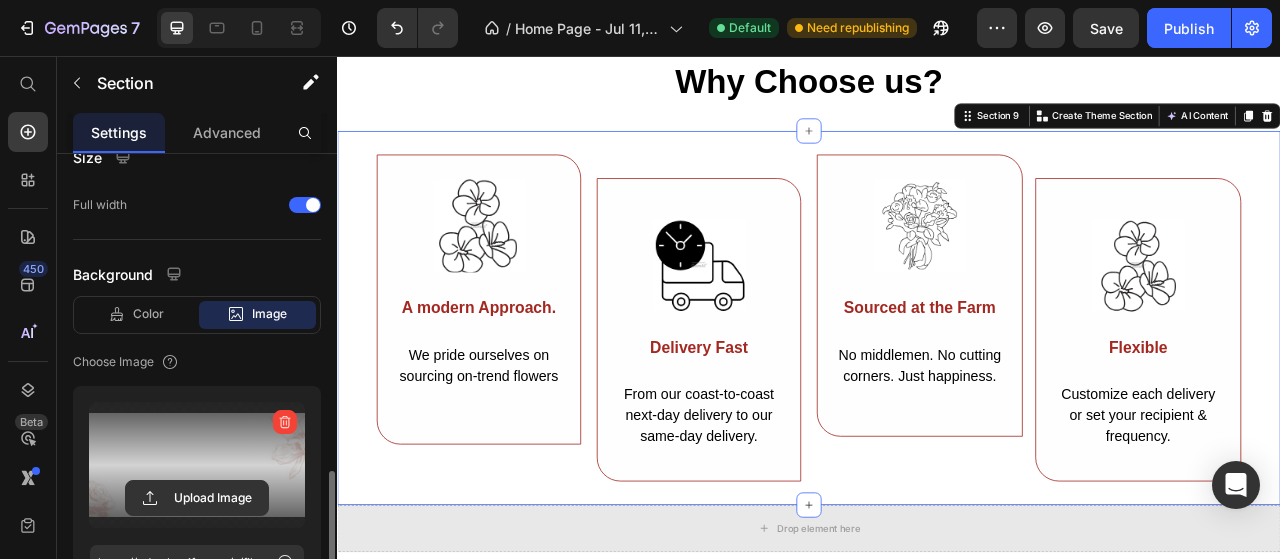 scroll, scrollTop: 544, scrollLeft: 0, axis: vertical 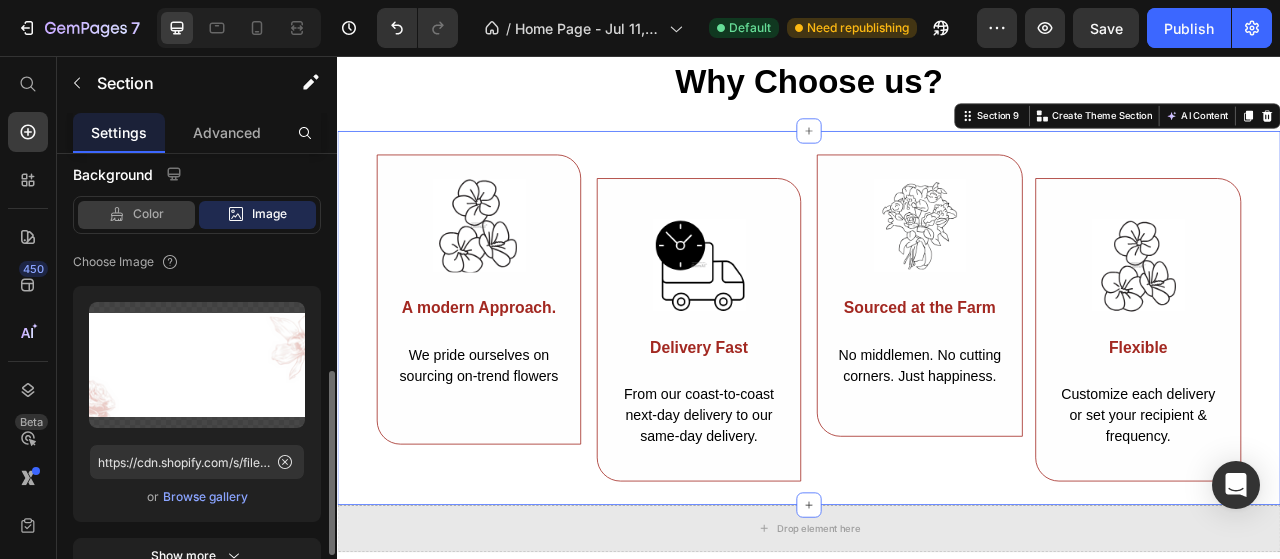 click on "Color" 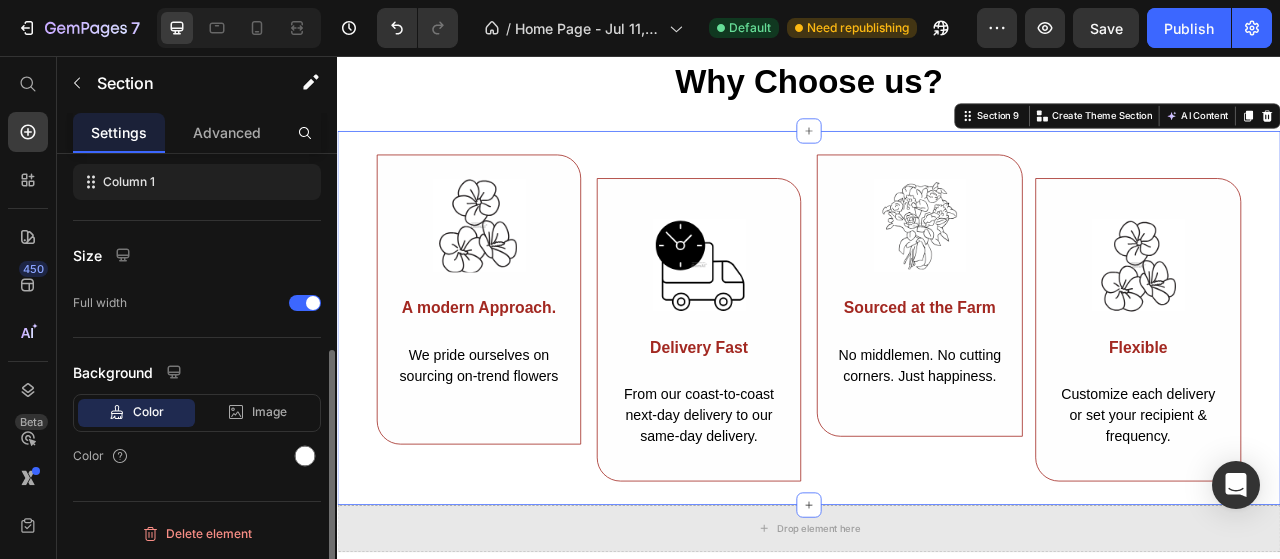 scroll, scrollTop: 344, scrollLeft: 0, axis: vertical 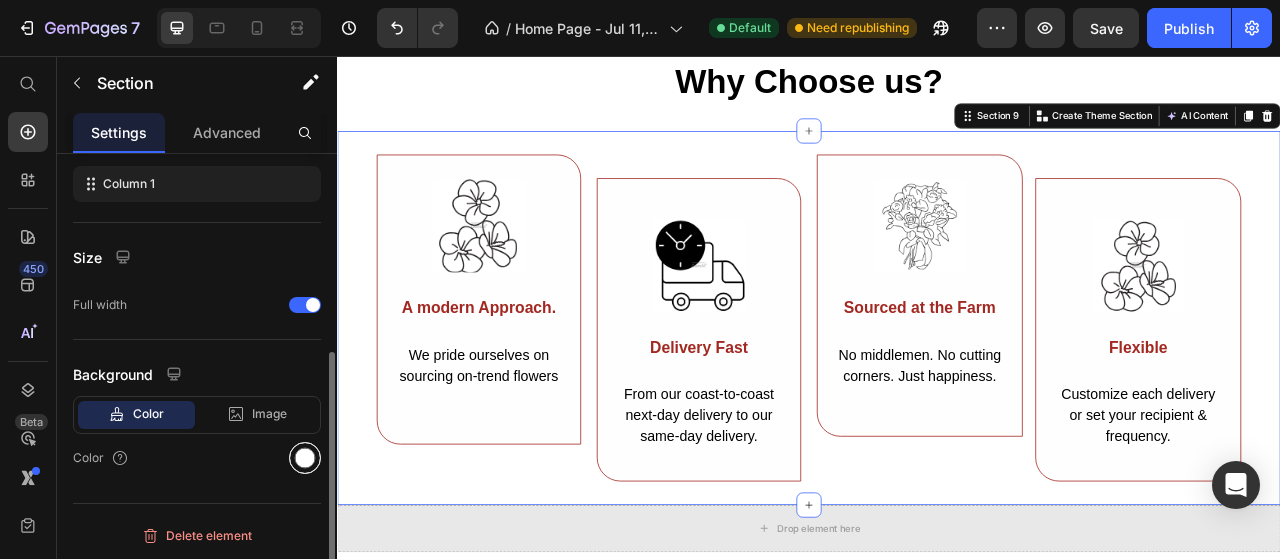 click at bounding box center [305, 458] 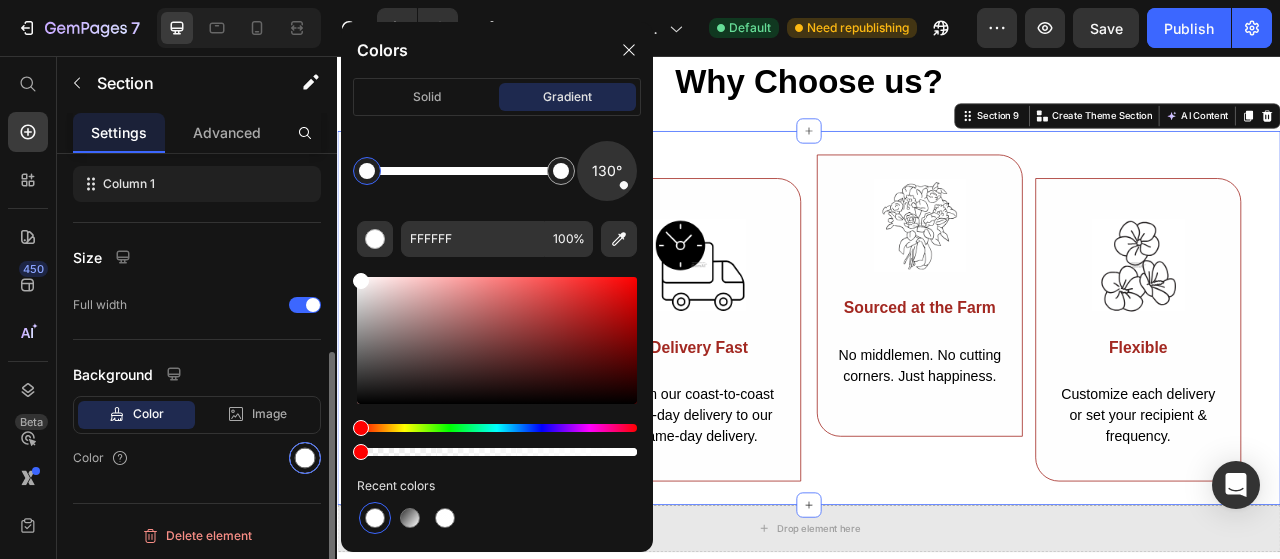 drag, startPoint x: 630, startPoint y: 451, endPoint x: 302, endPoint y: 447, distance: 328.02438 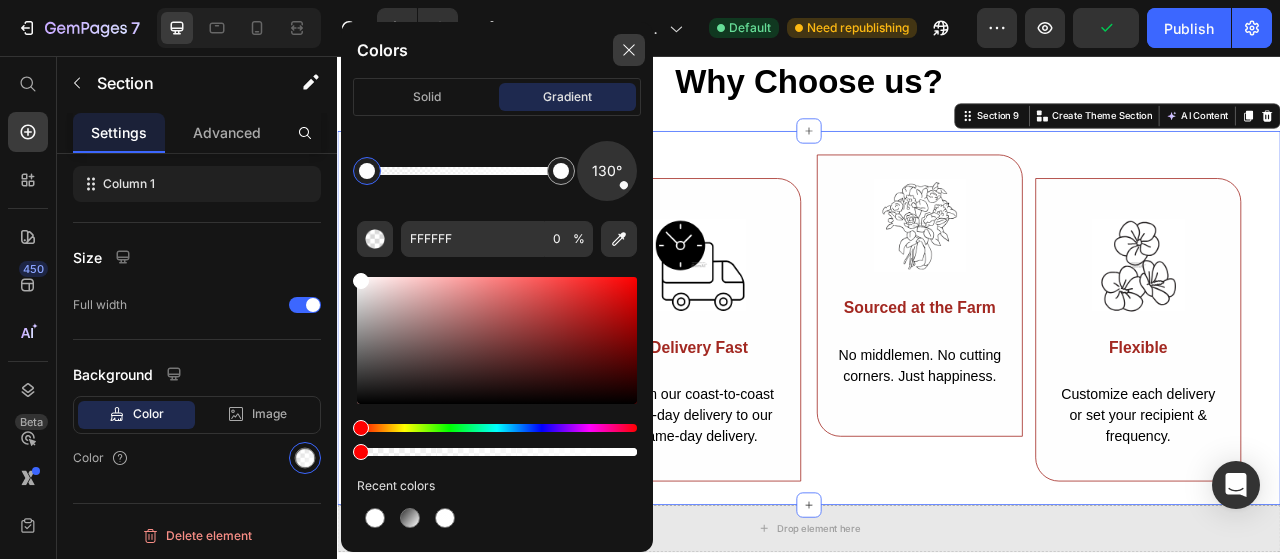 click 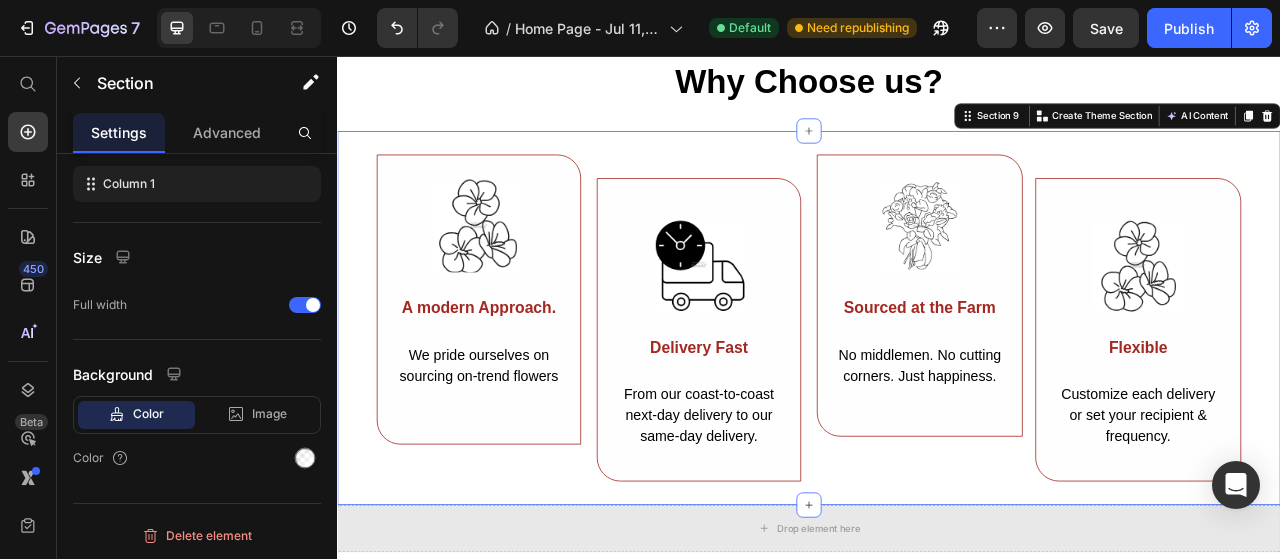 click on "Image A modern Approach. Text Block We pride ourselves on sourcing on-trend flowers Text Block Row Image Delivery Fast Text Block From our coast-to-coast next-day delivery to our same-day delivery. Text Block Row Row Image Sourced at the Farm Text Block No middlemen. No cutting corners. Just happiness. Text Block Row Image Flexible Text Block Customize each delivery or set your recipient & frequency. Text Block Row Row Row Section 9   You can create reusable sections Create Theme Section AI Content Write with GemAI What would you like to describe here? Tone and Voice Persuasive Product Show more Generate" at bounding box center [937, 390] 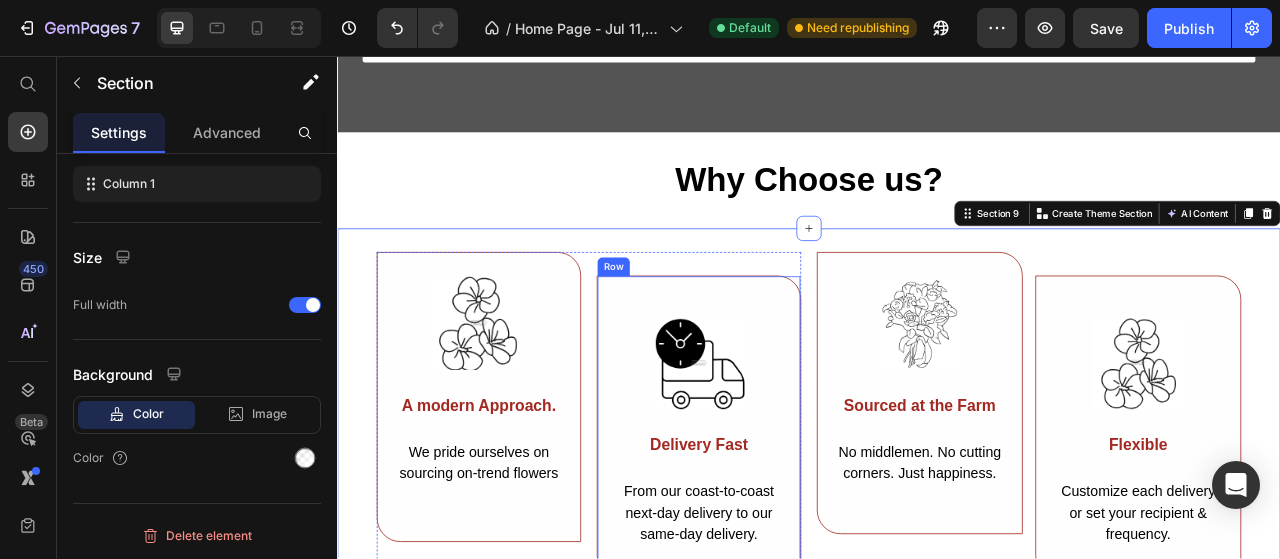 scroll, scrollTop: 4926, scrollLeft: 0, axis: vertical 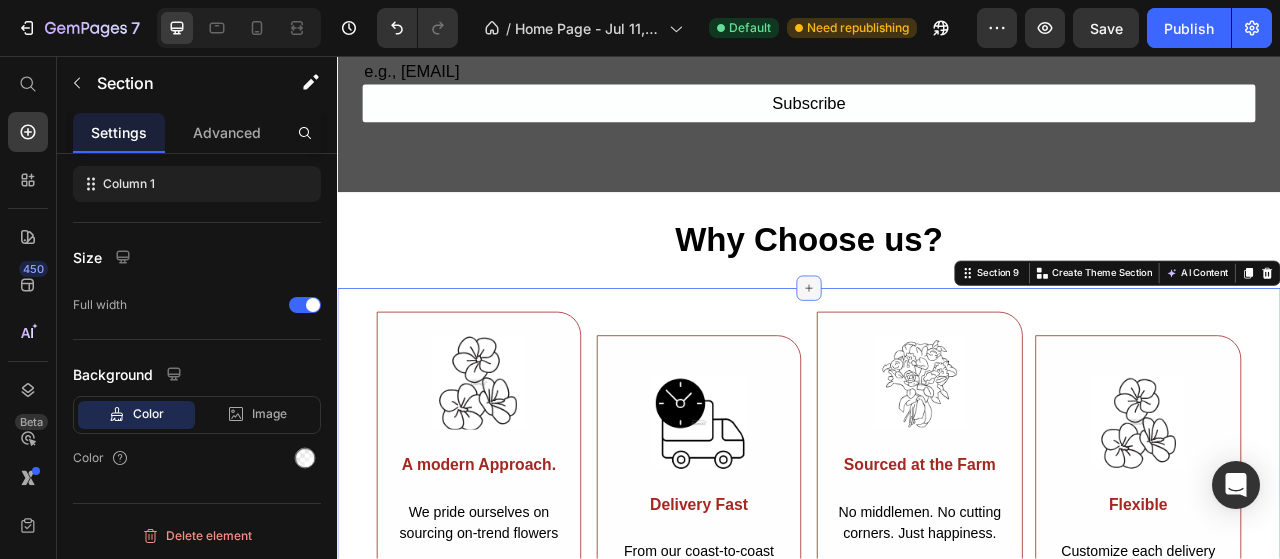 click 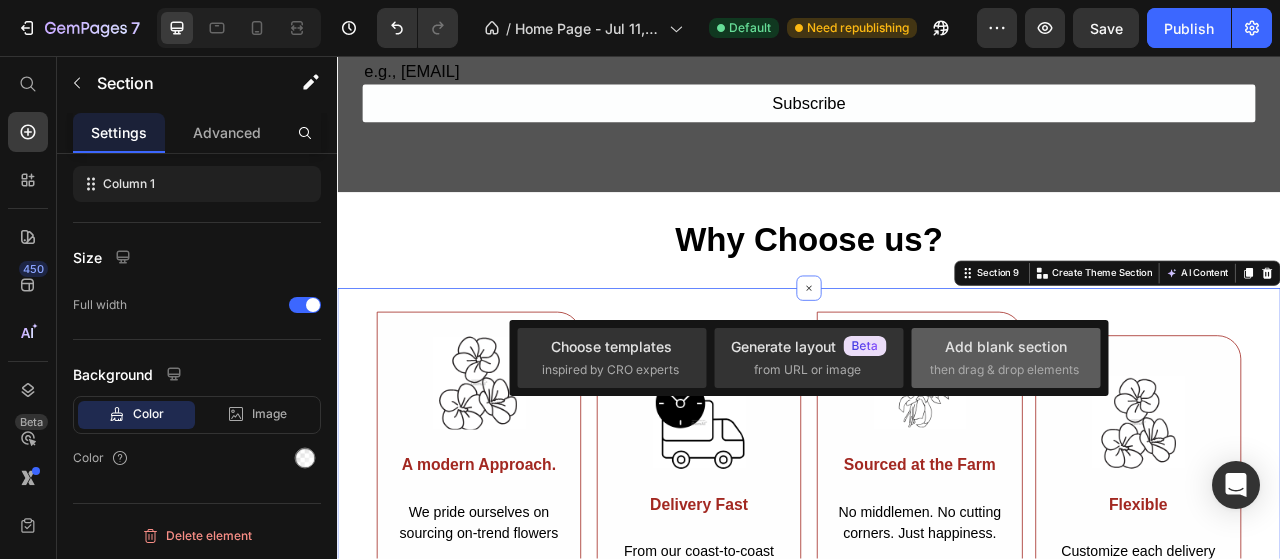 click on "Add blank section" at bounding box center (1006, 346) 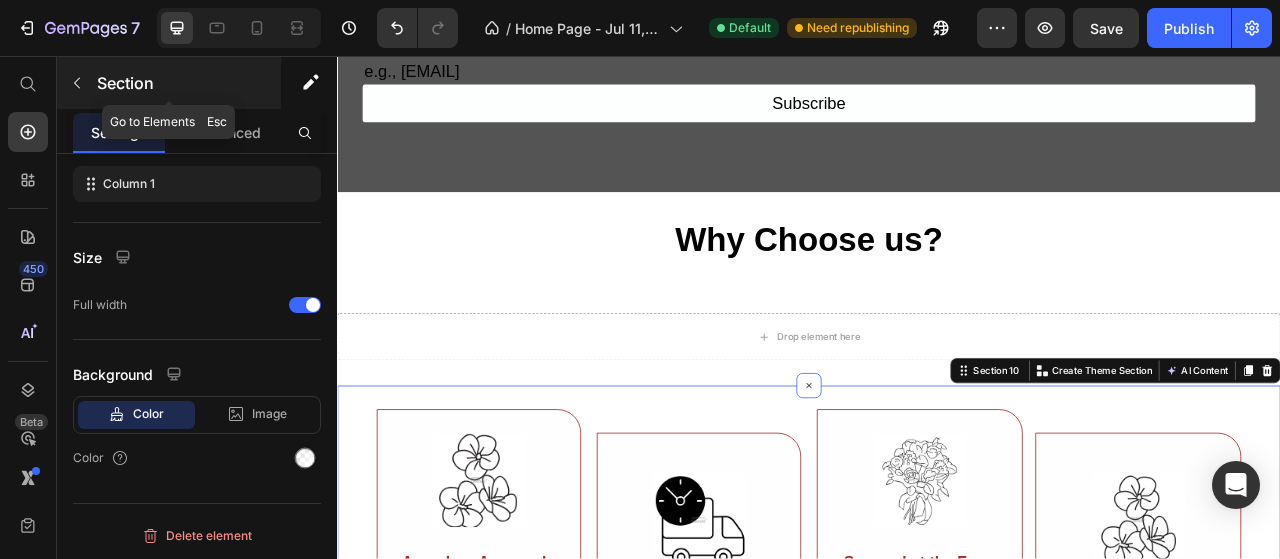 click 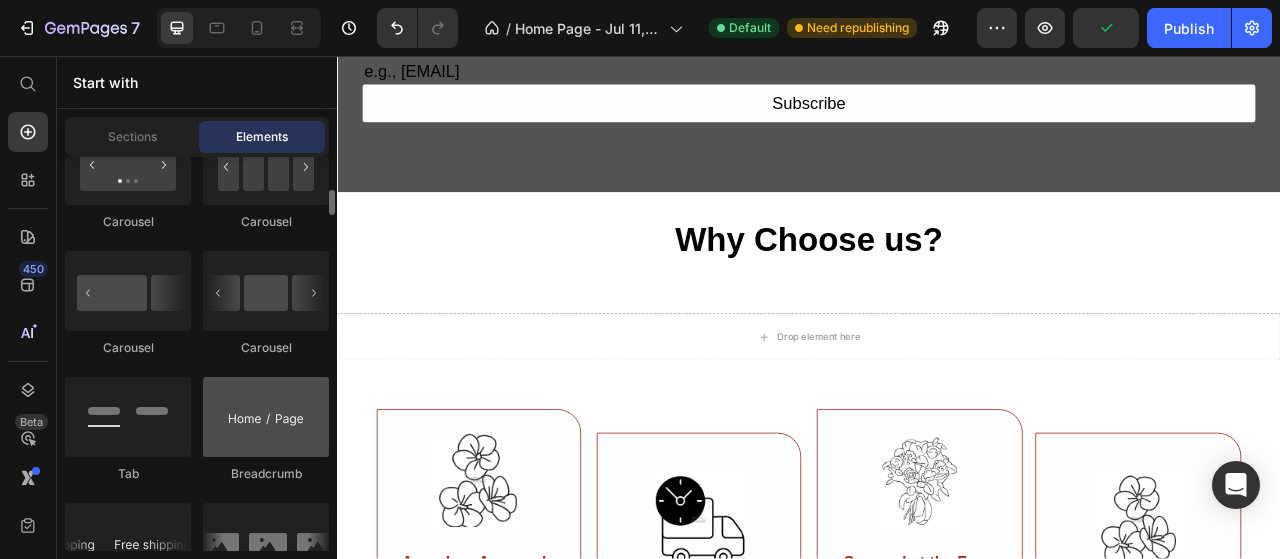 scroll, scrollTop: 2100, scrollLeft: 0, axis: vertical 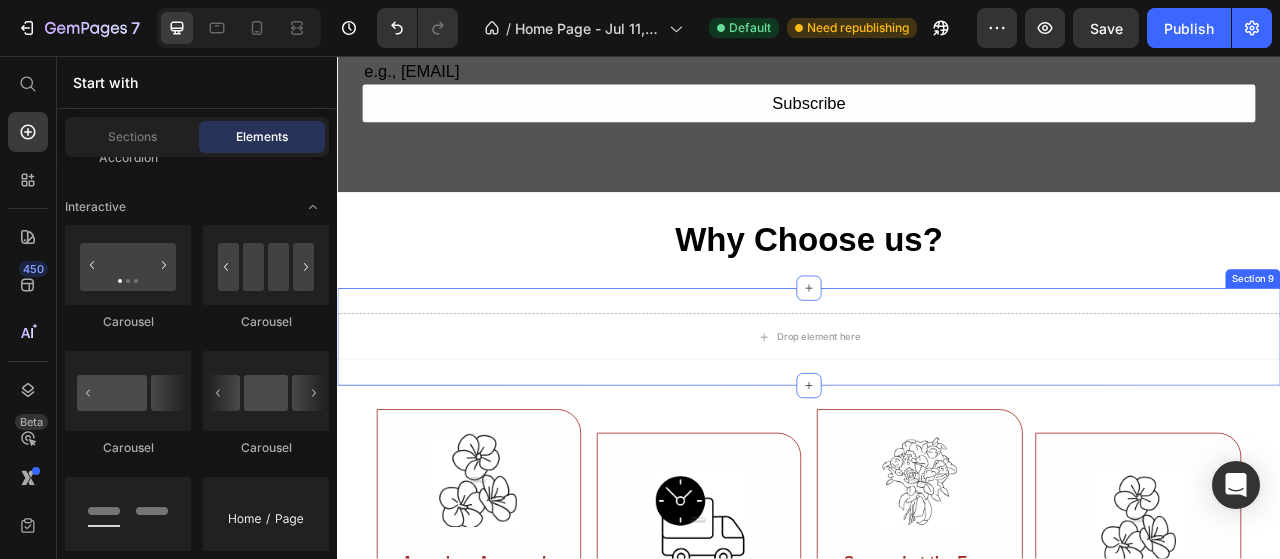 click on "Section 9" at bounding box center [1502, 340] 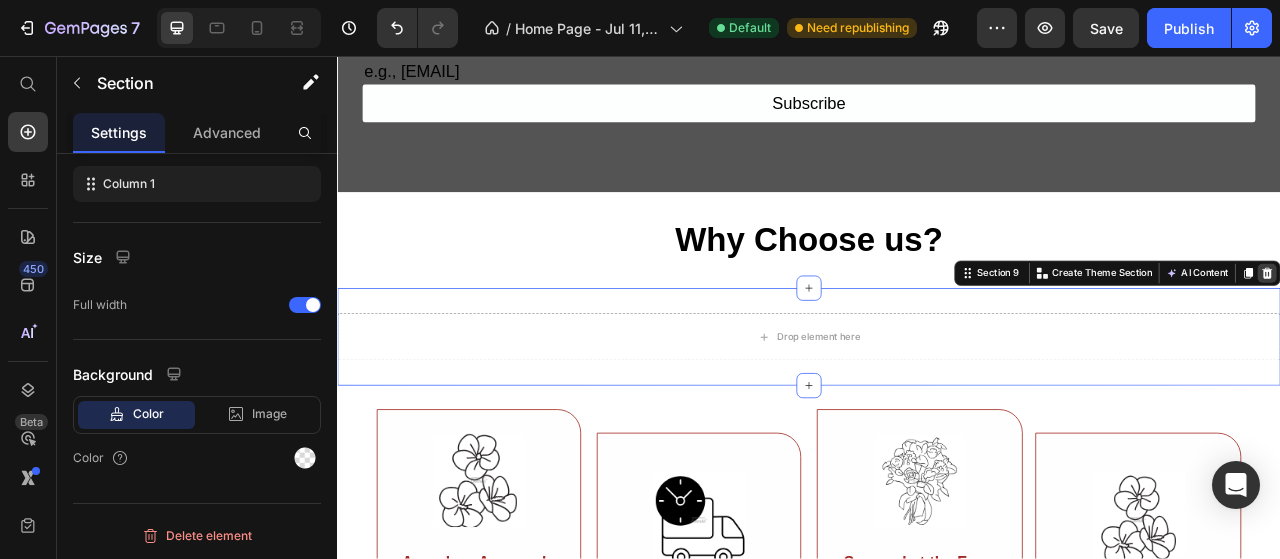 click 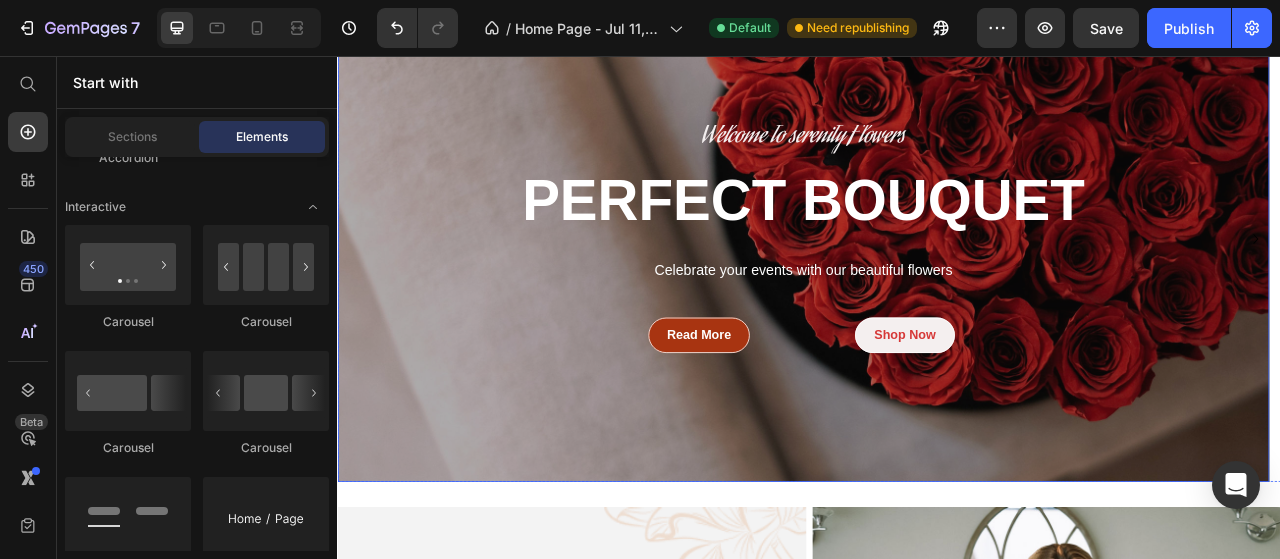 scroll, scrollTop: 100, scrollLeft: 0, axis: vertical 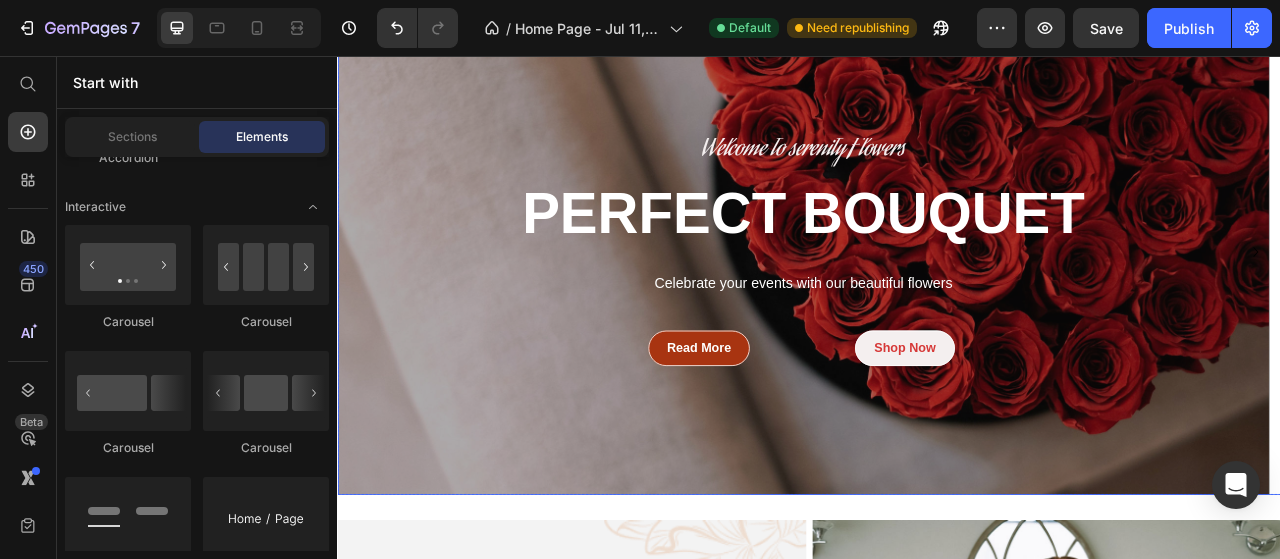 click 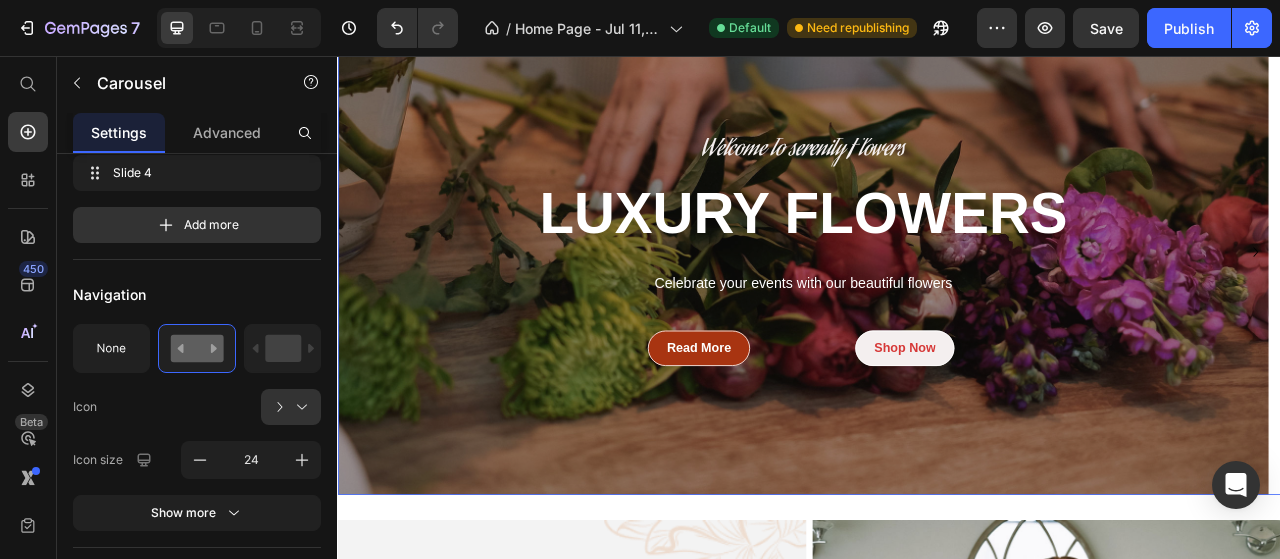 scroll, scrollTop: 0, scrollLeft: 0, axis: both 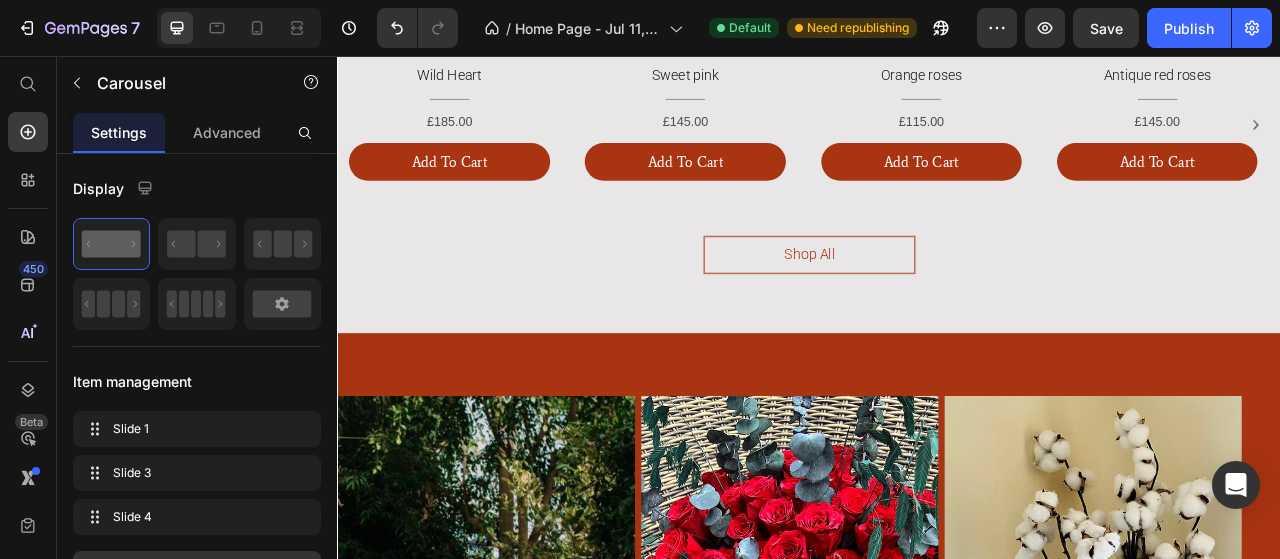 click on "FRESH FLOWERS Heading
Image Pink Lisianthus Heading                Title Line £120.00 Text Block Add To Cart Button Image White Hydrangea Heading                Title Line £135.00 Text Block Add To Cart Button Image White Roses Heading                Title Line £105.00 Text Block Add To Cart Button Image White queen Heading                Title Line £120.00 Text Block Add To Cart Button Image Purple Lisianthus Heading                Title Line £120.00 Text Block Add To Cart Button Image Bubblegum Chrysanthemum Heading                Title Line £95.00 Text Block Add To Cart Button Image Purple mondial Heading                Title Line £150.00 Text Block Add To Cart Button Image White stars Heading                Title Line £150.00 Text Block Add To Cart Button Image Spring tulips Heading                Title Line £125.00 Text Block Add To Cart Button Image Snow Heading                Title Line £95.00 Text Block Add To Cart Button Image White tulips" at bounding box center (937, -302) 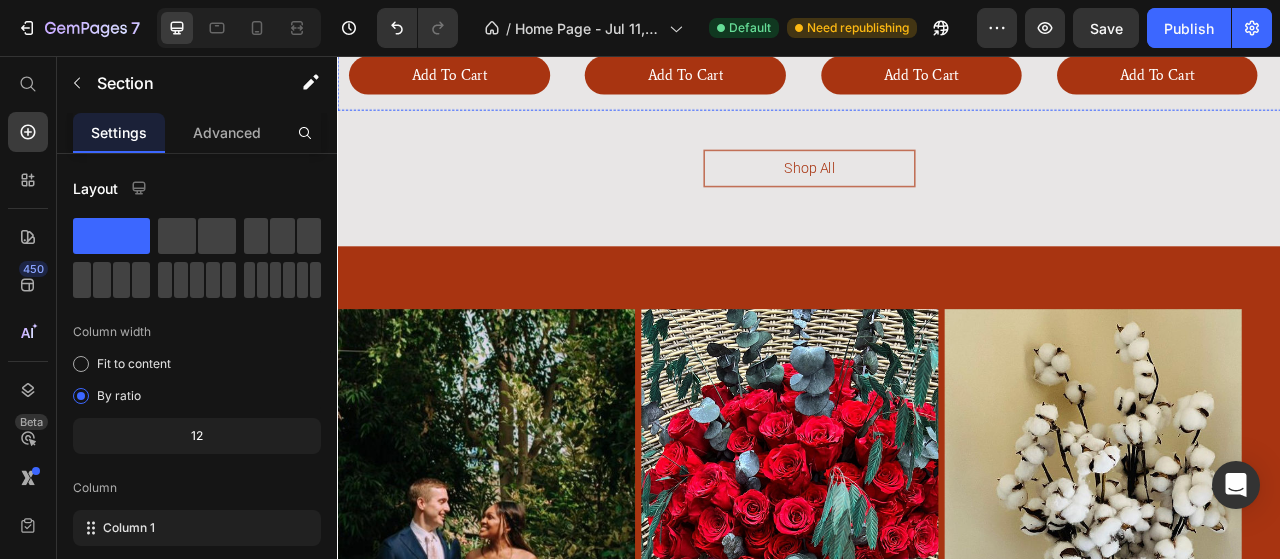 scroll, scrollTop: 2051, scrollLeft: 0, axis: vertical 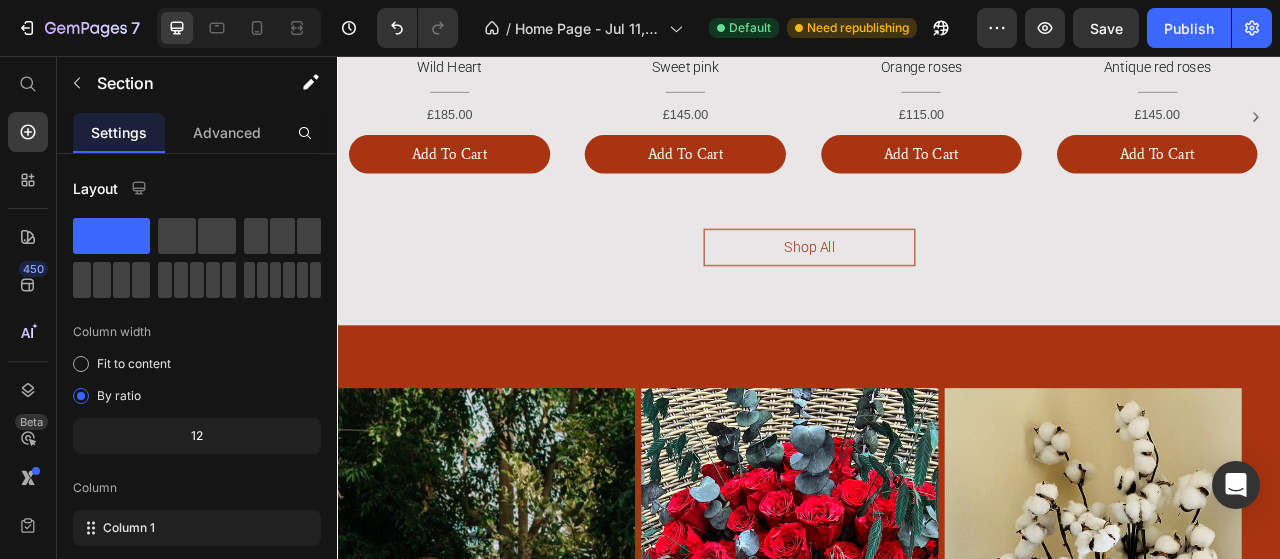 click on "FRESH FLOWERS Heading
Image Pink Lisianthus Heading                Title Line £120.00 Text Block Add To Cart Button Image White Hydrangea Heading                Title Line £135.00 Text Block Add To Cart Button Image White Roses Heading                Title Line £105.00 Text Block Add To Cart Button Image White queen Heading                Title Line £120.00 Text Block Add To Cart Button Image Purple Lisianthus Heading                Title Line £120.00 Text Block Add To Cart Button Image Bubblegum Chrysanthemum Heading                Title Line £95.00 Text Block Add To Cart Button Image Purple mondial Heading                Title Line £150.00 Text Block Add To Cart Button Image White stars Heading                Title Line £150.00 Text Block Add To Cart Button Image Spring tulips Heading                Title Line £125.00 Text Block Add To Cart Button Image Snow Heading                Title Line £95.00 Text Block Add To Cart Button Image White tulips" at bounding box center (937, -312) 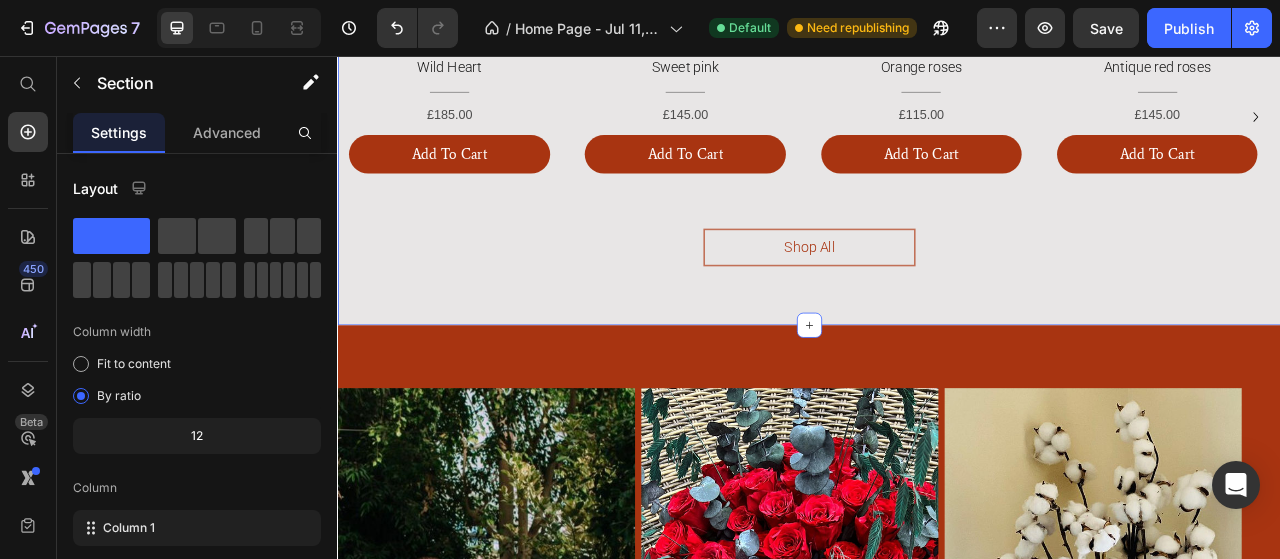 click on "INFINITY ROSES Heading
Image Wild Heart Heading                Title Line £185.00 Text Block Add To Cart Button Image Sweet pink Heading                Title Line £145.00 Text Block Add To Cart Button Image Orange roses Heading                Title Line £115.00 Text Block Add To Cart Button Image Antique red roses Heading                Title Line £145.00 Text Block Add To Cart Button Image Pink Austin velvet box Heading                Title Line £90.00 Text Block Add To Cart Button Image Burgundy box Heading                Title Line £90.00 Text Block Add To Cart Button Image Yellow roses in a oval basket Heading                Title Line £90.00 Text Block Add To Cart Button Image Pink Austin roses Heading                Title Line £90.00 Text Block Add To Cart Button Image Spring tulips Heading                Title Line £125.00 Text Block Add To Cart Button Image Snow Heading                Title Line £95.00 Text Block Add To Cart Button Image Title" at bounding box center [937, 162] 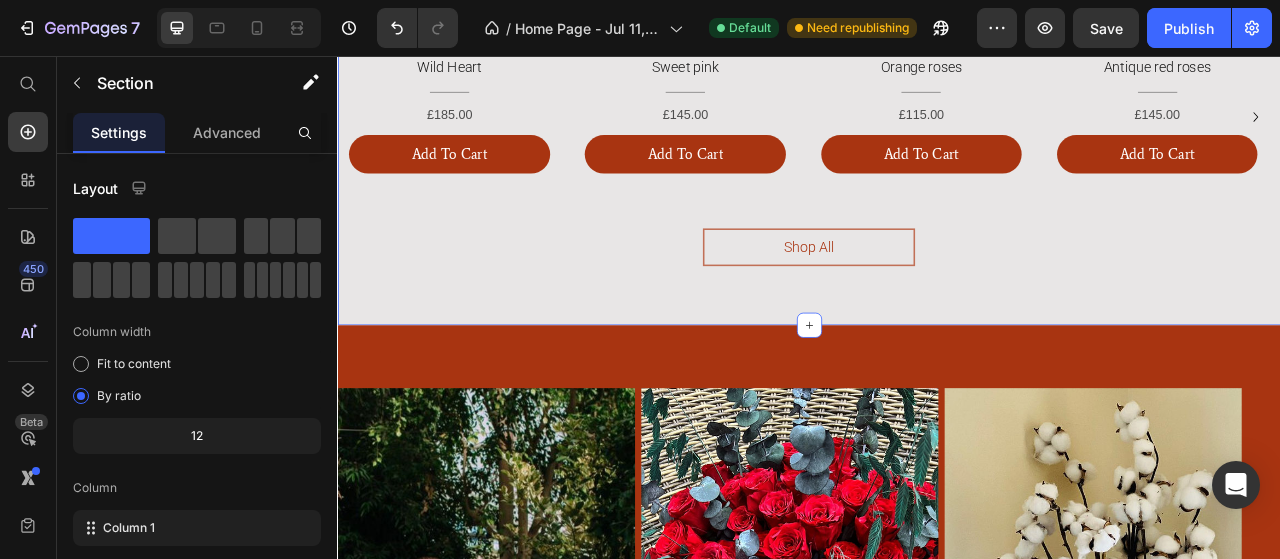 click on "INFINITY ROSES Heading
Image Wild Heart Heading                Title Line £185.00 Text Block Add To Cart Button Image Sweet pink Heading                Title Line £145.00 Text Block Add To Cart Button Image Orange roses Heading                Title Line £115.00 Text Block Add To Cart Button Image Antique red roses Heading                Title Line £145.00 Text Block Add To Cart Button Image Pink Austin velvet box Heading                Title Line £90.00 Text Block Add To Cart Button Image Burgundy box Heading                Title Line £90.00 Text Block Add To Cart Button Image Yellow roses in a oval basket Heading                Title Line £90.00 Text Block Add To Cart Button Image Pink Austin roses Heading                Title Line £90.00 Text Block Add To Cart Button Image Spring tulips Heading                Title Line £125.00 Text Block Add To Cart Button Image Snow Heading                Title Line £95.00 Text Block Add To Cart Button Image Title" at bounding box center [937, 162] 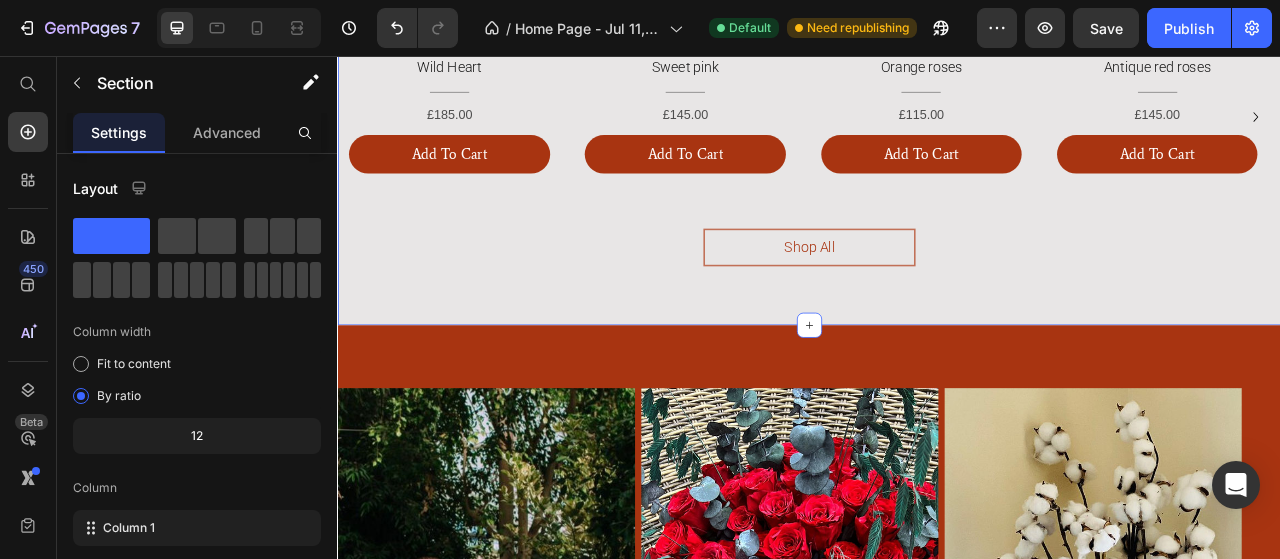 click on "FRESH FLOWERS Heading
Image Pink Lisianthus Heading                Title Line £120.00 Text Block Add To Cart Button Image White Hydrangea Heading                Title Line £135.00 Text Block Add To Cart Button Image White Roses Heading                Title Line £105.00 Text Block Add To Cart Button Image White queen Heading                Title Line £120.00 Text Block Add To Cart Button Image Purple Lisianthus Heading                Title Line £120.00 Text Block Add To Cart Button Image Bubblegum Chrysanthemum Heading                Title Line £95.00 Text Block Add To Cart Button Image Purple mondial Heading                Title Line £150.00 Text Block Add To Cart Button Image White stars Heading                Title Line £150.00 Text Block Add To Cart Button Image Spring tulips Heading                Title Line £125.00 Text Block Add To Cart Button Image Snow Heading                Title Line £95.00 Text Block Add To Cart Button Image White tulips" at bounding box center [937, -312] 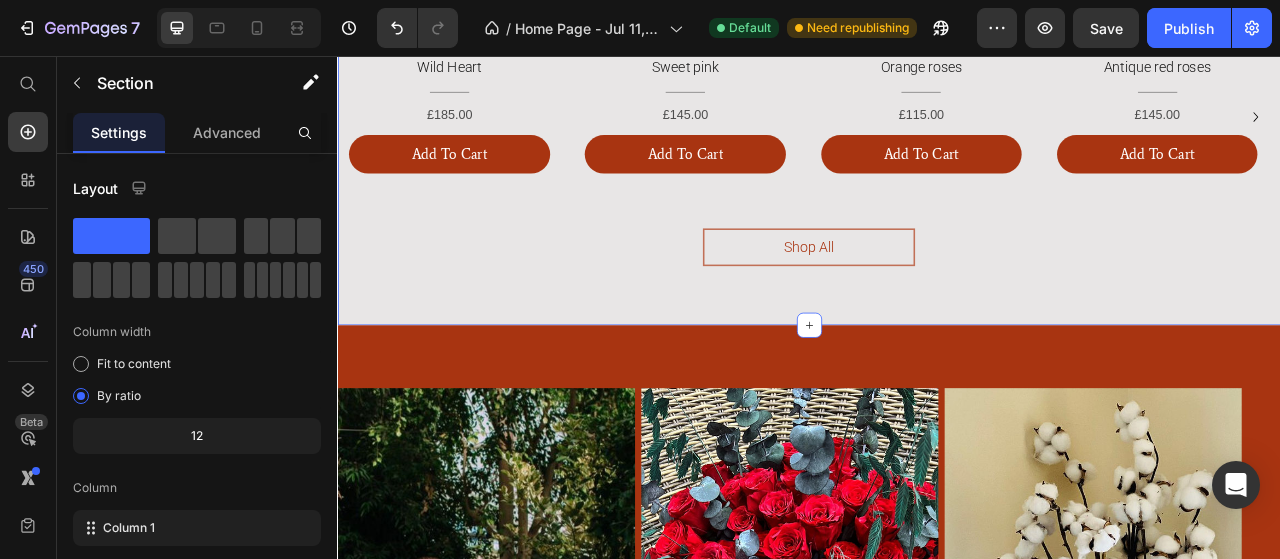 click 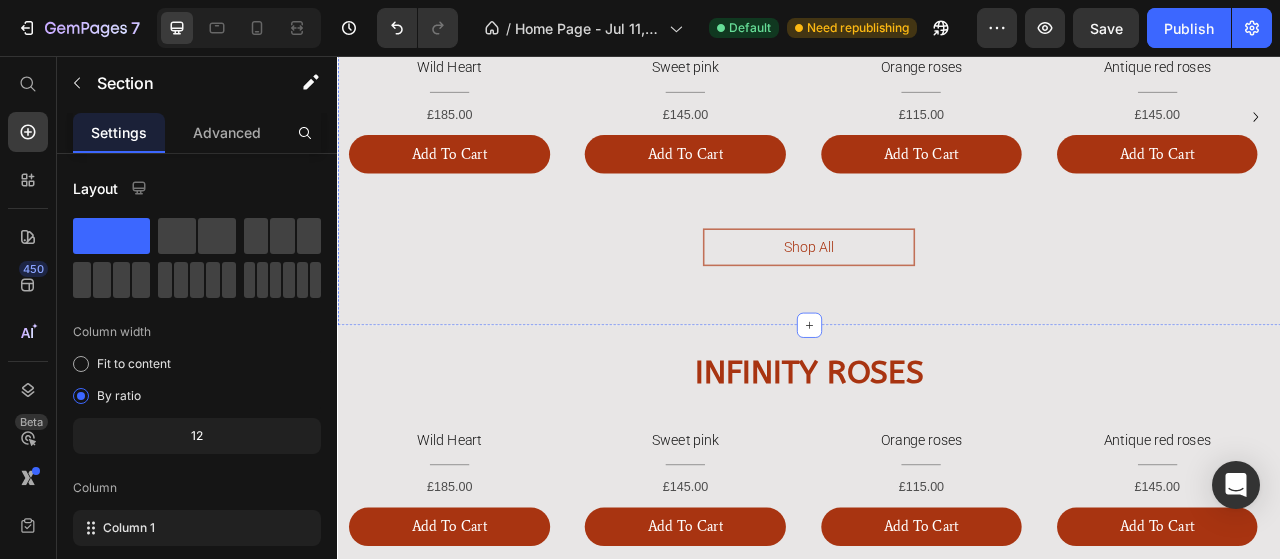 click on "FRESH FLOWERS Heading
Image Pink Lisianthus Heading                Title Line £120.00 Text Block Add To Cart Button Image White Hydrangea Heading                Title Line £135.00 Text Block Add To Cart Button Image White Roses Heading                Title Line £105.00 Text Block Add To Cart Button Image White queen Heading                Title Line £120.00 Text Block Add To Cart Button Image Purple Lisianthus Heading                Title Line £120.00 Text Block Add To Cart Button Image Bubblegum Chrysanthemum Heading                Title Line £95.00 Text Block Add To Cart Button Image Purple mondial Heading                Title Line £150.00 Text Block Add To Cart Button Image White stars Heading                Title Line £150.00 Text Block Add To Cart Button Image Spring tulips Heading                Title Line £125.00 Text Block Add To Cart Button Image Snow Heading                Title Line £95.00 Text Block Add To Cart Button Image White tulips" at bounding box center (937, 862) 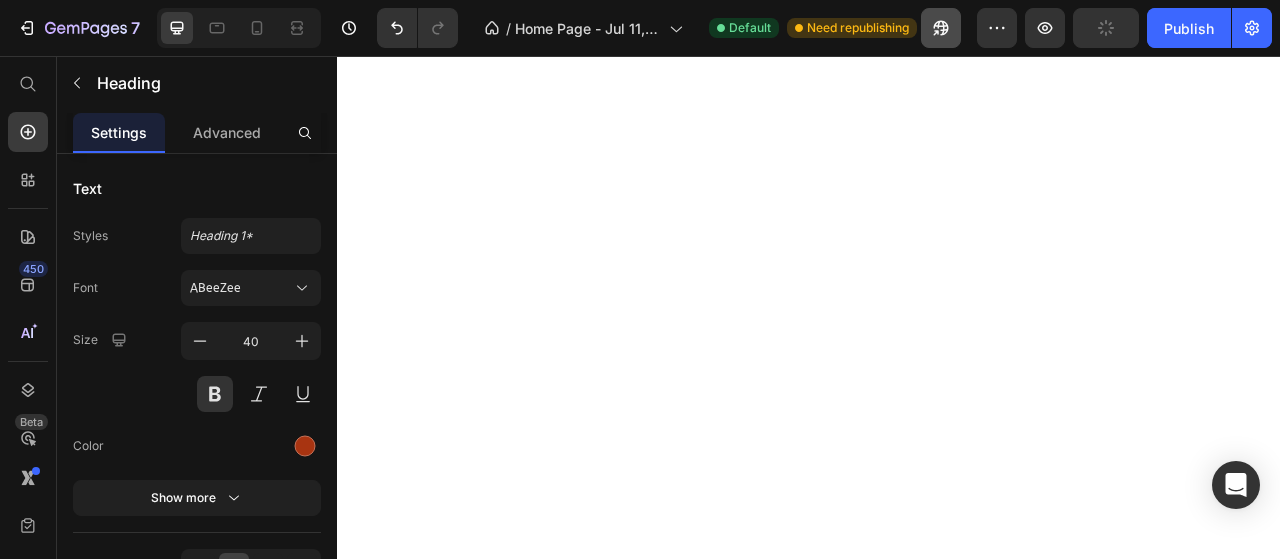 scroll, scrollTop: 3791, scrollLeft: 0, axis: vertical 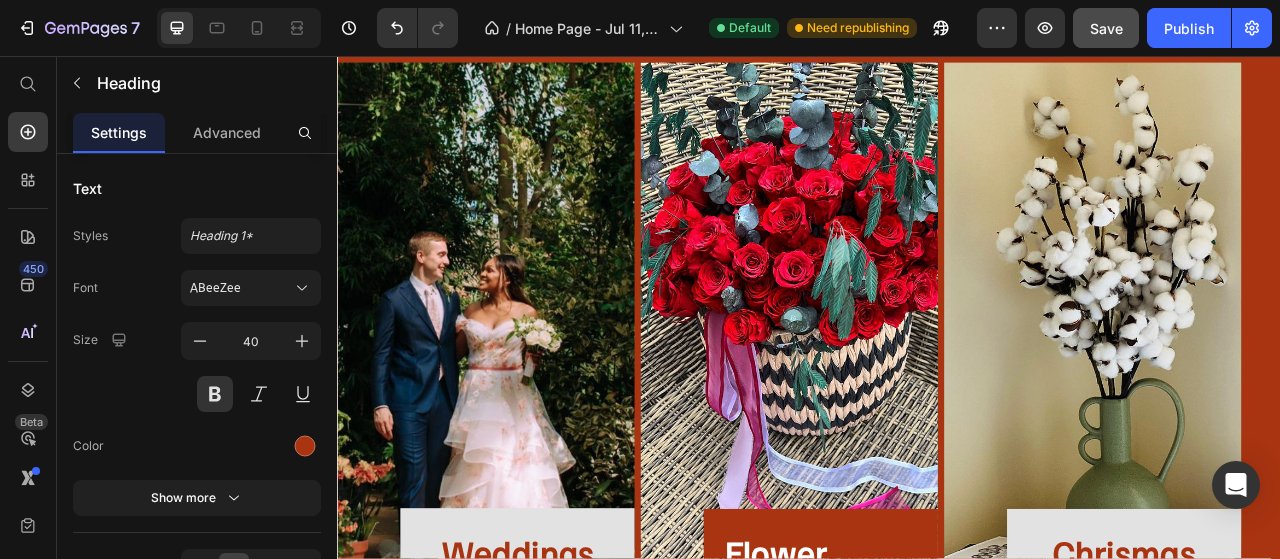 click on "Save" at bounding box center [1106, 28] 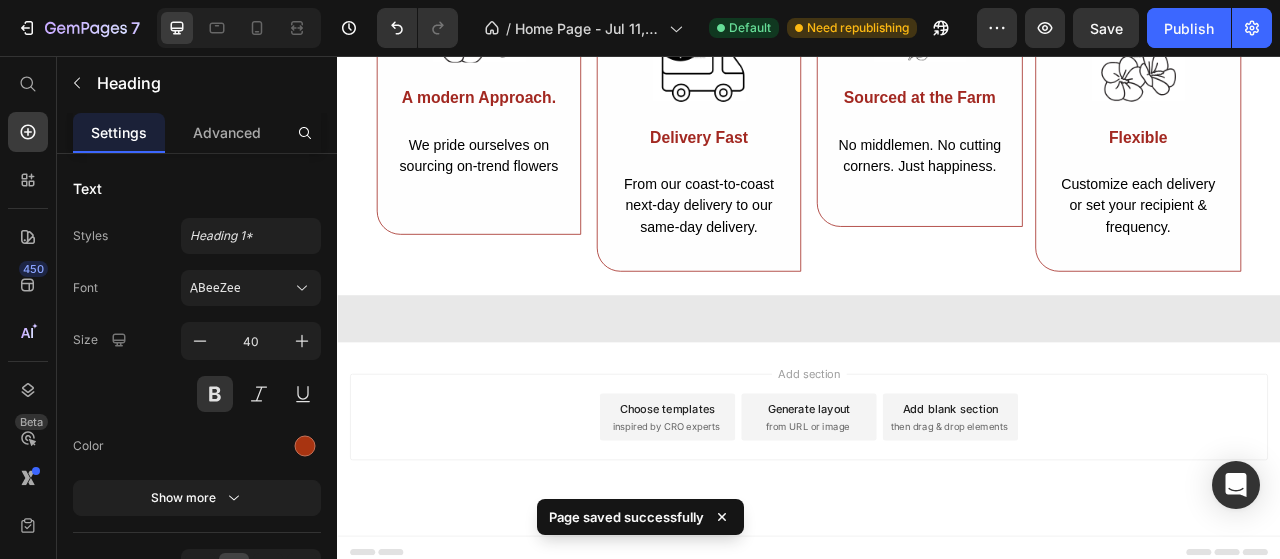 scroll, scrollTop: 4764, scrollLeft: 0, axis: vertical 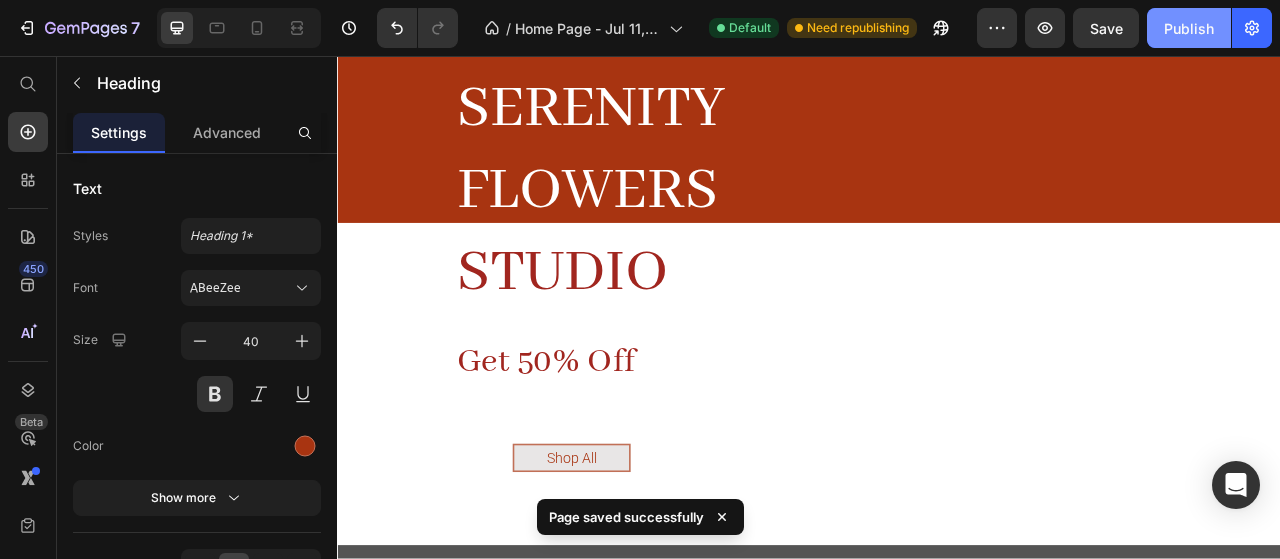 click on "Publish" at bounding box center (1189, 28) 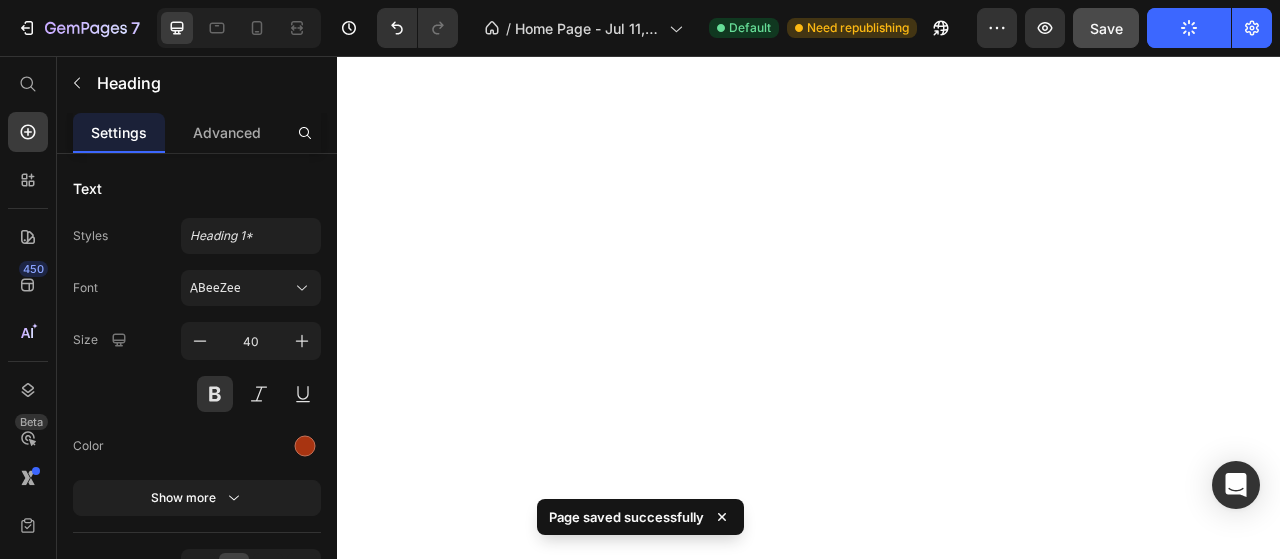 scroll, scrollTop: 291, scrollLeft: 0, axis: vertical 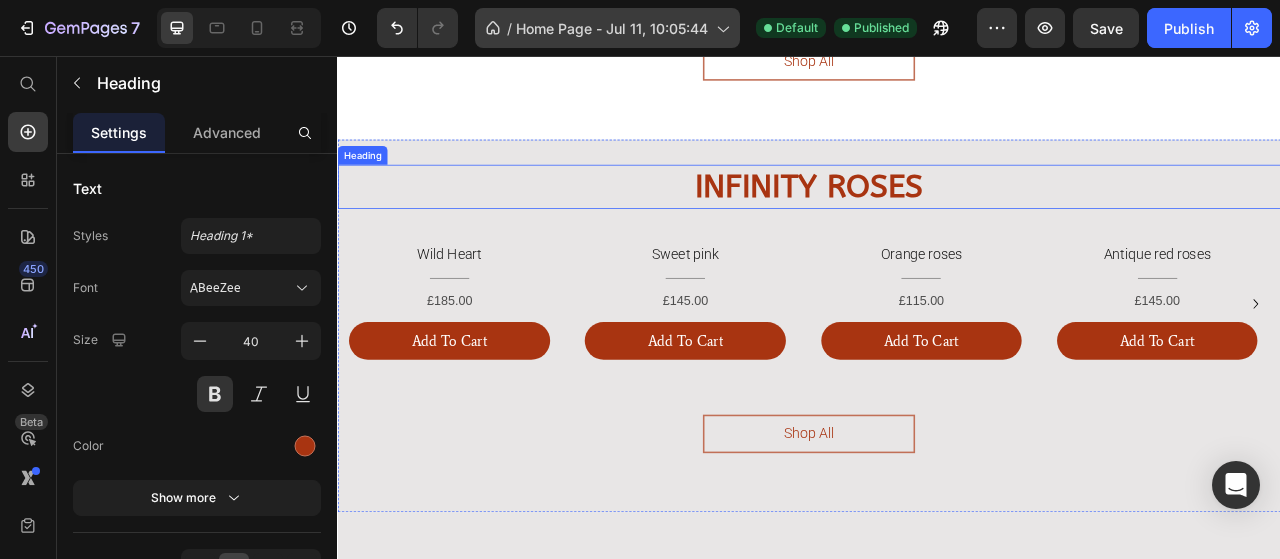 click 